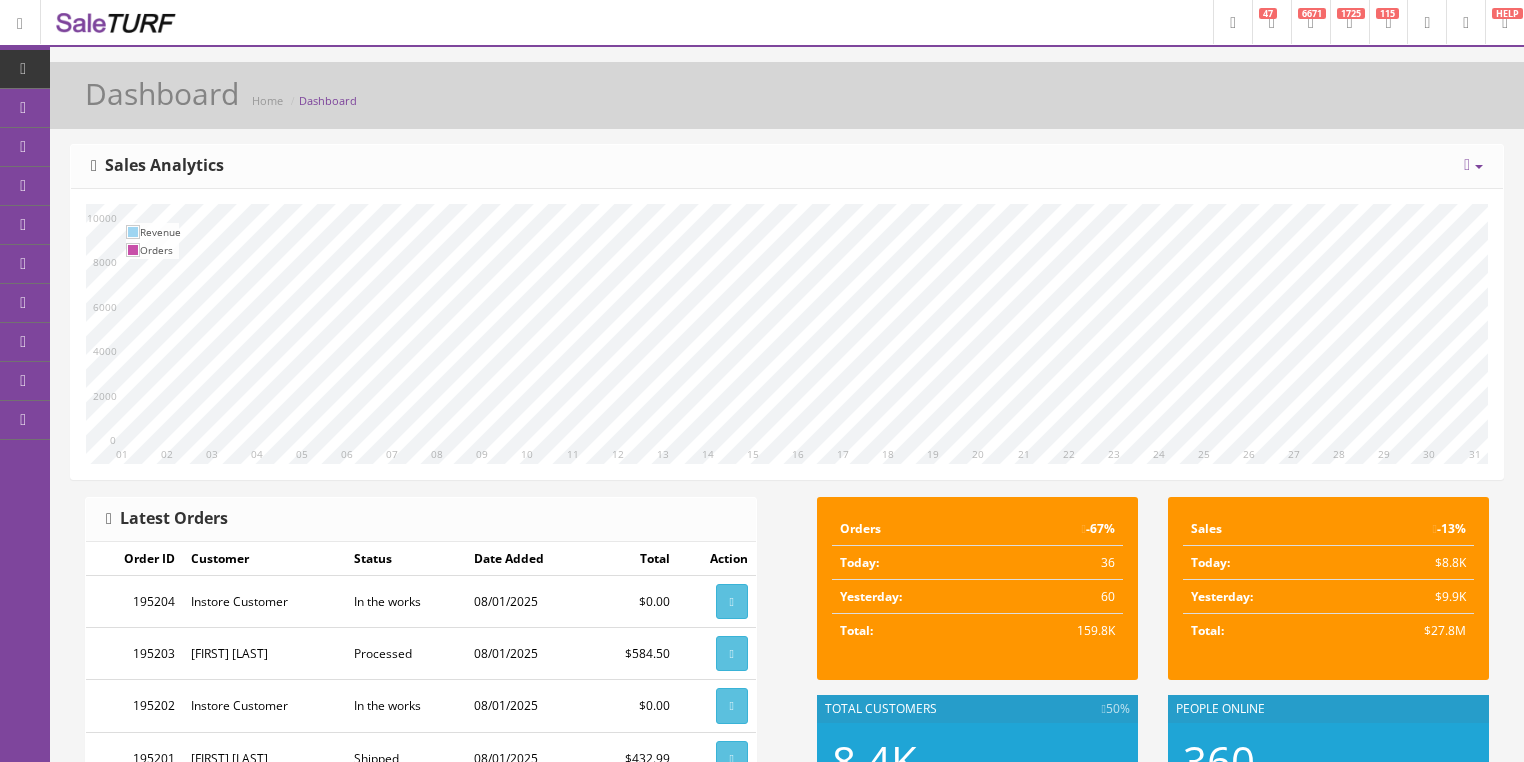 scroll, scrollTop: 0, scrollLeft: 0, axis: both 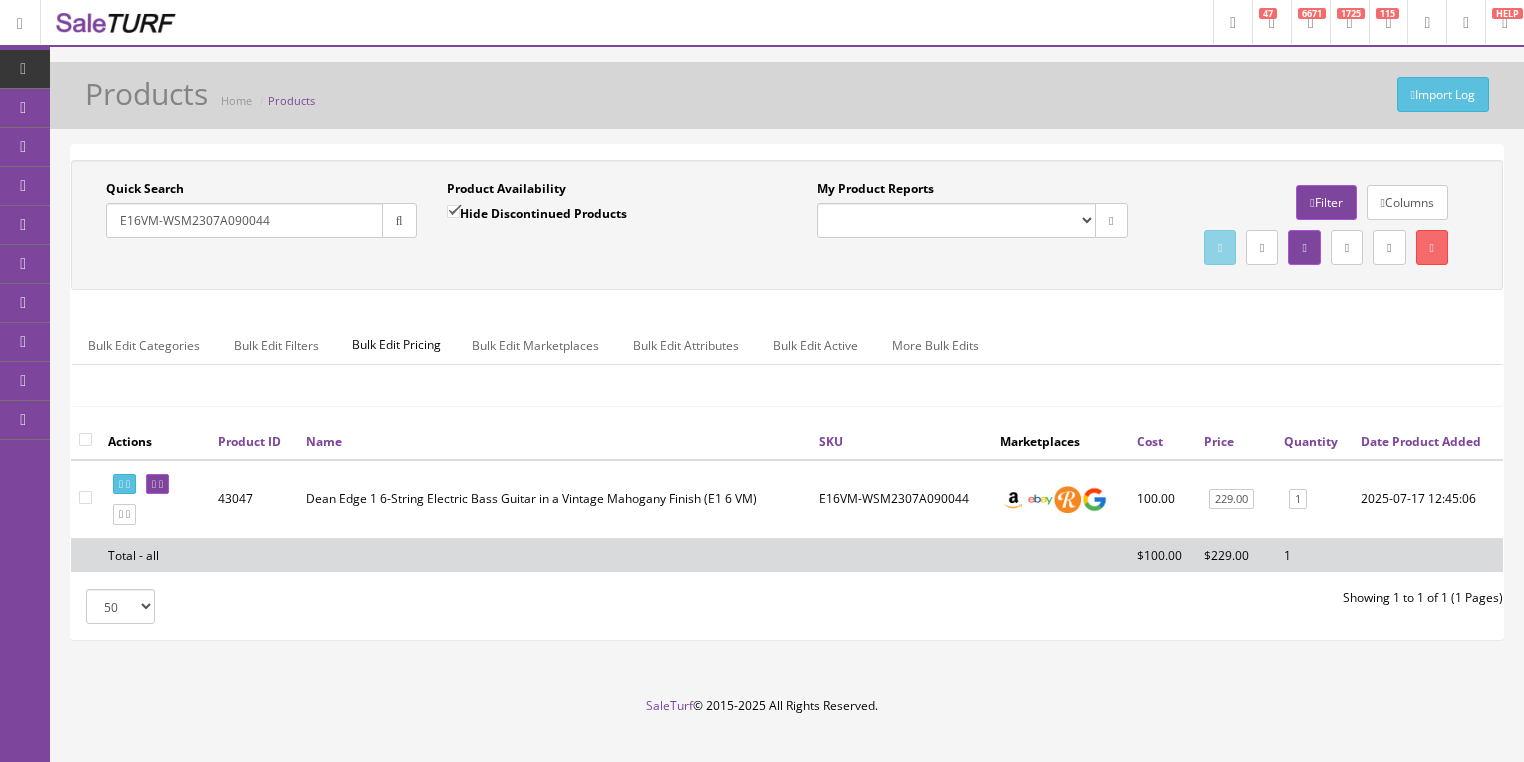 drag, startPoint x: 314, startPoint y: 223, endPoint x: 122, endPoint y: 305, distance: 208.77739 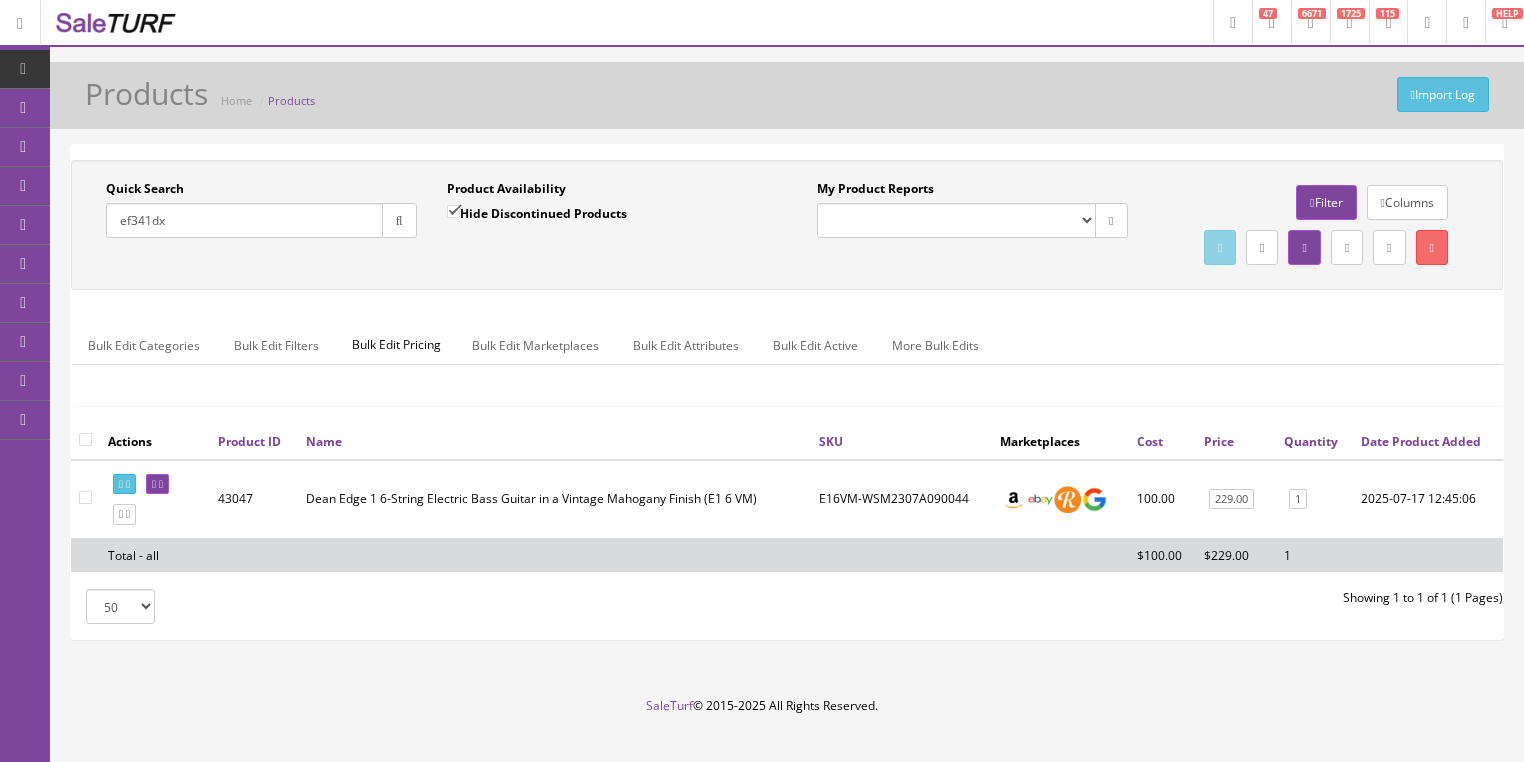 type on "ef341dx" 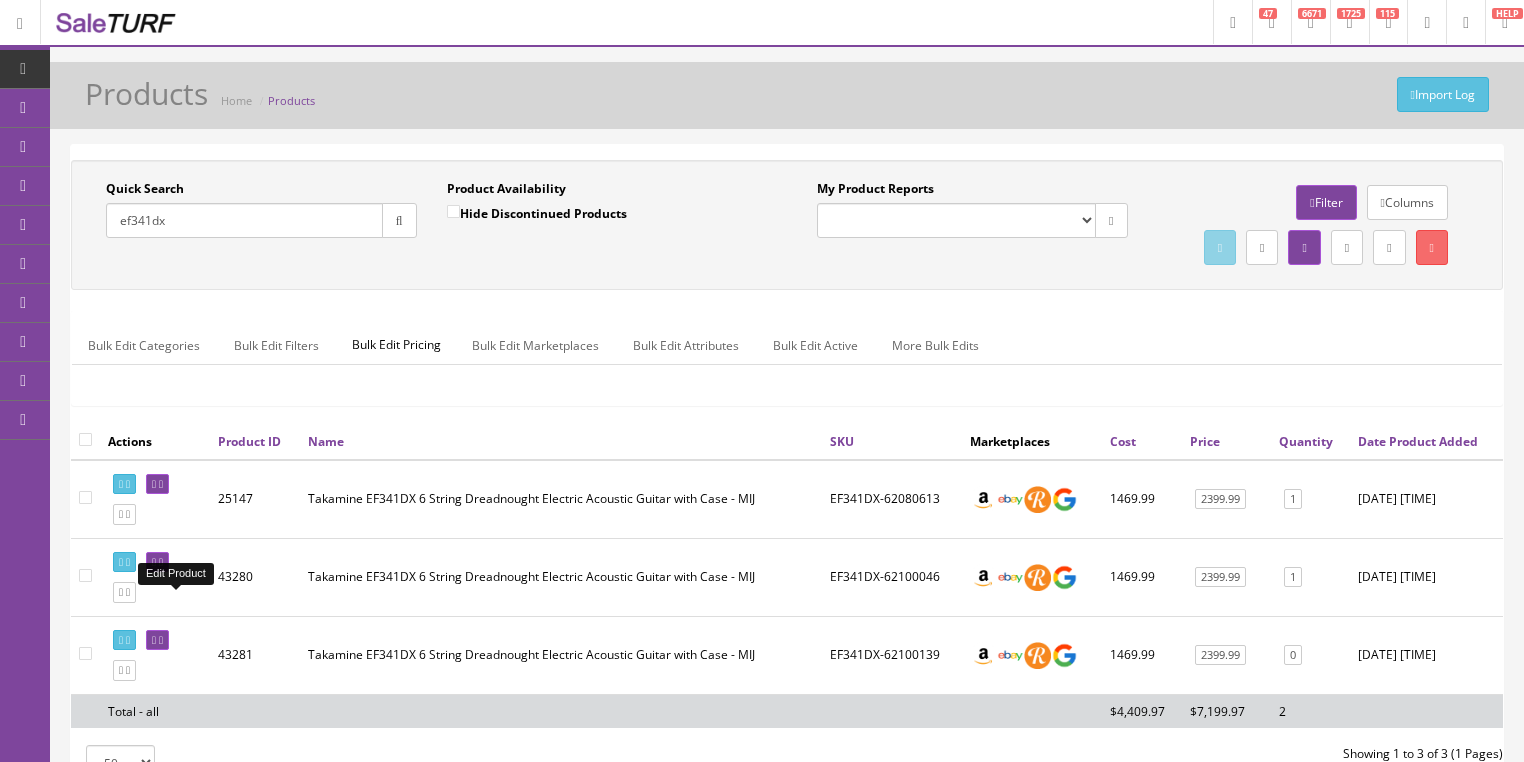 click at bounding box center [161, 562] 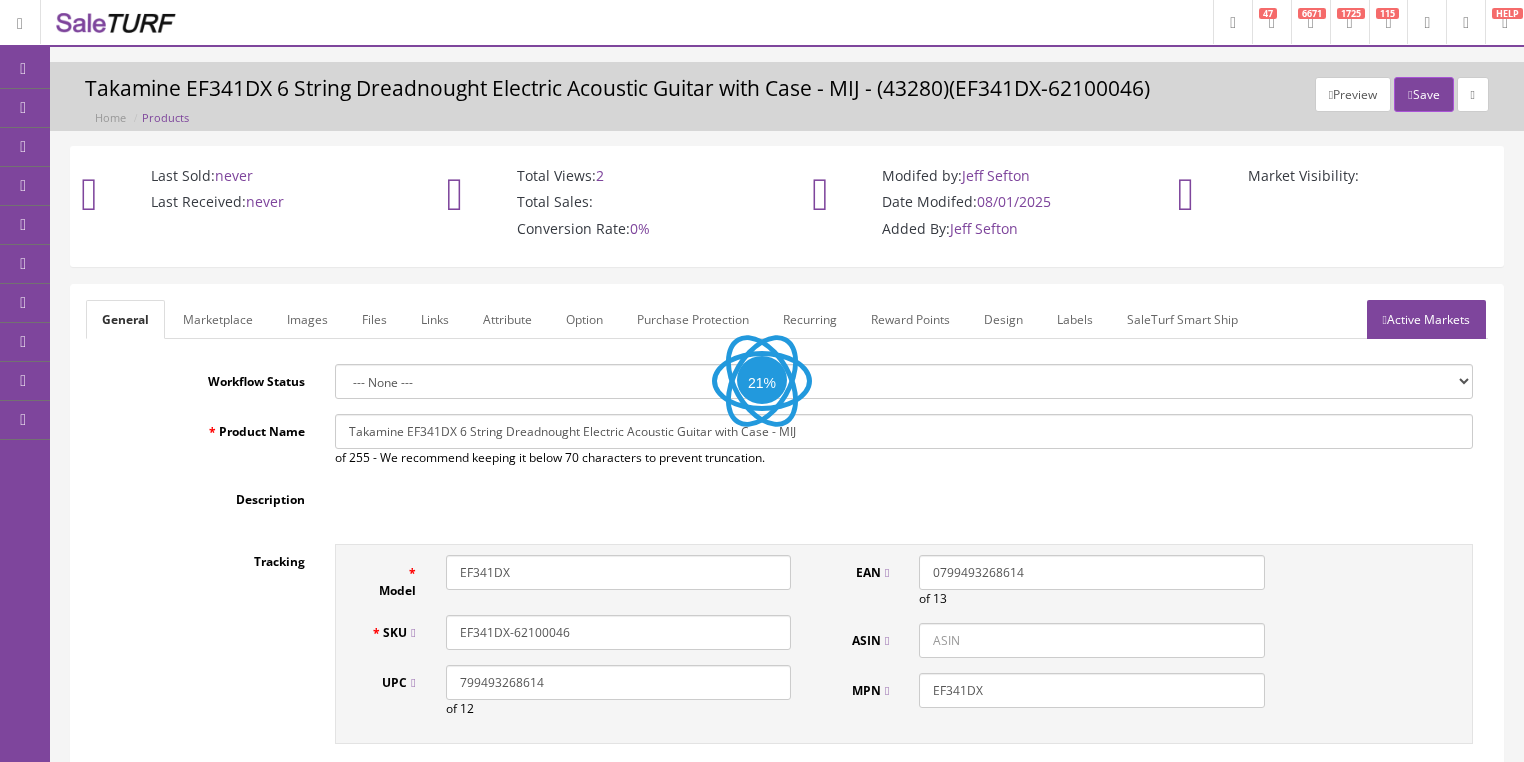 scroll, scrollTop: 0, scrollLeft: 0, axis: both 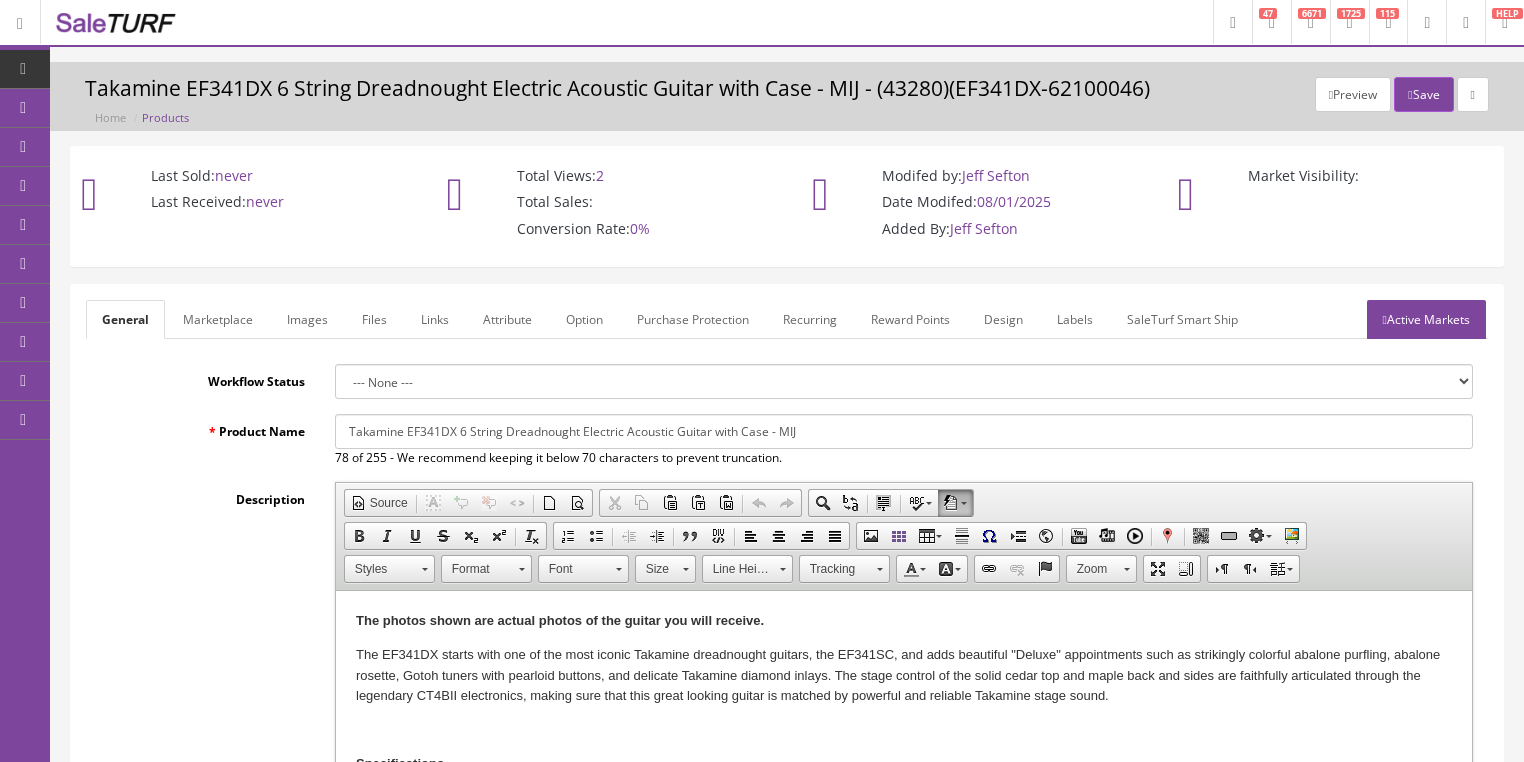 click on "Images" at bounding box center (307, 319) 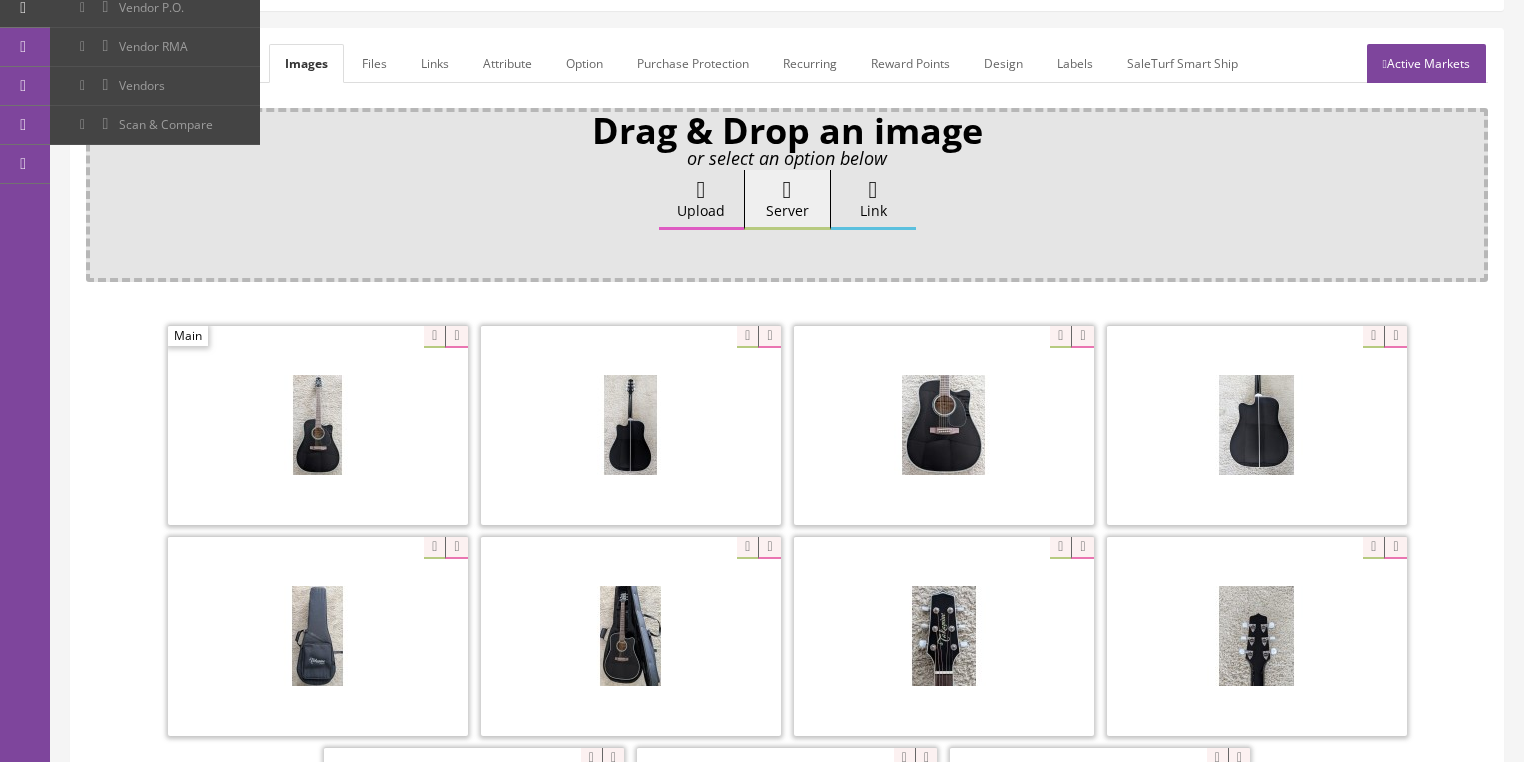 scroll, scrollTop: 320, scrollLeft: 0, axis: vertical 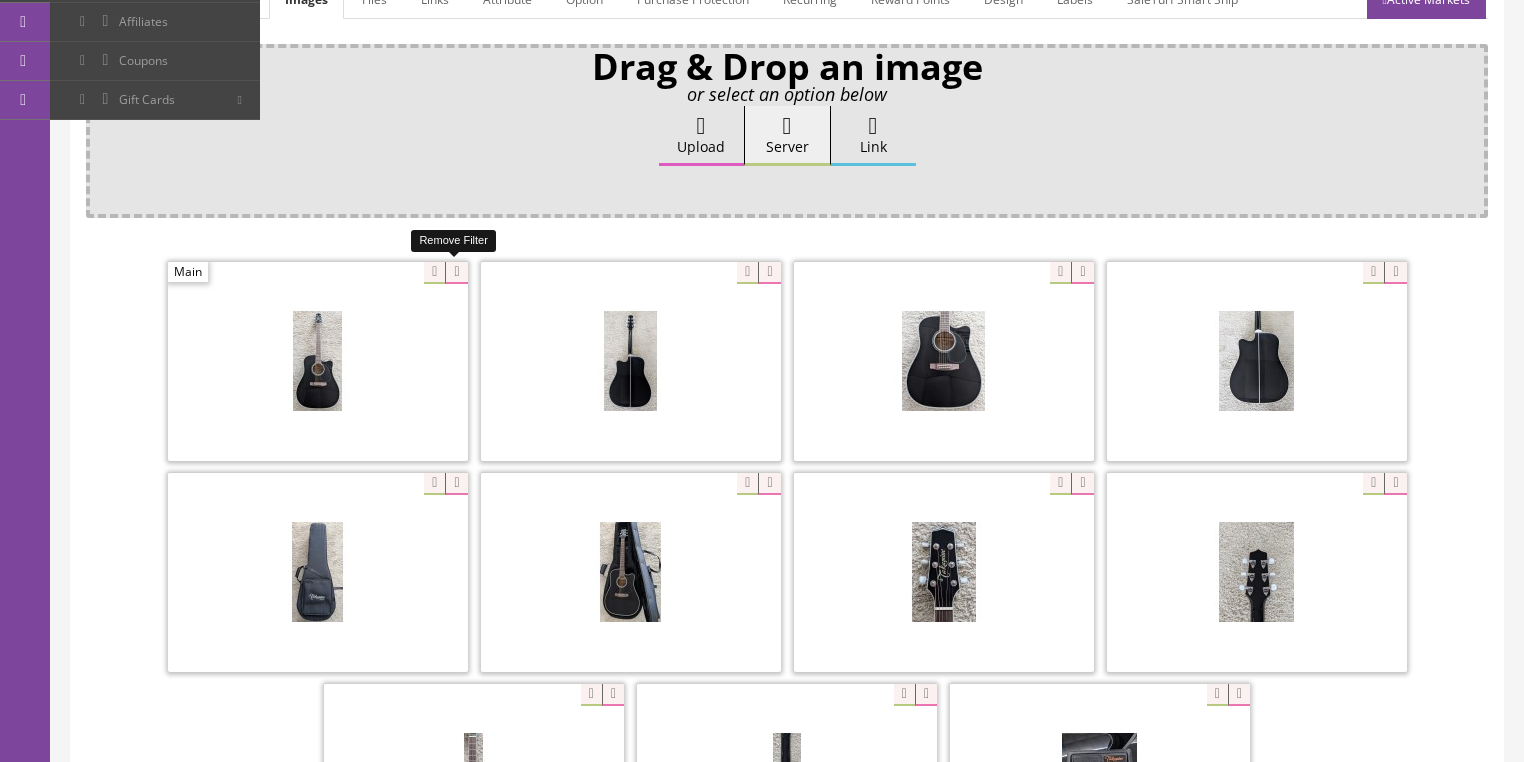 click at bounding box center (456, 273) 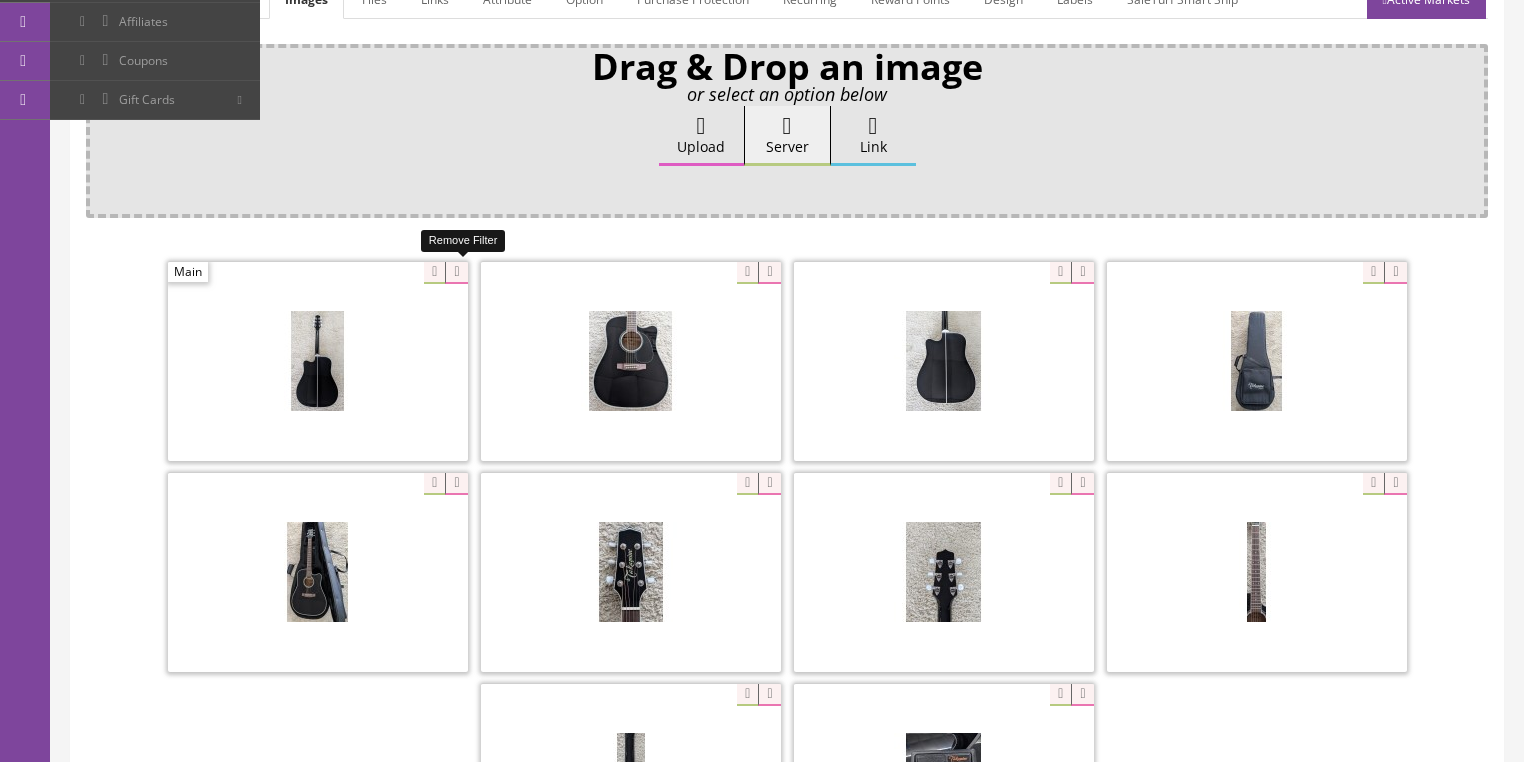 click at bounding box center [456, 273] 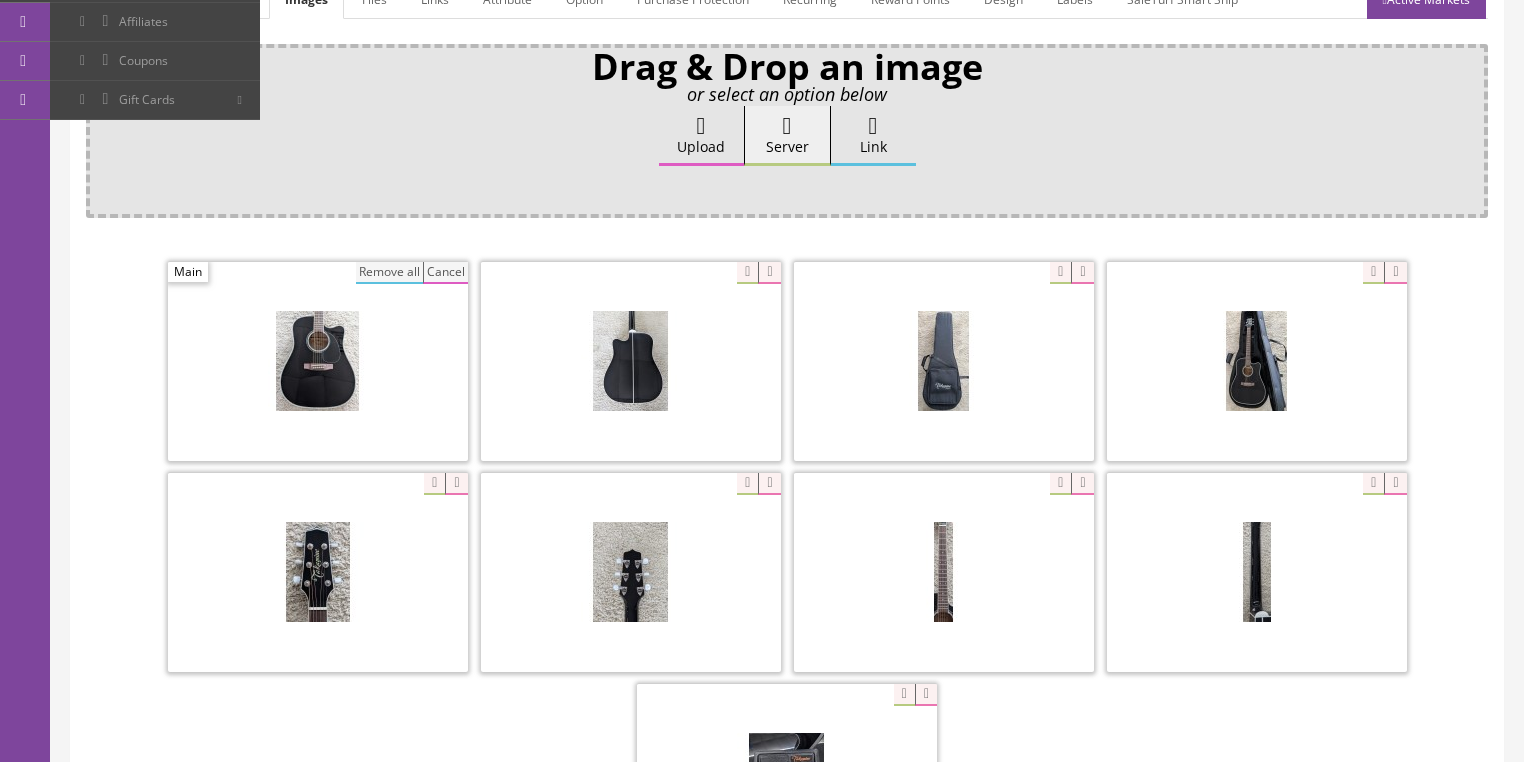 click on "Remove all" at bounding box center (389, 273) 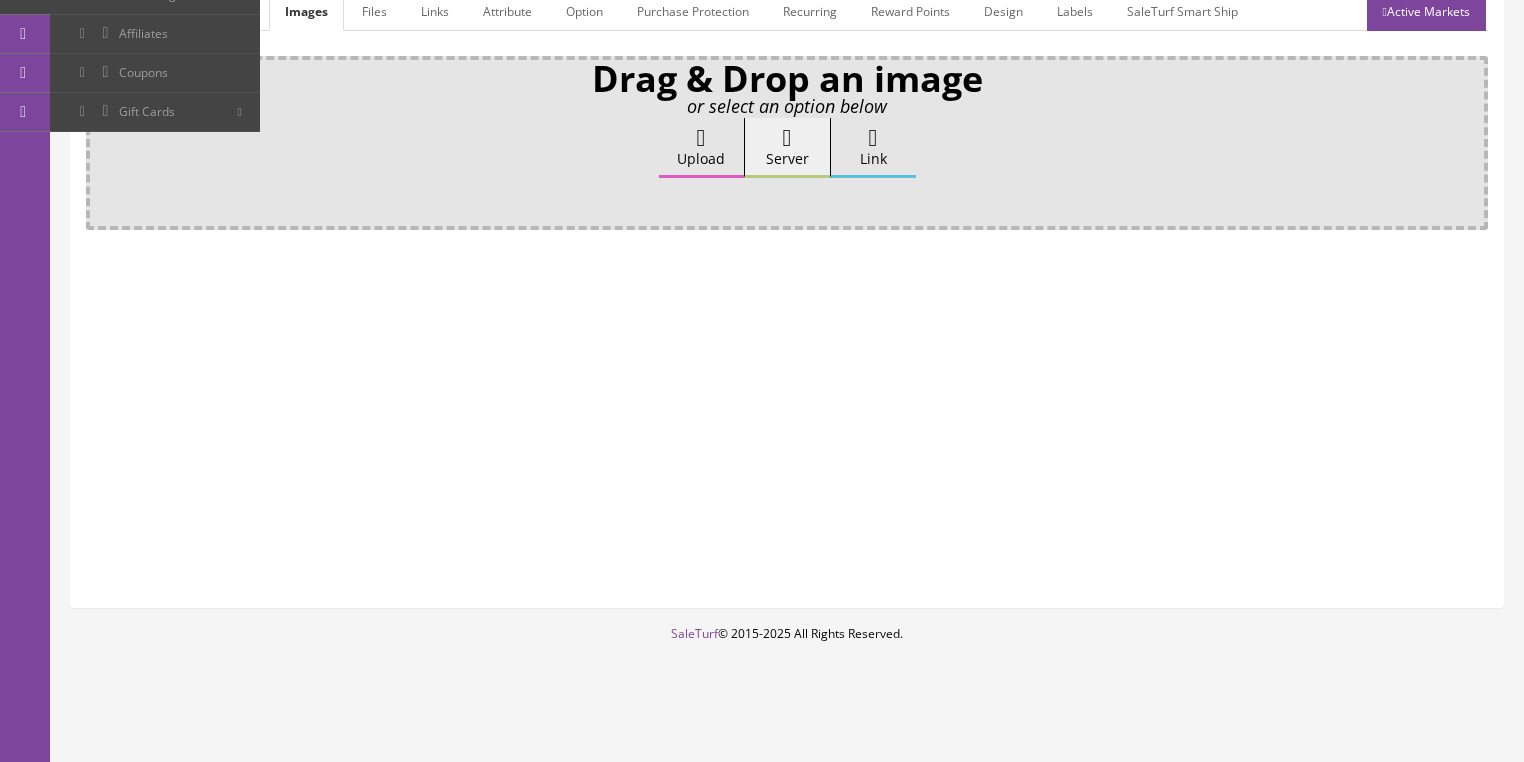click on "Upload" at bounding box center (701, 148) 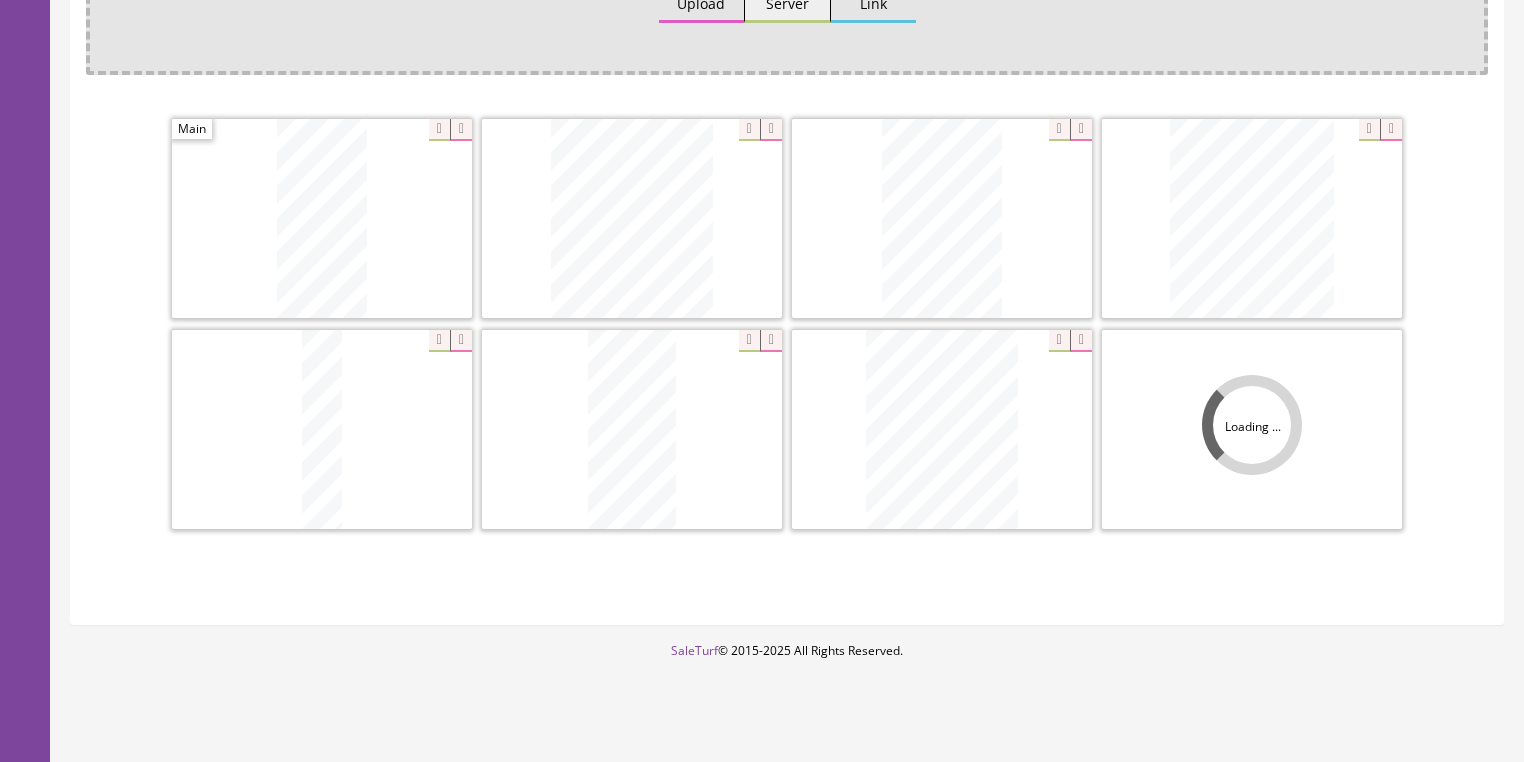 scroll, scrollTop: 478, scrollLeft: 0, axis: vertical 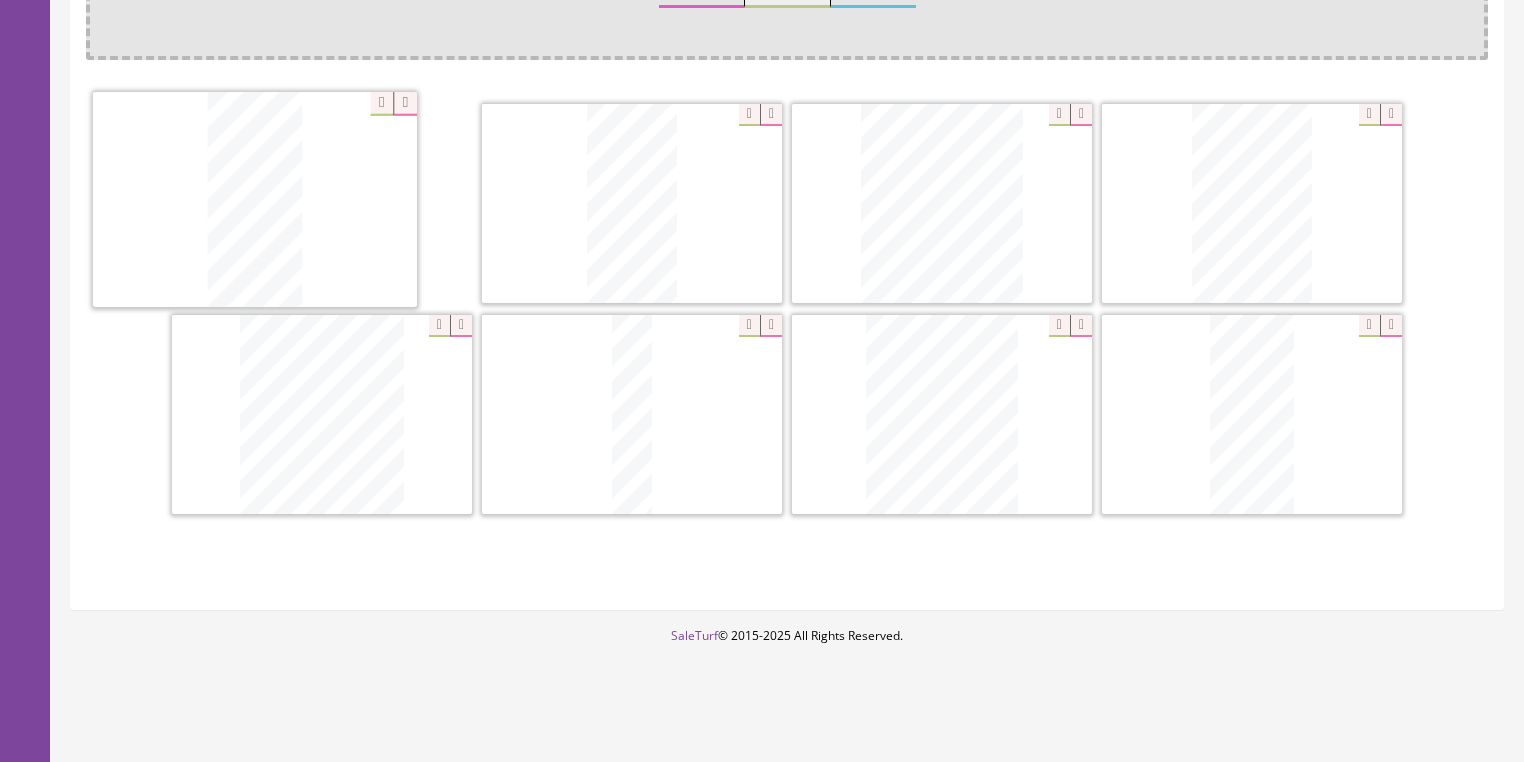 drag, startPoint x: 653, startPoint y: 409, endPoint x: 628, endPoint y: 263, distance: 148.12495 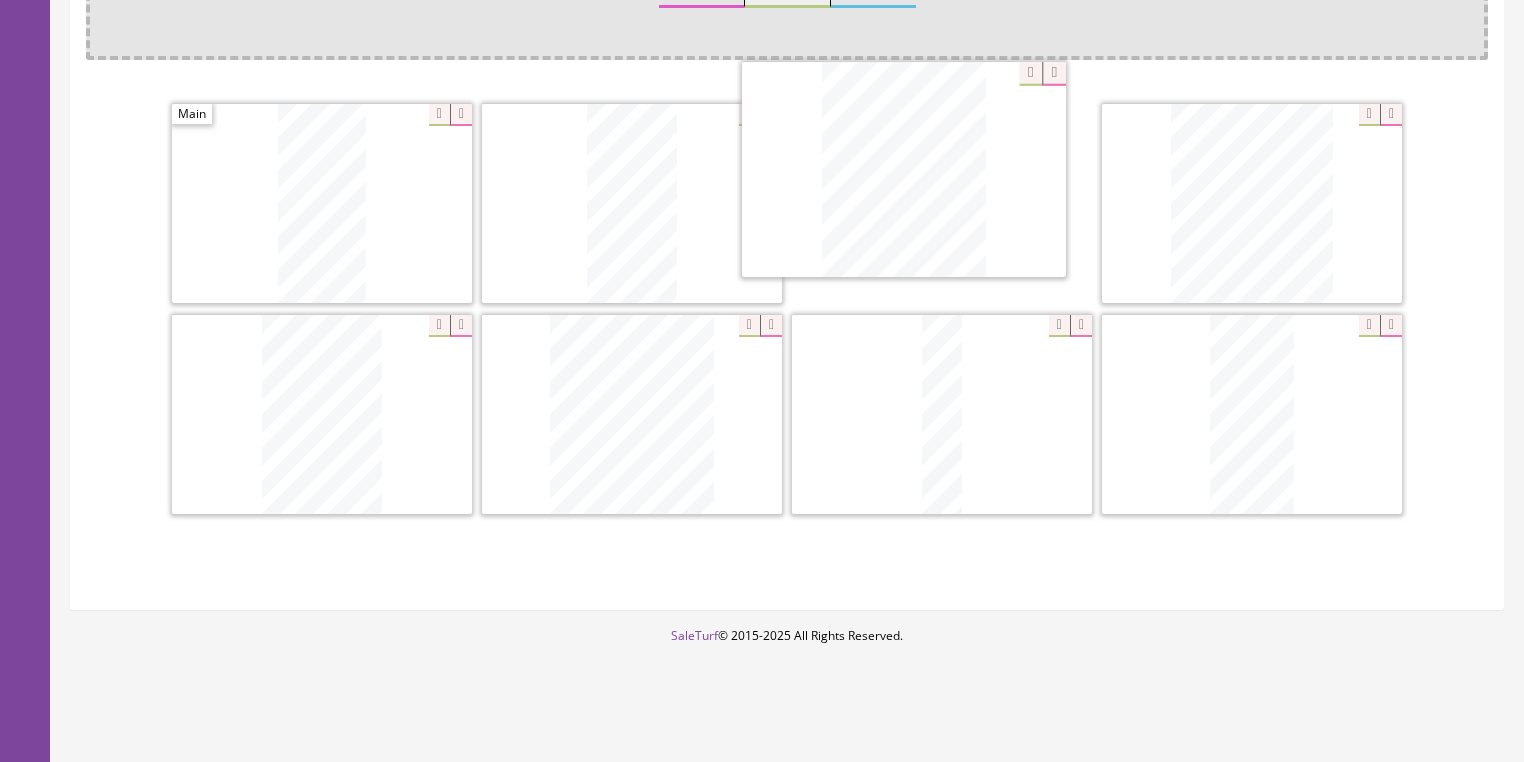 drag, startPoint x: 940, startPoint y: 343, endPoint x: 915, endPoint y: 126, distance: 218.43535 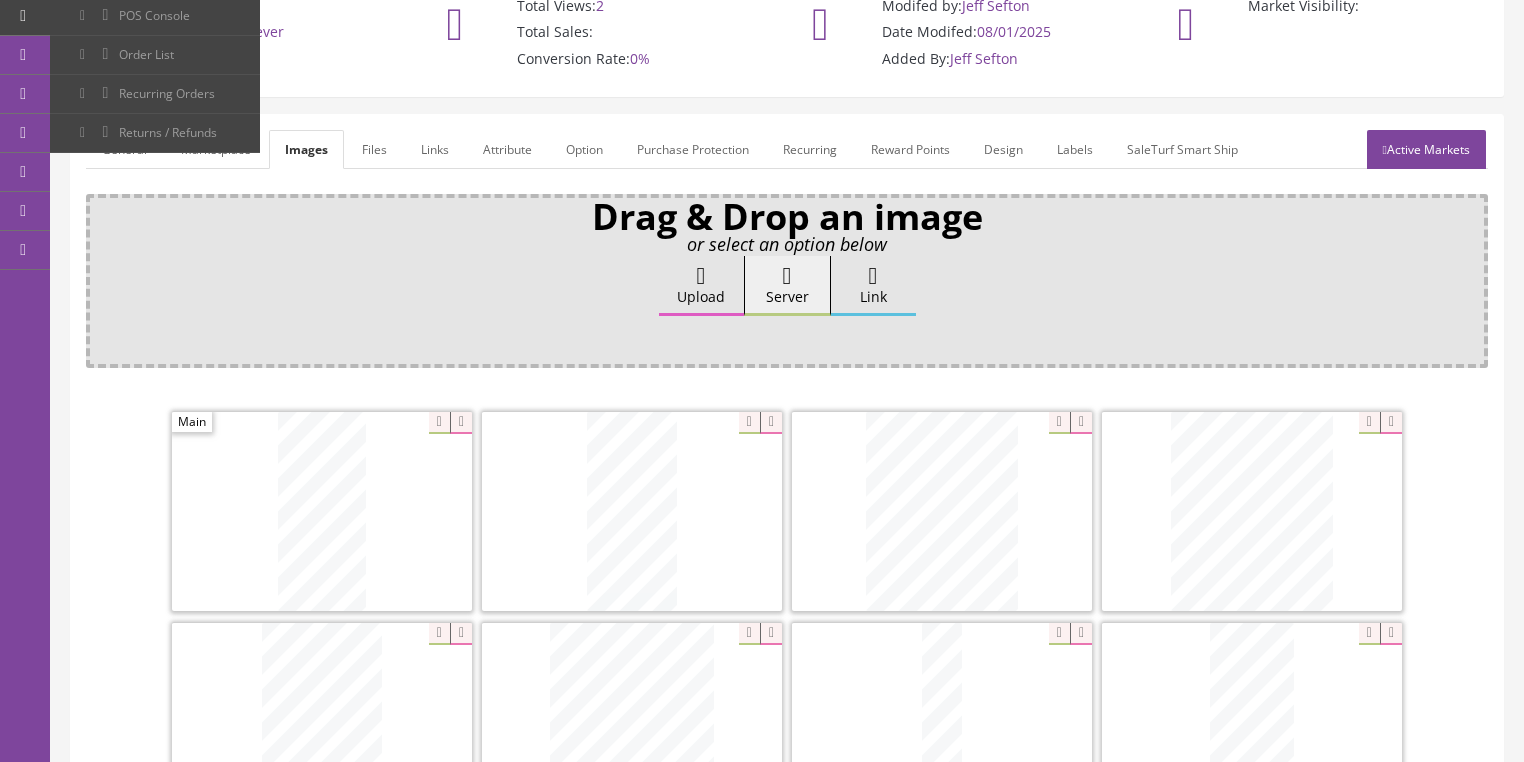 scroll, scrollTop: 158, scrollLeft: 0, axis: vertical 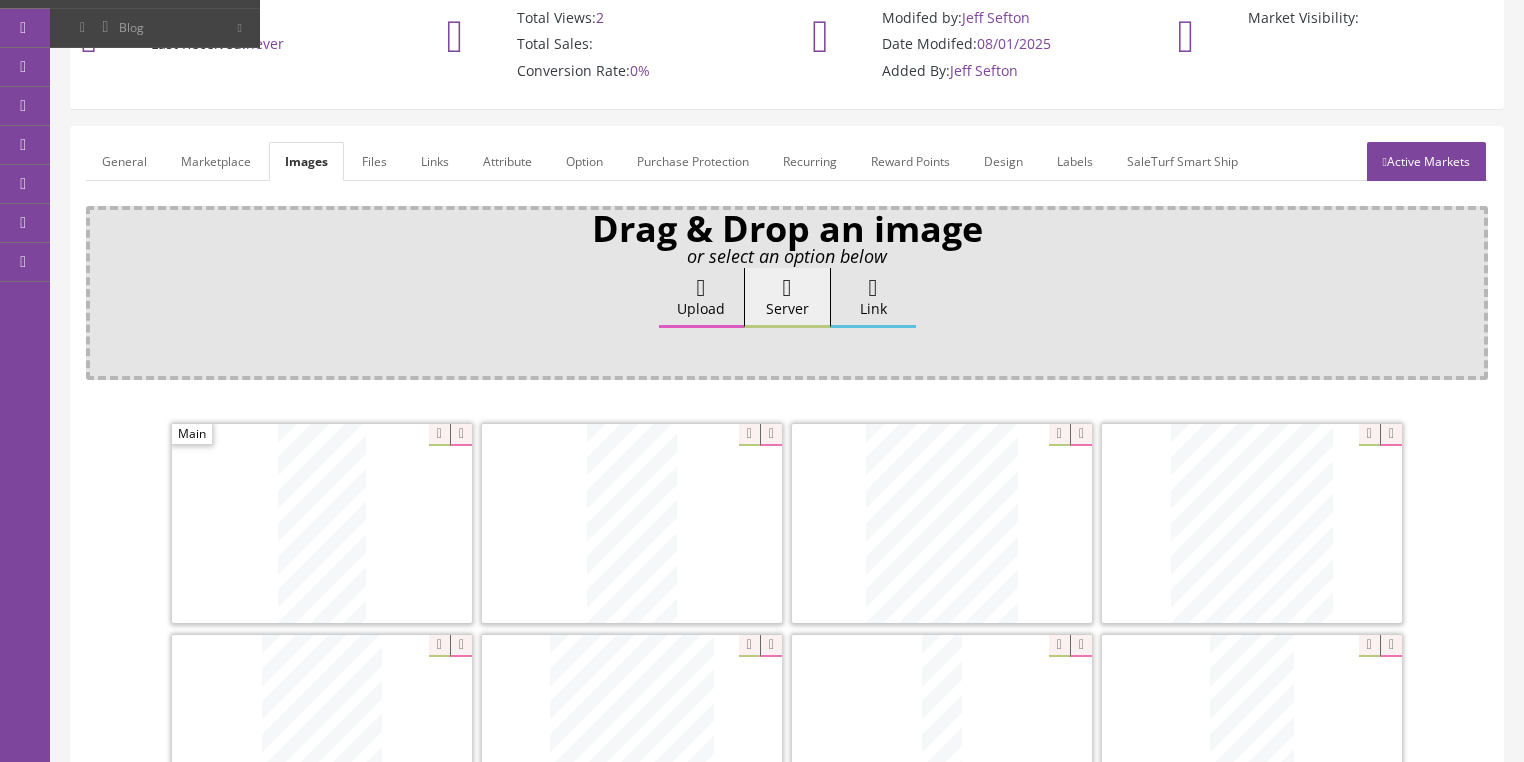 click on "Active Markets" at bounding box center (1426, 161) 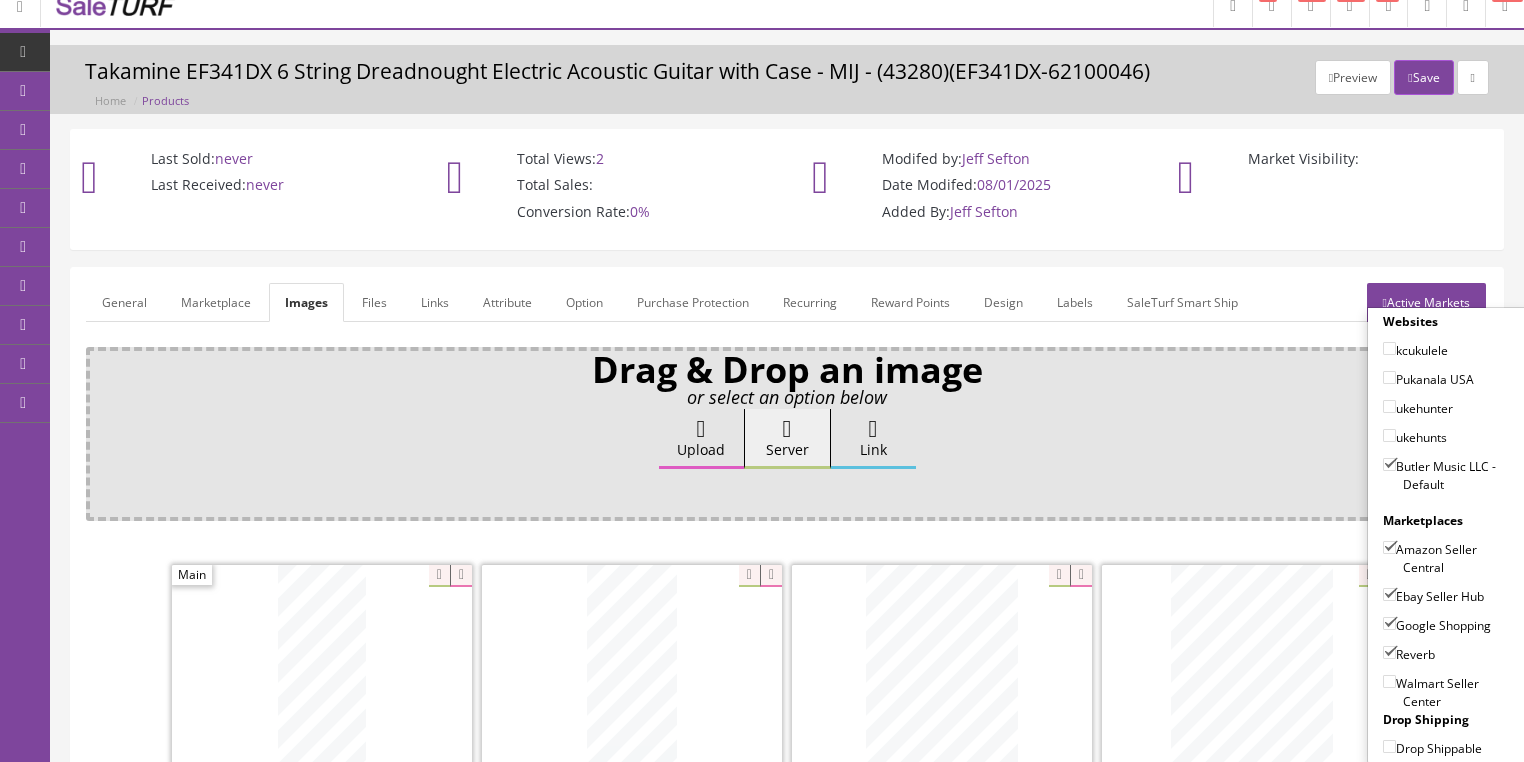 scroll, scrollTop: 0, scrollLeft: 0, axis: both 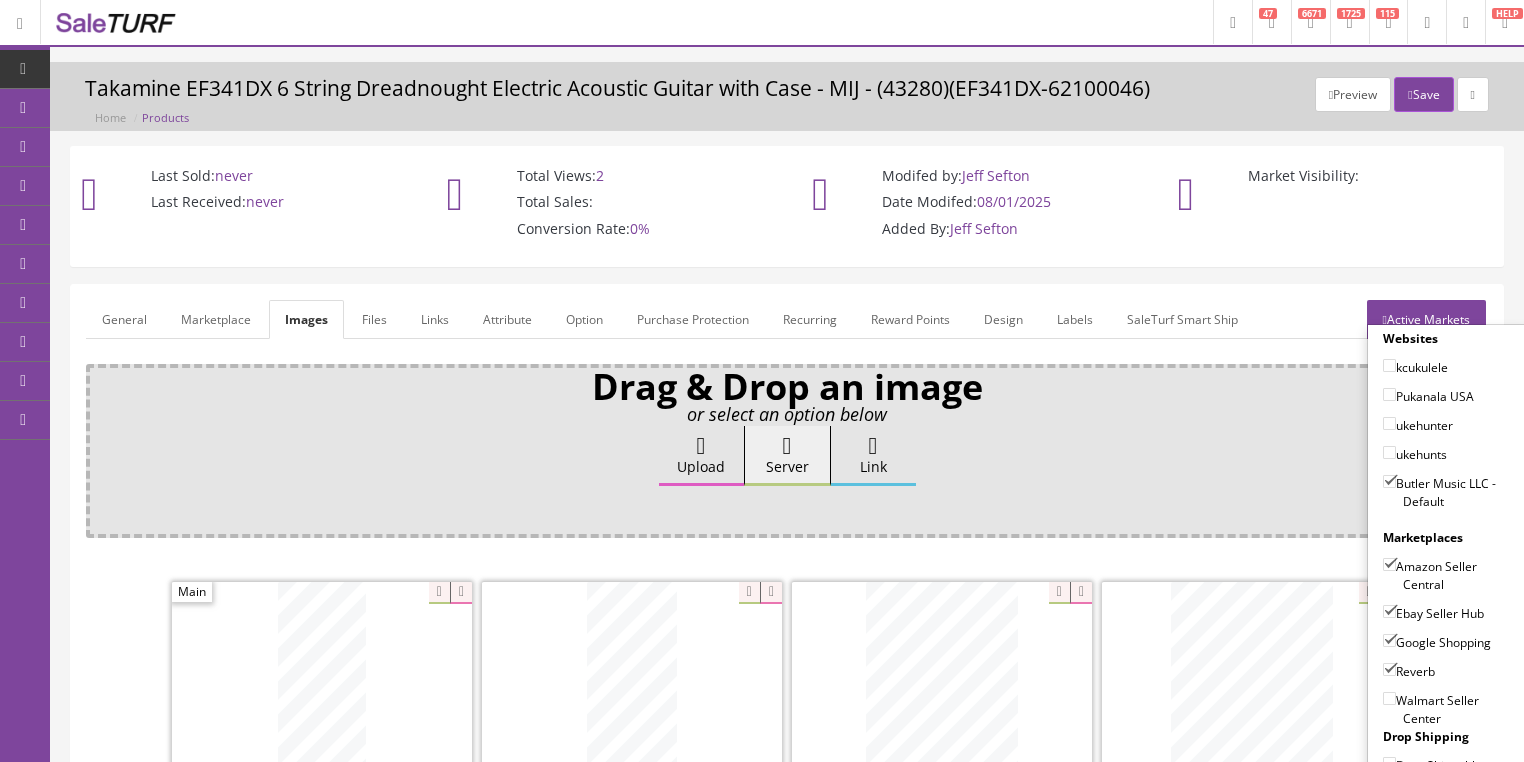 click on "Save" at bounding box center (1423, 94) 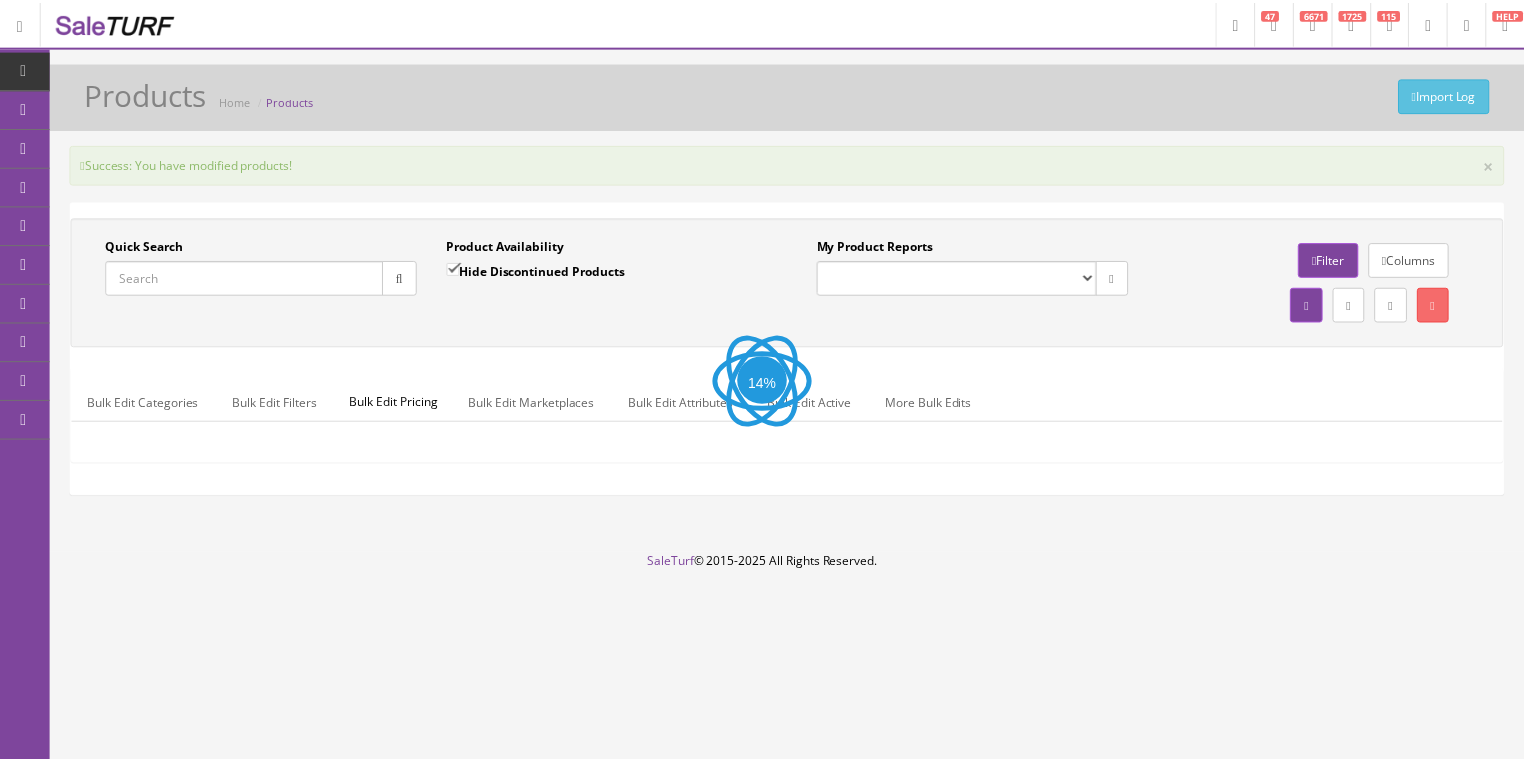 scroll, scrollTop: 0, scrollLeft: 0, axis: both 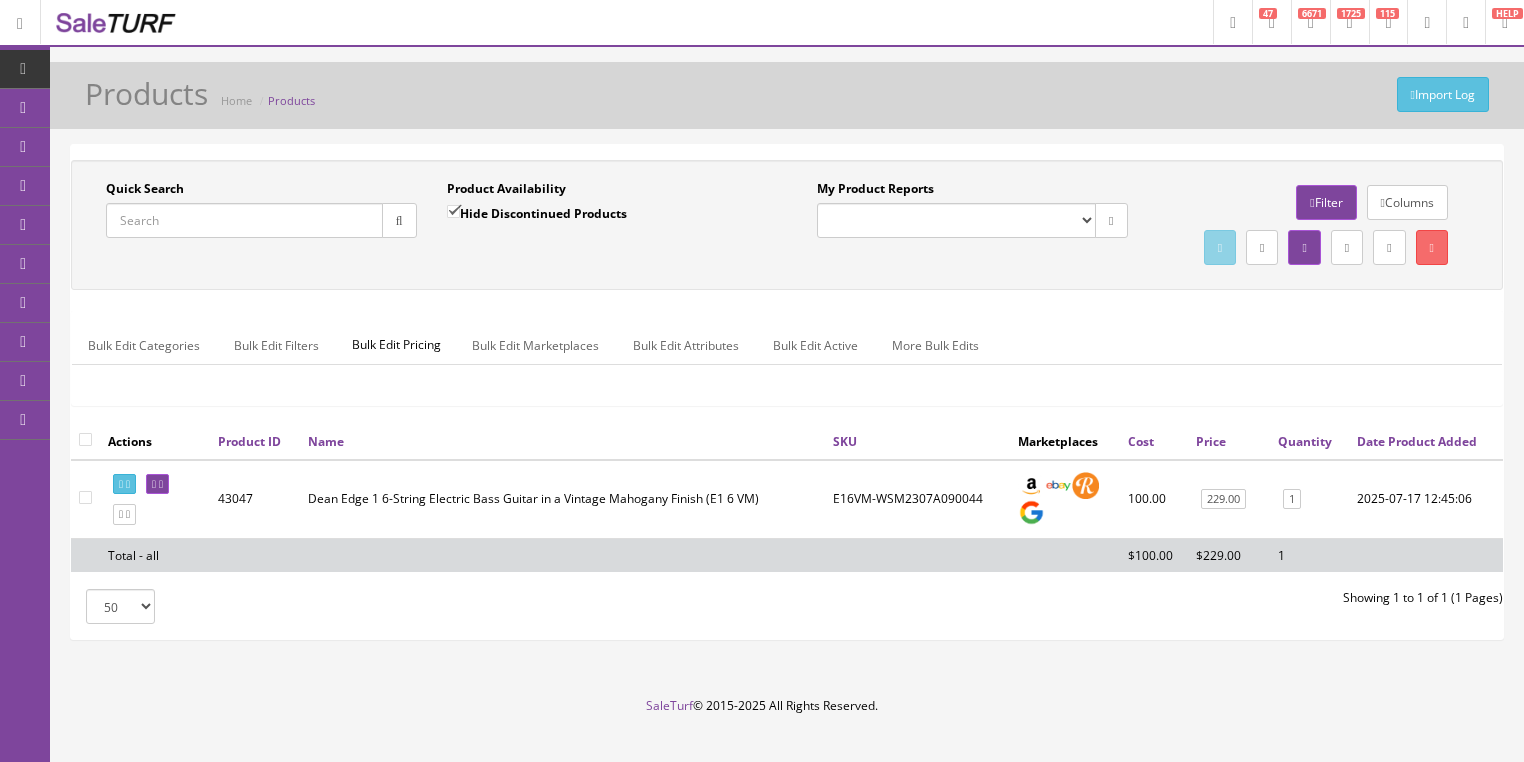 click on "Quick Search" at bounding box center (244, 220) 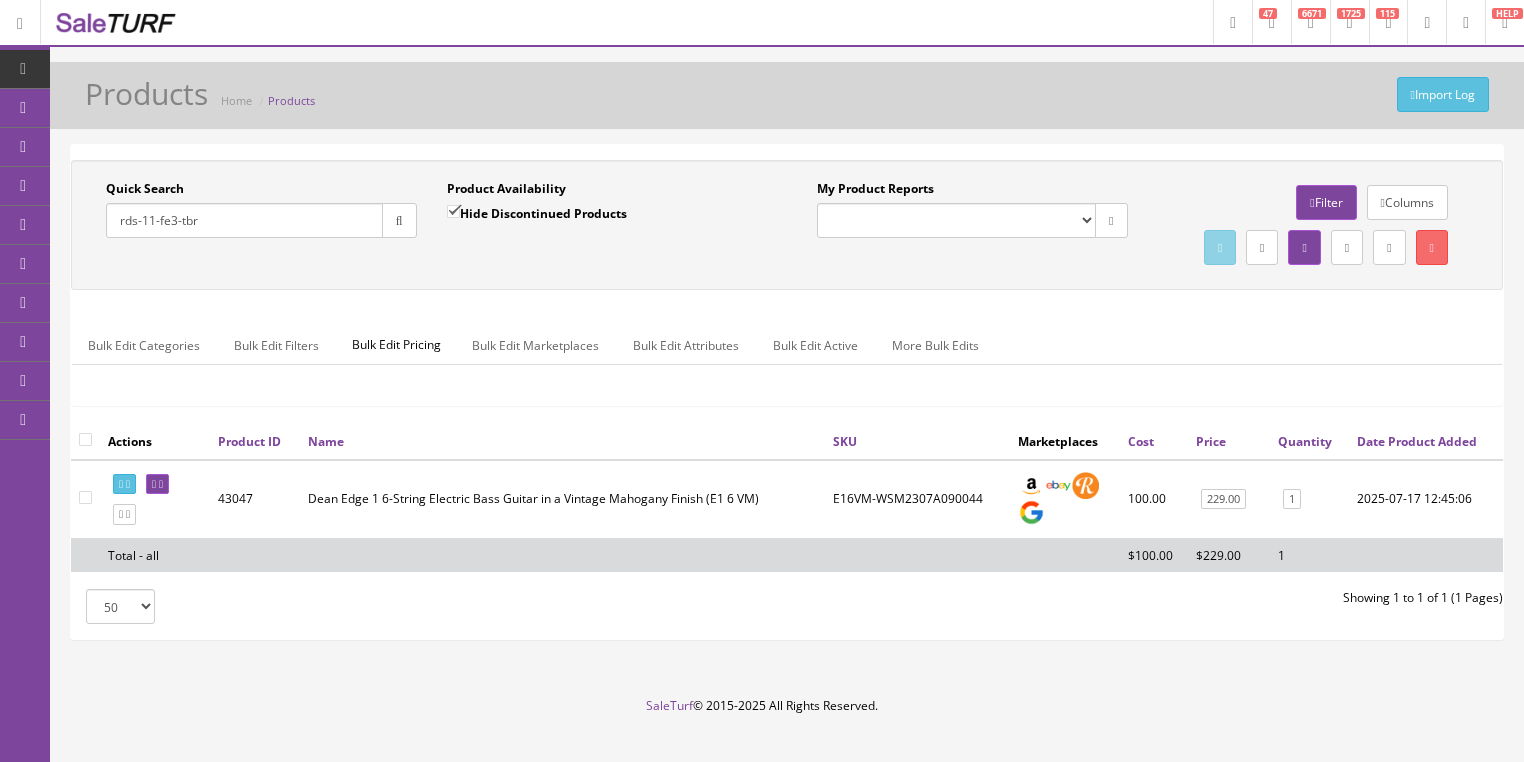 type on "rds-11-fe3-tbr" 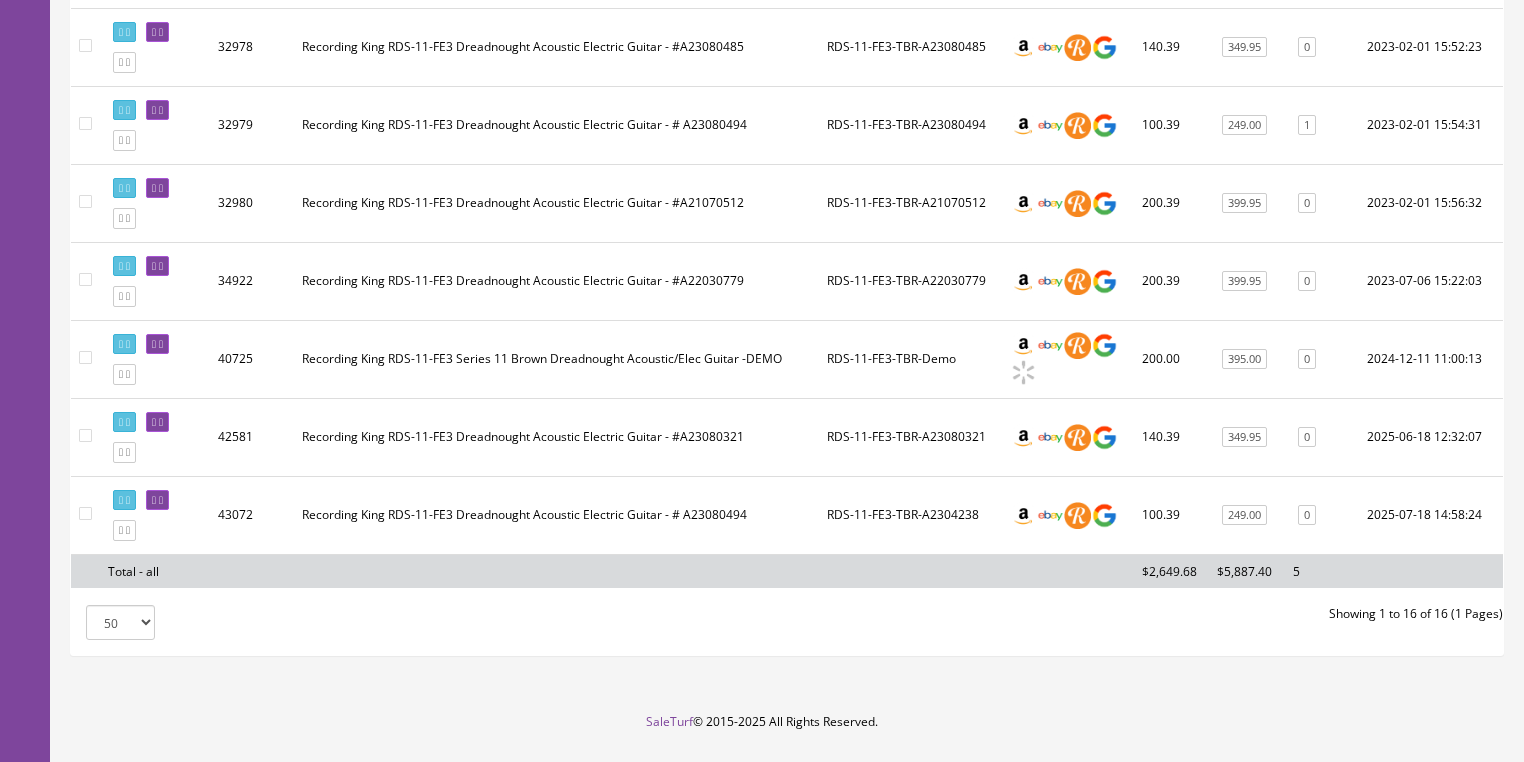 scroll, scrollTop: 1149, scrollLeft: 0, axis: vertical 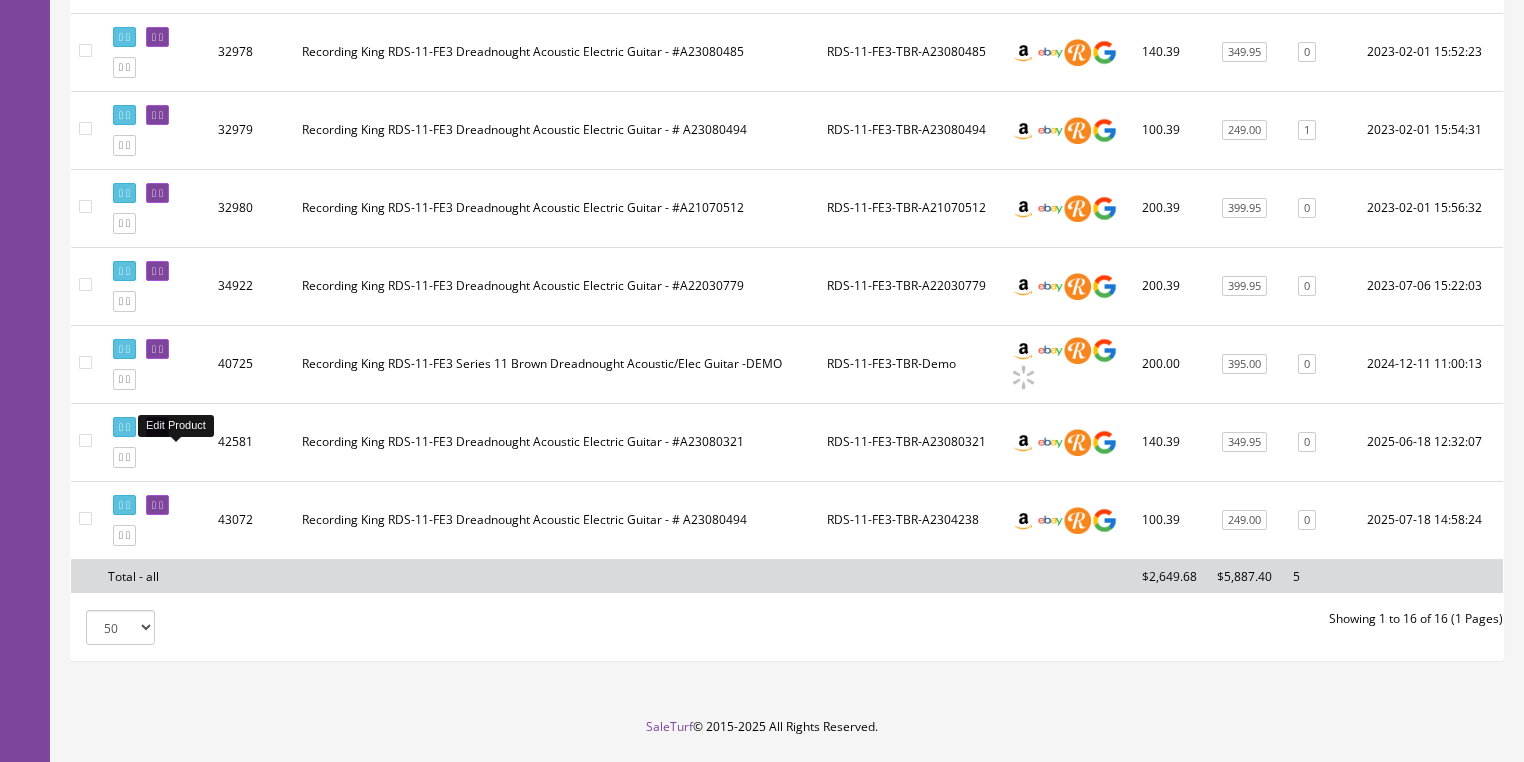 click at bounding box center (157, 427) 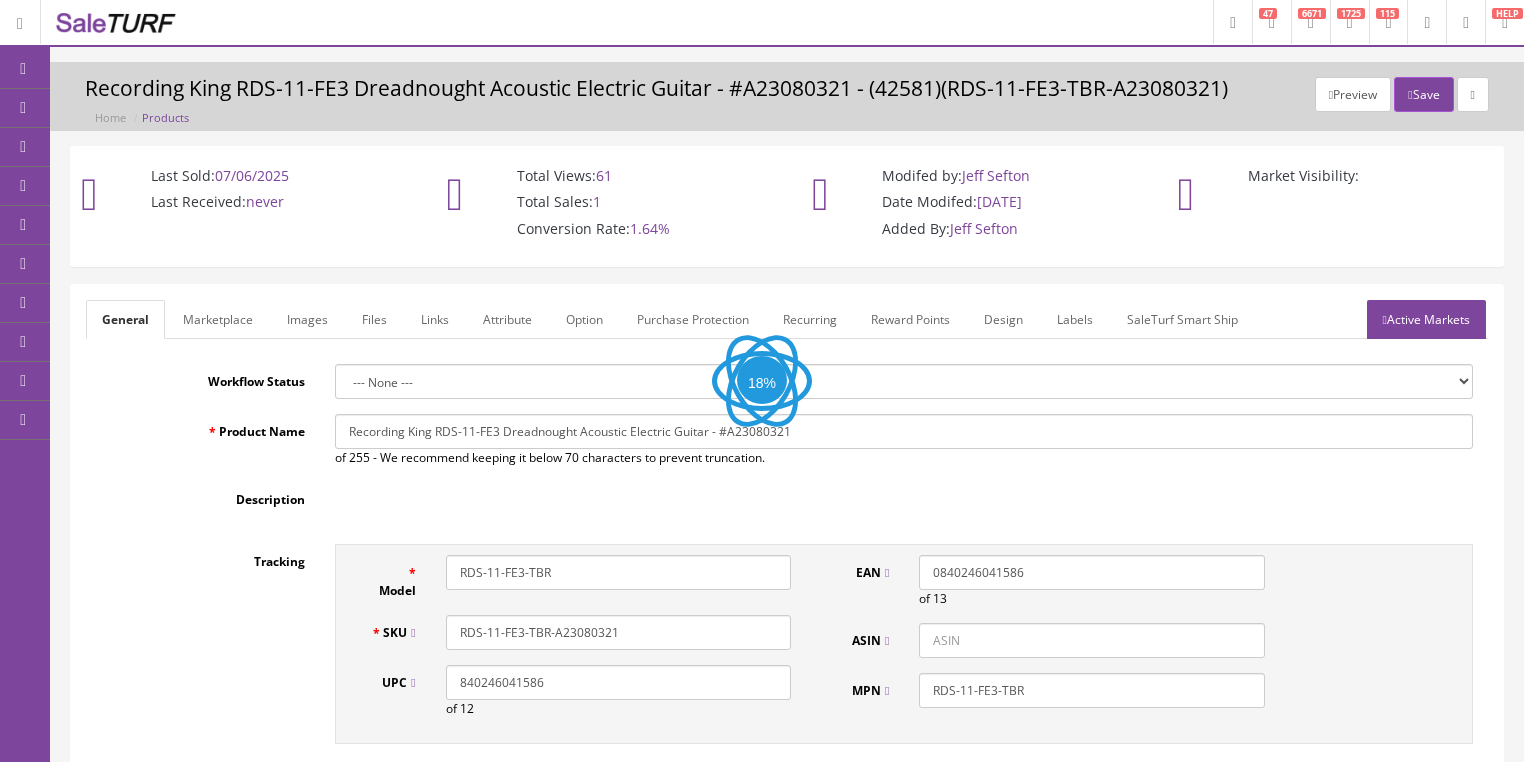 scroll, scrollTop: 0, scrollLeft: 0, axis: both 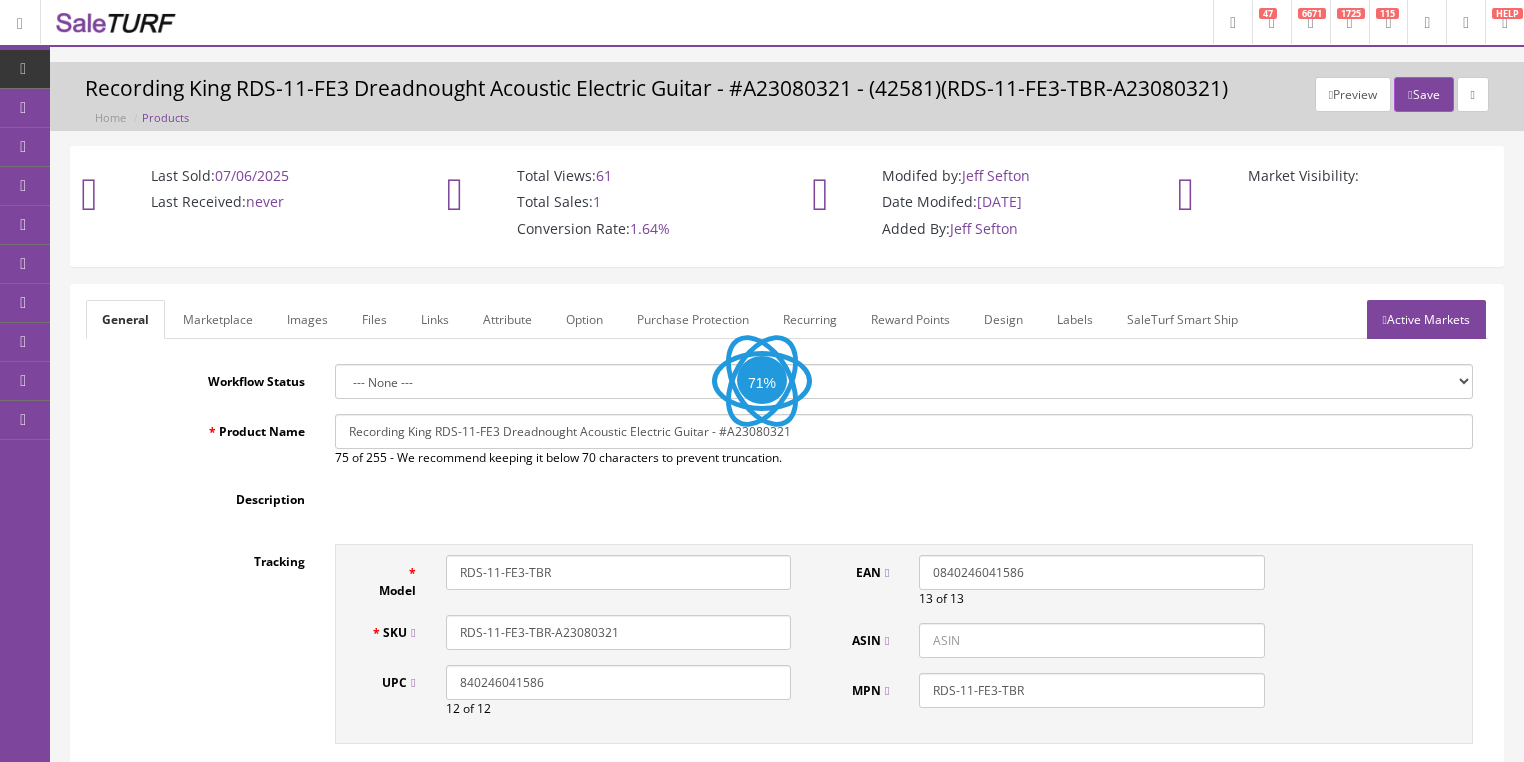 click on "Images" at bounding box center [307, 319] 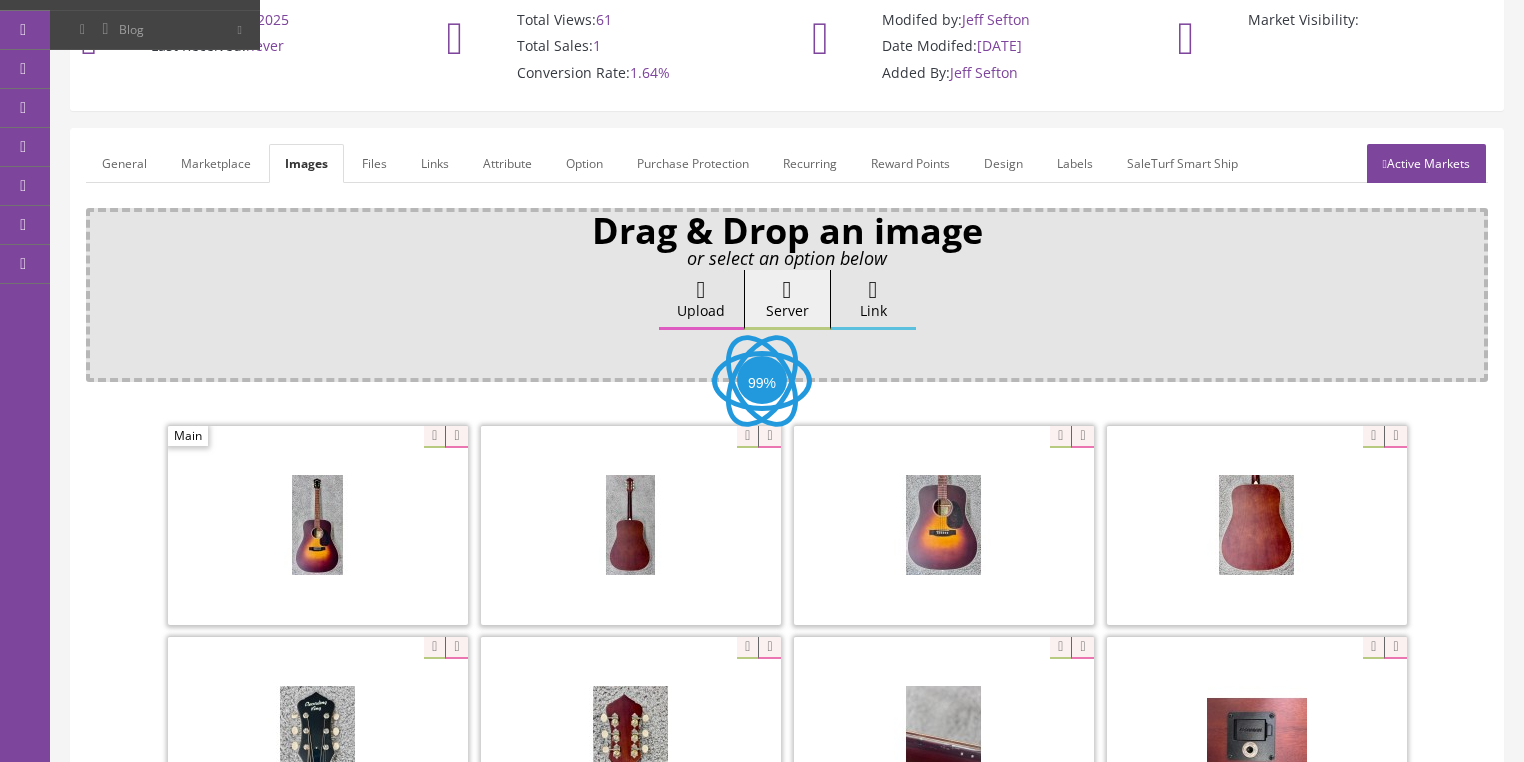 scroll, scrollTop: 160, scrollLeft: 0, axis: vertical 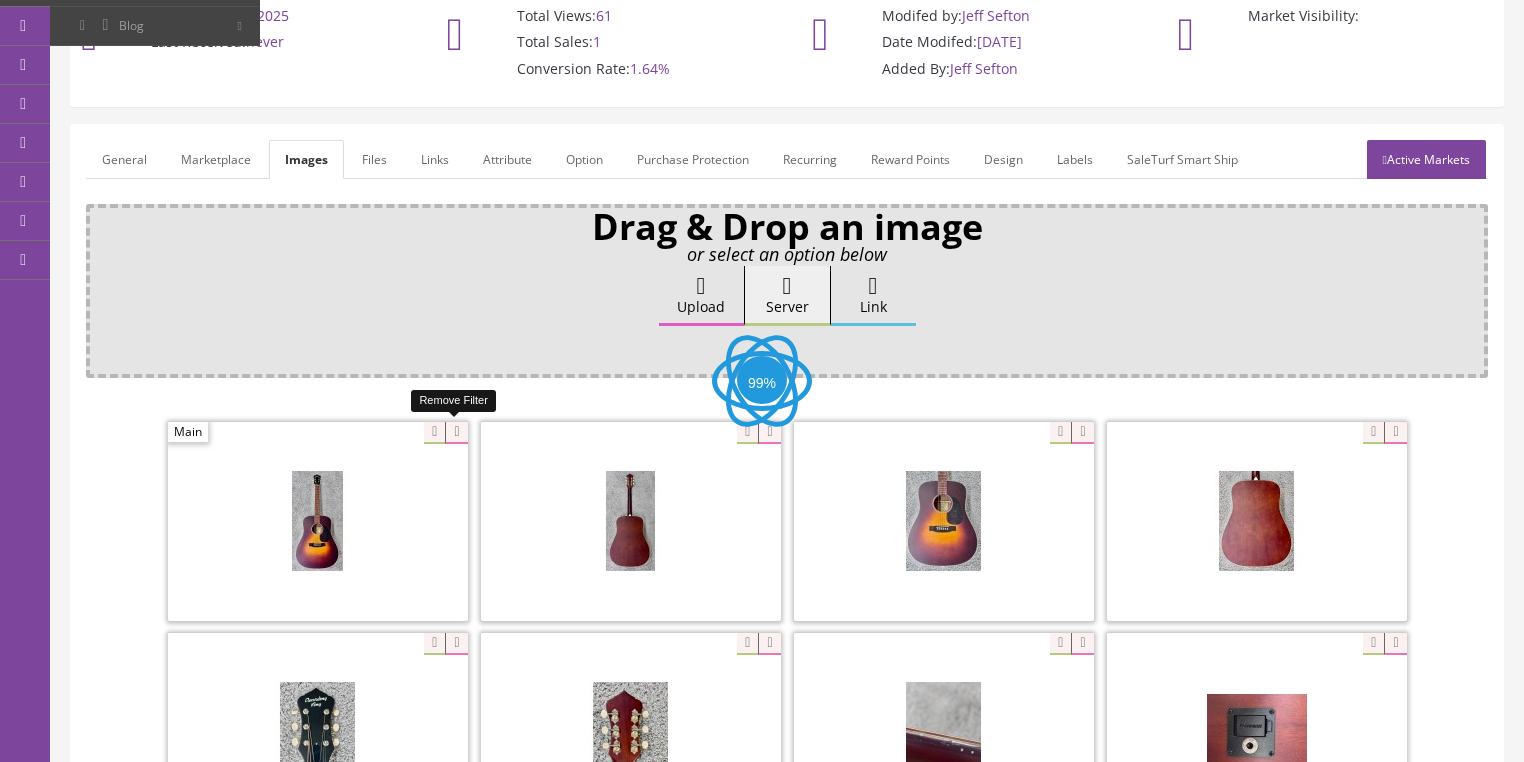 click at bounding box center [456, 433] 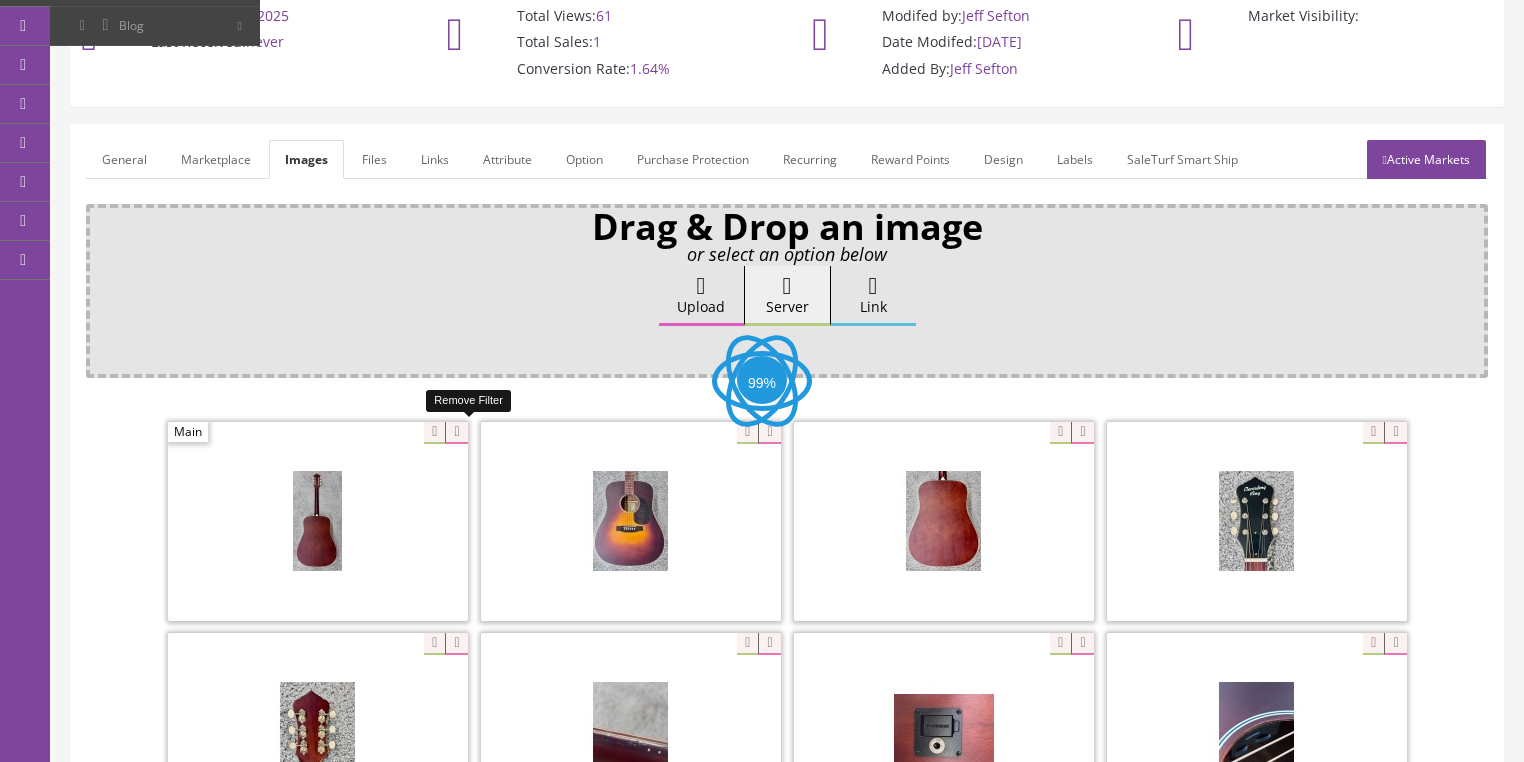 drag, startPoint x: 456, startPoint y: 432, endPoint x: 386, endPoint y: 418, distance: 71.38628 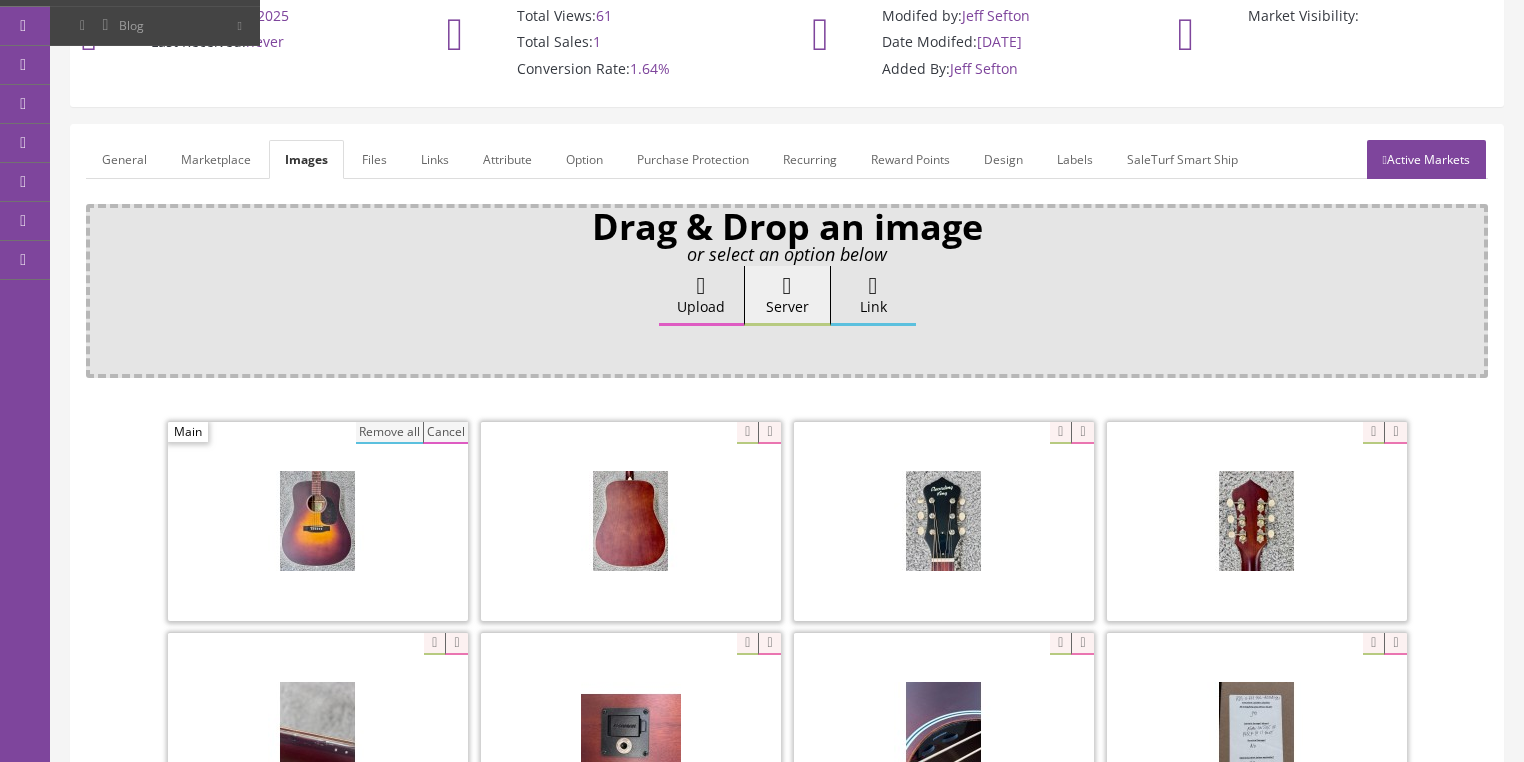 click on "Remove all" at bounding box center [389, 433] 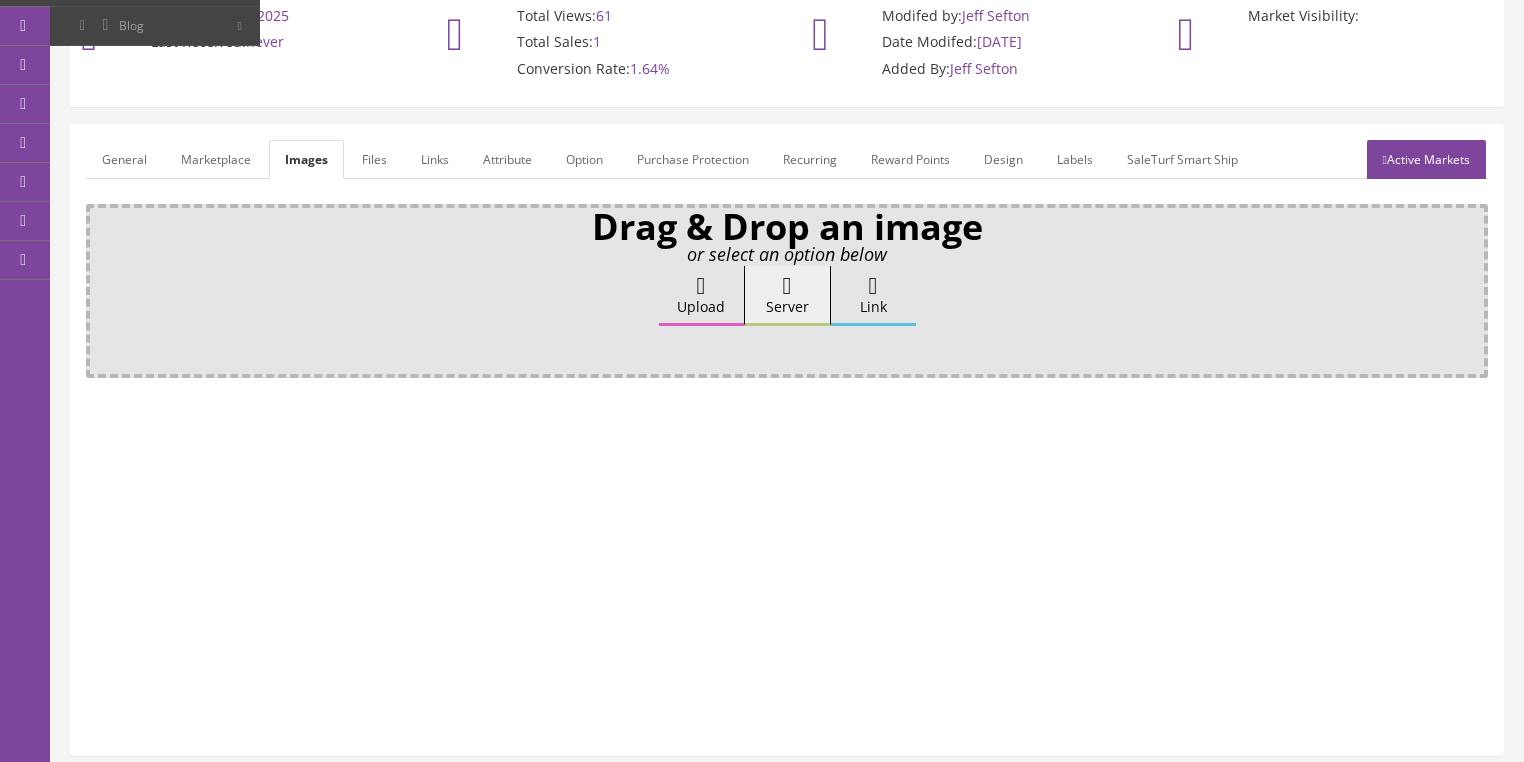 click on "Upload" at bounding box center [701, 296] 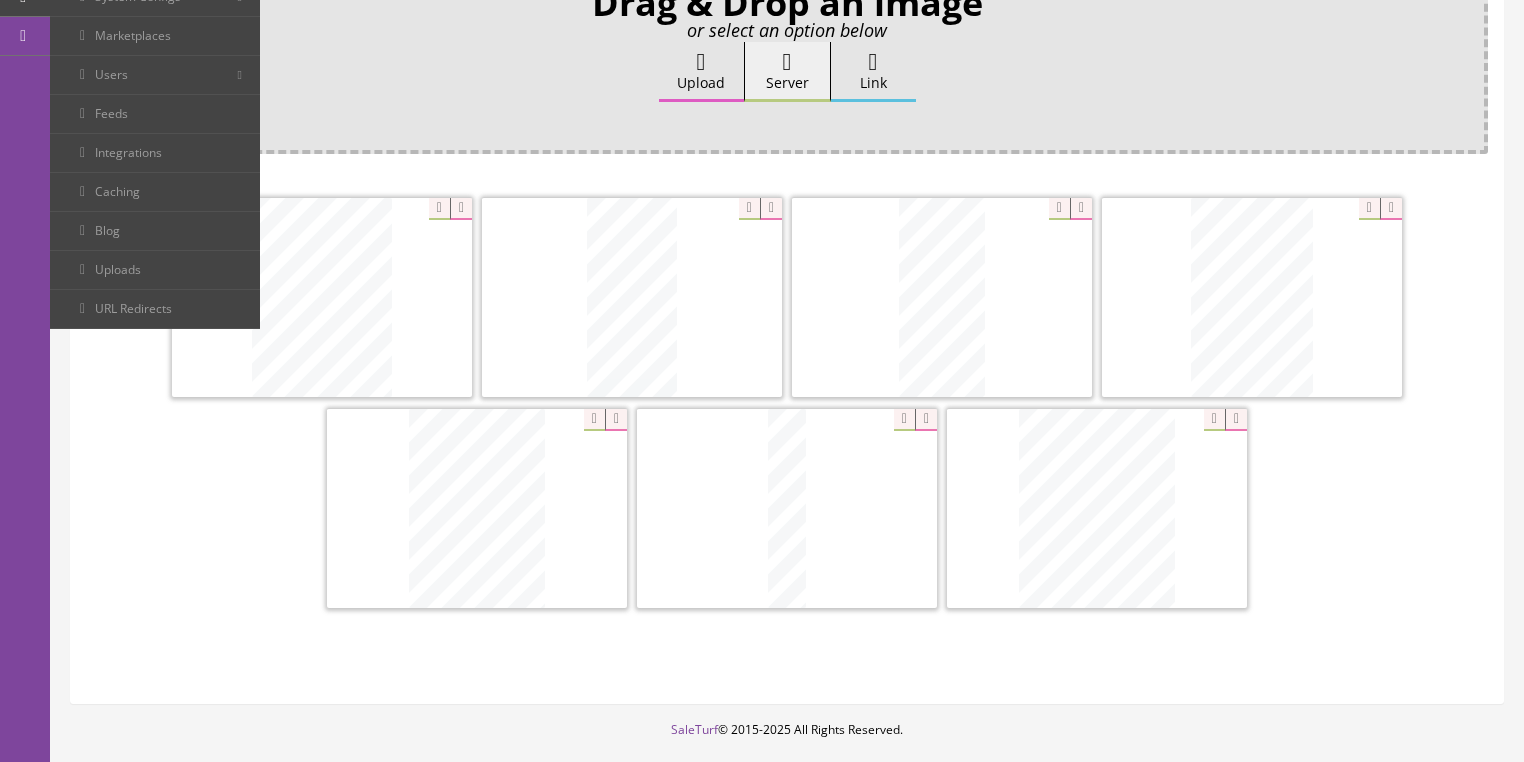 scroll, scrollTop: 478, scrollLeft: 0, axis: vertical 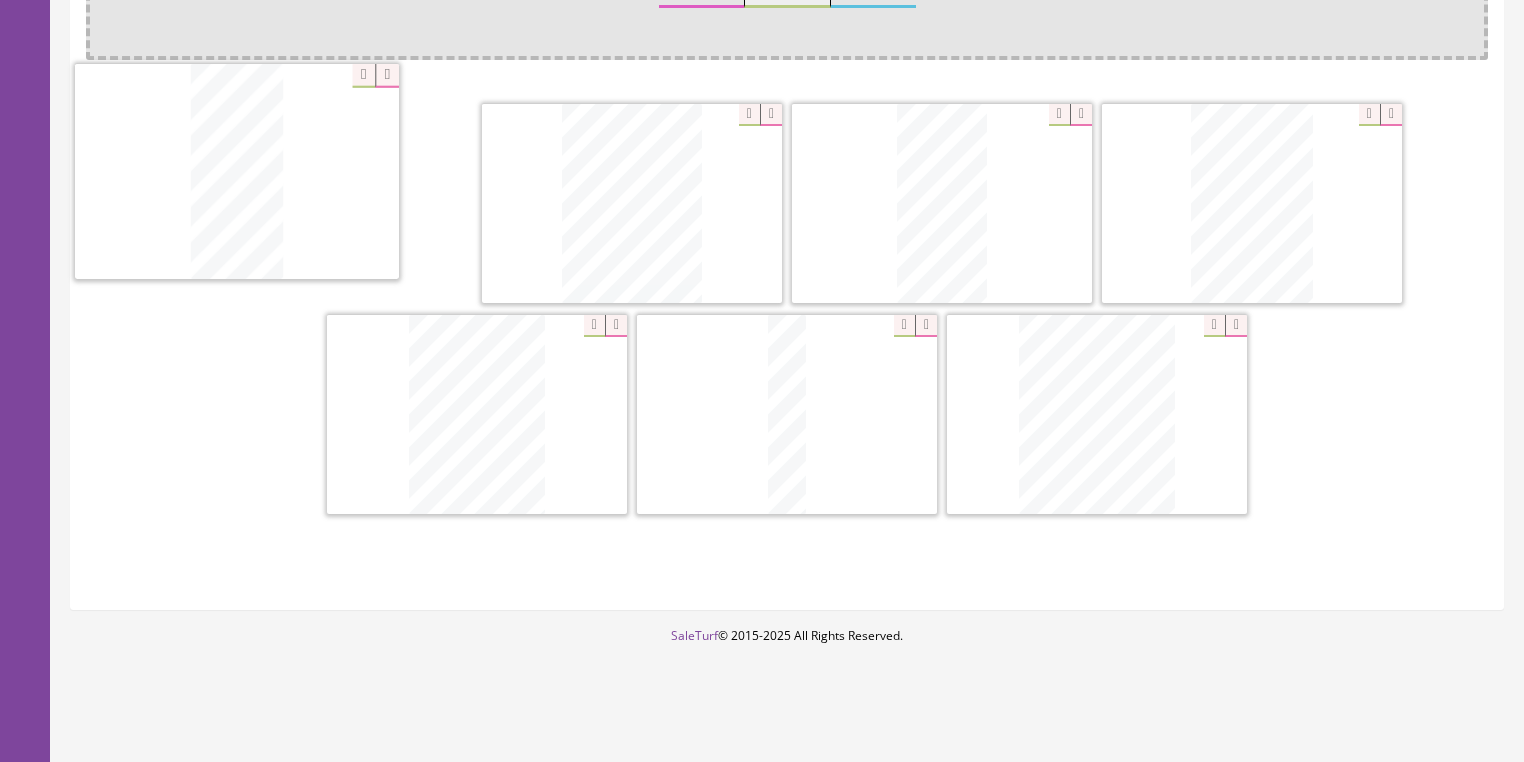 drag, startPoint x: 929, startPoint y: 256, endPoint x: 443, endPoint y: 275, distance: 486.37125 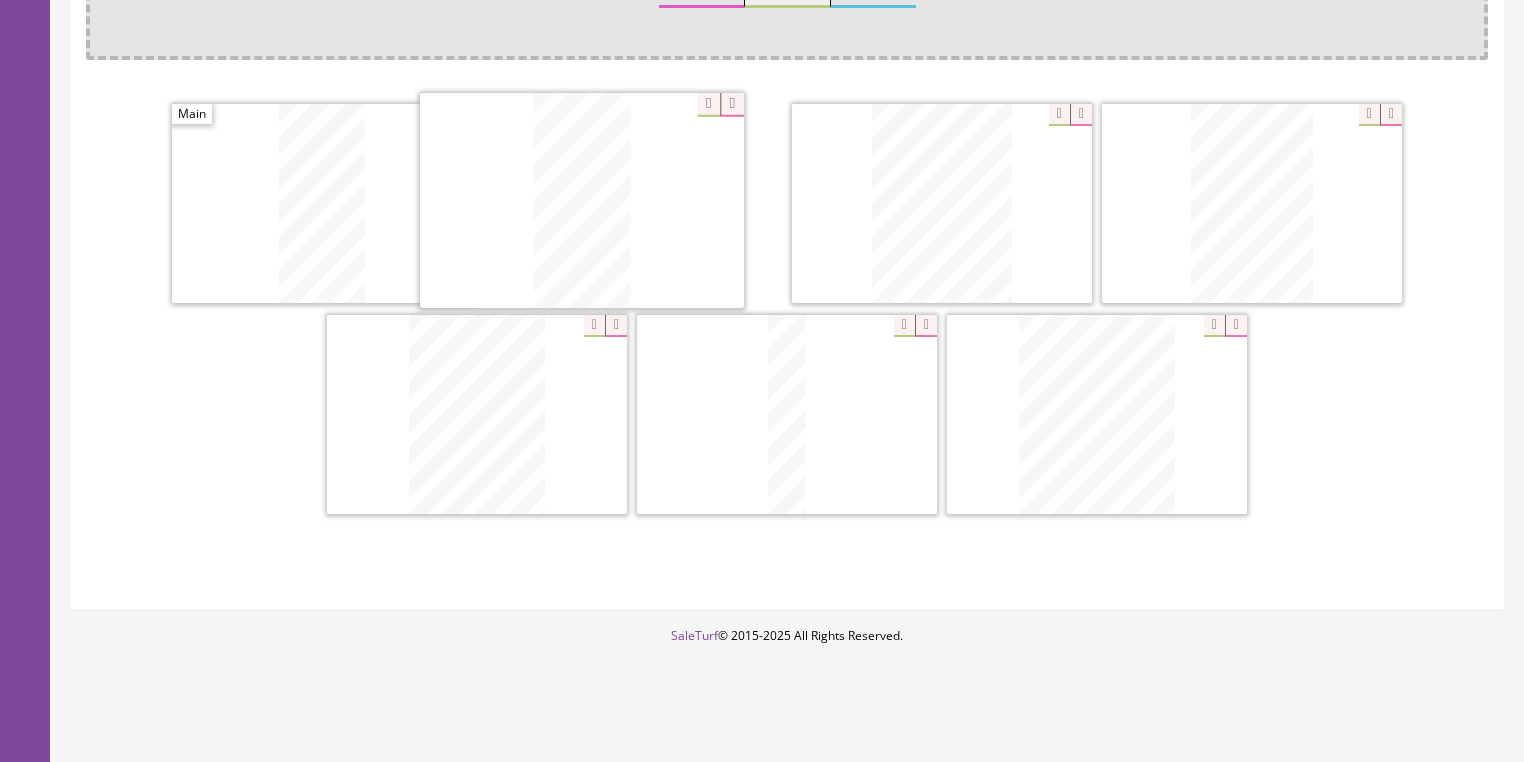 drag, startPoint x: 920, startPoint y: 244, endPoint x: 734, endPoint y: 306, distance: 196.06122 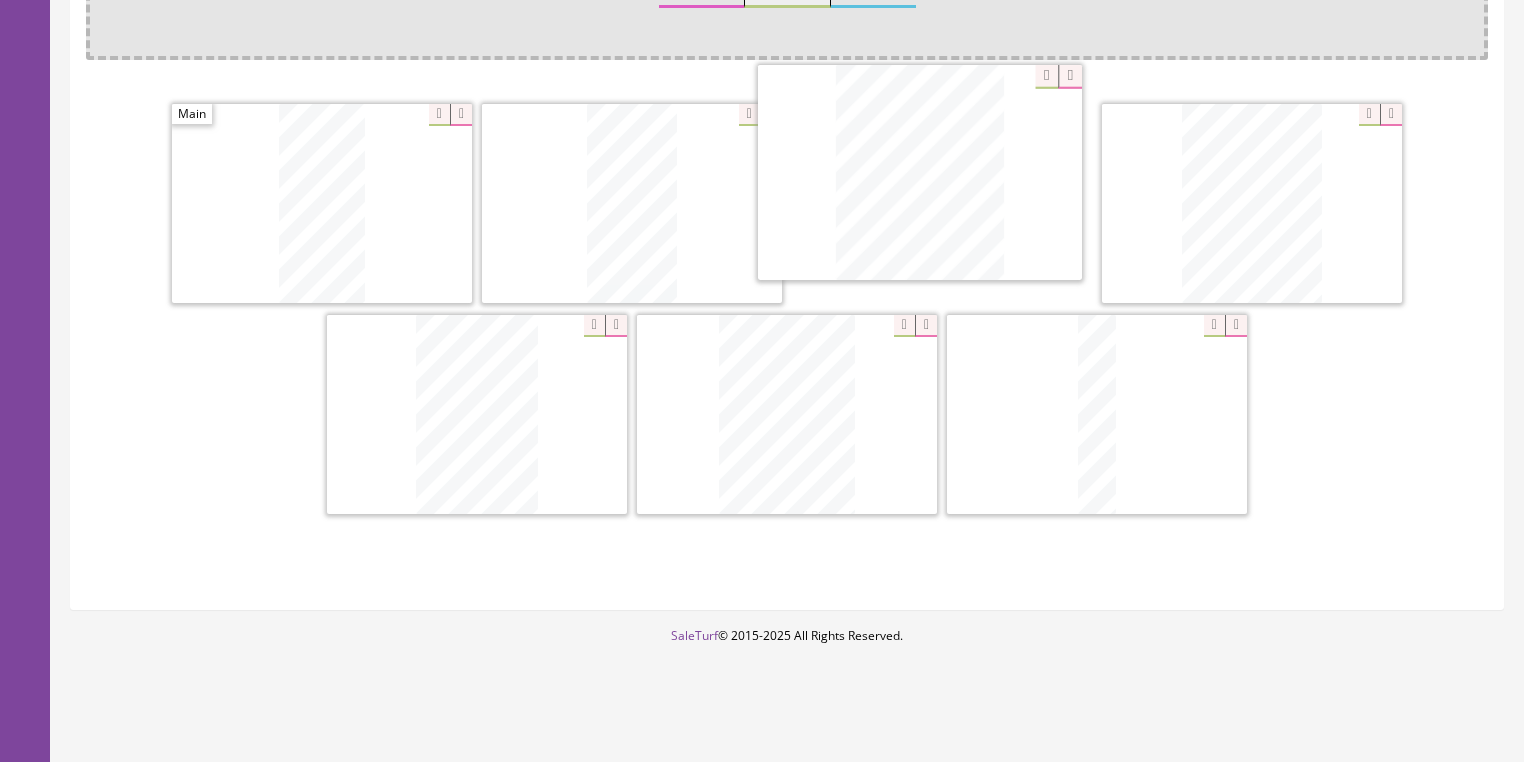 drag, startPoint x: 1069, startPoint y: 392, endPoint x: 892, endPoint y: 154, distance: 296.60242 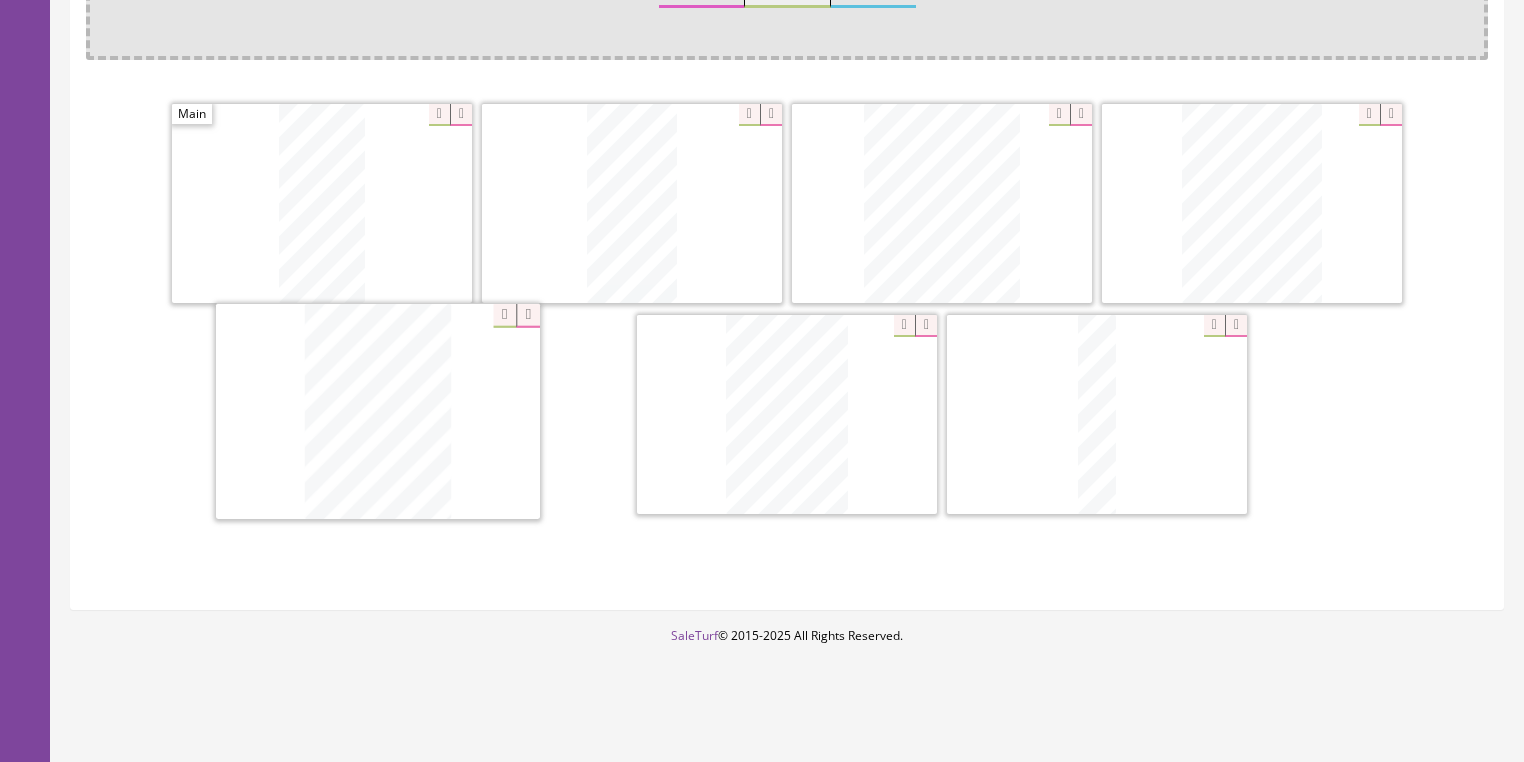 drag, startPoint x: 732, startPoint y: 410, endPoint x: 322, endPoint y: 410, distance: 410 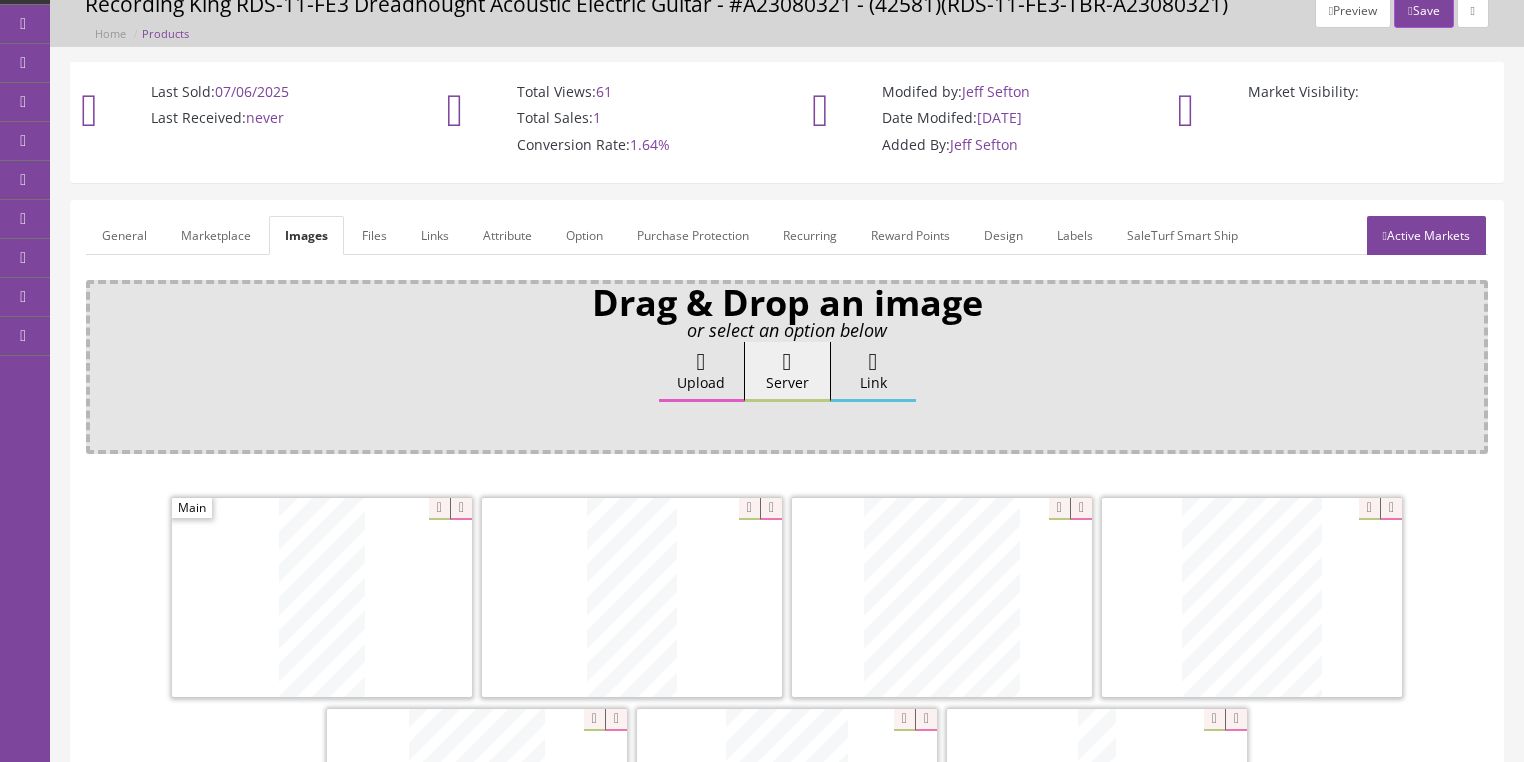 scroll, scrollTop: 78, scrollLeft: 0, axis: vertical 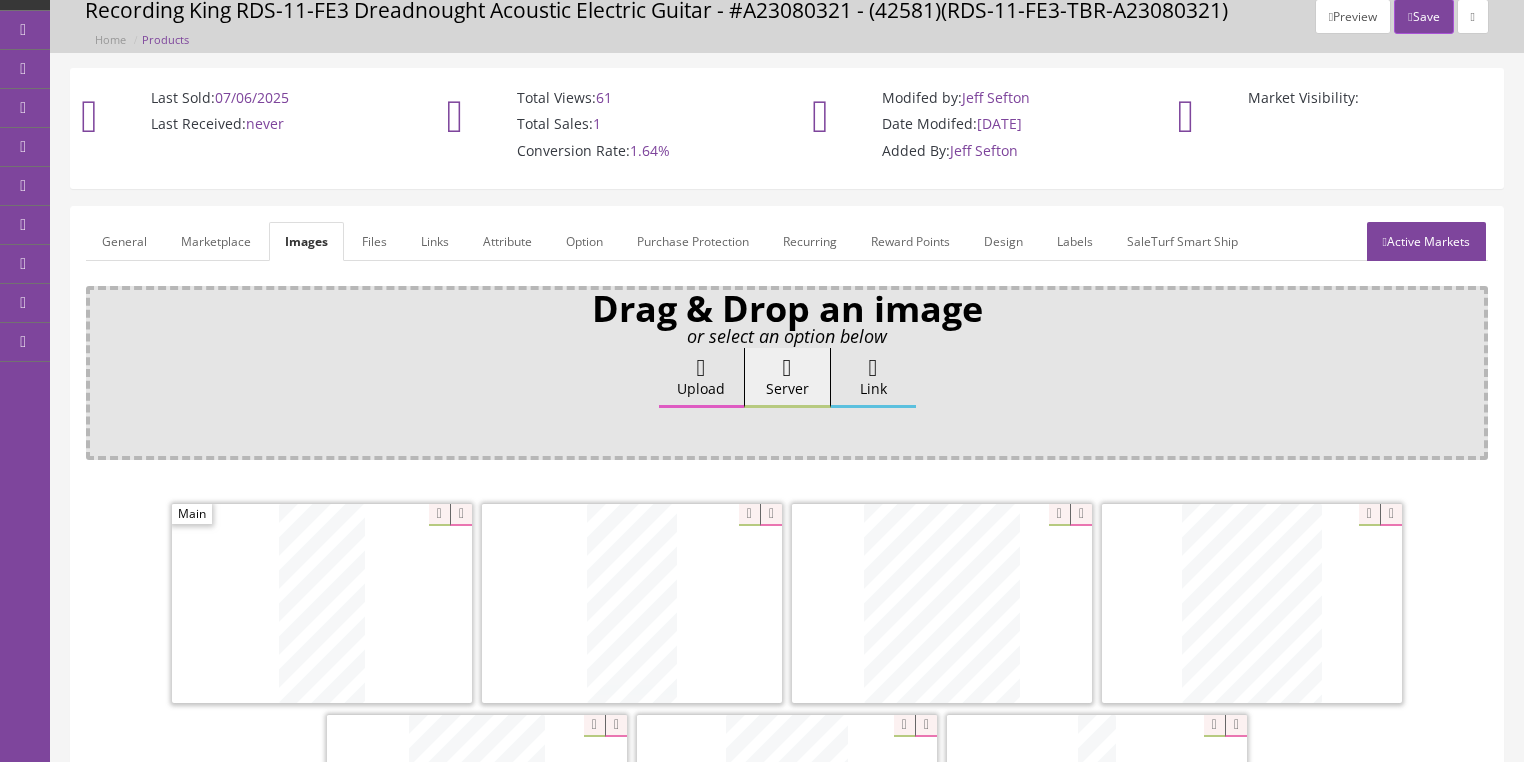 click on "General" at bounding box center (124, 241) 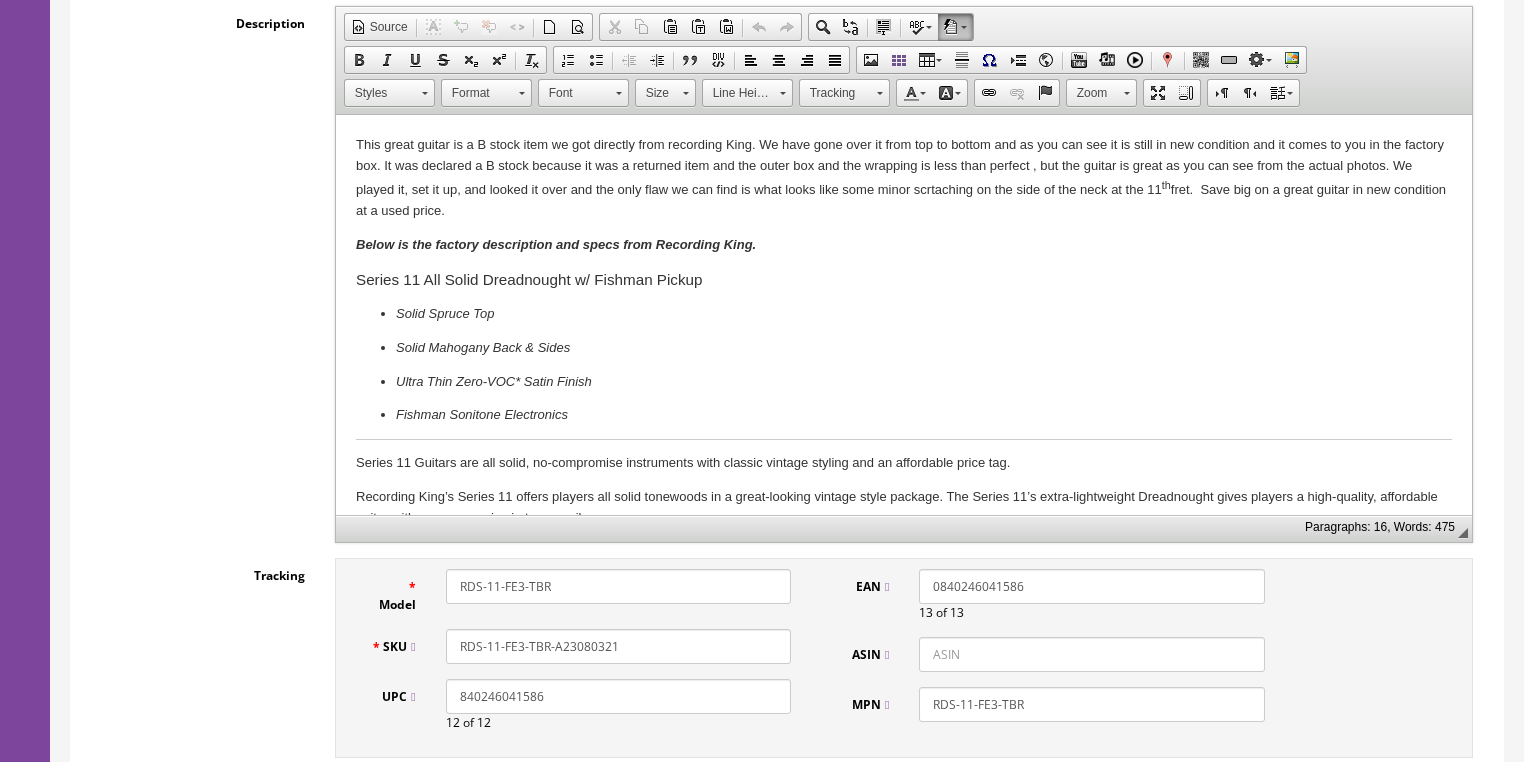 scroll, scrollTop: 478, scrollLeft: 0, axis: vertical 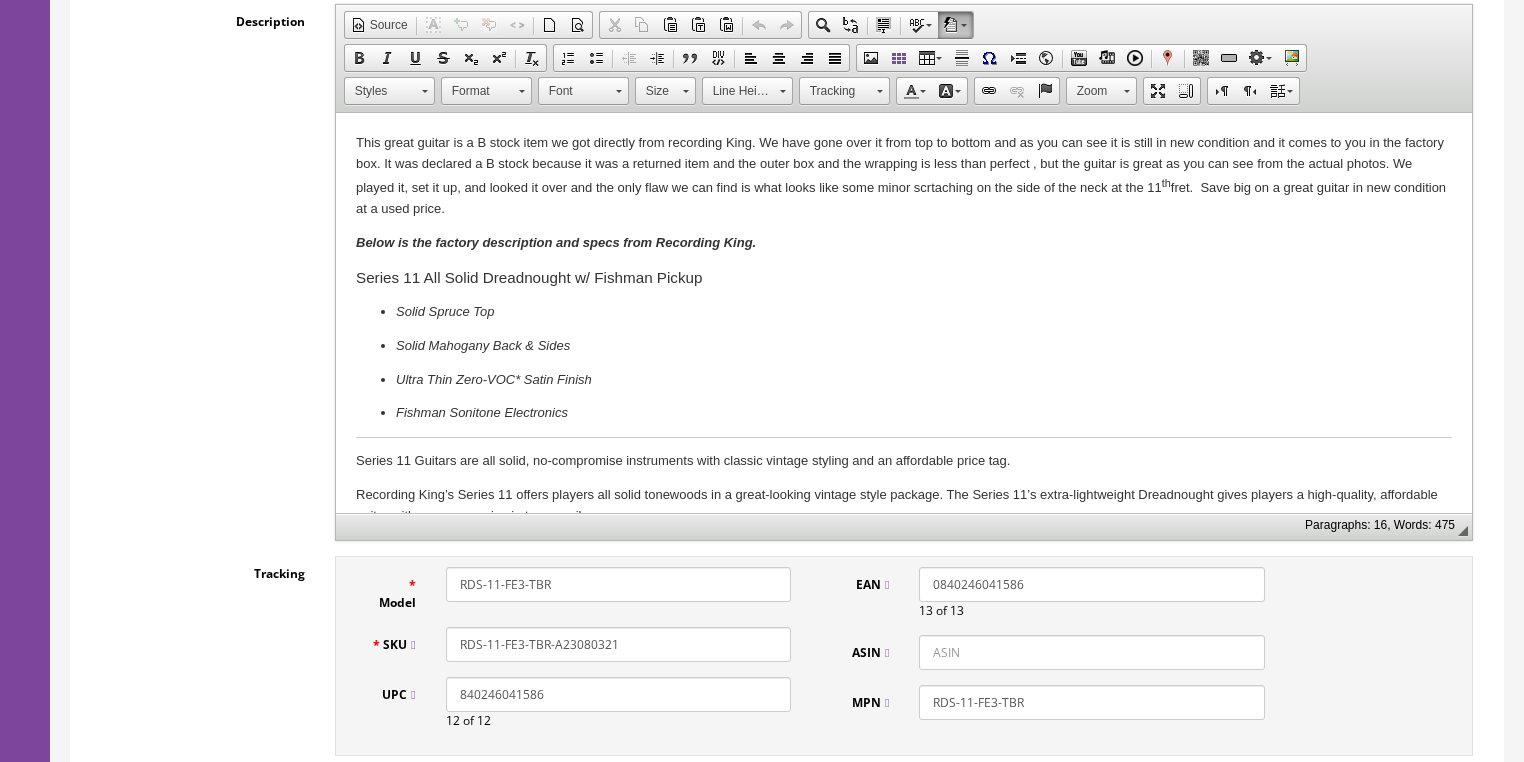 drag, startPoint x: 595, startPoint y: 640, endPoint x: 673, endPoint y: 640, distance: 78 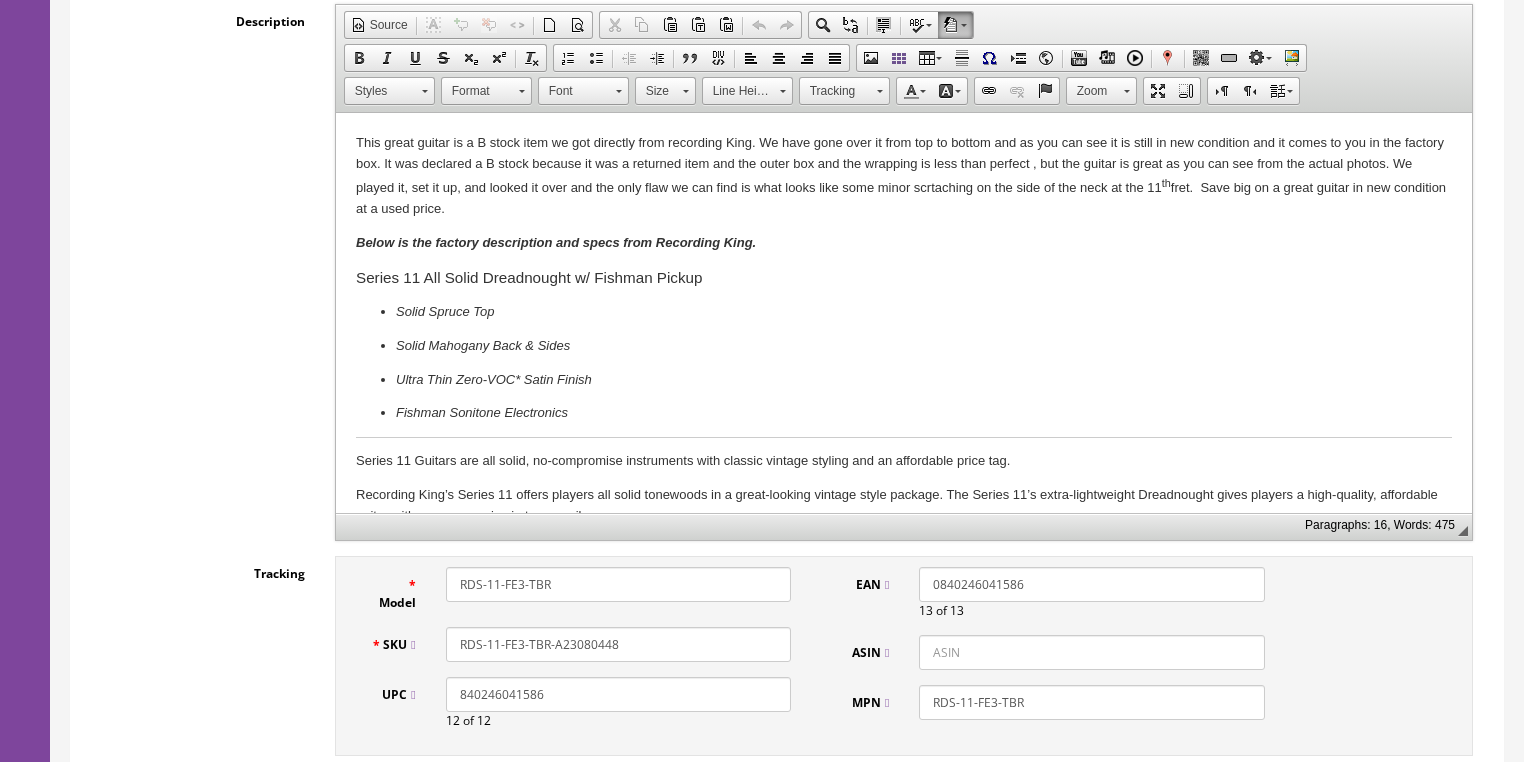type on "RDS-11-FE3-TBR-A23080448" 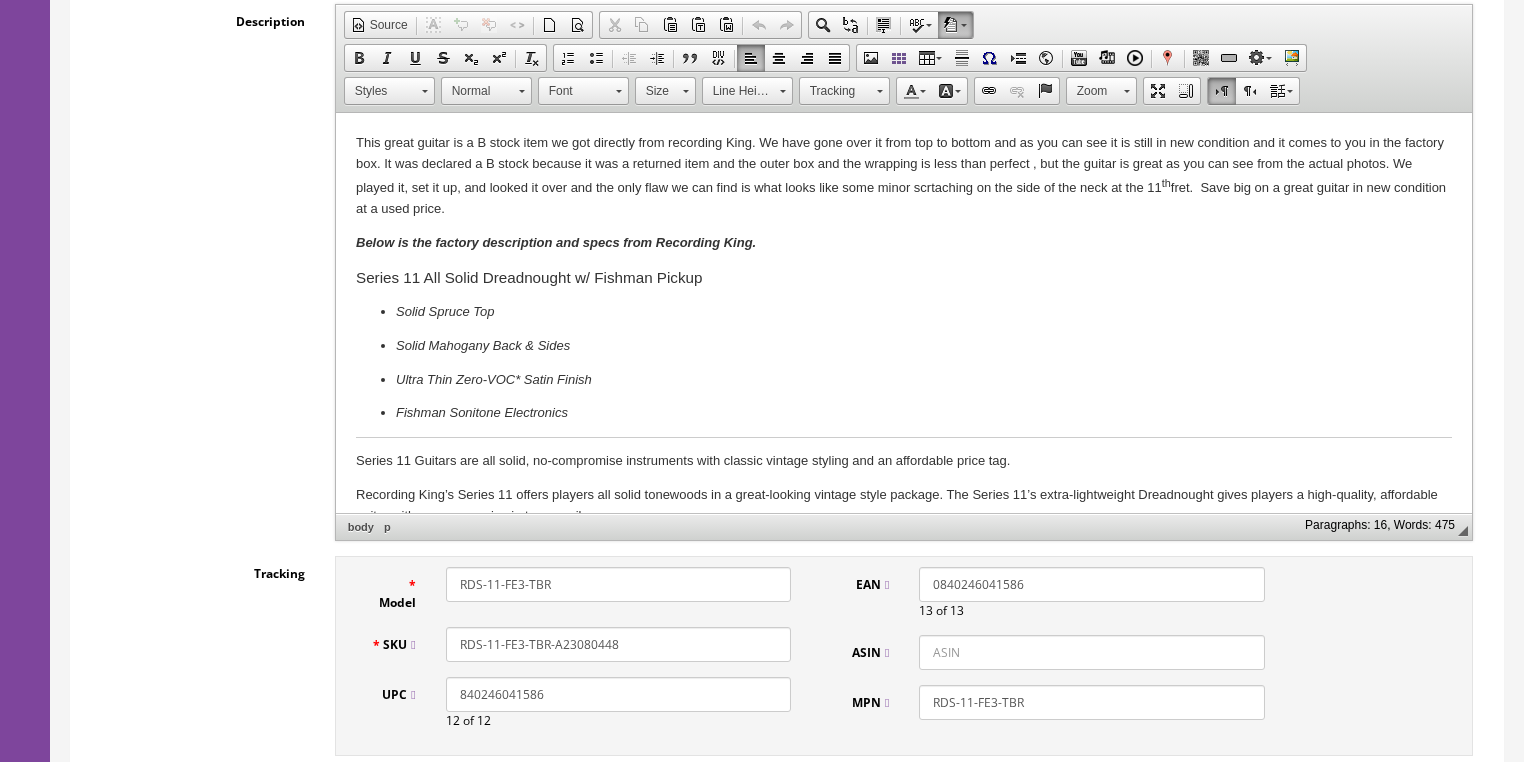 type 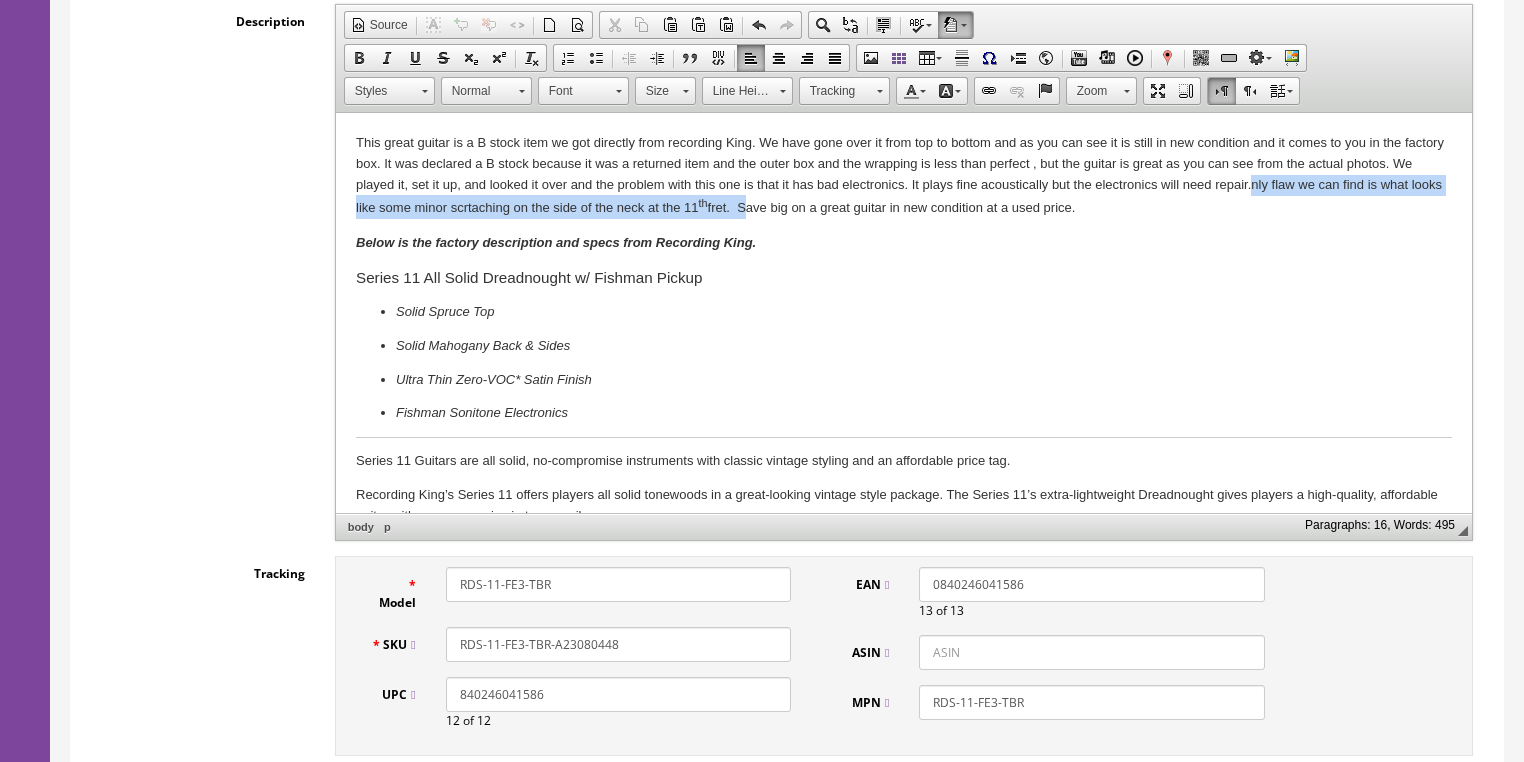 drag, startPoint x: 1274, startPoint y: 181, endPoint x: 774, endPoint y: 205, distance: 500.57568 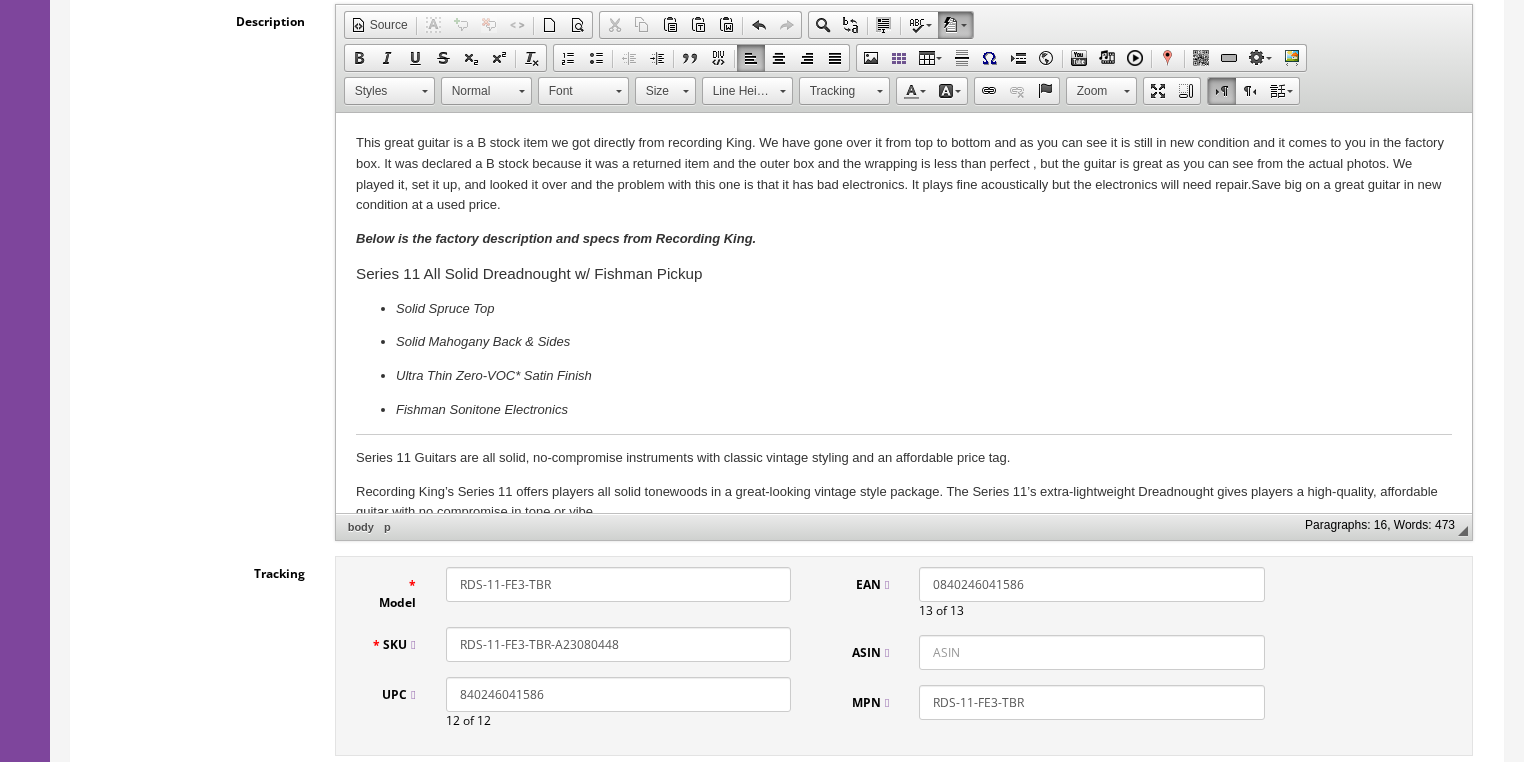 drag, startPoint x: 444, startPoint y: 158, endPoint x: 570, endPoint y: 199, distance: 132.50282 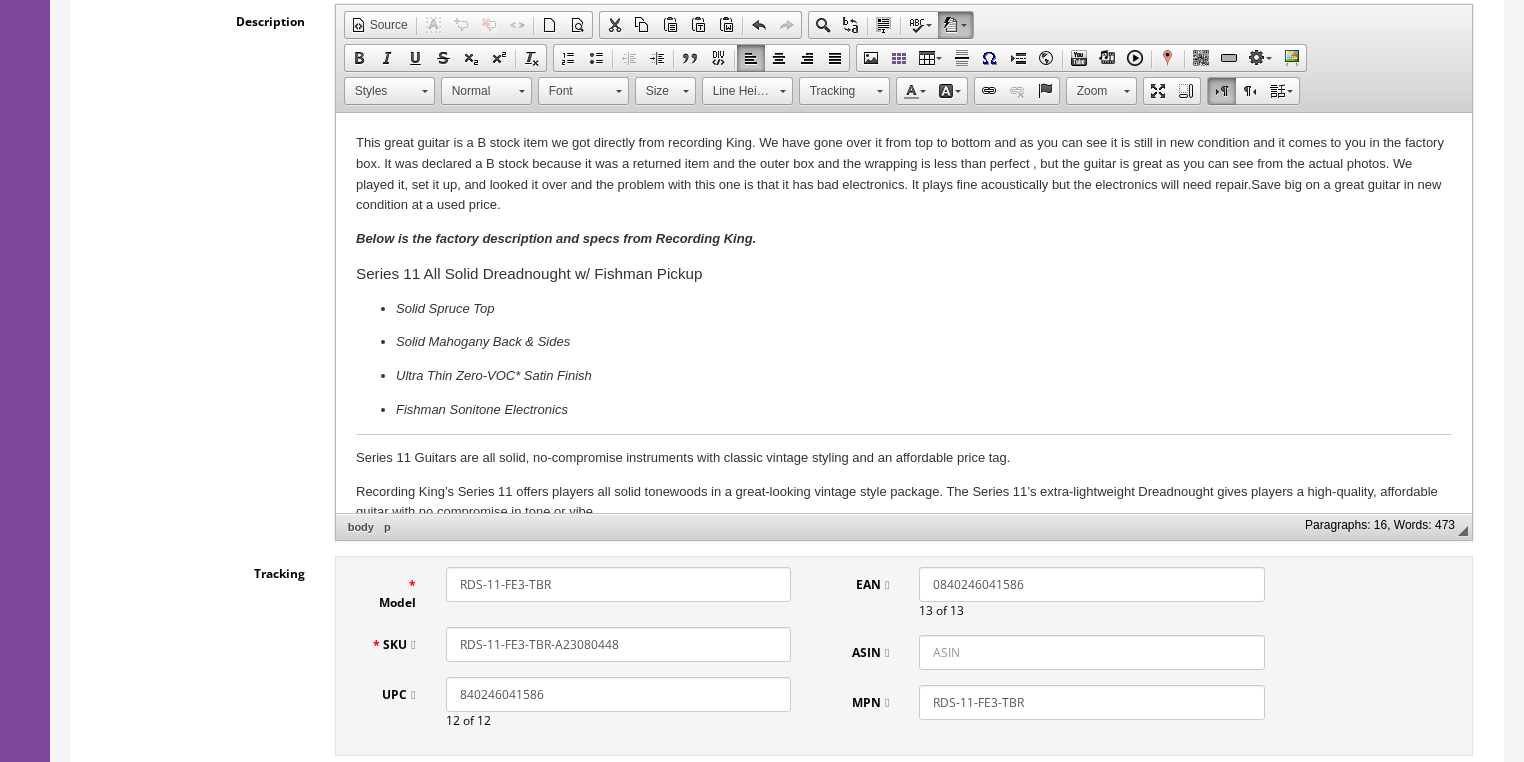click on "This great guitar is a B stock item we got directly from recording King. We have gone over it from top to bottom and as you can see it is still in new condition and it comes to you in the factory box. It was declared a B stock because it was a returned item and the outer box and the wrapping is less than perfect , but the guitar is great as you can see from the actual photos. We played it, set it up, and looked it over and the problem with this one is that it has bad electronics. It plays fine acoustically but the electronics will need repair.  Save big on a great guitar in new condition at a used price." at bounding box center [903, 174] 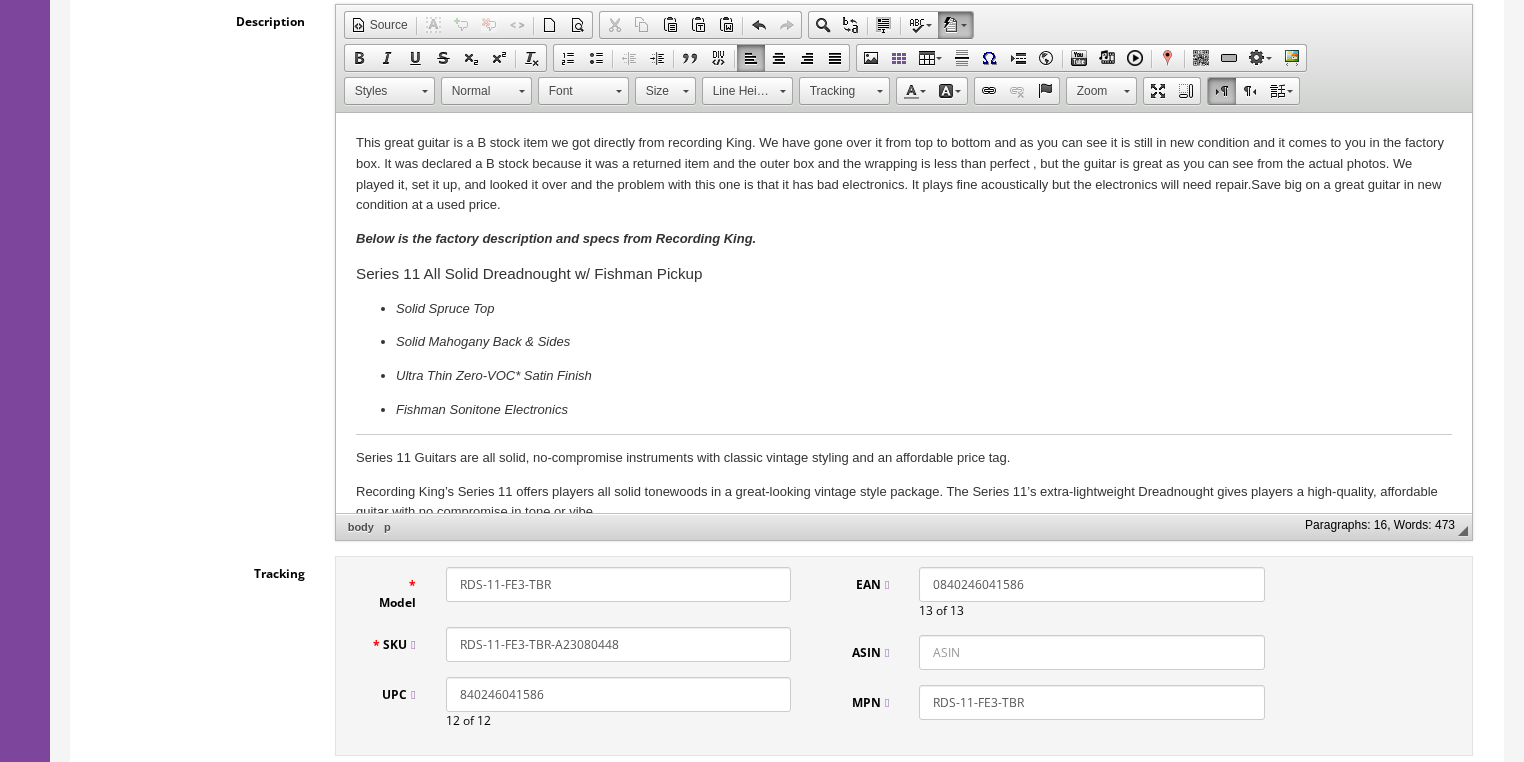 click on "This great guitar is a B stock item we got directly from recording King. We have gone over it from top to bottom and as you can see it is still in new condition and it comes to you in the factory box. It was declared a B stock because it was a returned item and the outer box and the wrapping is less than perfect , but the guitar is great as you can see from the actual photos. We played it, set it up, and looked it over and the problem with this one is that it has bad electronics. It plays fine acoustically but the electronics will need repair.  Save big on a great guitar in new condition at a used price." at bounding box center [903, 174] 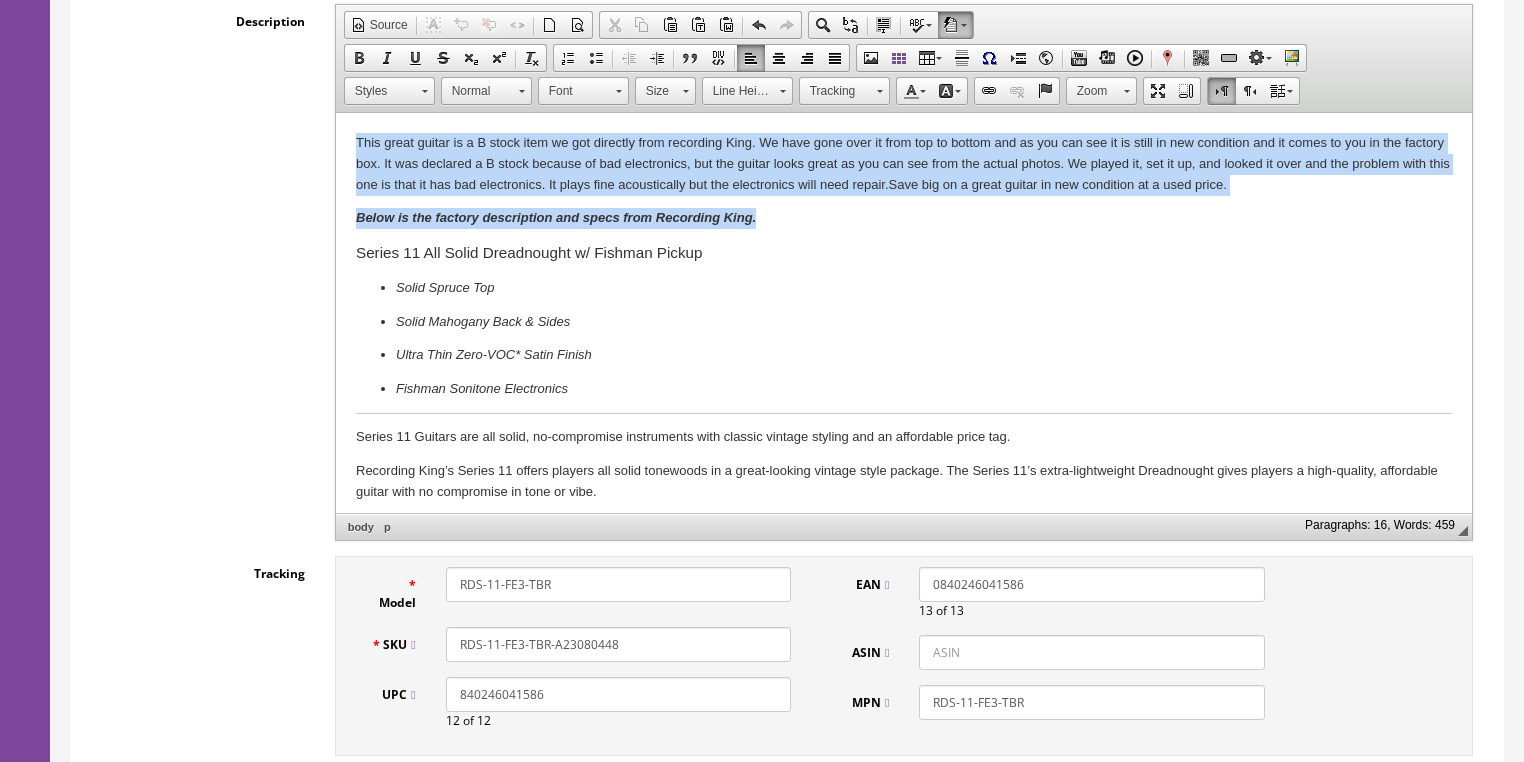 drag, startPoint x: 350, startPoint y: 140, endPoint x: 1346, endPoint y: 196, distance: 997.57306 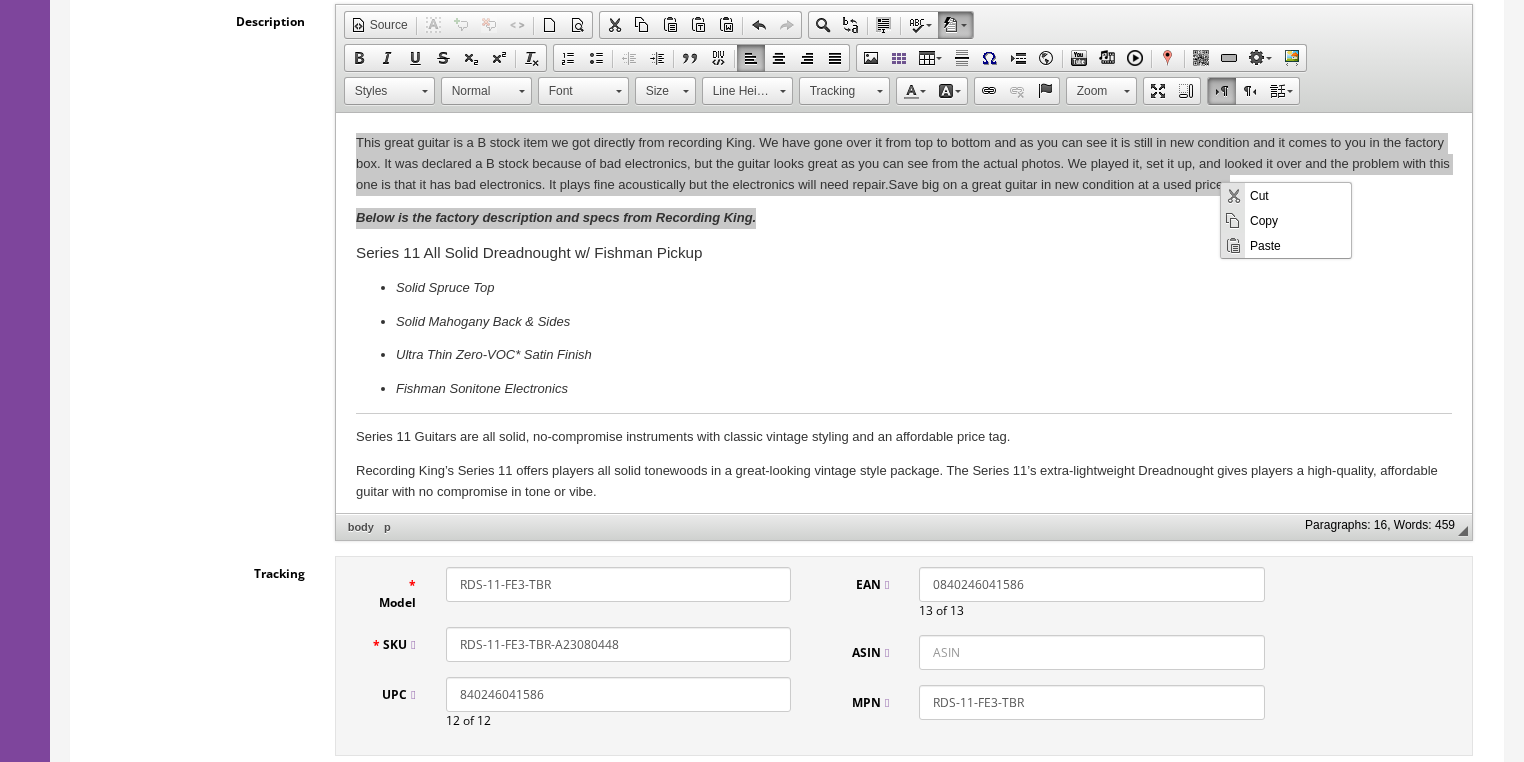 scroll, scrollTop: 0, scrollLeft: 0, axis: both 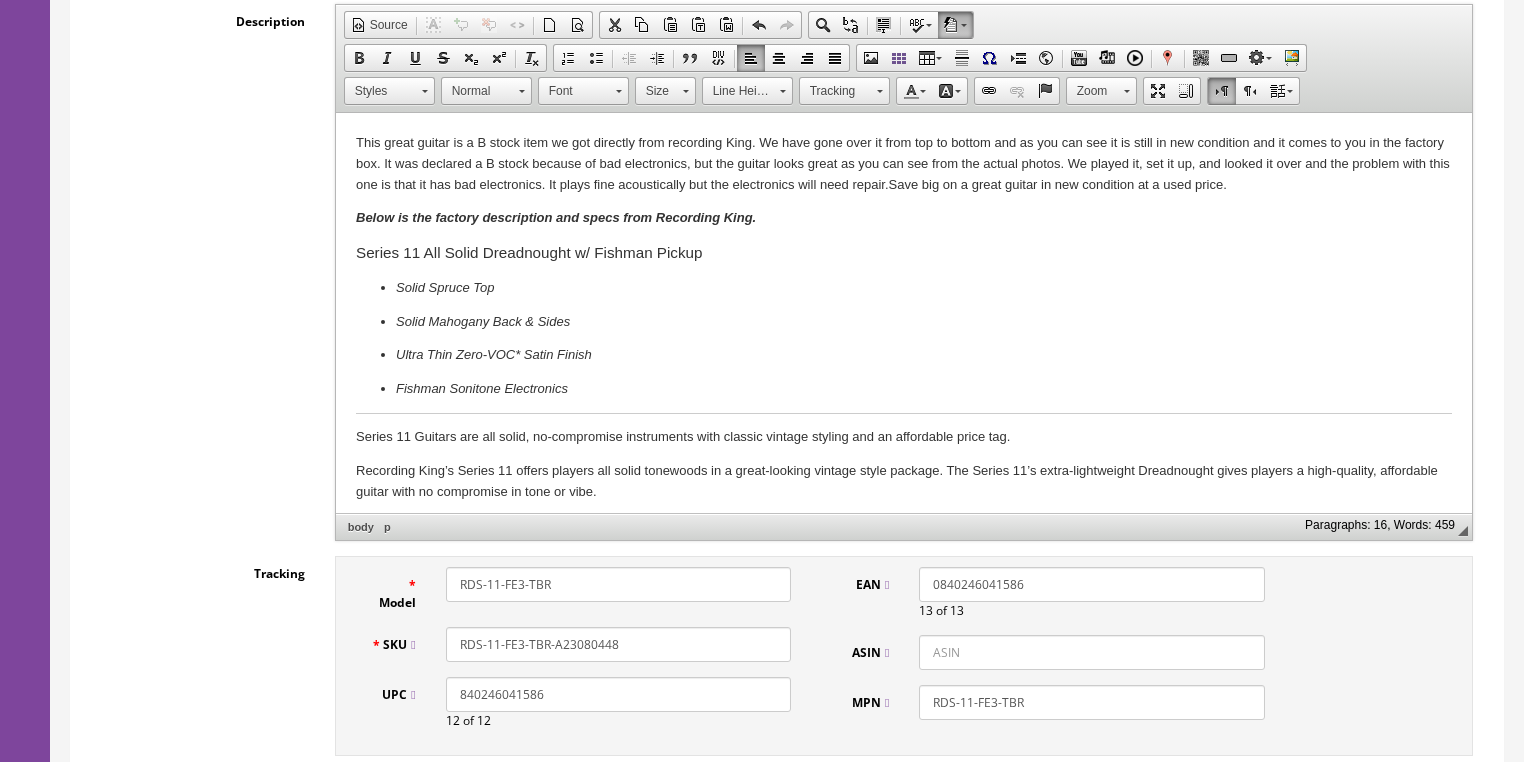 click on "Solid Mahogany Back & Sides" at bounding box center (903, 322) 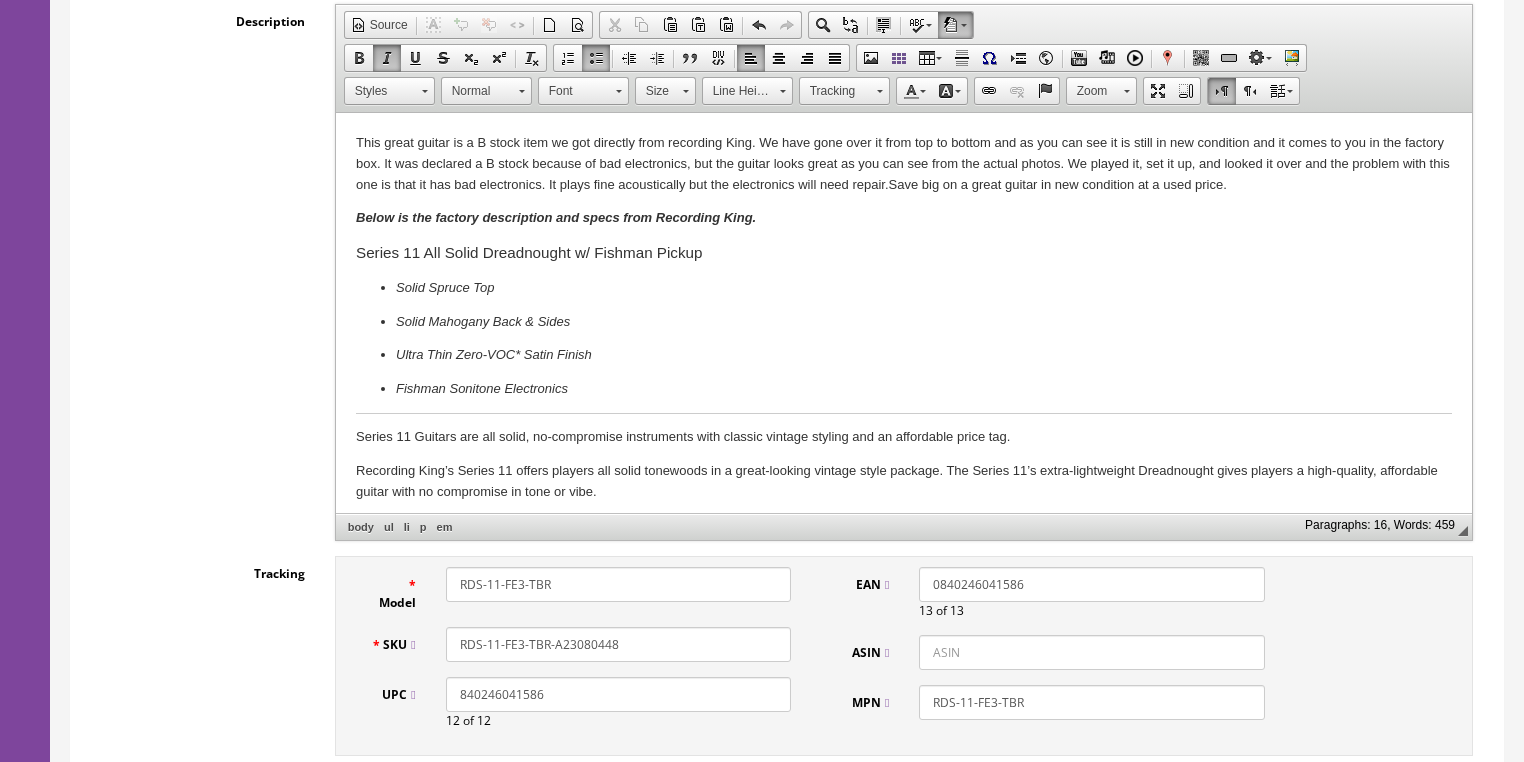 drag, startPoint x: 379, startPoint y: 142, endPoint x: 1345, endPoint y: 188, distance: 967.0946 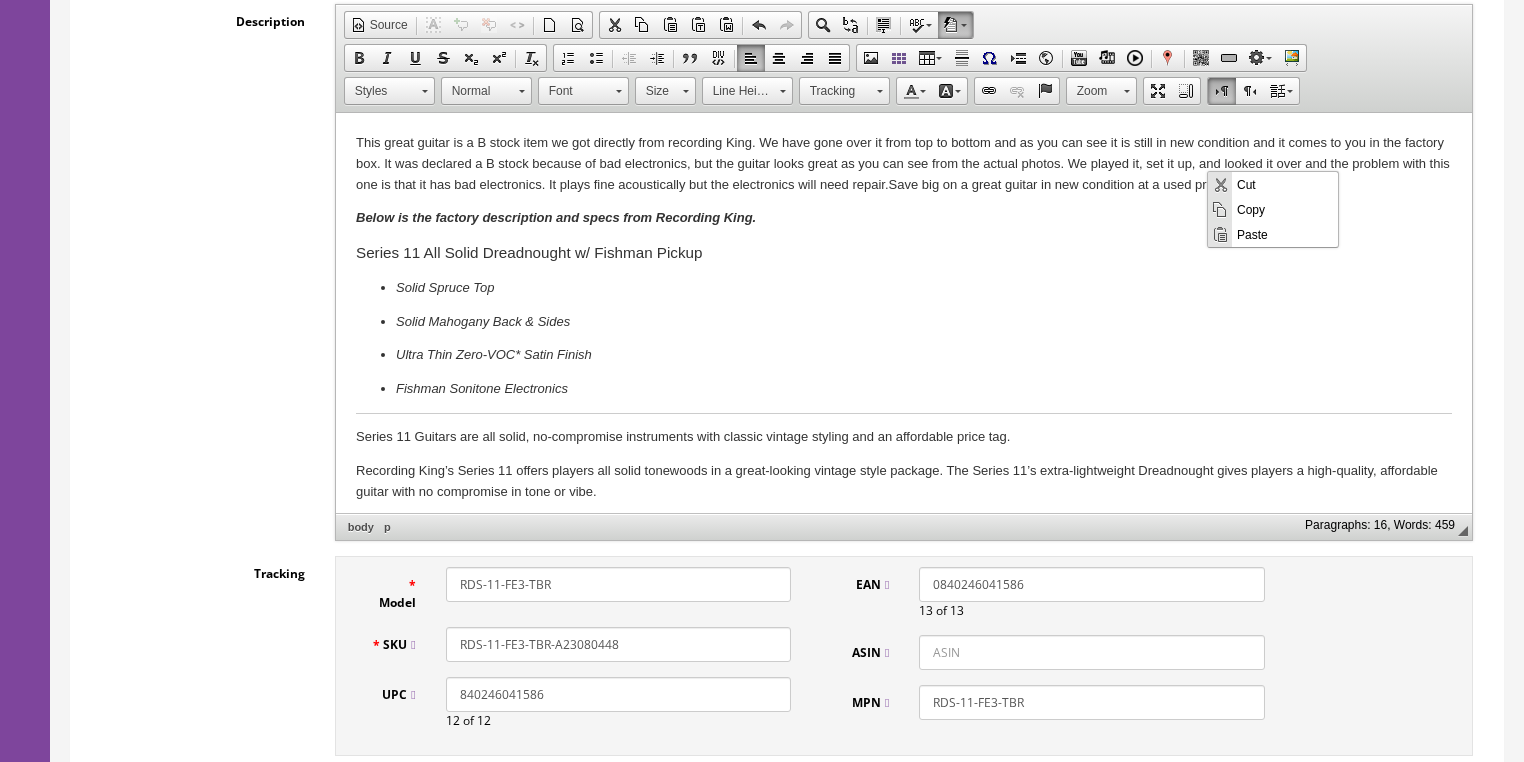 click on "Copy" at bounding box center [1285, 208] 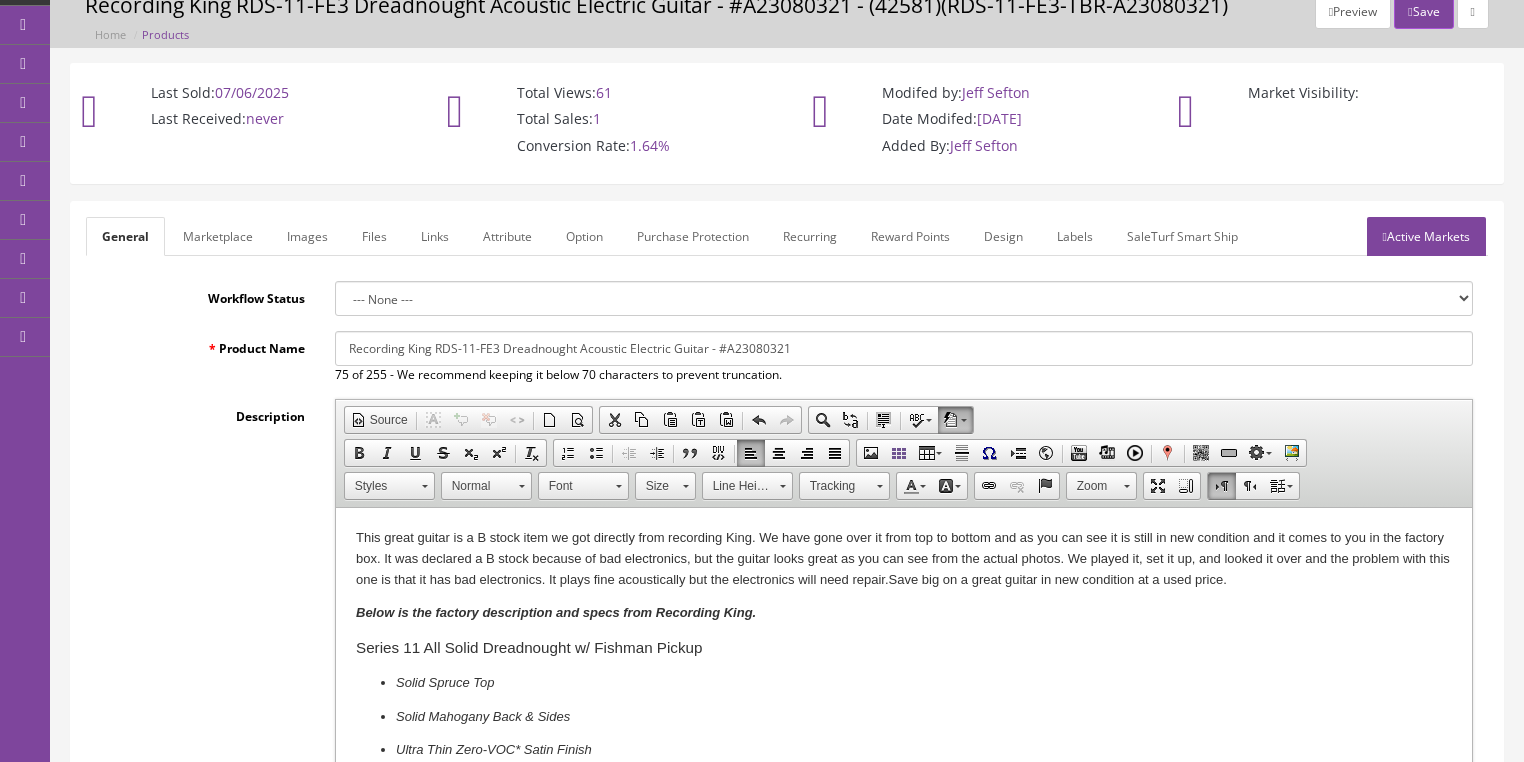scroll, scrollTop: 78, scrollLeft: 0, axis: vertical 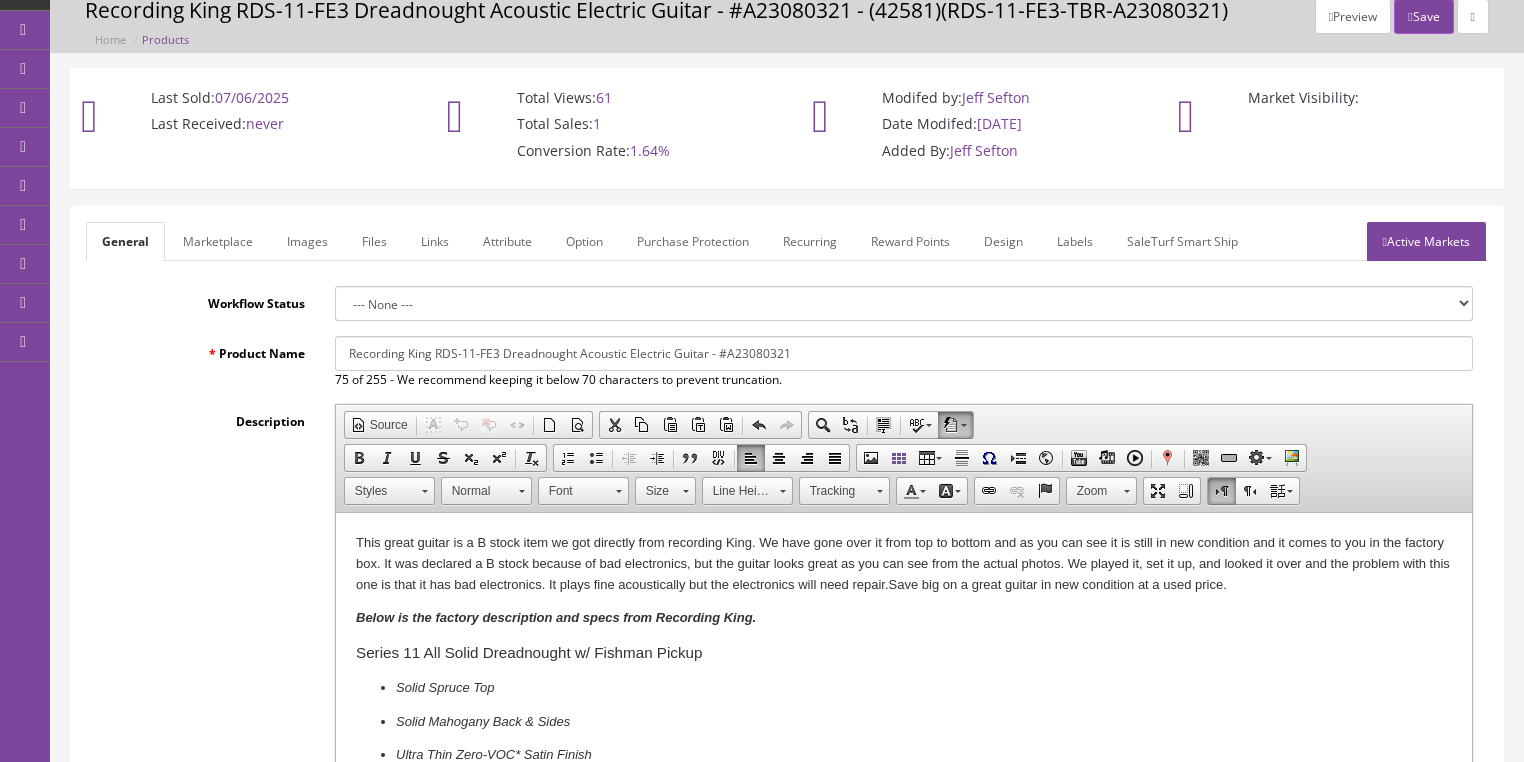click on "Marketplace" at bounding box center (218, 241) 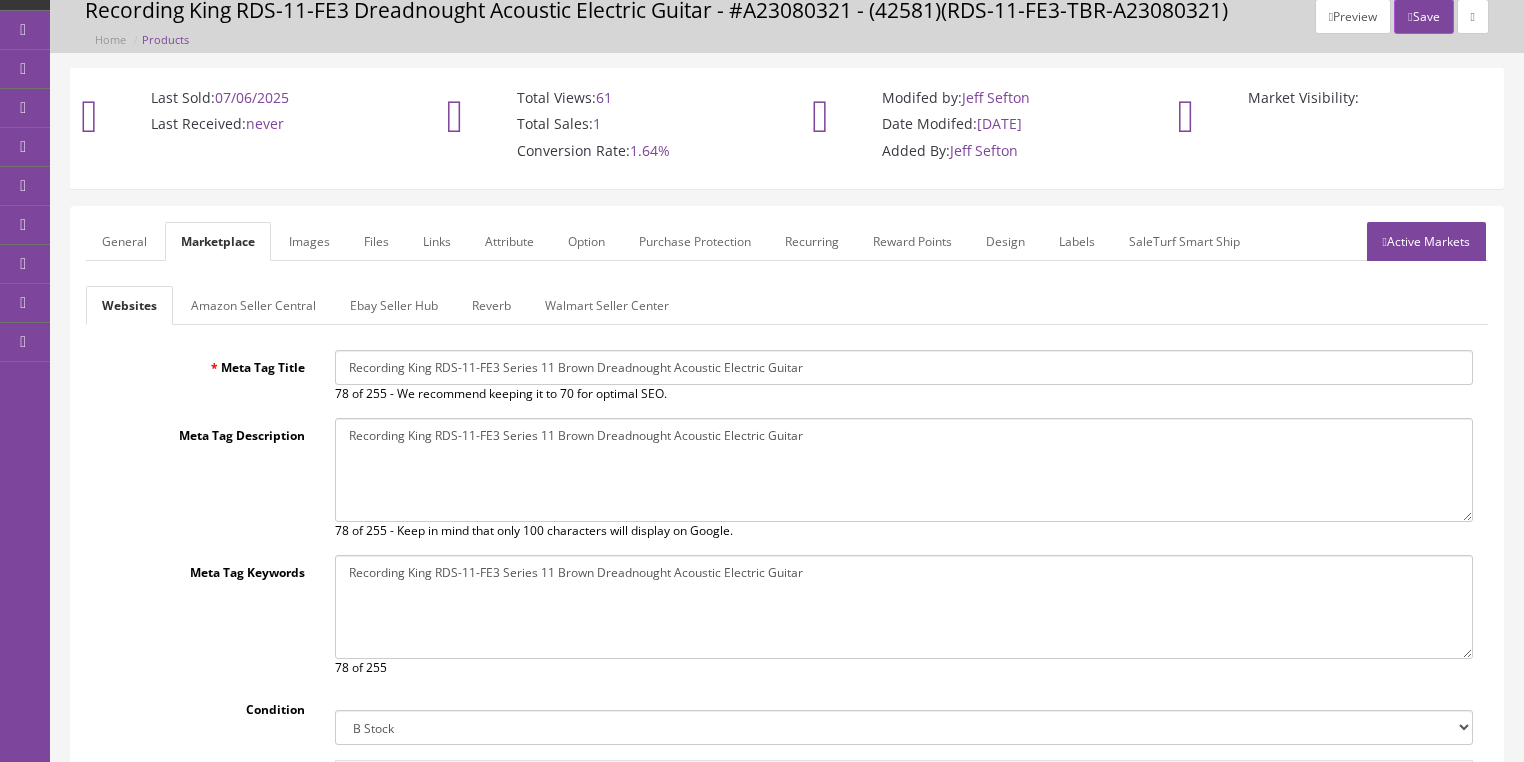 click on "Amazon Seller Central" at bounding box center [253, 305] 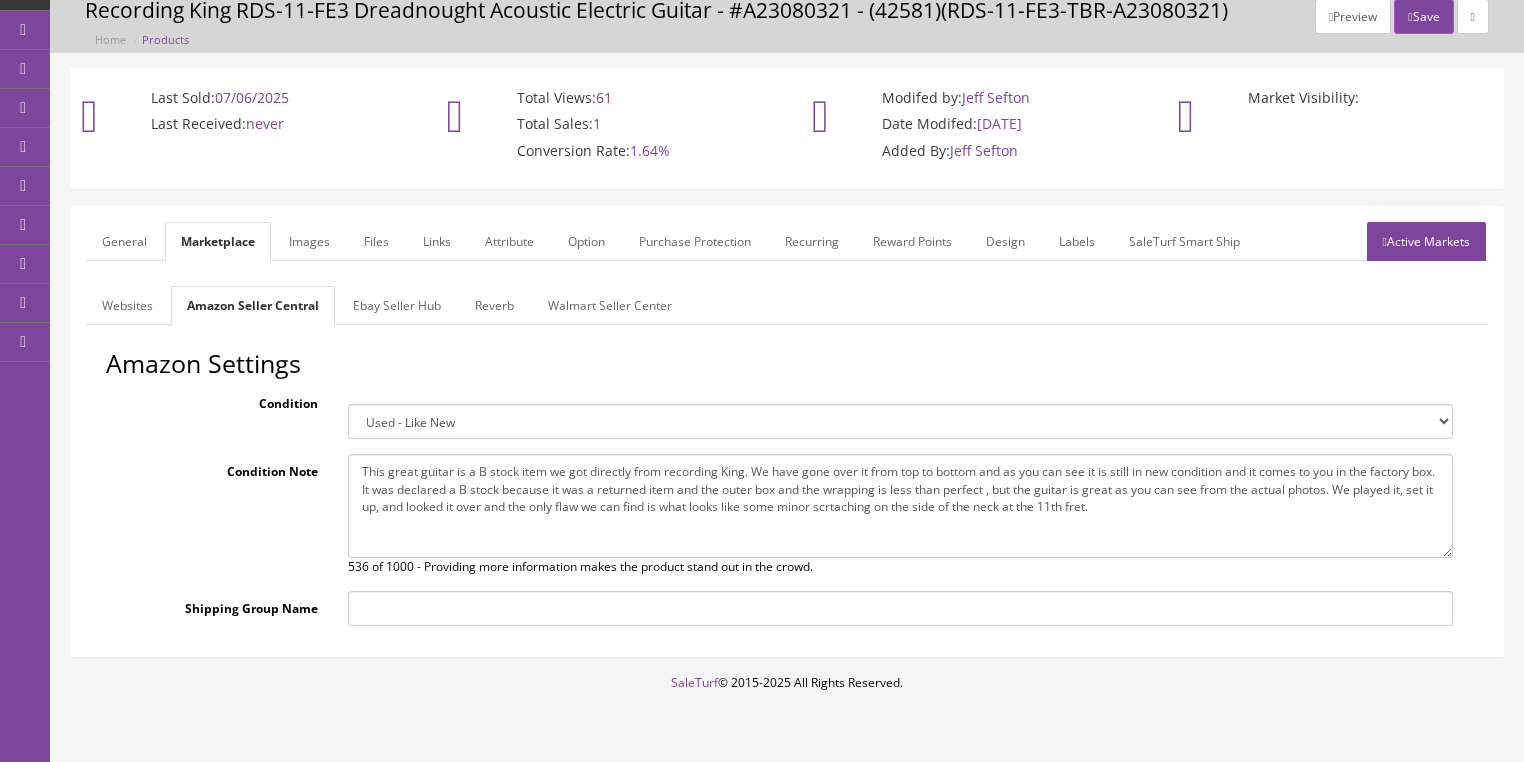 drag, startPoint x: 470, startPoint y: 492, endPoint x: 1296, endPoint y: 515, distance: 826.3201 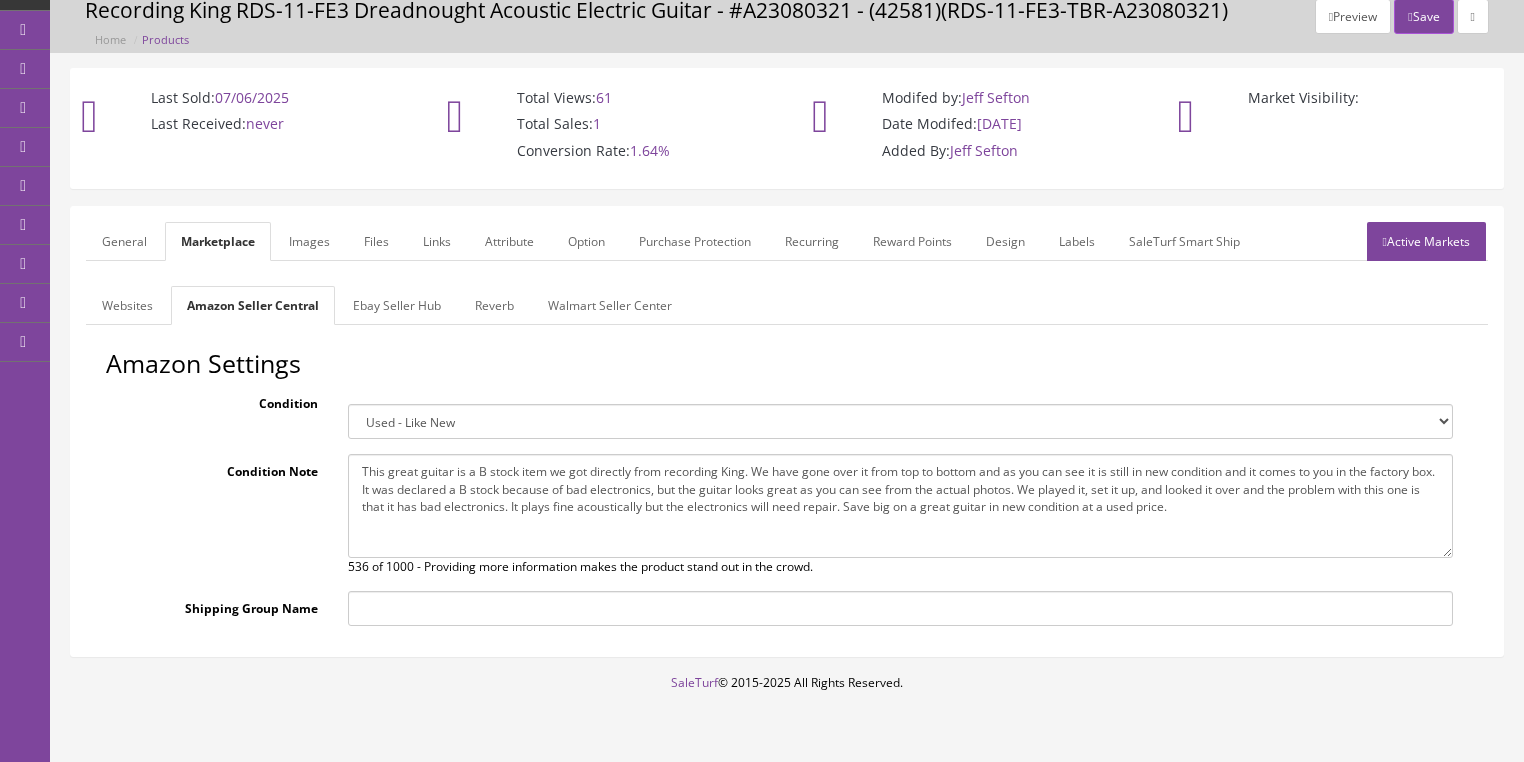 type on "This great guitar is a B stock item we got directly from recording King. We have gone over it from top to bottom and as you can see it is still in new condition and it comes to you in the factory box. It was declared a B stock because of bad electronics, but the guitar looks great as you can see from the actual photos. We played it, set it up, and looked it over and the problem with this one is that it has bad electronics. It plays fine acoustically but the electronics will need repair. Save big on a great guitar in new condition at a used price." 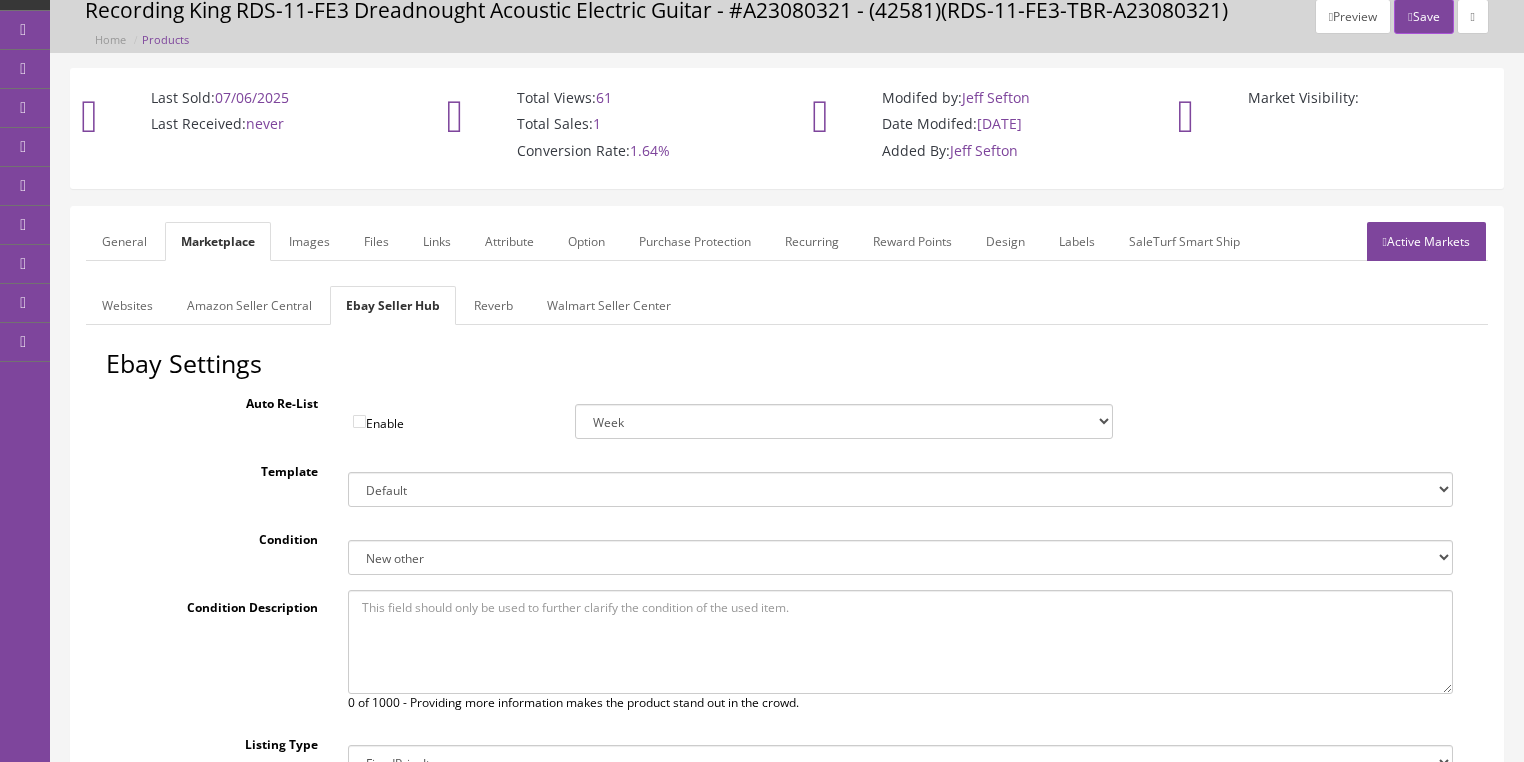 click on "Reverb" at bounding box center (493, 305) 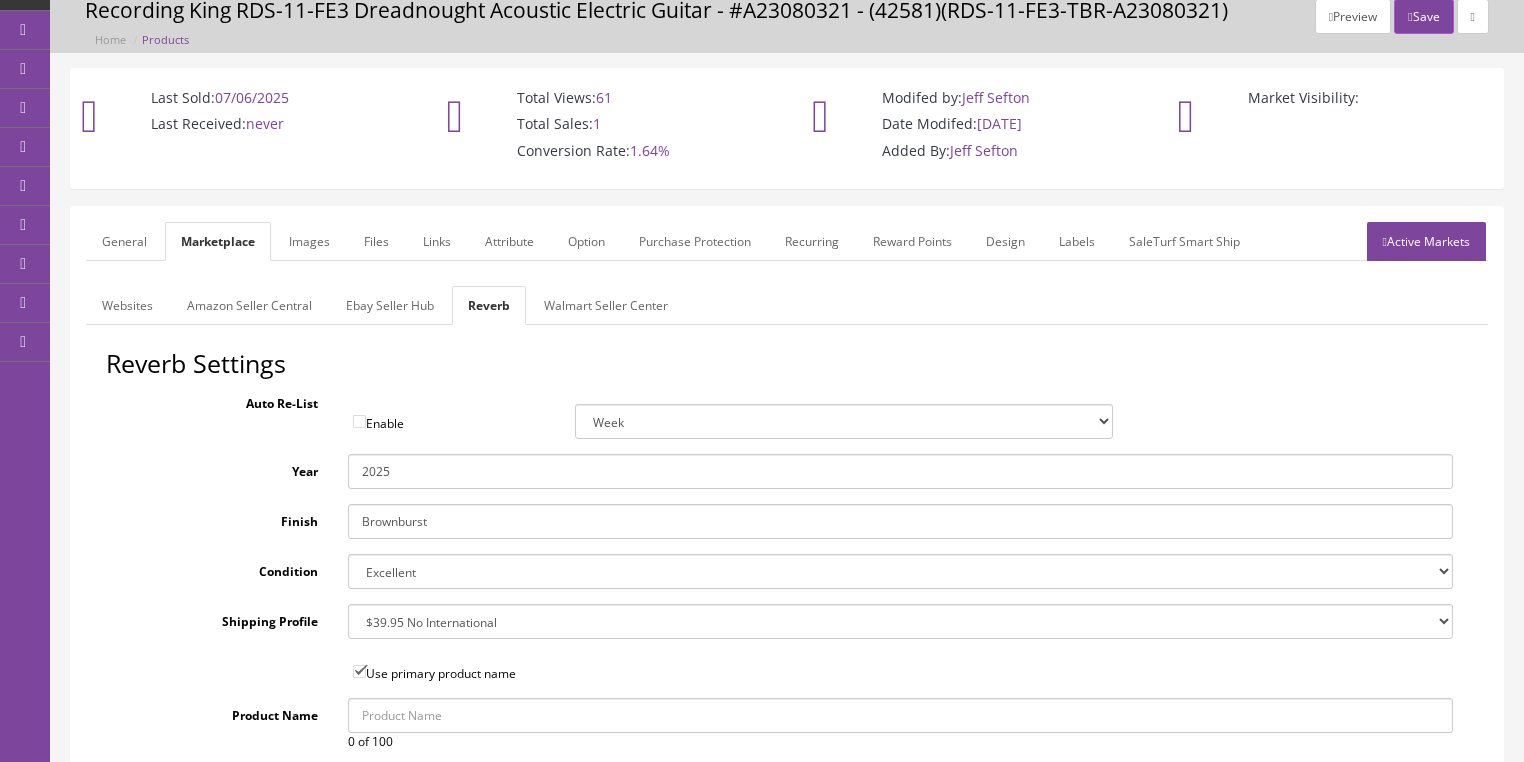 click on "Brand New
Mint
Excellent
Very Good
Good
Fair
Poor
B-Stock
Non Functioning" at bounding box center (900, 571) 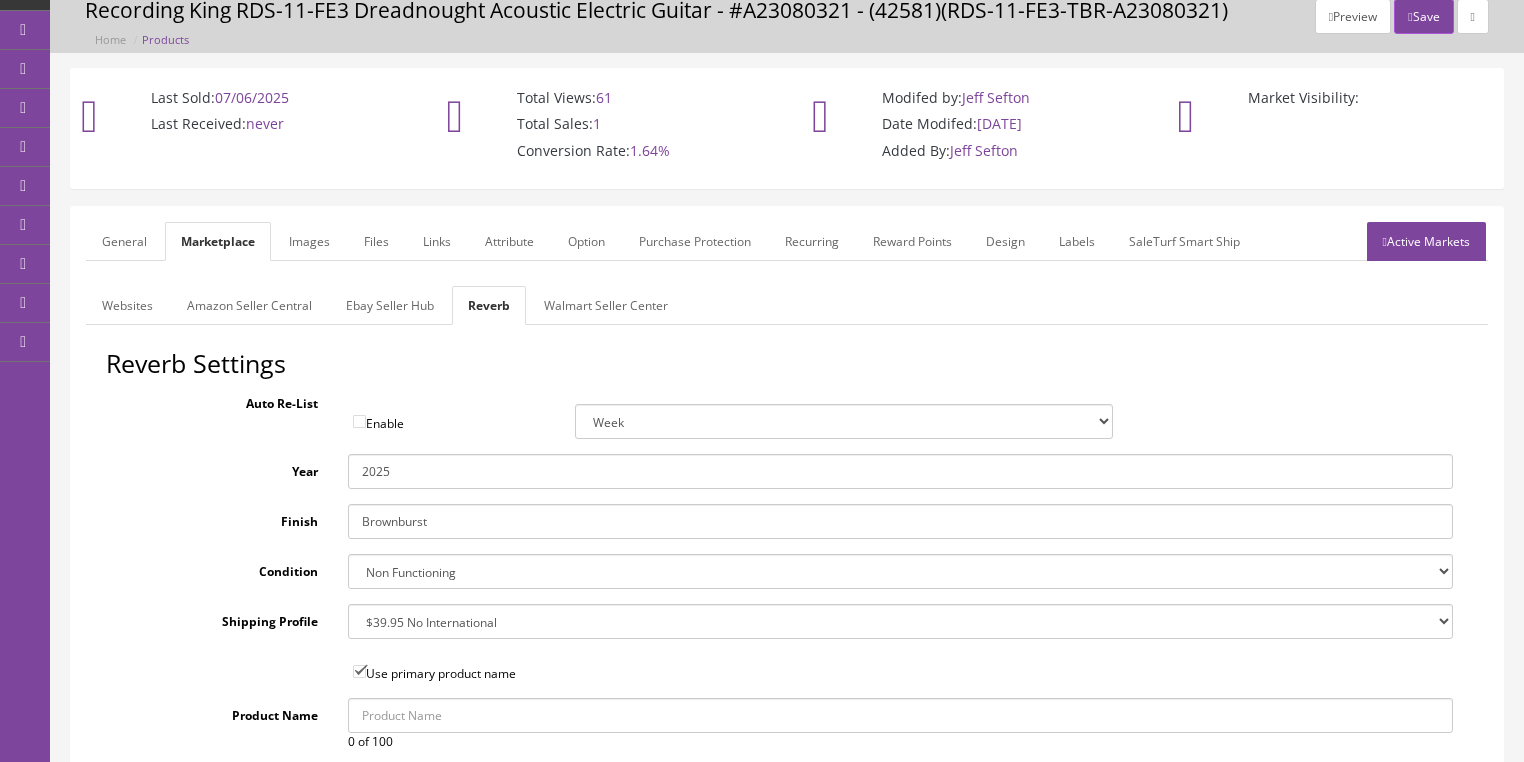 click on "Ebay Seller Hub" at bounding box center [390, 305] 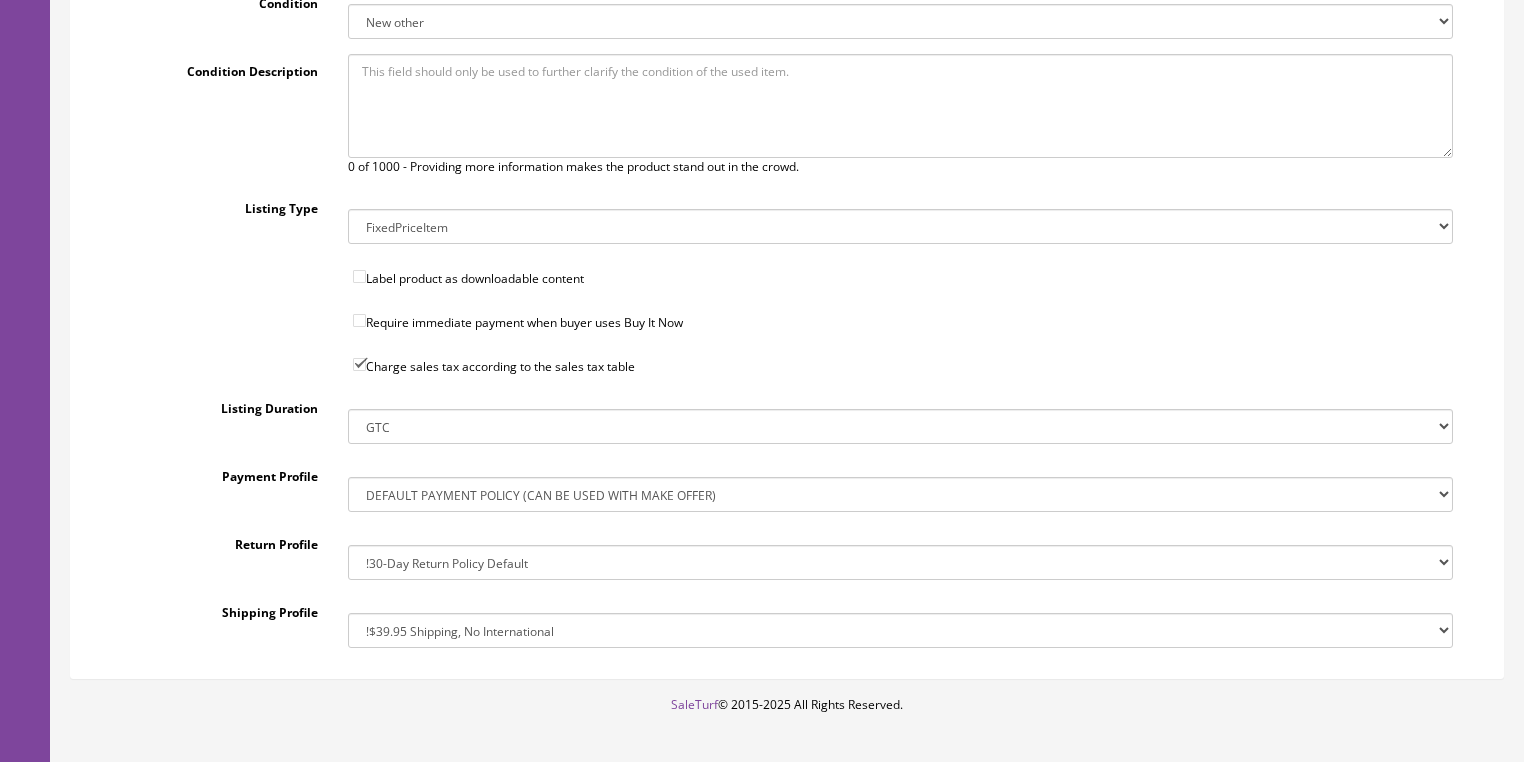 scroll, scrollTop: 640, scrollLeft: 0, axis: vertical 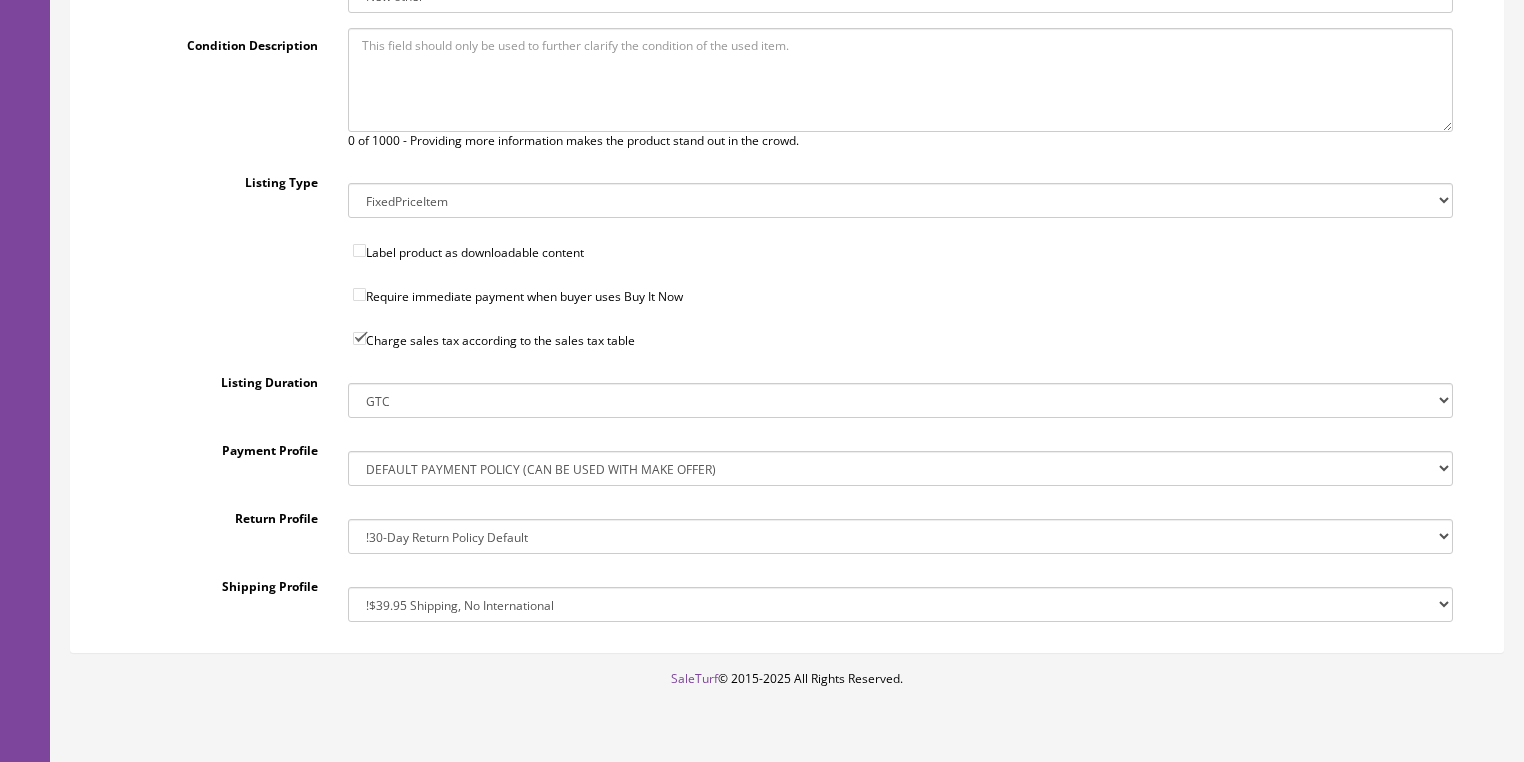 click on "!30-Day Return Policy Default
!No Returns
14-Day Return Policy, Money Back, Return Shipping Paid by Buyer
30 days money back 40333cfbc203000
30 days money back or replacement - Internatio 4308b97c4fc0000
30 days money back or replacement 479ef09d14be000
No Return Accepted 51b38d6f3249000
Returns Accepted,Buyer,30 Days,Money Back
Returns Accepted,Buyer,30 Days,Money back or
Returns Accepted,Buyer,30 Days,Money Back#17" at bounding box center (900, 536) 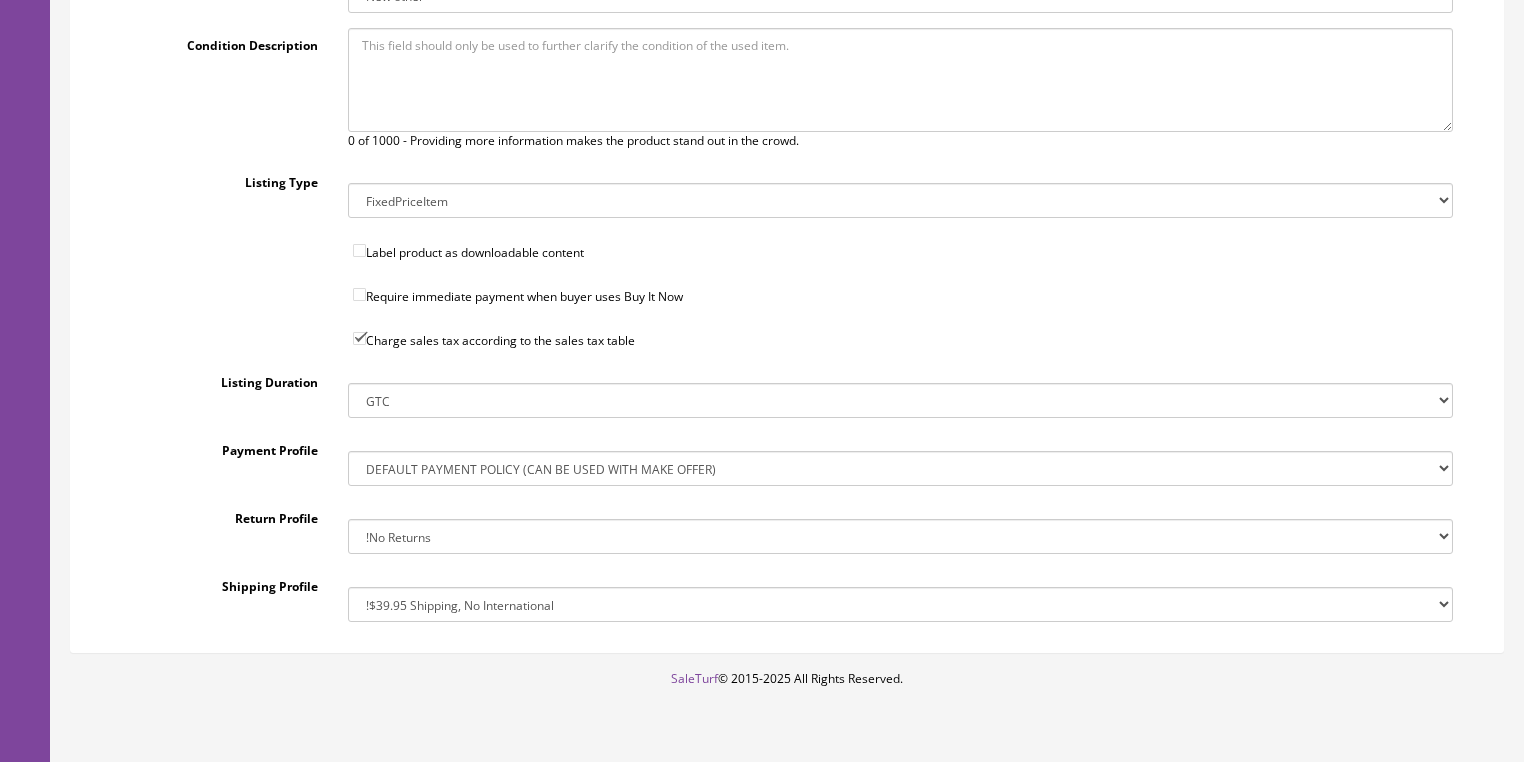 click on "!30-Day Return Policy Default
!No Returns
14-Day Return Policy, Money Back, Return Shipping Paid by Buyer
30 days money back 40333cfbc203000
30 days money back or replacement - Internatio 4308b97c4fc0000
30 days money back or replacement 479ef09d14be000
No Return Accepted 51b38d6f3249000
Returns Accepted,Buyer,30 Days,Money Back
Returns Accepted,Buyer,30 Days,Money back or
Returns Accepted,Buyer,30 Days,Money Back#17" at bounding box center (900, 536) 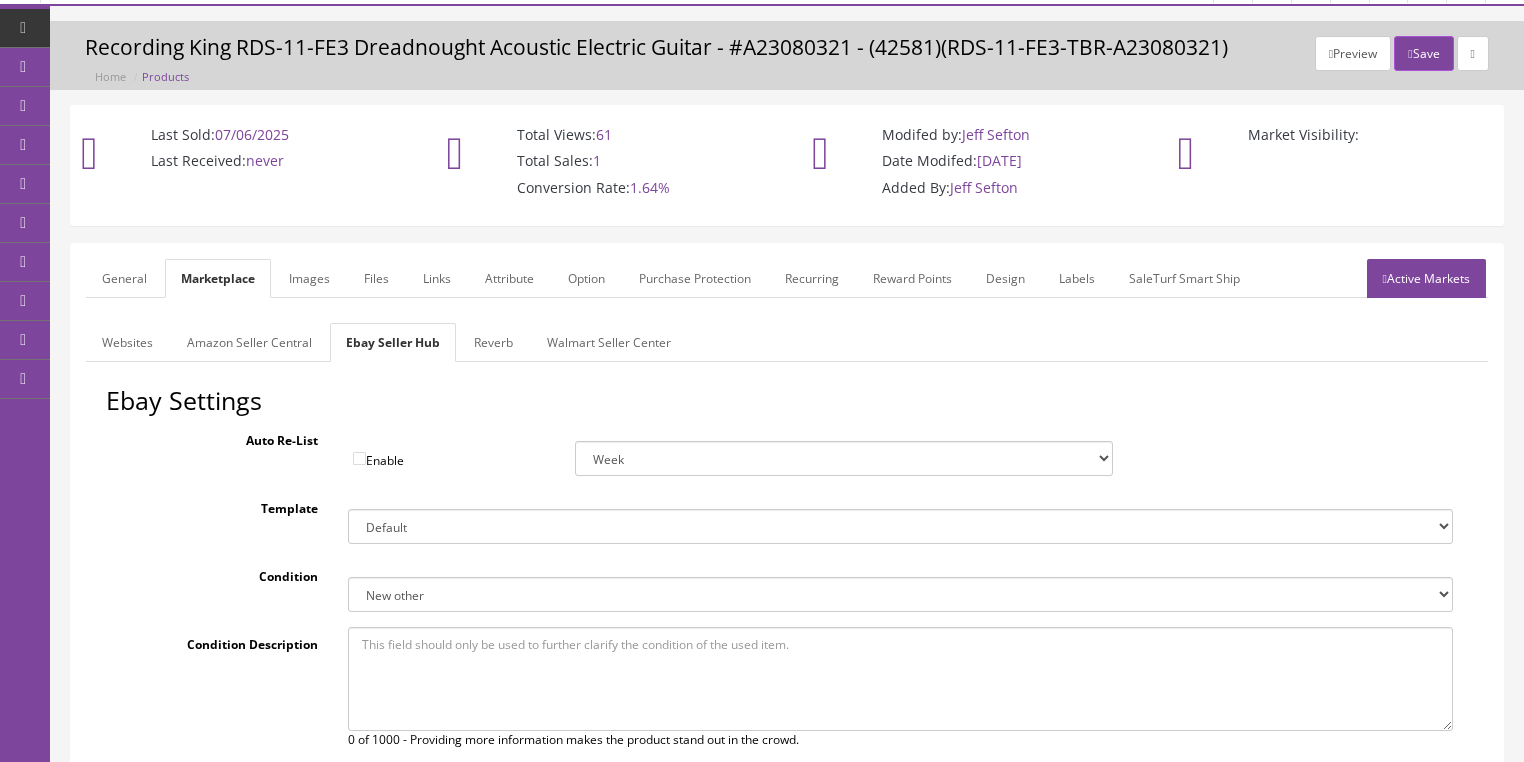 scroll, scrollTop: 0, scrollLeft: 0, axis: both 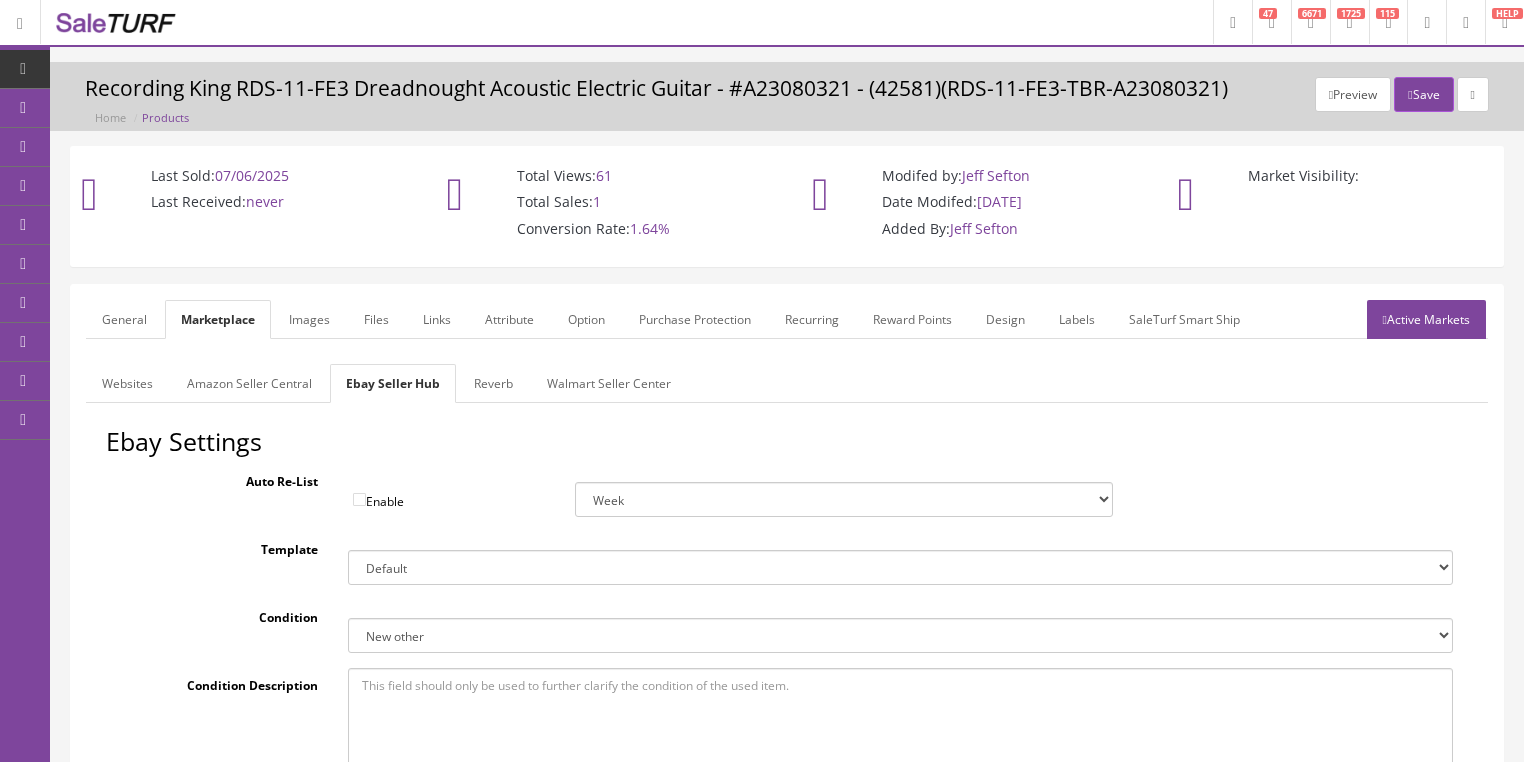 click on "General" at bounding box center [124, 319] 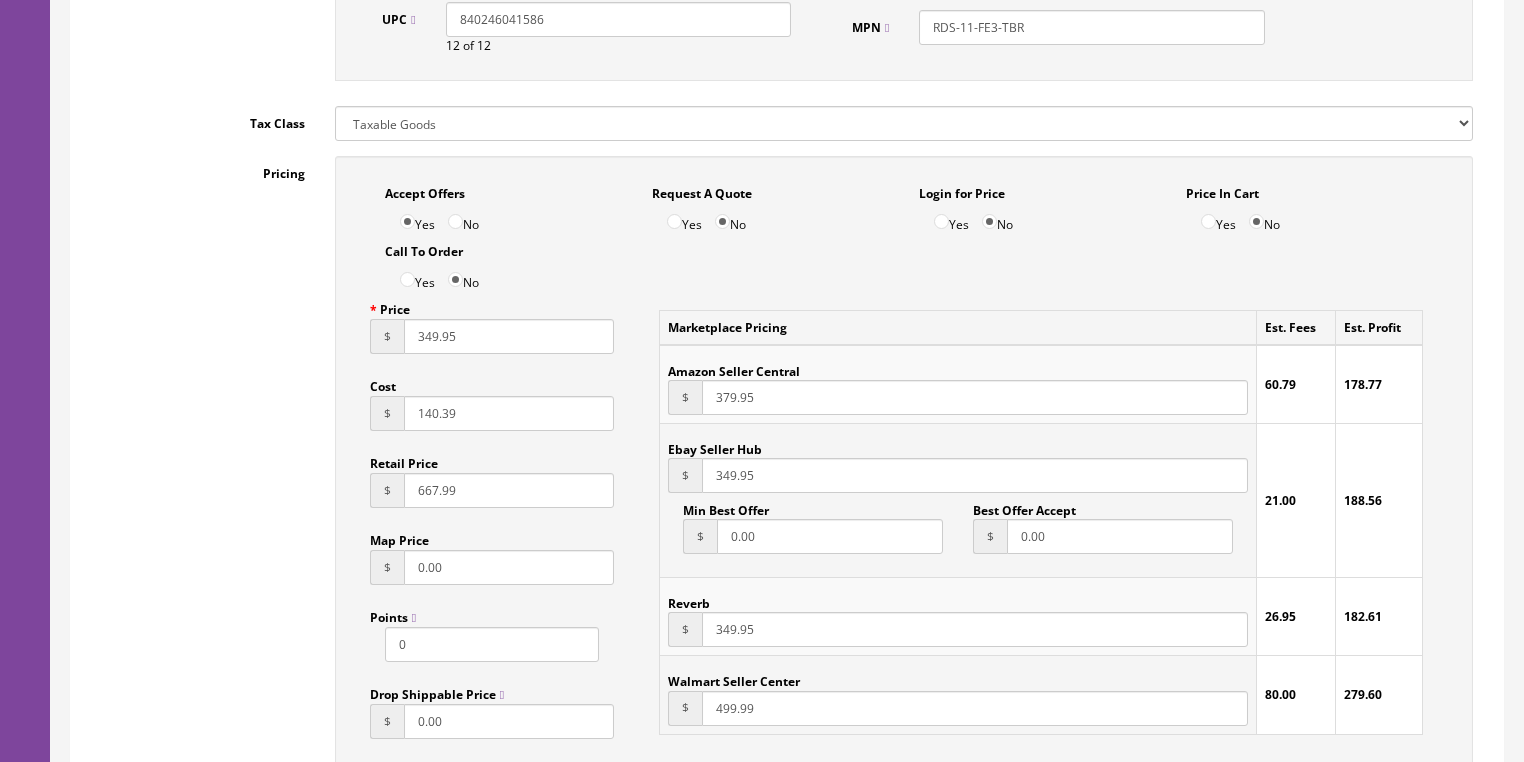 scroll, scrollTop: 1200, scrollLeft: 0, axis: vertical 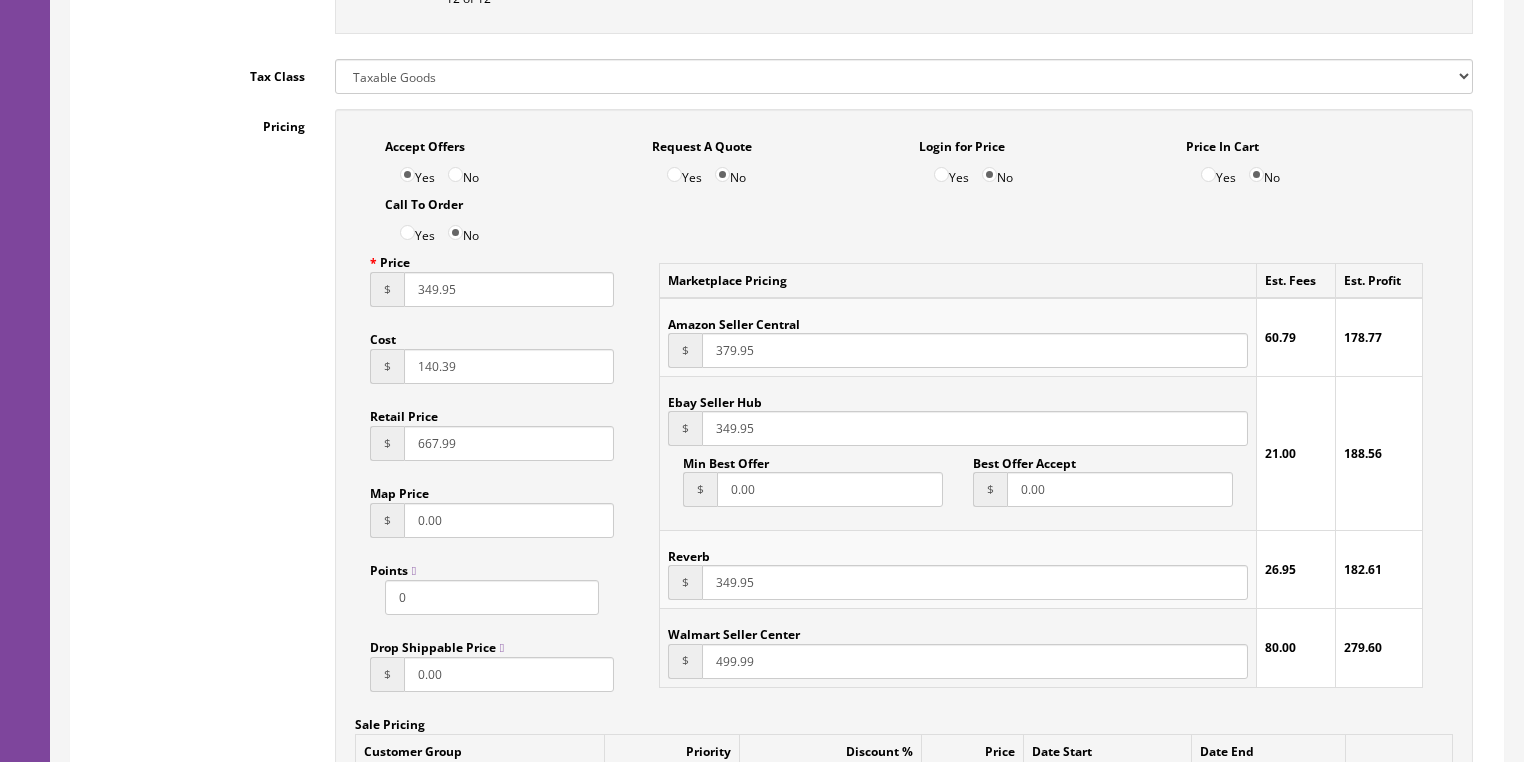 drag, startPoint x: 457, startPoint y: 311, endPoint x: 331, endPoint y: 312, distance: 126.00397 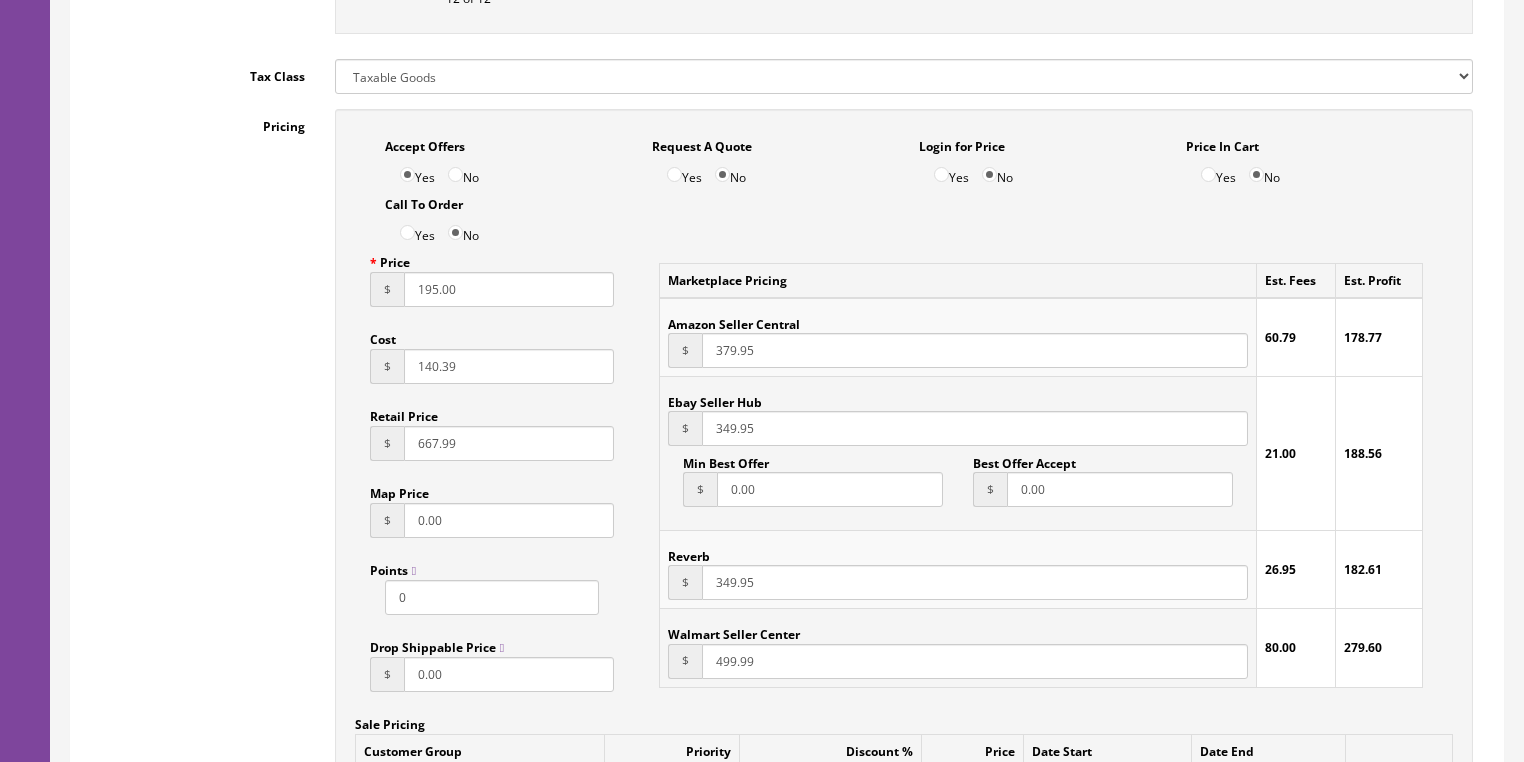 type on "195.00" 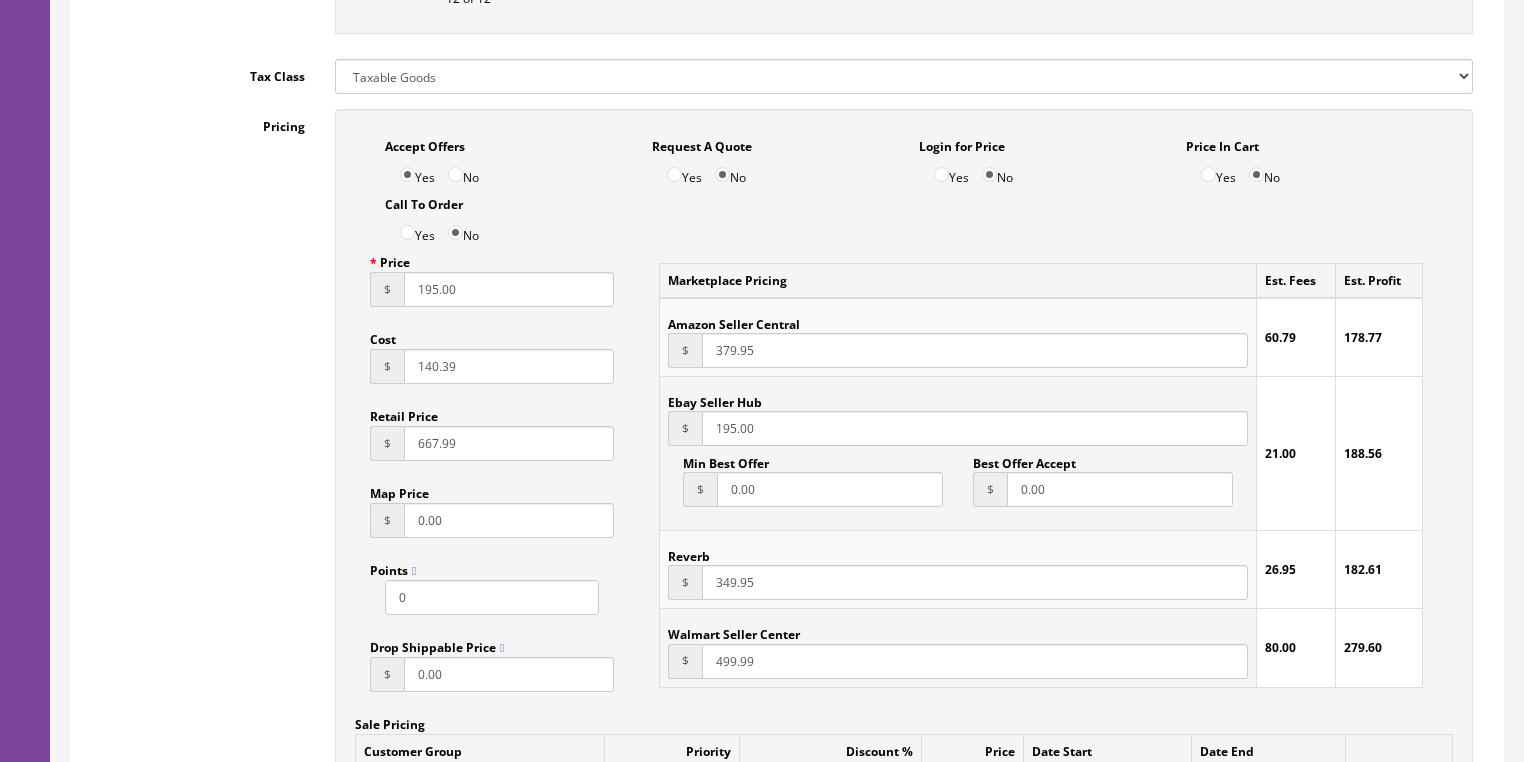 type on "195.00" 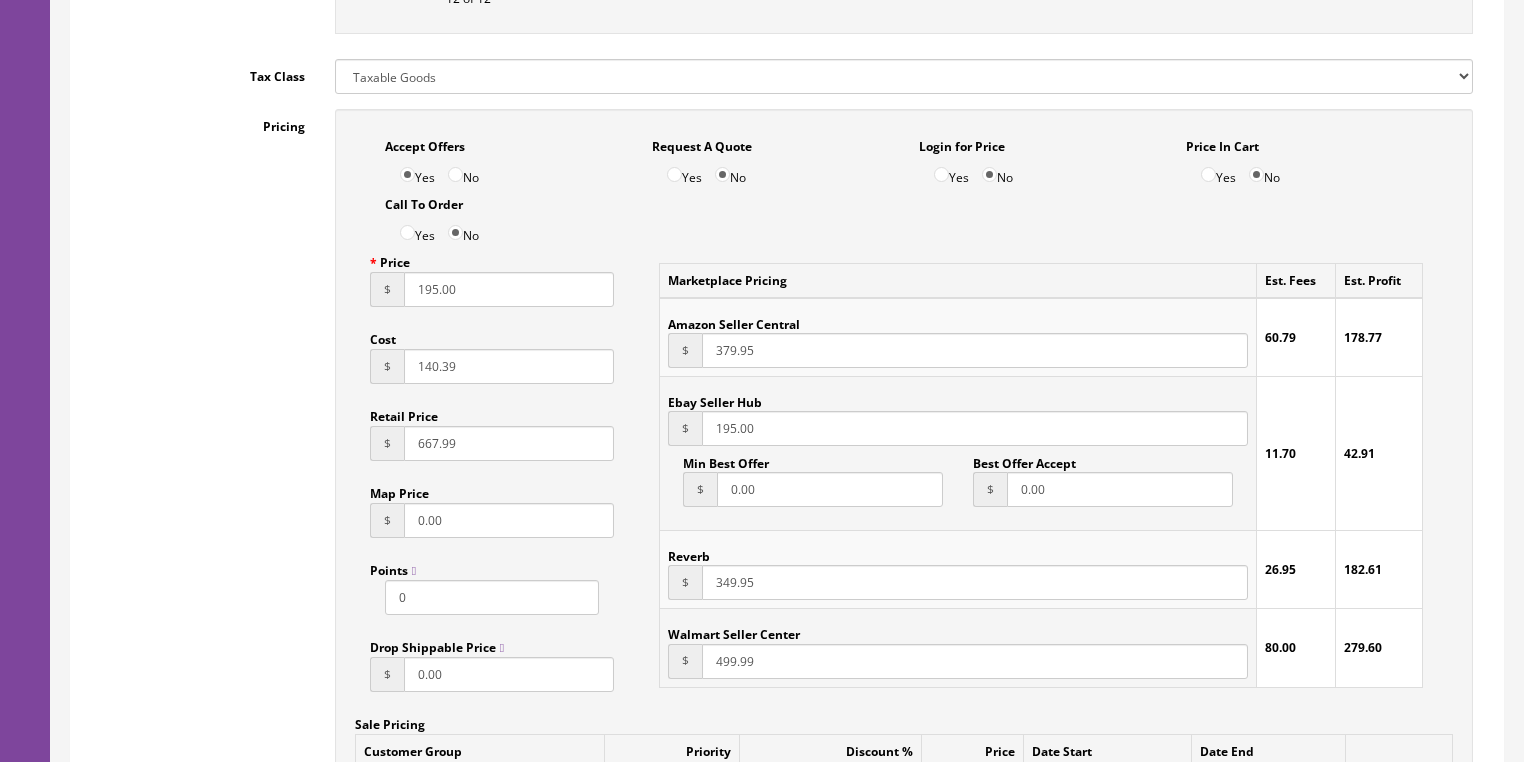 drag, startPoint x: 752, startPoint y: 589, endPoint x: 690, endPoint y: 596, distance: 62.39391 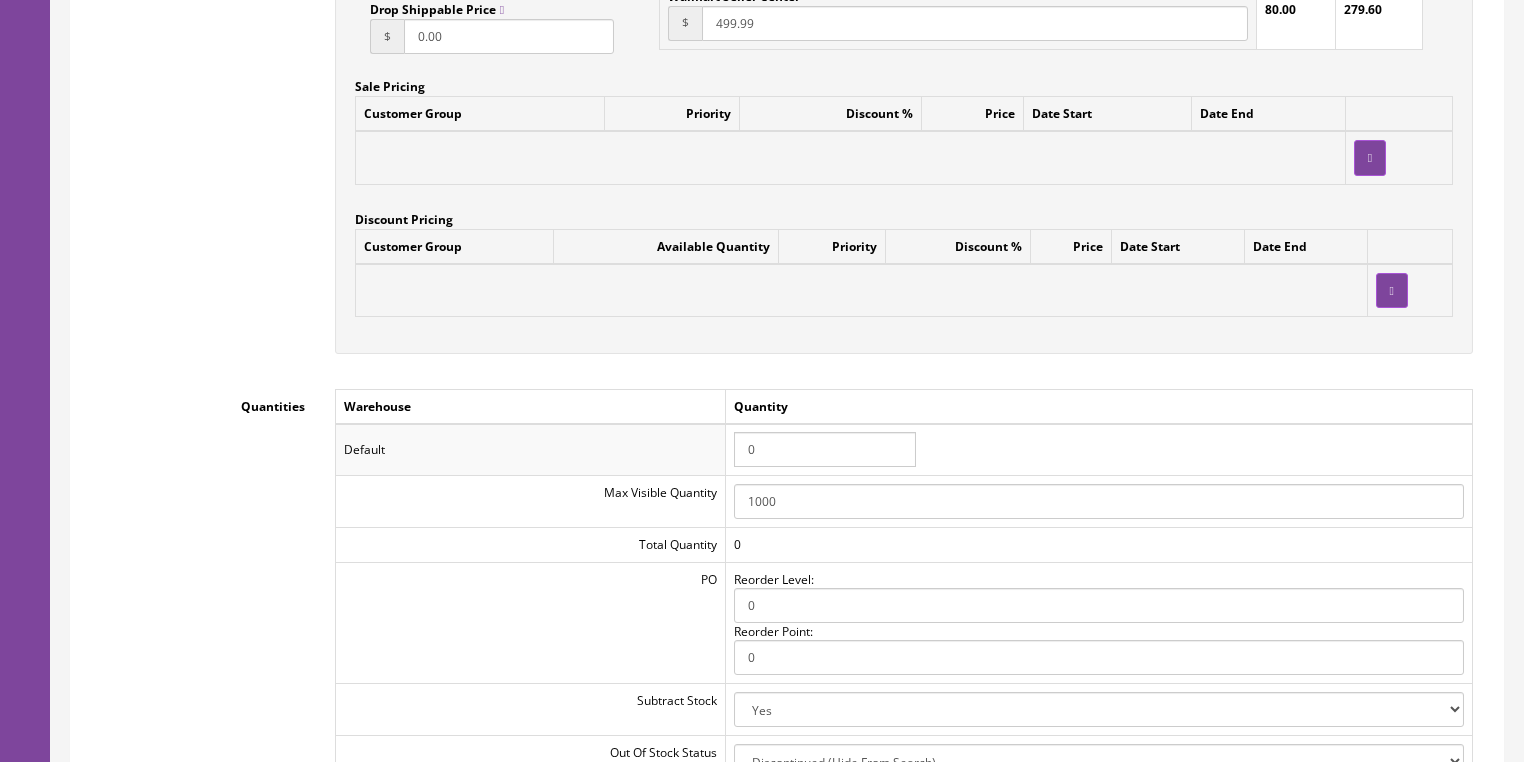scroll, scrollTop: 1840, scrollLeft: 0, axis: vertical 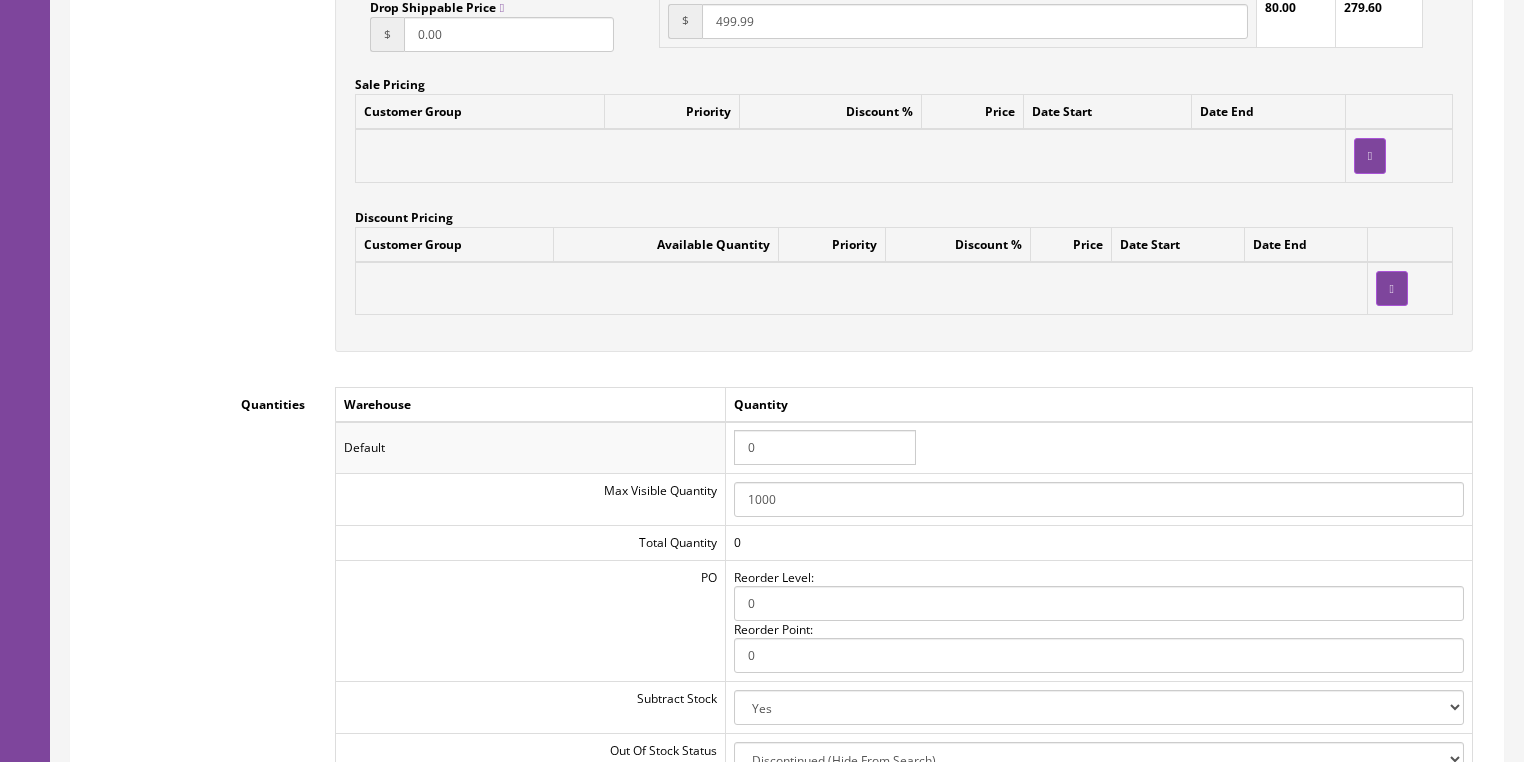 type on "195.00" 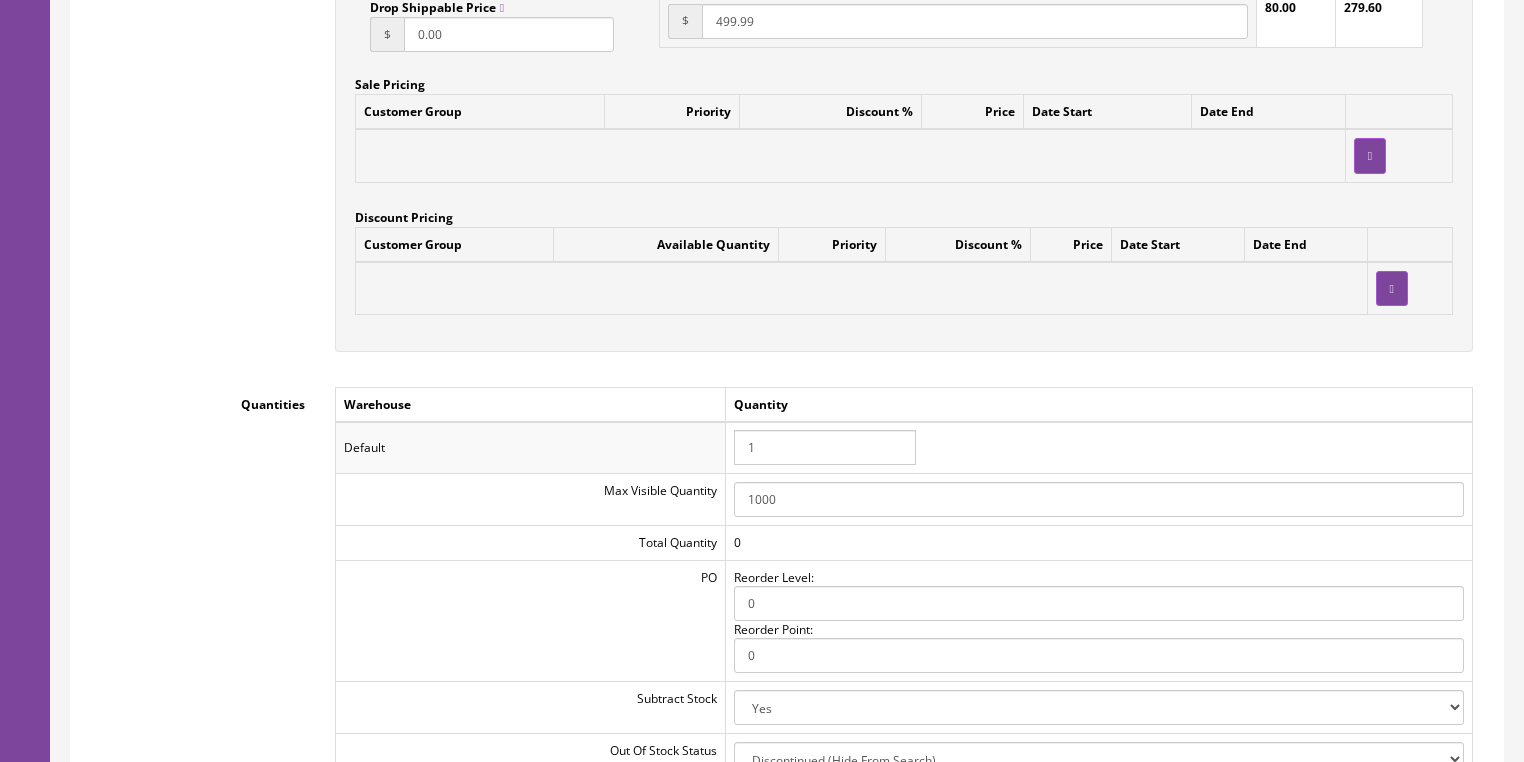 type on "1" 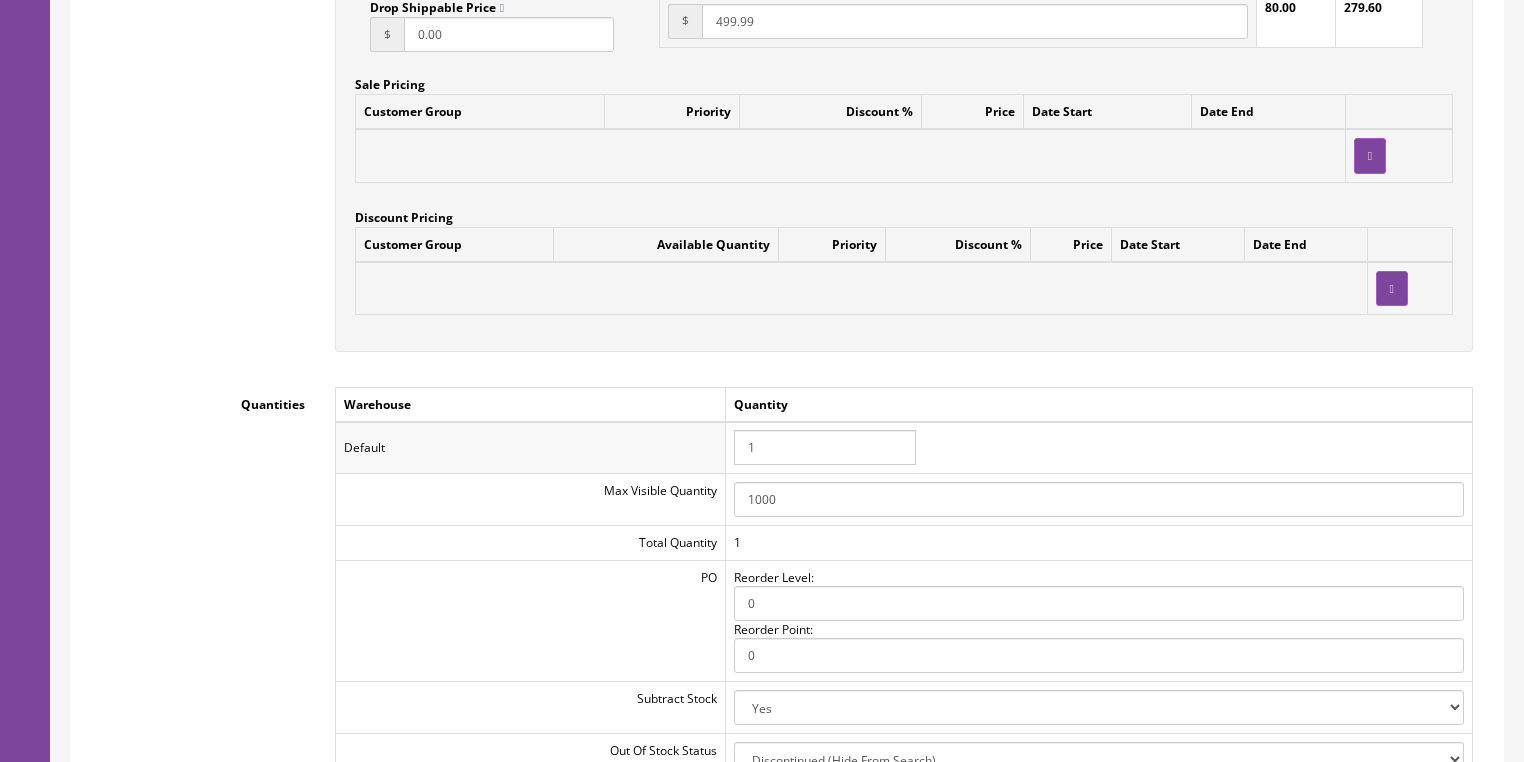 drag, startPoint x: 901, startPoint y: 407, endPoint x: 917, endPoint y: 400, distance: 17.464249 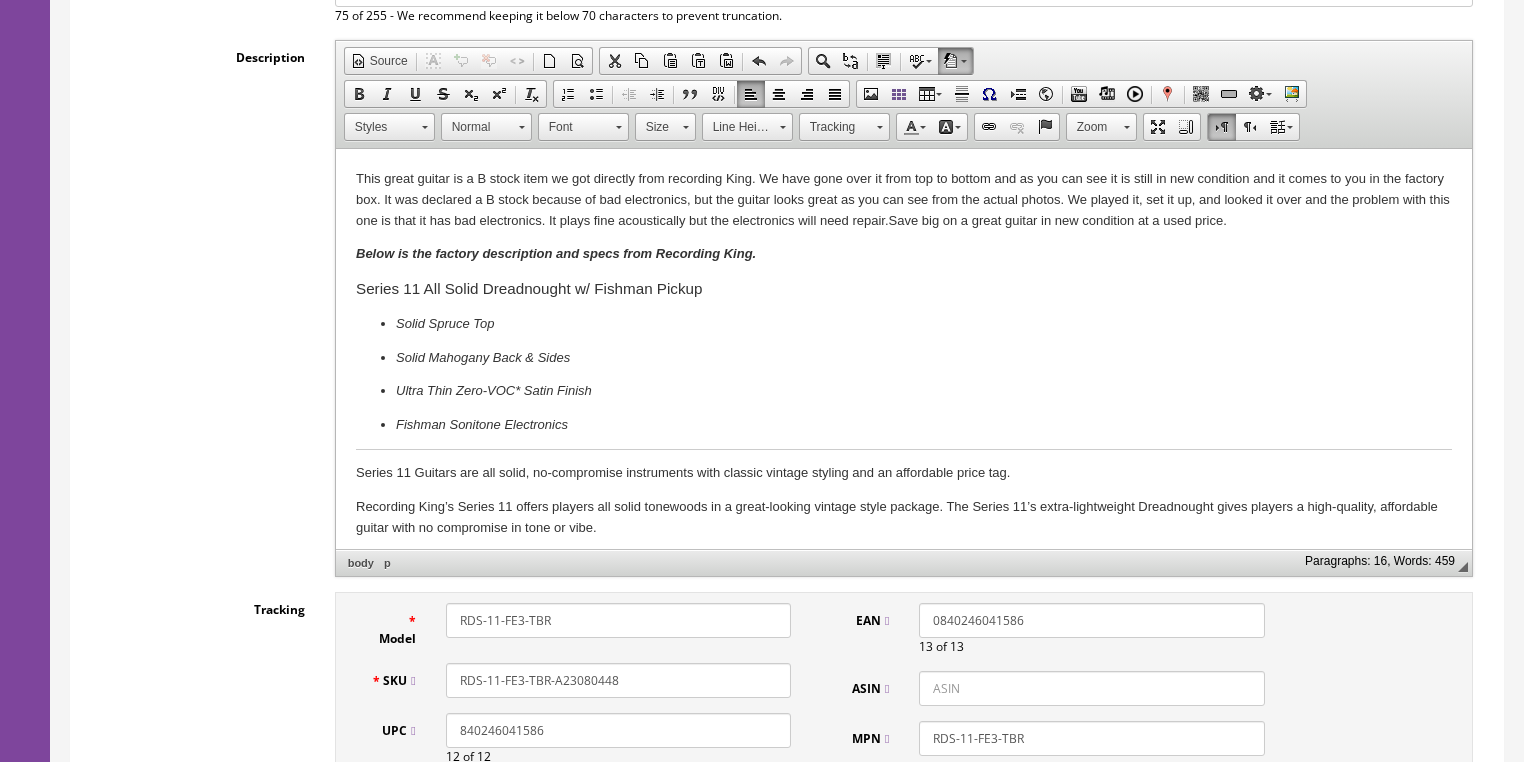 scroll, scrollTop: 480, scrollLeft: 0, axis: vertical 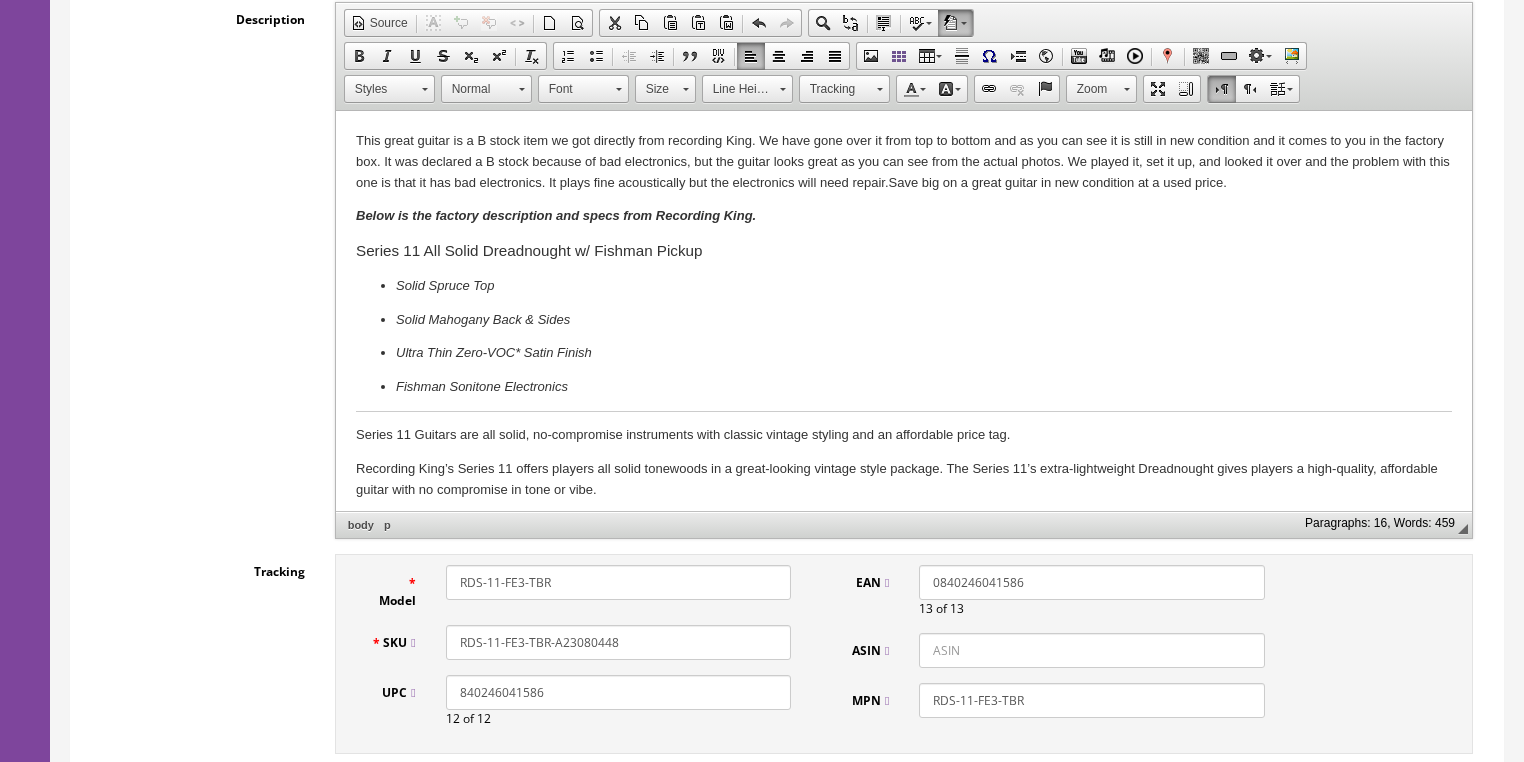 drag, startPoint x: 643, startPoint y: 634, endPoint x: 449, endPoint y: 642, distance: 194.16487 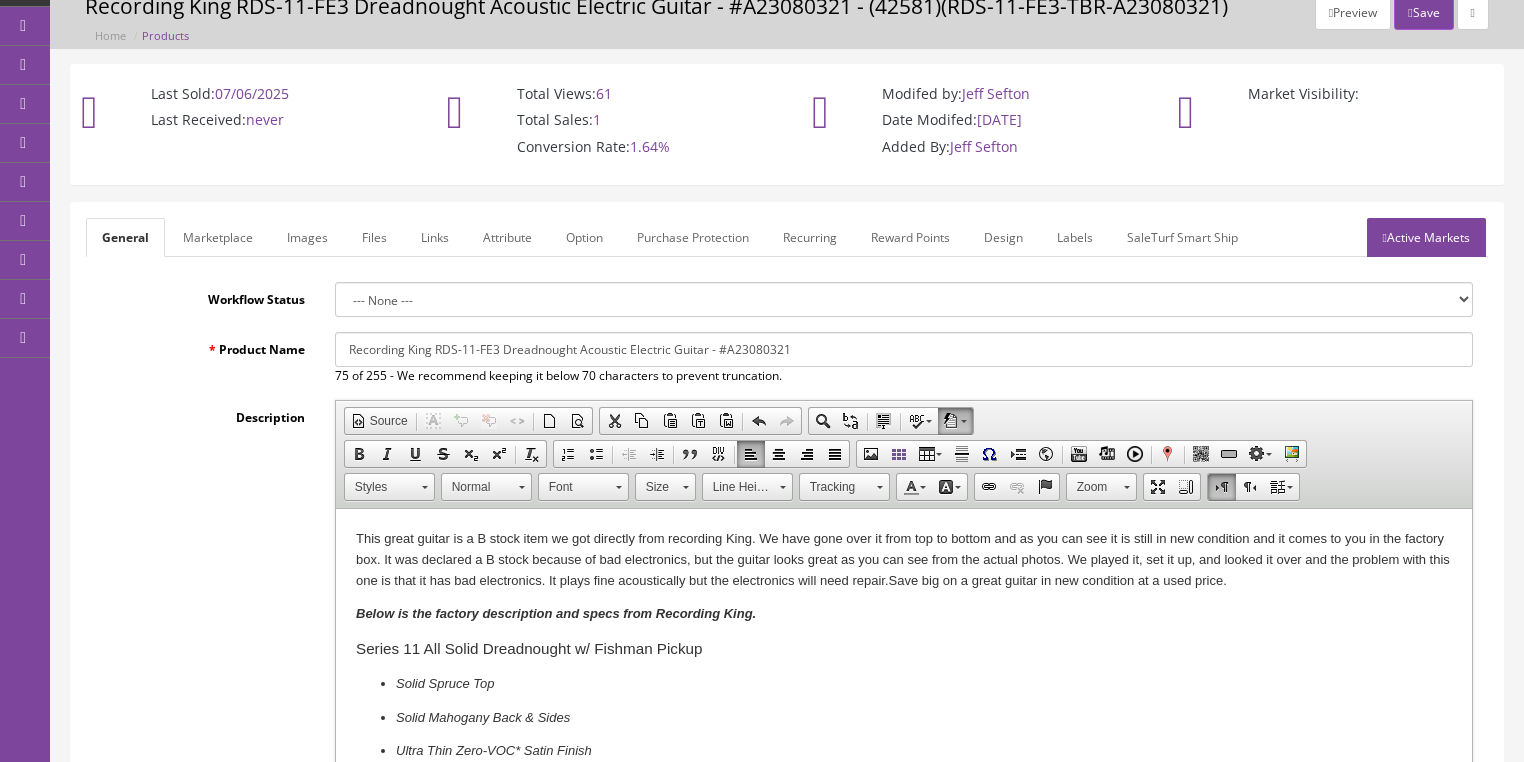scroll, scrollTop: 80, scrollLeft: 0, axis: vertical 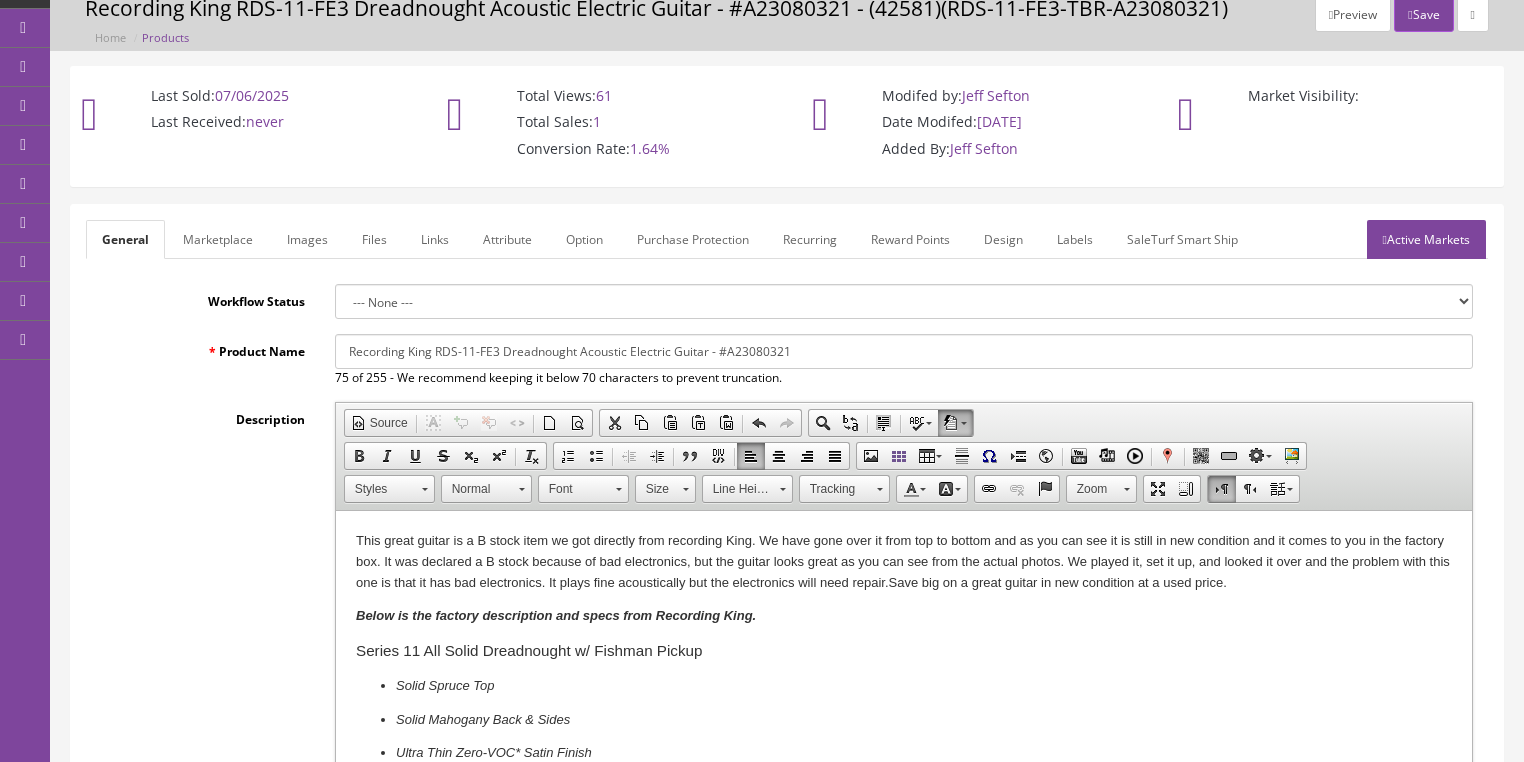 click on "Active Markets" at bounding box center (1426, 239) 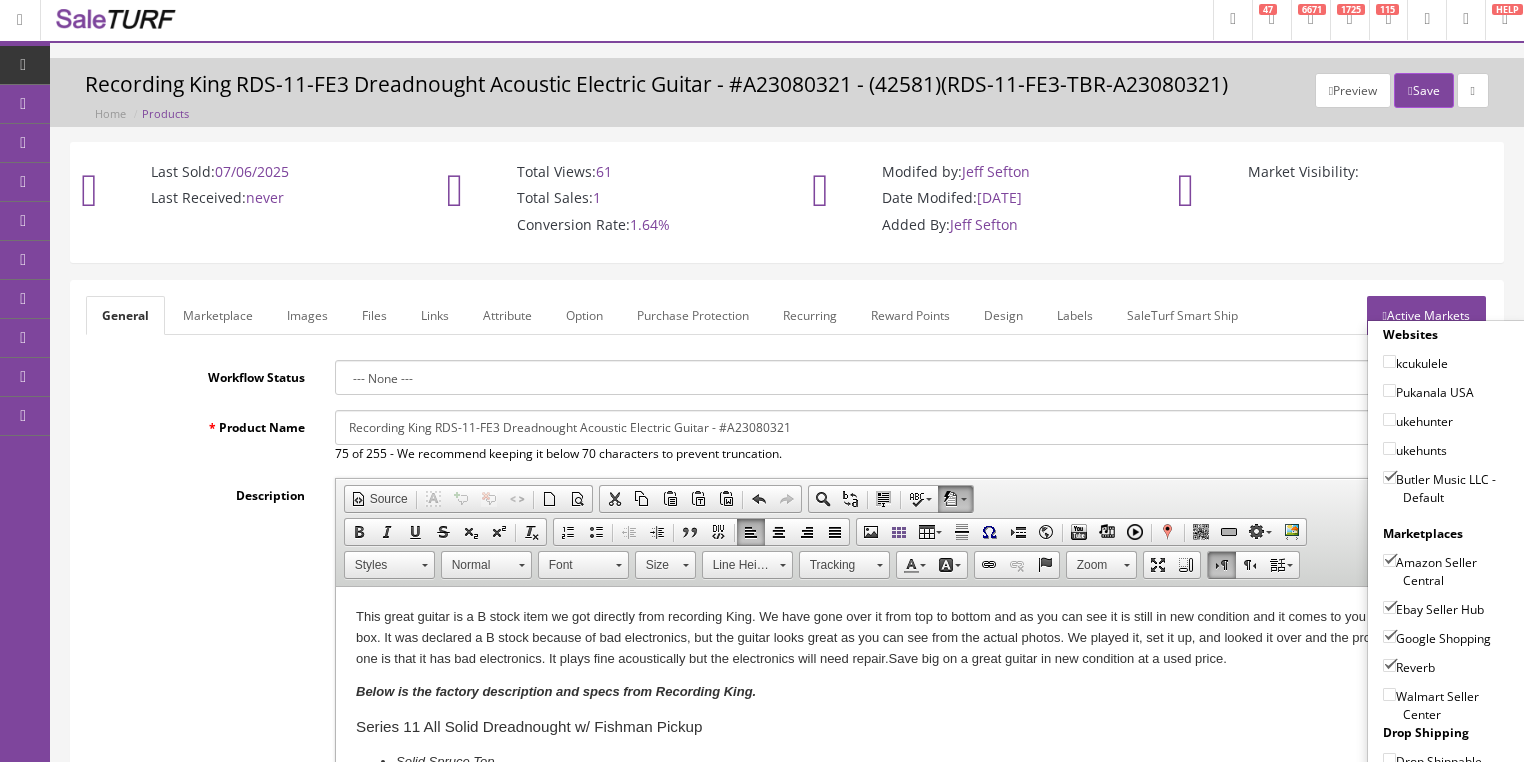 scroll, scrollTop: 0, scrollLeft: 0, axis: both 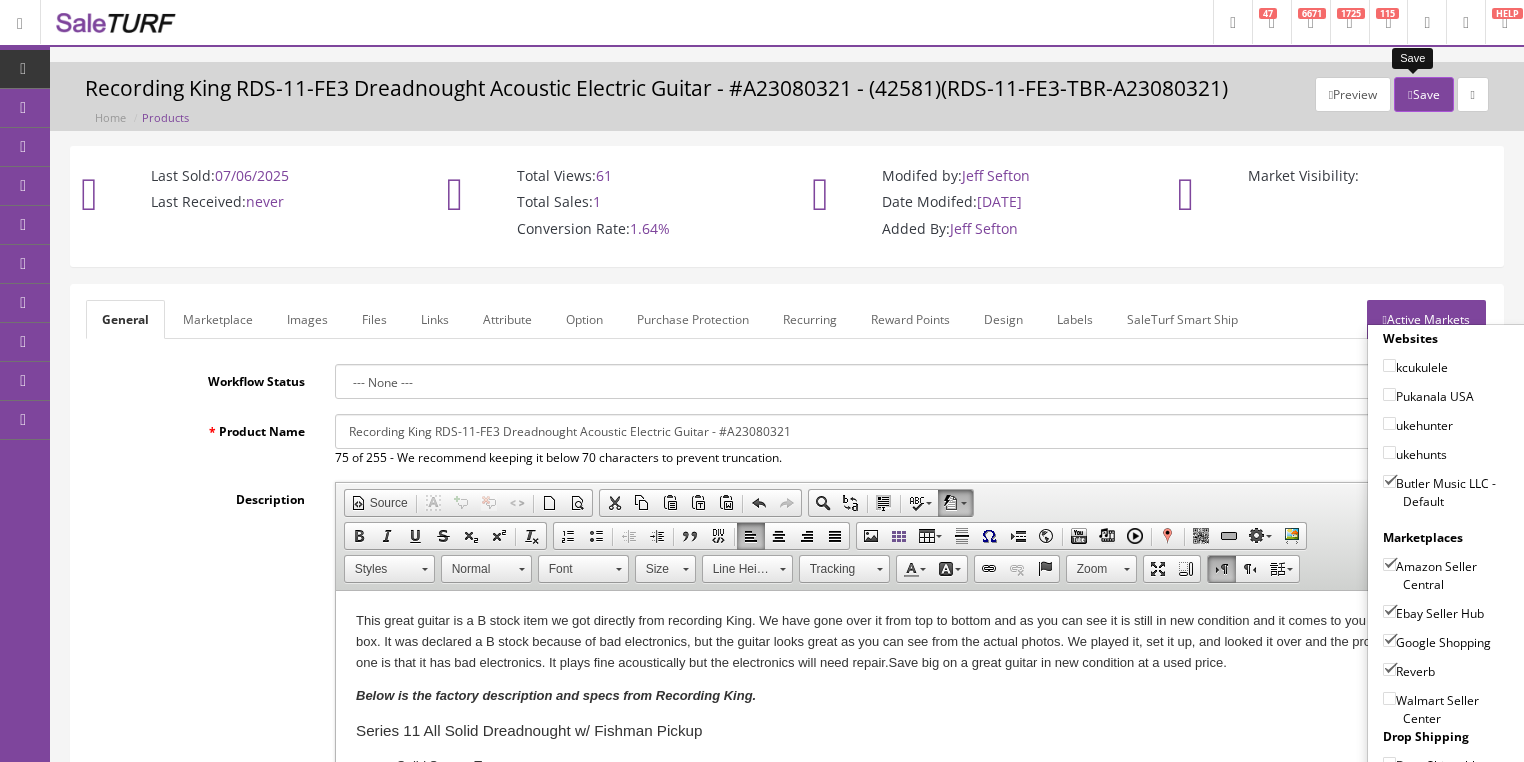 click on "Save" at bounding box center (1423, 94) 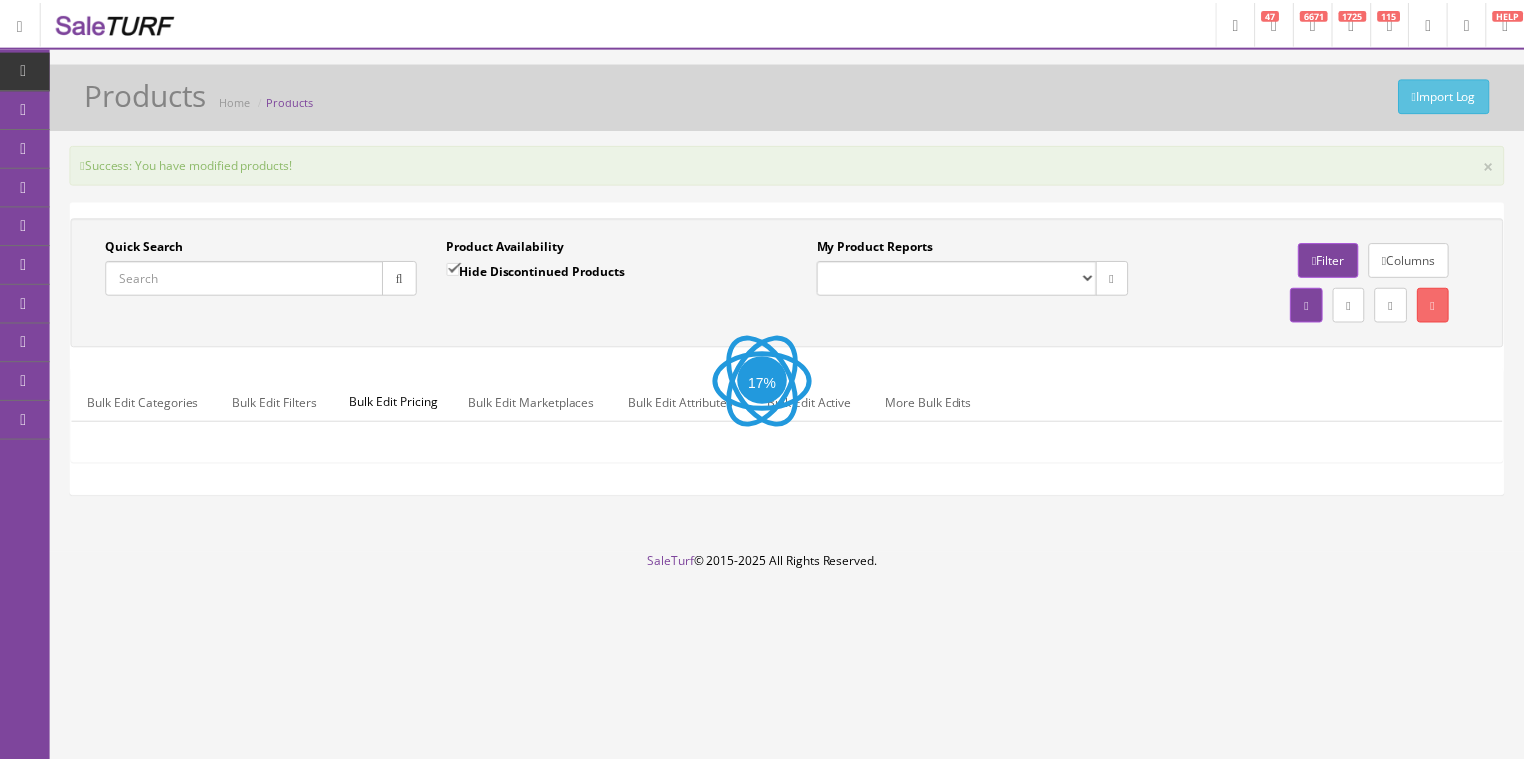scroll, scrollTop: 0, scrollLeft: 0, axis: both 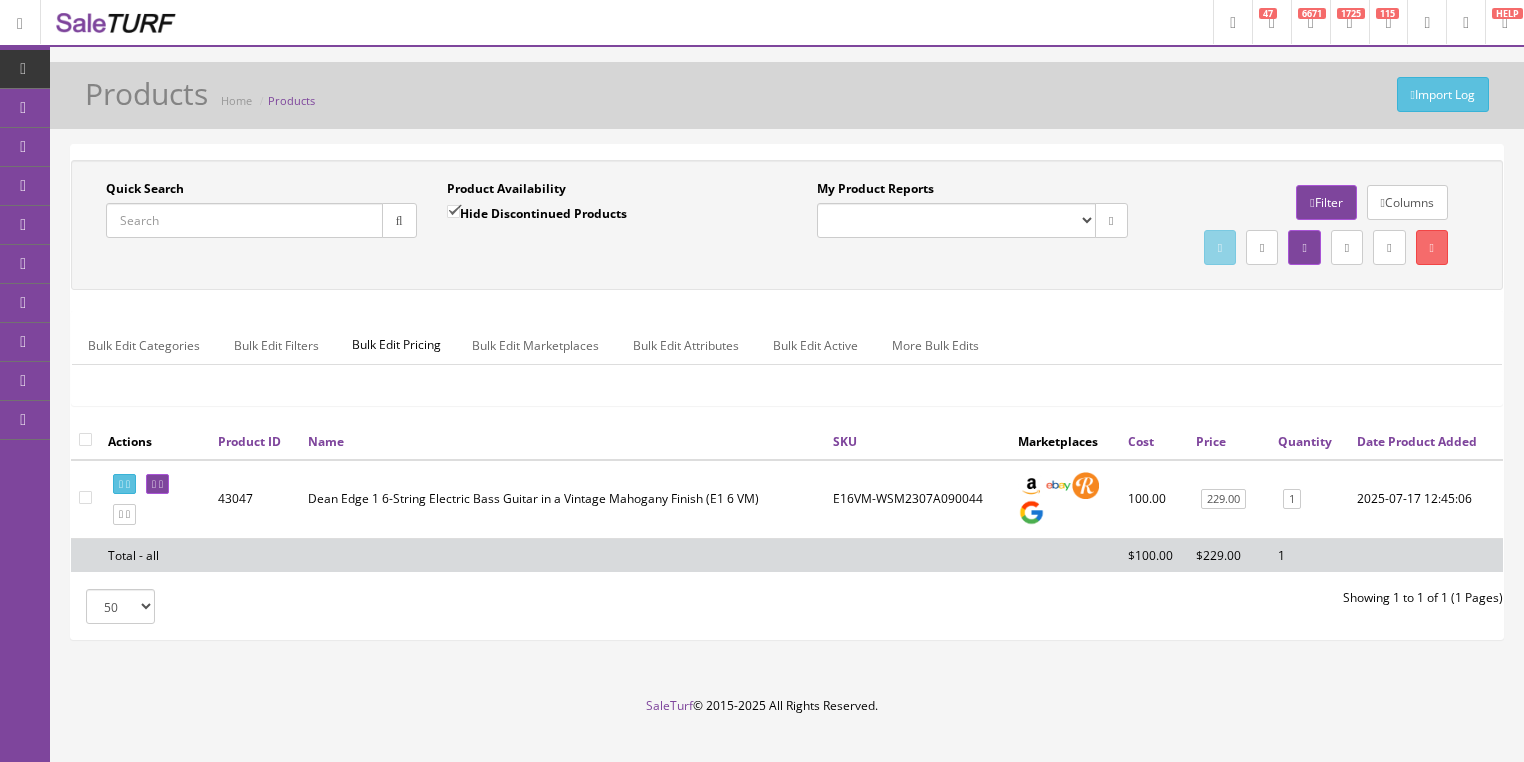 click on "Quick Search" at bounding box center (244, 220) 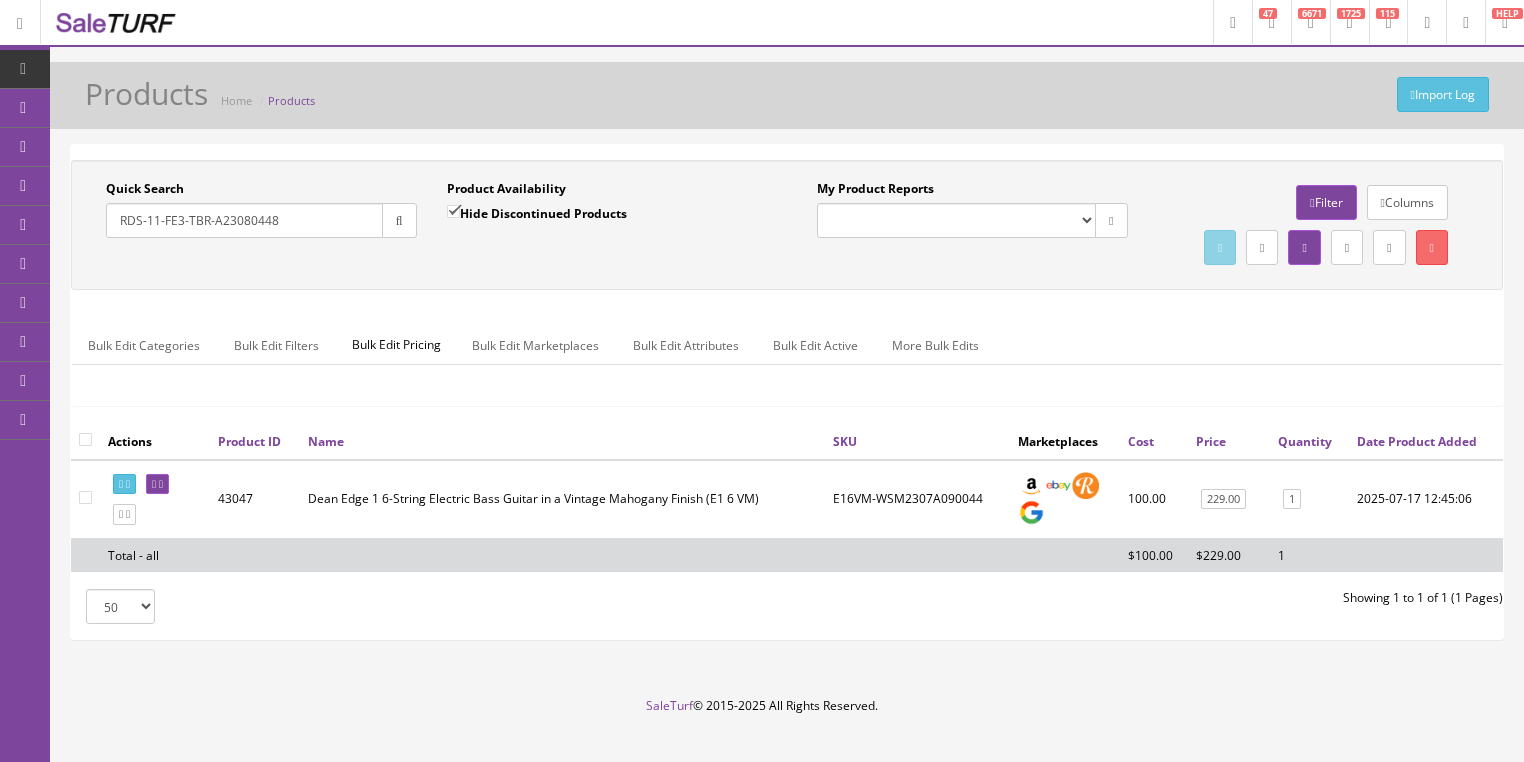 click at bounding box center [399, 220] 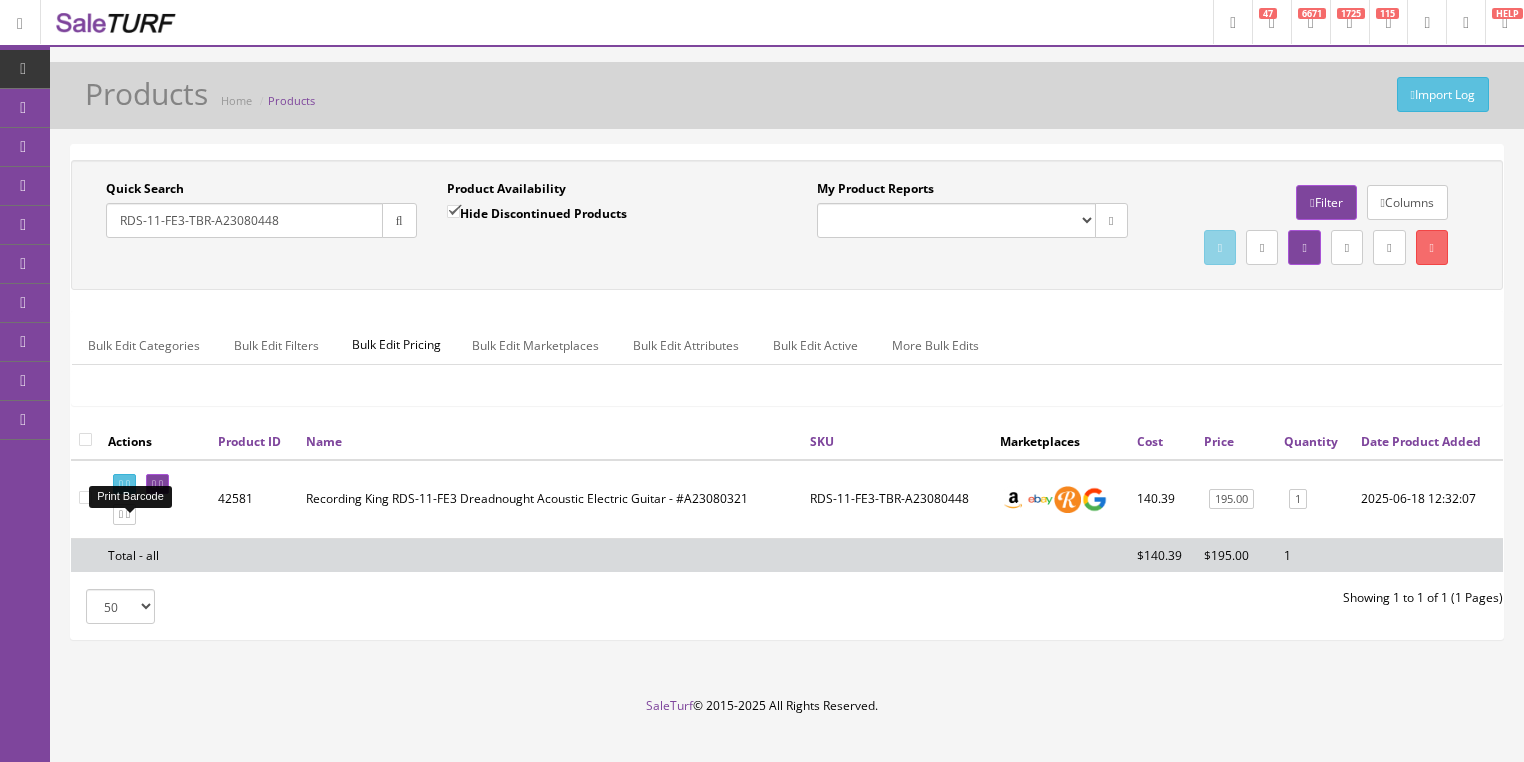 click at bounding box center (128, 484) 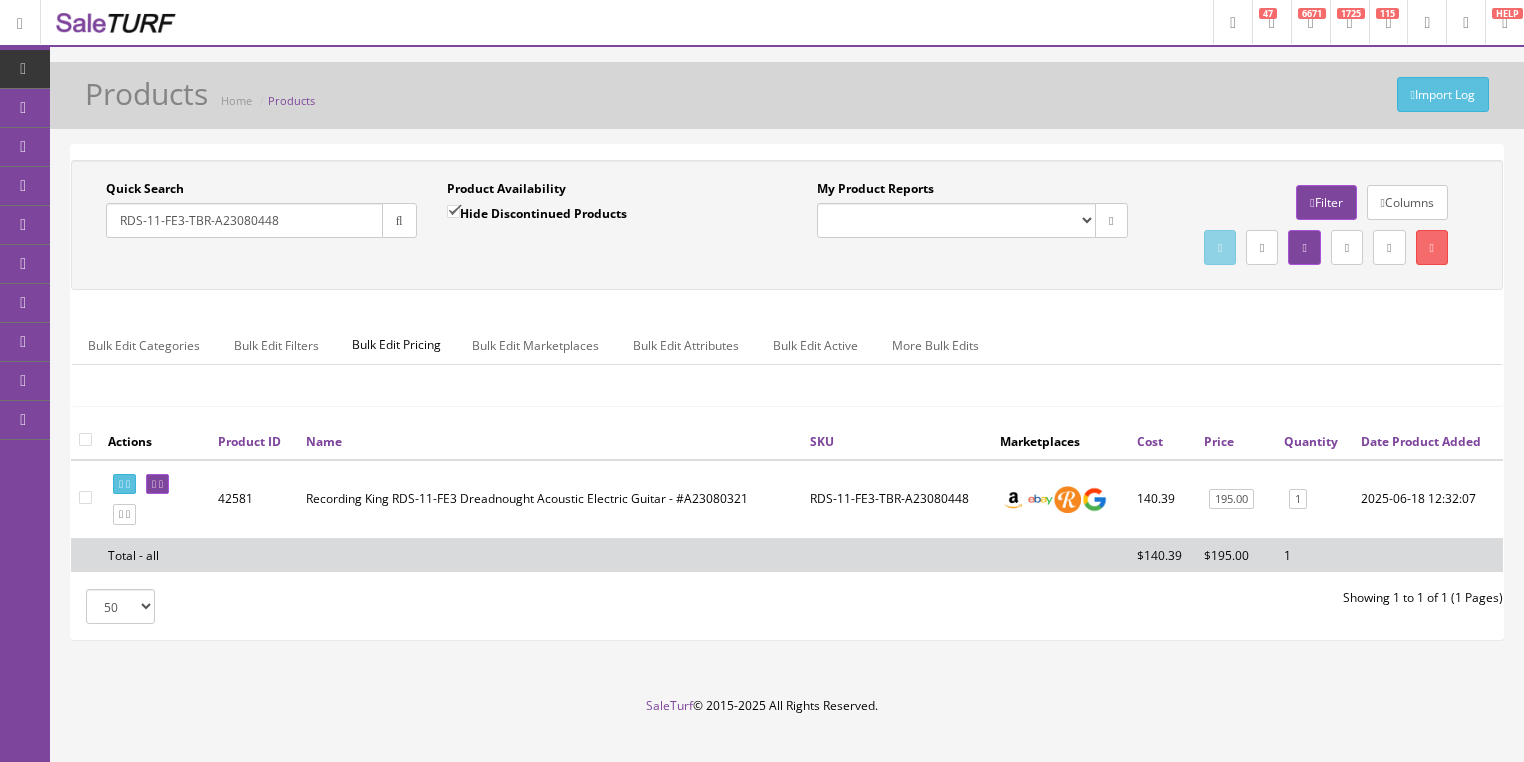 drag, startPoint x: 208, startPoint y: 220, endPoint x: 322, endPoint y: 226, distance: 114.15778 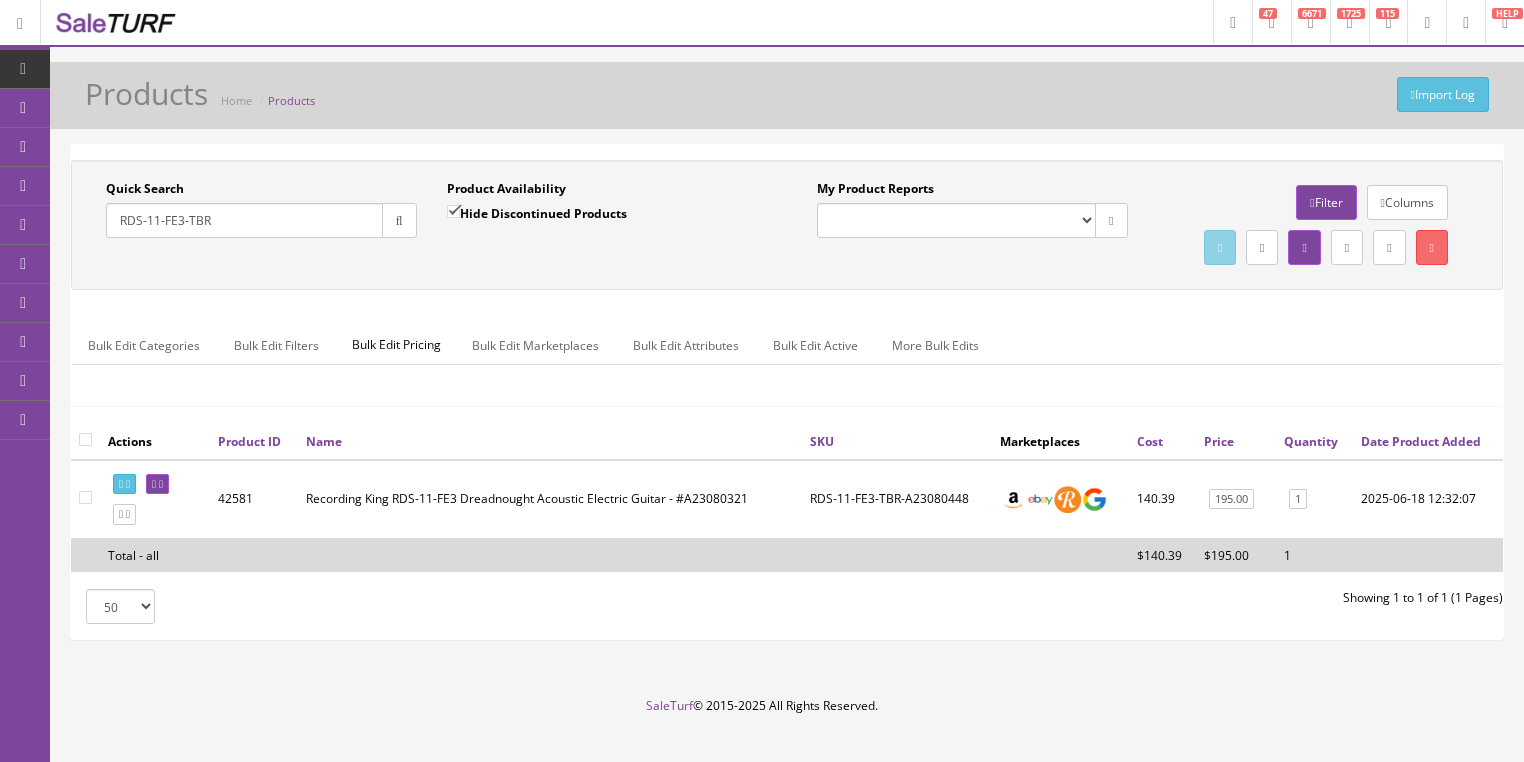 type on "RDS-11-FE3-TBR" 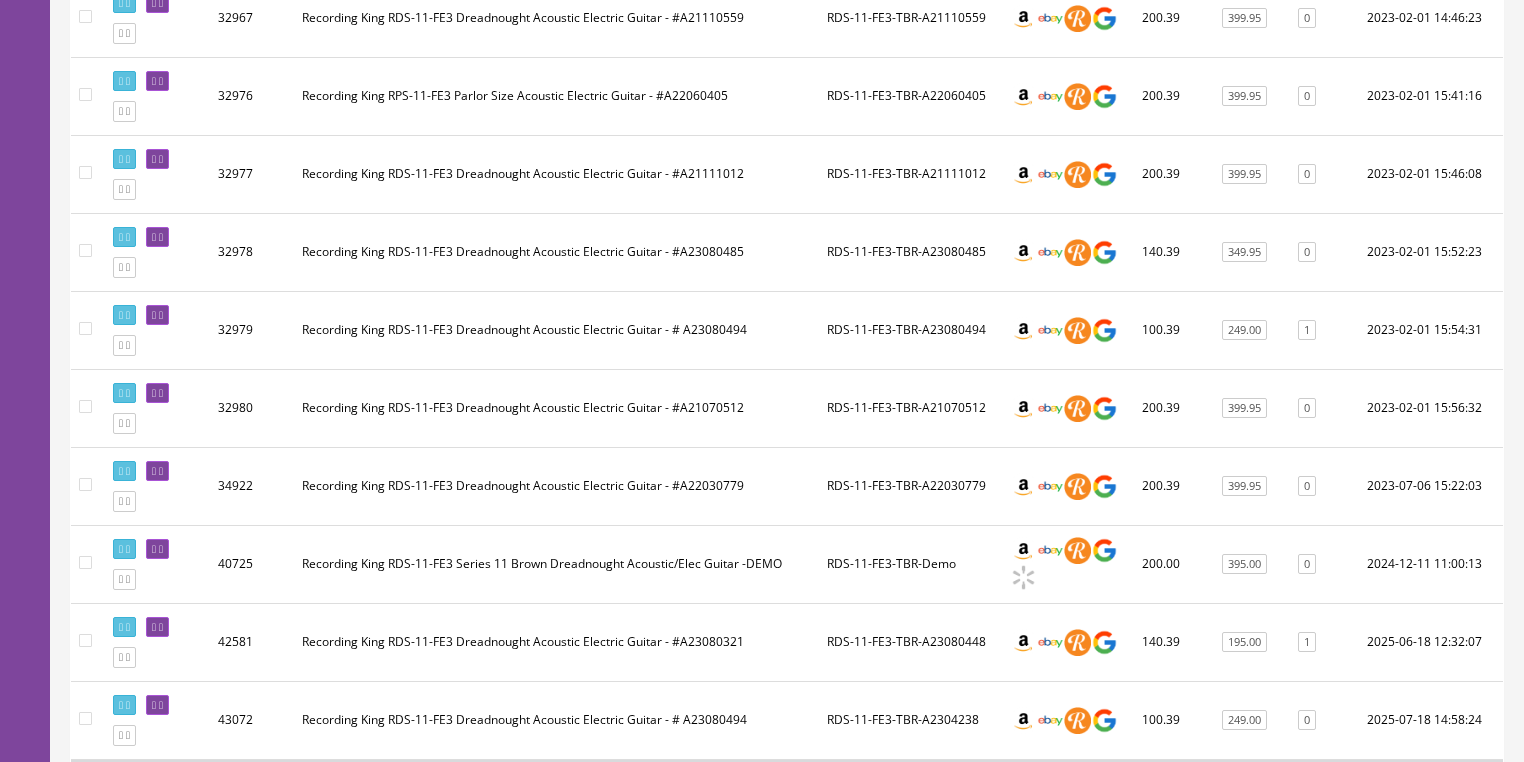 scroll, scrollTop: 960, scrollLeft: 0, axis: vertical 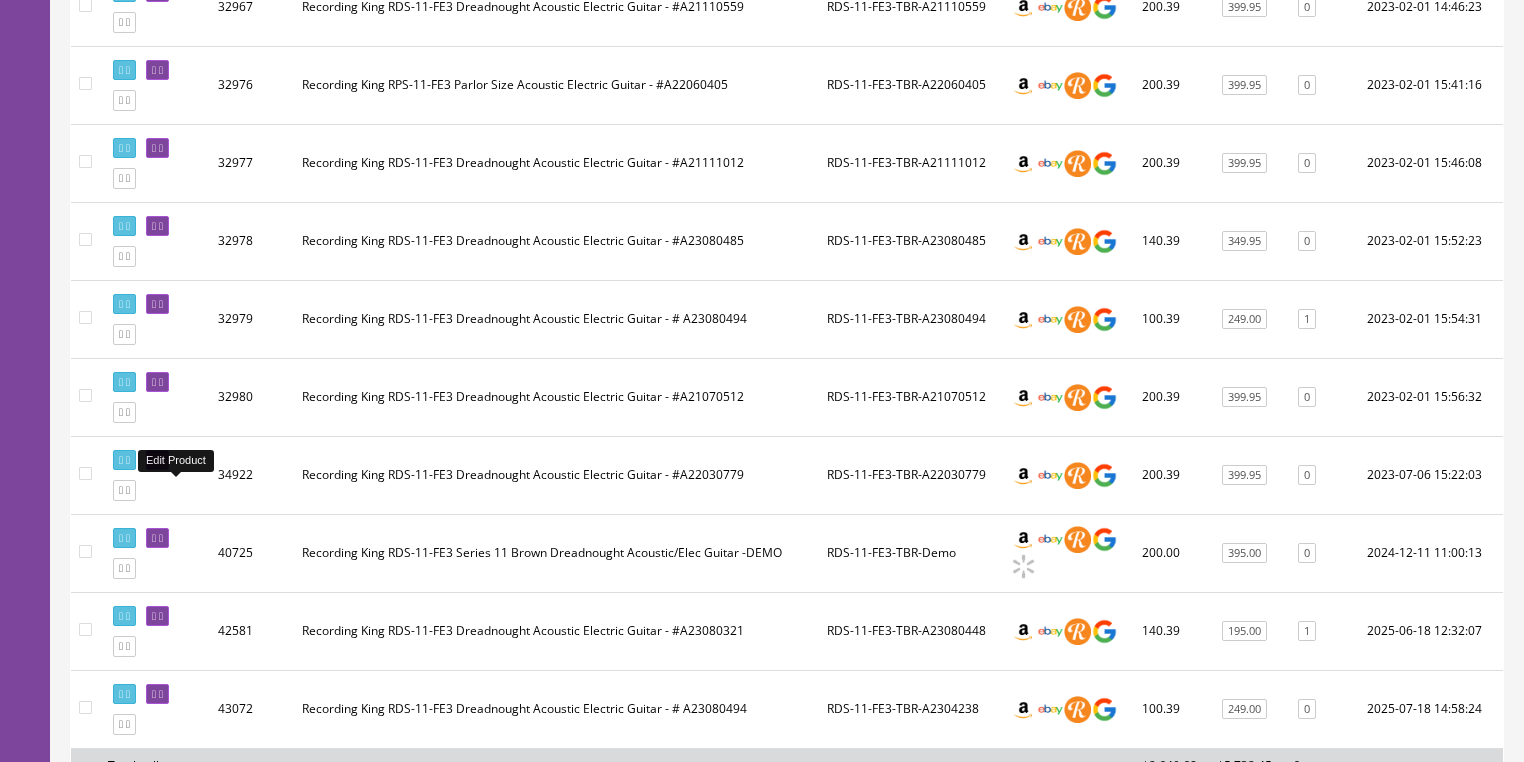click at bounding box center [154, 460] 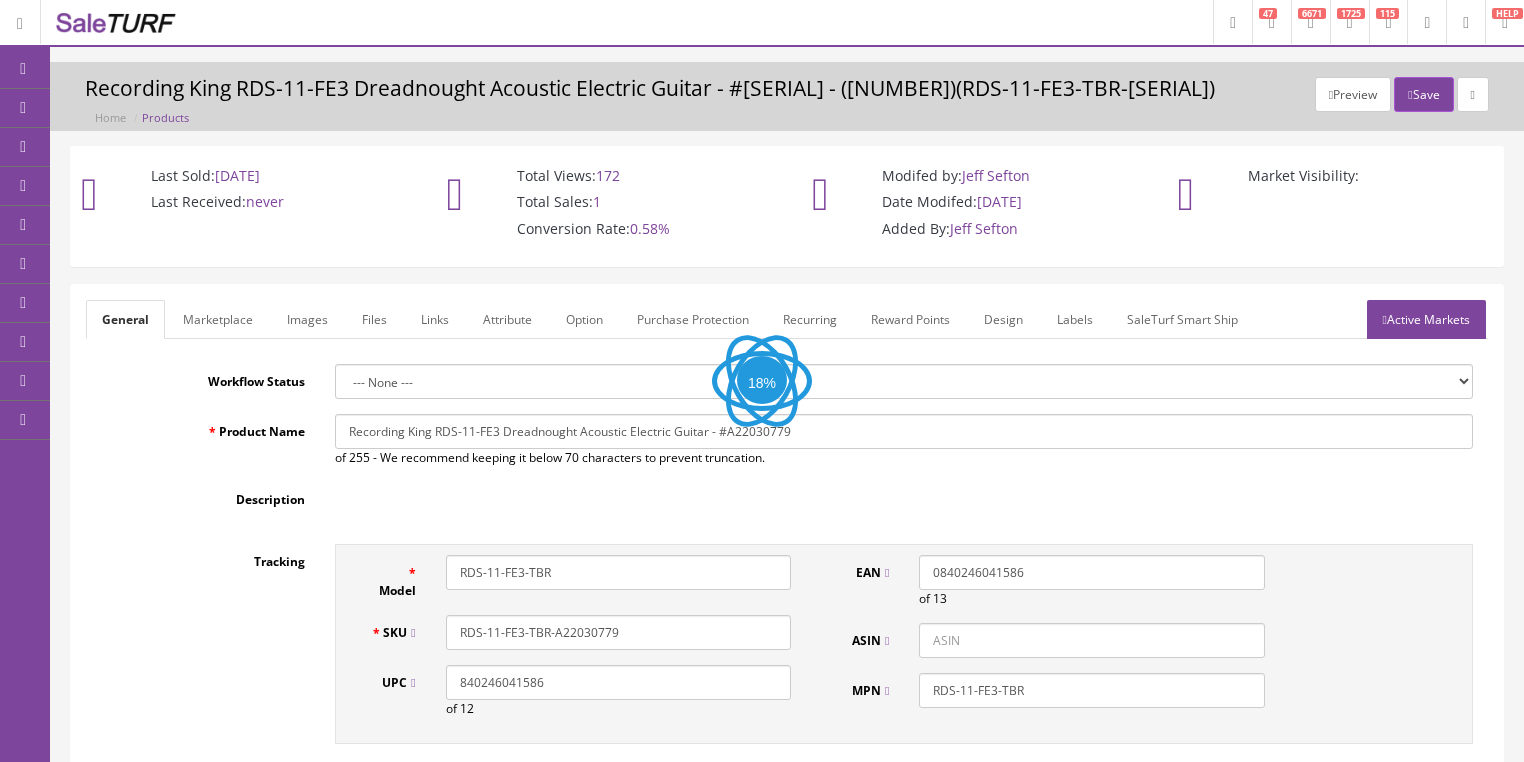 scroll, scrollTop: 0, scrollLeft: 0, axis: both 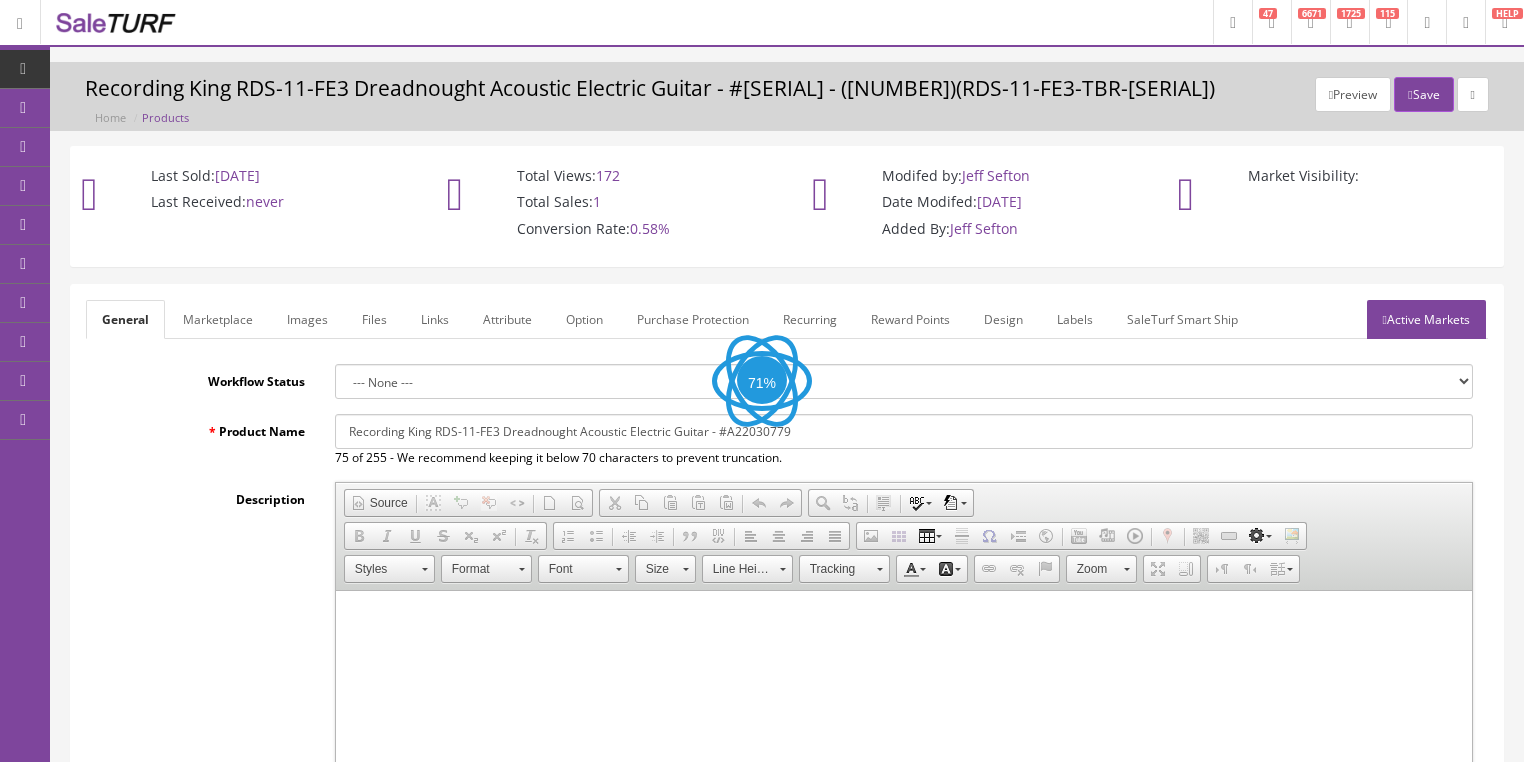 click on "Images" at bounding box center [307, 319] 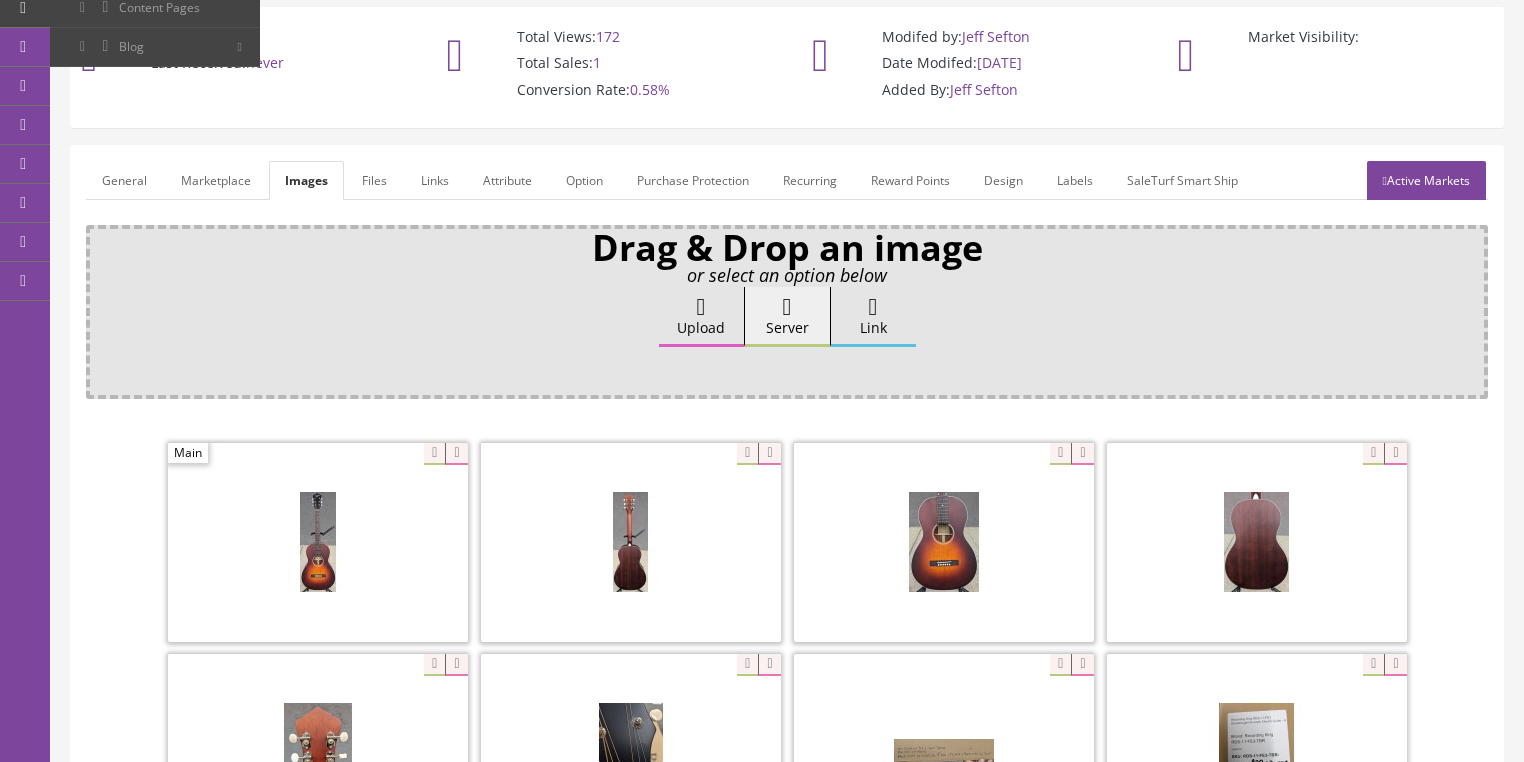 scroll, scrollTop: 160, scrollLeft: 0, axis: vertical 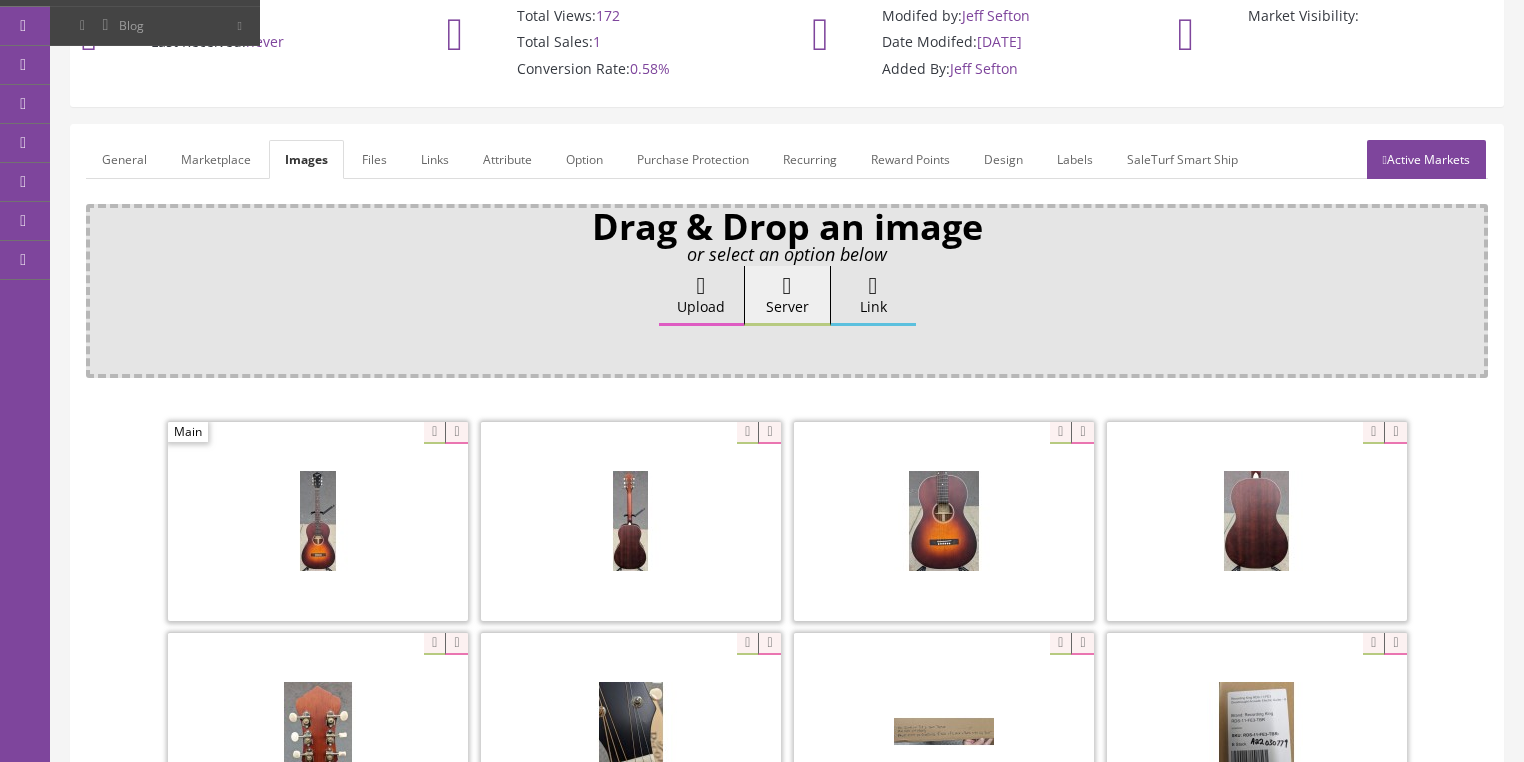 click at bounding box center (456, 433) 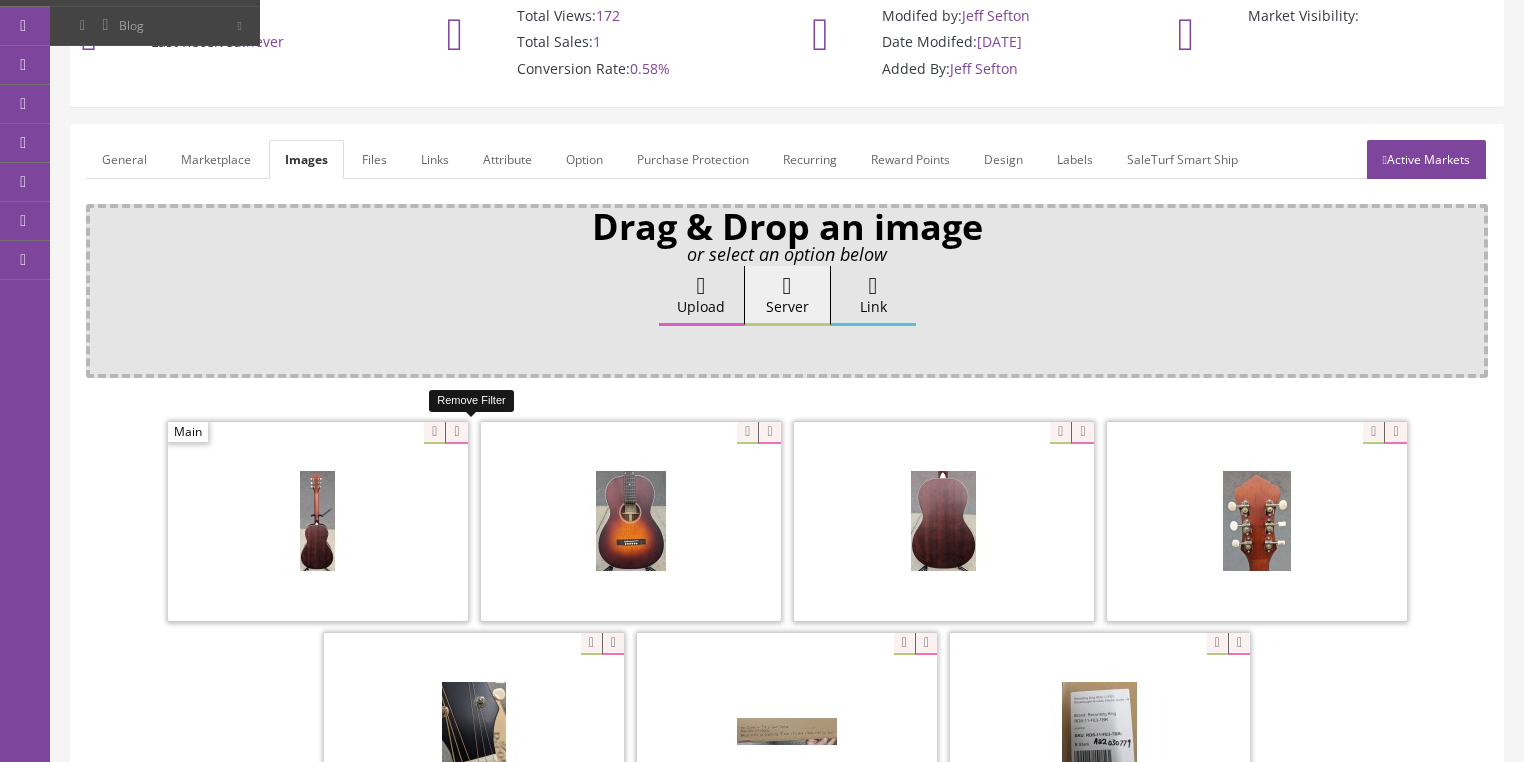 click at bounding box center (456, 433) 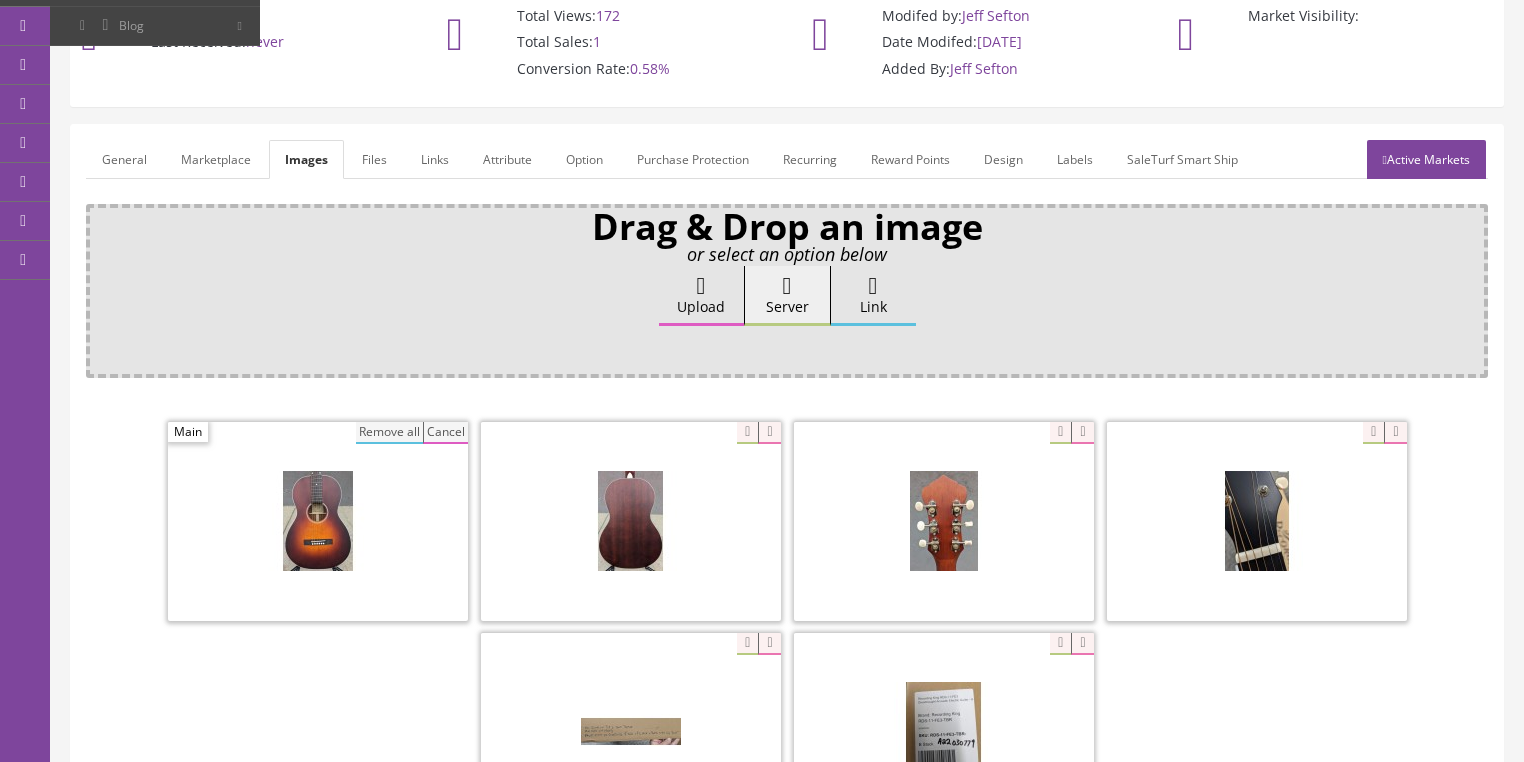 click on "Remove all" at bounding box center (389, 433) 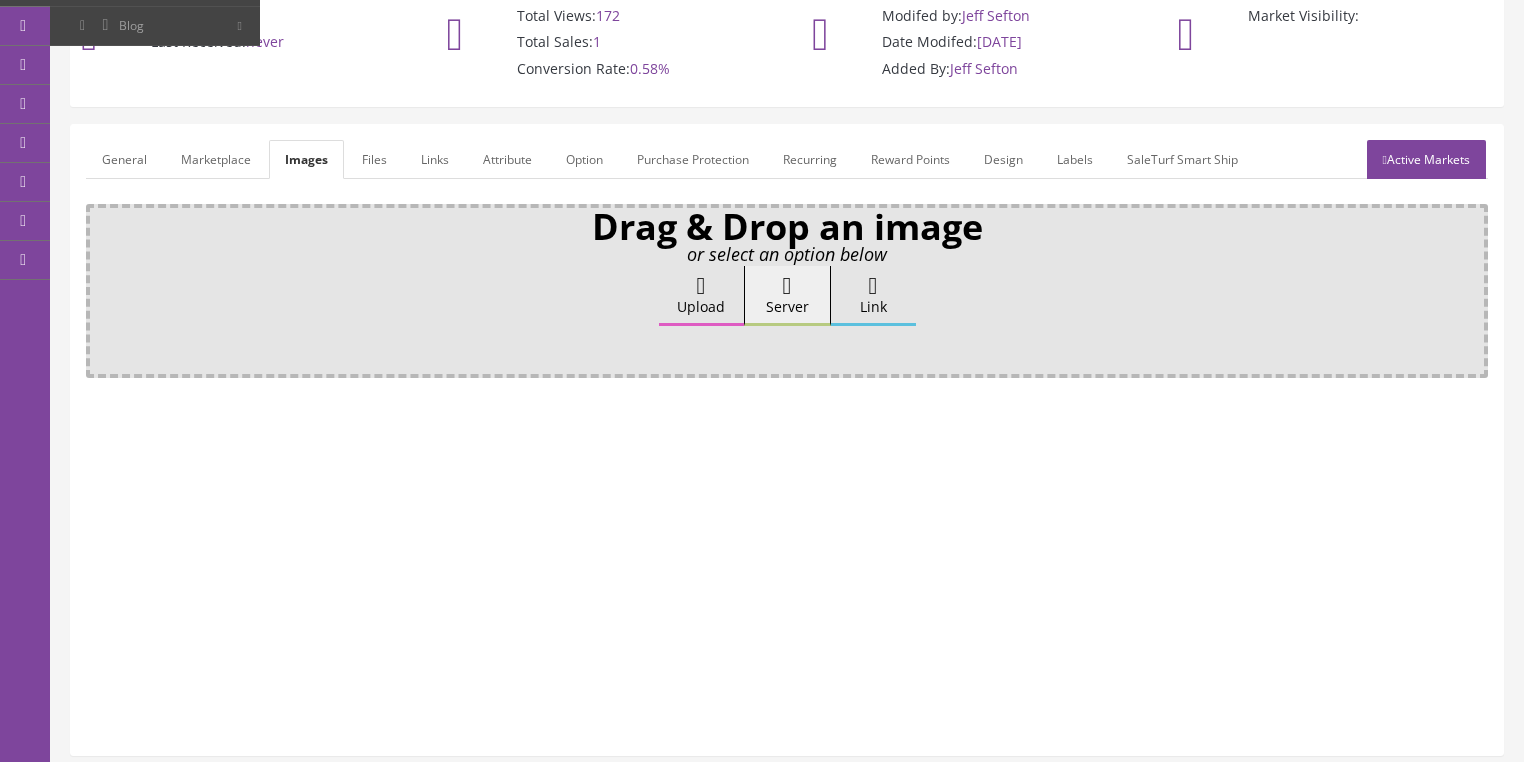 click on "Upload" at bounding box center (701, 296) 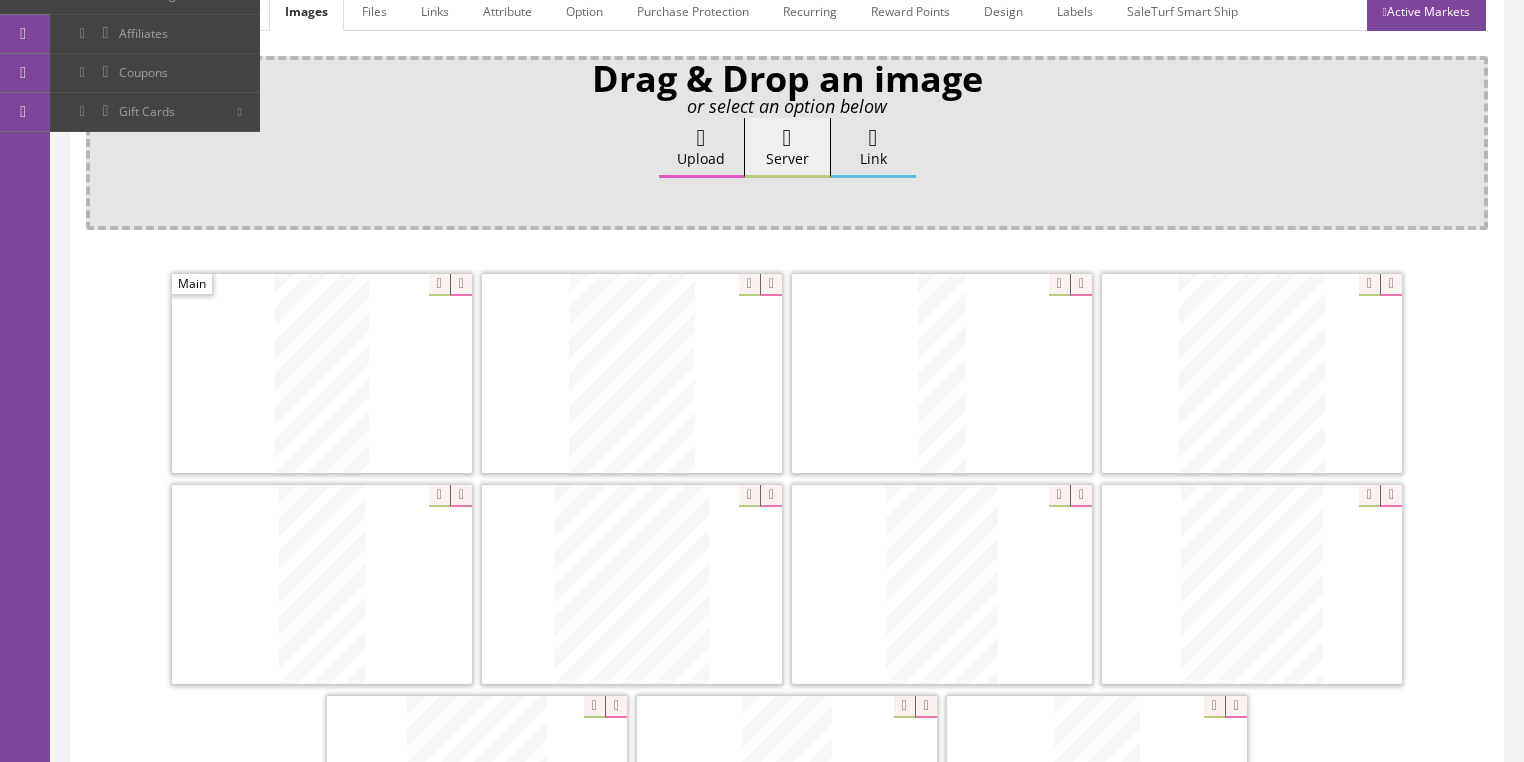scroll, scrollTop: 320, scrollLeft: 0, axis: vertical 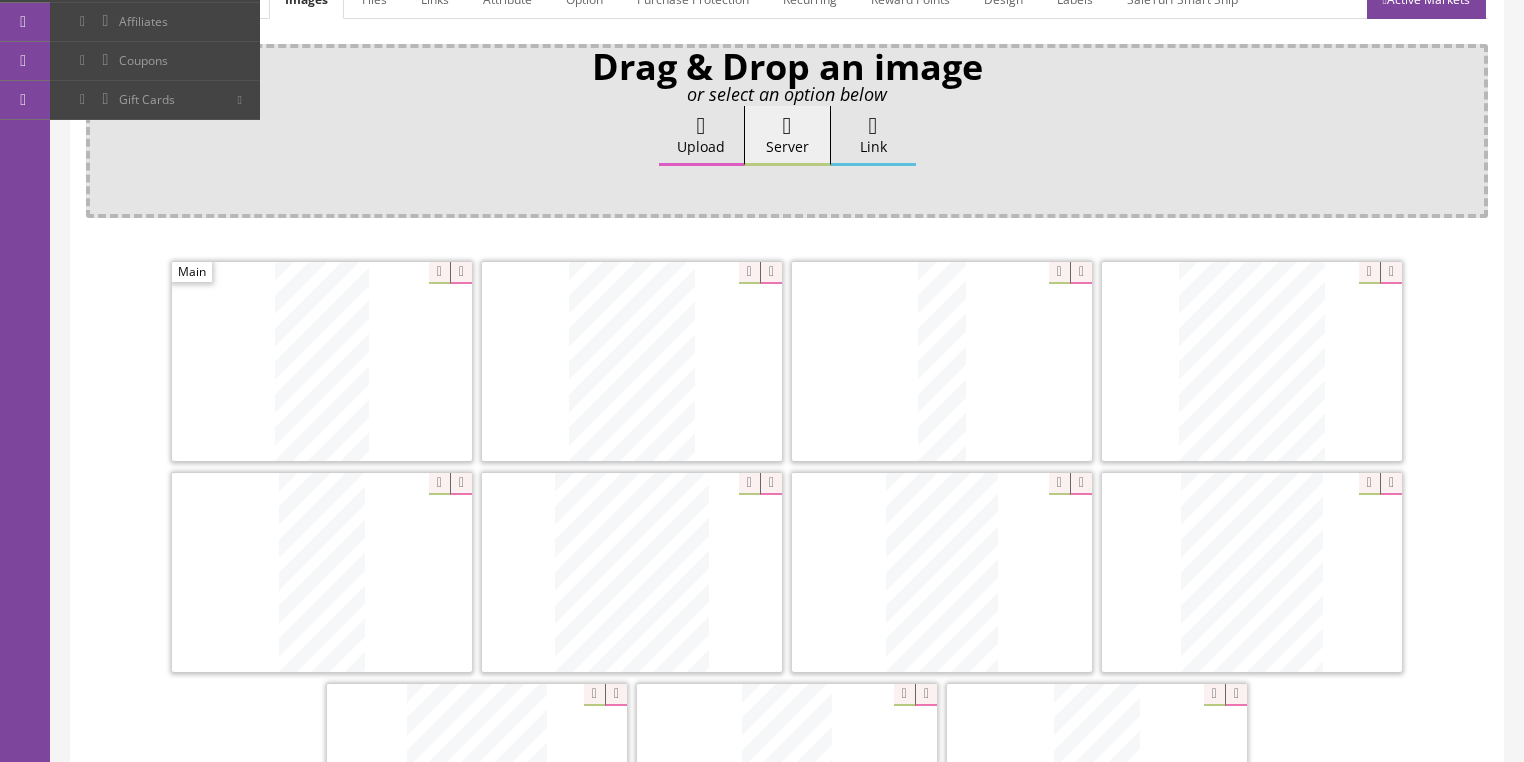 click at bounding box center (771, 273) 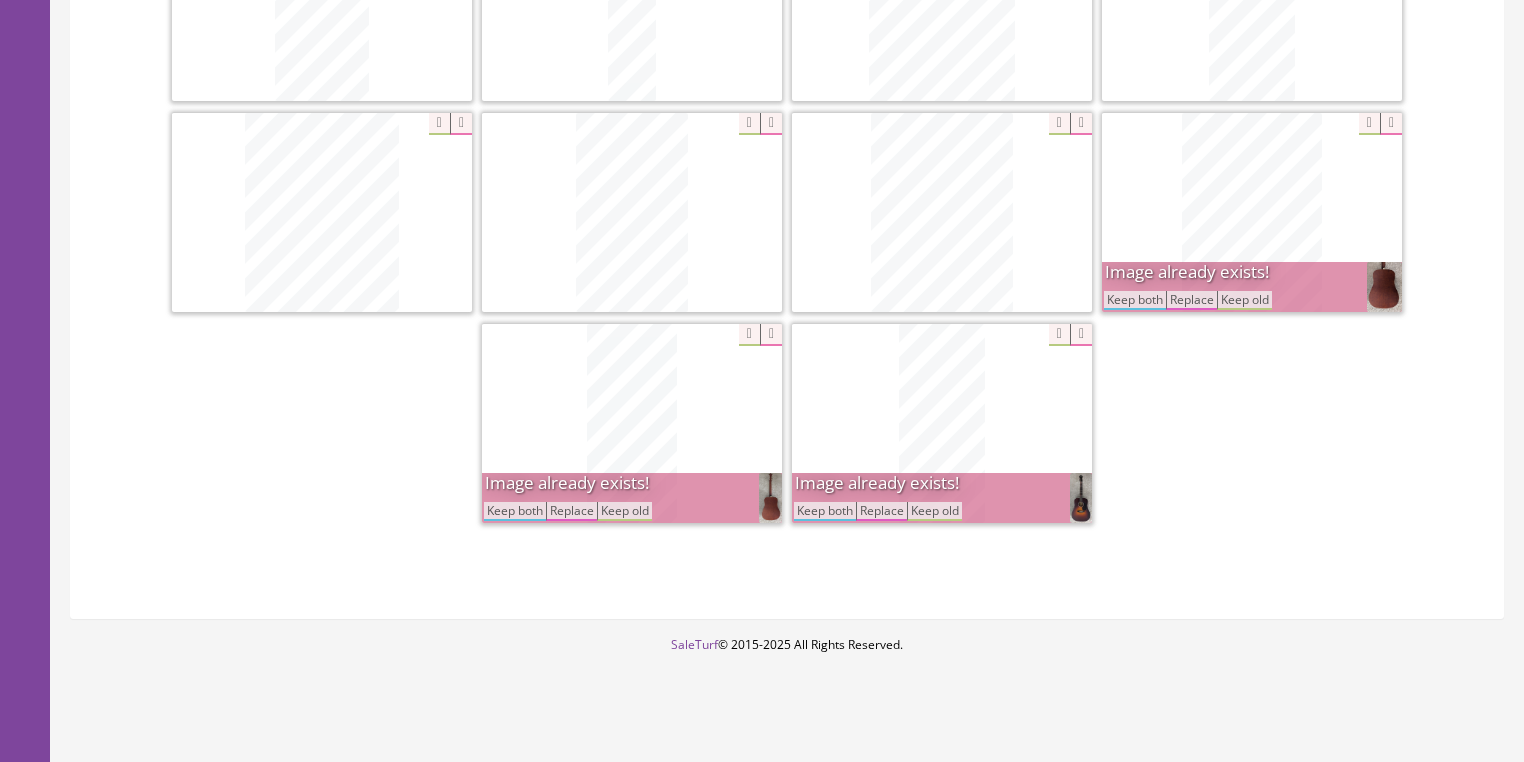 scroll, scrollTop: 688, scrollLeft: 0, axis: vertical 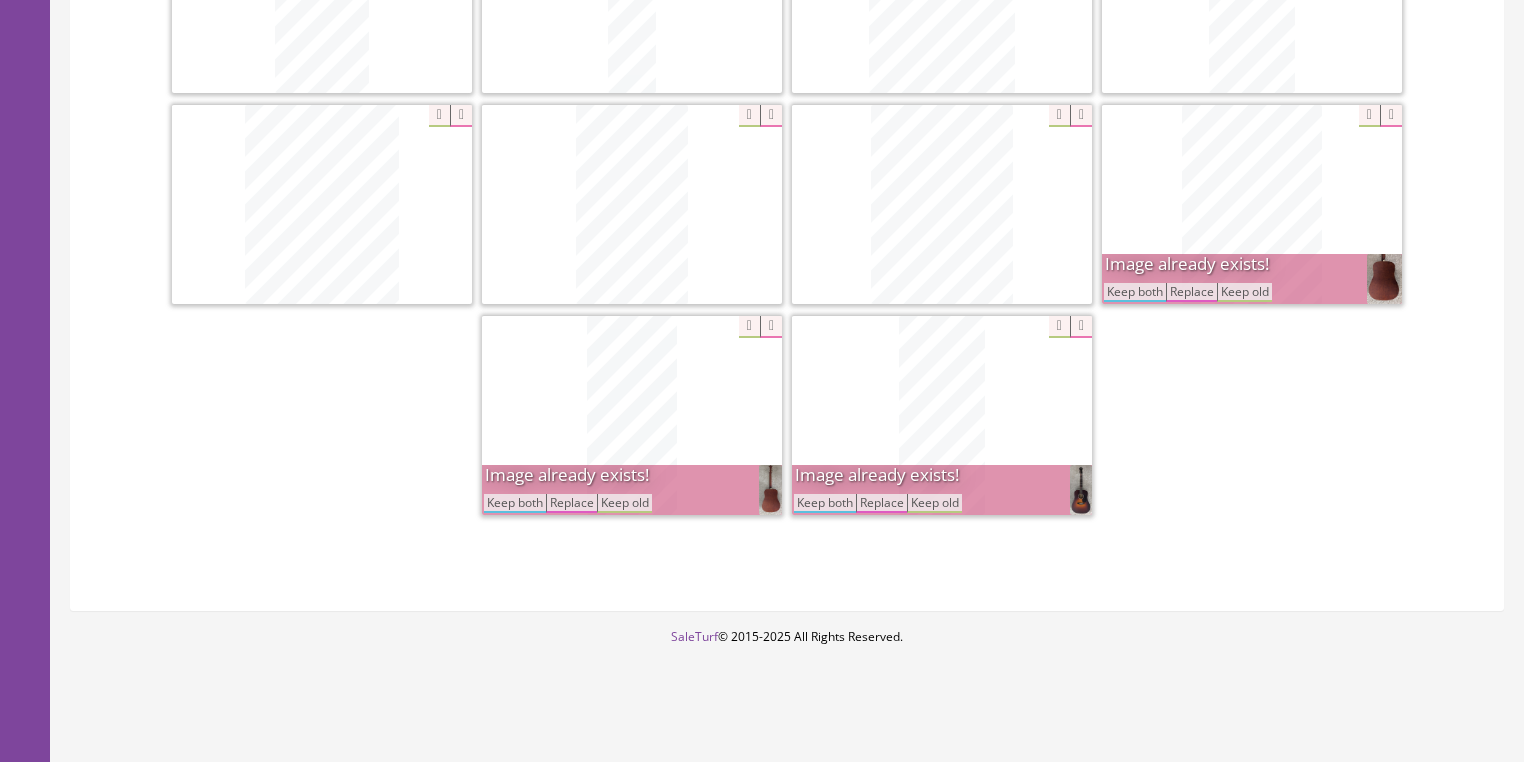click at bounding box center (1391, 116) 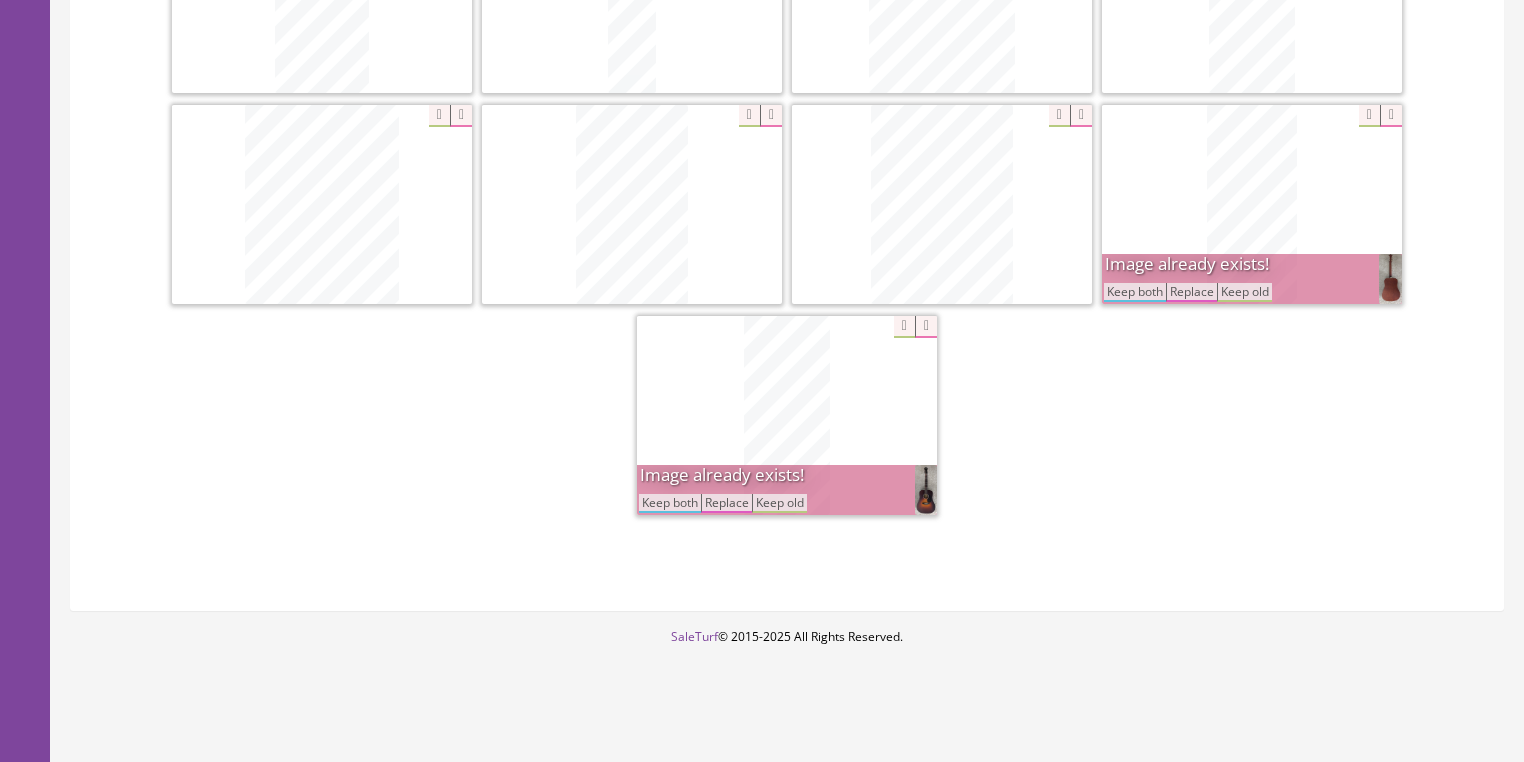 click at bounding box center [787, 415] 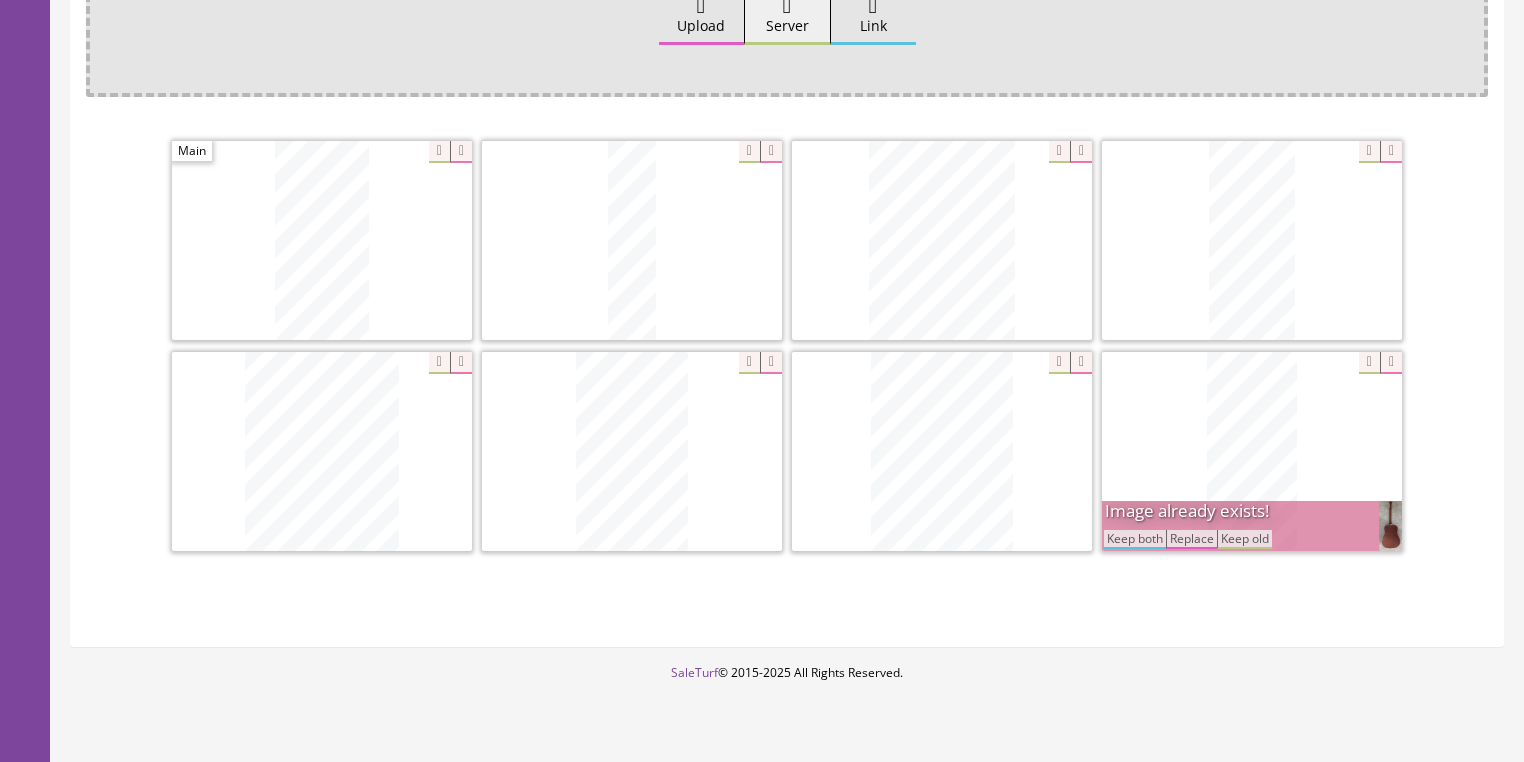 scroll, scrollTop: 318, scrollLeft: 0, axis: vertical 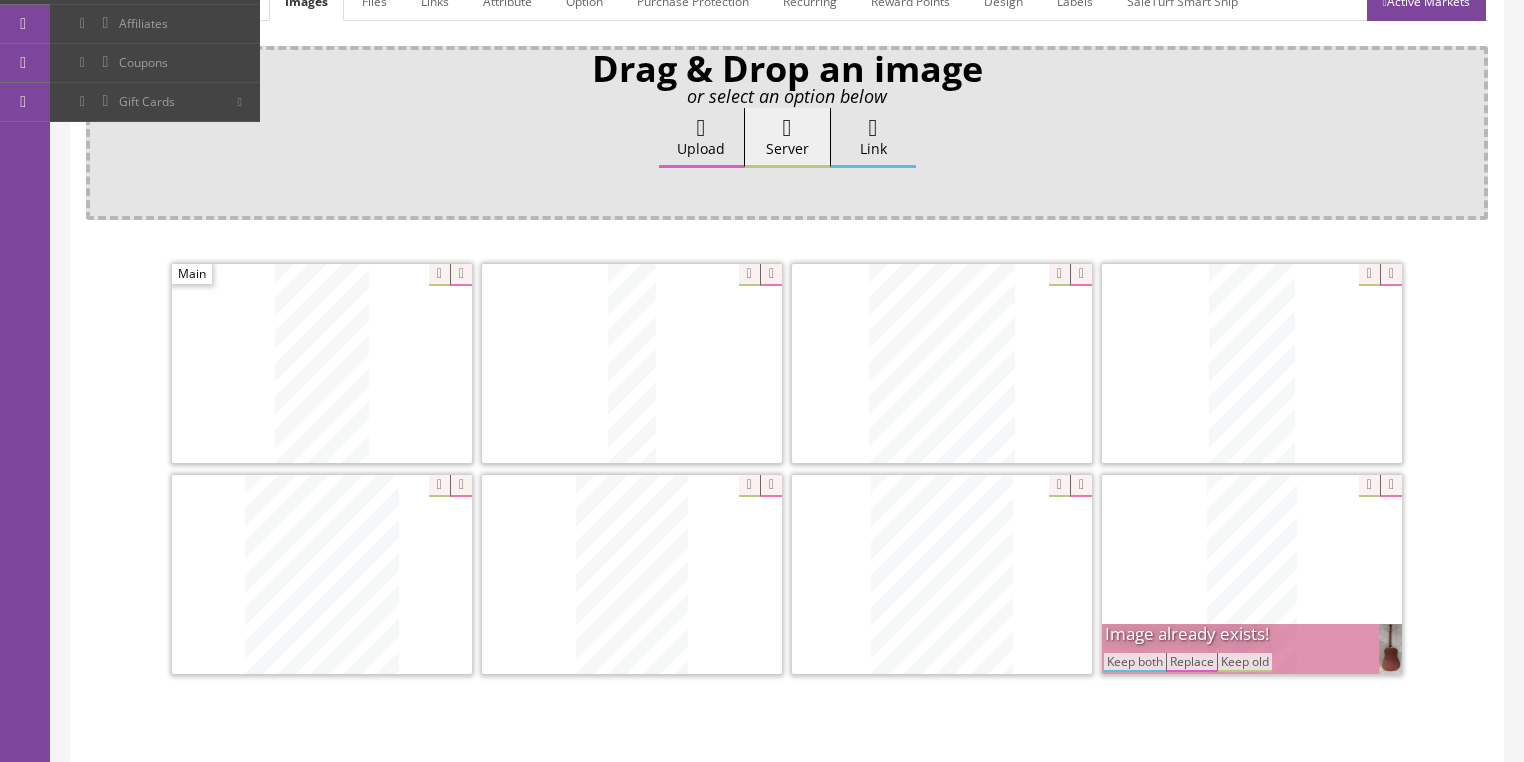 drag, startPoint x: 1396, startPoint y: 476, endPoint x: 1170, endPoint y: 512, distance: 228.84929 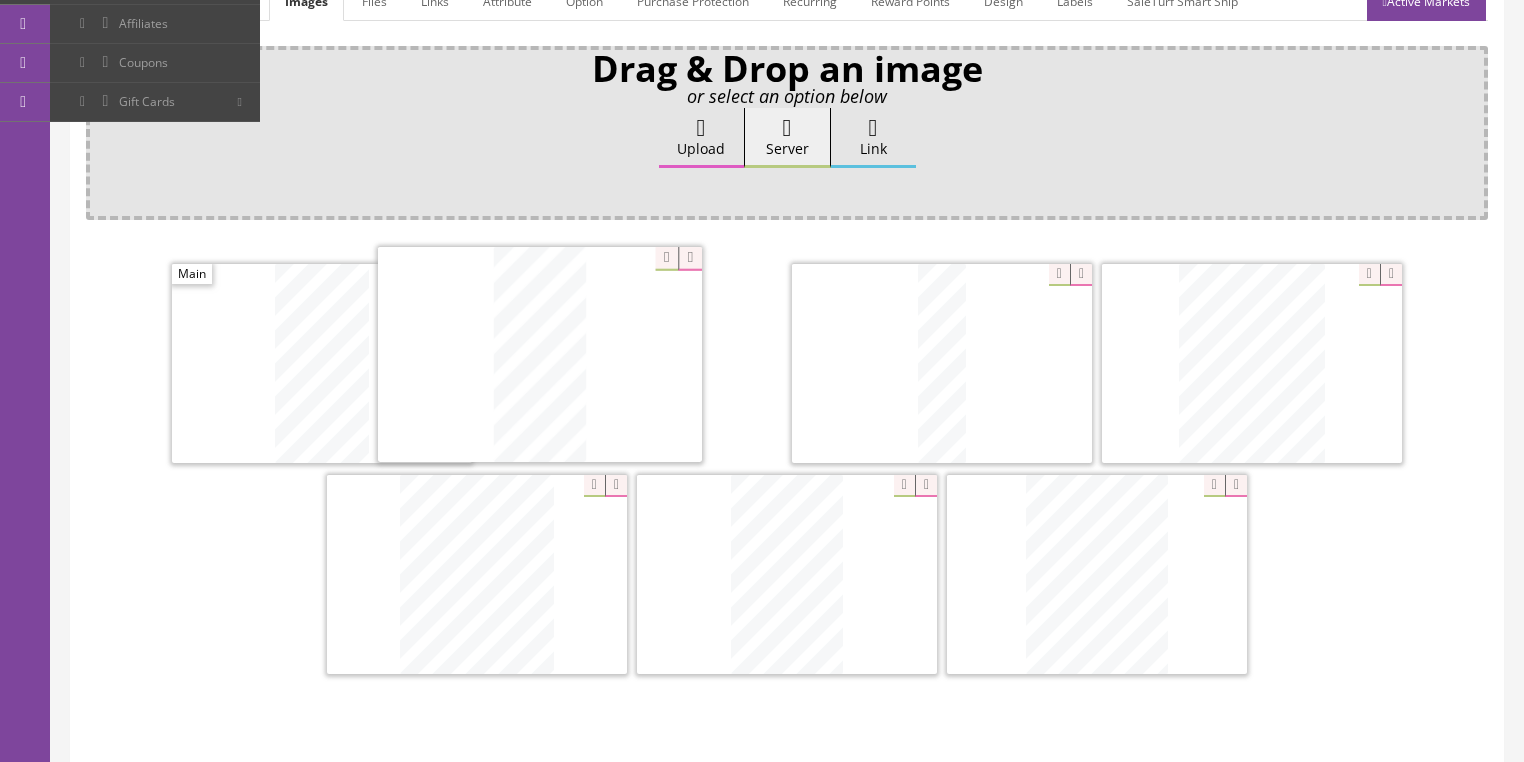 drag, startPoint x: 1235, startPoint y: 376, endPoint x: 540, endPoint y: 371, distance: 695.018 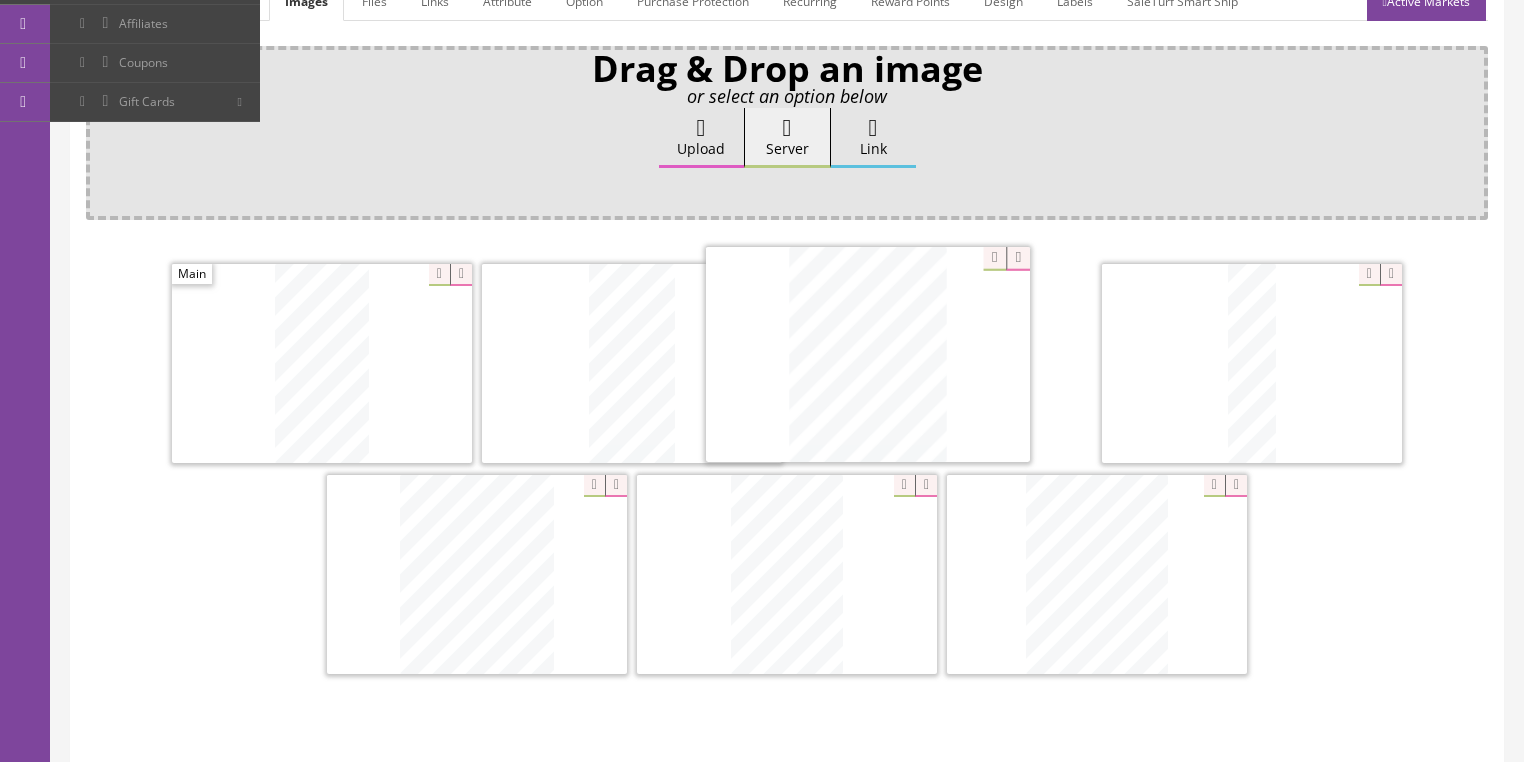 drag, startPoint x: 1284, startPoint y: 388, endPoint x: 900, endPoint y: 382, distance: 384.04688 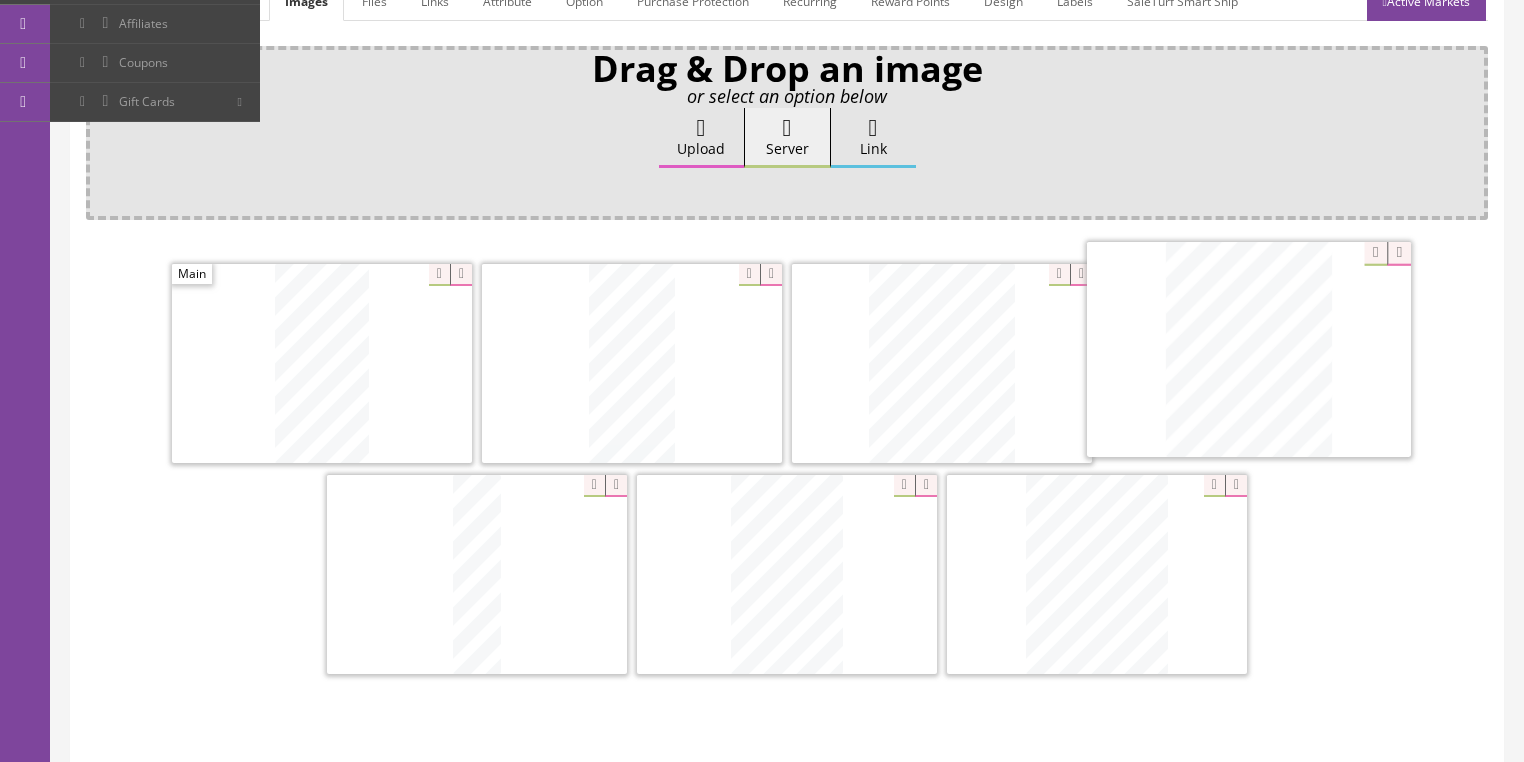 drag, startPoint x: 575, startPoint y: 536, endPoint x: 1259, endPoint y: 361, distance: 706.03186 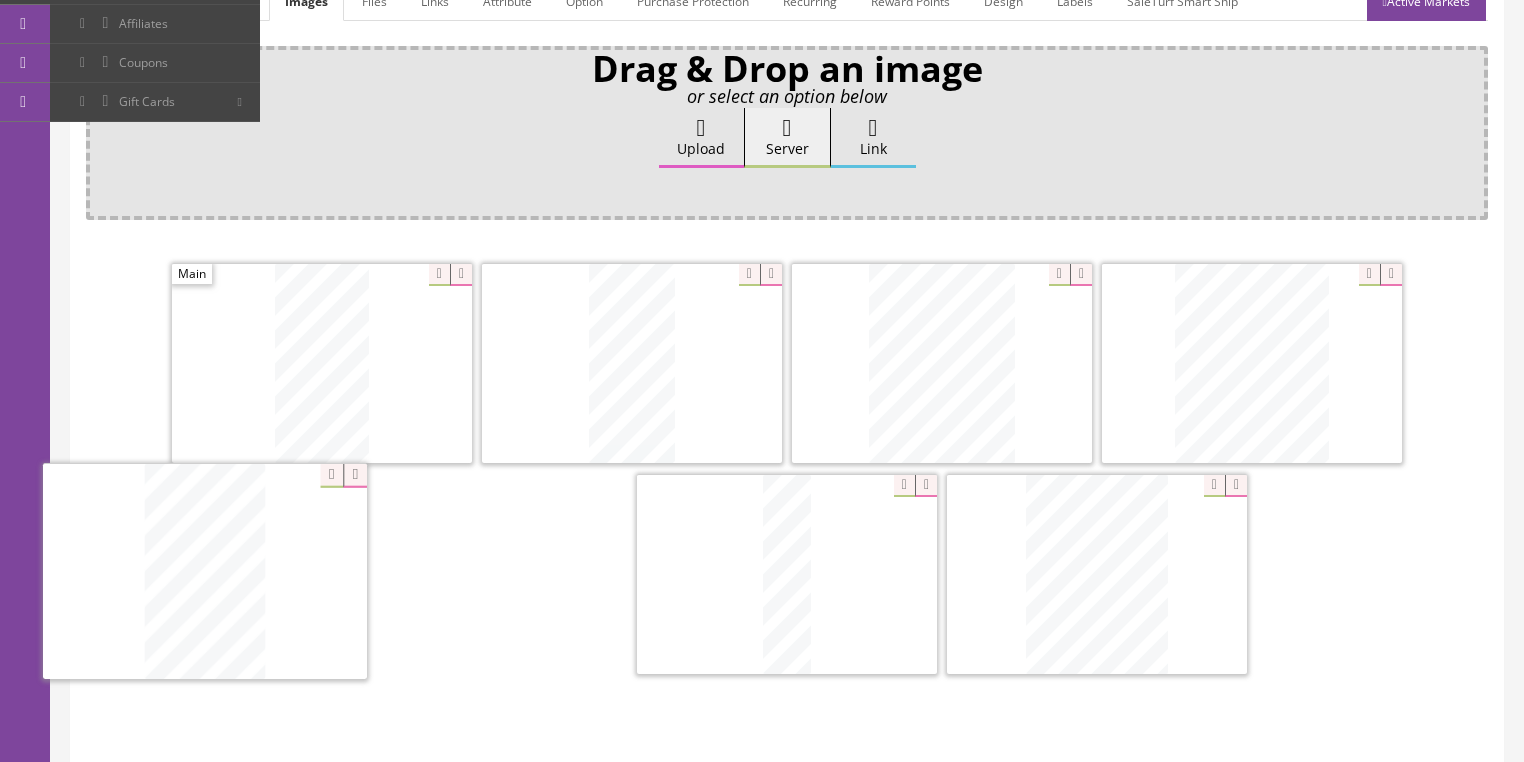 drag, startPoint x: 781, startPoint y: 568, endPoint x: 221, endPoint y: 573, distance: 560.02234 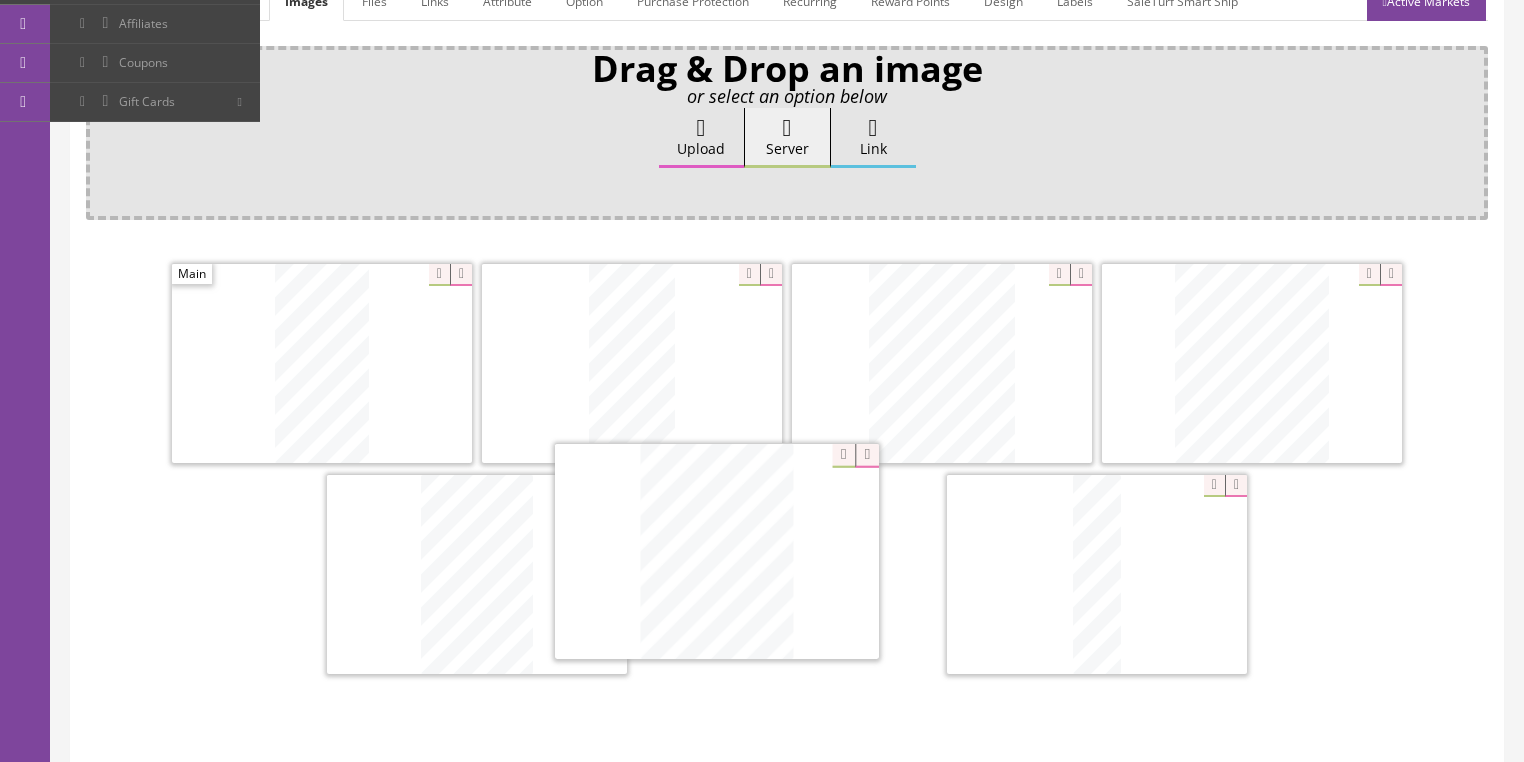 drag, startPoint x: 1092, startPoint y: 600, endPoint x: 856, endPoint y: 580, distance: 236.84595 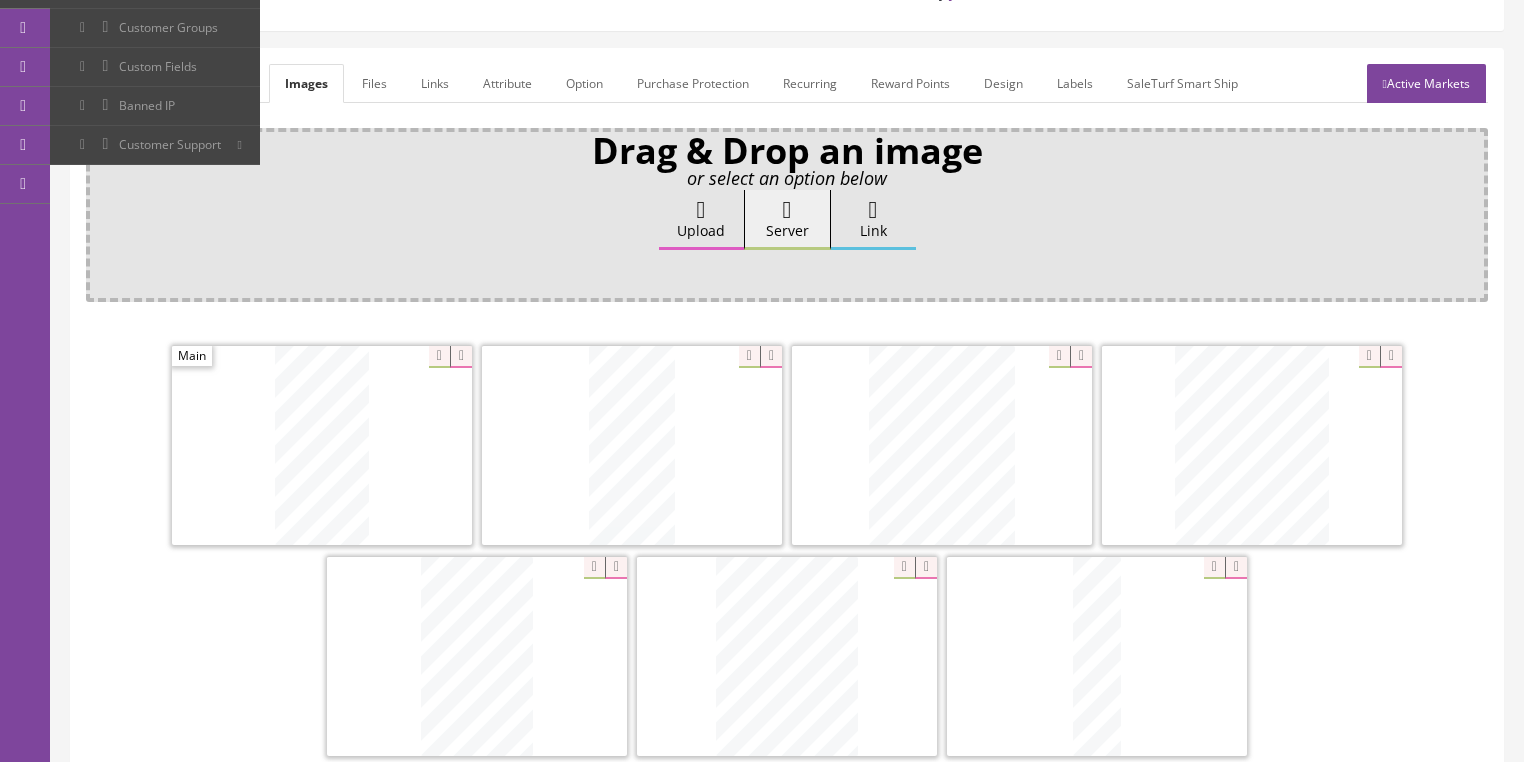 scroll, scrollTop: 0, scrollLeft: 0, axis: both 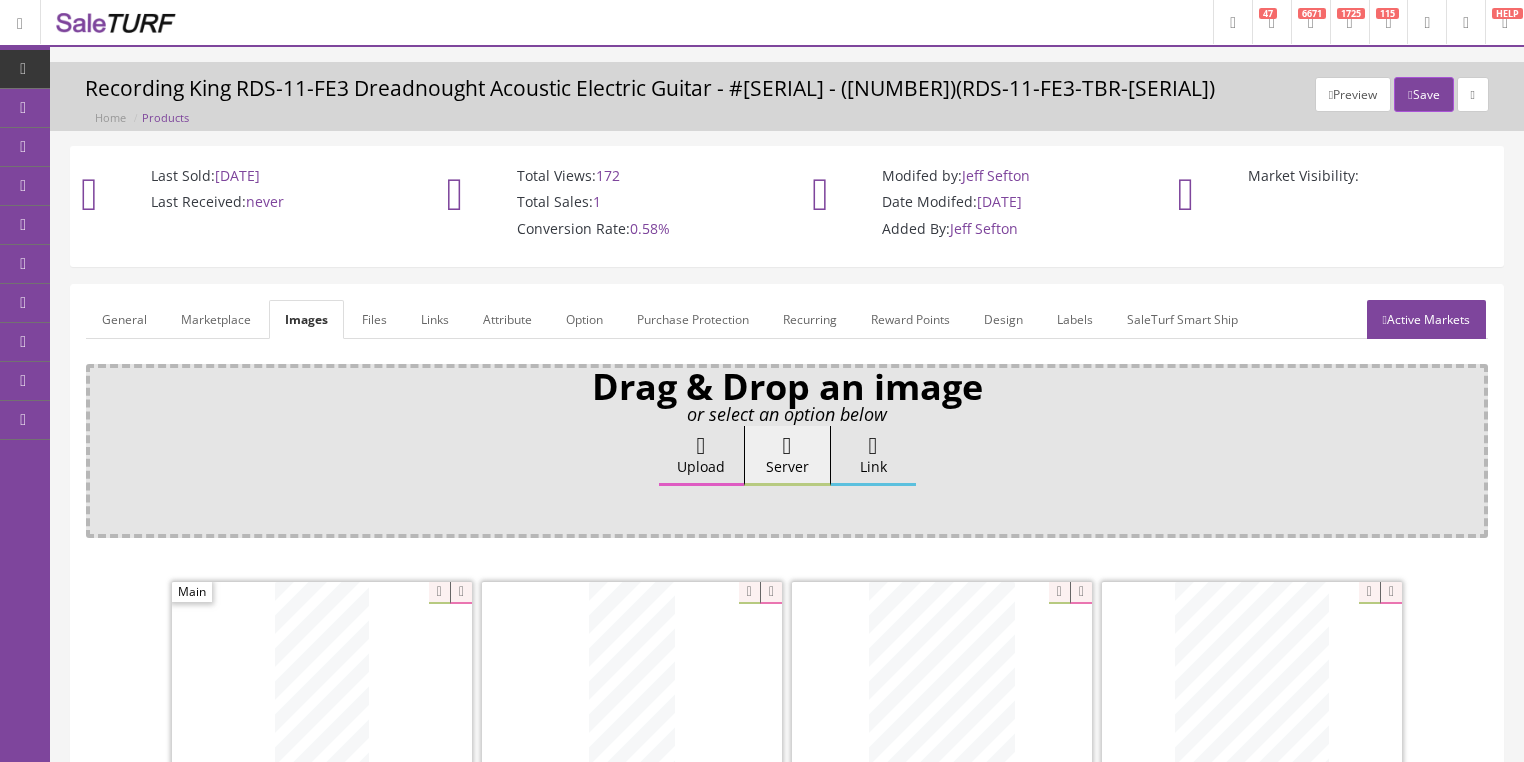 click on "General
Marketplace
Images
Files
Links
Attribute
Option
Purchase Protection
Recurring
Reward Points
Design
Labels
Active Markets
Websites
kcukulele
Pukanala USA
ukehunter
ukehunts
Butler Music LLC - Default
Marketplaces
Amazon Seller Central
Ebay Seller Hub
Google Shopping
75" at bounding box center (787, 686) 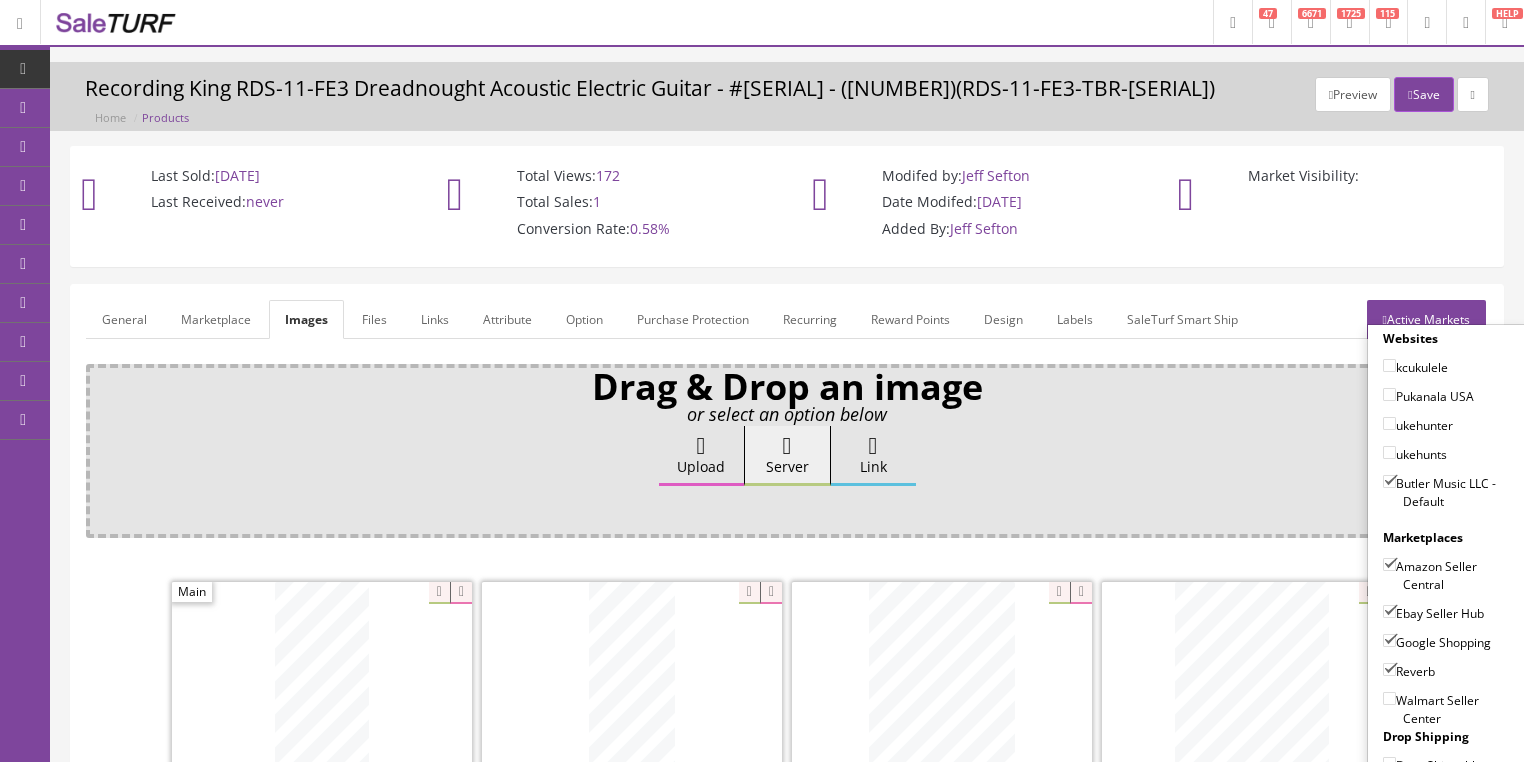 click on "Active Markets" at bounding box center [1426, 319] 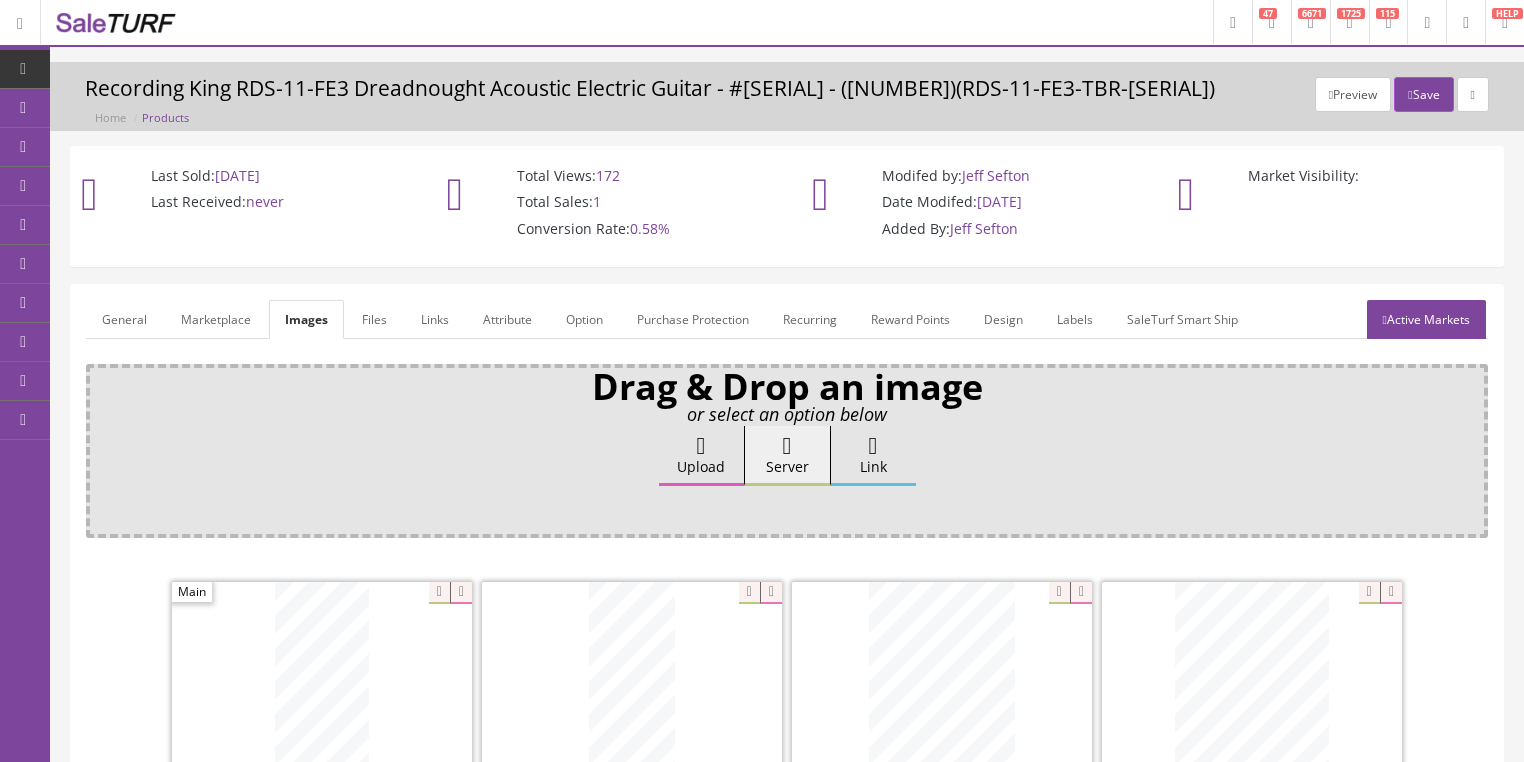click on "General" at bounding box center [124, 319] 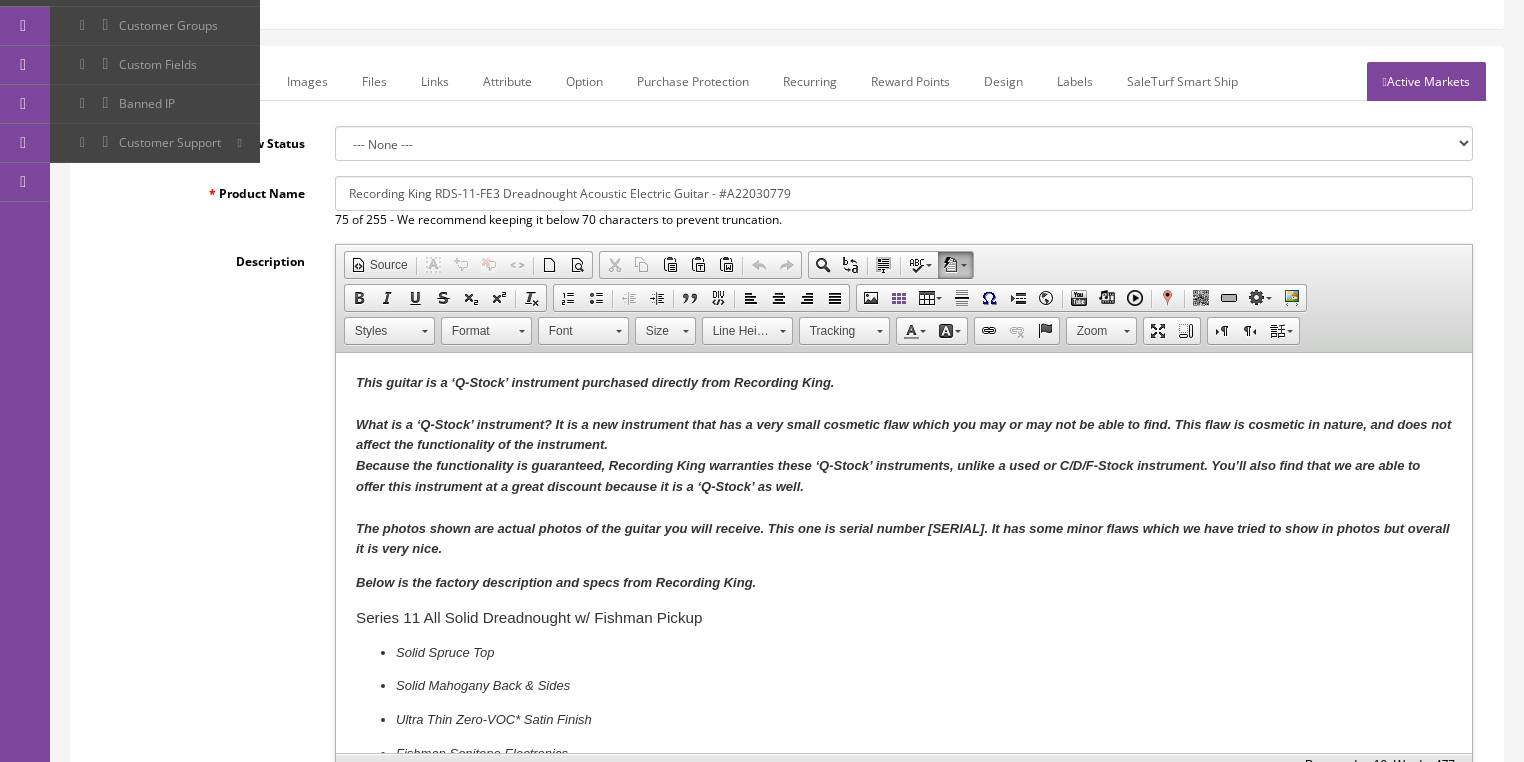 scroll, scrollTop: 240, scrollLeft: 0, axis: vertical 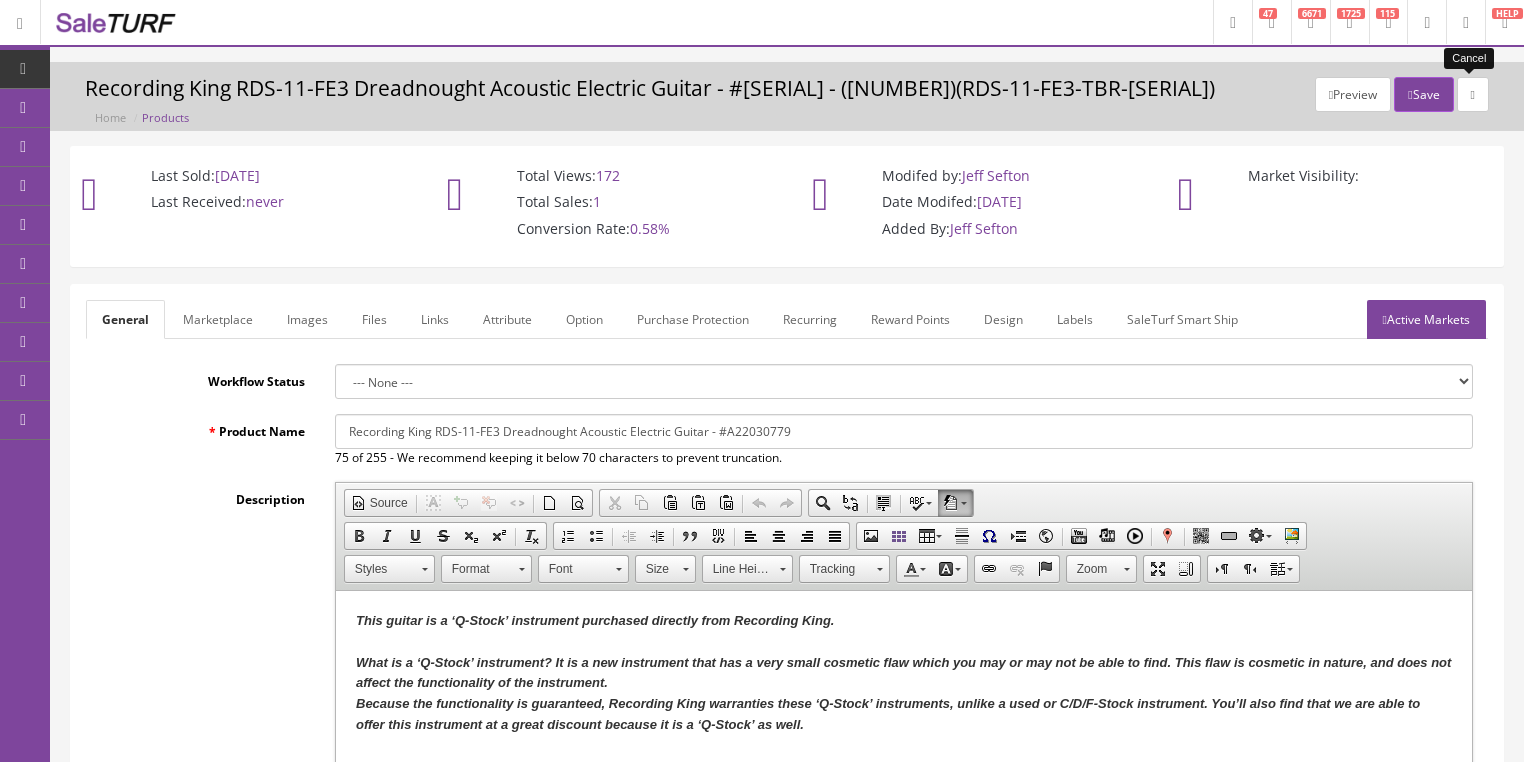click at bounding box center [1473, 95] 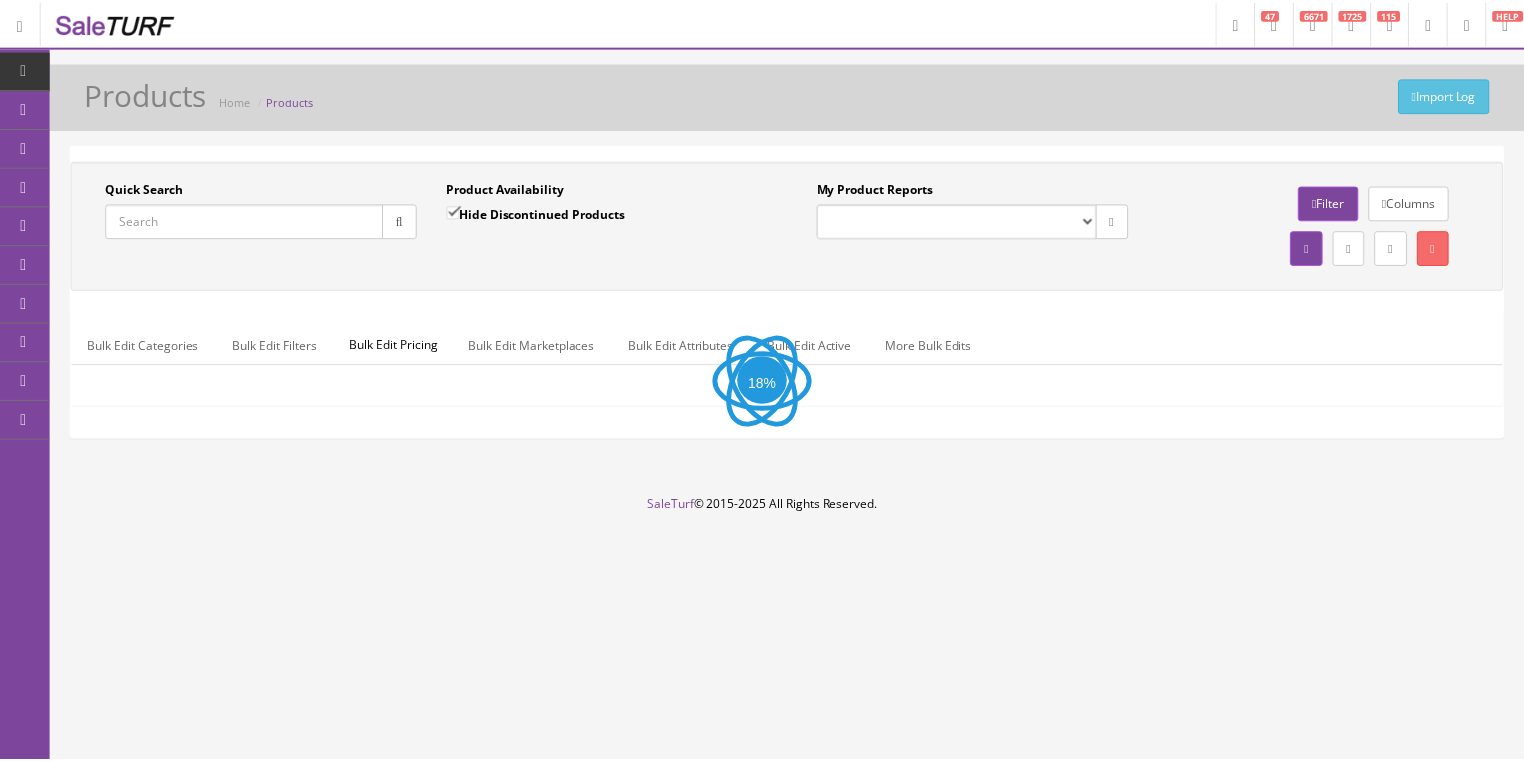 scroll, scrollTop: 0, scrollLeft: 0, axis: both 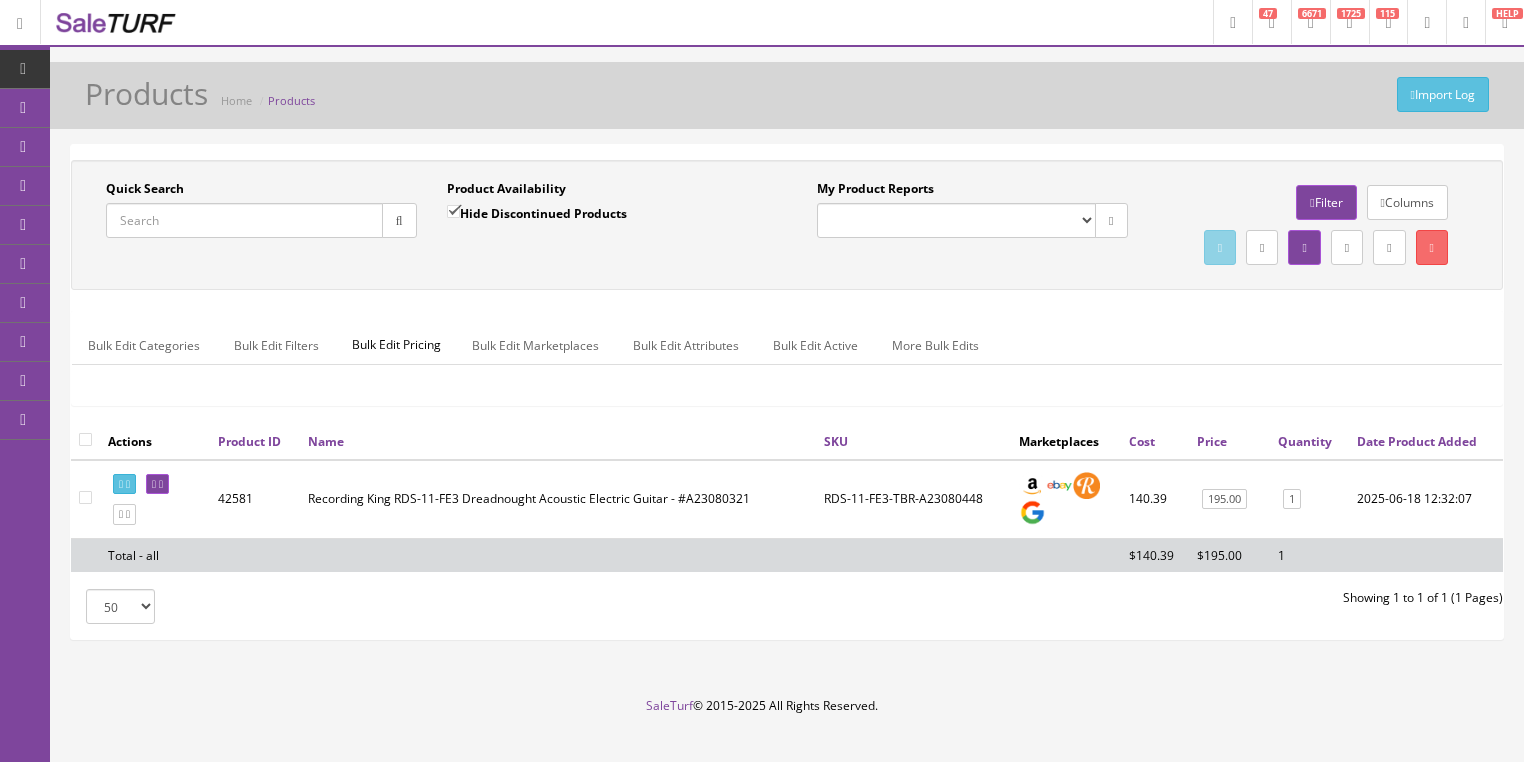 click on "RDS-11-FE3-TBR-A23080448" at bounding box center (913, 499) 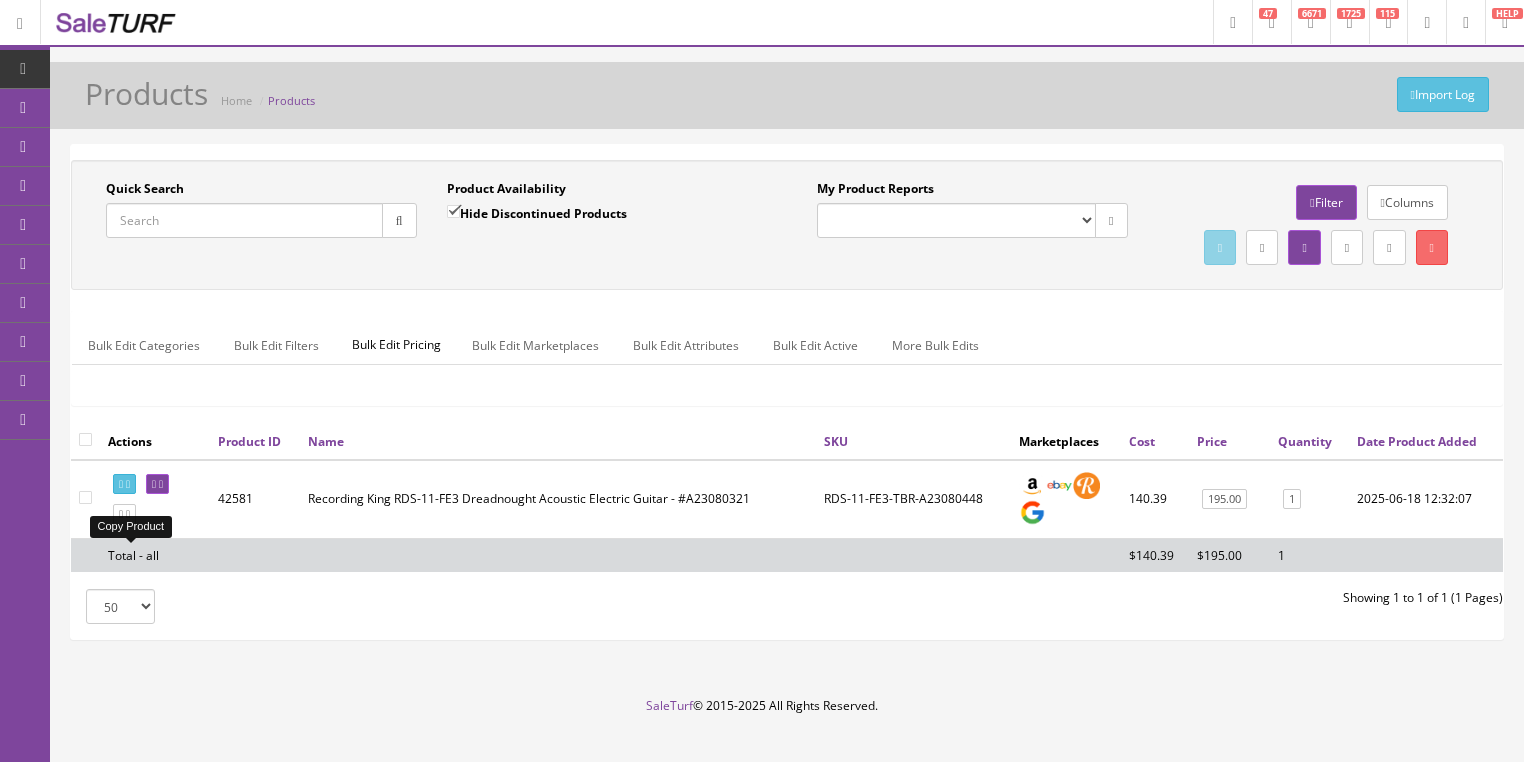 click at bounding box center (121, 514) 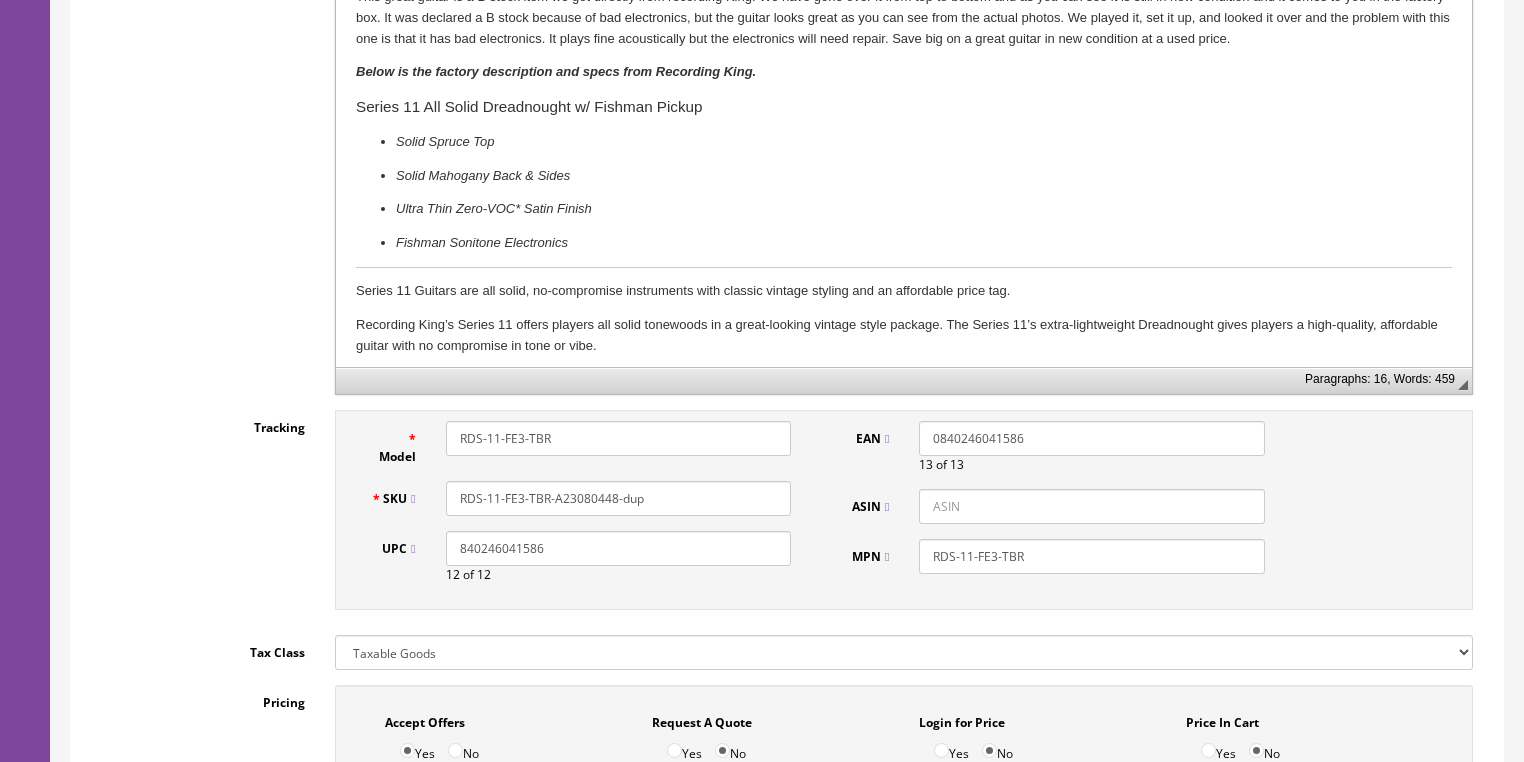 scroll, scrollTop: 640, scrollLeft: 0, axis: vertical 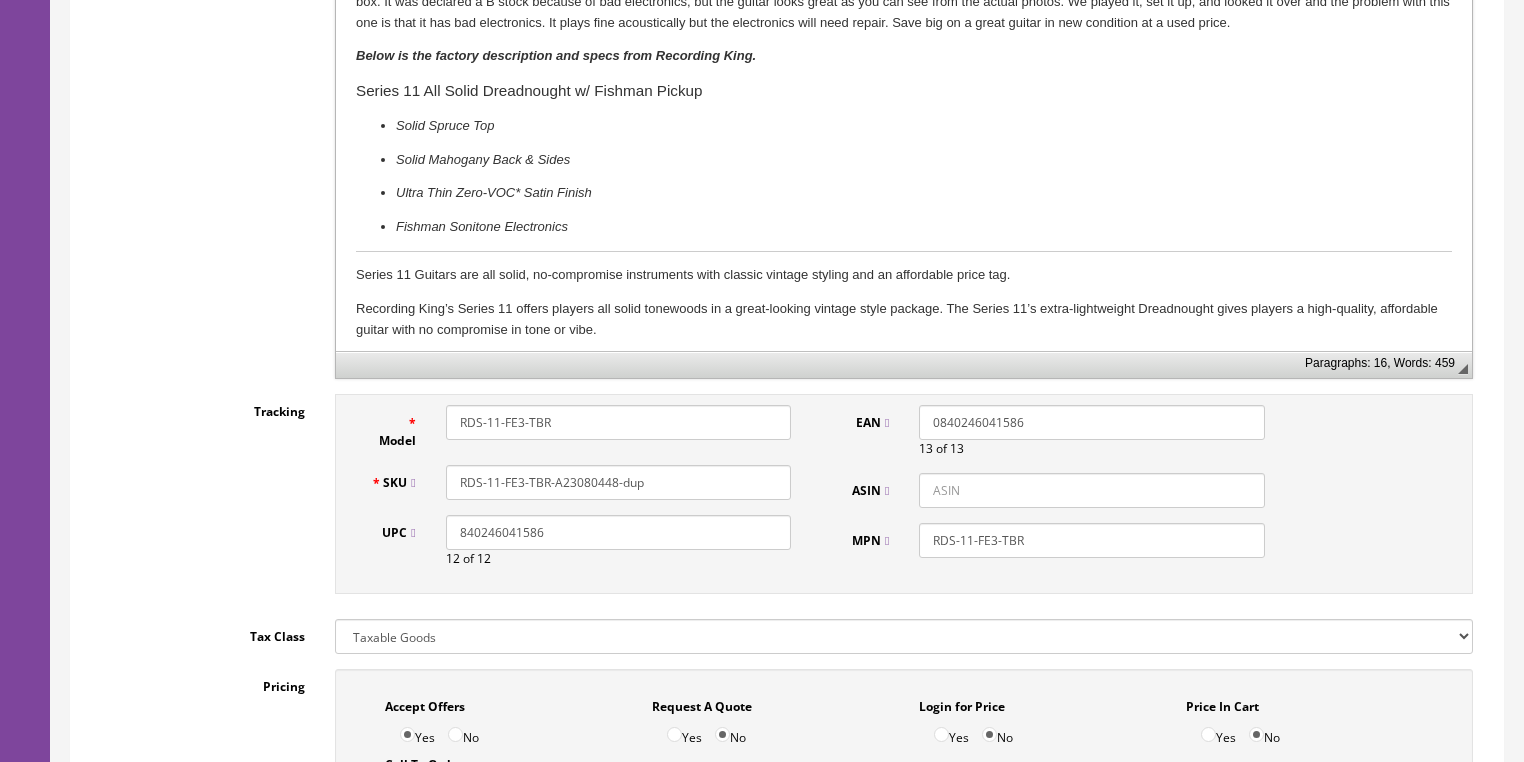 drag, startPoint x: 599, startPoint y: 484, endPoint x: 776, endPoint y: 487, distance: 177.02542 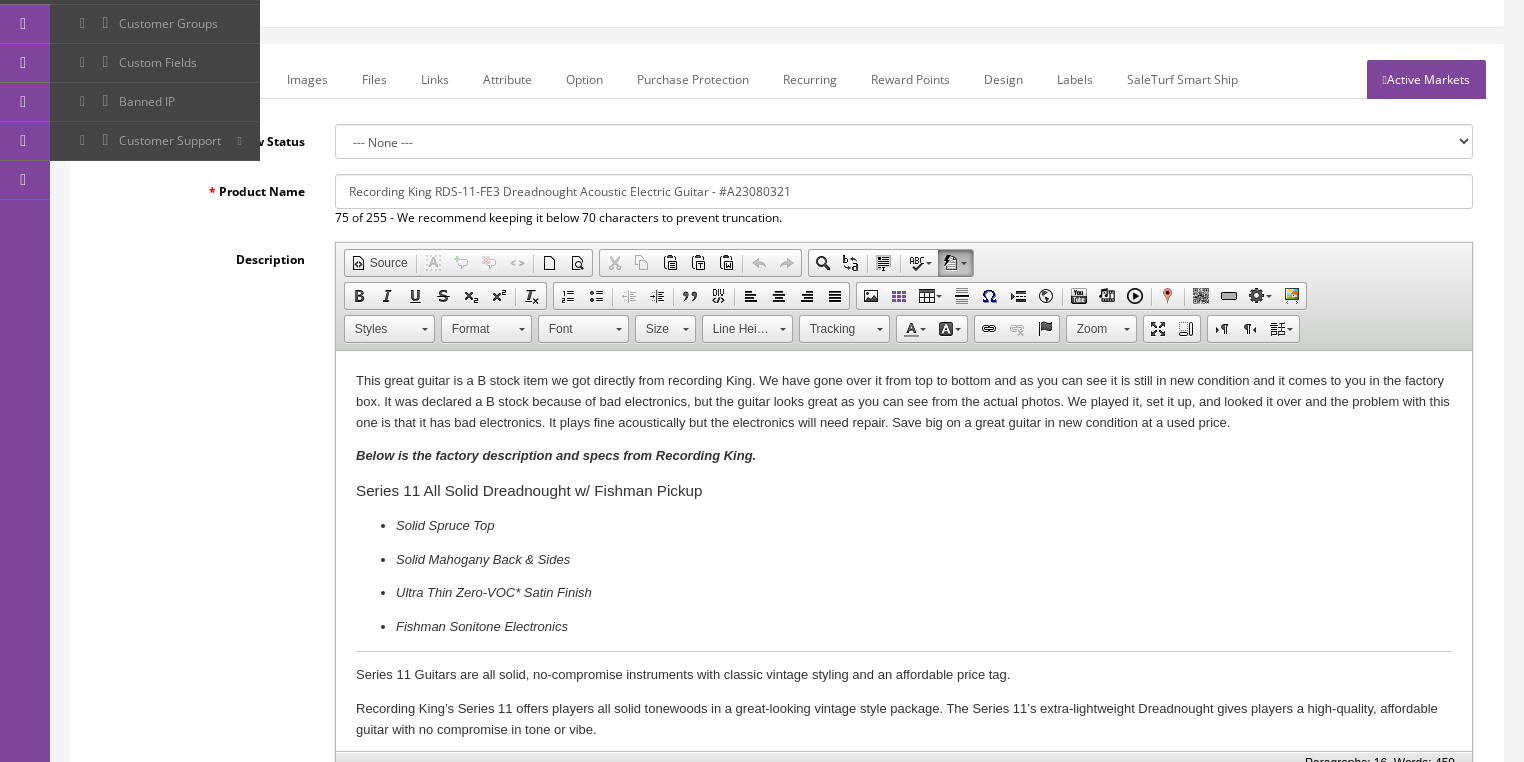 scroll, scrollTop: 160, scrollLeft: 0, axis: vertical 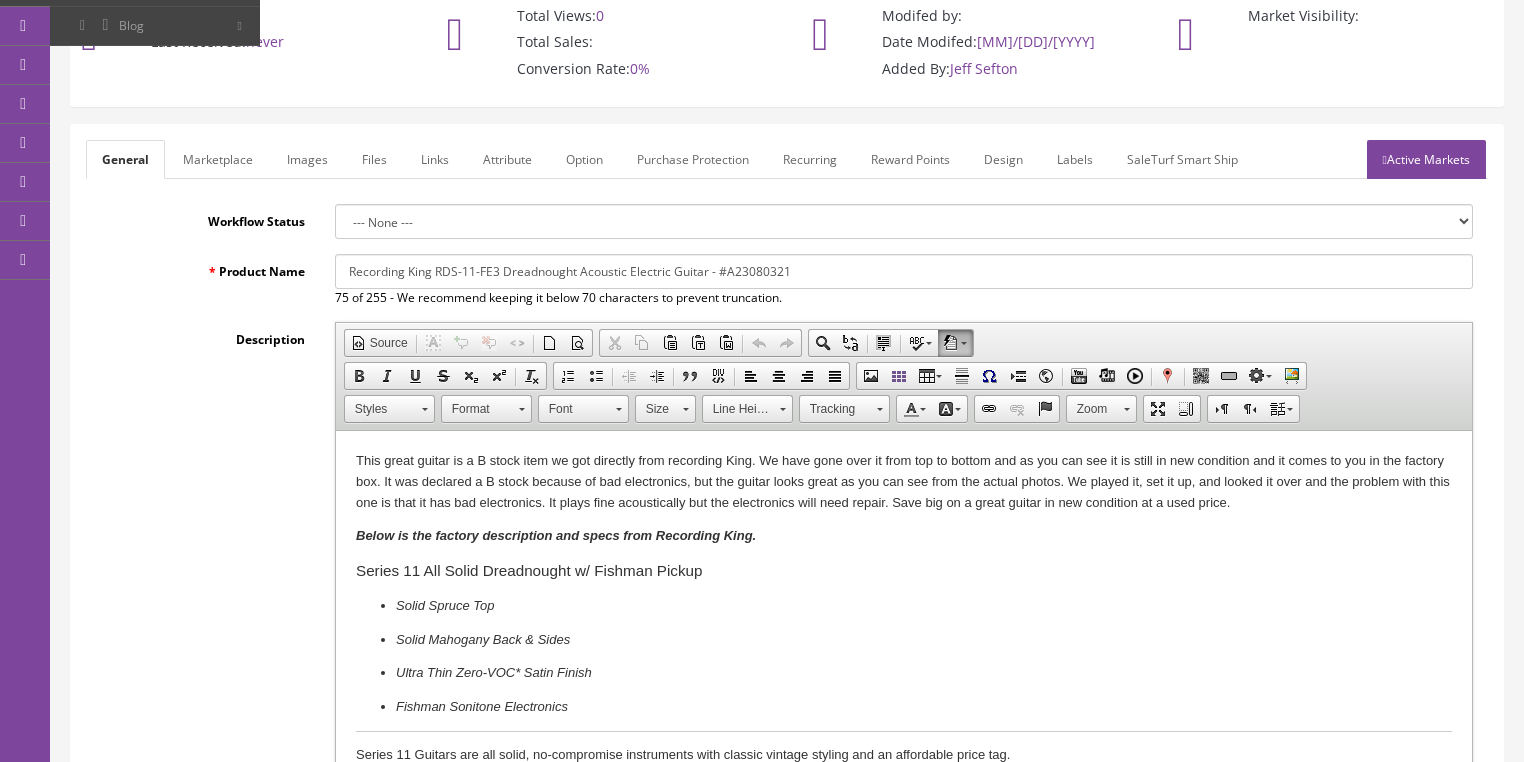type on "RDS-11-FE3-TBR-A23080495" 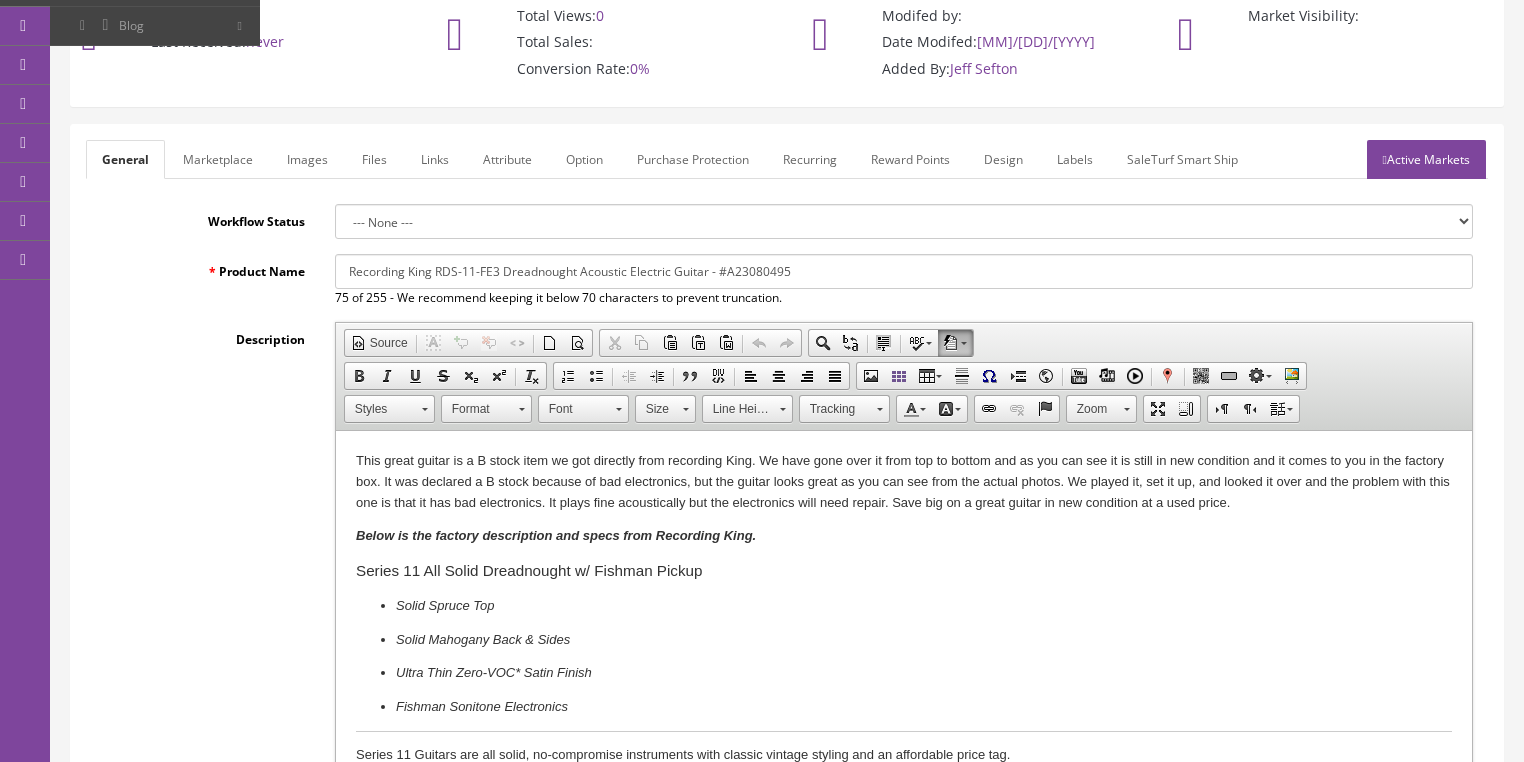 type on "Recording King RDS-11-FE3 Dreadnought Acoustic Electric Guitar - #A23080495" 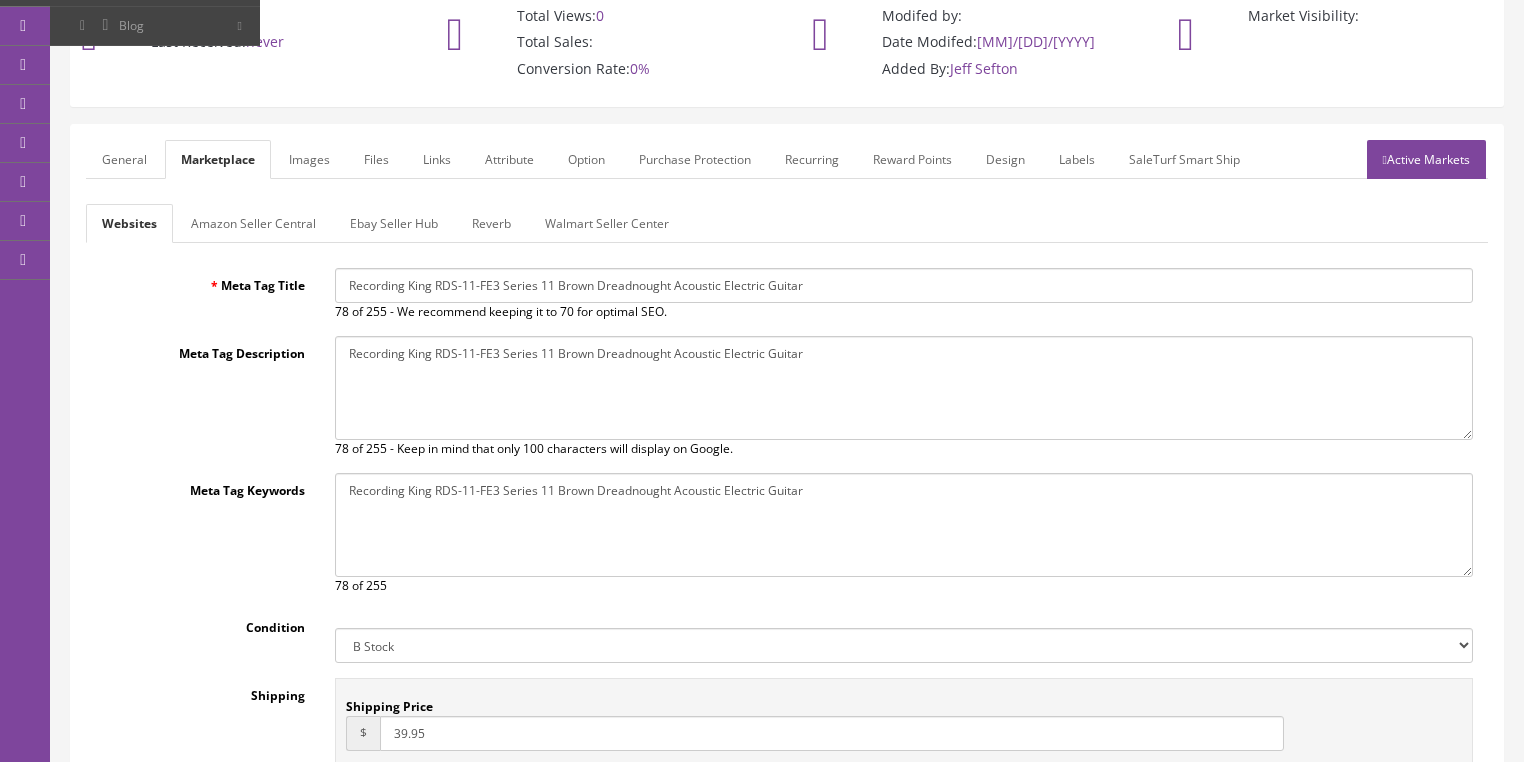 click on "Amazon Seller Central" at bounding box center [253, 223] 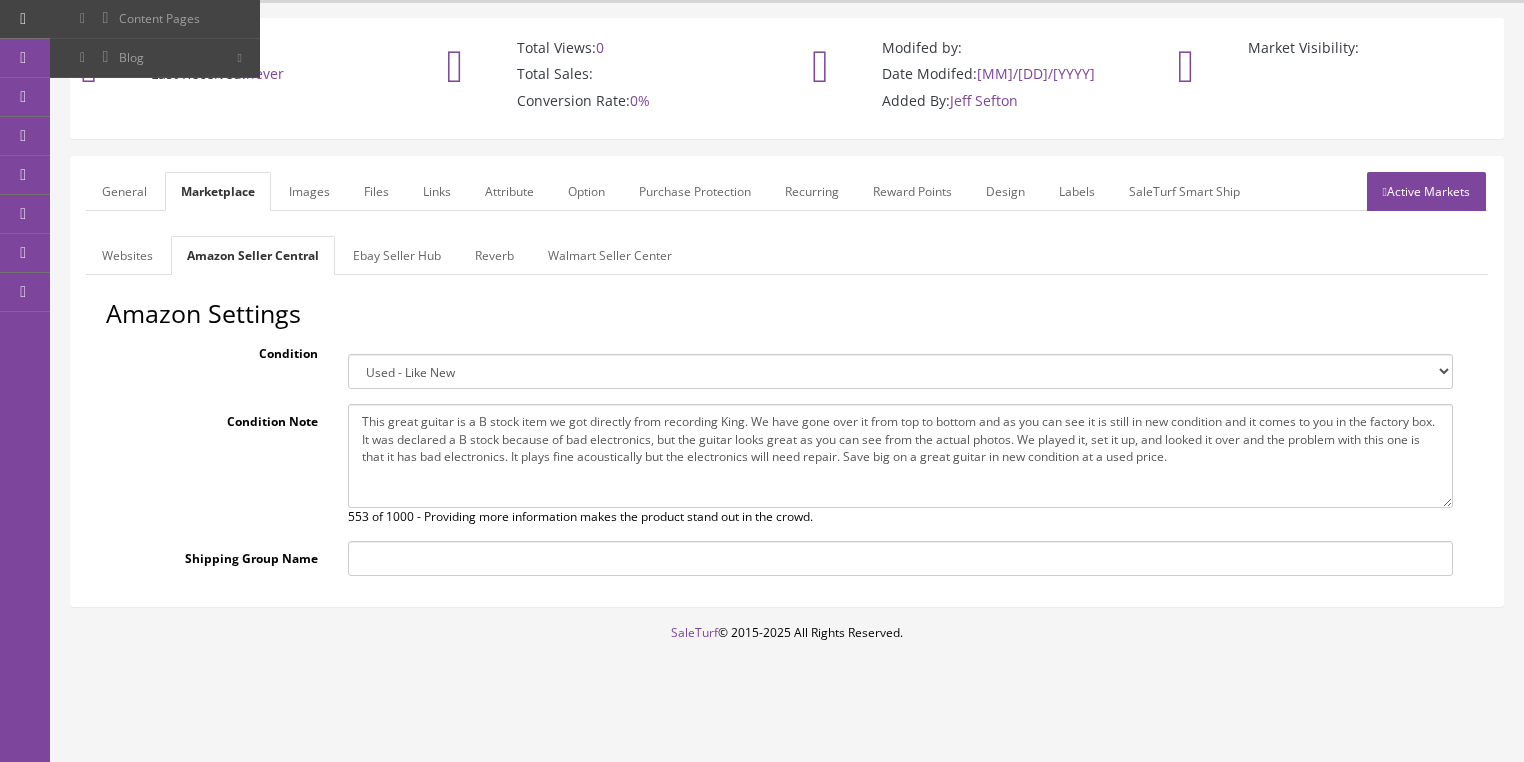 click on "Ebay Seller Hub" at bounding box center (397, 255) 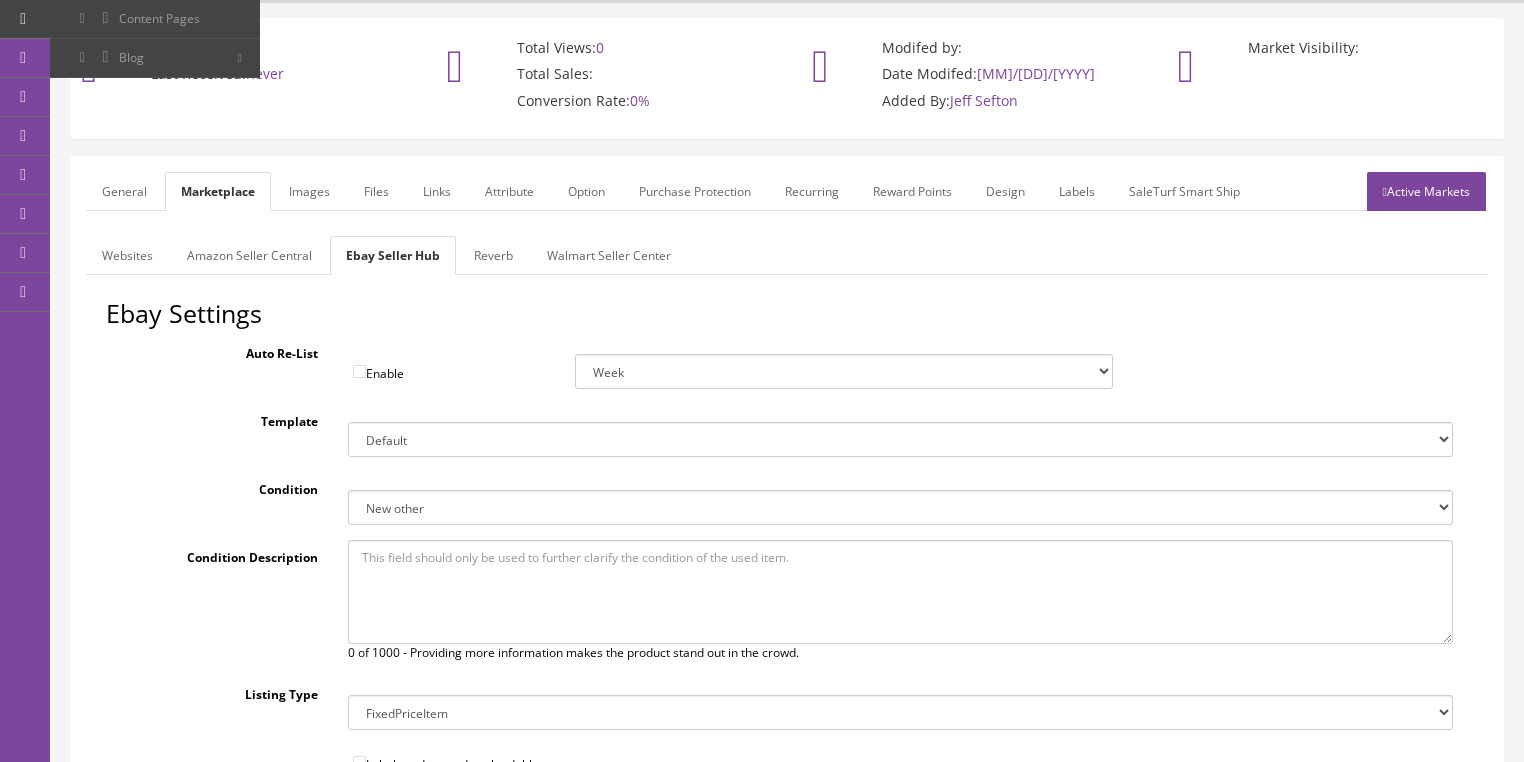 click on "Reverb" at bounding box center [493, 255] 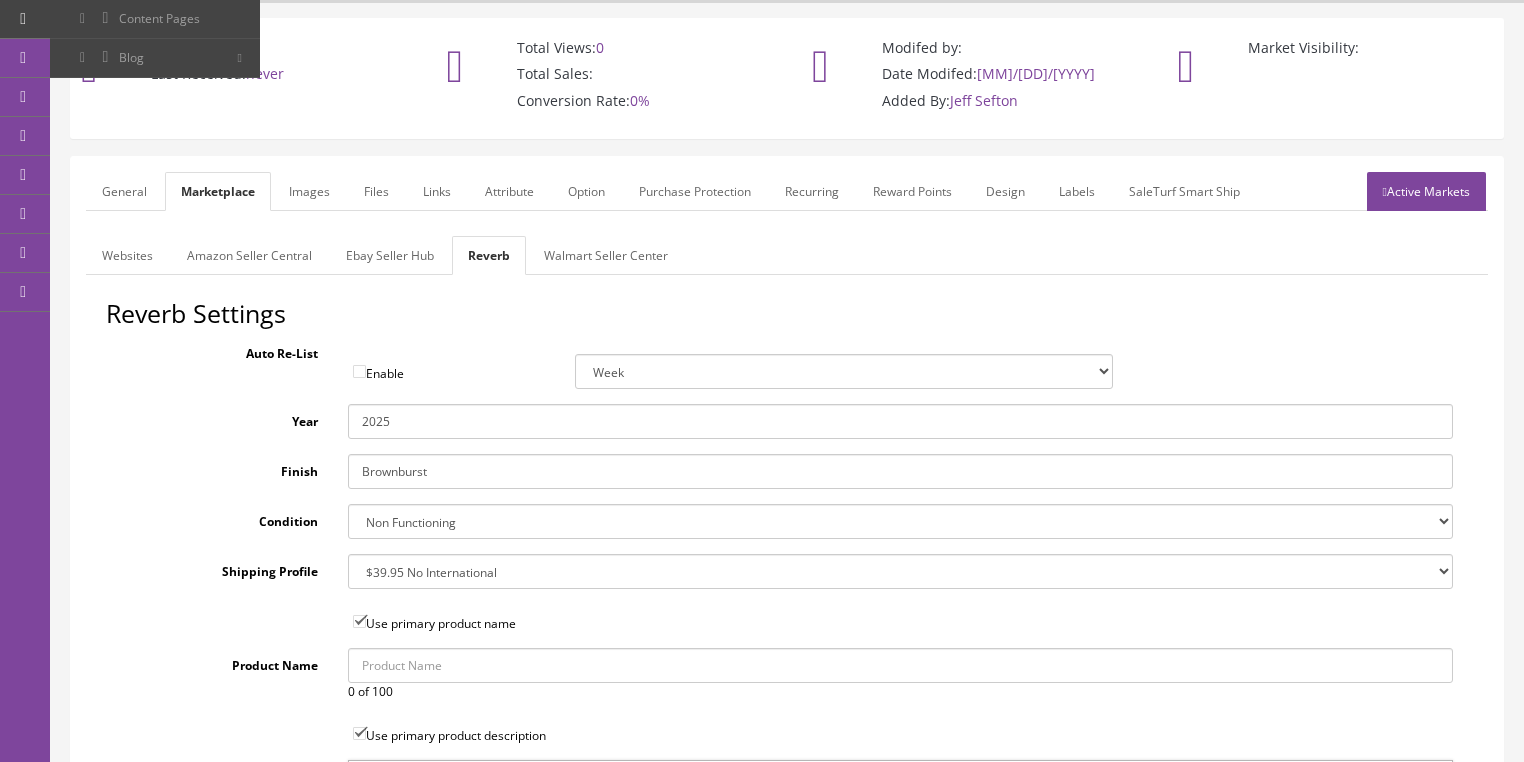 click on "Images" at bounding box center (309, 191) 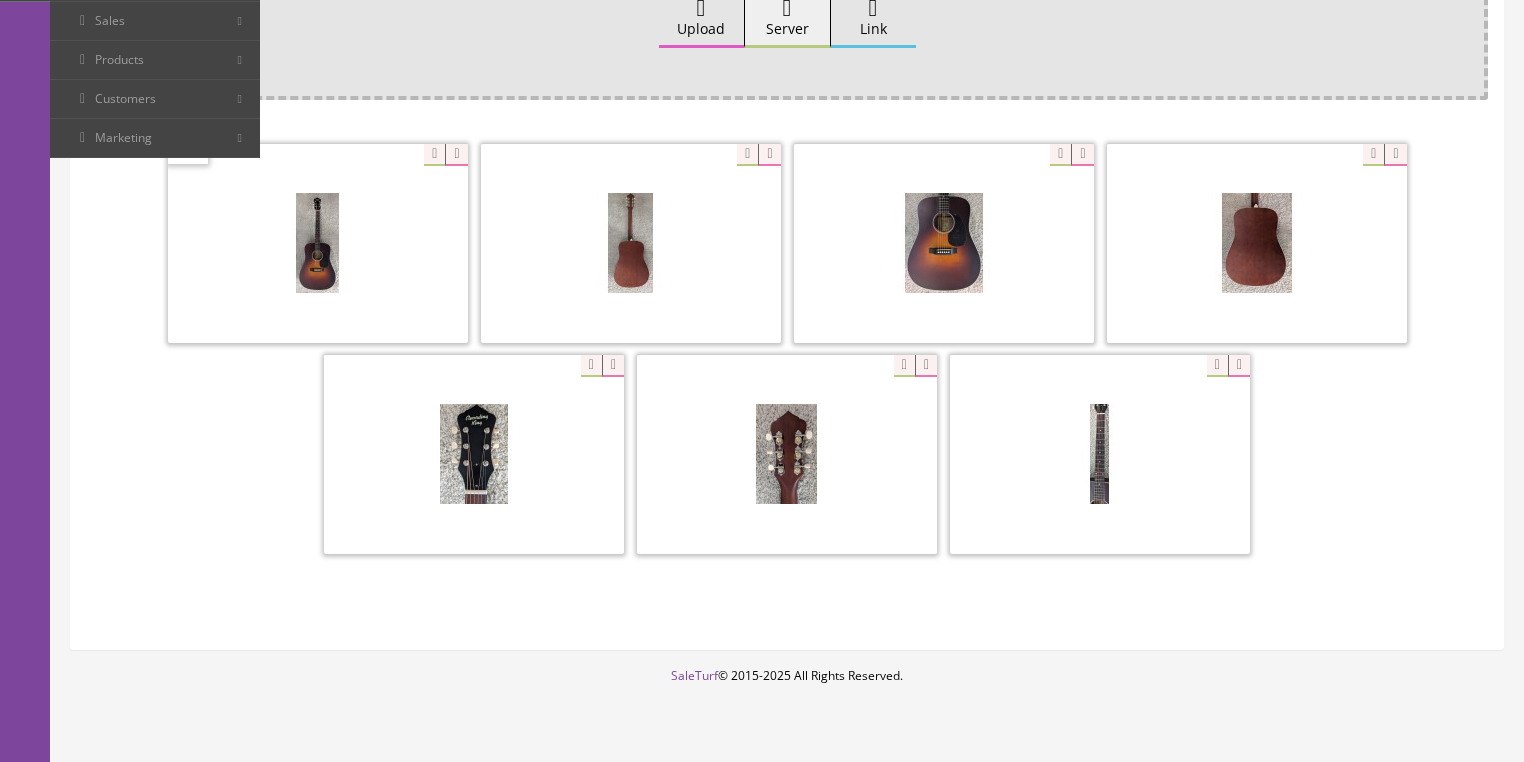 scroll, scrollTop: 318, scrollLeft: 0, axis: vertical 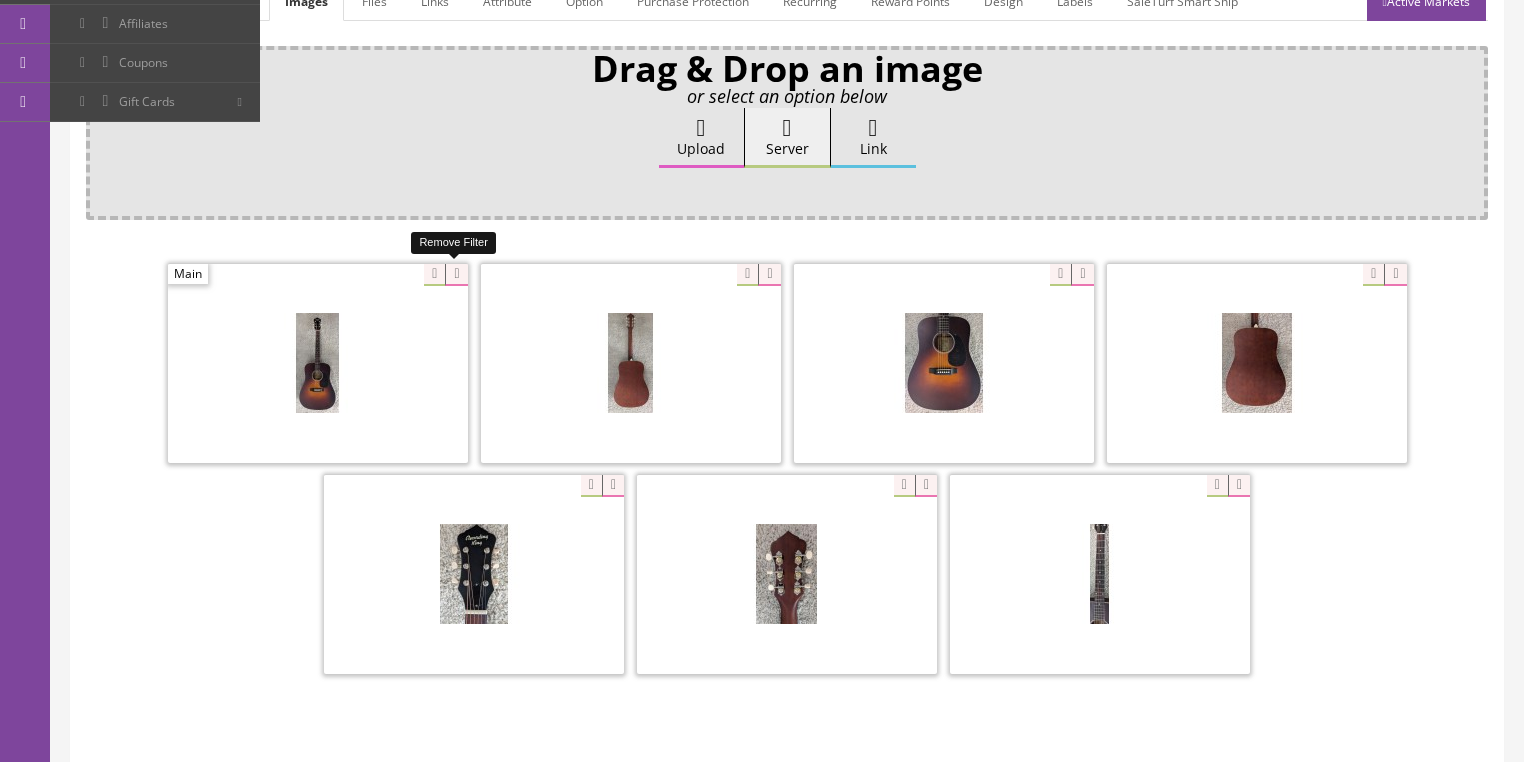 click at bounding box center [456, 275] 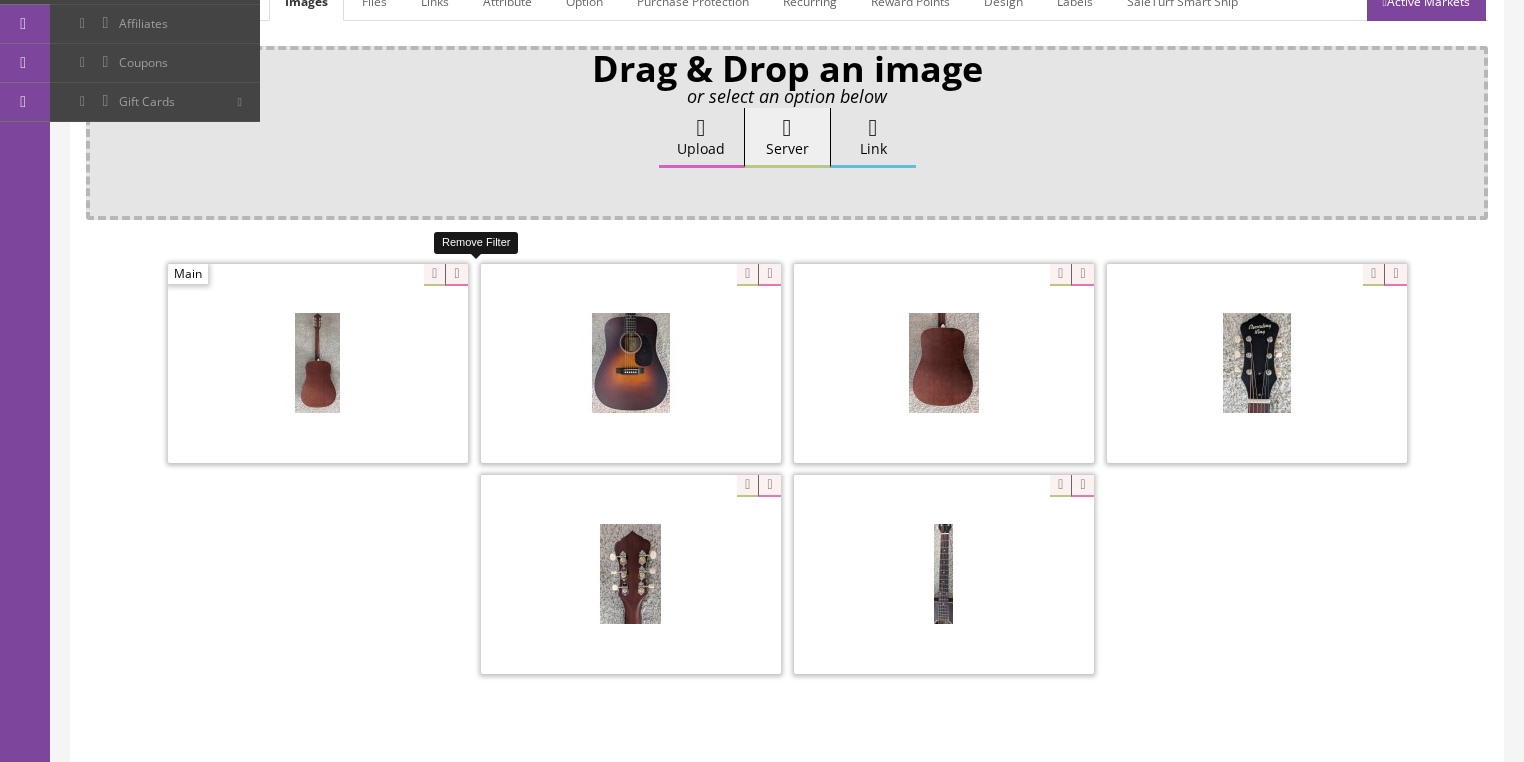 drag, startPoint x: 461, startPoint y: 263, endPoint x: 449, endPoint y: 263, distance: 12 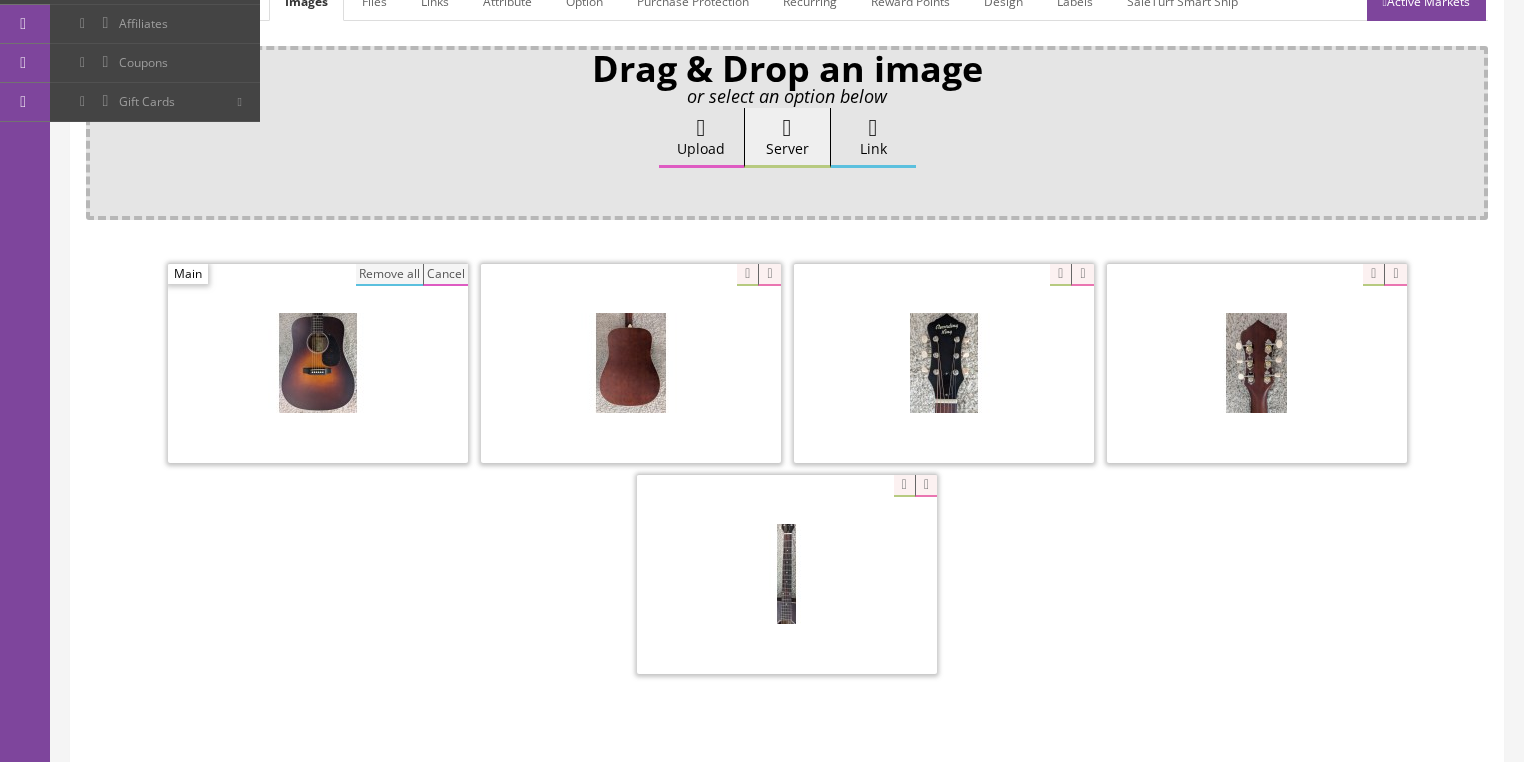 click on "Remove all" at bounding box center [389, 275] 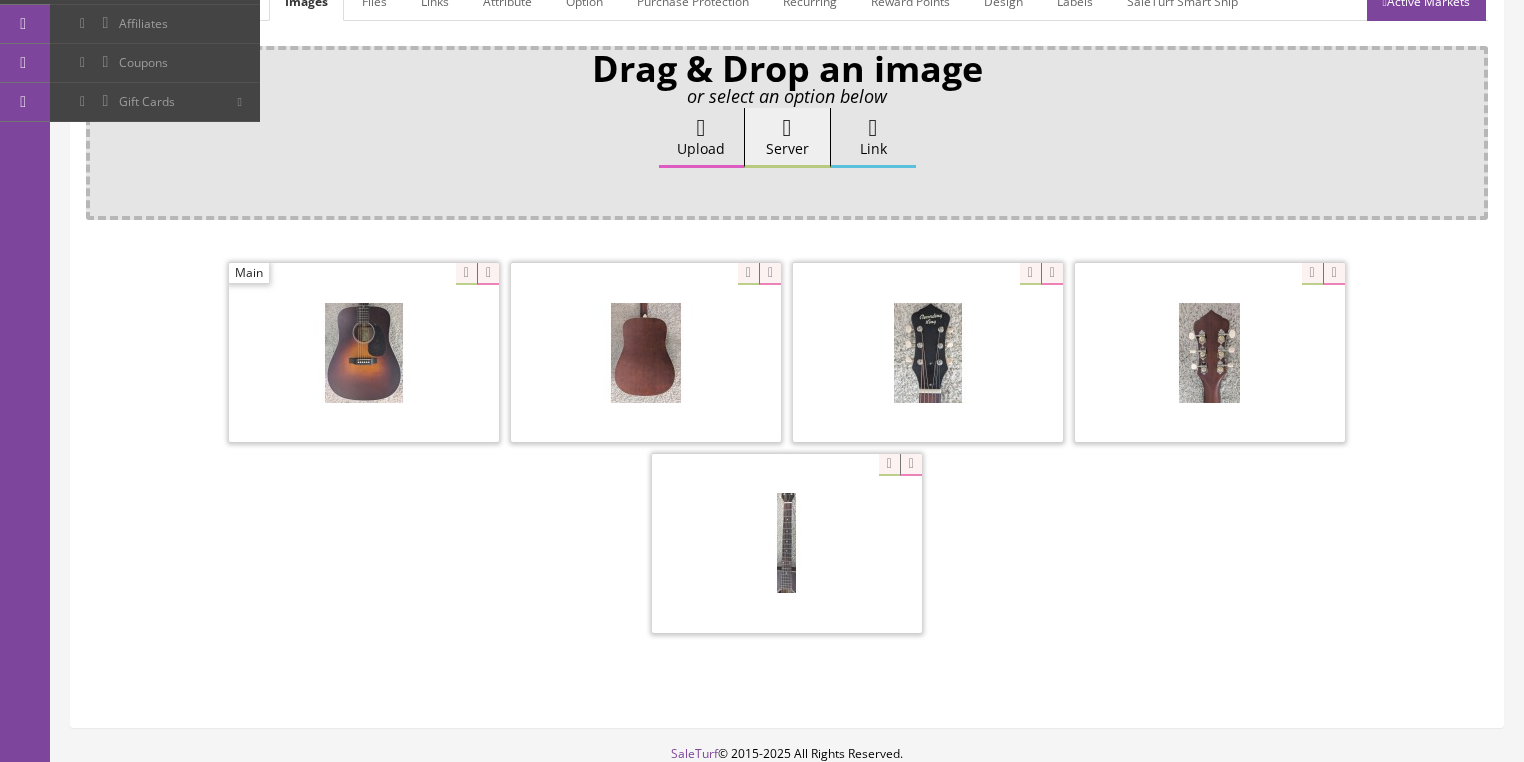 scroll, scrollTop: 308, scrollLeft: 0, axis: vertical 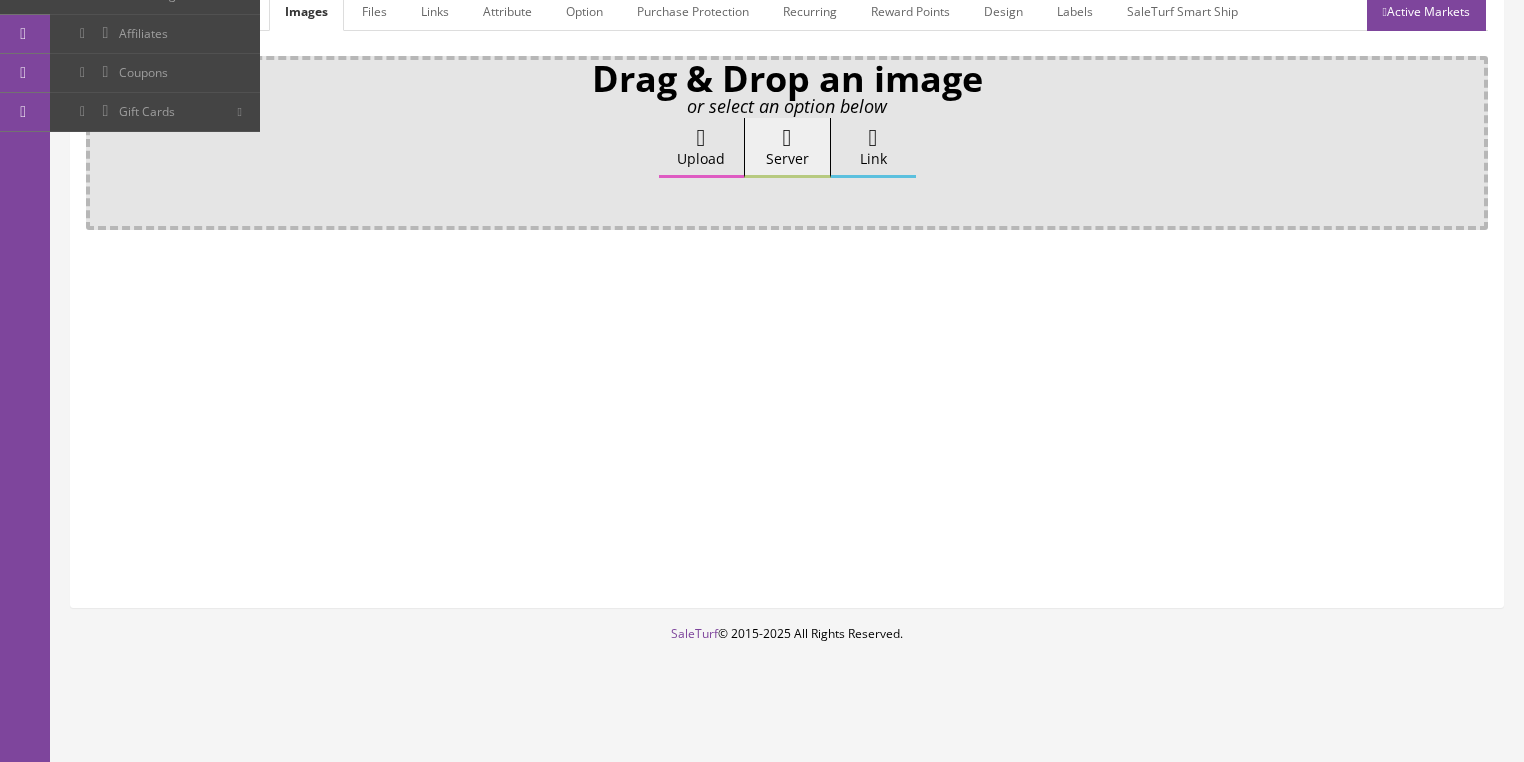 click on "Upload" at bounding box center [701, 148] 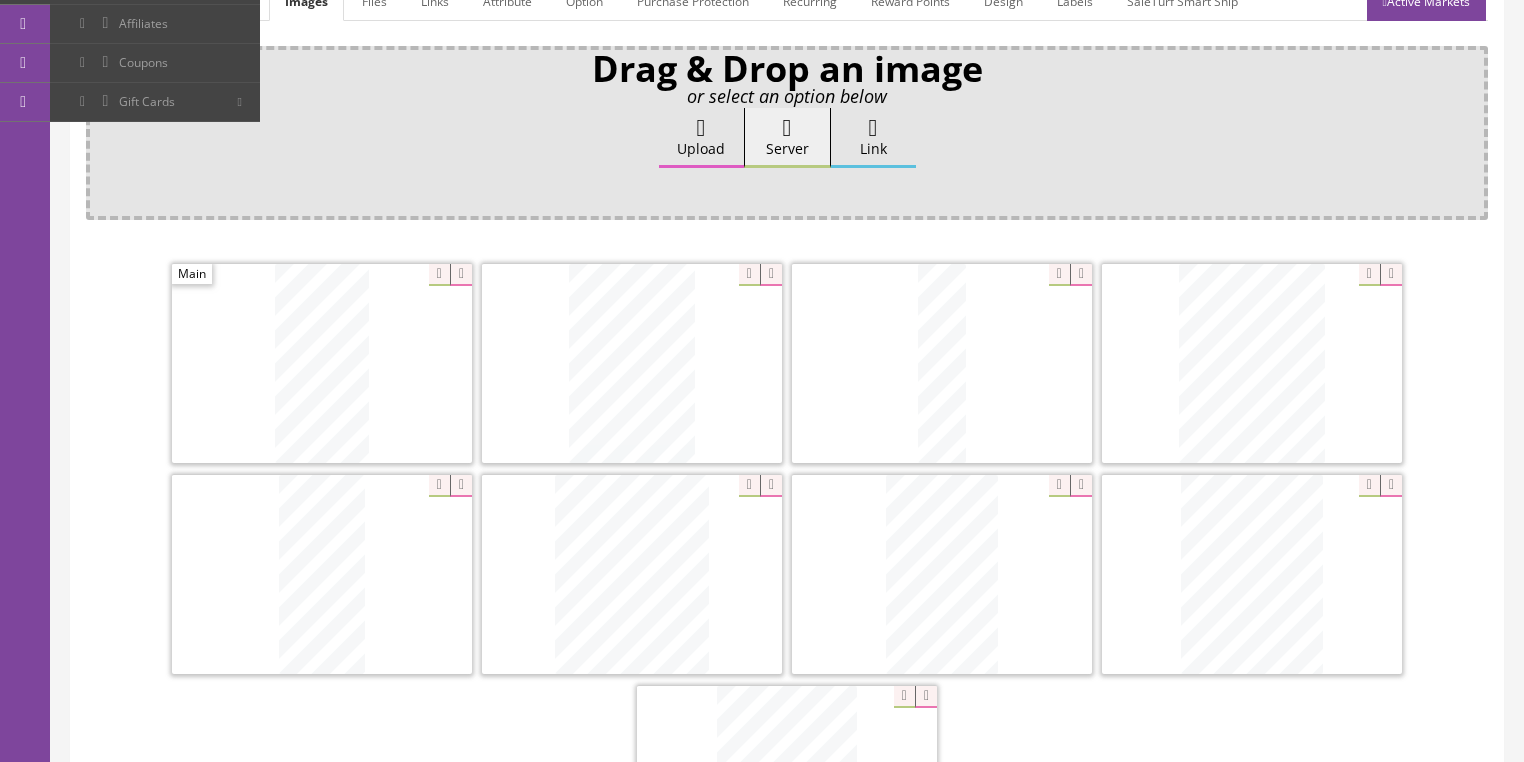 click at bounding box center (771, 275) 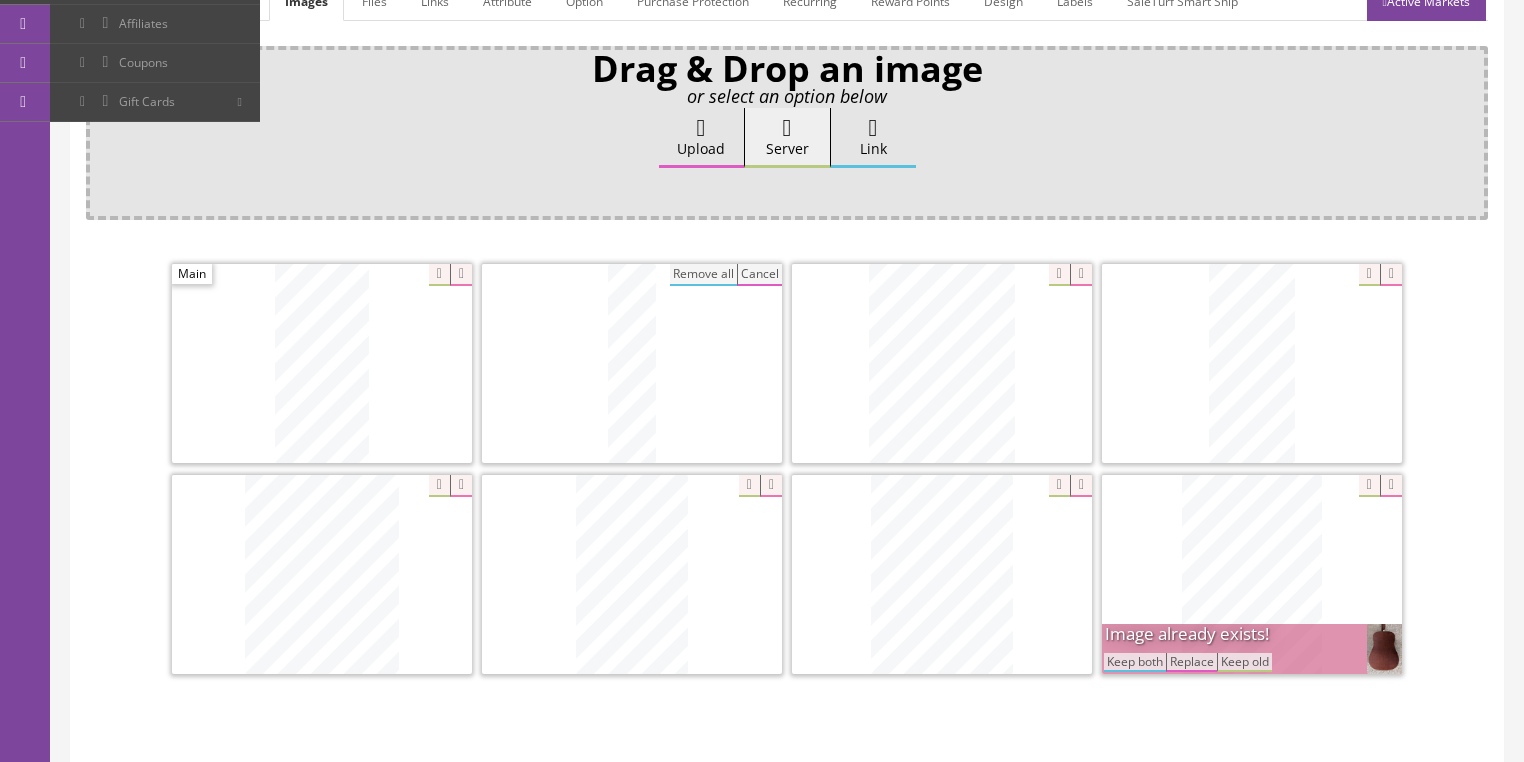 click at bounding box center (1391, 486) 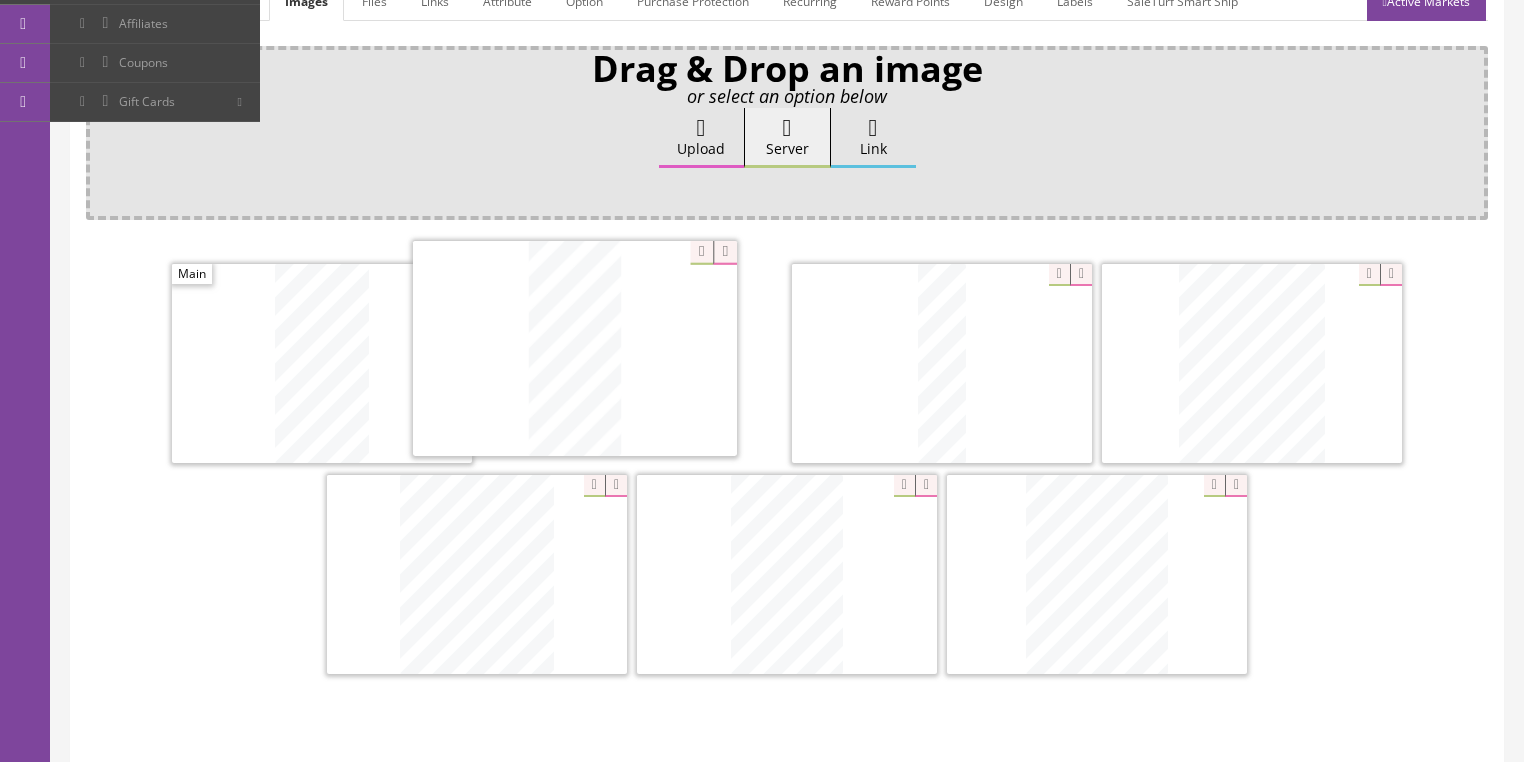 drag, startPoint x: 1212, startPoint y: 403, endPoint x: 588, endPoint y: 403, distance: 624 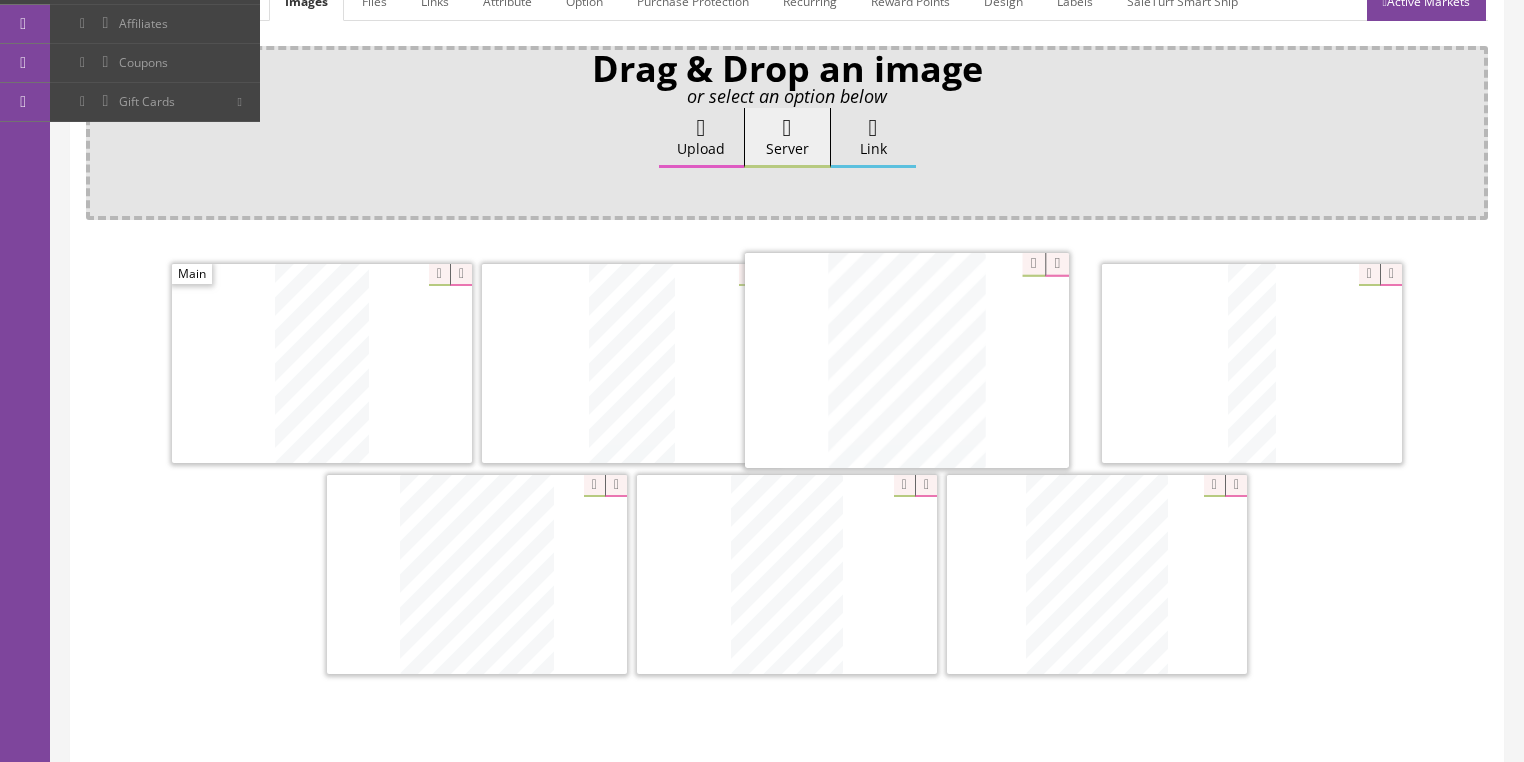 drag, startPoint x: 1241, startPoint y: 377, endPoint x: 896, endPoint y: 376, distance: 345.00143 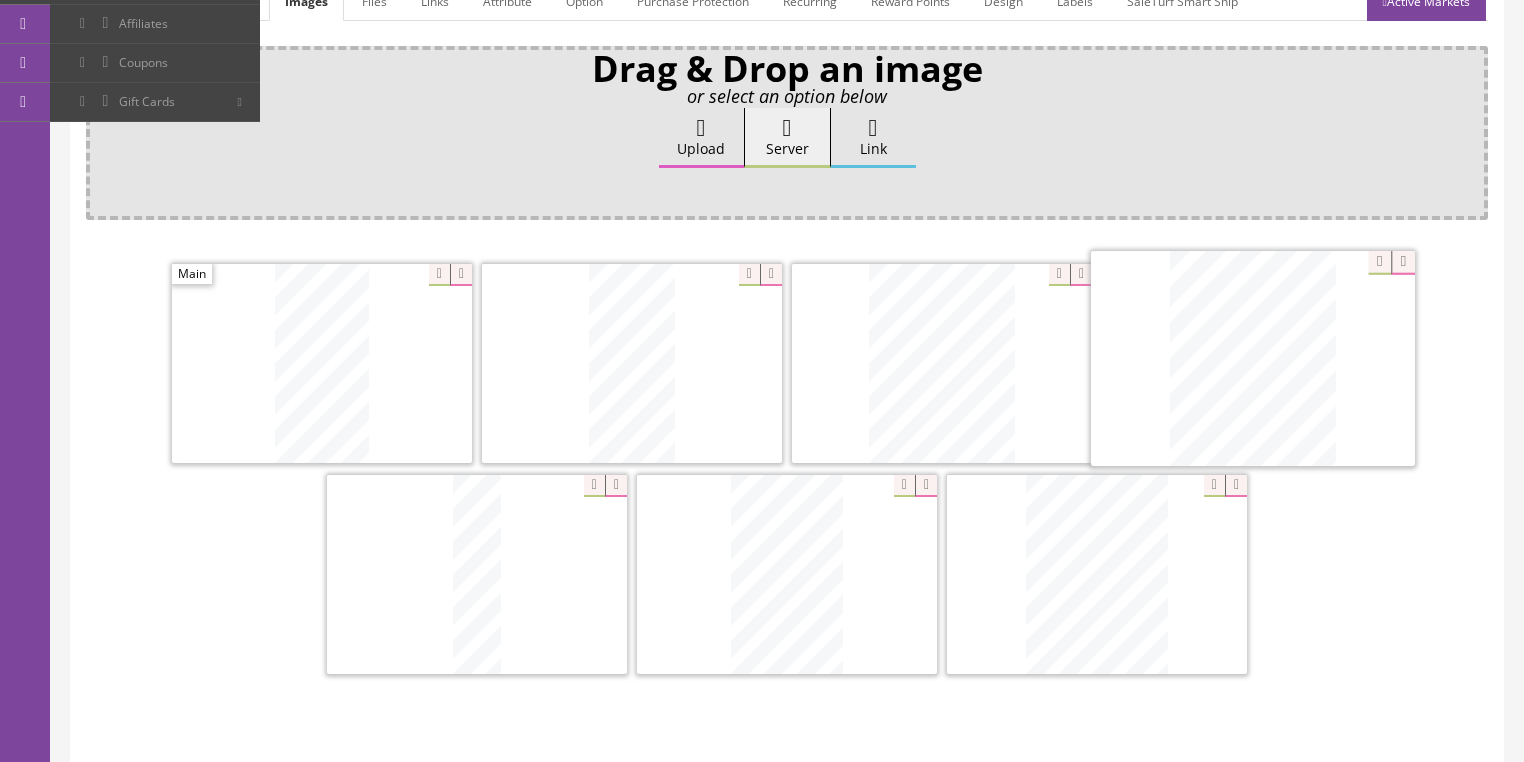 drag, startPoint x: 504, startPoint y: 556, endPoint x: 1280, endPoint y: 344, distance: 804.4377 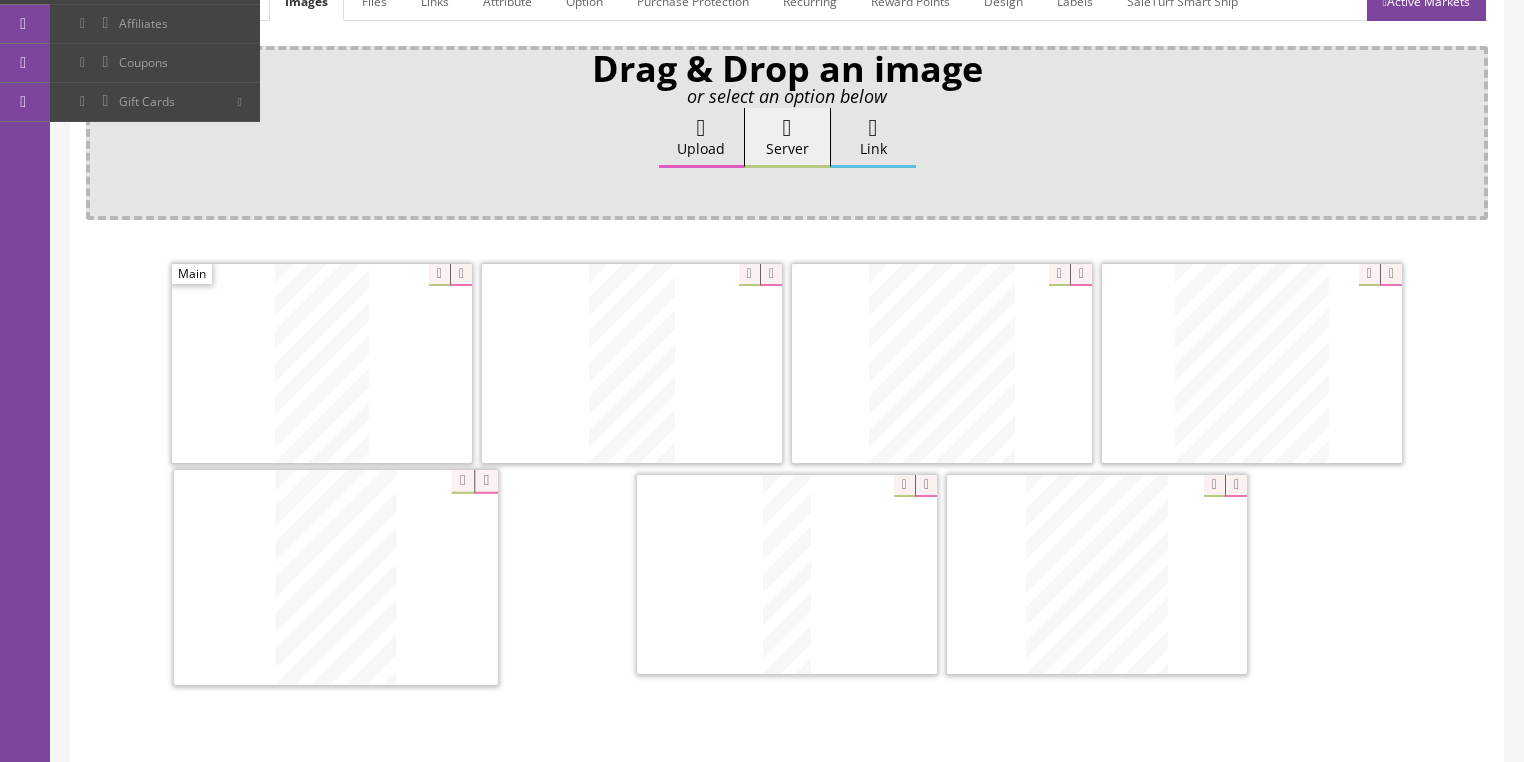 drag, startPoint x: 448, startPoint y: 576, endPoint x: 360, endPoint y: 560, distance: 89.44272 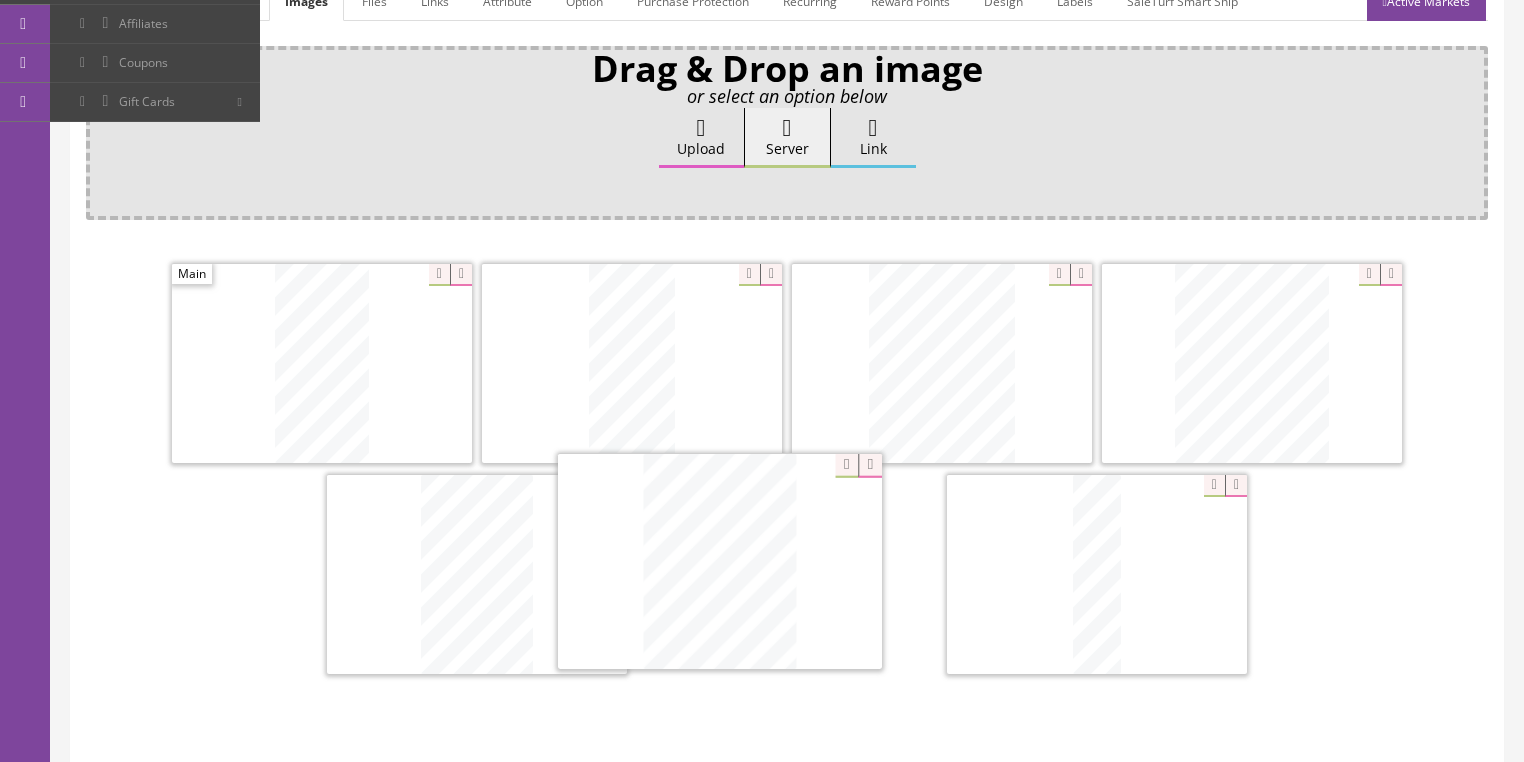 drag, startPoint x: 1085, startPoint y: 560, endPoint x: 1058, endPoint y: 458, distance: 105.51303 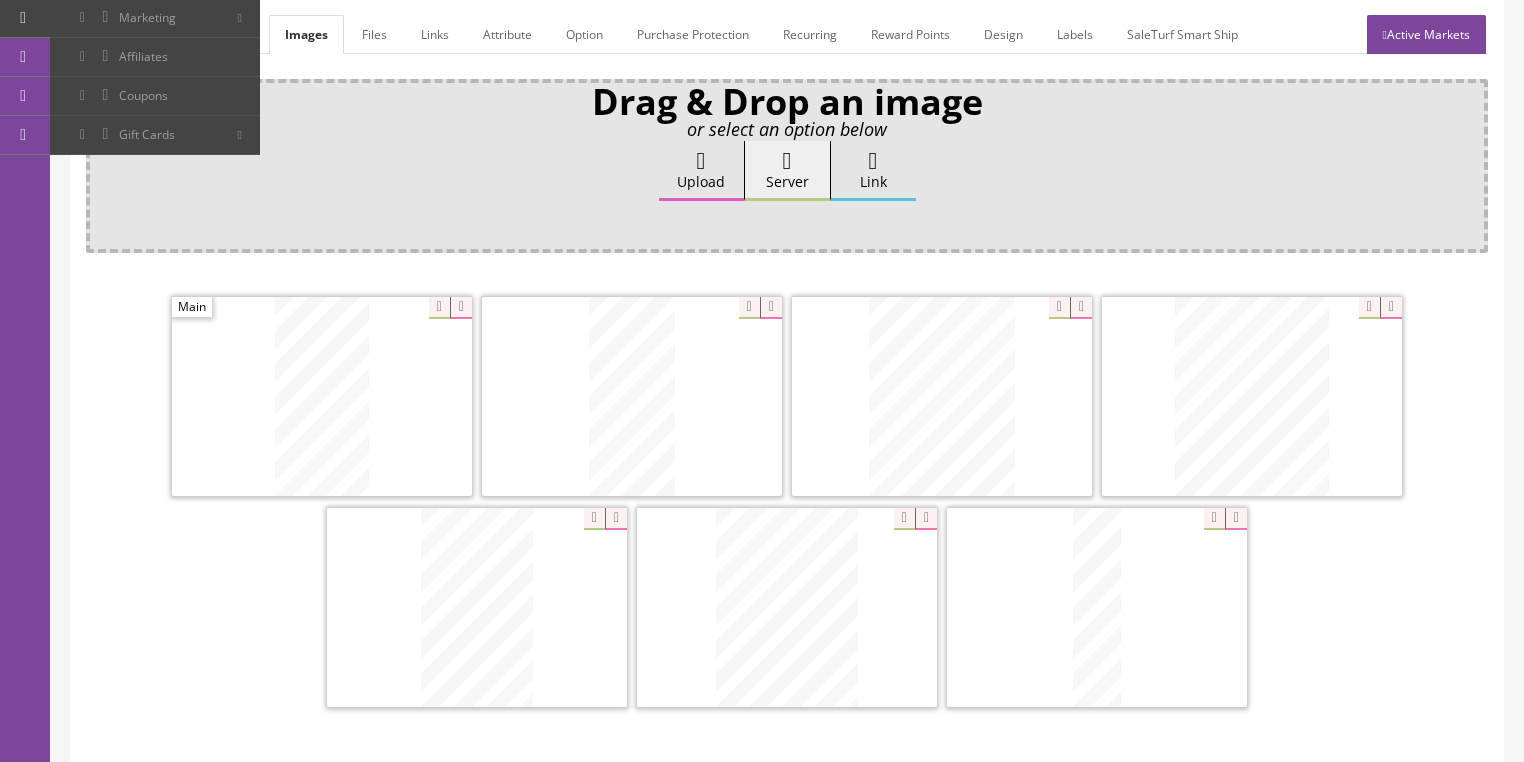 scroll, scrollTop: 78, scrollLeft: 0, axis: vertical 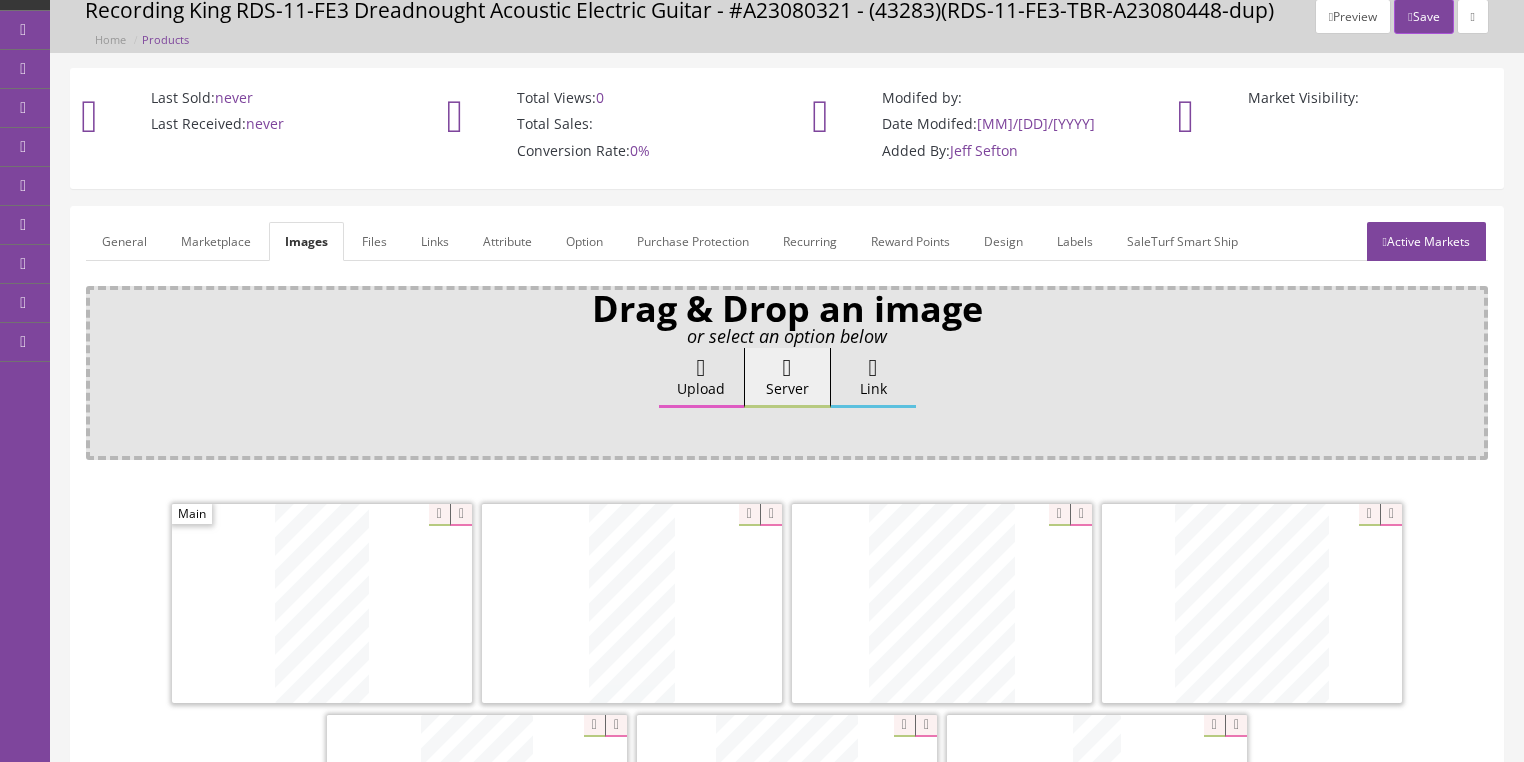 click on "Active Markets" at bounding box center (1426, 241) 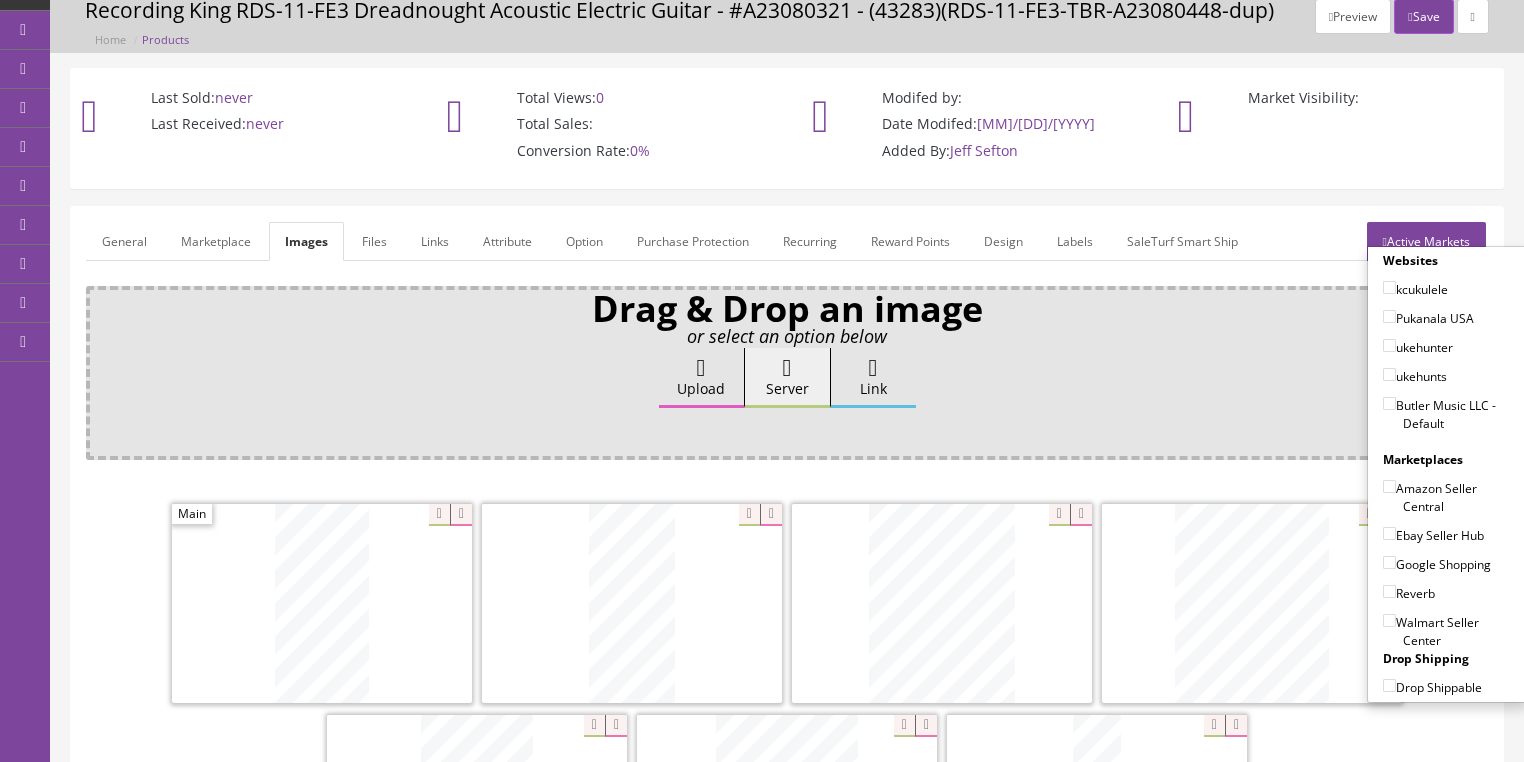 click on "Butler Music LLC - Default" at bounding box center (1389, 403) 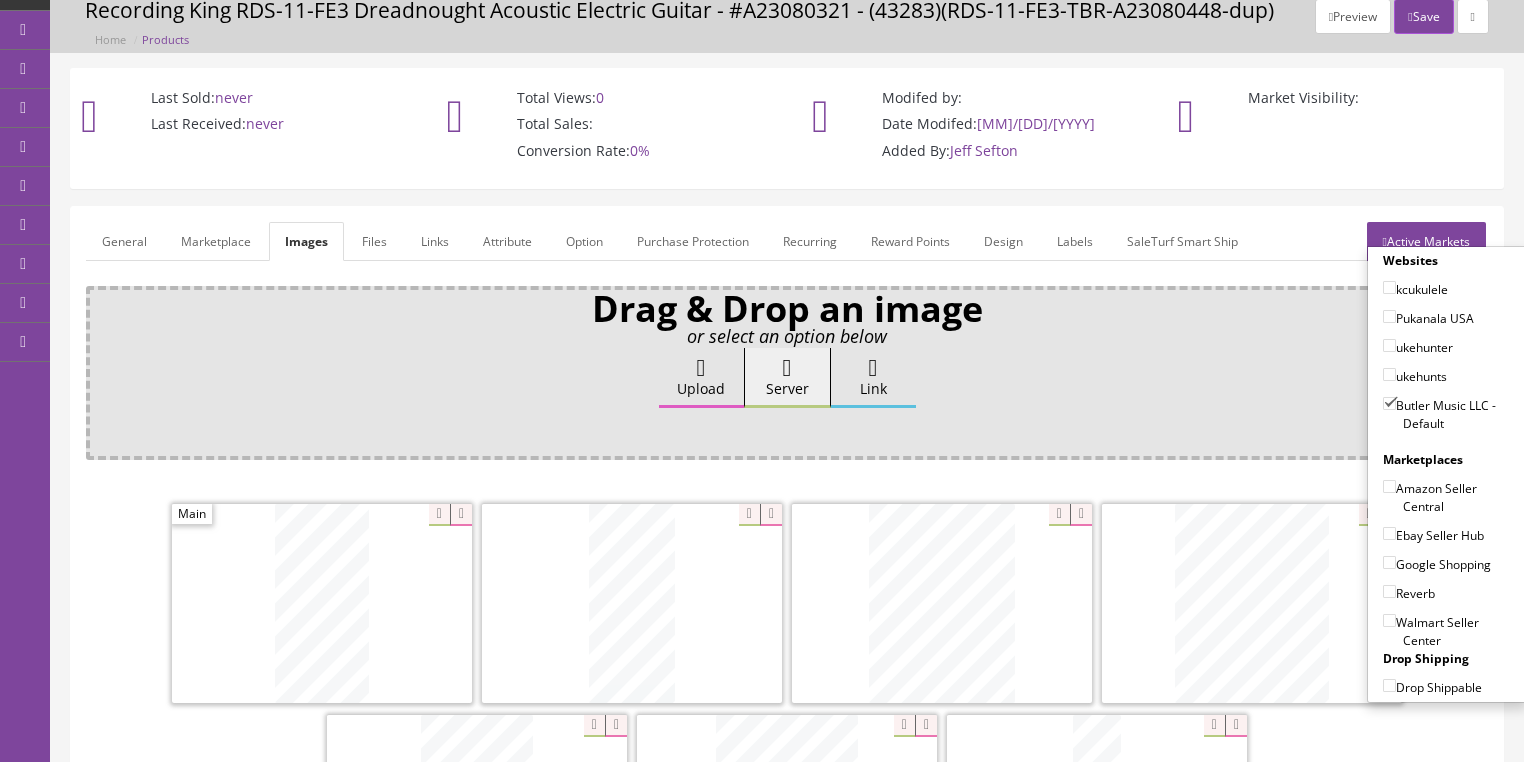 click on "Amazon Seller Central" at bounding box center [1389, 486] 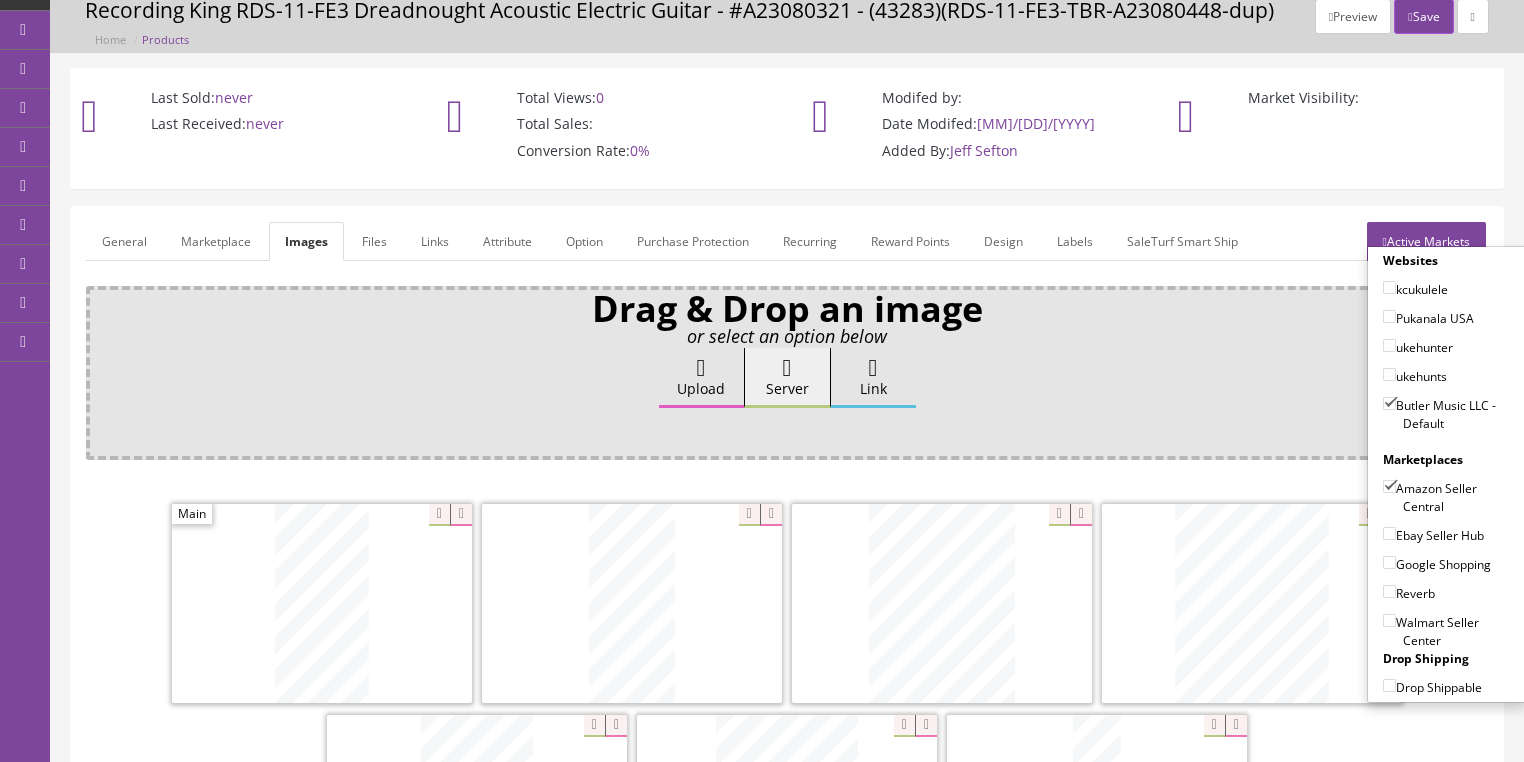 click on "Ebay Seller Hub" at bounding box center (1389, 533) 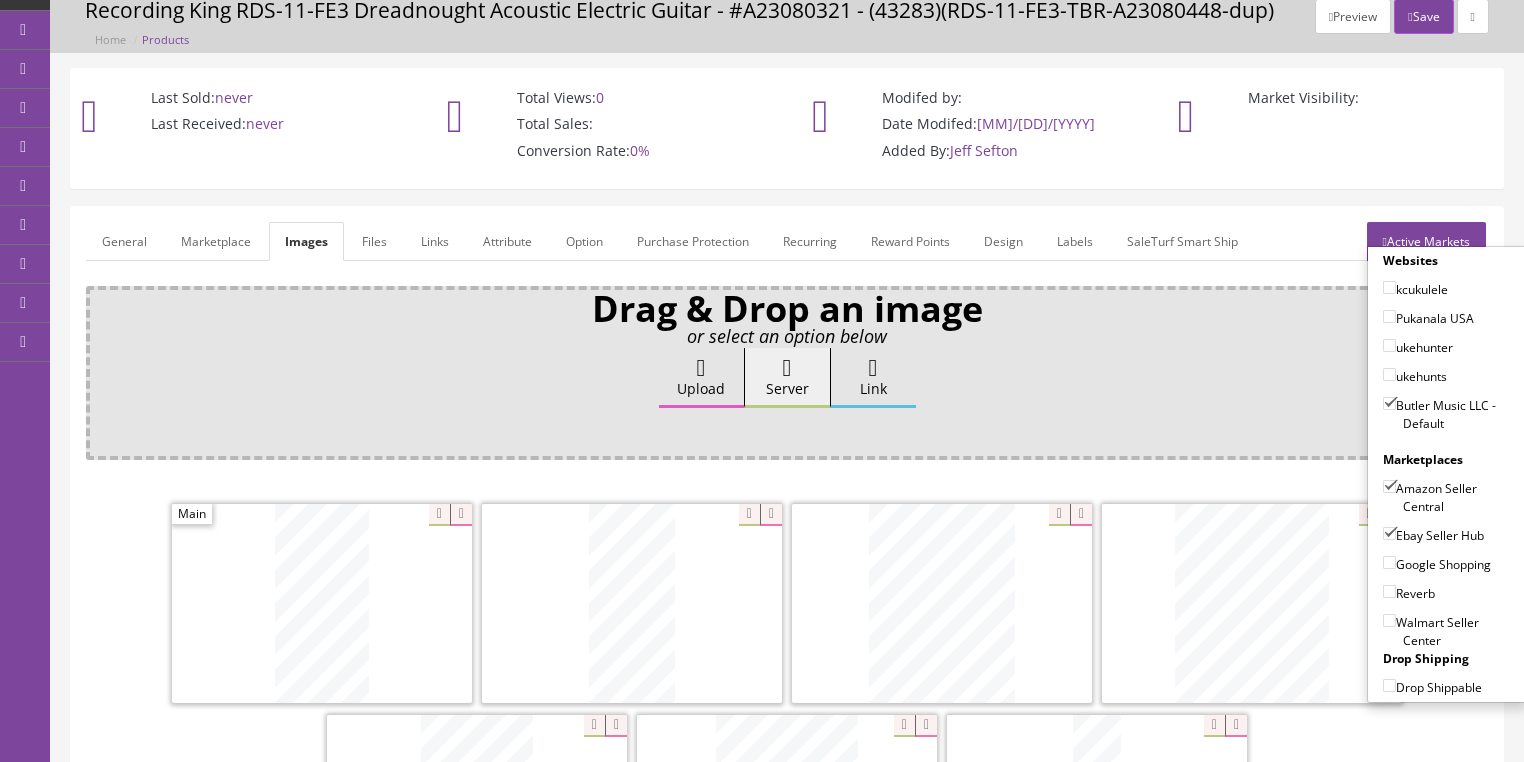 click on "Google Shopping" at bounding box center (1389, 562) 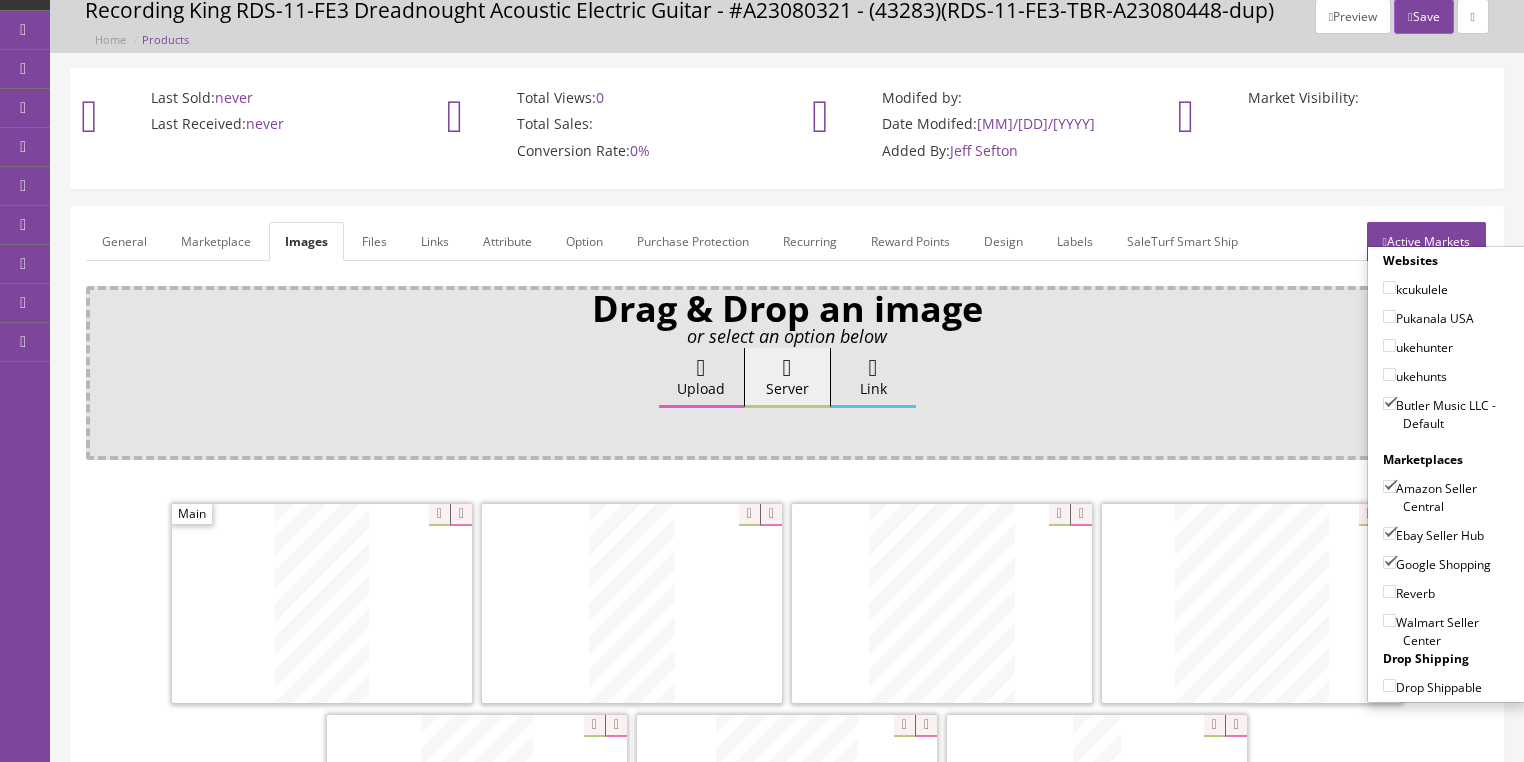 drag, startPoint x: 1380, startPoint y: 581, endPoint x: 1392, endPoint y: 560, distance: 24.186773 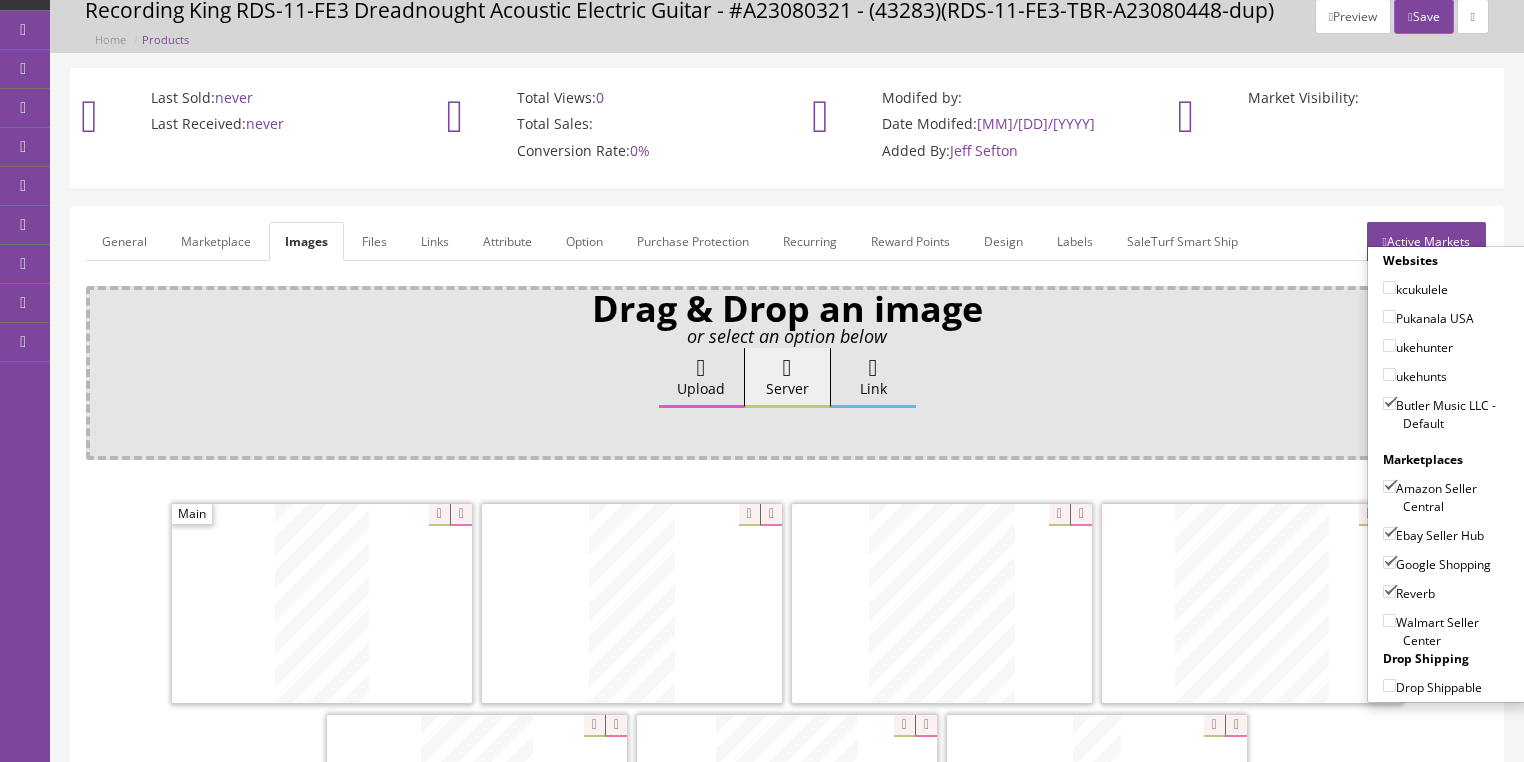 click on "Active Markets" at bounding box center [1426, 241] 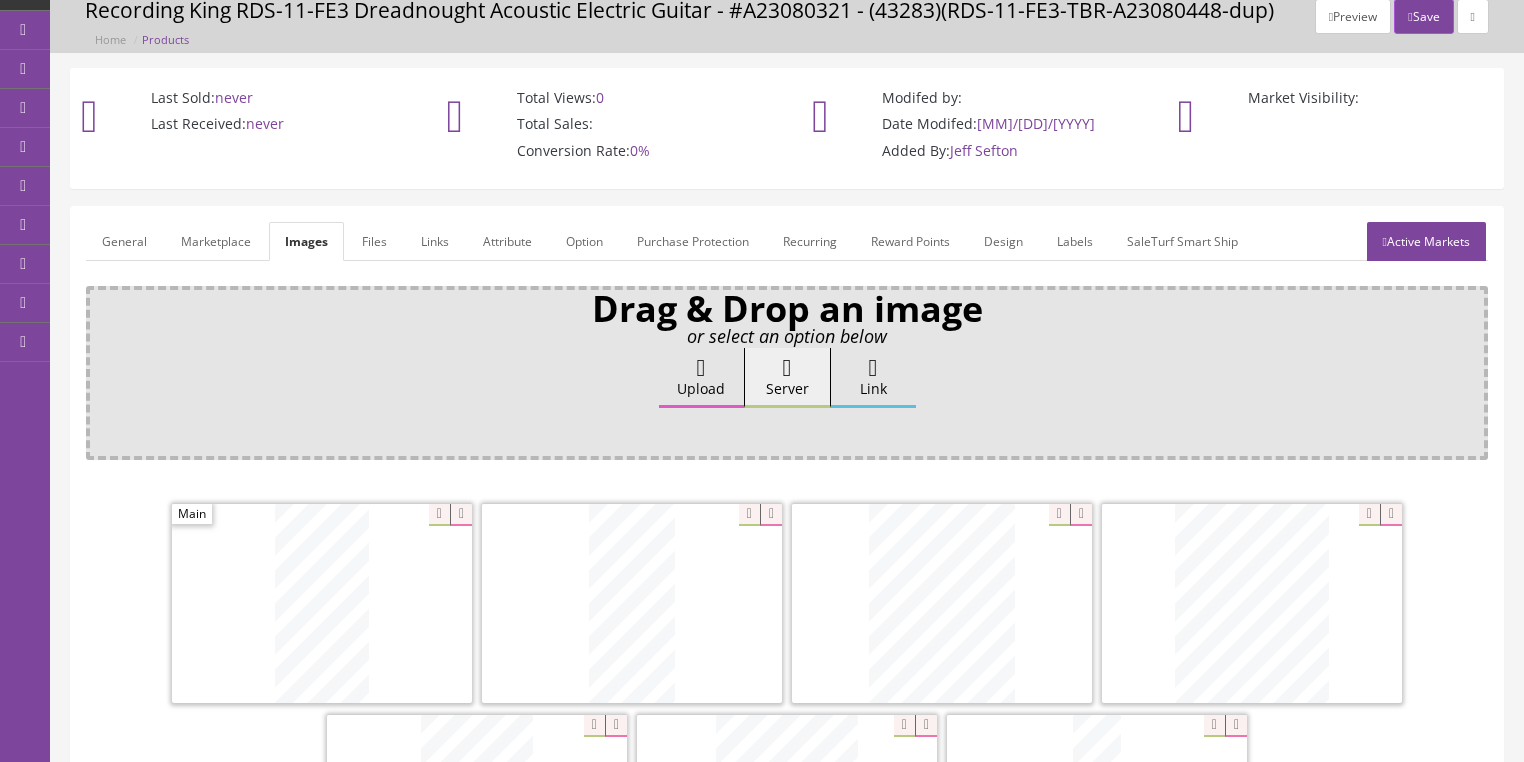 click on "General" at bounding box center [124, 241] 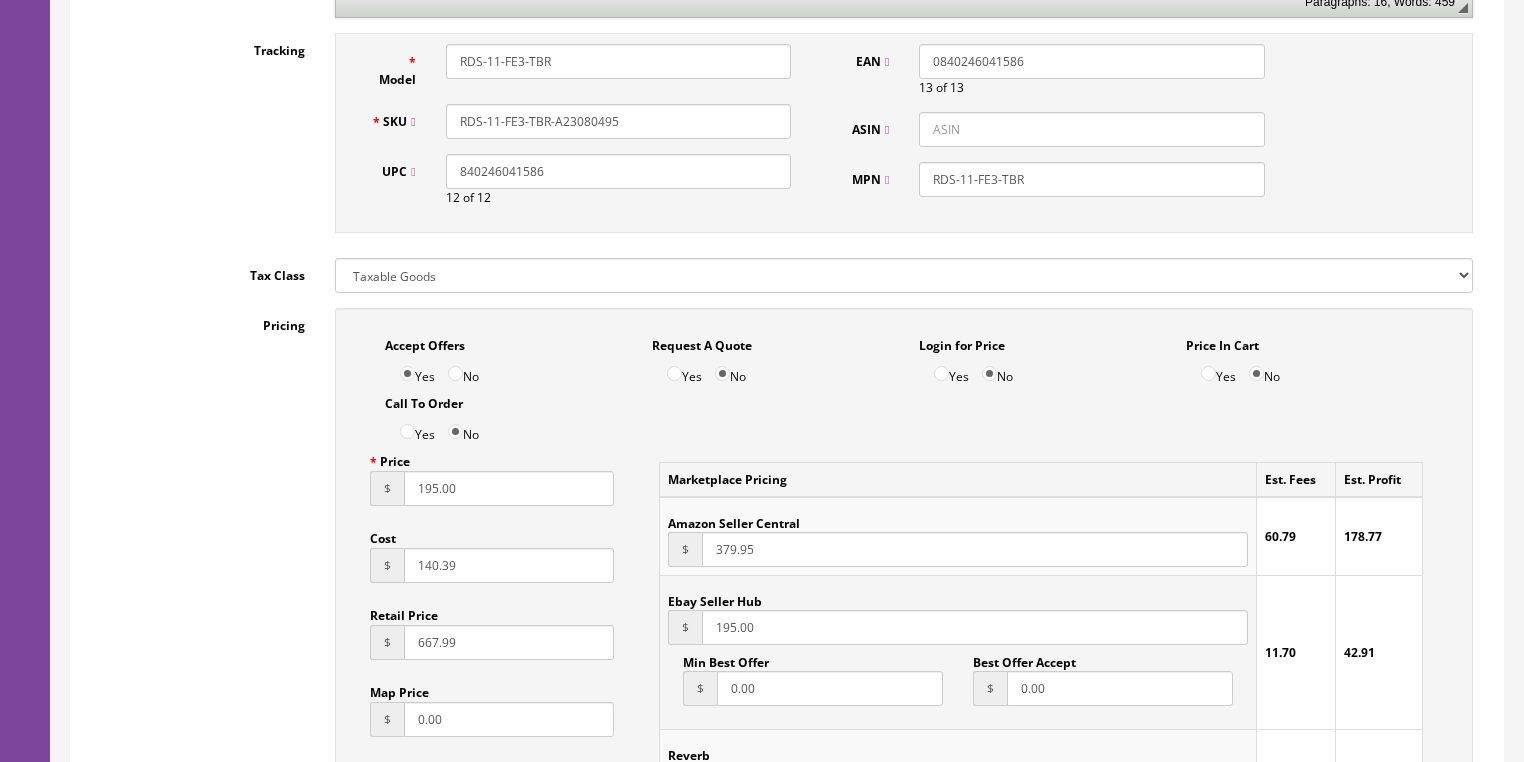 scroll, scrollTop: 958, scrollLeft: 0, axis: vertical 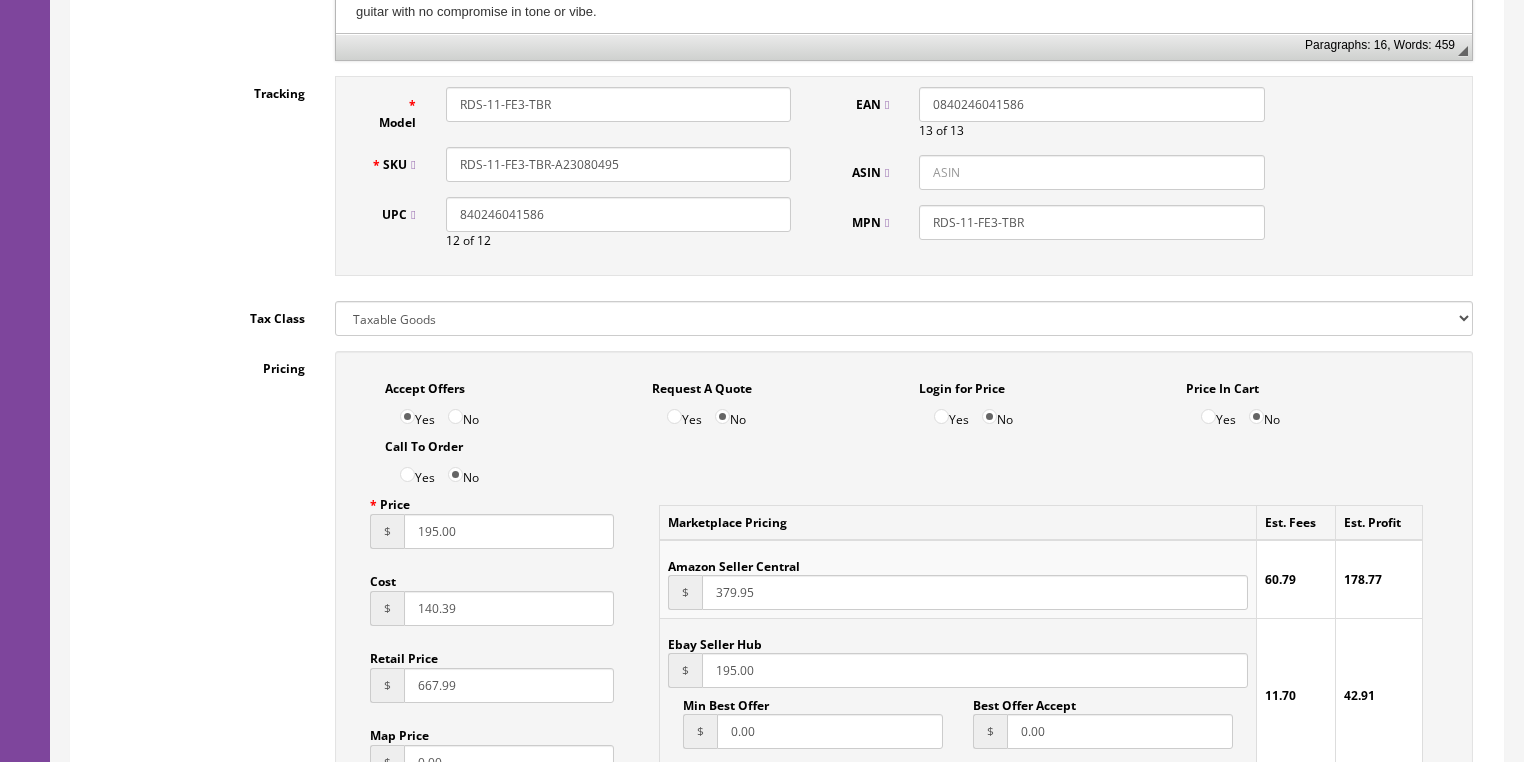 drag, startPoint x: 622, startPoint y: 164, endPoint x: 442, endPoint y: 183, distance: 181 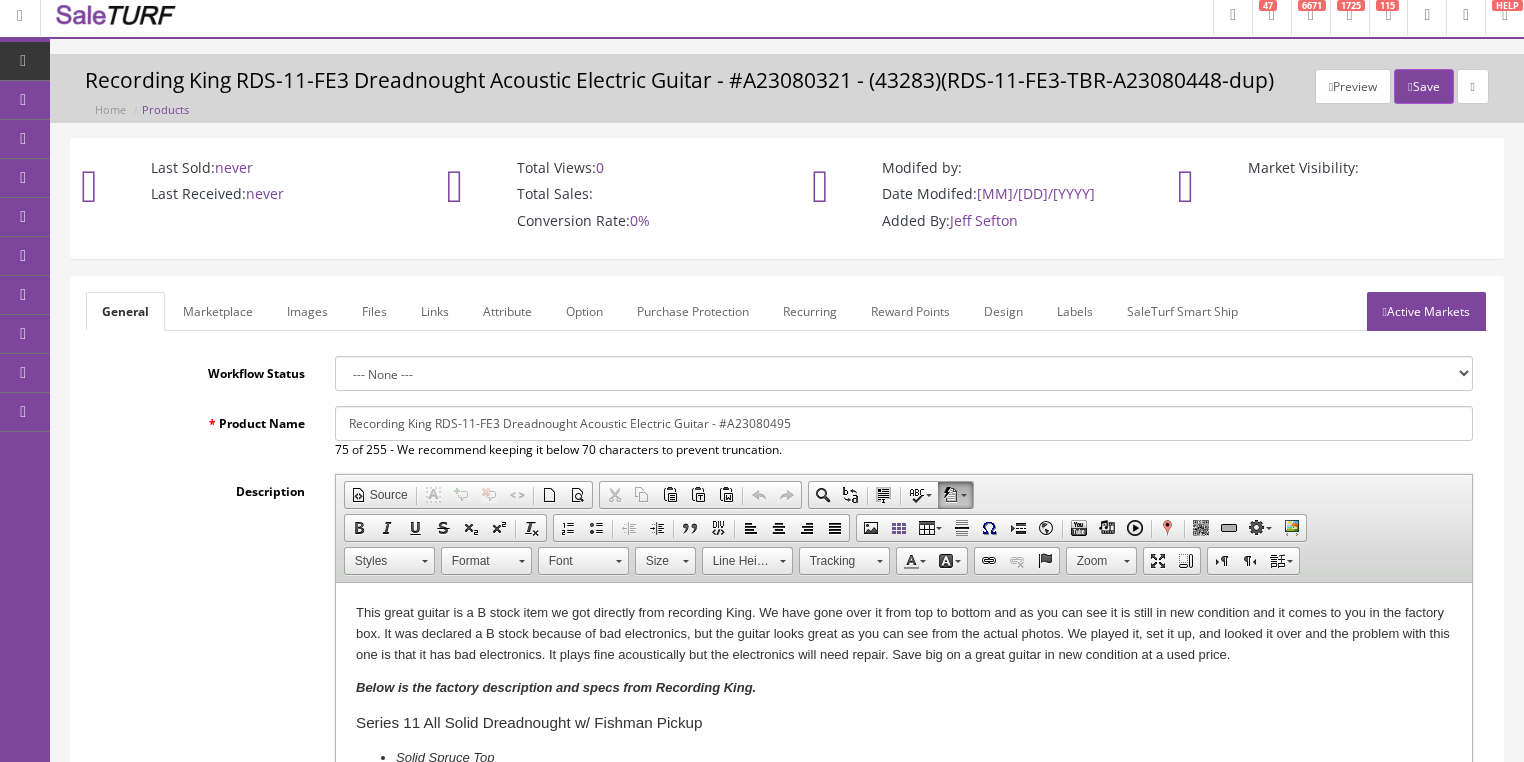 scroll, scrollTop: 0, scrollLeft: 0, axis: both 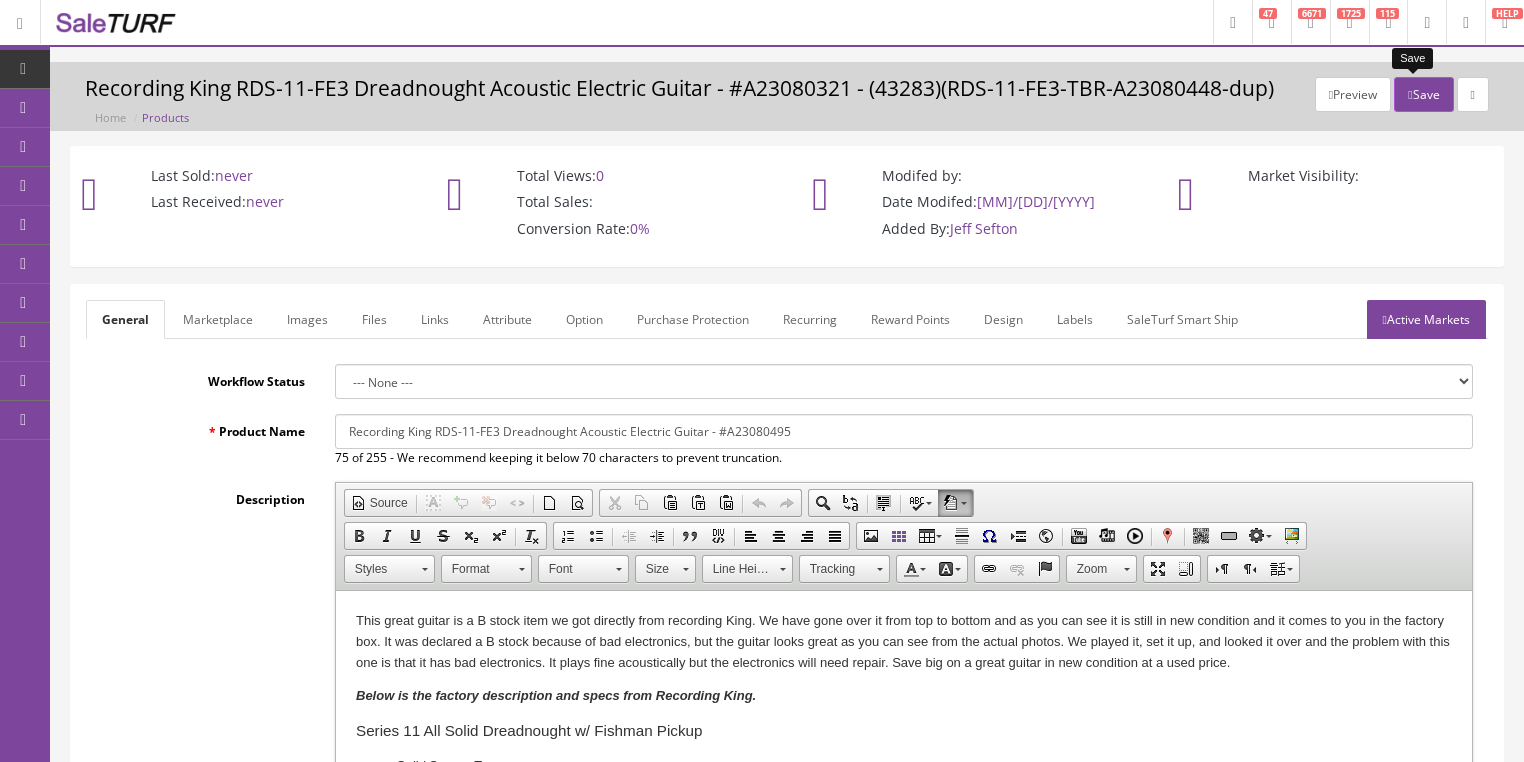 click on "Save" at bounding box center [1423, 94] 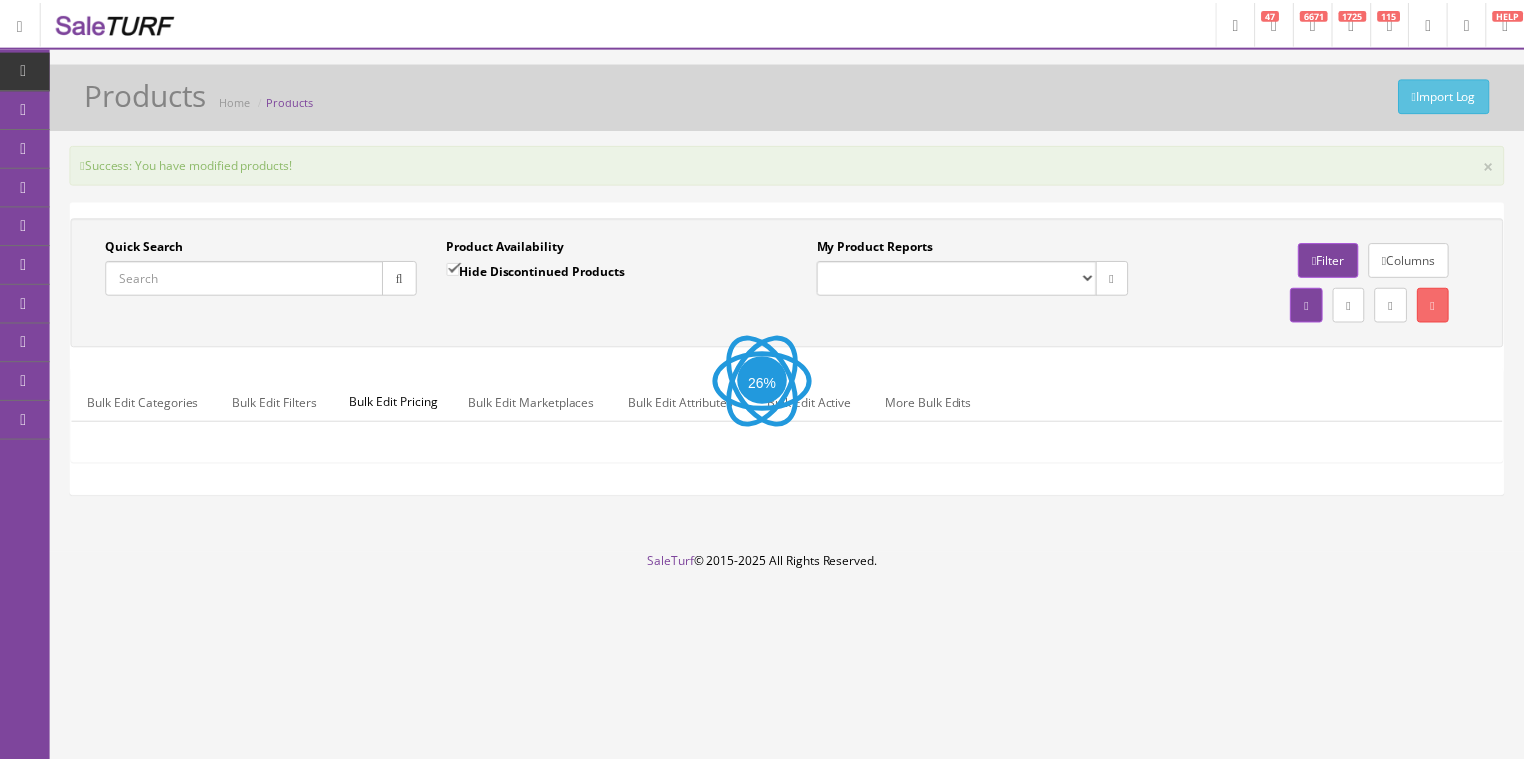 scroll, scrollTop: 0, scrollLeft: 0, axis: both 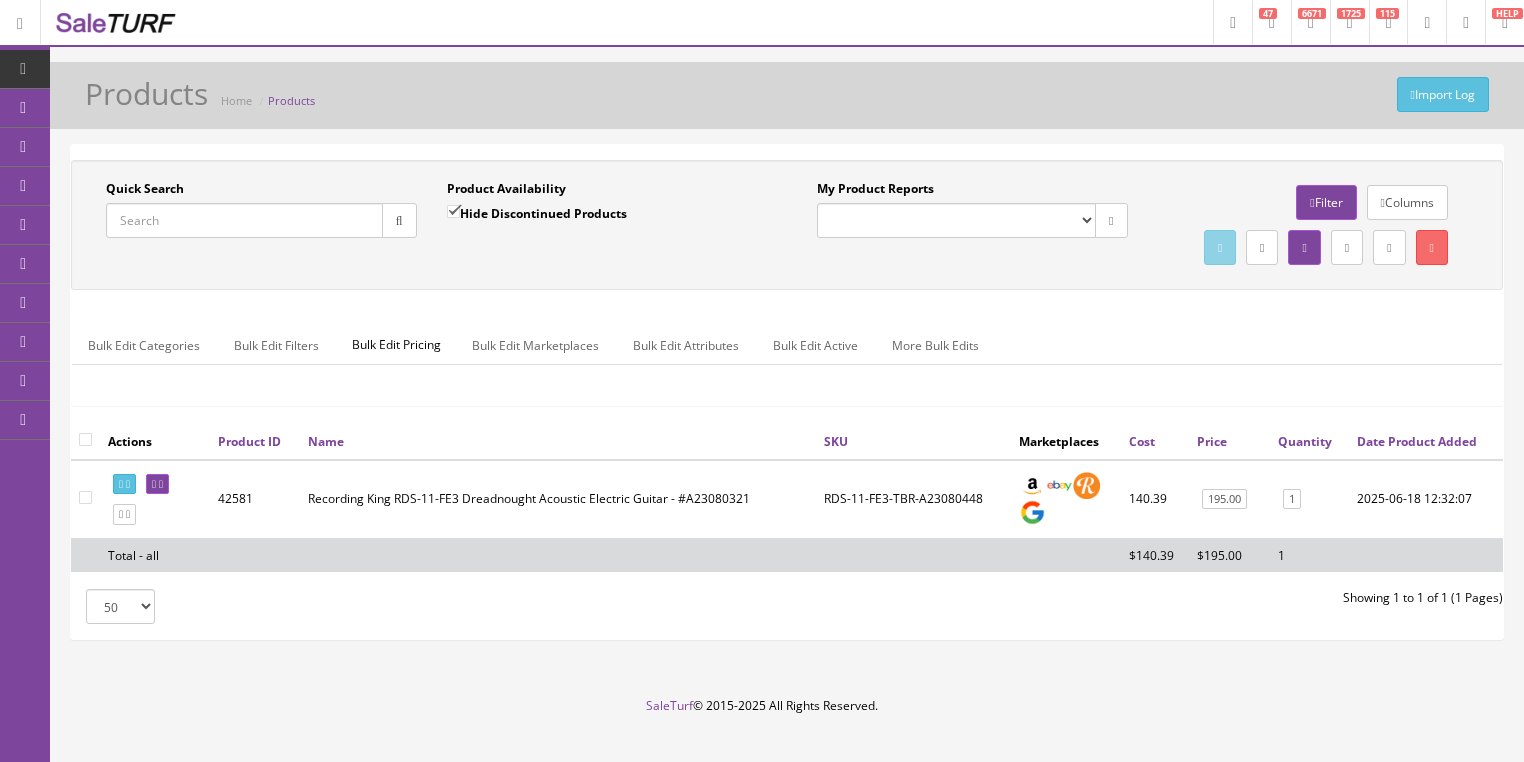 click on "Quick Search" at bounding box center [244, 220] 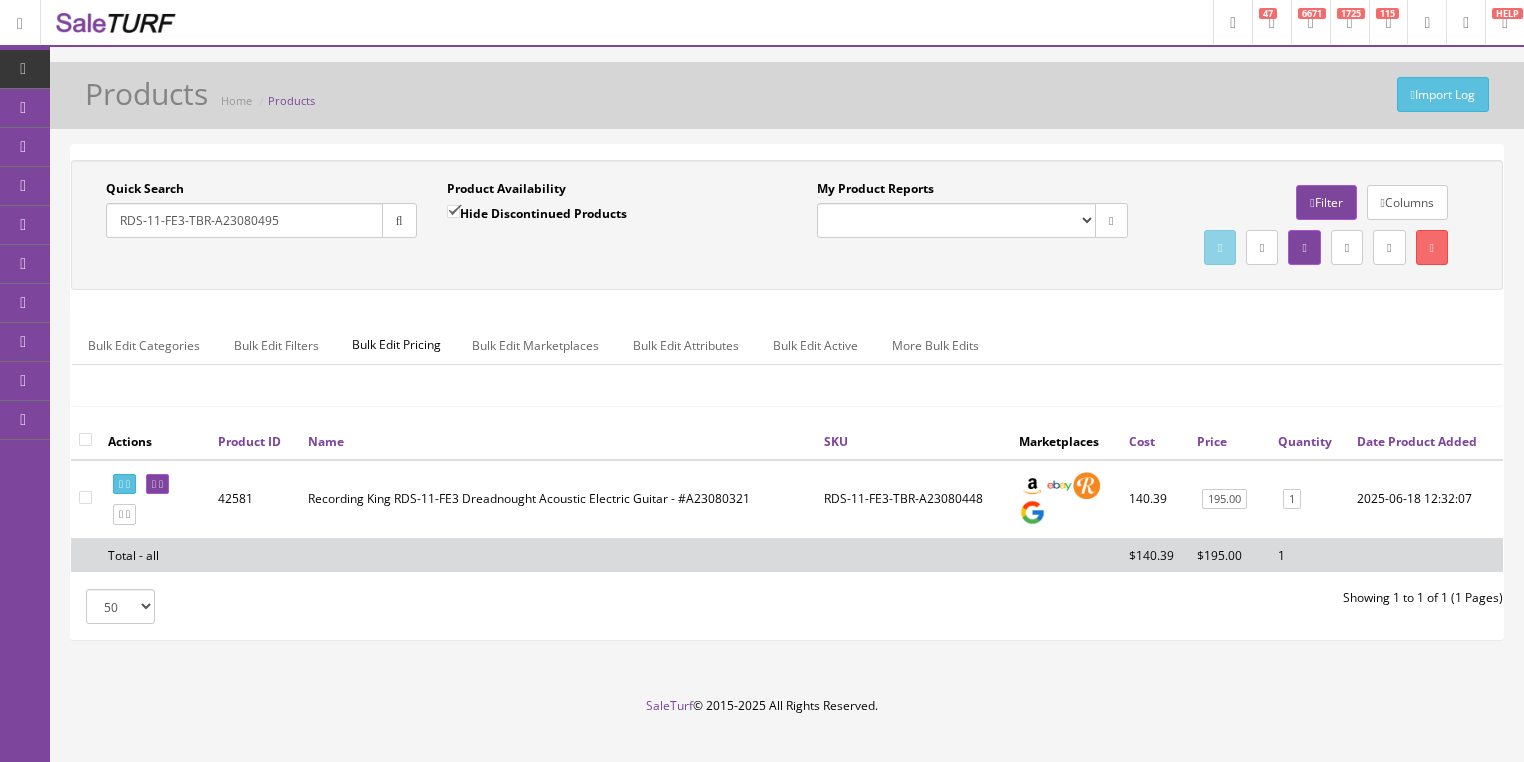 click at bounding box center [399, 220] 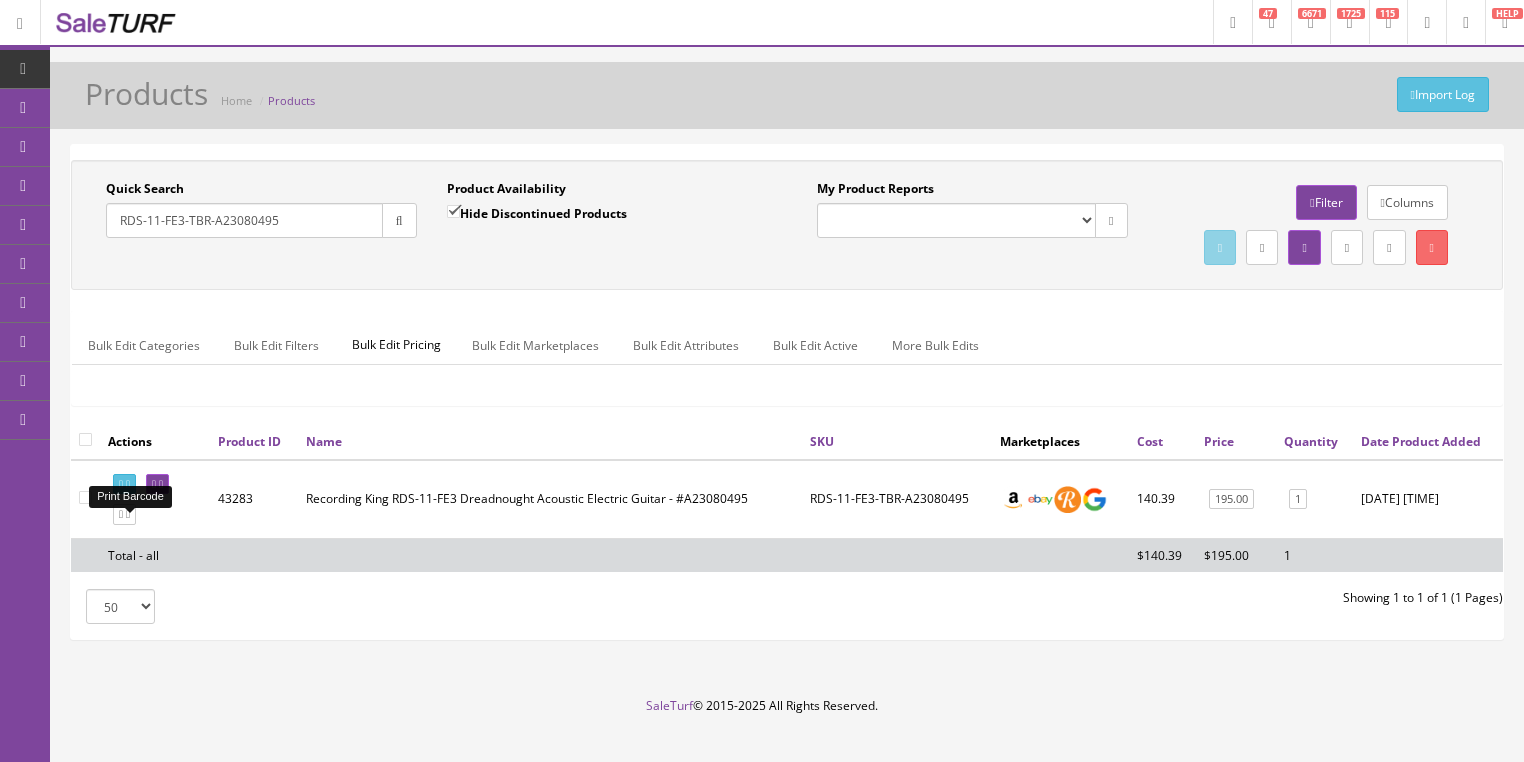 click at bounding box center [128, 484] 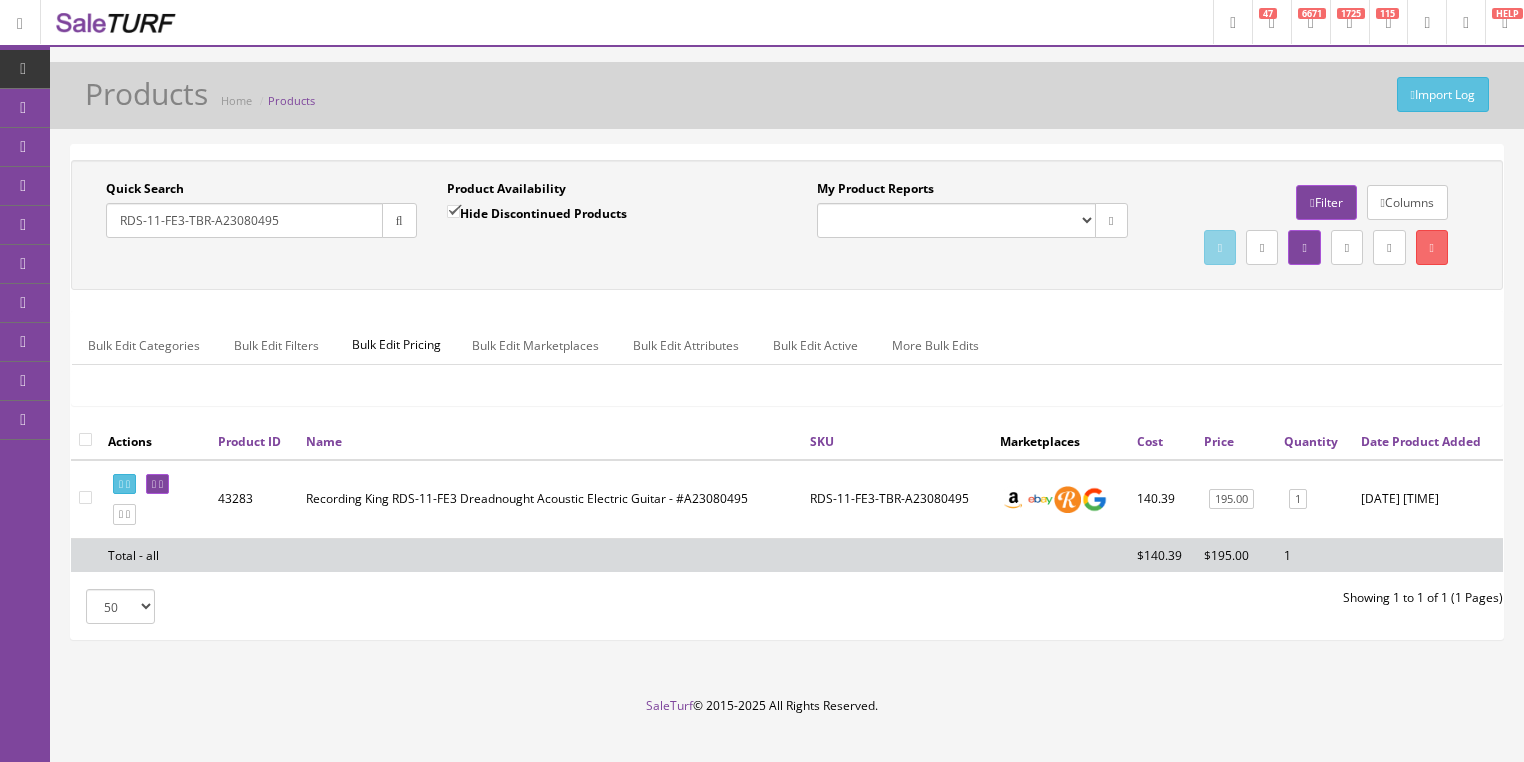 drag, startPoint x: 248, startPoint y: 212, endPoint x: 352, endPoint y: 215, distance: 104.04326 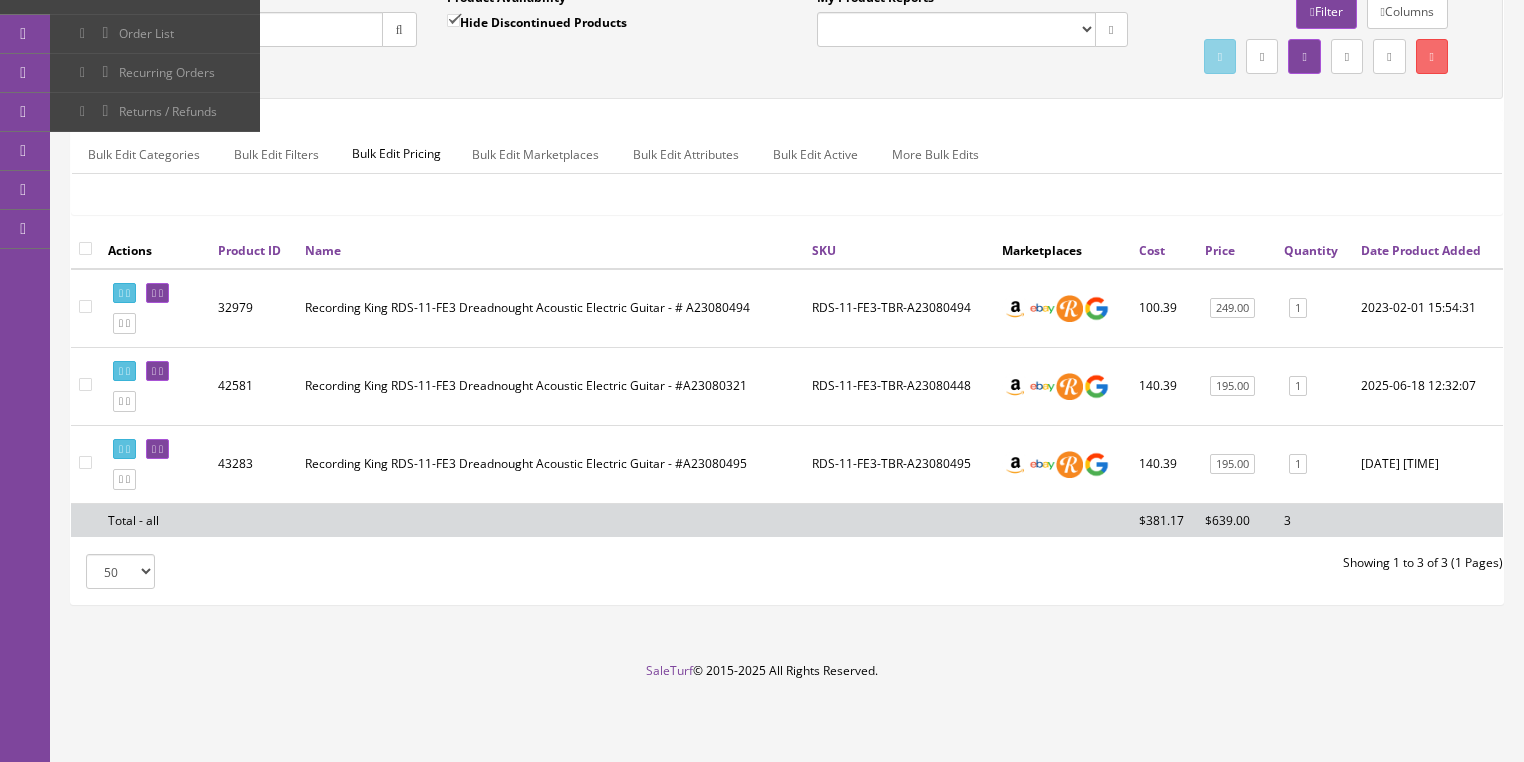 scroll, scrollTop: 228, scrollLeft: 0, axis: vertical 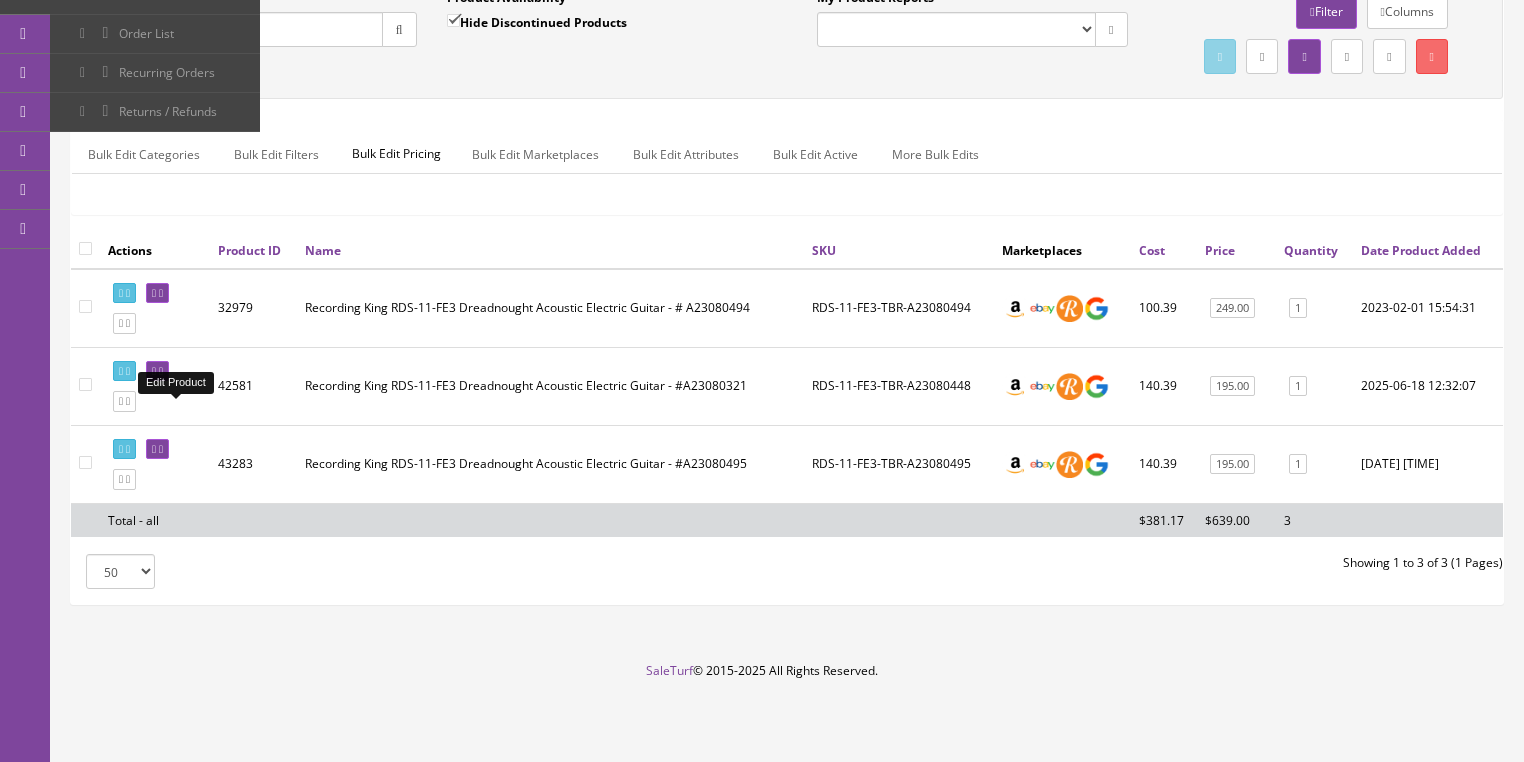 type on "RDS-11-FE3-TBR-A2308" 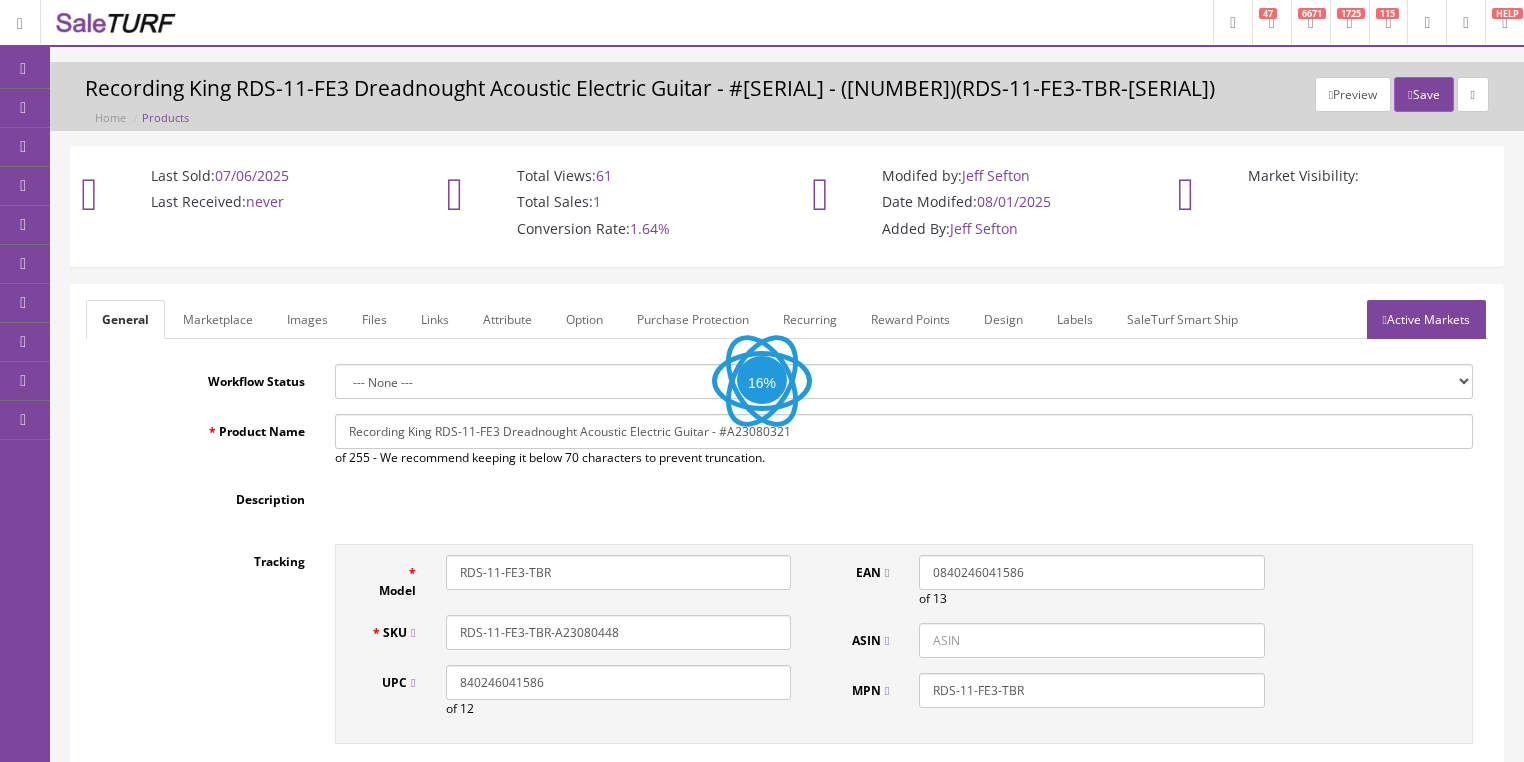 scroll, scrollTop: 0, scrollLeft: 0, axis: both 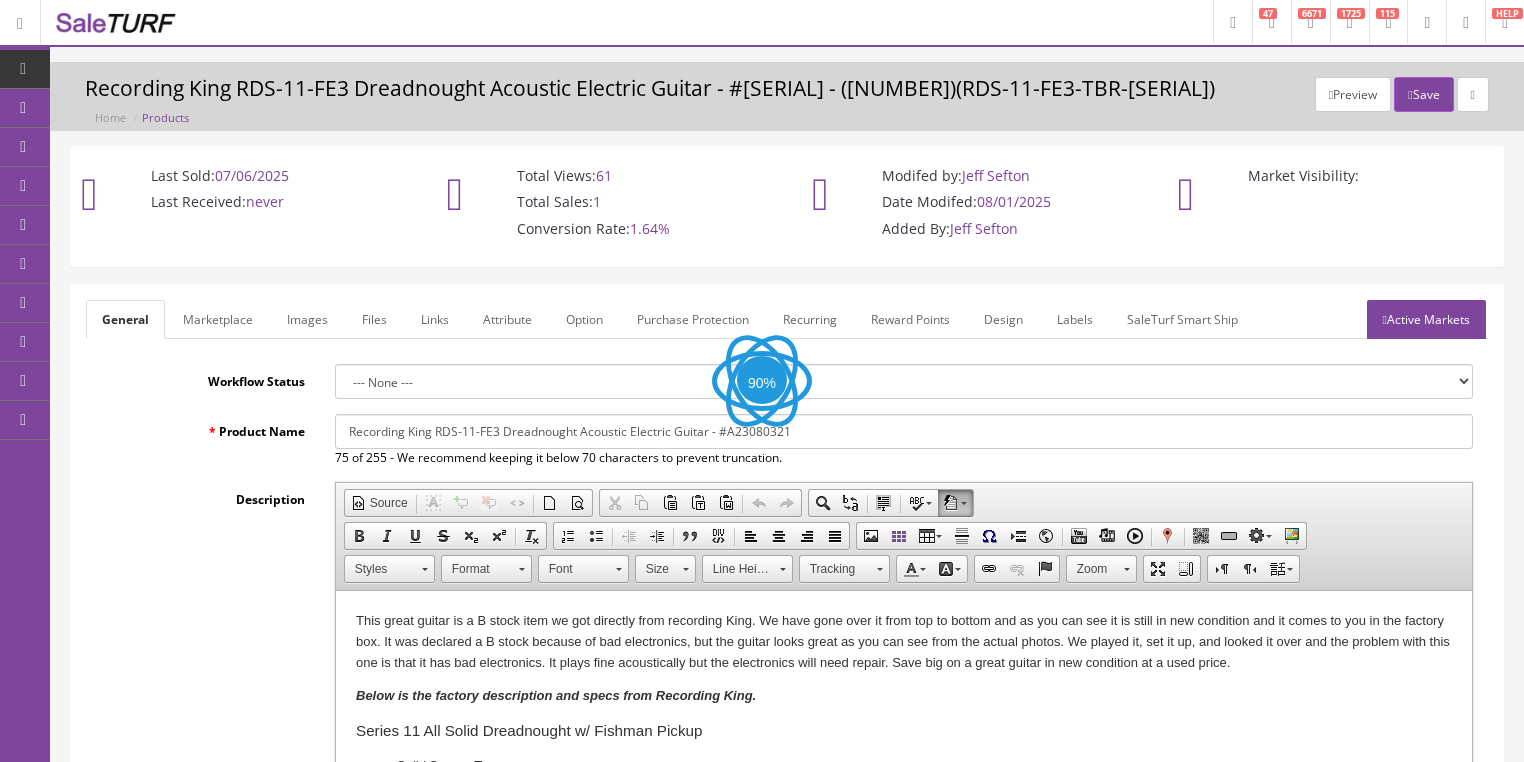 drag, startPoint x: 768, startPoint y: 437, endPoint x: 800, endPoint y: 436, distance: 32.01562 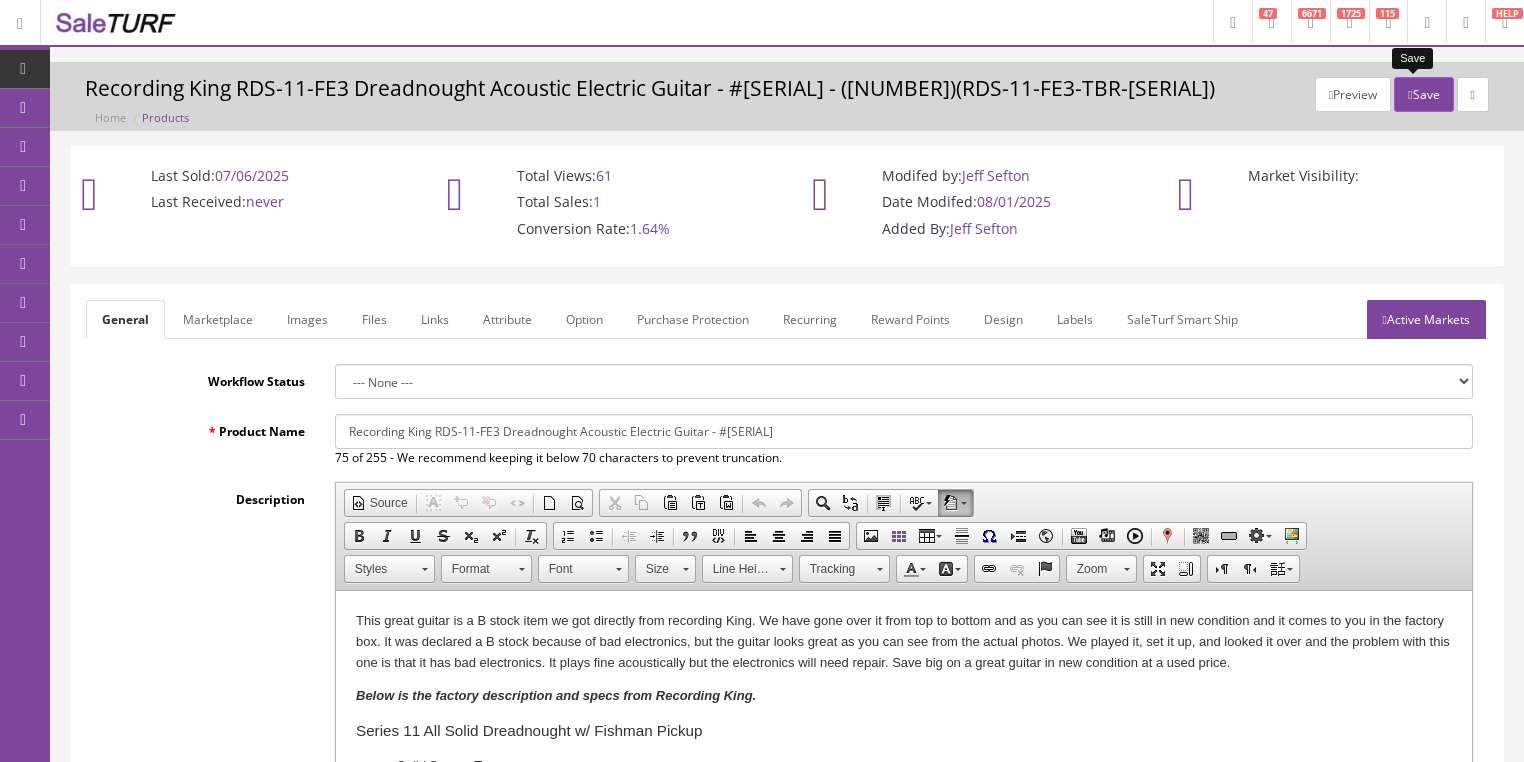 type on "Recording King RDS-11-FE3 Dreadnought Acoustic Electric Guitar - #[SERIAL]" 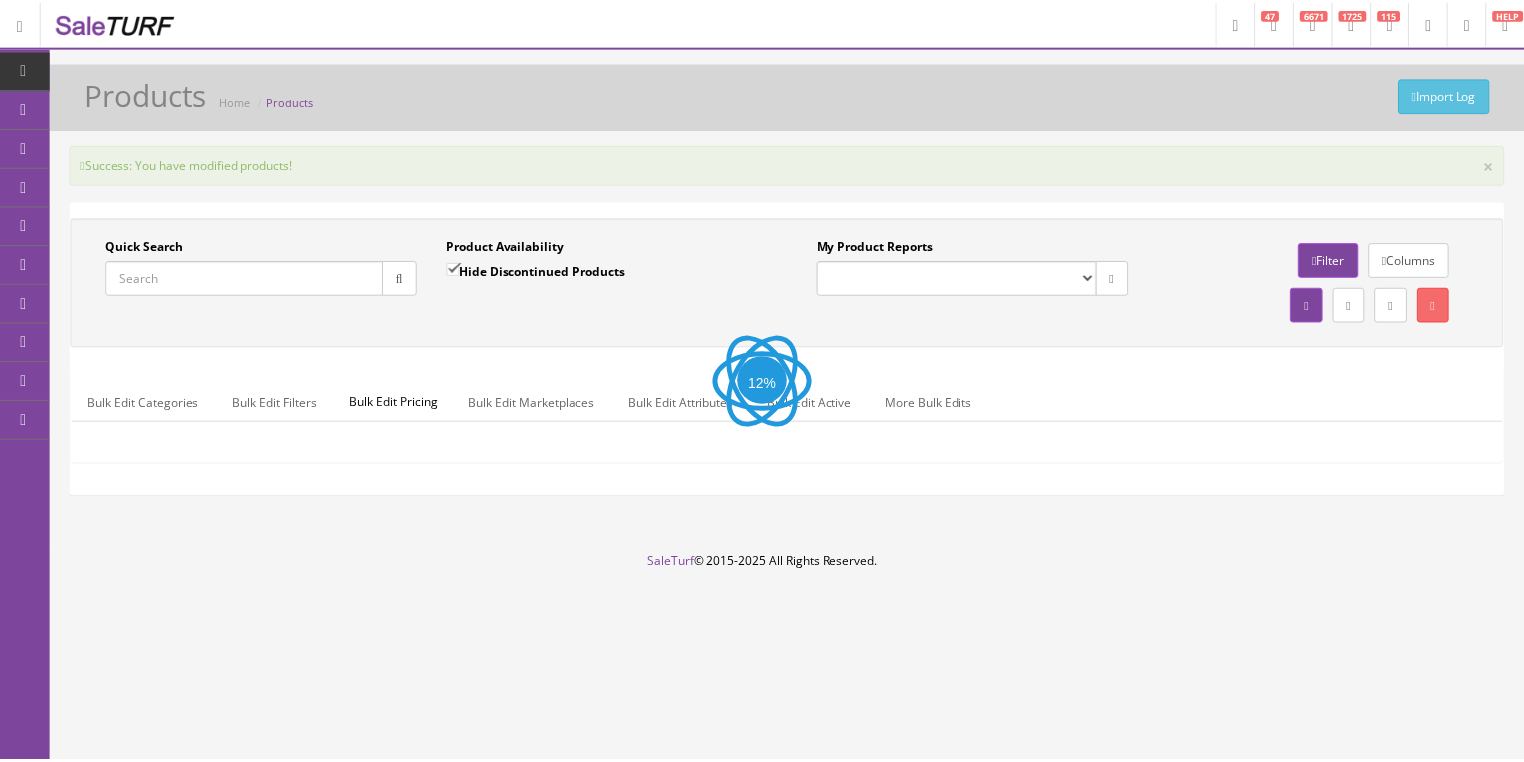 scroll, scrollTop: 0, scrollLeft: 0, axis: both 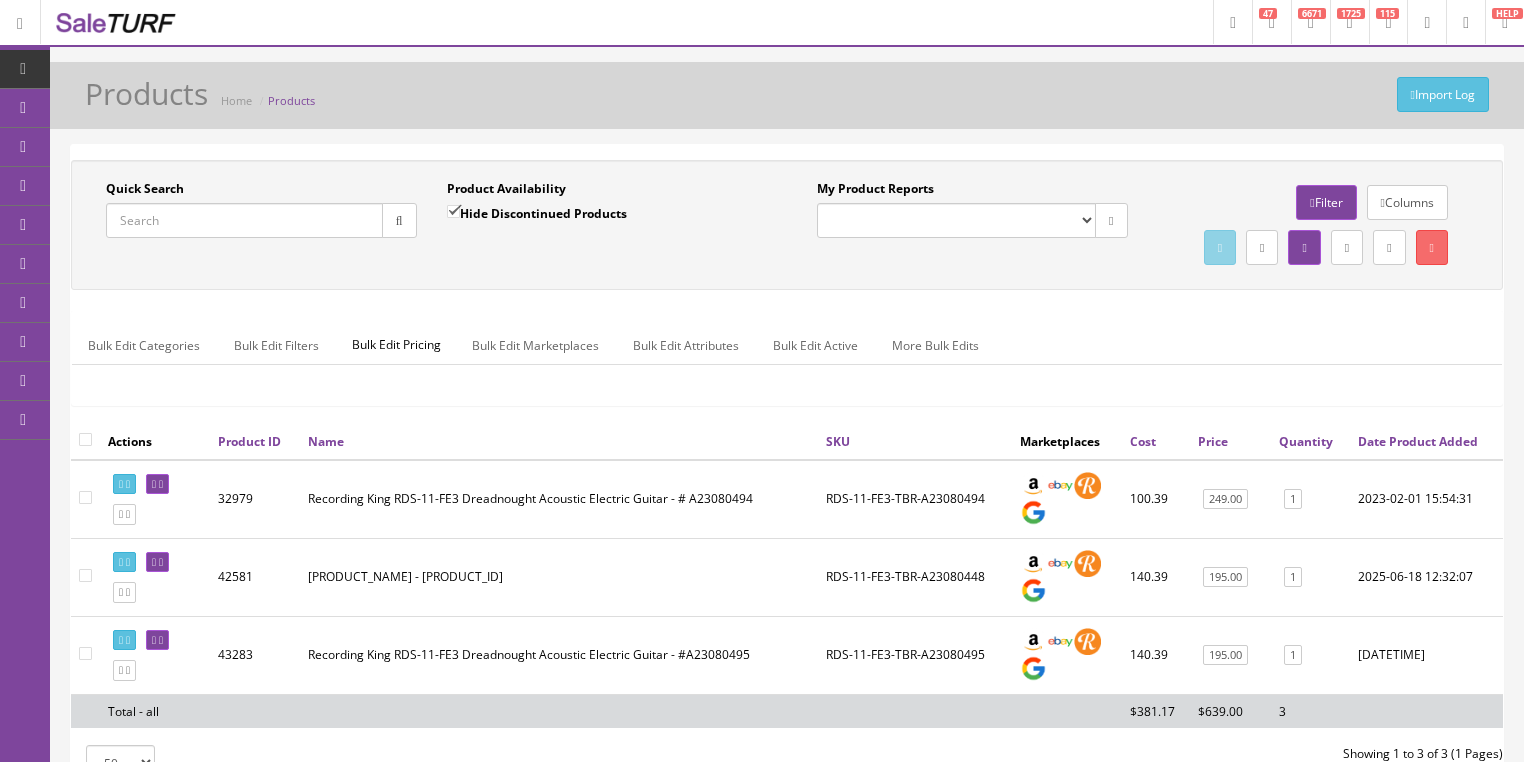 click on "Quick Search" at bounding box center (244, 220) 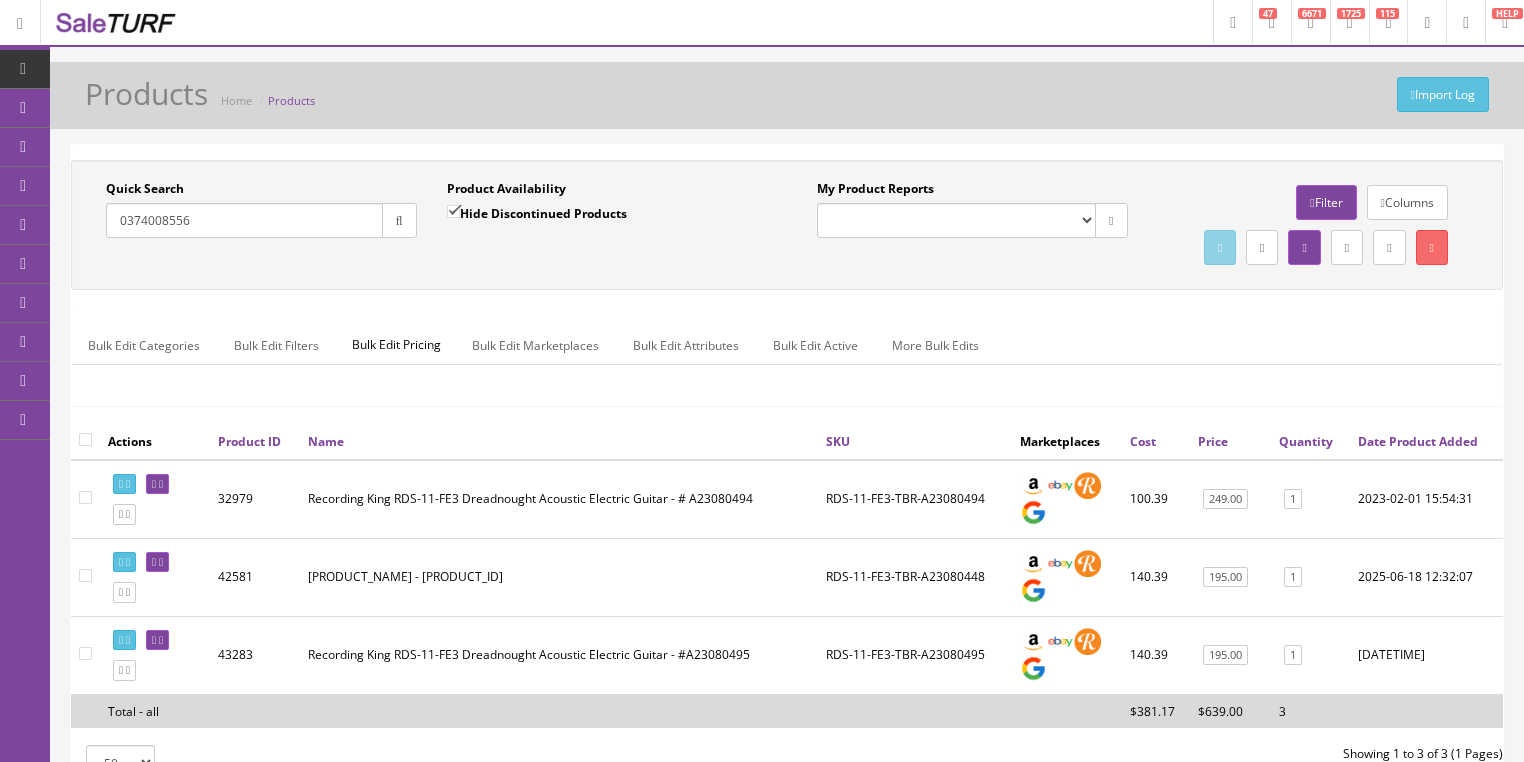 type on "0374008556" 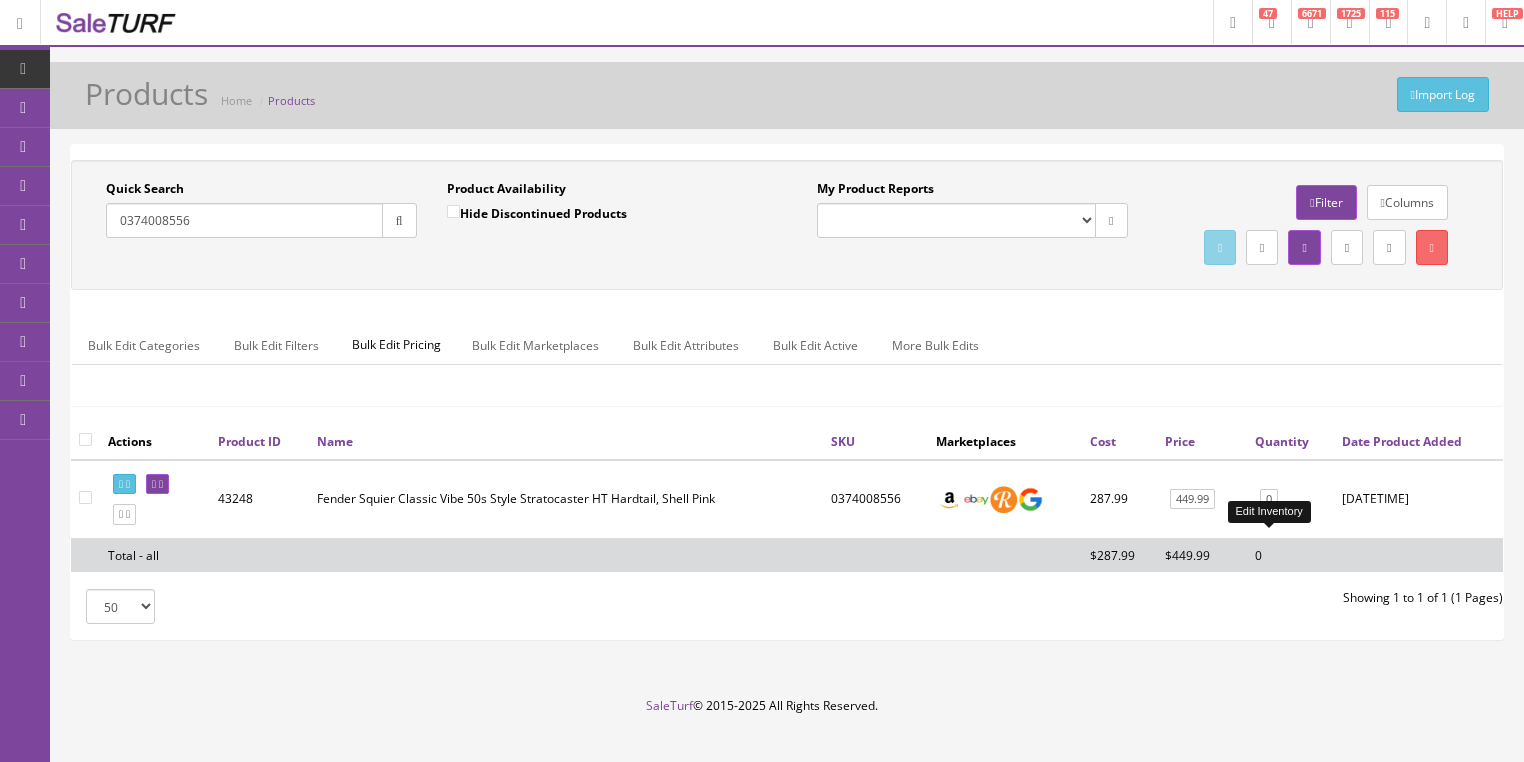 click on "0" at bounding box center [1269, 499] 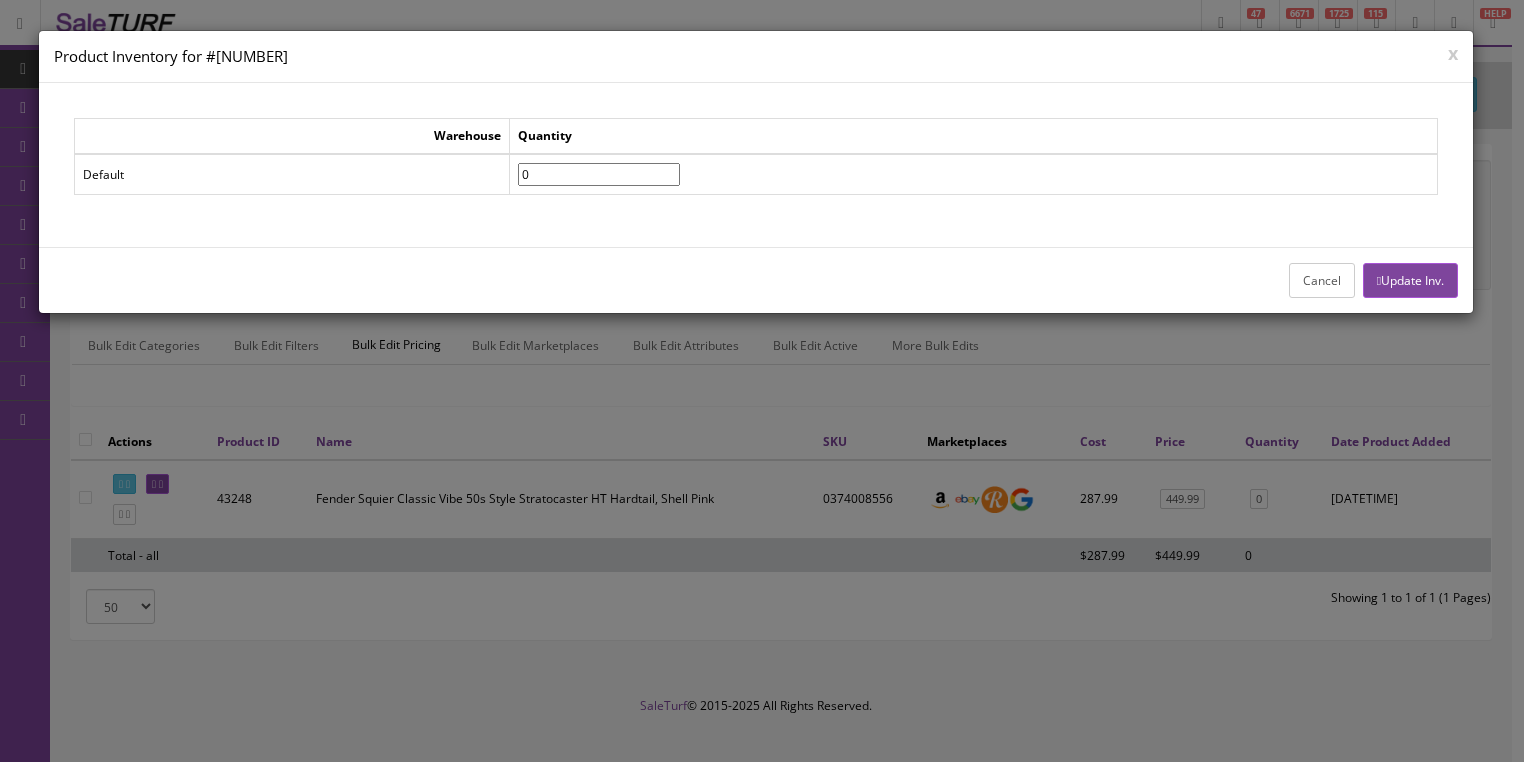 drag, startPoint x: 569, startPoint y: 171, endPoint x: 505, endPoint y: 183, distance: 65.11528 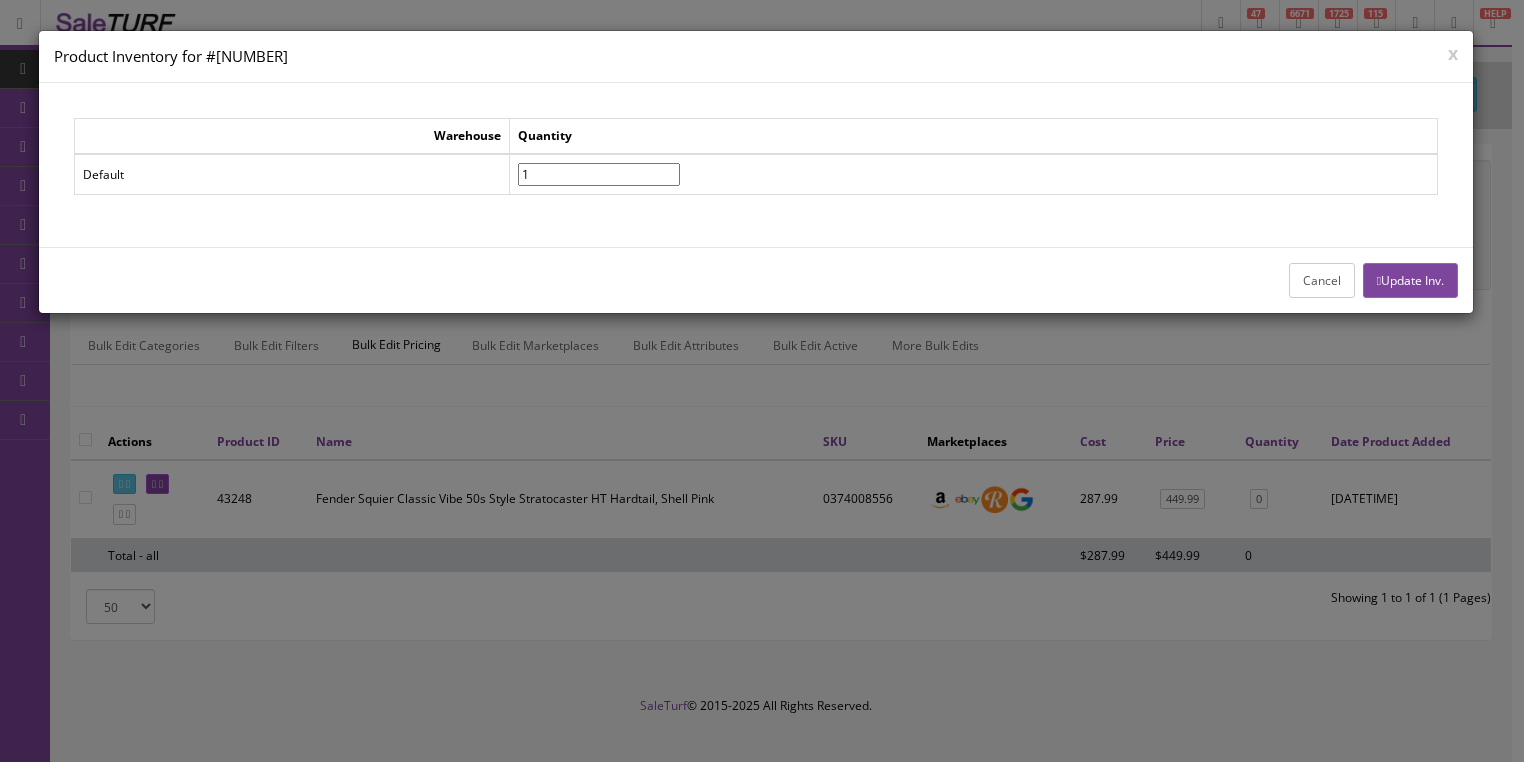 type on "1" 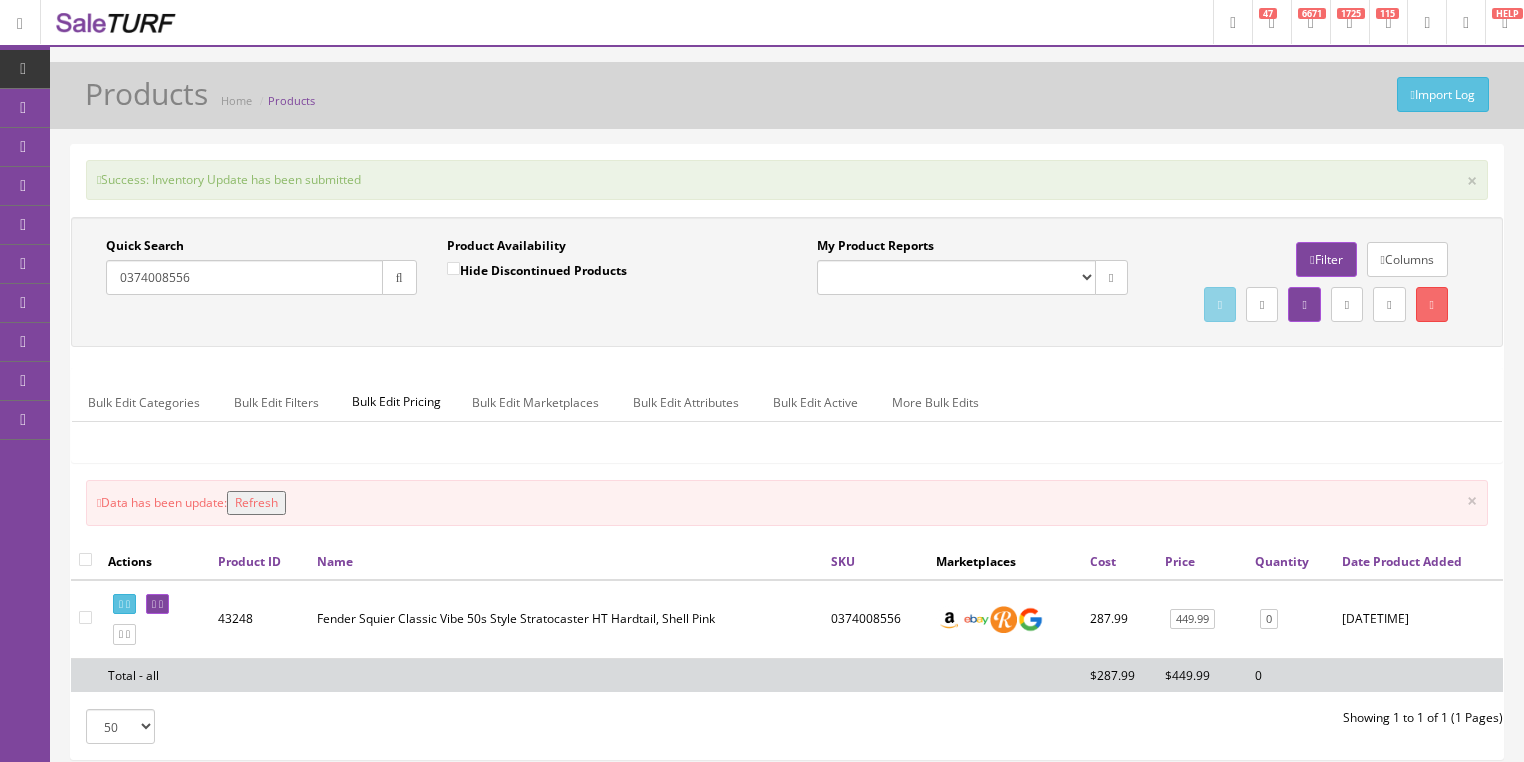 click on "Refresh" at bounding box center (256, 503) 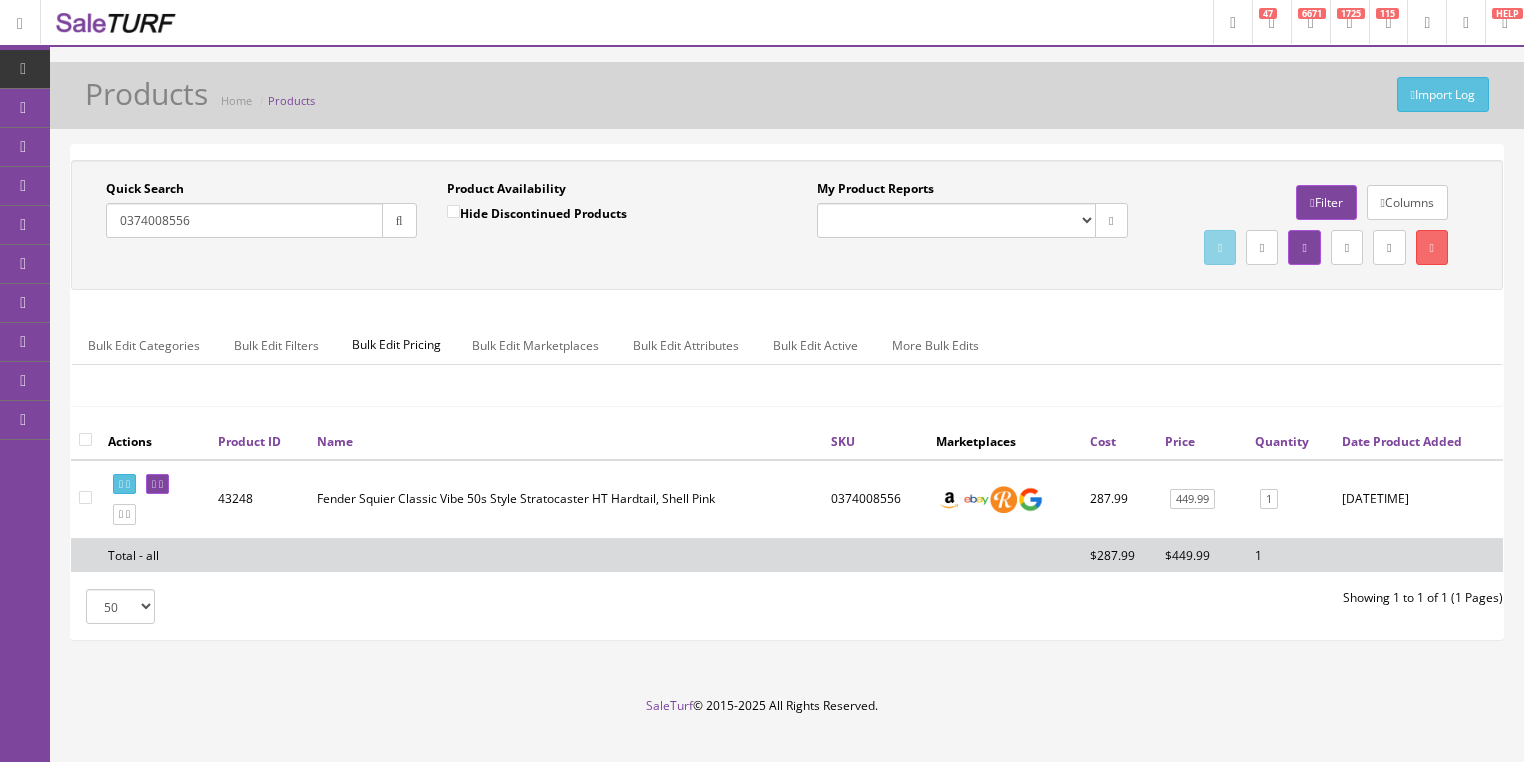 drag, startPoint x: 225, startPoint y: 212, endPoint x: 88, endPoint y: 264, distance: 146.53668 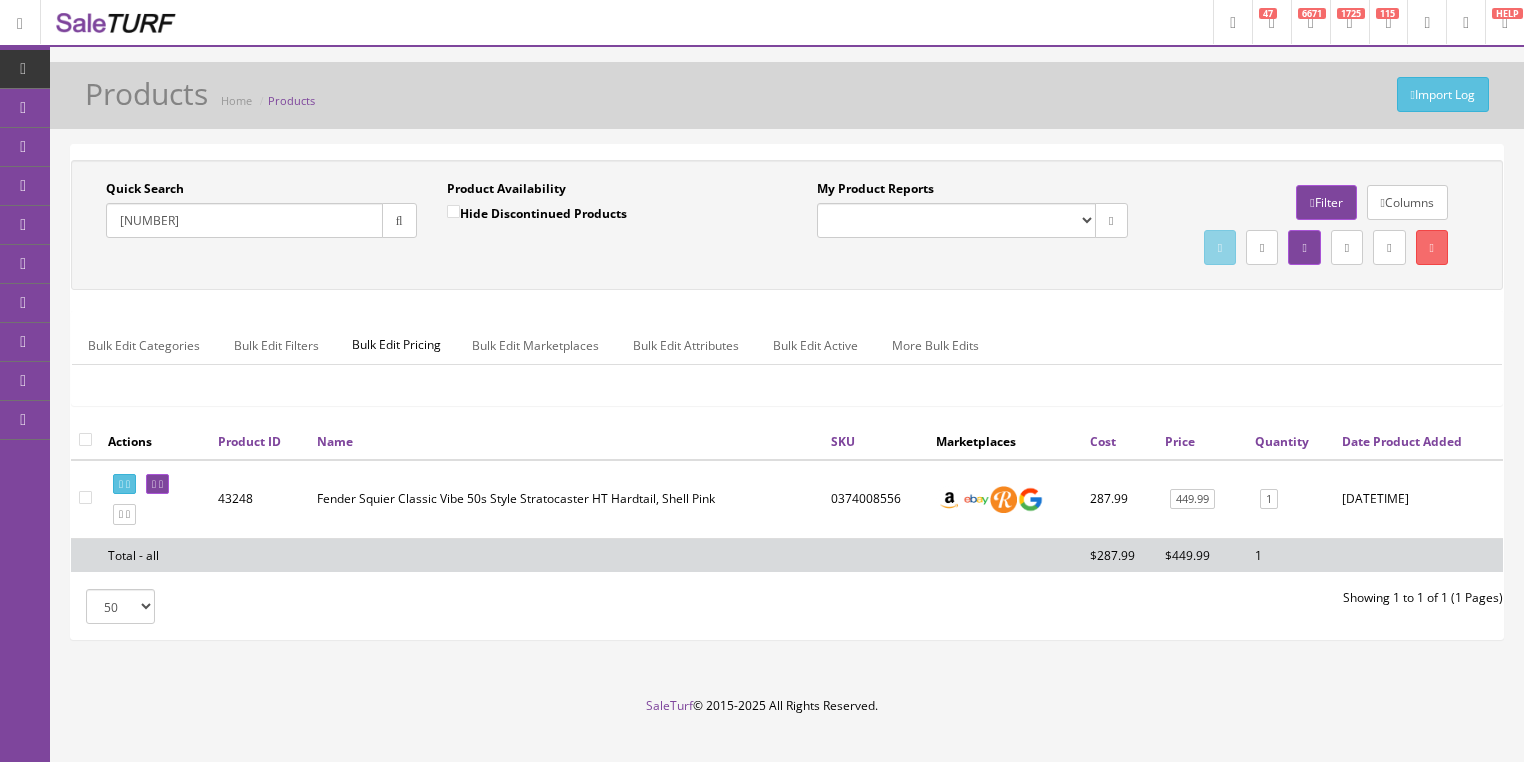type on "[NUMBER]" 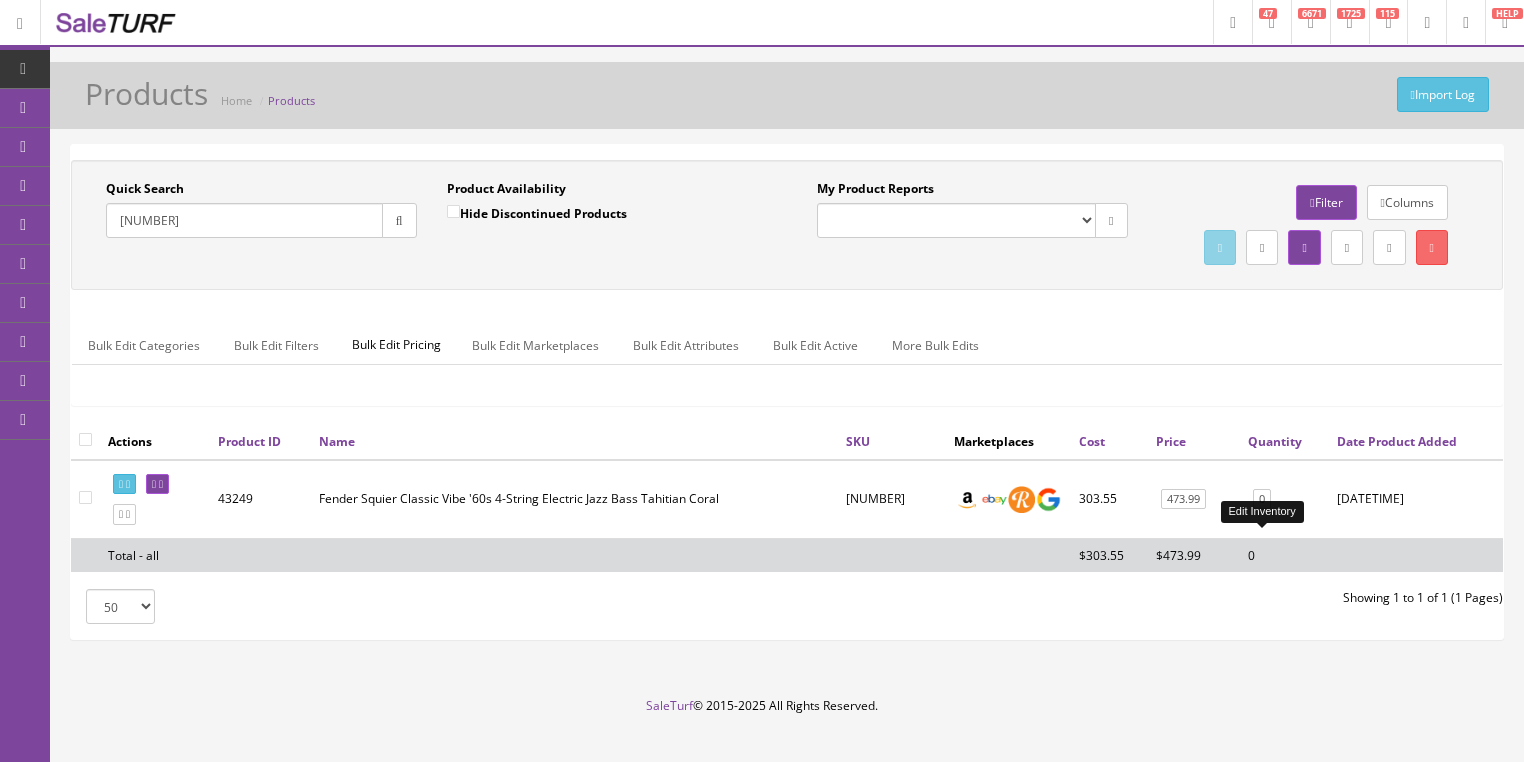 click on "0" at bounding box center (1262, 499) 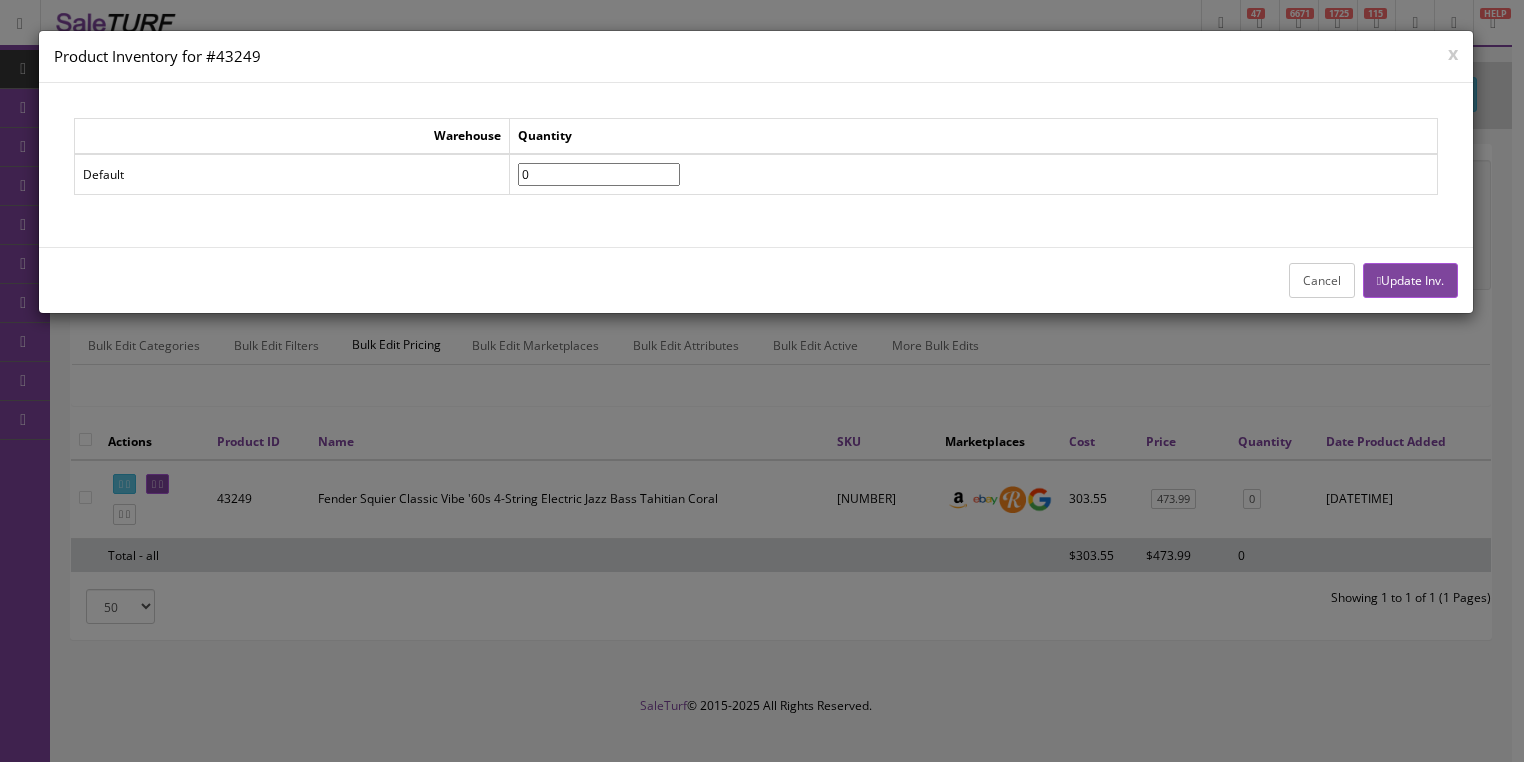 drag, startPoint x: 580, startPoint y: 168, endPoint x: 486, endPoint y: 191, distance: 96.77293 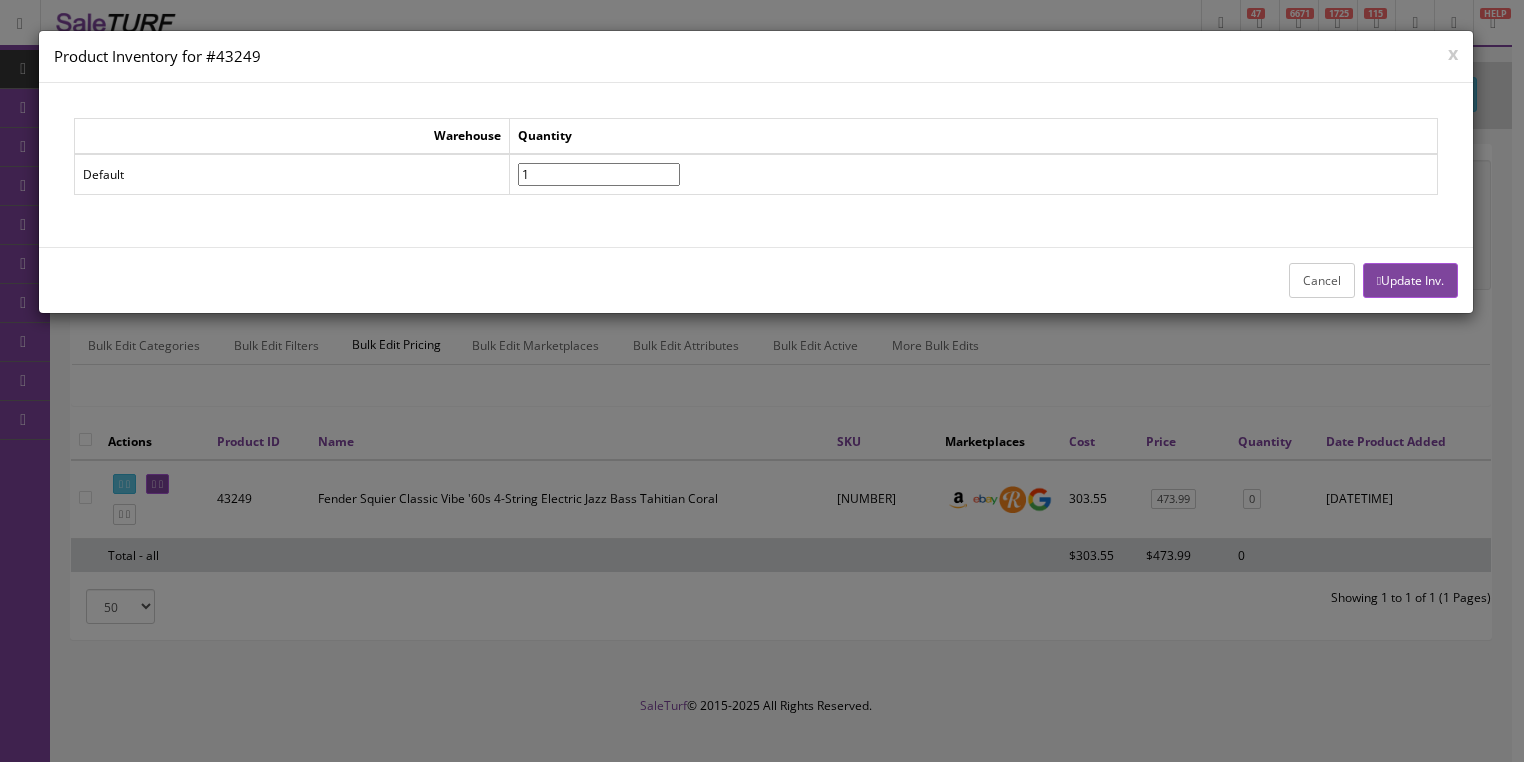 type on "1" 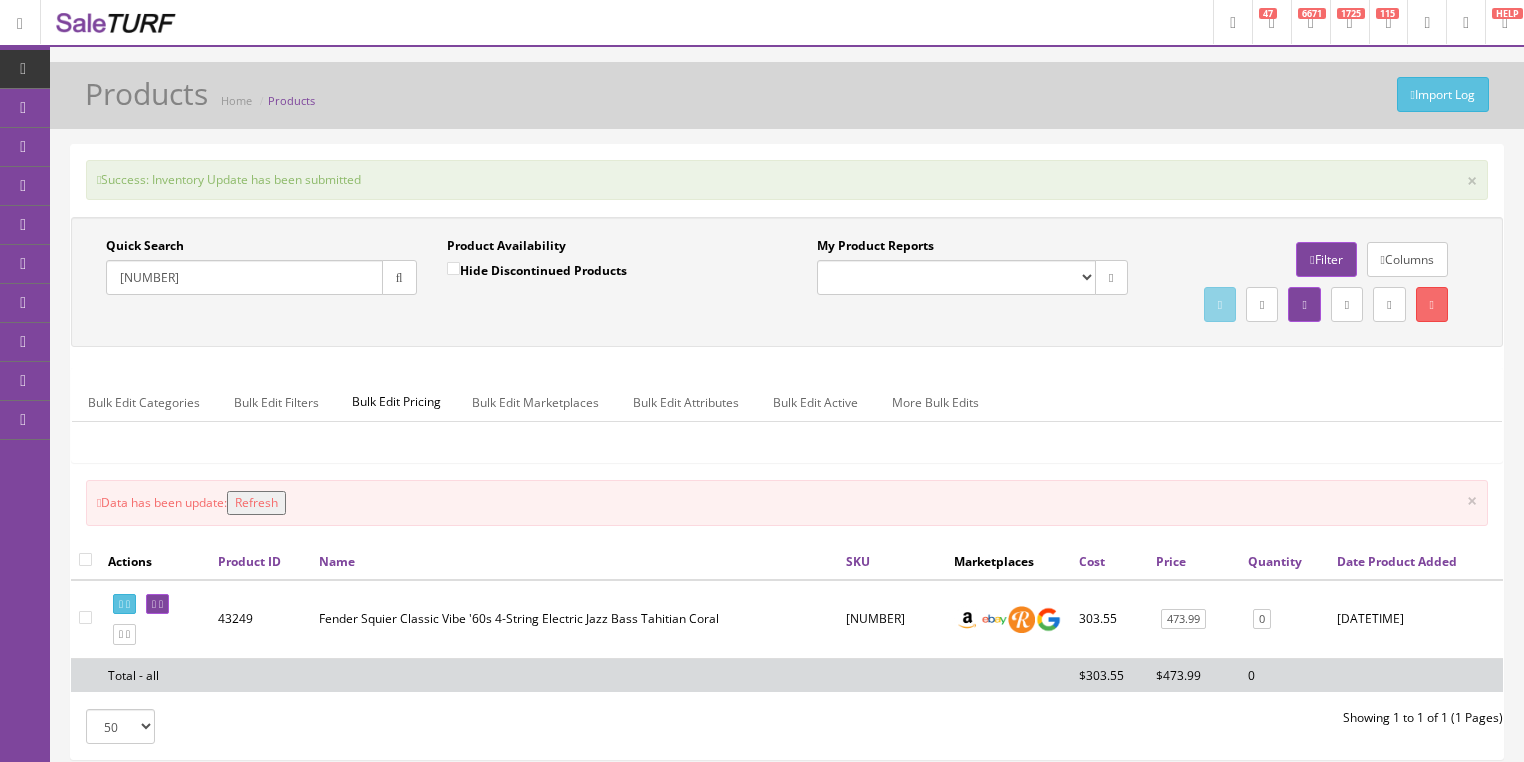 click on "Refresh" at bounding box center [256, 503] 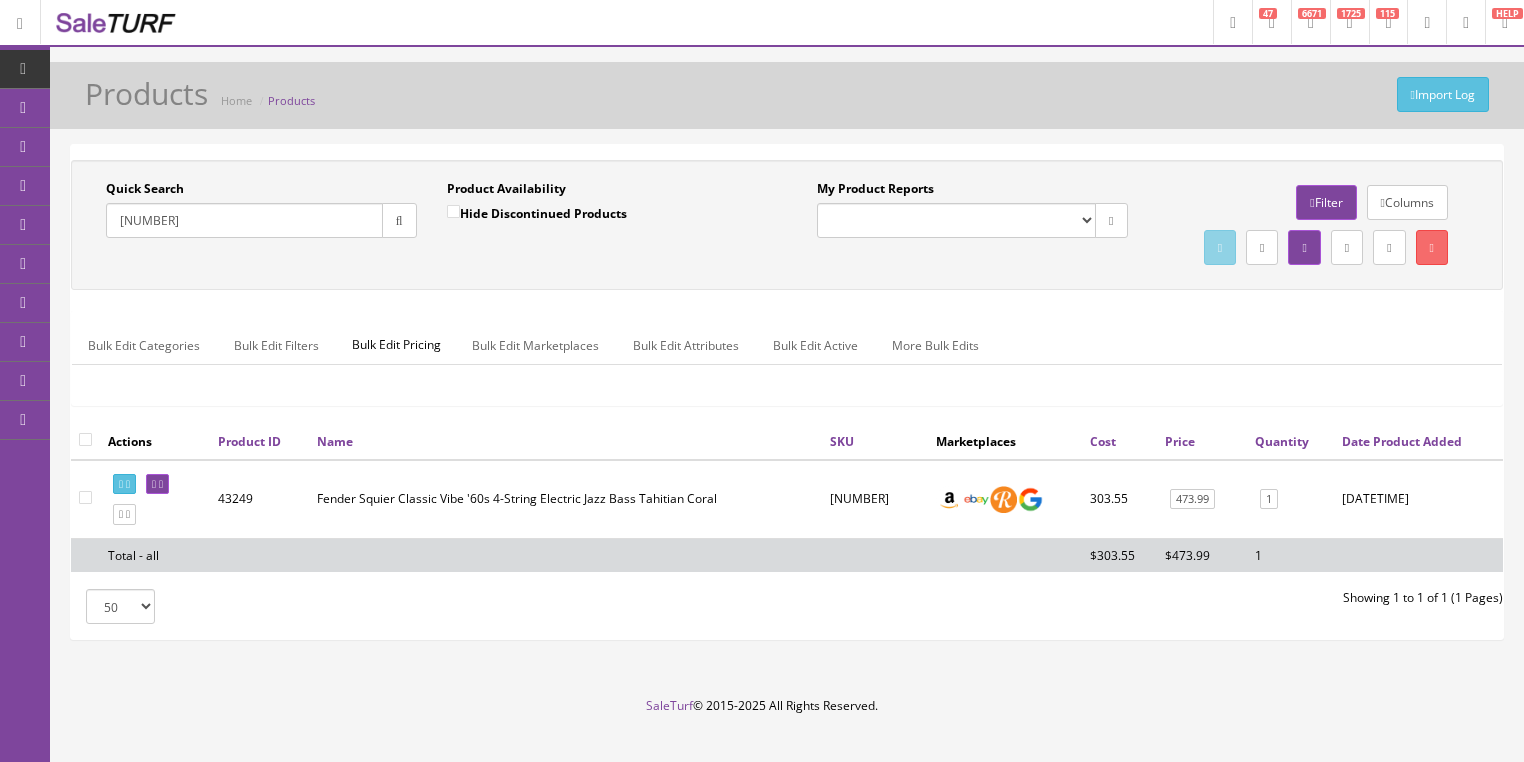 drag, startPoint x: 196, startPoint y: 217, endPoint x: 113, endPoint y: 266, distance: 96.38464 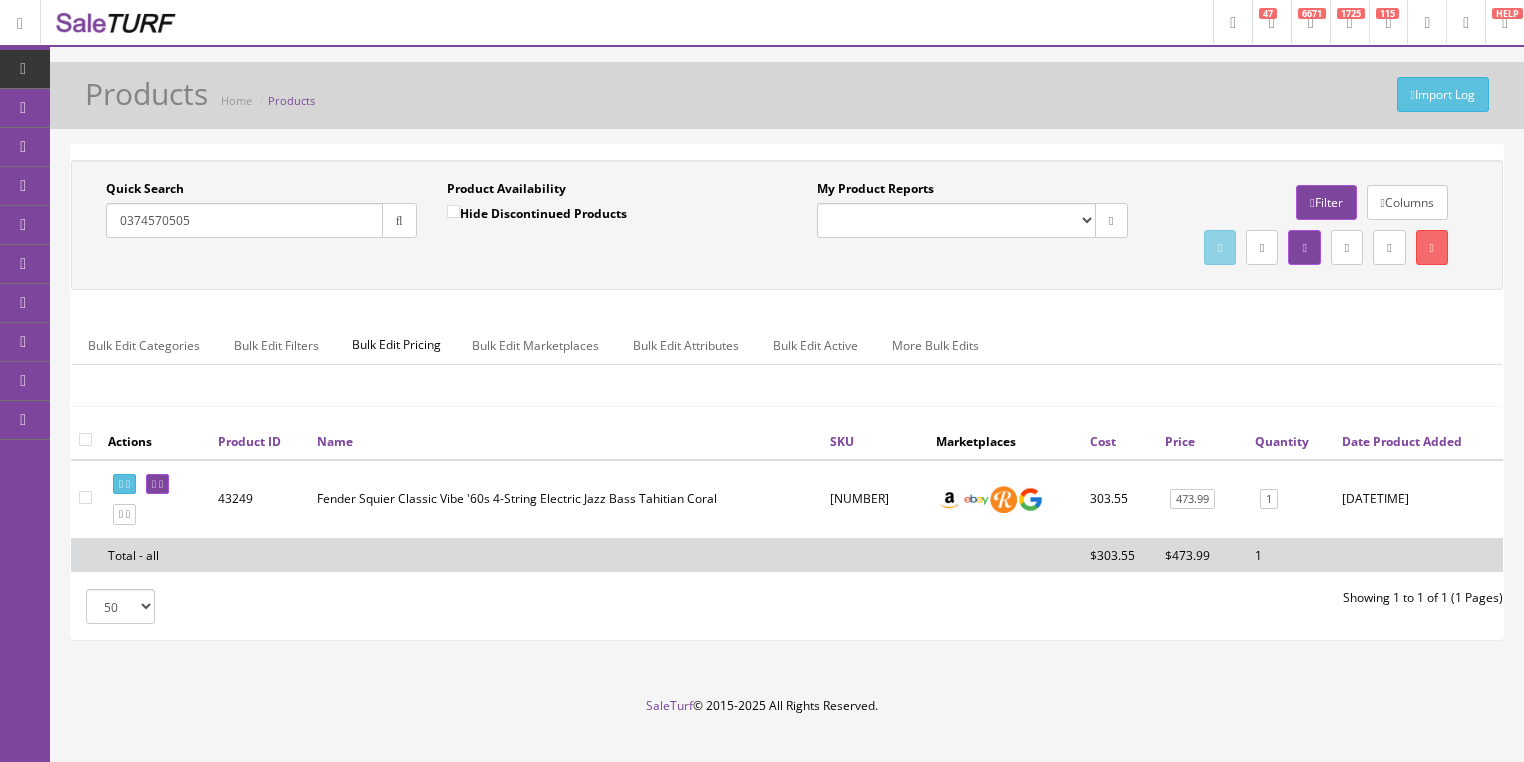 type on "0374570505" 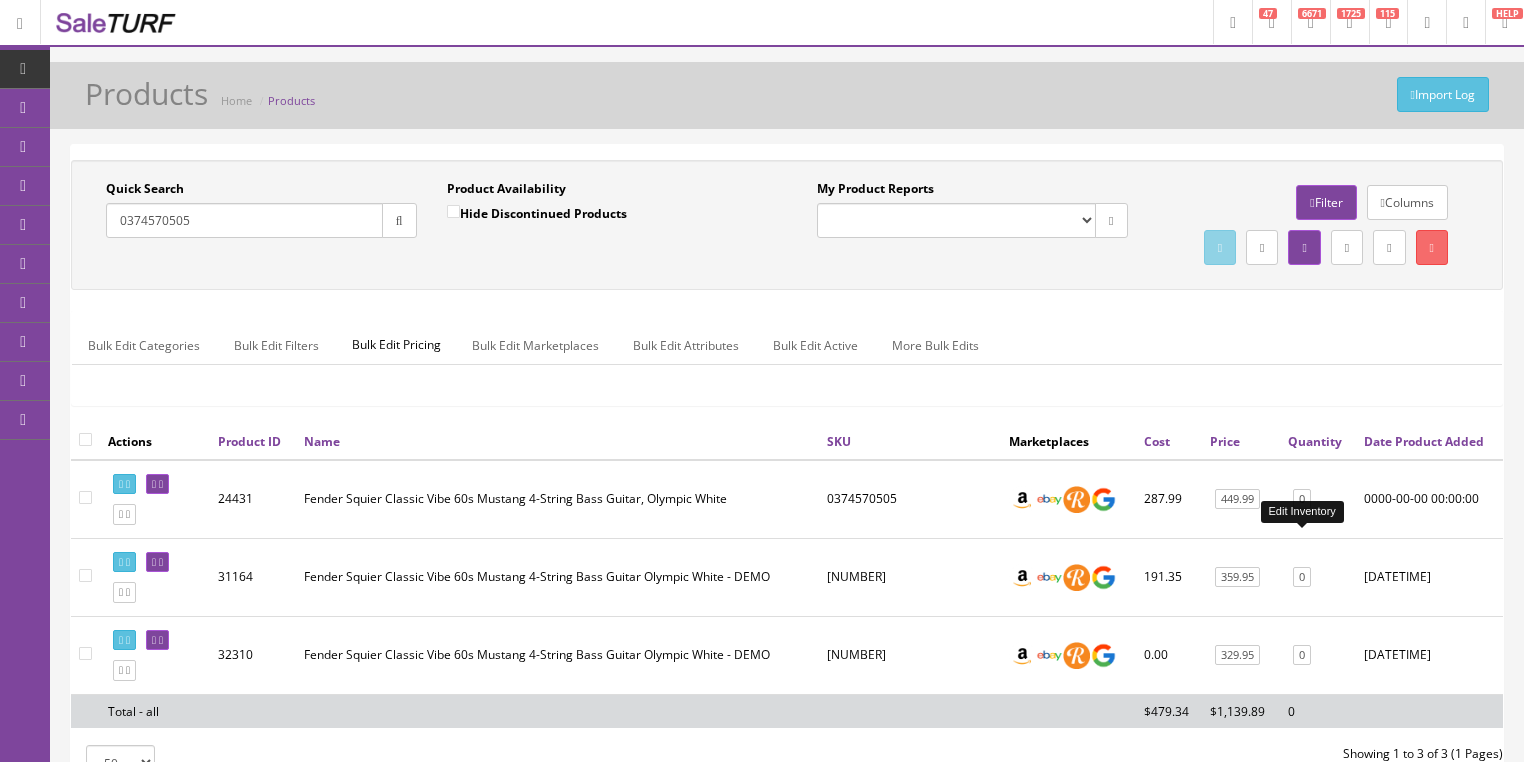 click on "0" at bounding box center (1302, 499) 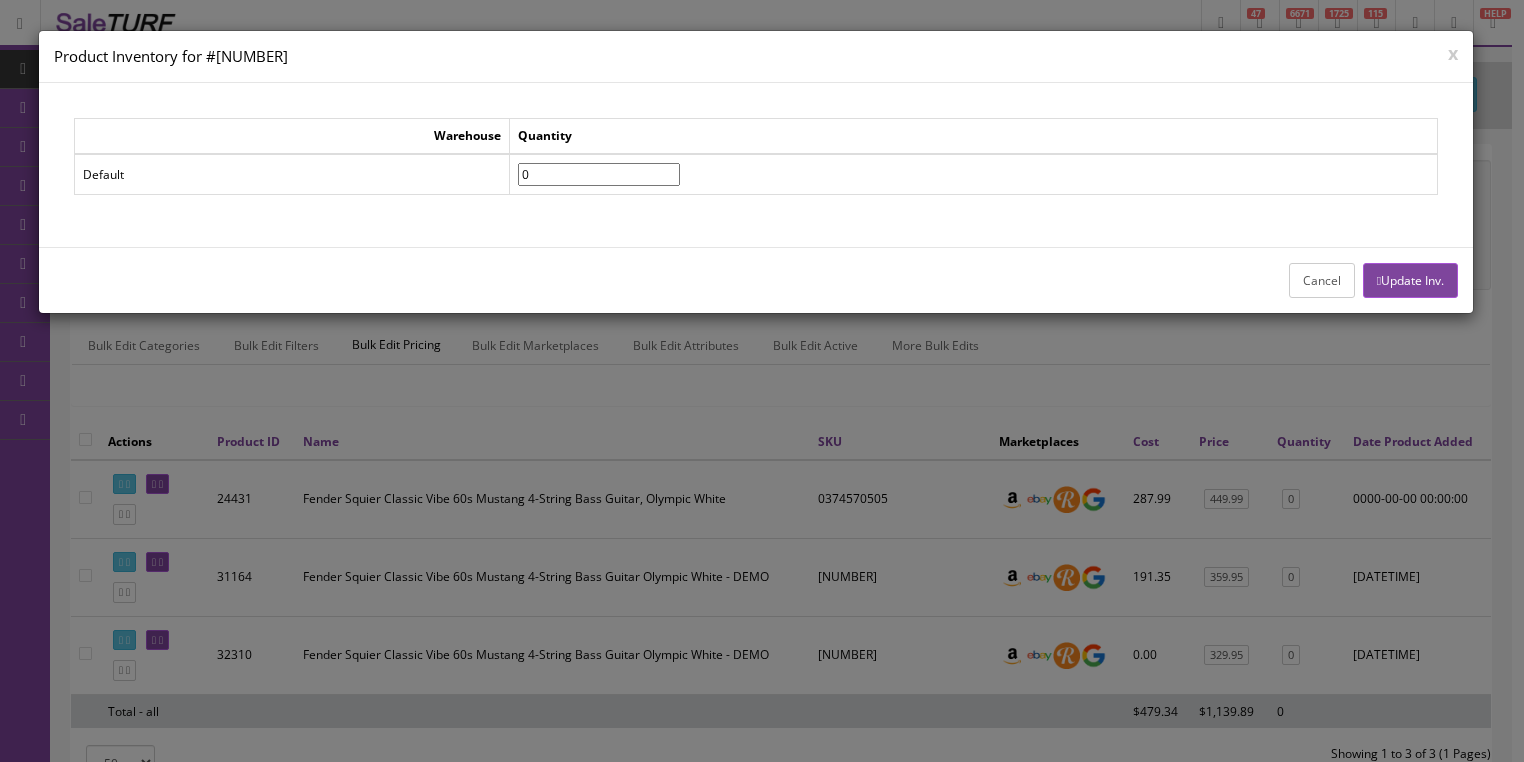 drag, startPoint x: 563, startPoint y: 176, endPoint x: 514, endPoint y: 177, distance: 49.010204 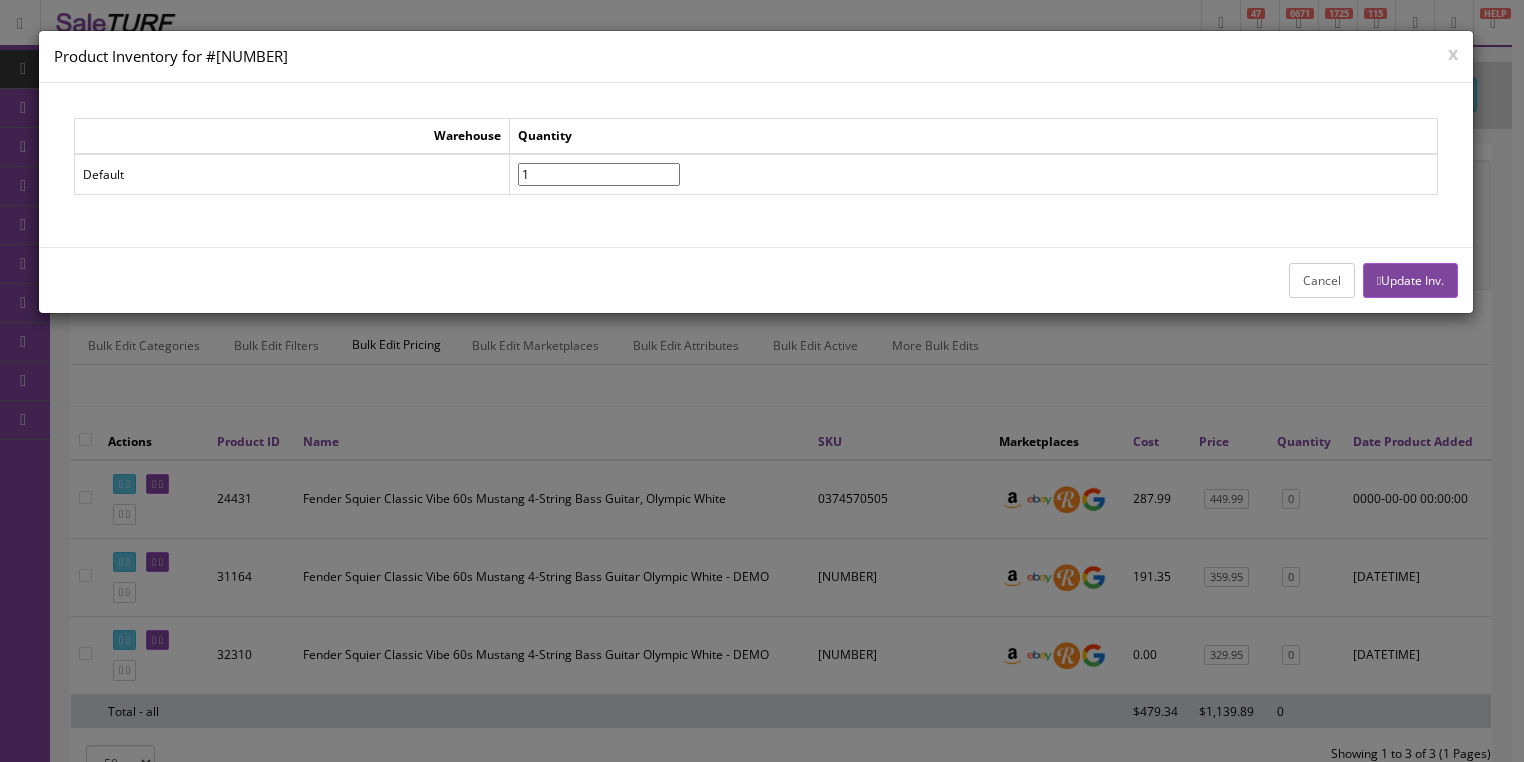 type on "1" 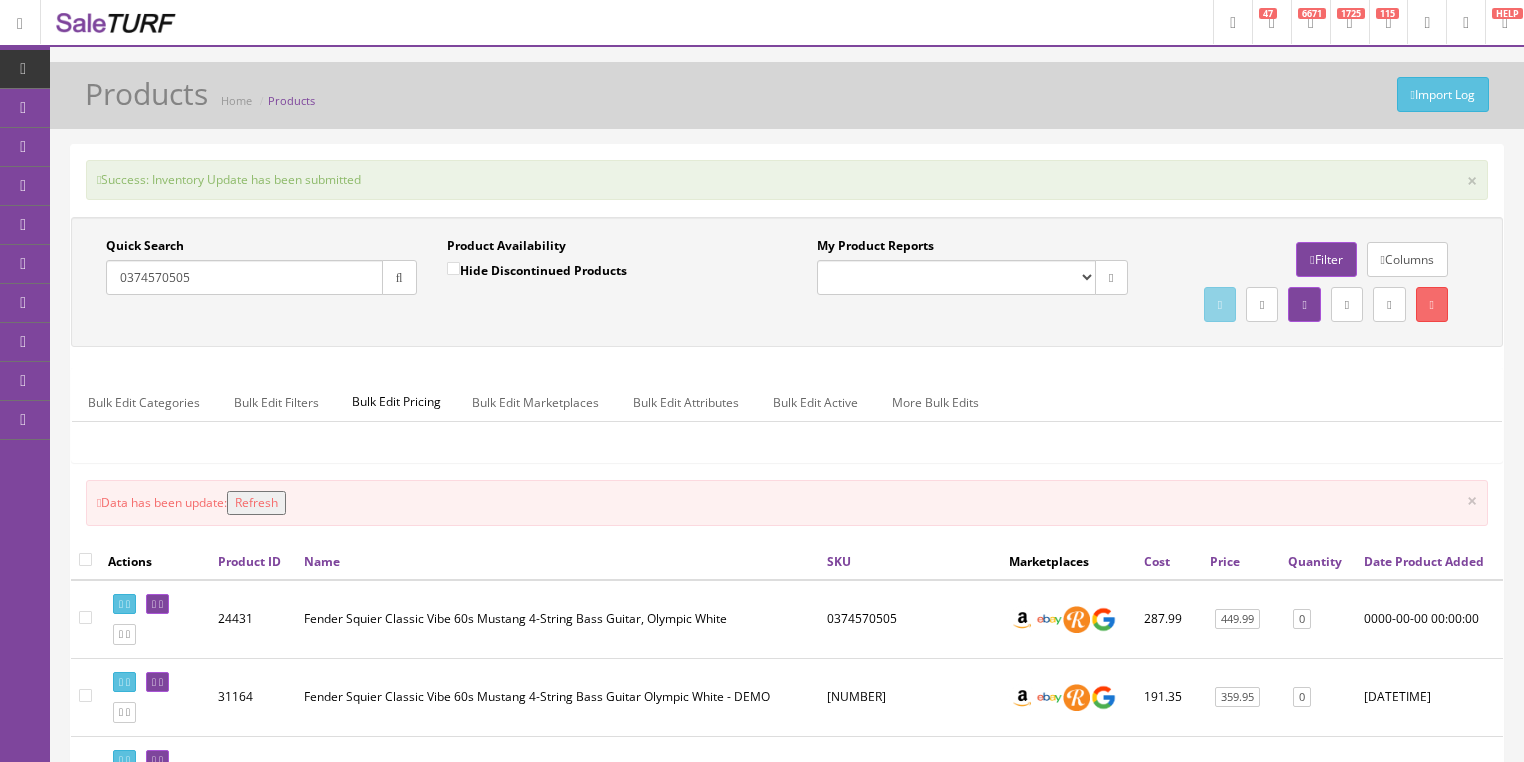 click on "Refresh" at bounding box center [256, 503] 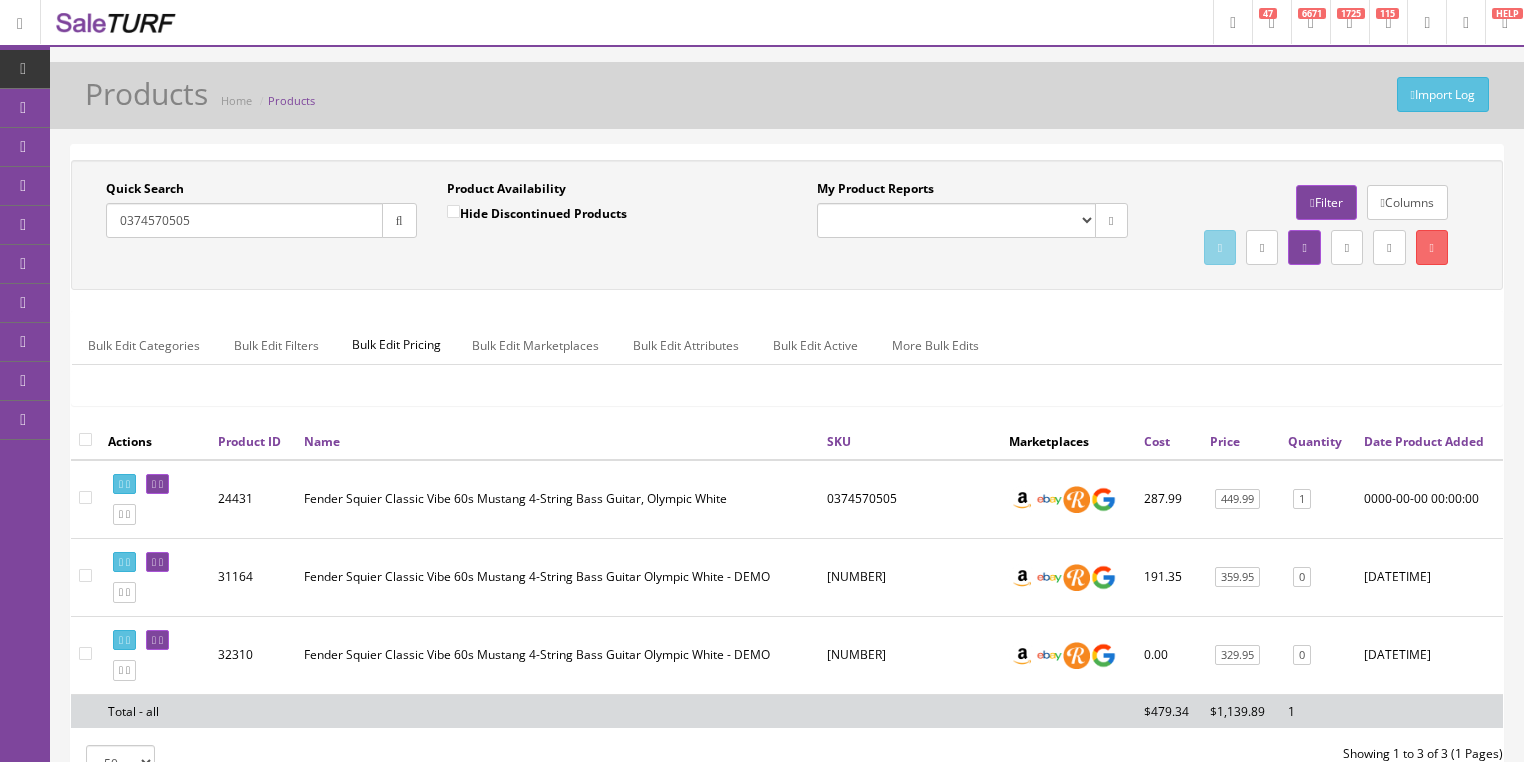 drag, startPoint x: 156, startPoint y: 245, endPoint x: 109, endPoint y: 266, distance: 51.47815 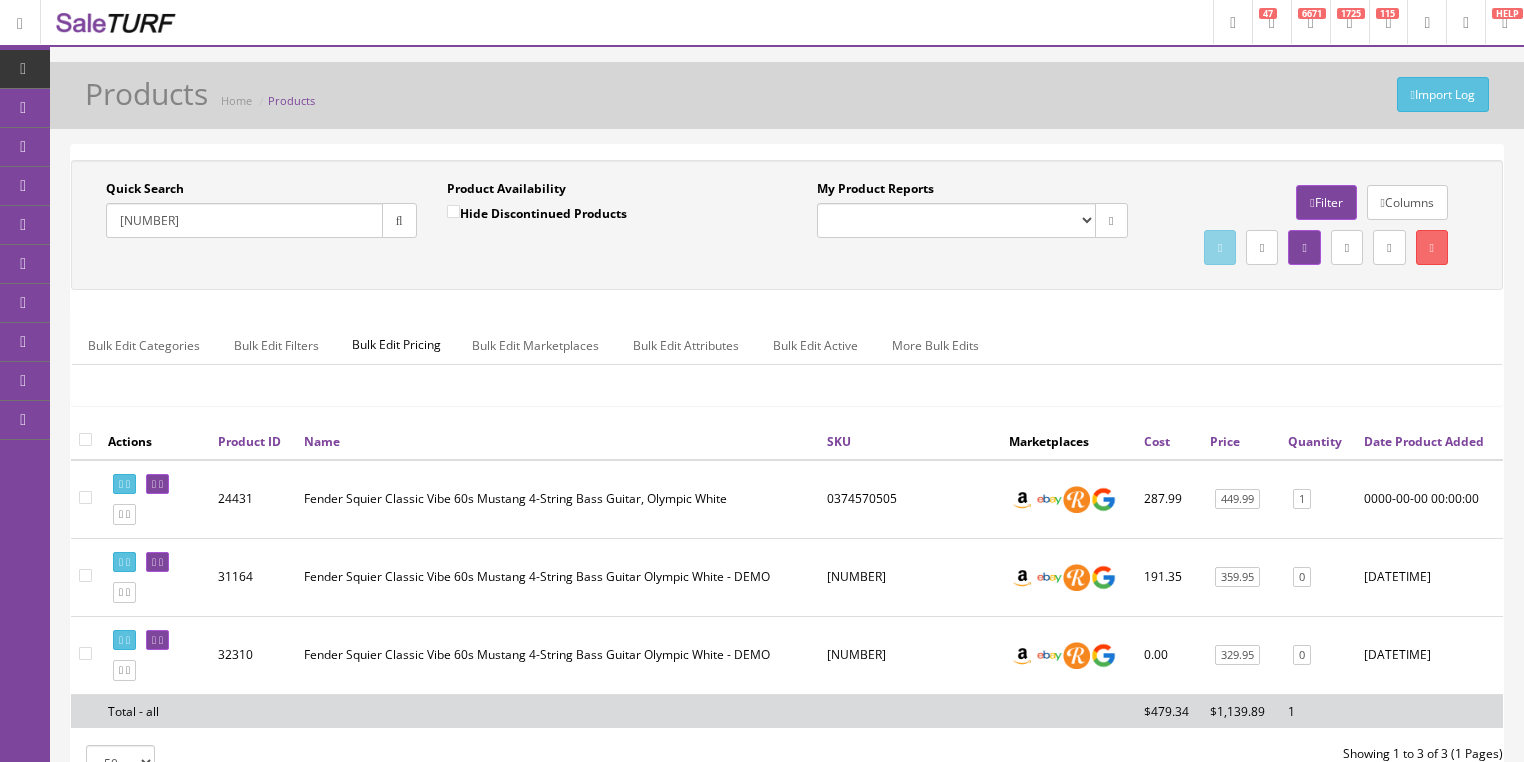type on "0374080572" 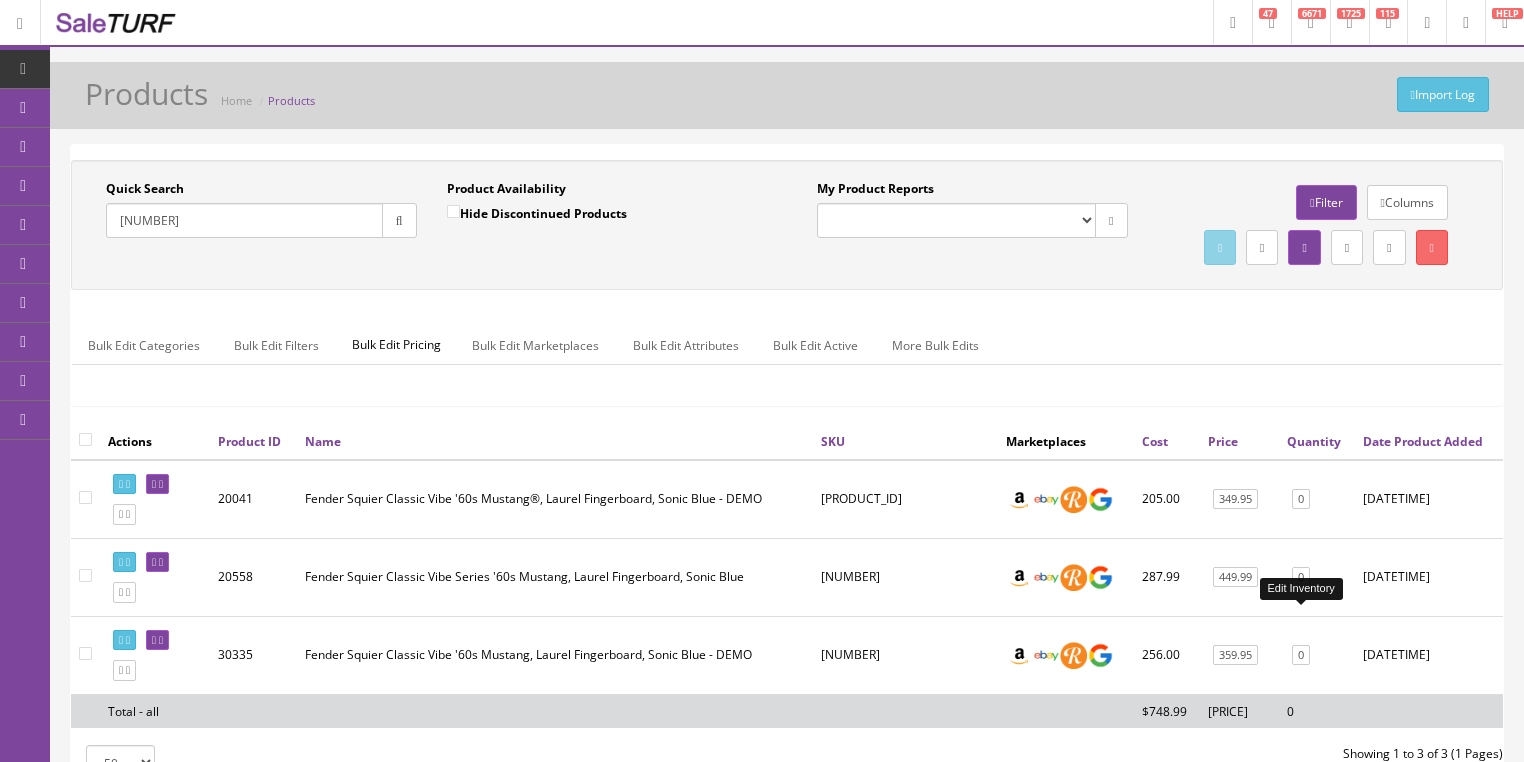 click on "0" at bounding box center [1301, 577] 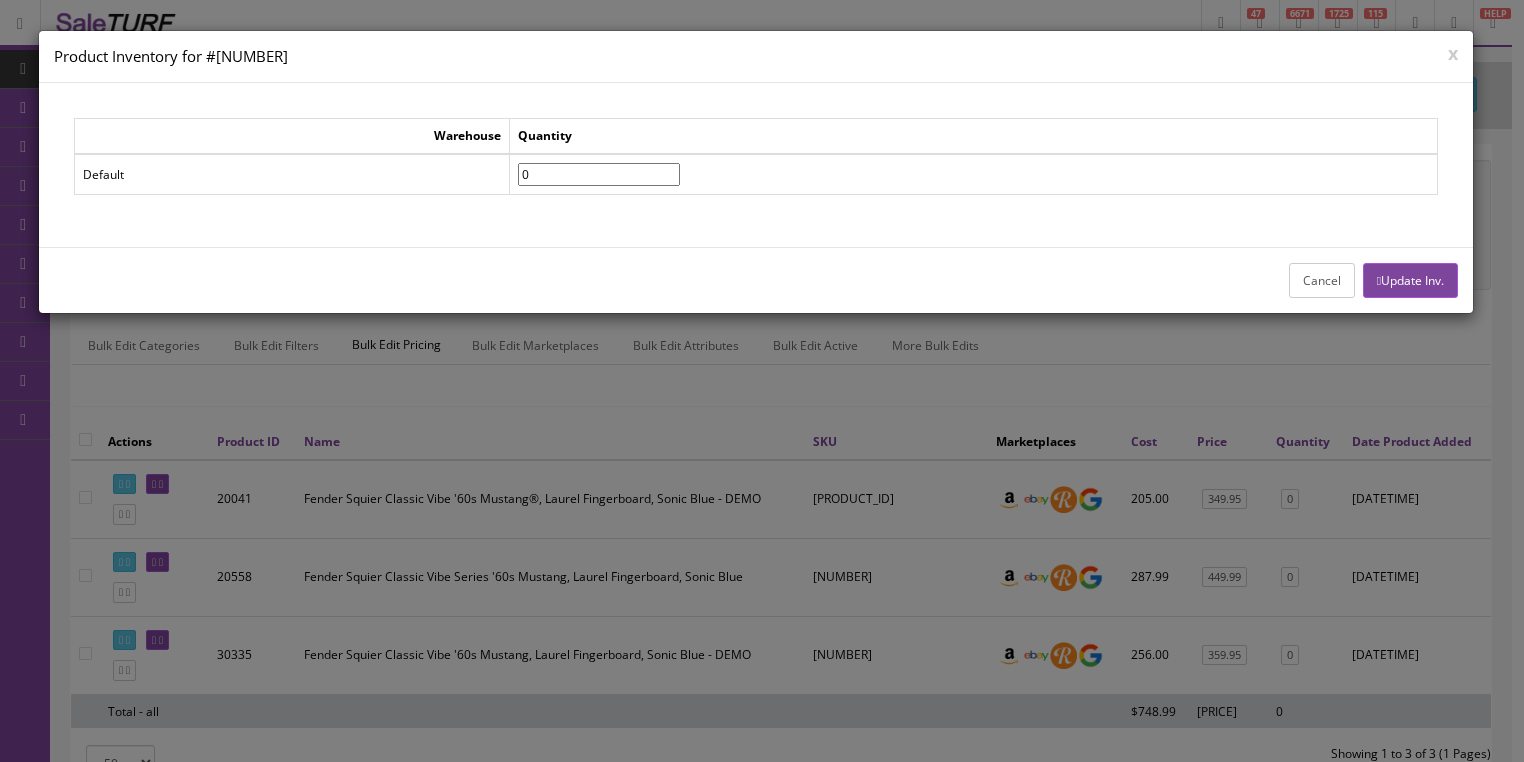 drag, startPoint x: 564, startPoint y: 178, endPoint x: 514, endPoint y: 180, distance: 50.039986 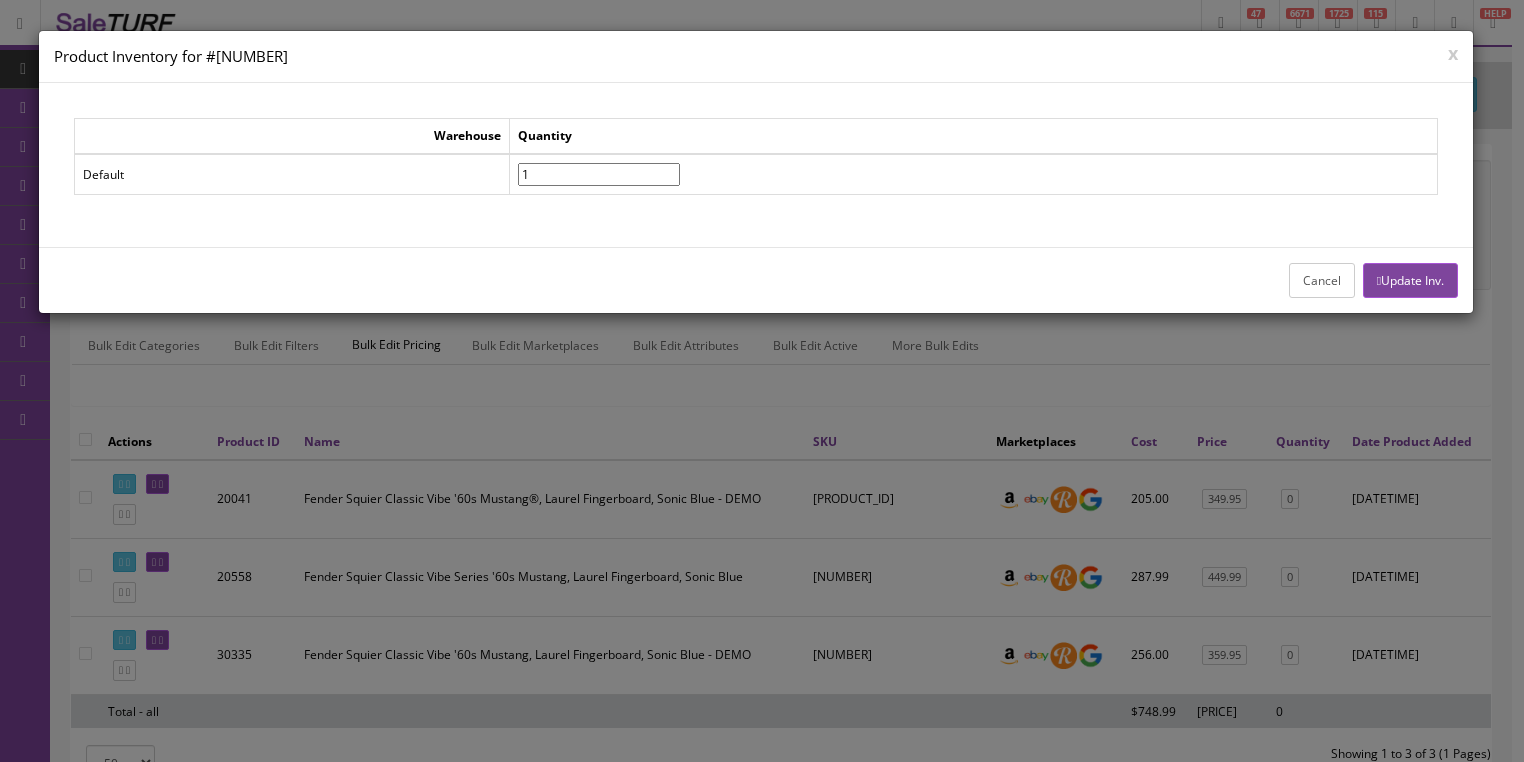 type on "1" 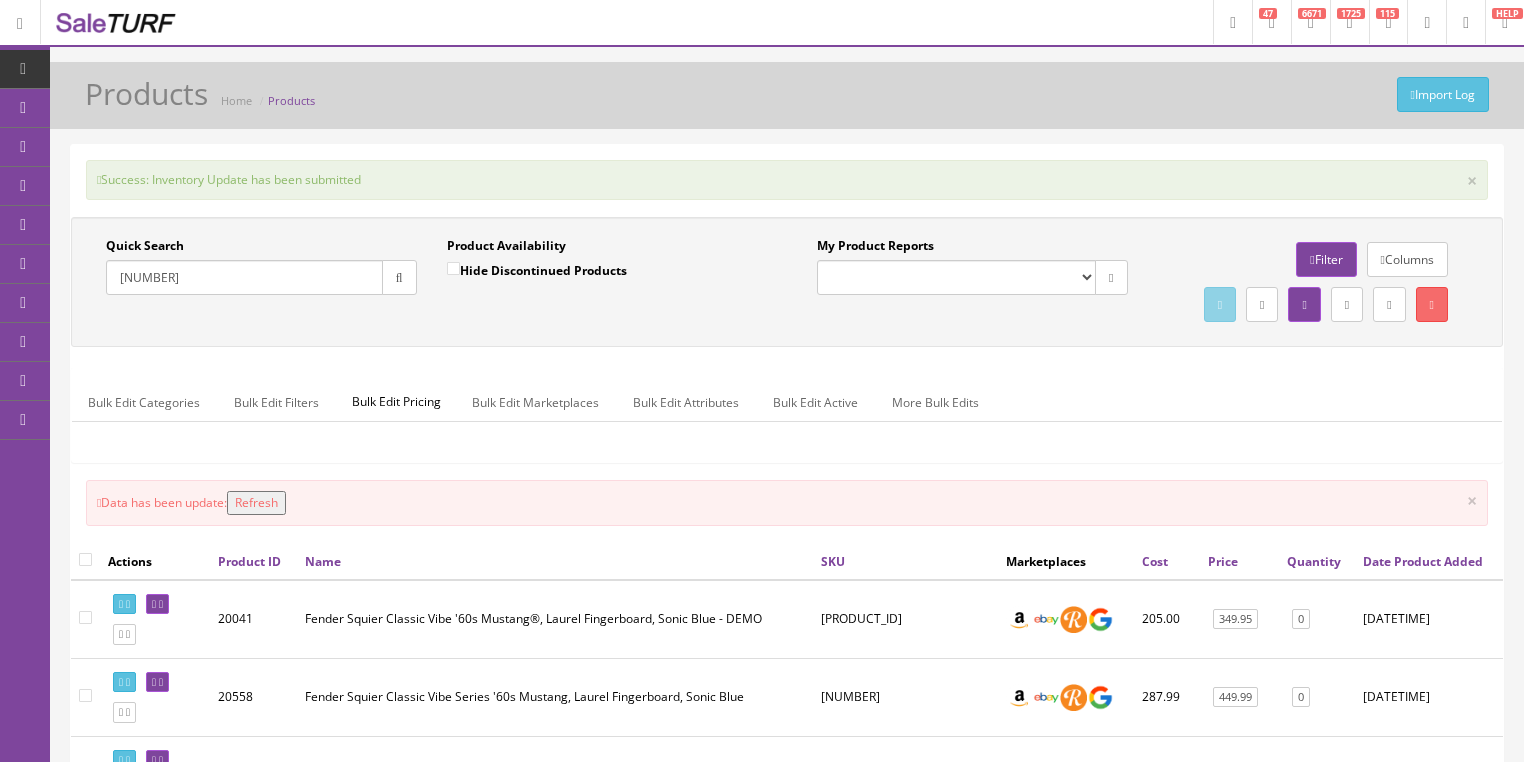 click on "Refresh" at bounding box center (256, 503) 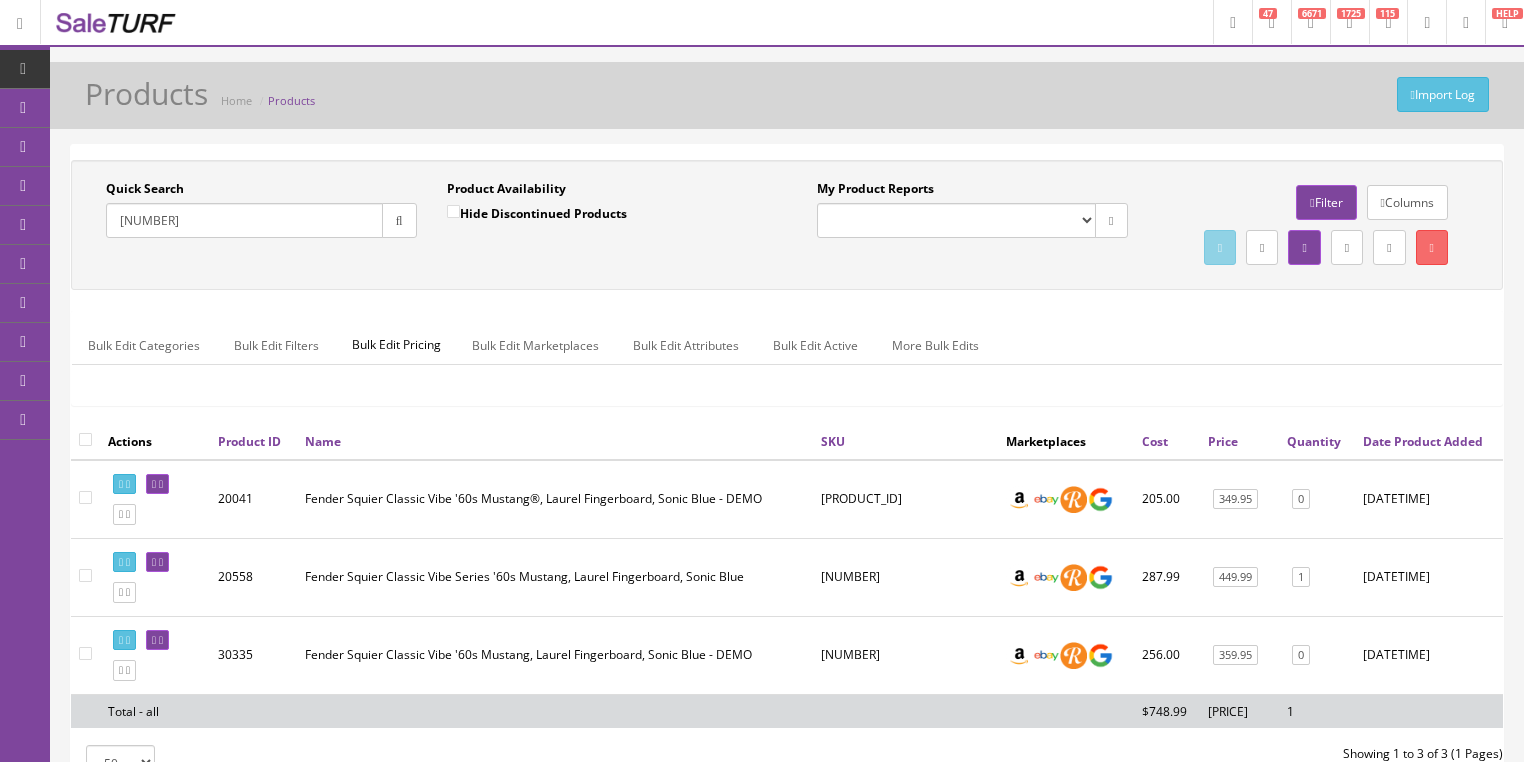 drag, startPoint x: 232, startPoint y: 222, endPoint x: 104, endPoint y: 251, distance: 131.24405 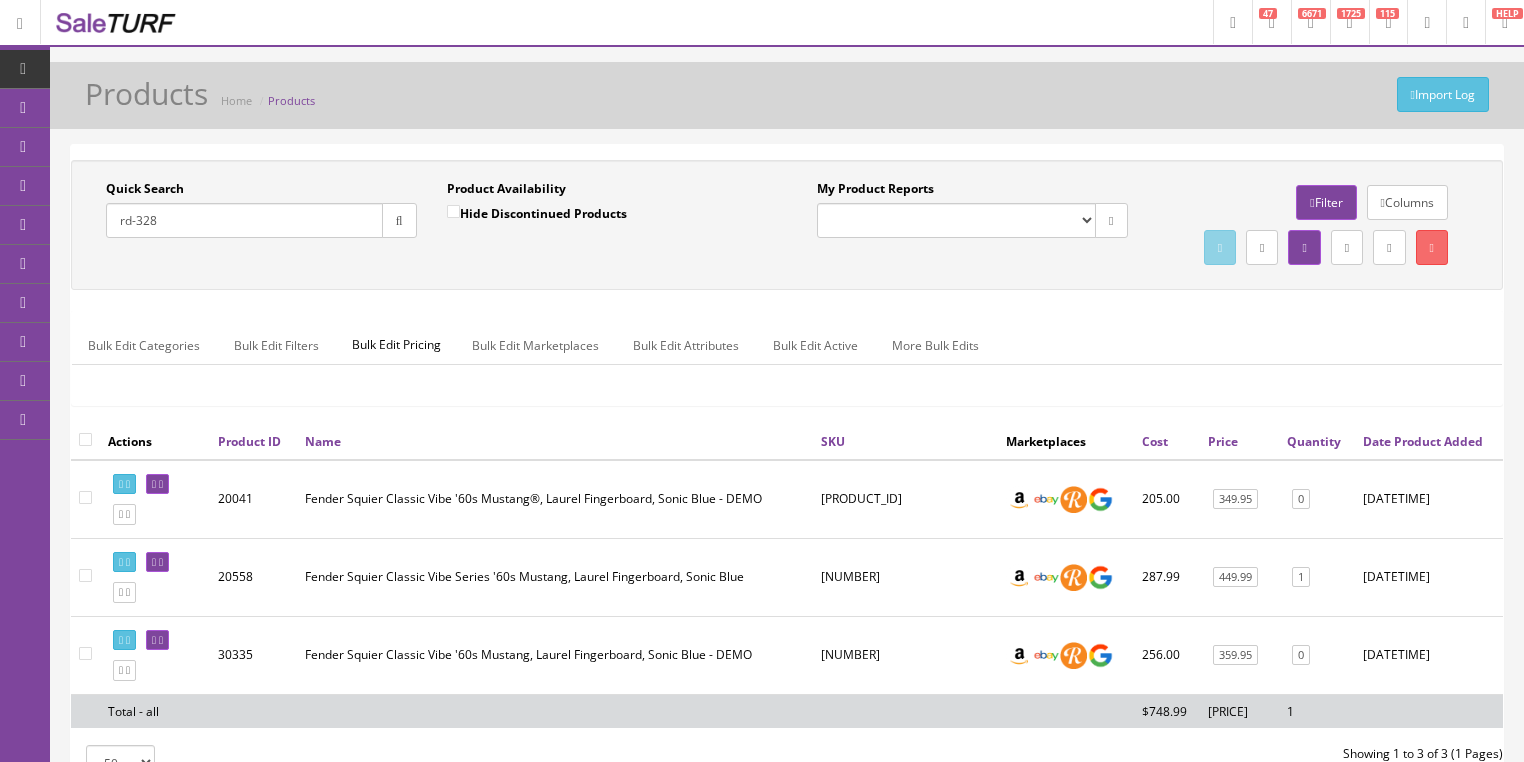 click at bounding box center [399, 221] 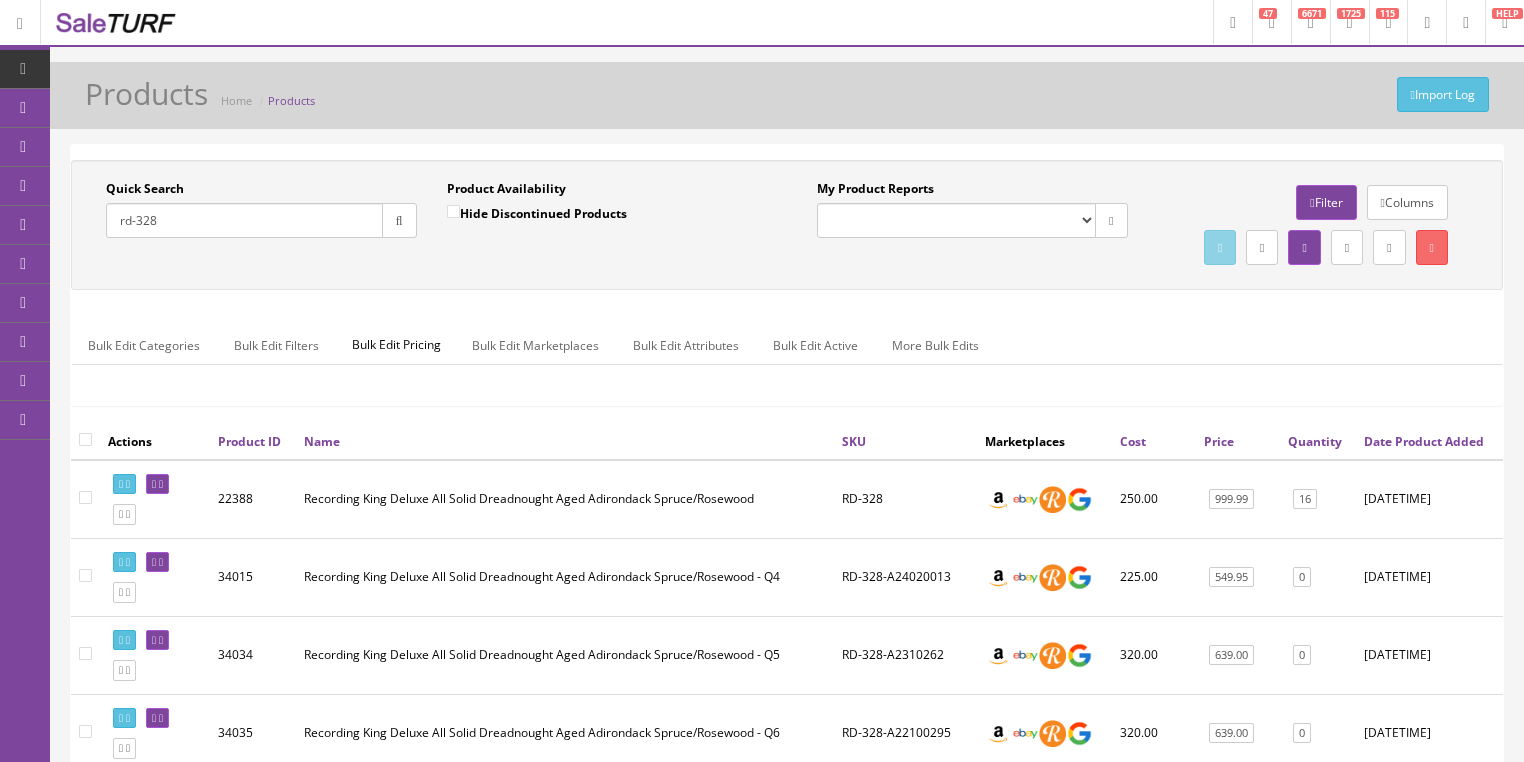 drag, startPoint x: 230, startPoint y: 215, endPoint x: 94, endPoint y: 258, distance: 142.6359 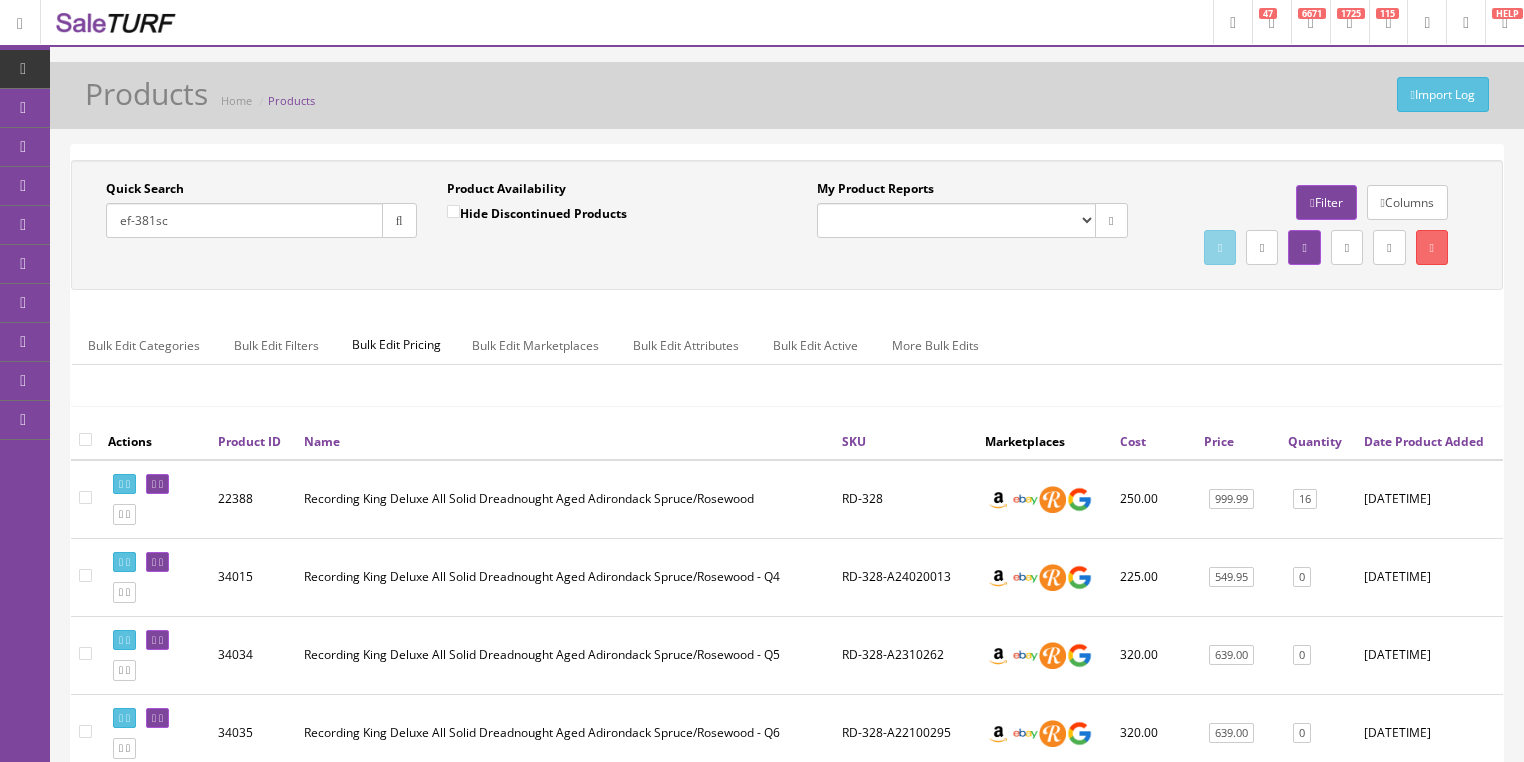 click at bounding box center [399, 220] 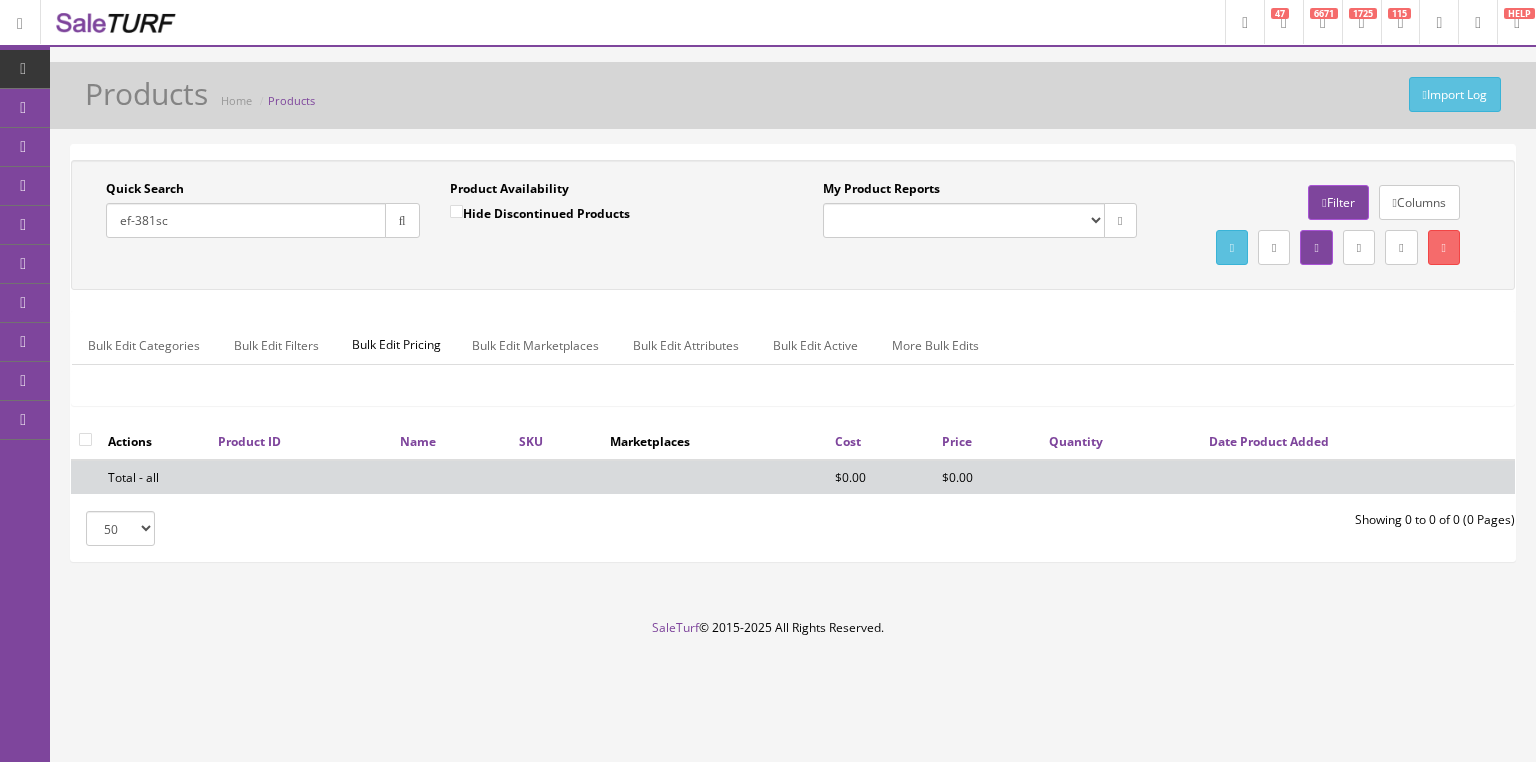 click on "ef-381sc" at bounding box center [246, 220] 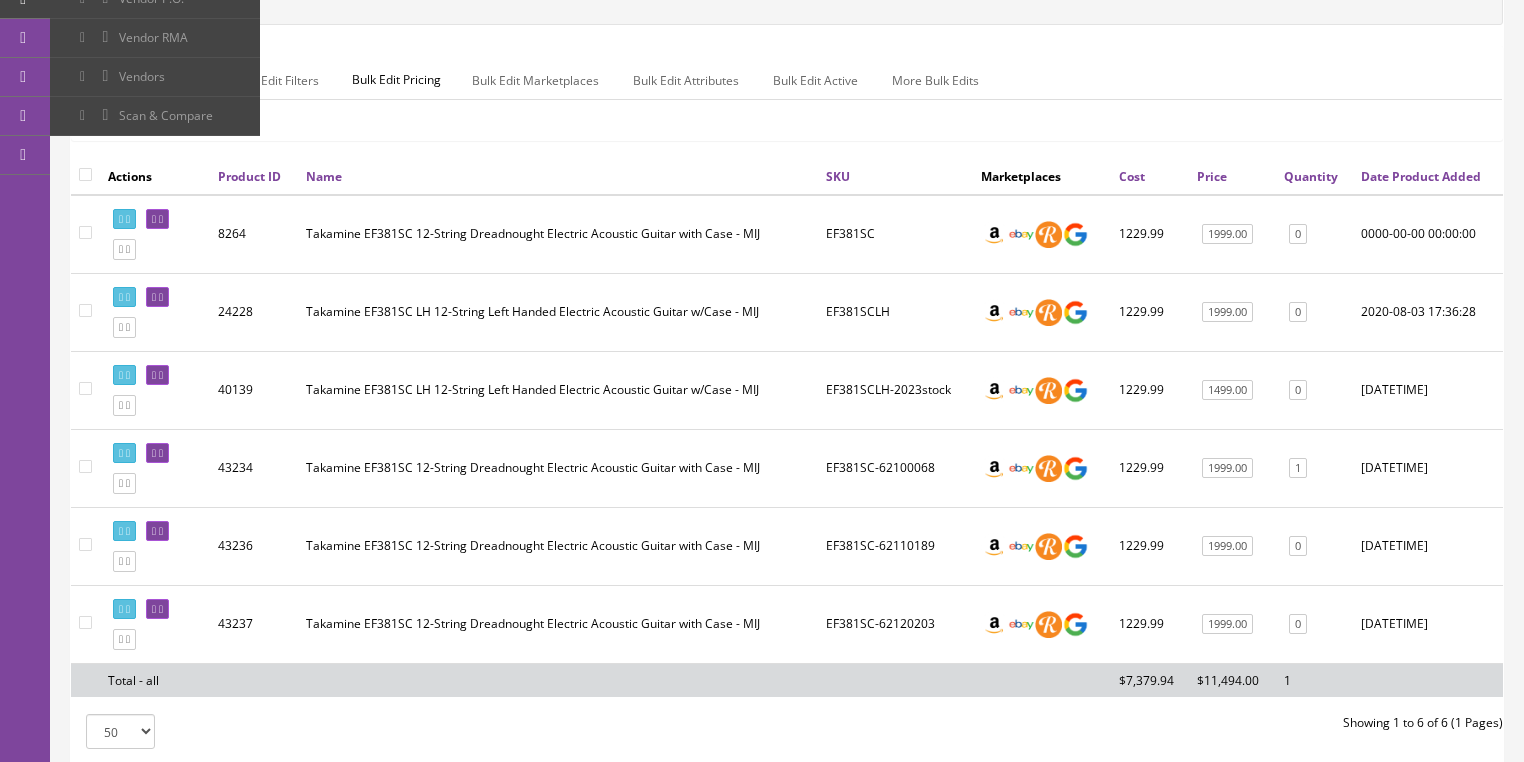 scroll, scrollTop: 320, scrollLeft: 0, axis: vertical 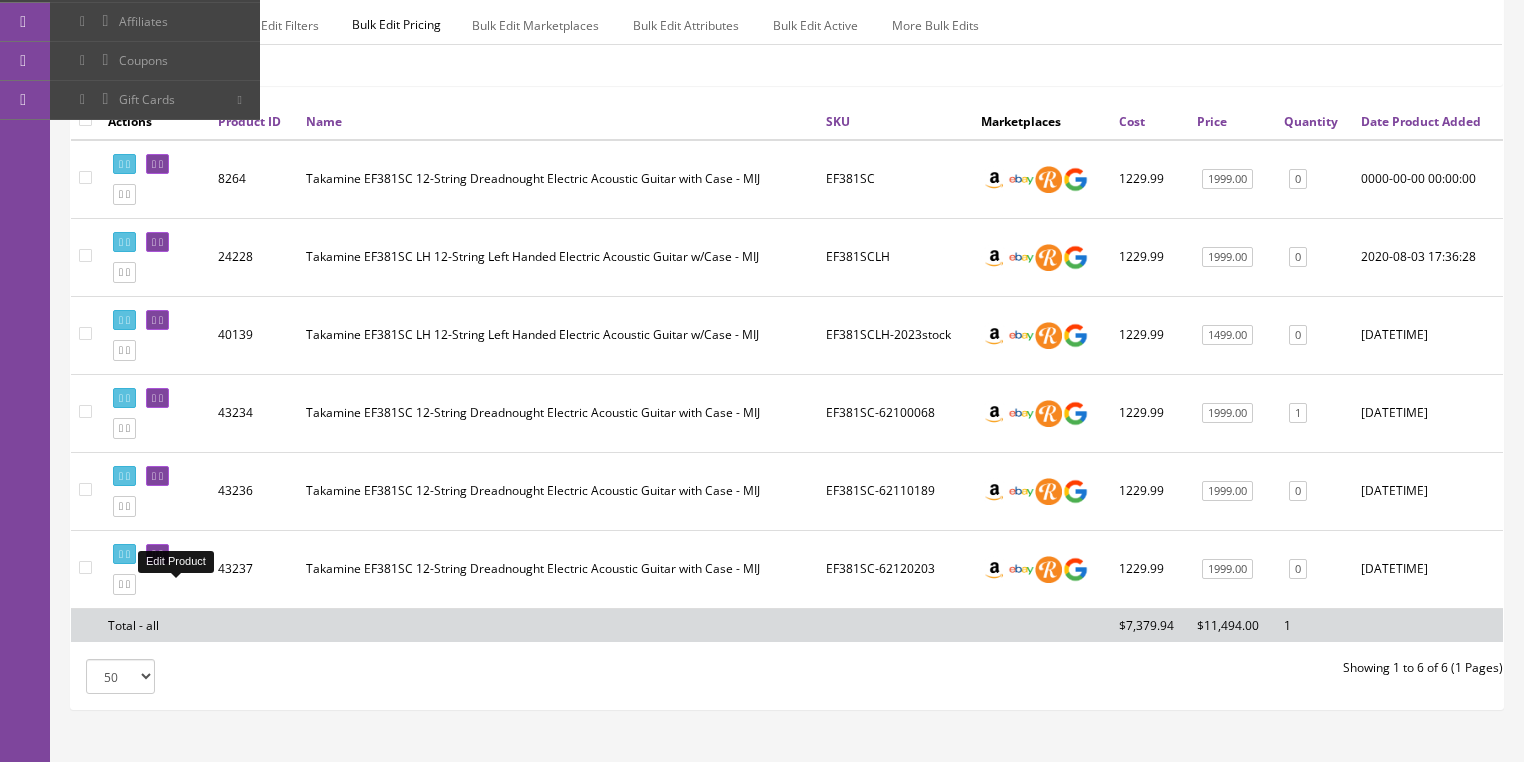 type on "ef381sc" 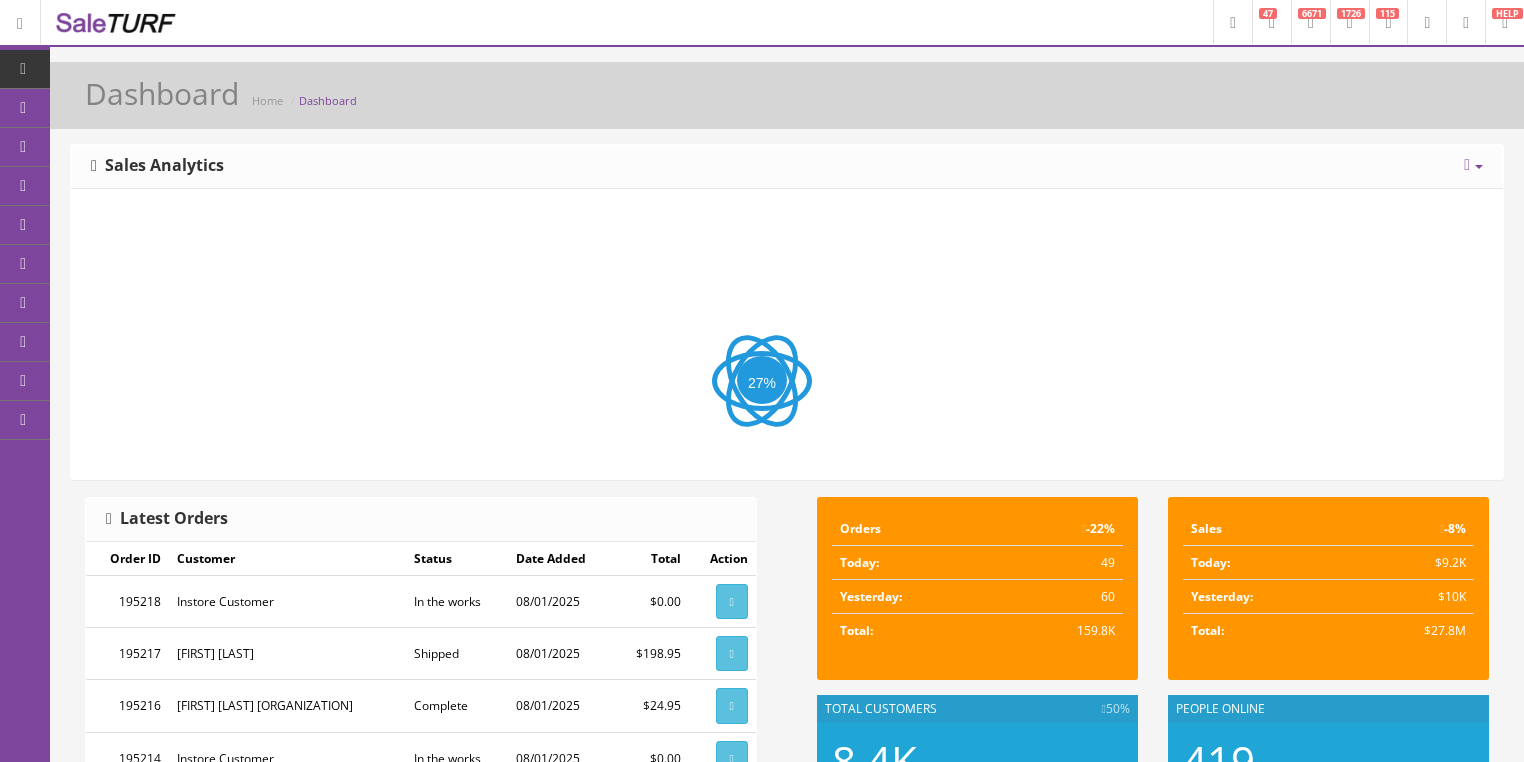 scroll, scrollTop: 0, scrollLeft: 0, axis: both 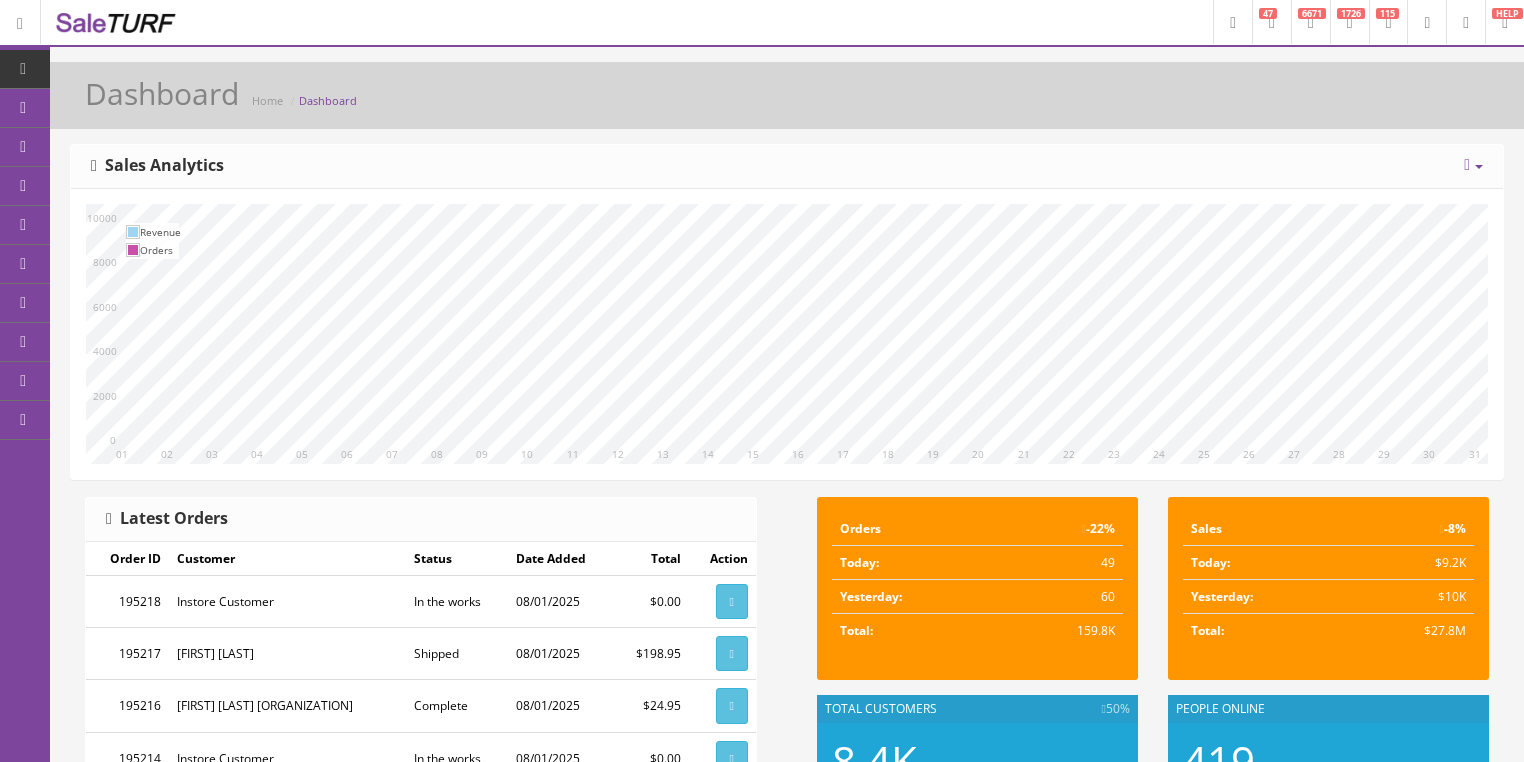 click on "Report Builder" at bounding box center [155, 420] 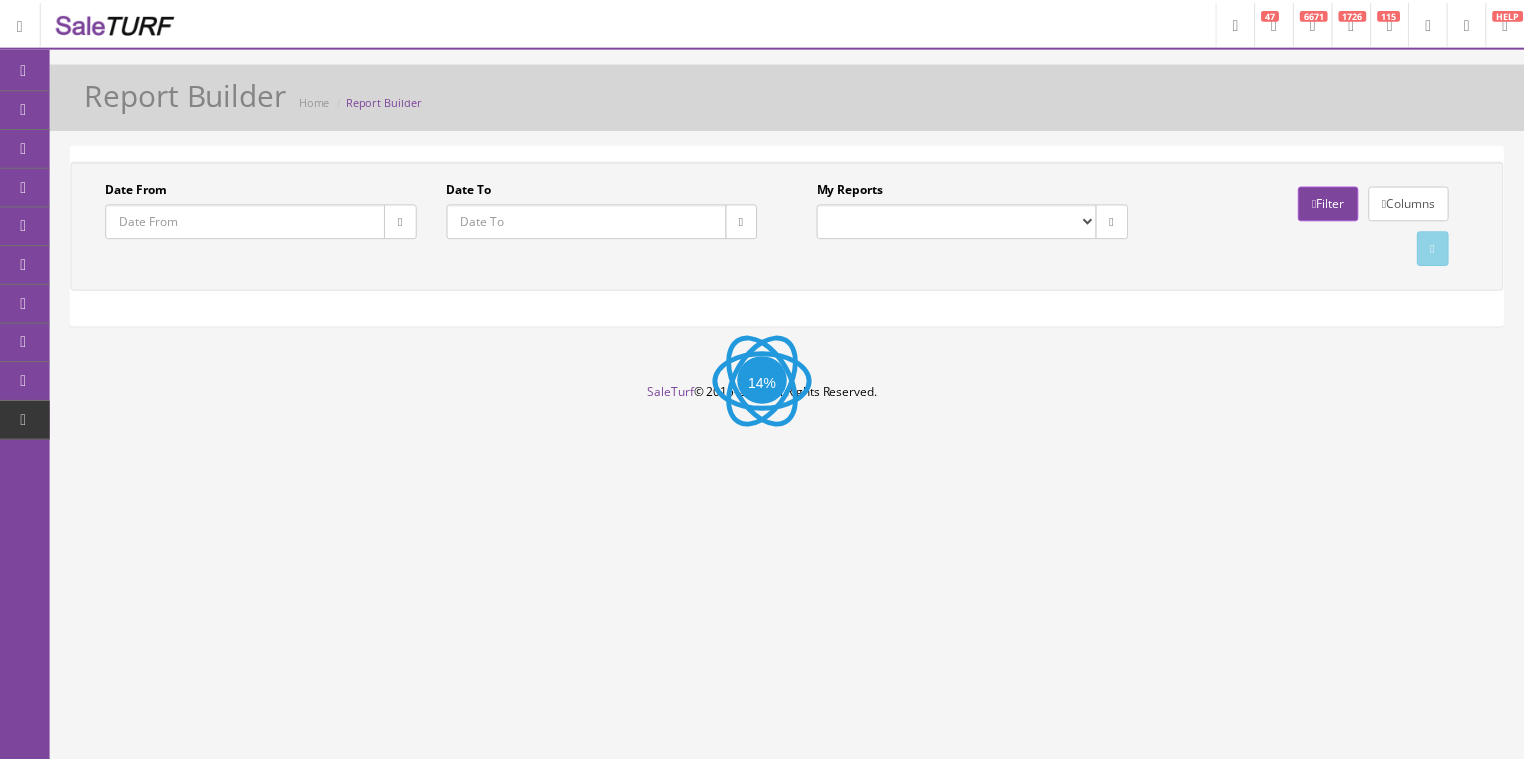 scroll, scrollTop: 0, scrollLeft: 0, axis: both 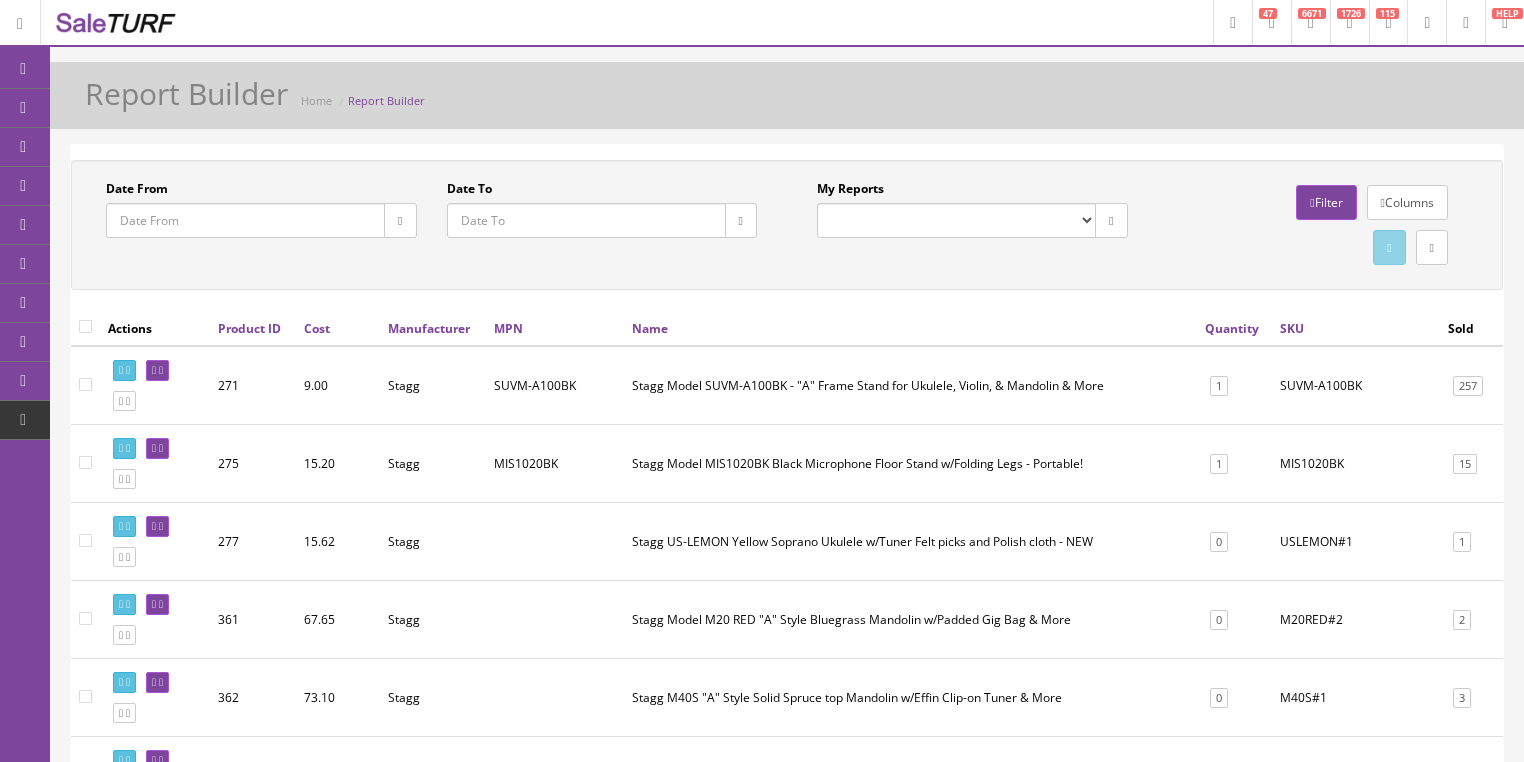 click on "Completed Store Purchases (POS)
Completed Store Sales/Trades (POS)
Completed Store Sales (Website and POS)
Store Cash IN-OUT
EMD Weekly Sold/Stock
EMD Weekly Stock Report
Commission report
Commission report
Basic Stock Report (NON-DISCONTINUED)
Weekly Sold/Stock (INCLUDING DISCONTINUED)
Weekly Sold/Stock (NON-DISCONTINUED)
Drawer Balancing Report
Fender Customer Report
Weekly Sold/Stock Report
Armadillo Sales Report
Armadillo Sales Report(2)
Commission report 2022" at bounding box center (956, 220) 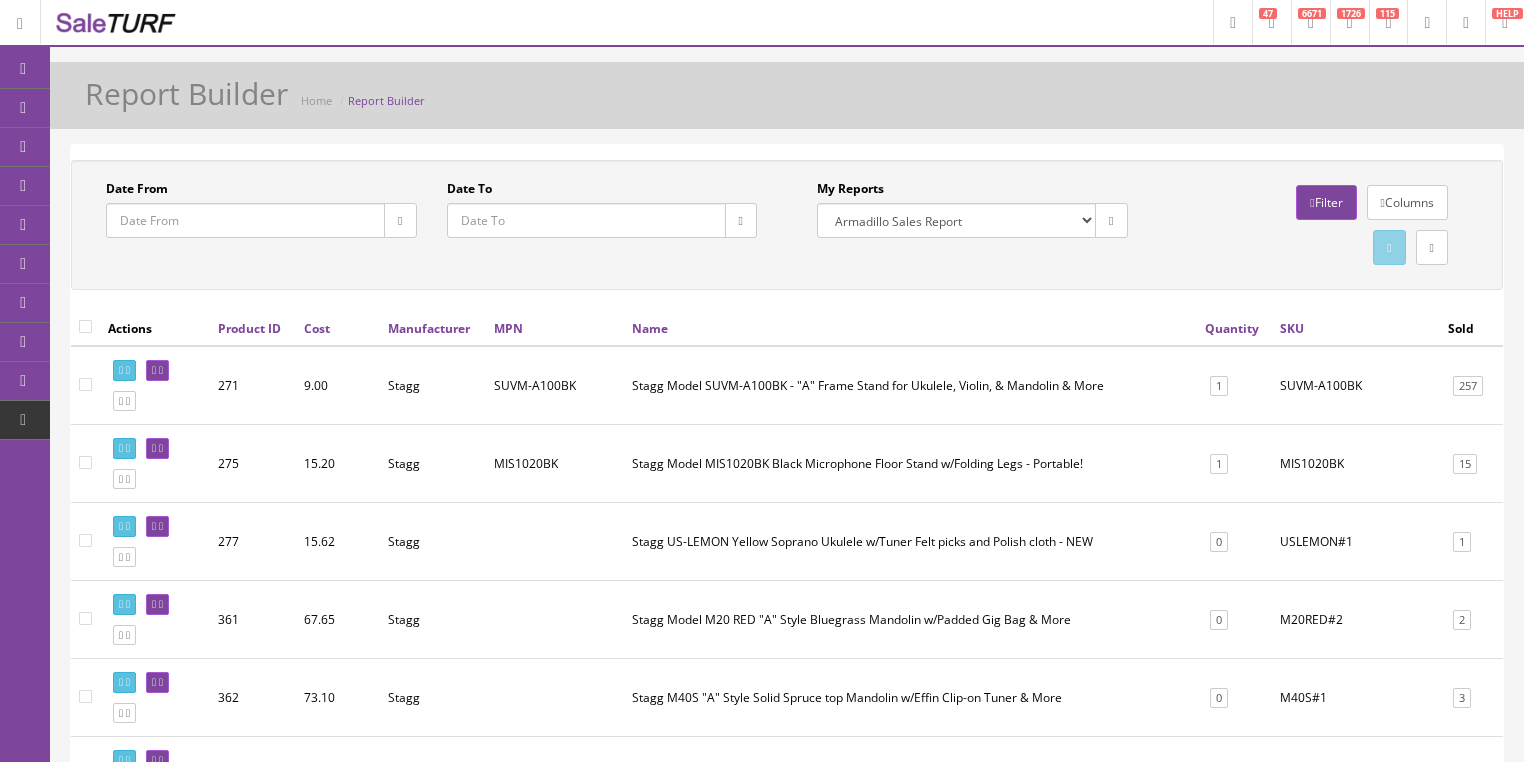 click on "Completed Store Purchases (POS)
Completed Store Sales/Trades (POS)
Completed Store Sales (Website and POS)
Store Cash IN-OUT
EMD Weekly Sold/Stock
EMD Weekly Stock Report
Commission report
Commission report
Basic Stock Report (NON-DISCONTINUED)
Weekly Sold/Stock (INCLUDING DISCONTINUED)
Weekly Sold/Stock (NON-DISCONTINUED)
Drawer Balancing Report
Fender Customer Report
Weekly Sold/Stock Report
Armadillo Sales Report
Armadillo Sales Report(2)
Commission report 2022" at bounding box center [956, 220] 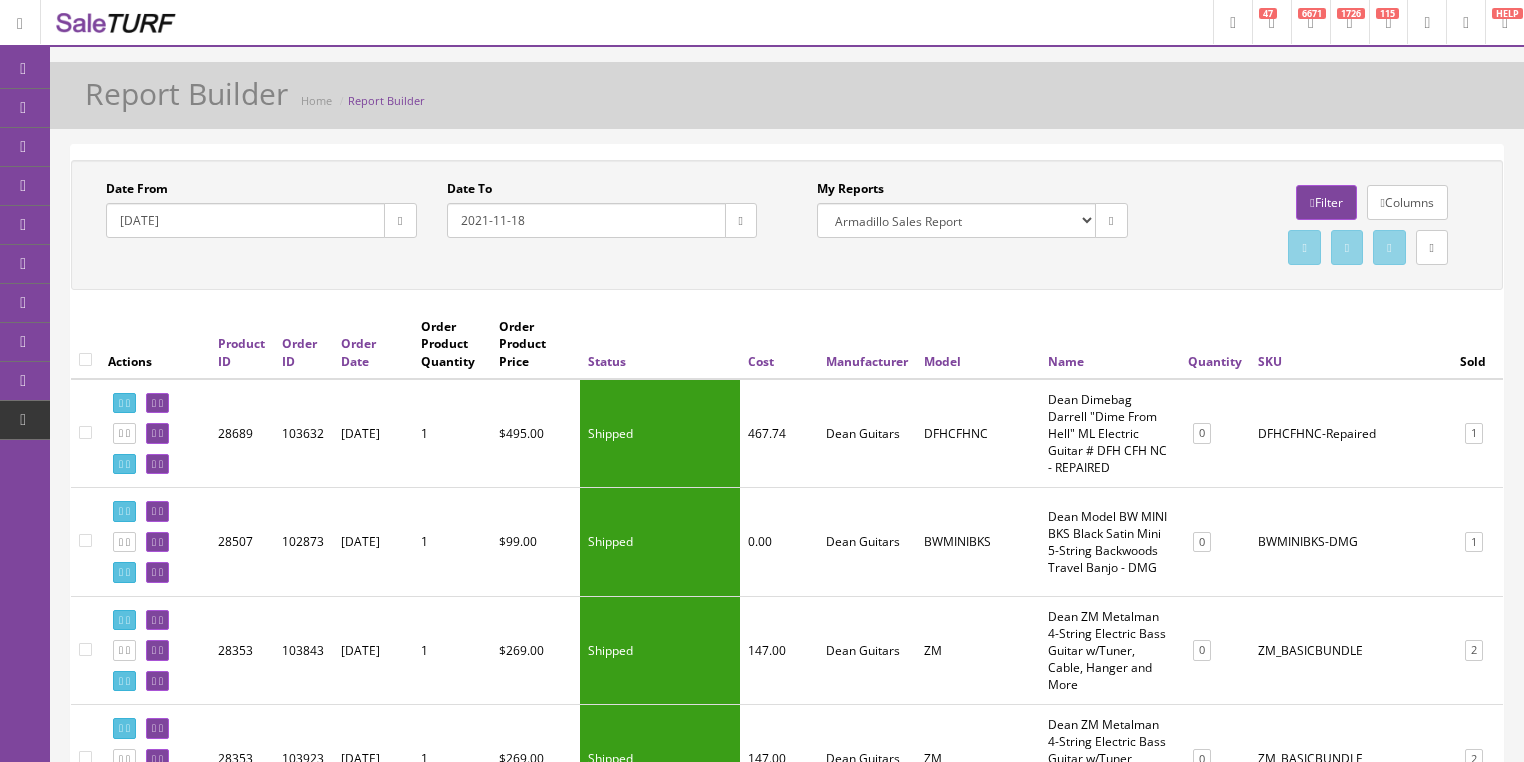 click on "Filter" at bounding box center (1326, 202) 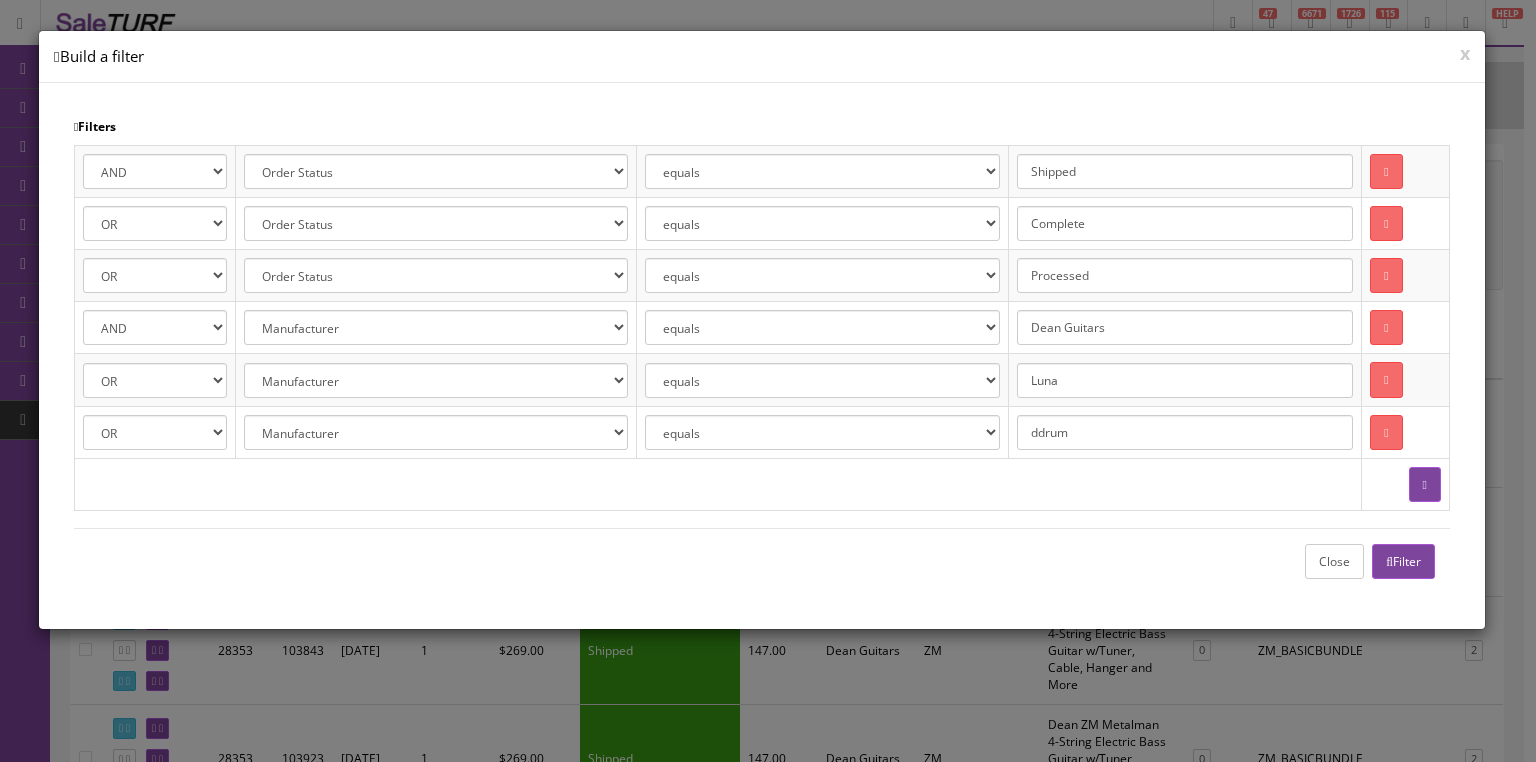 click on "Close" at bounding box center (1334, 561) 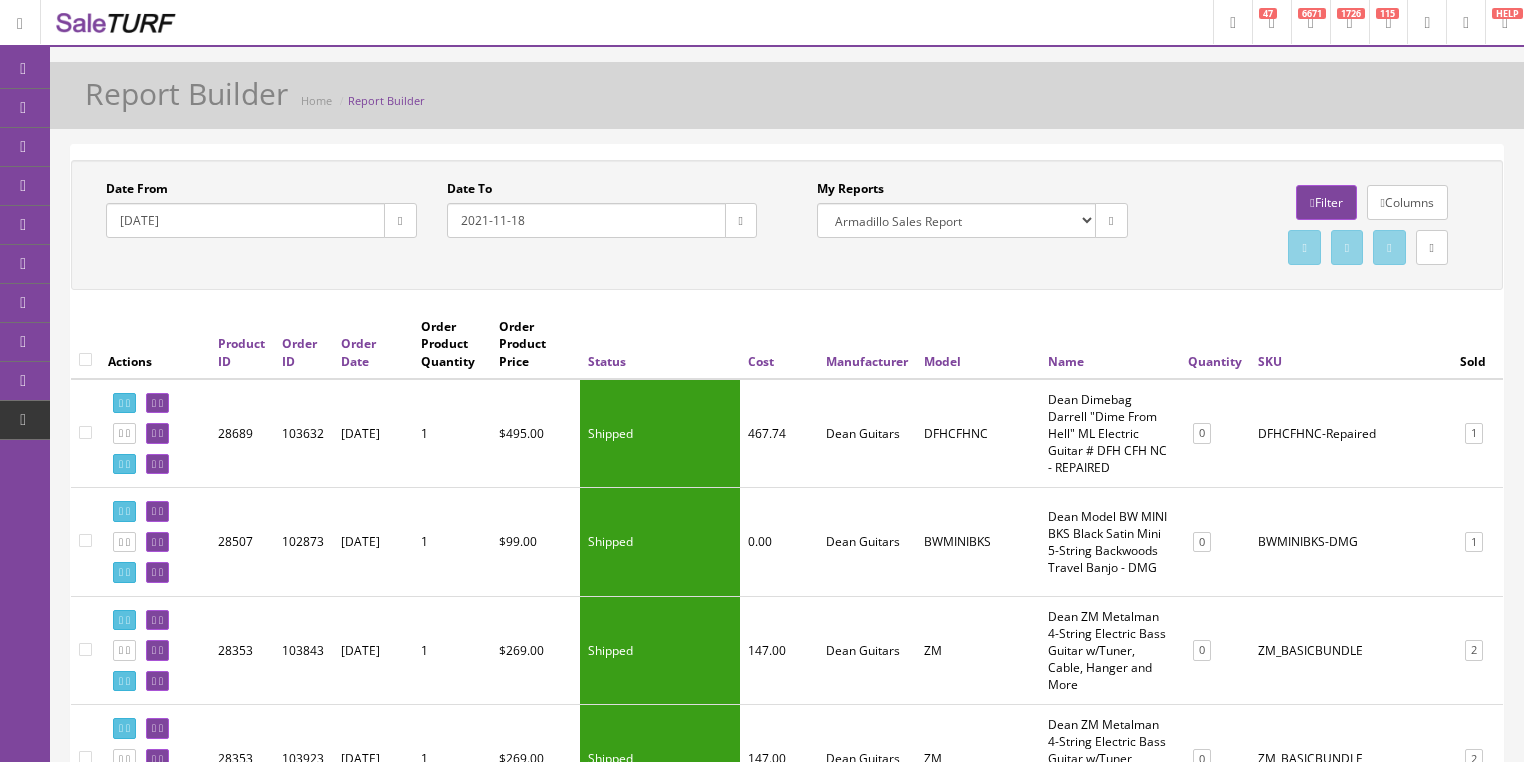 click at bounding box center [400, 220] 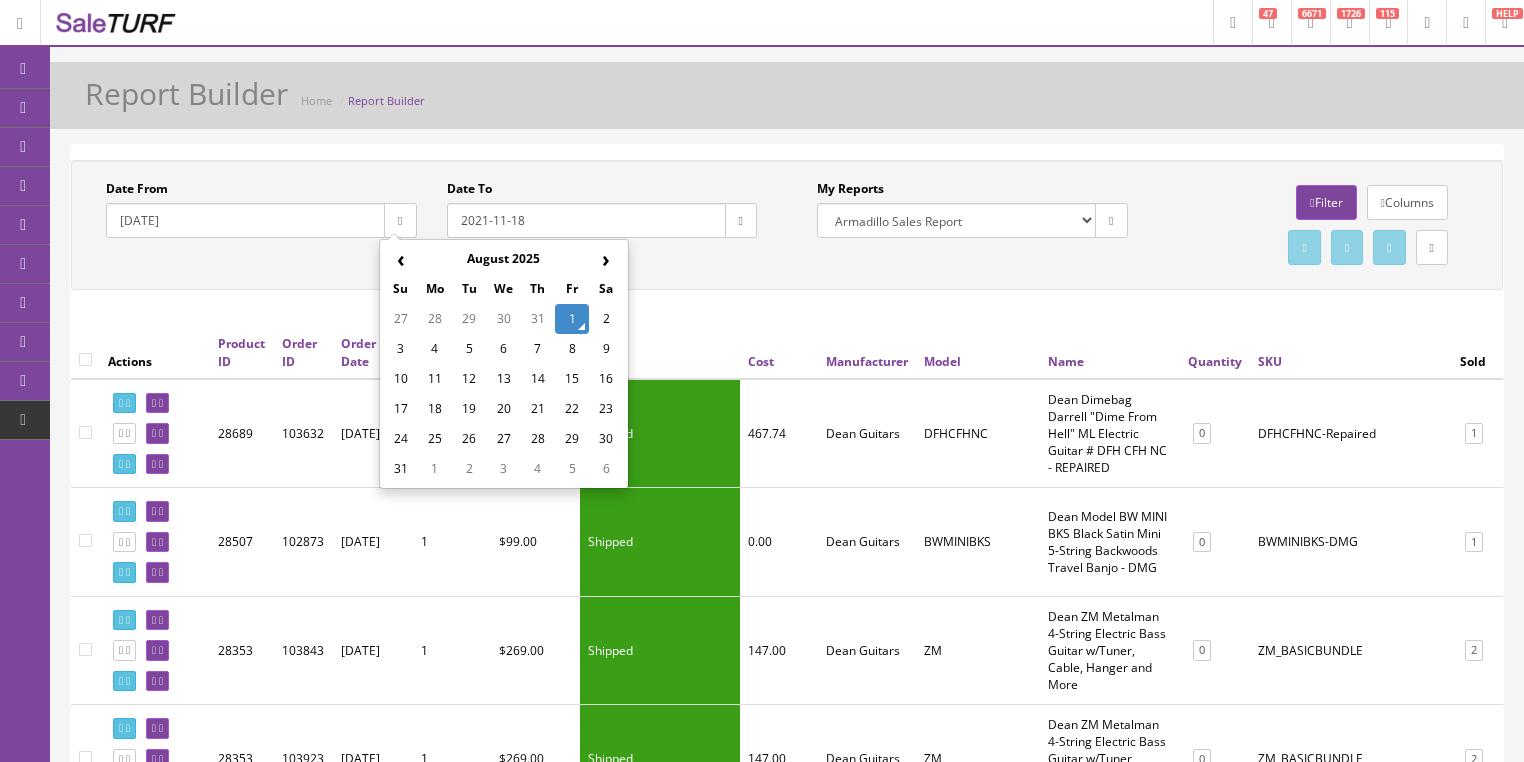 click on "‹" at bounding box center [401, 259] 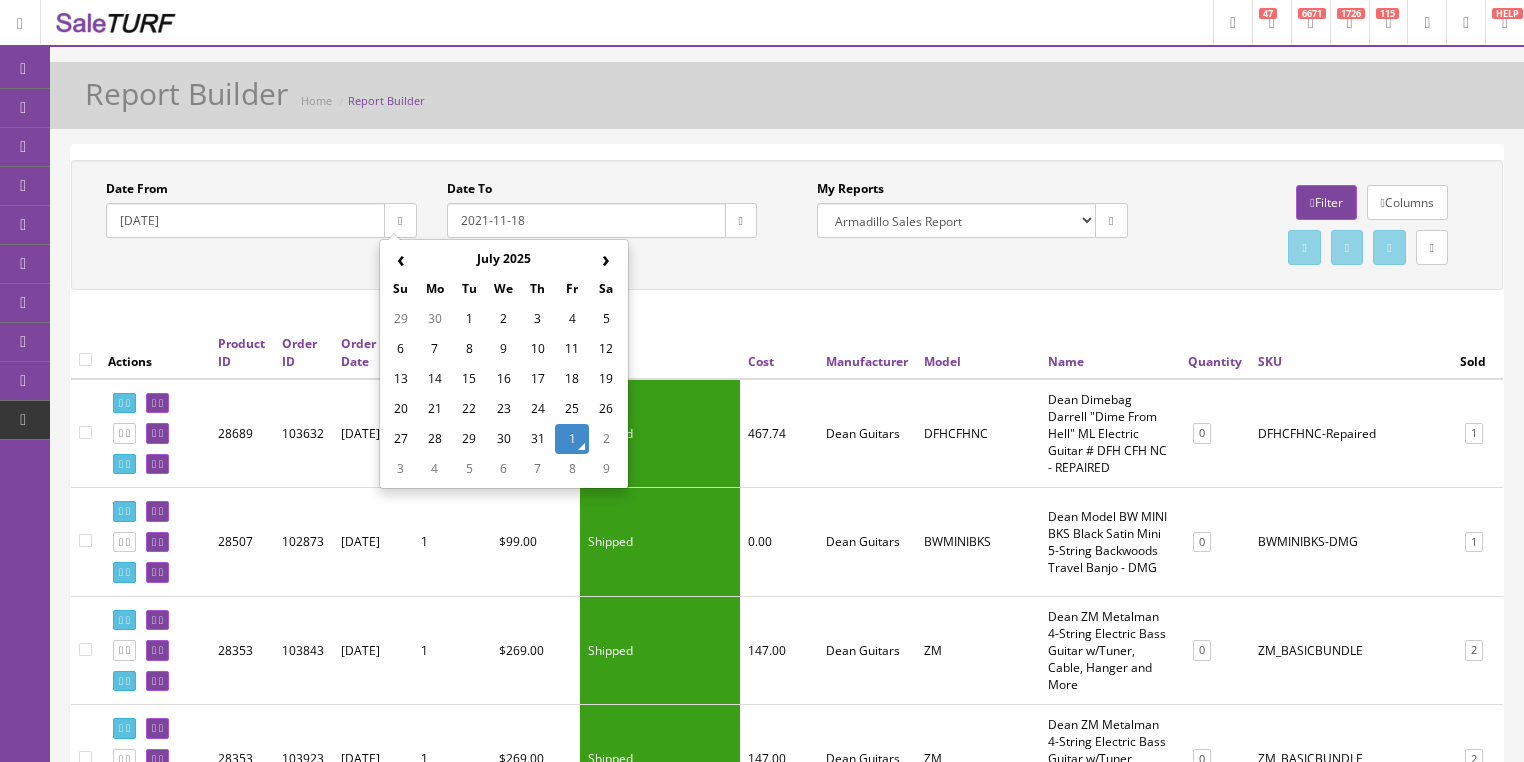 click on "‹" at bounding box center [401, 259] 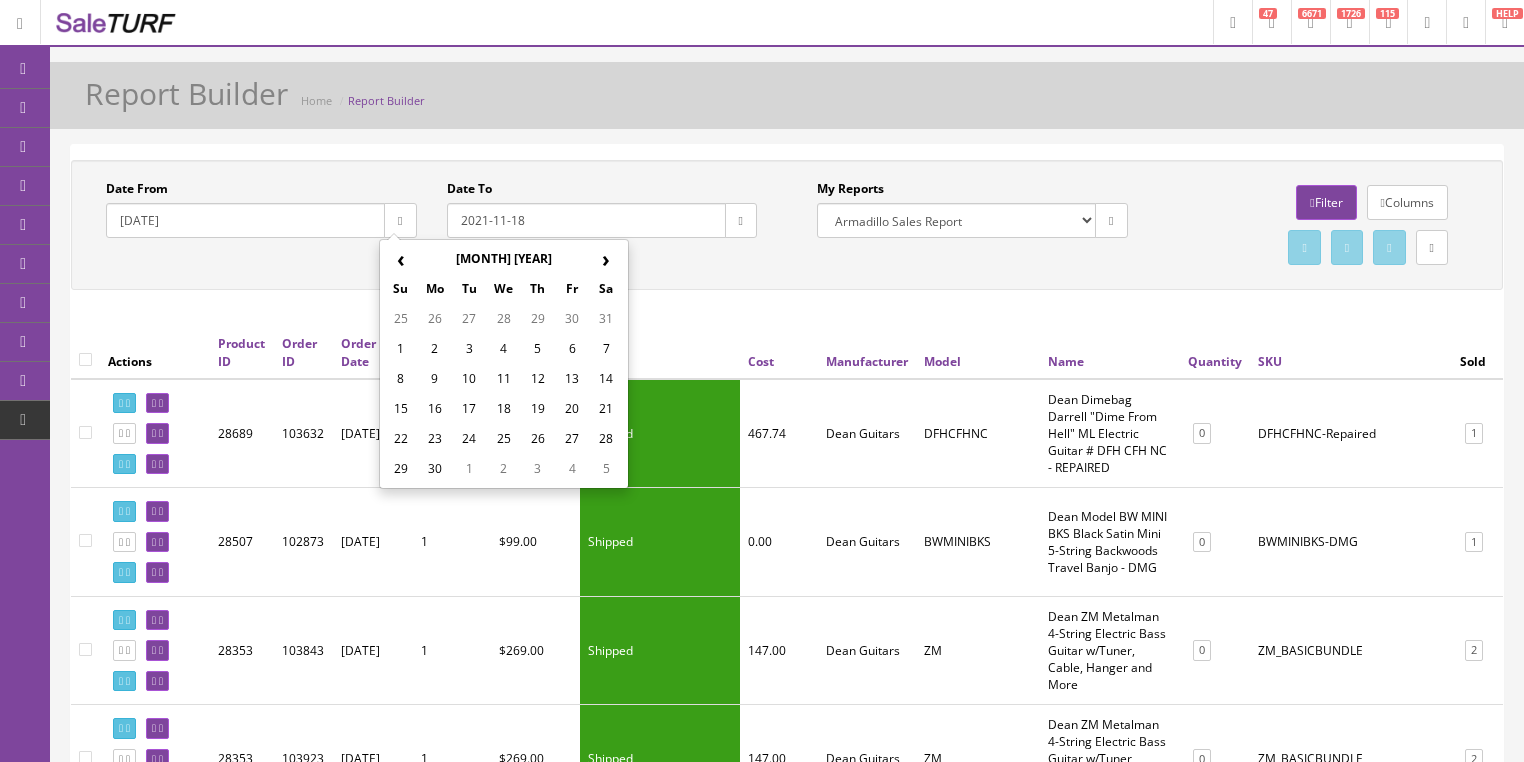 click on "26" at bounding box center [538, 439] 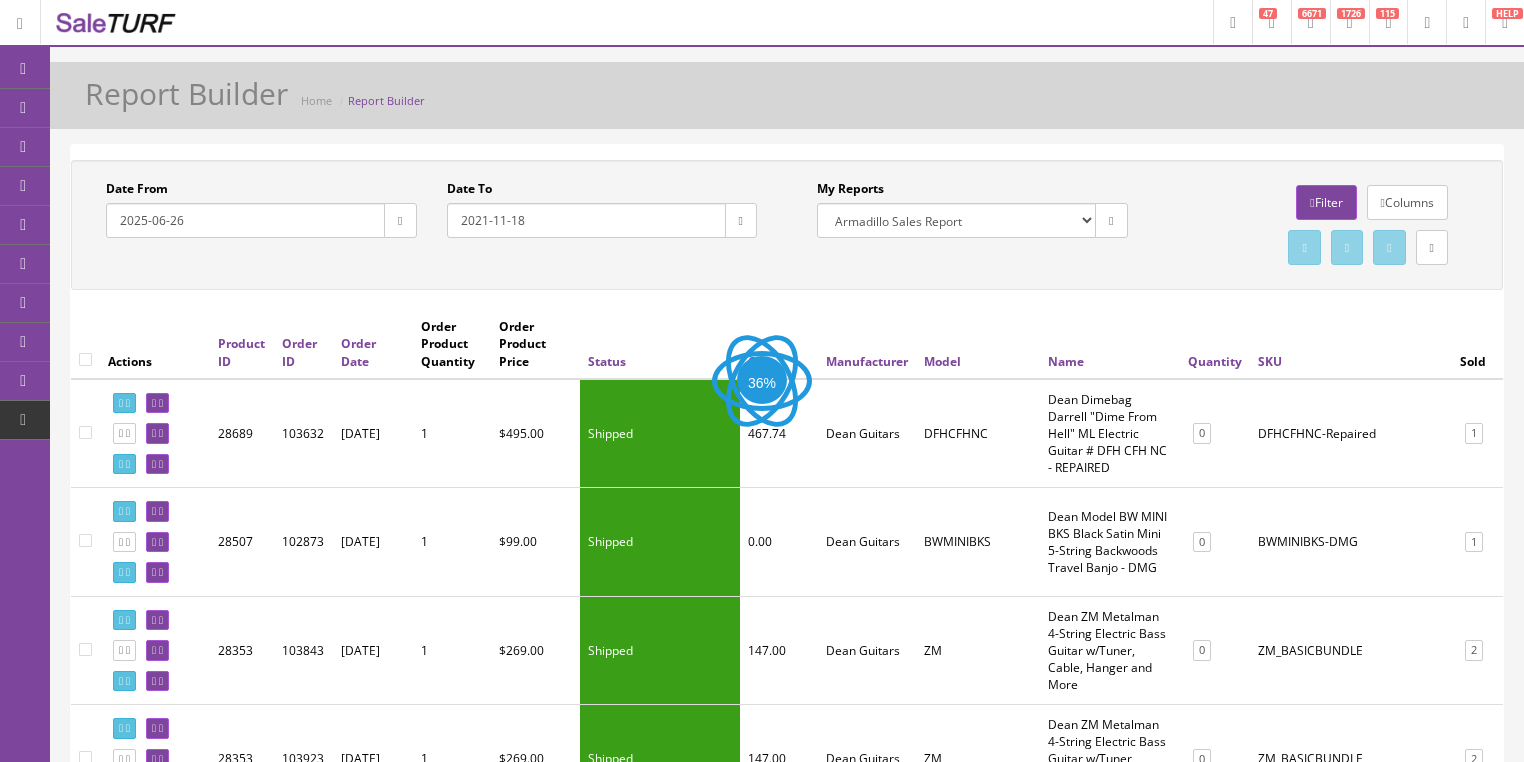 click at bounding box center [741, 220] 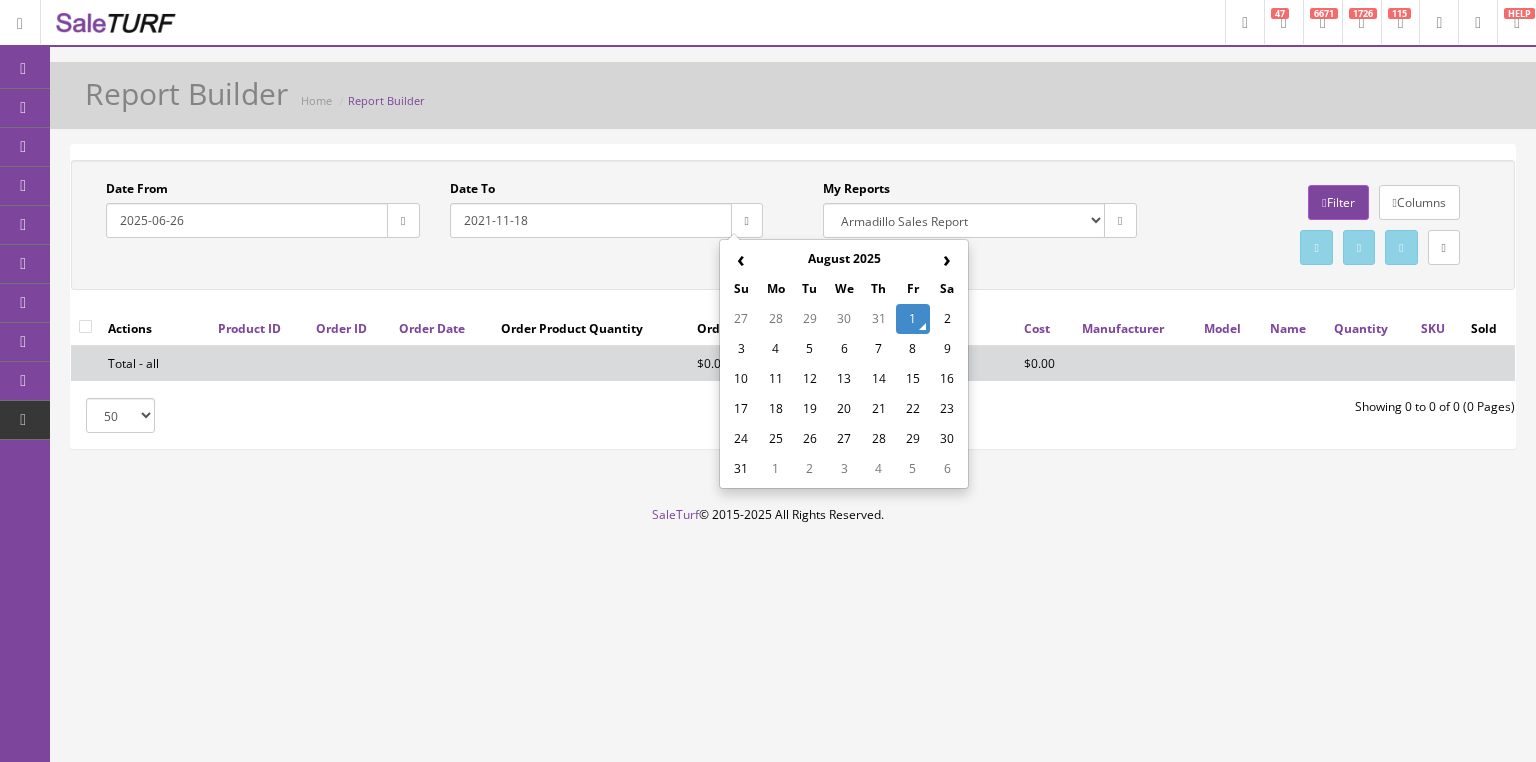 click on "1" at bounding box center (913, 319) 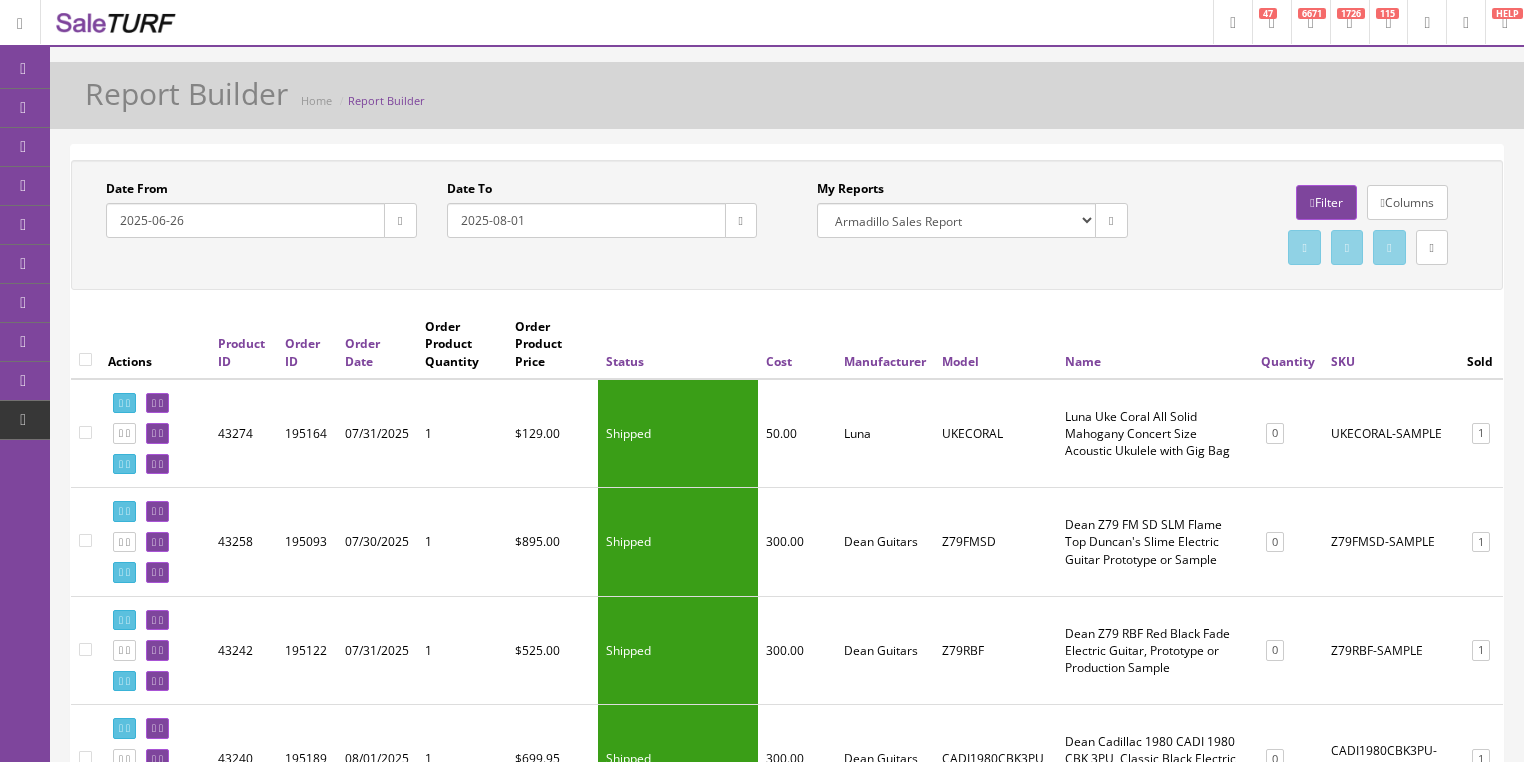 click at bounding box center [1432, 247] 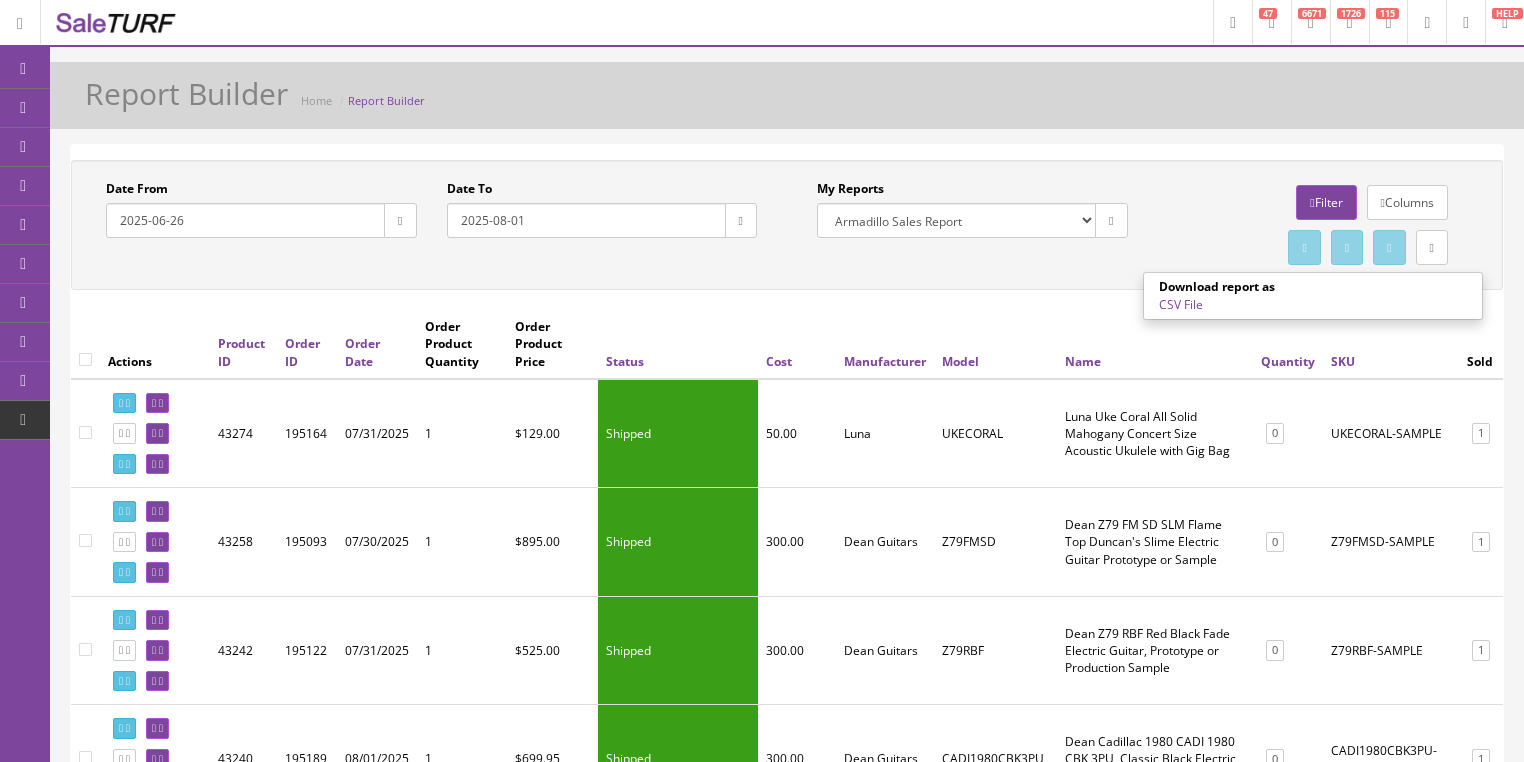 click on "CSV File" at bounding box center [1181, 304] 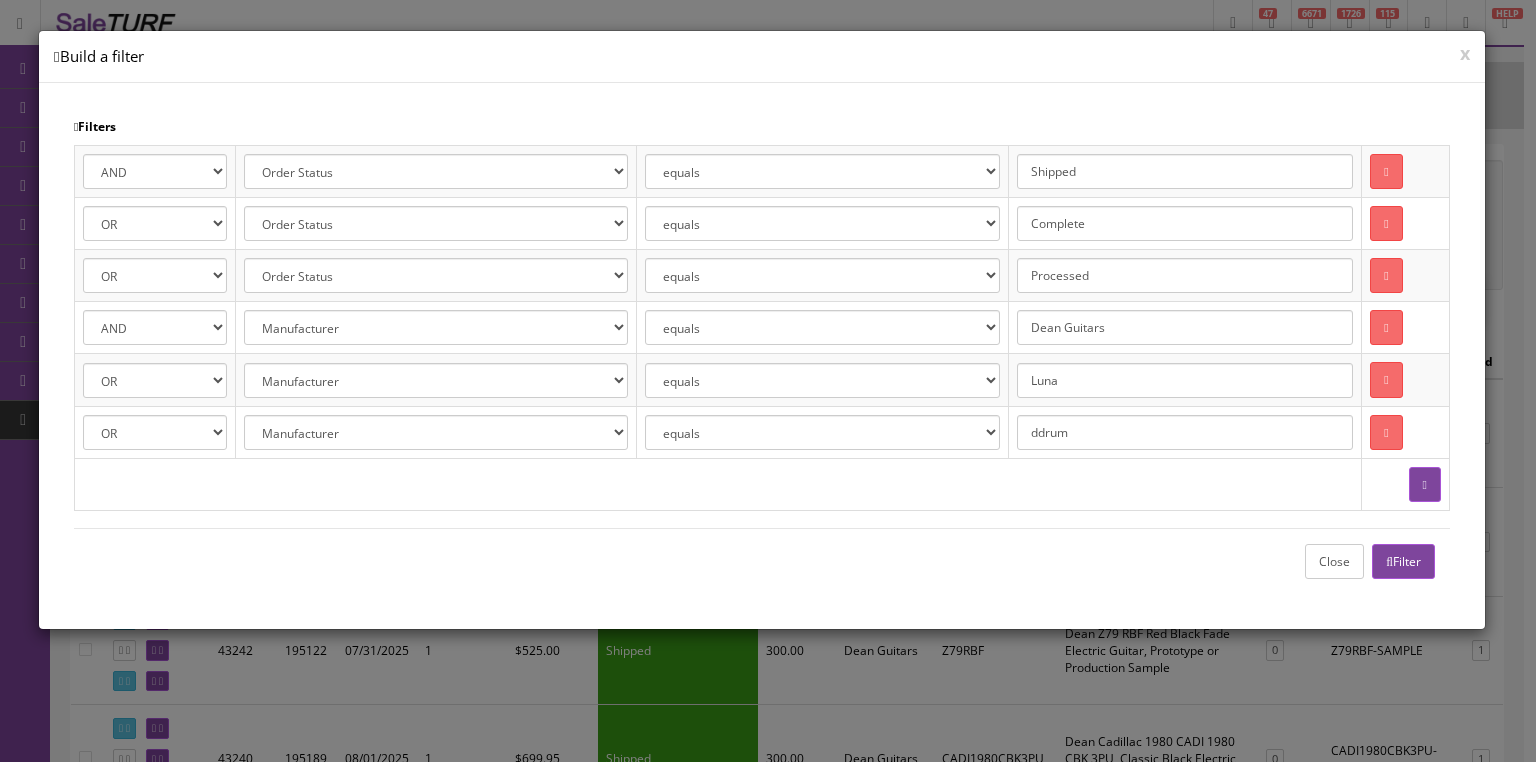 drag, startPoint x: 1122, startPoint y: 334, endPoint x: 966, endPoint y: 334, distance: 156 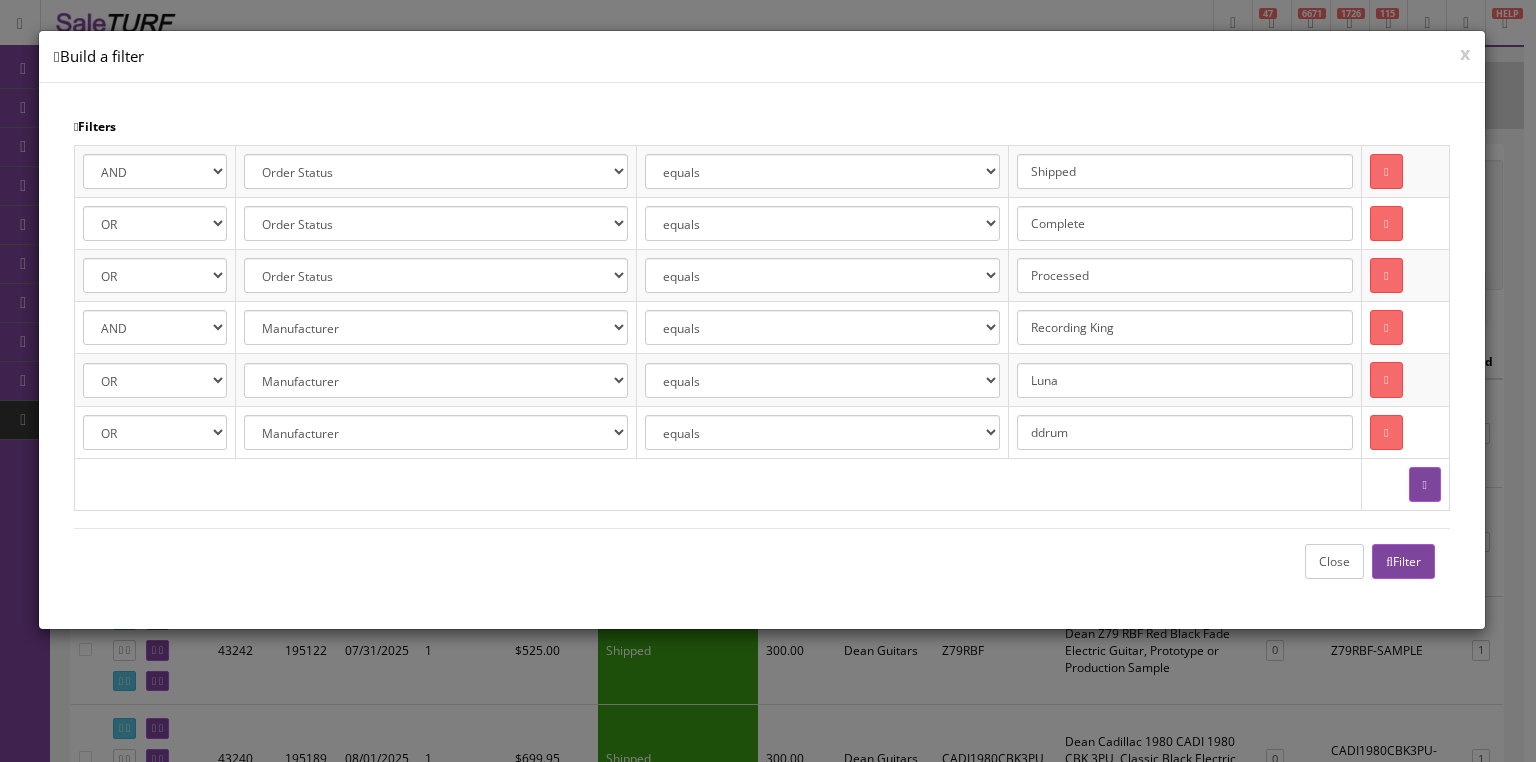 type on "Recording King" 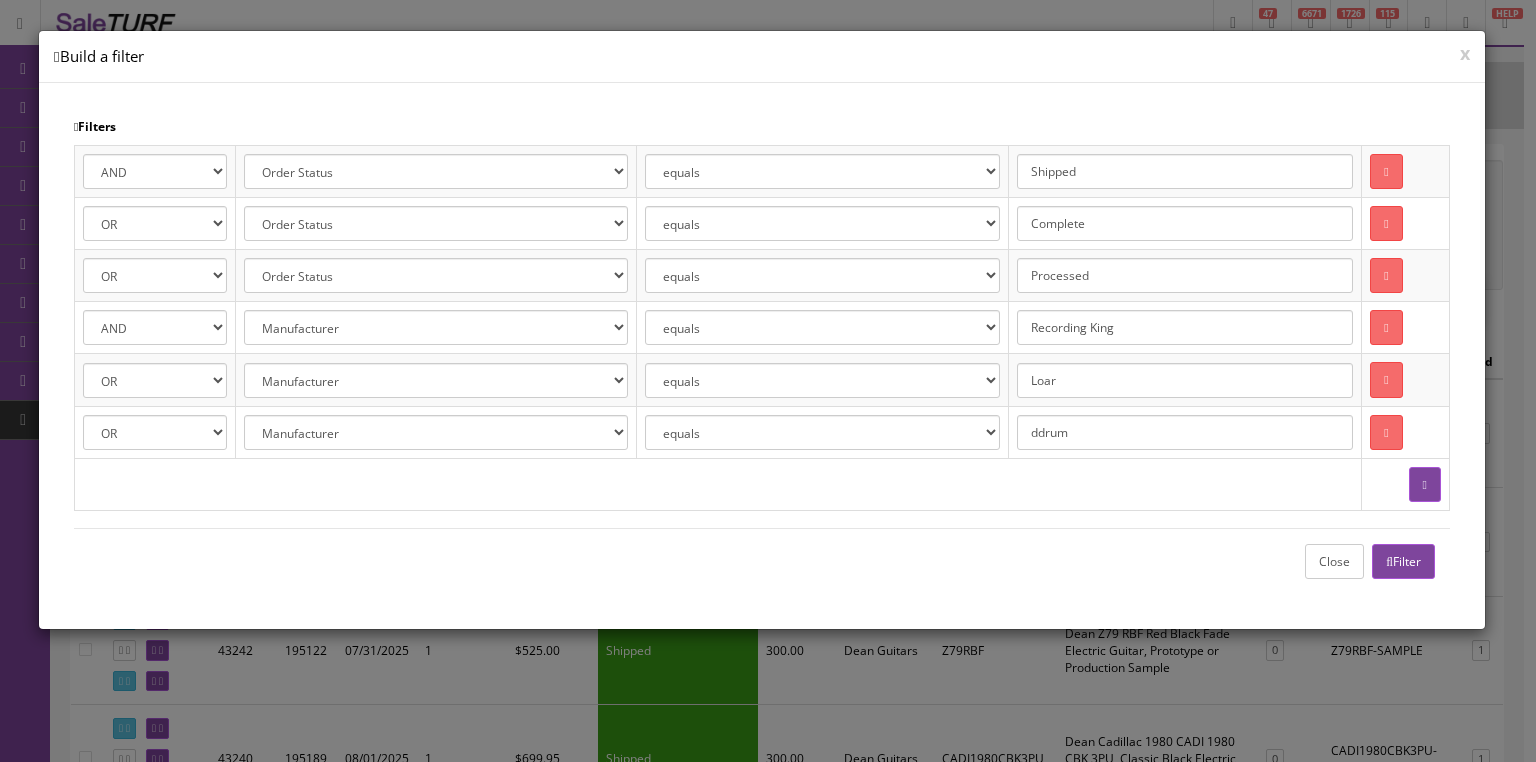 type on "Loar" 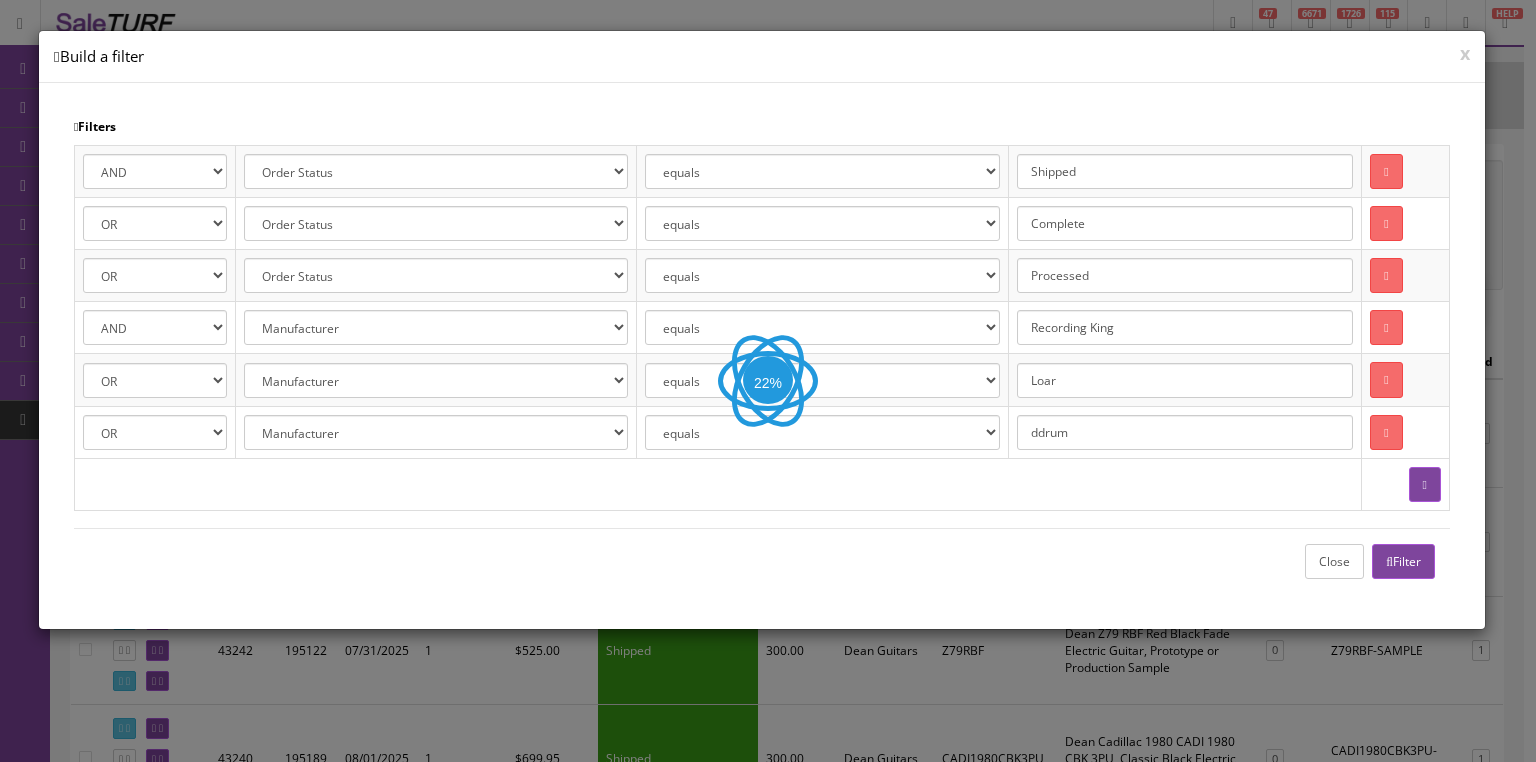 click on "Close" at bounding box center (1334, 561) 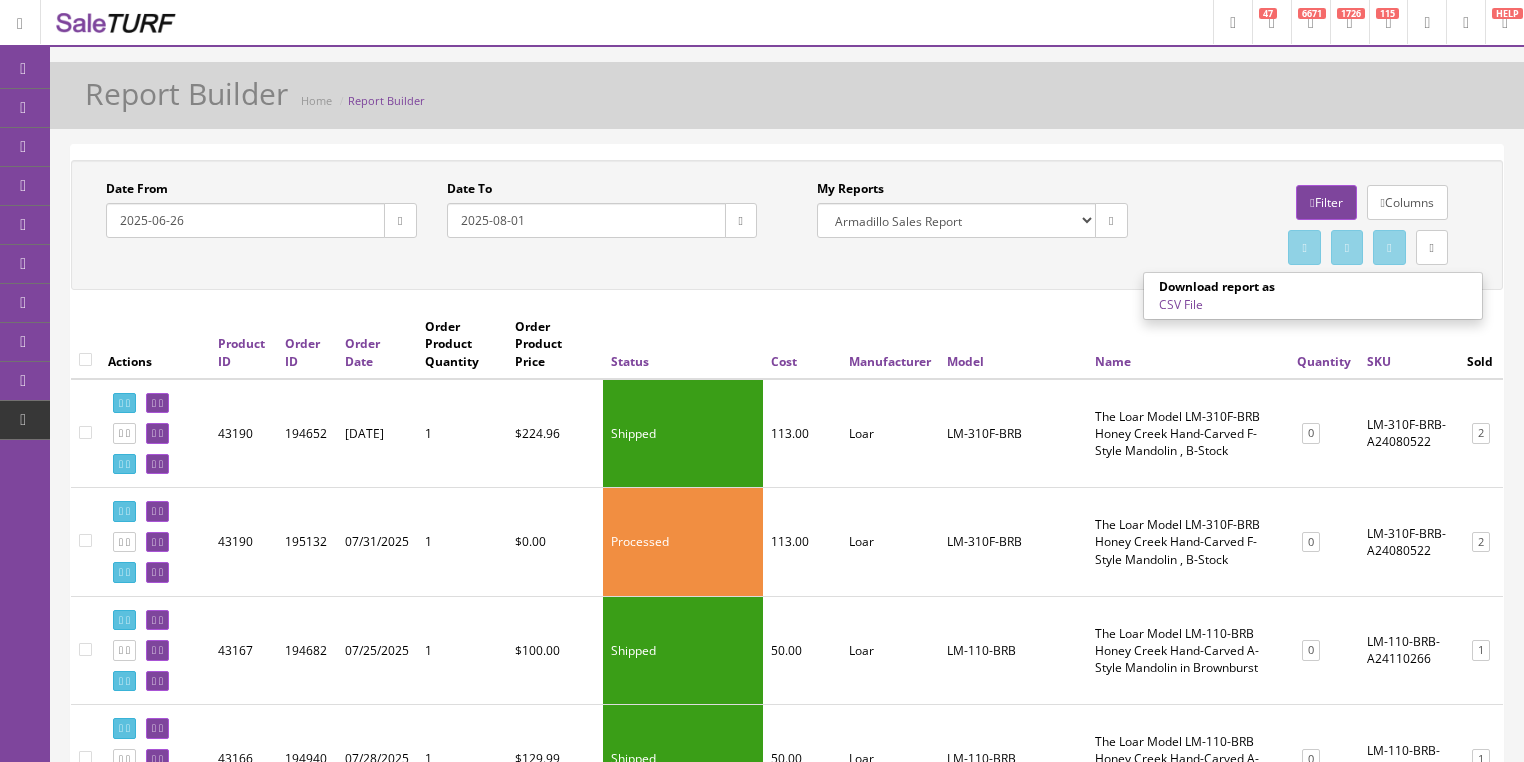 click on "2025-06-26" at bounding box center [245, 220] 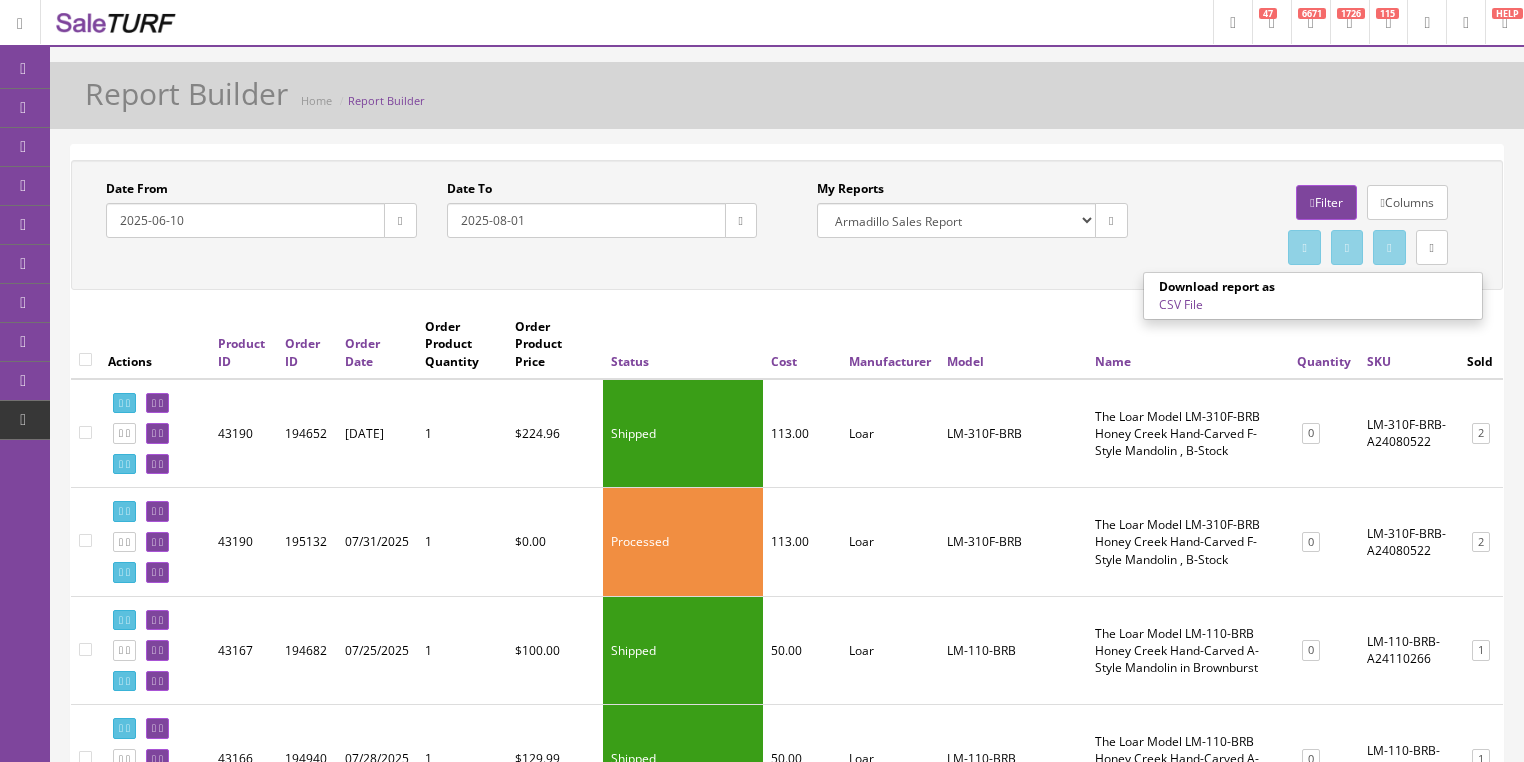 type on "2025-06-10" 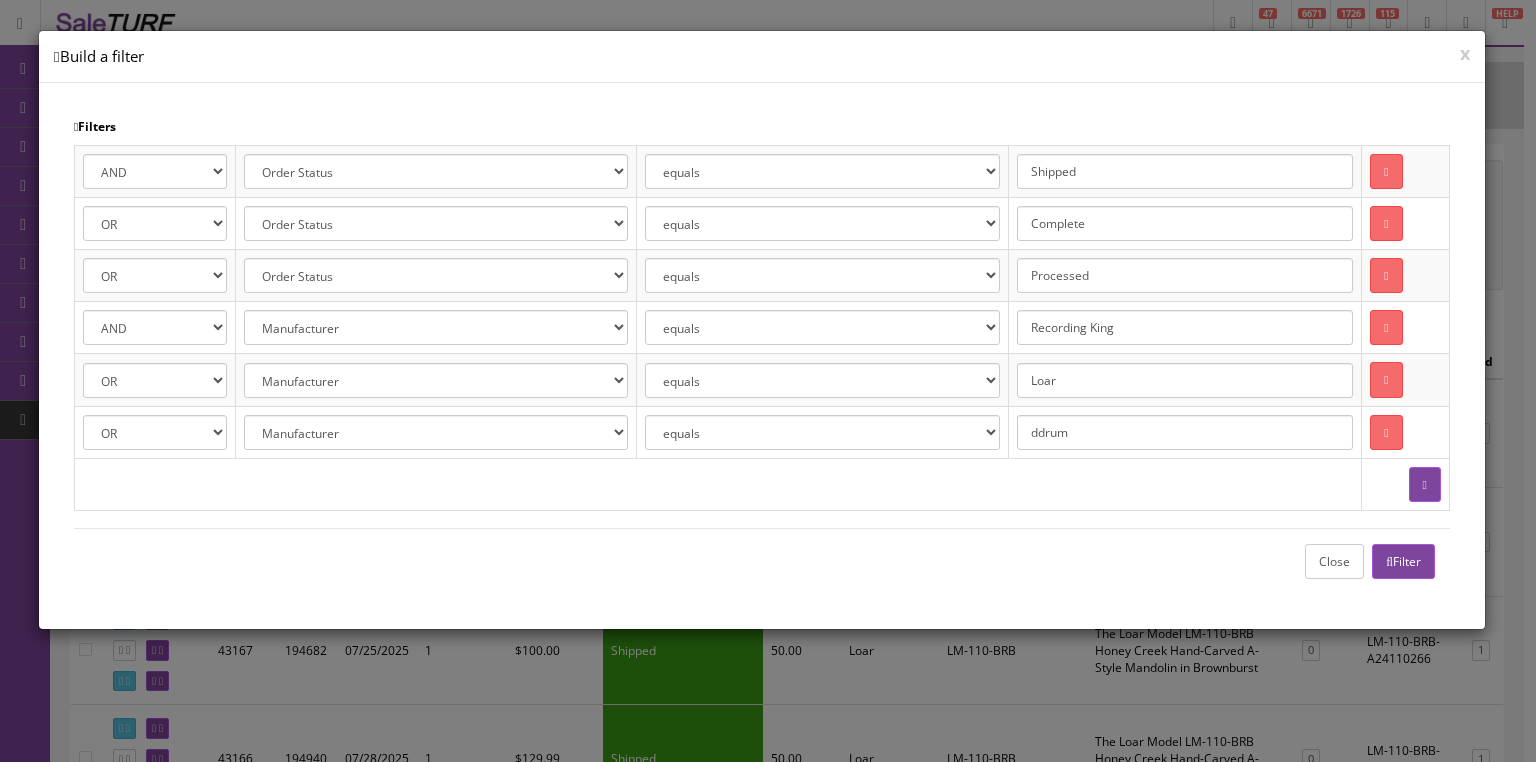 click on "Filter" at bounding box center [1403, 561] 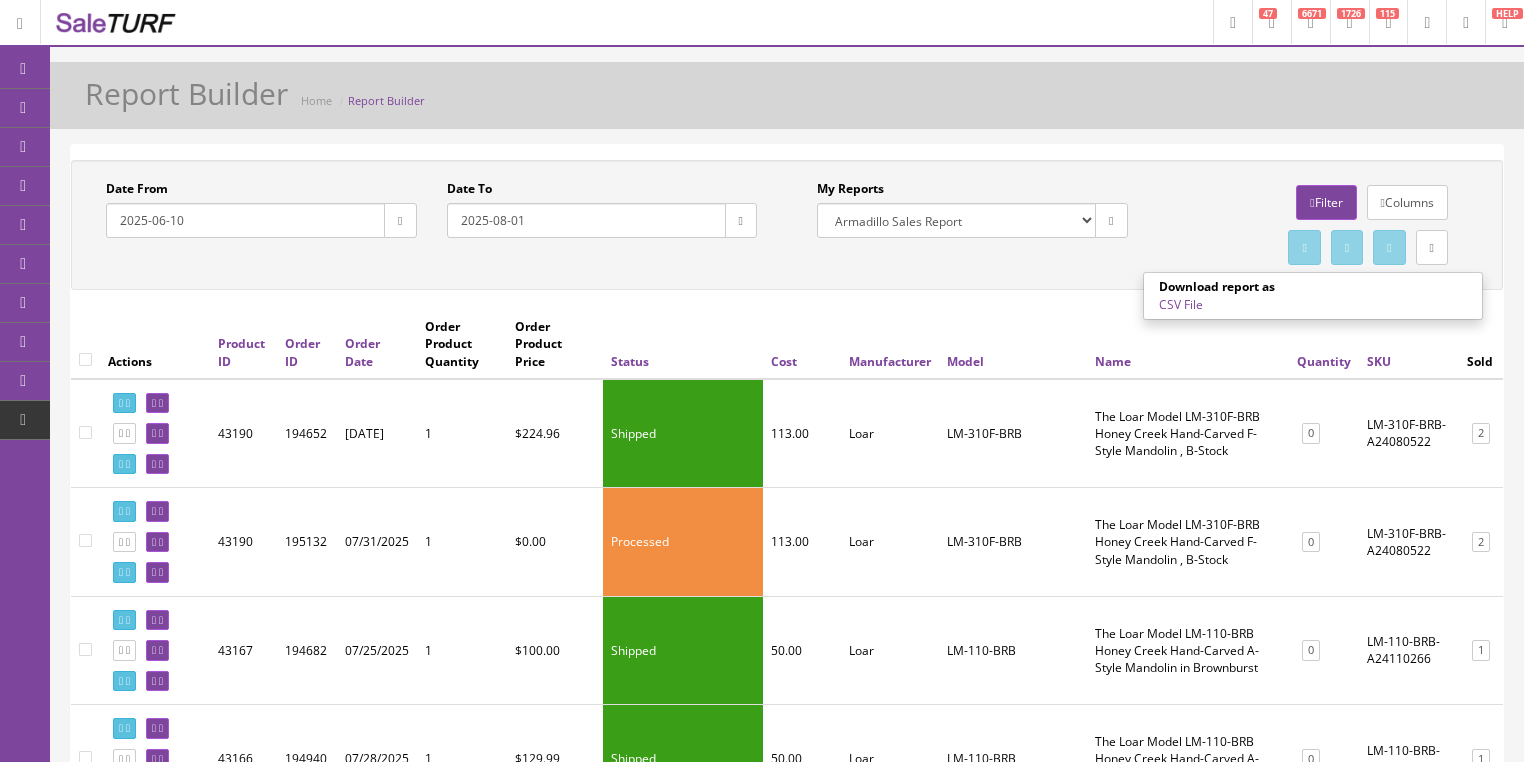 click on "CSV File" at bounding box center [1181, 304] 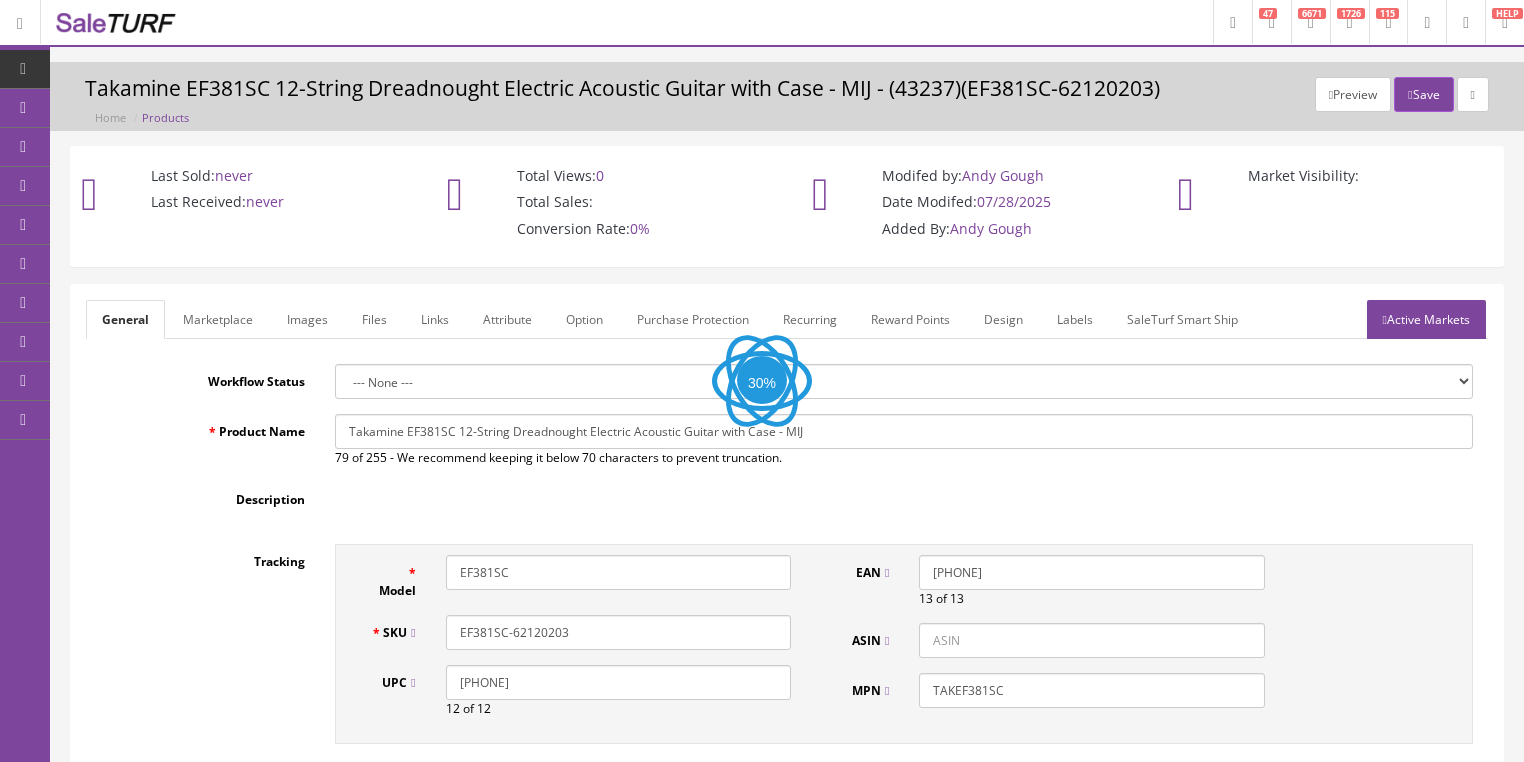 scroll, scrollTop: 0, scrollLeft: 0, axis: both 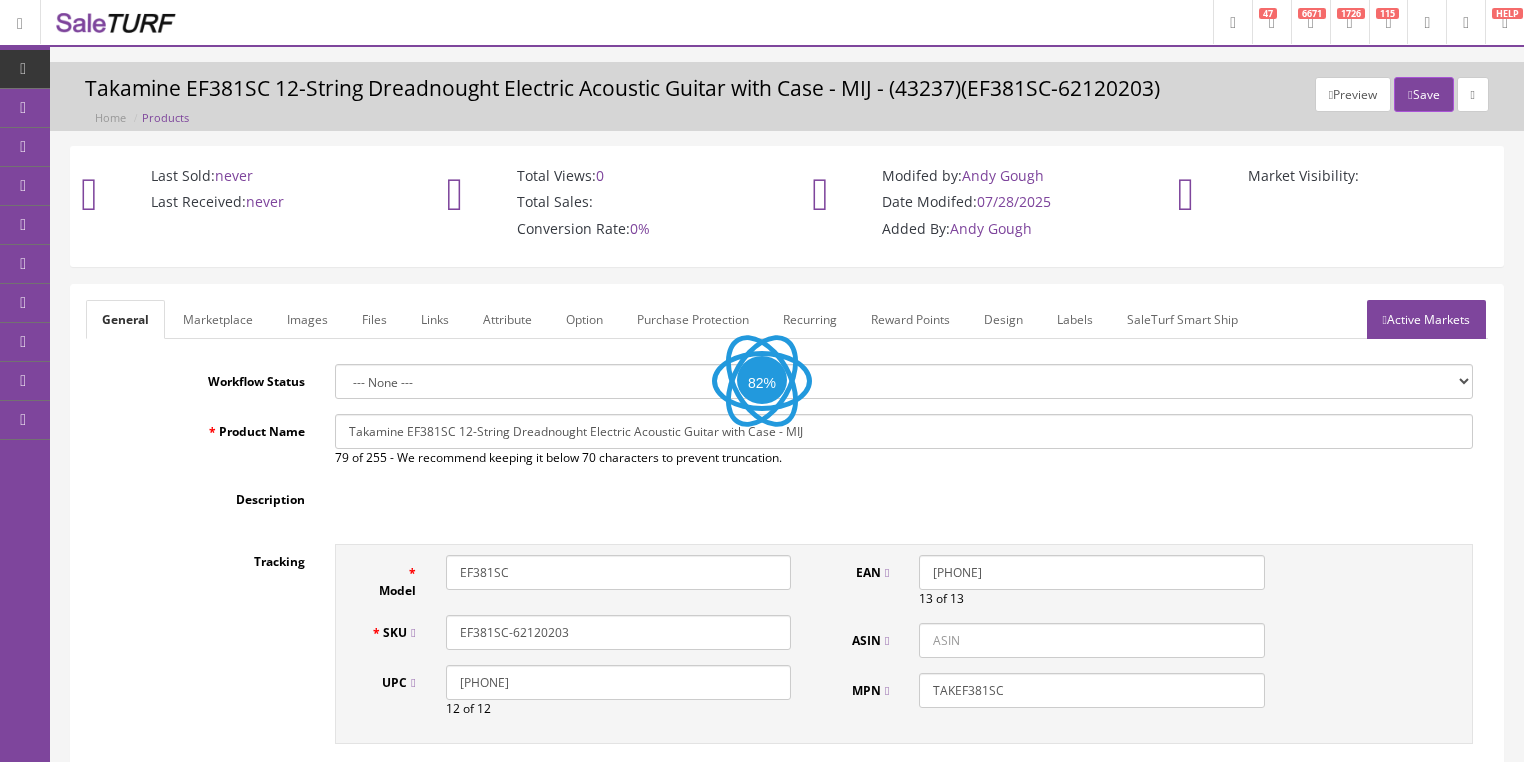 click on "Images" at bounding box center [307, 319] 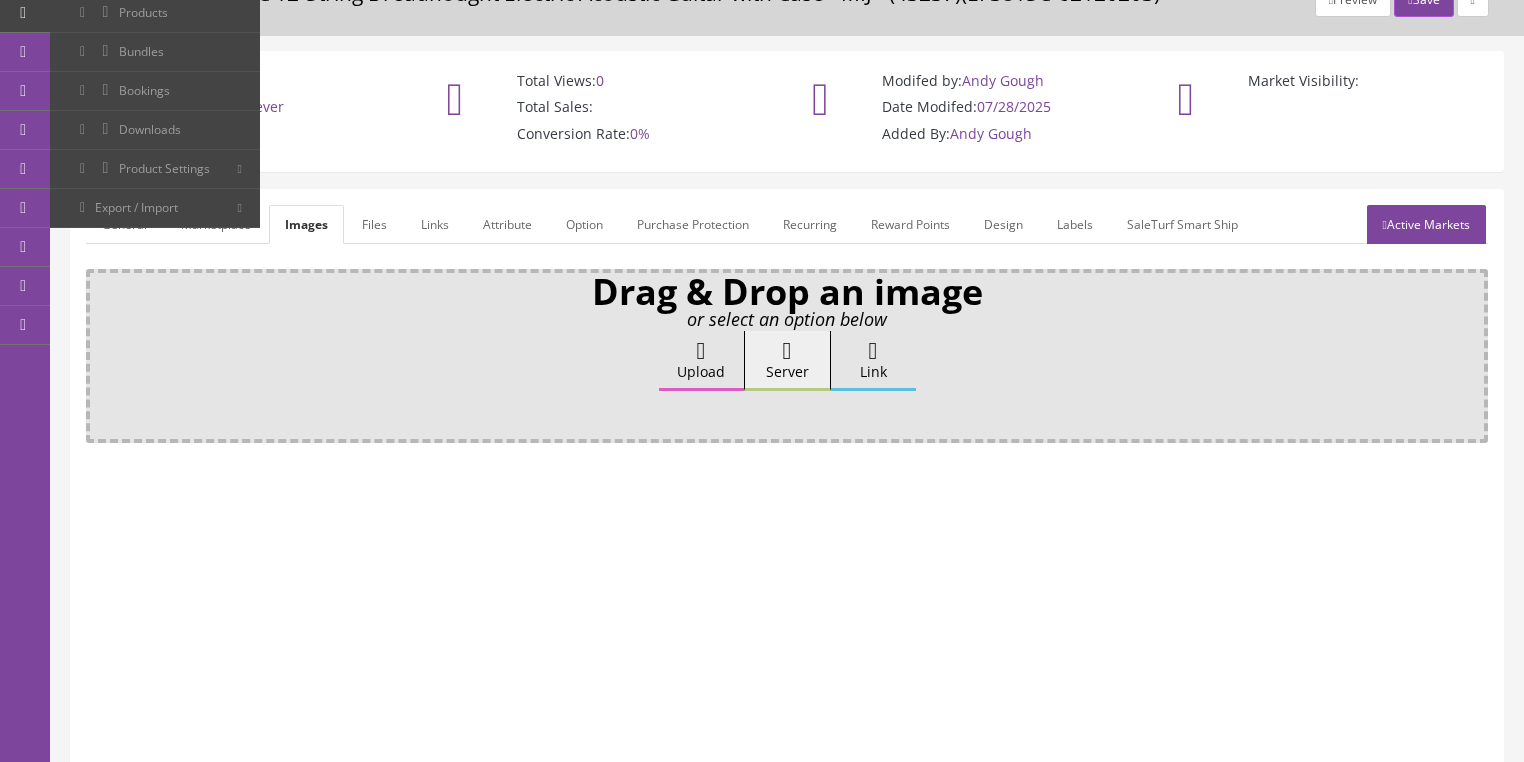scroll, scrollTop: 240, scrollLeft: 0, axis: vertical 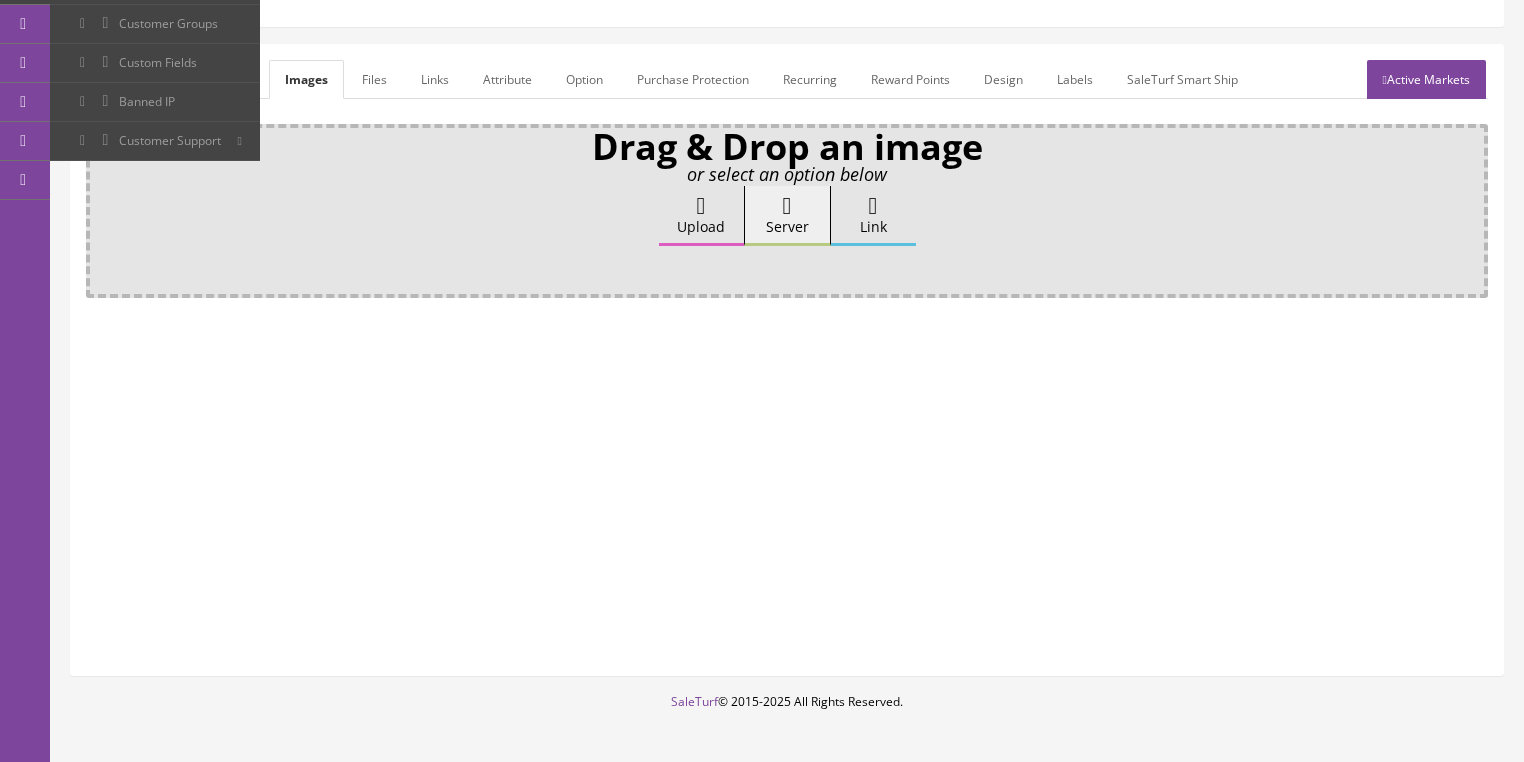 click on "Upload" at bounding box center (701, 216) 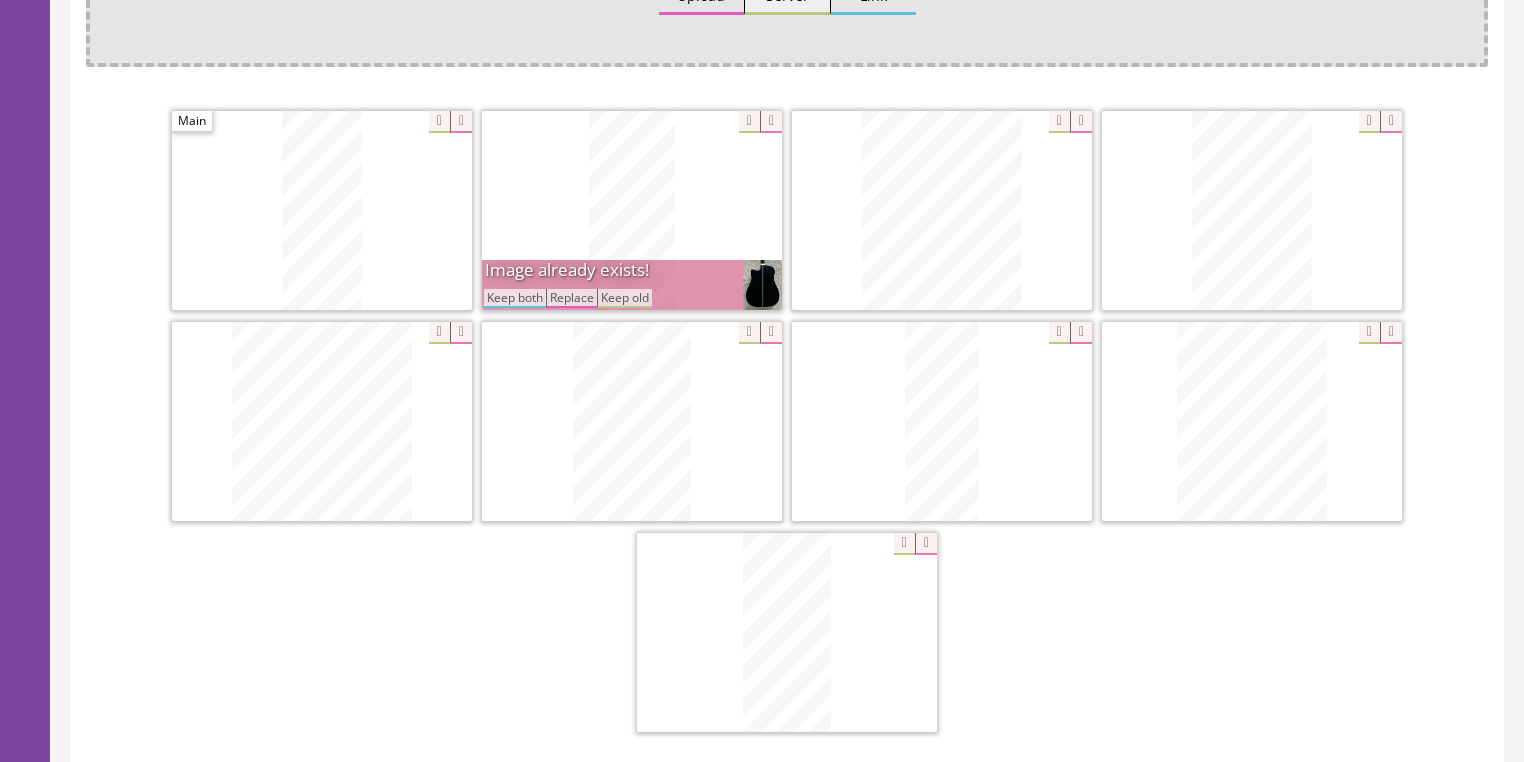 scroll, scrollTop: 480, scrollLeft: 0, axis: vertical 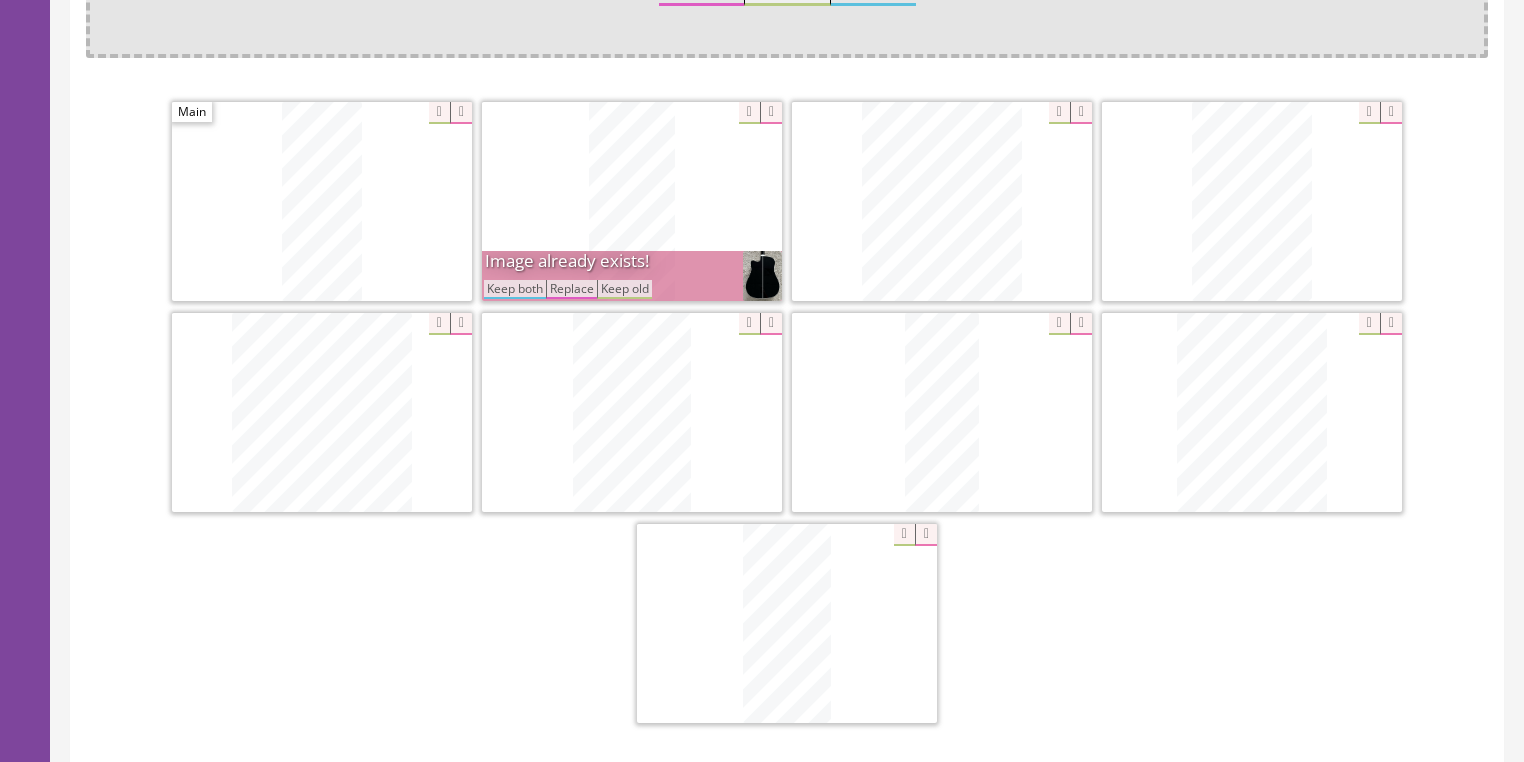 click on "Keep both" at bounding box center (515, 289) 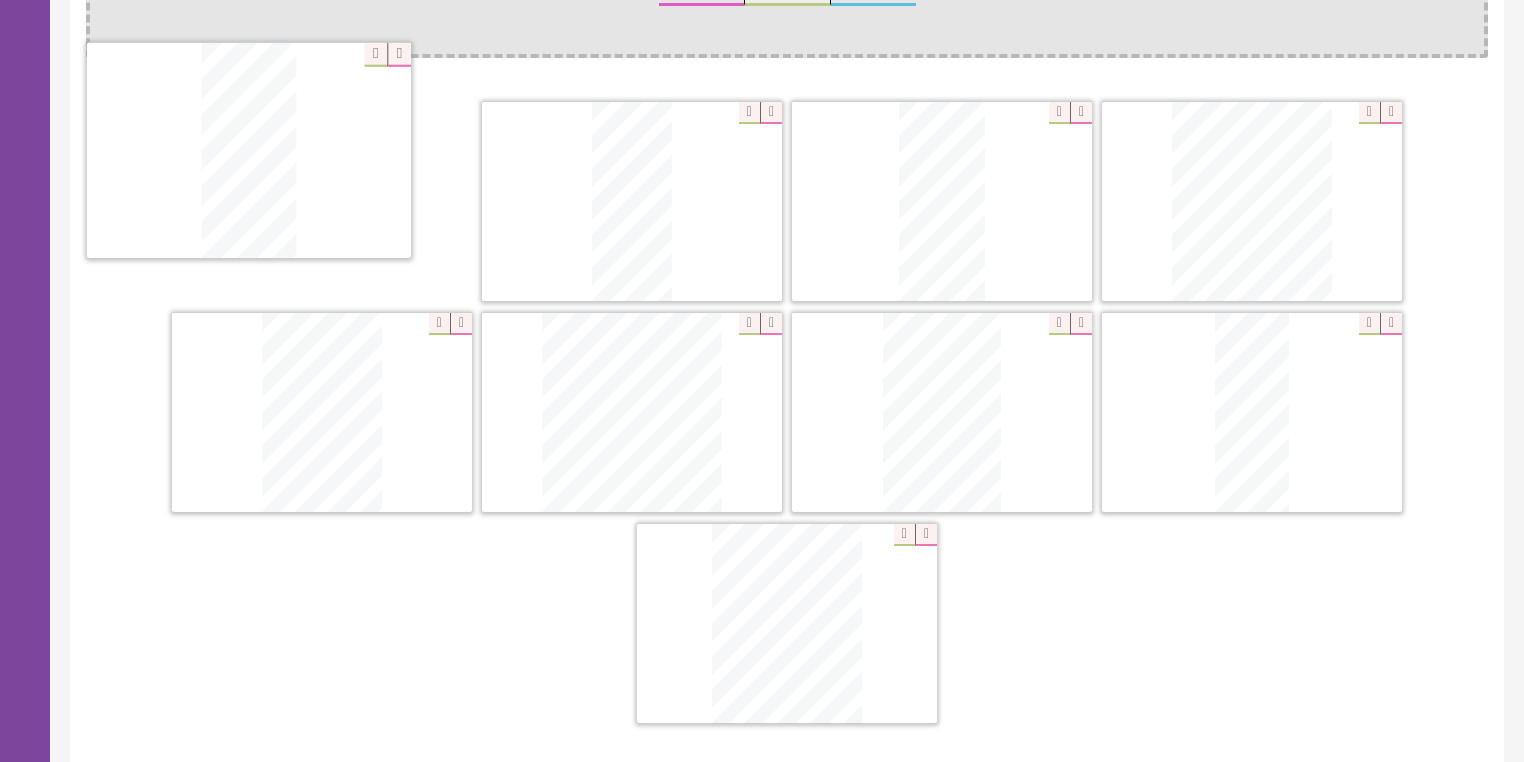 drag, startPoint x: 764, startPoint y: 644, endPoint x: 264, endPoint y: 197, distance: 670.67804 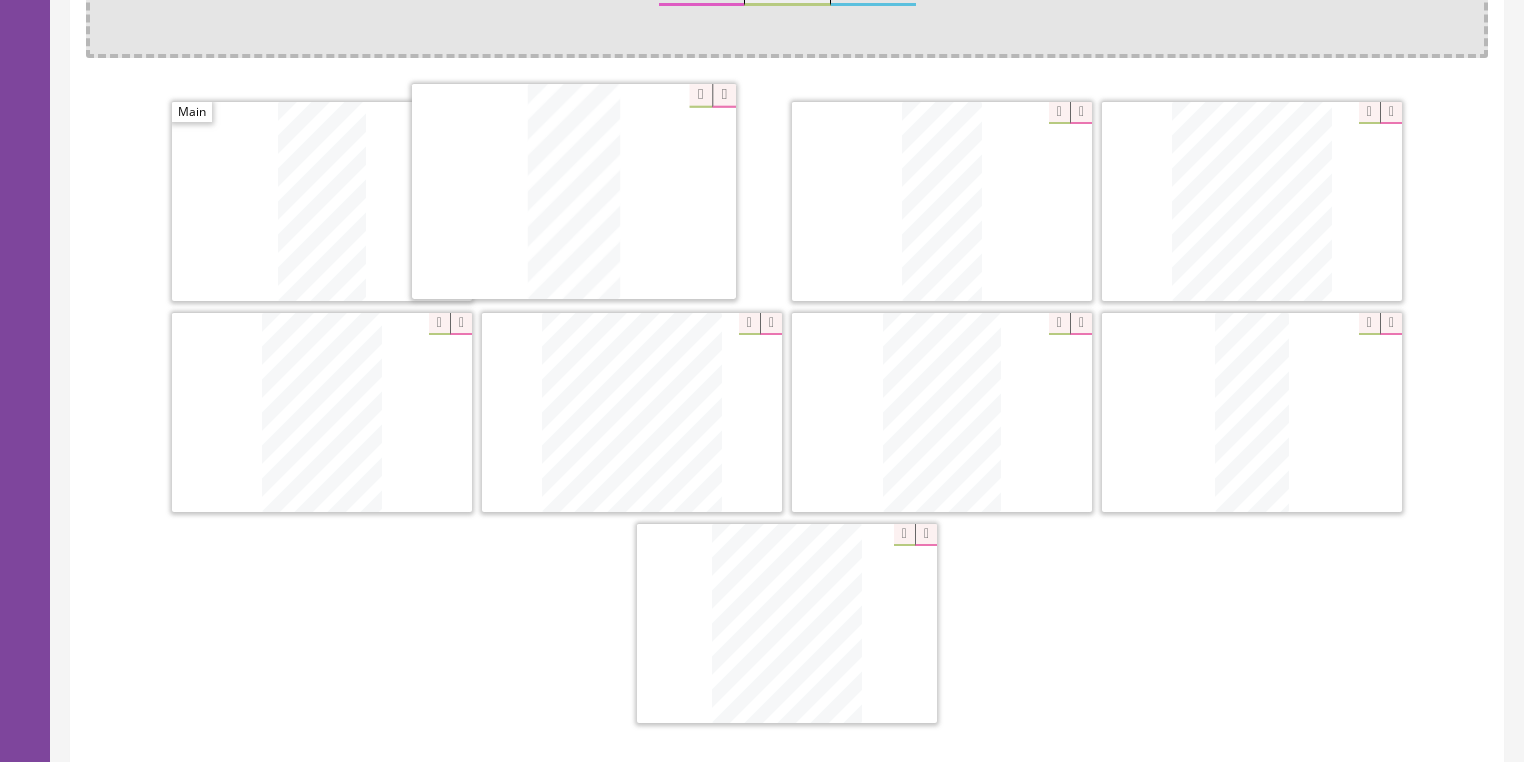 drag, startPoint x: 887, startPoint y: 234, endPoint x: 536, endPoint y: 228, distance: 351.05127 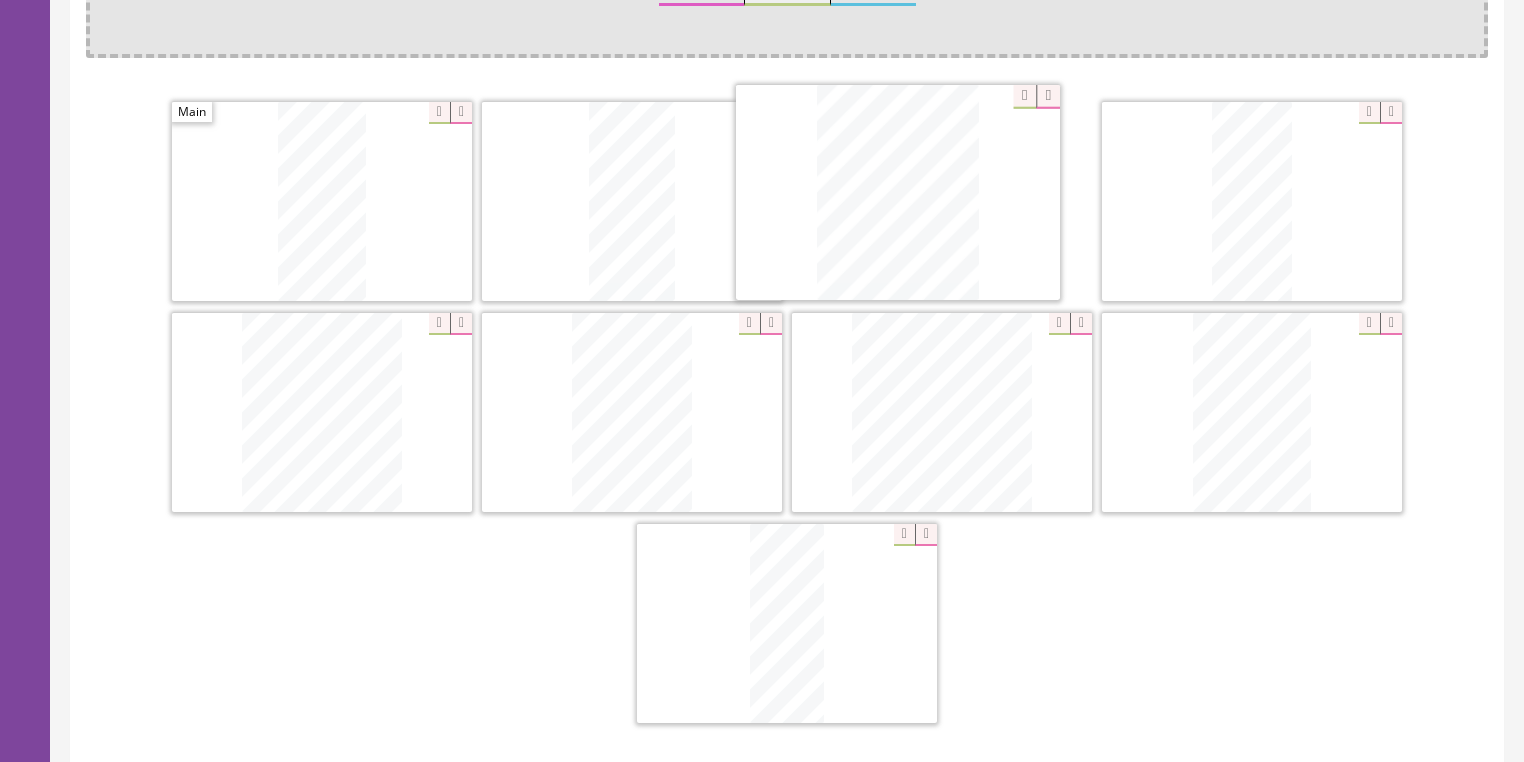 drag, startPoint x: 812, startPoint y: 628, endPoint x: 923, endPoint y: 200, distance: 442.1595 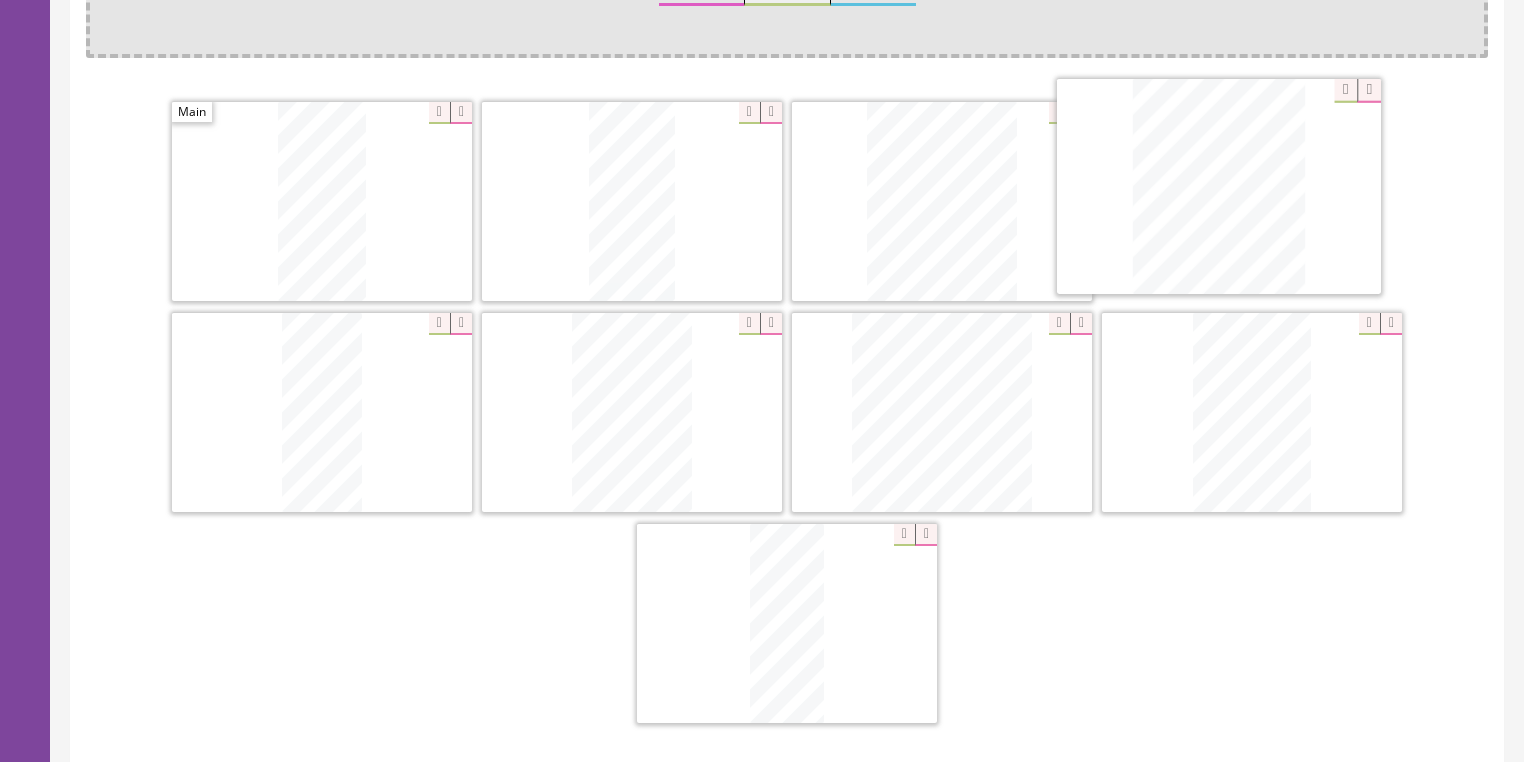 drag, startPoint x: 358, startPoint y: 412, endPoint x: 1255, endPoint y: 194, distance: 923.1105 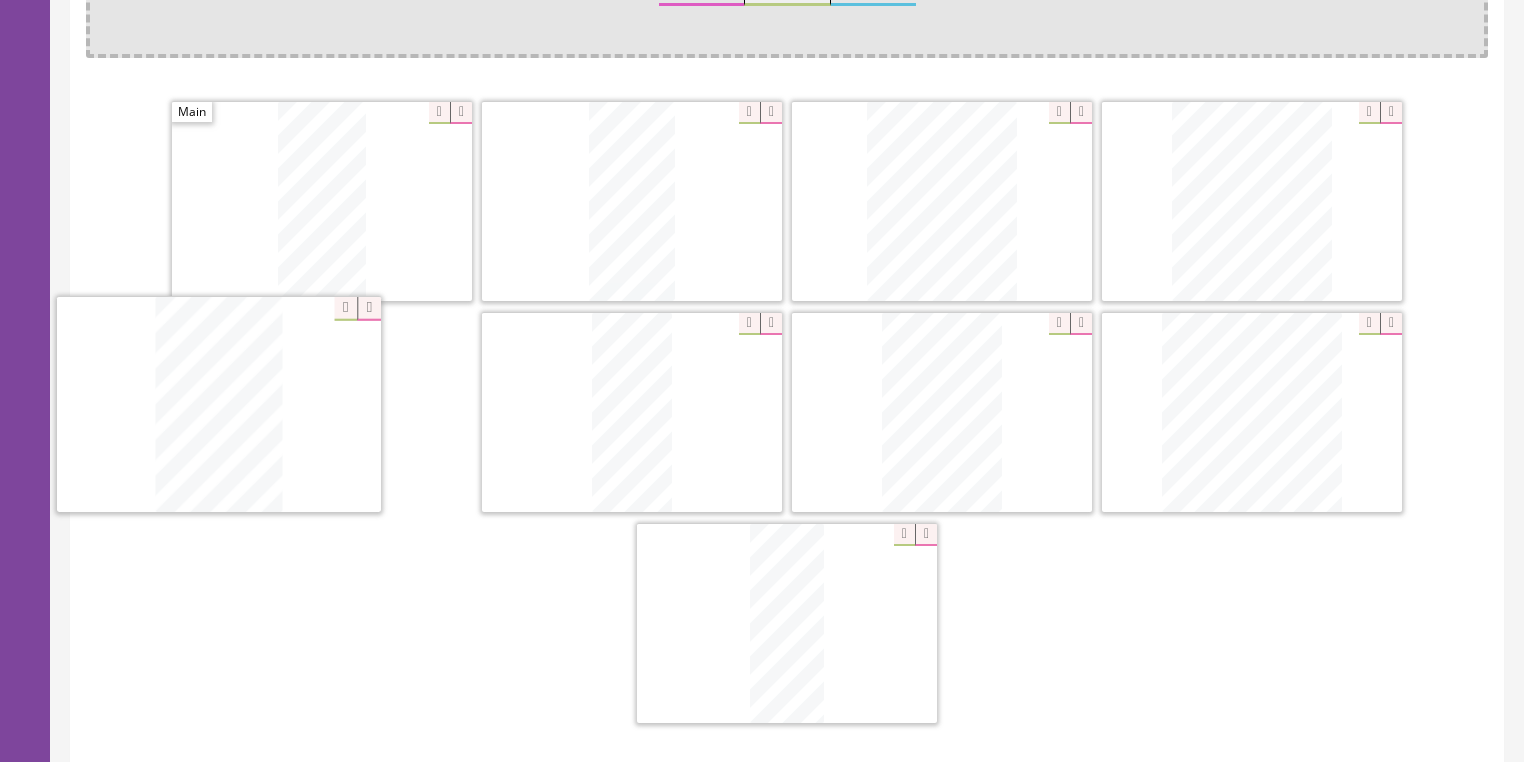 drag, startPoint x: 1231, startPoint y: 397, endPoint x: 582, endPoint y: 390, distance: 649.0377 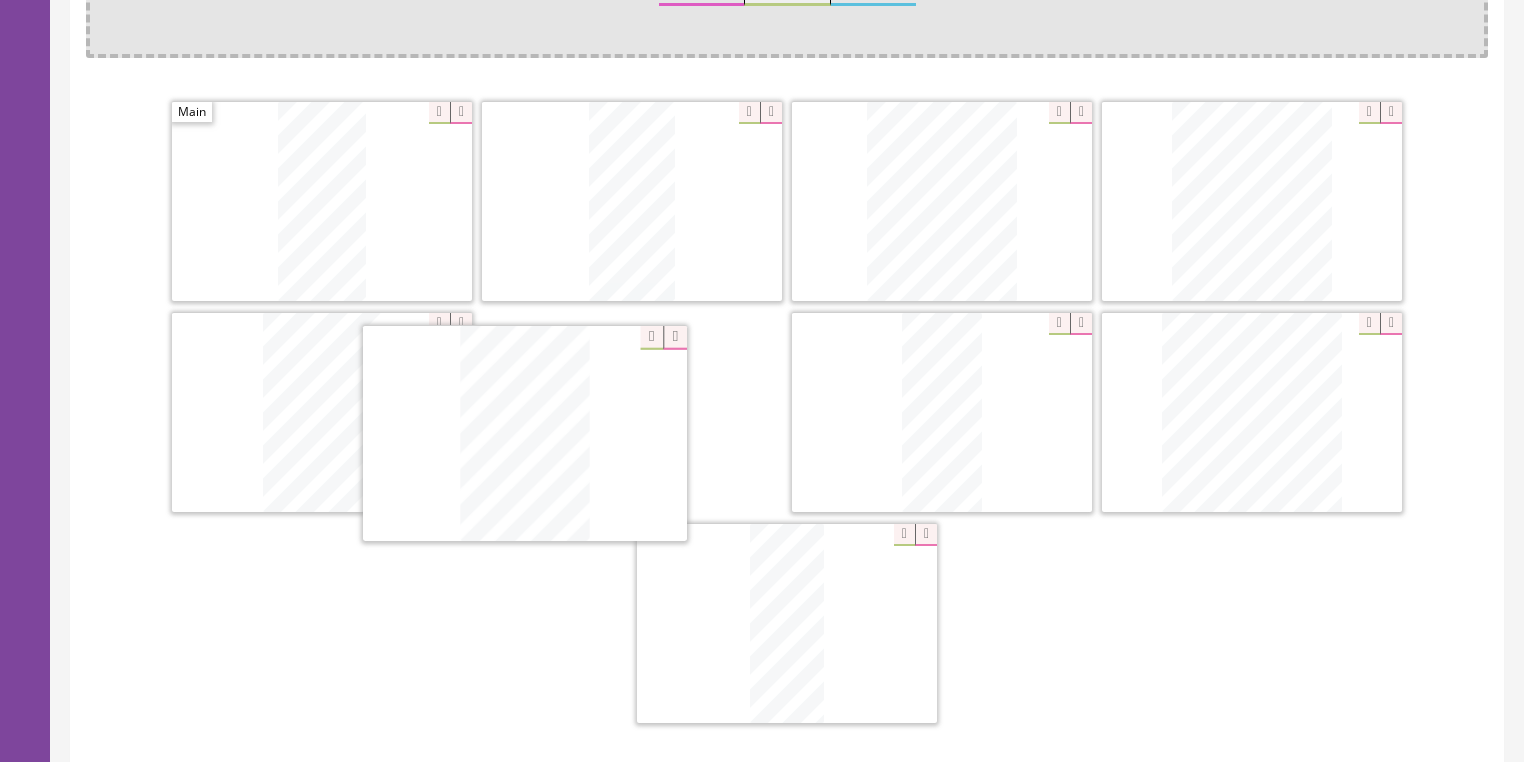 drag, startPoint x: 957, startPoint y: 372, endPoint x: 585, endPoint y: 381, distance: 372.10886 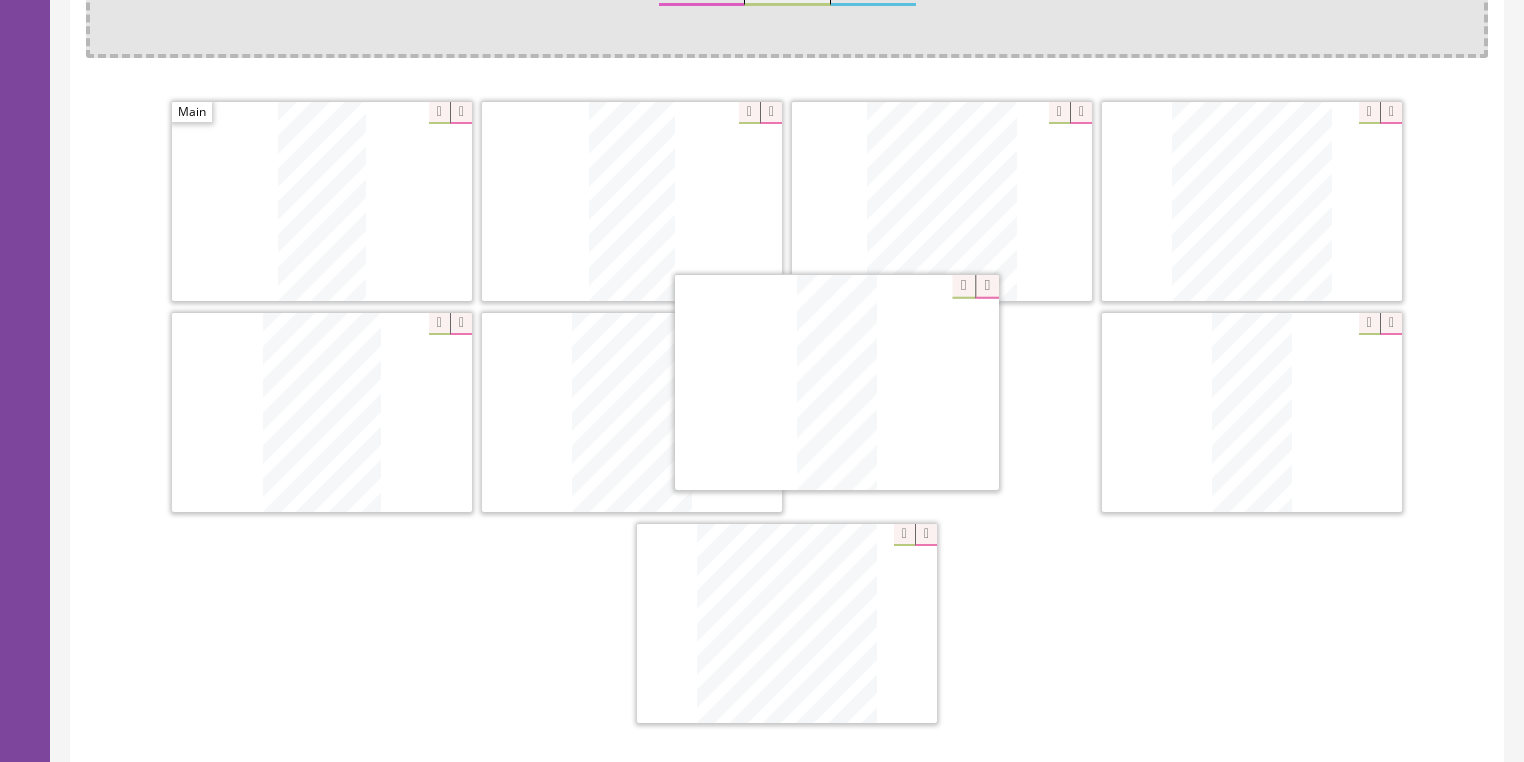 drag, startPoint x: 776, startPoint y: 548, endPoint x: 923, endPoint y: 323, distance: 268.76382 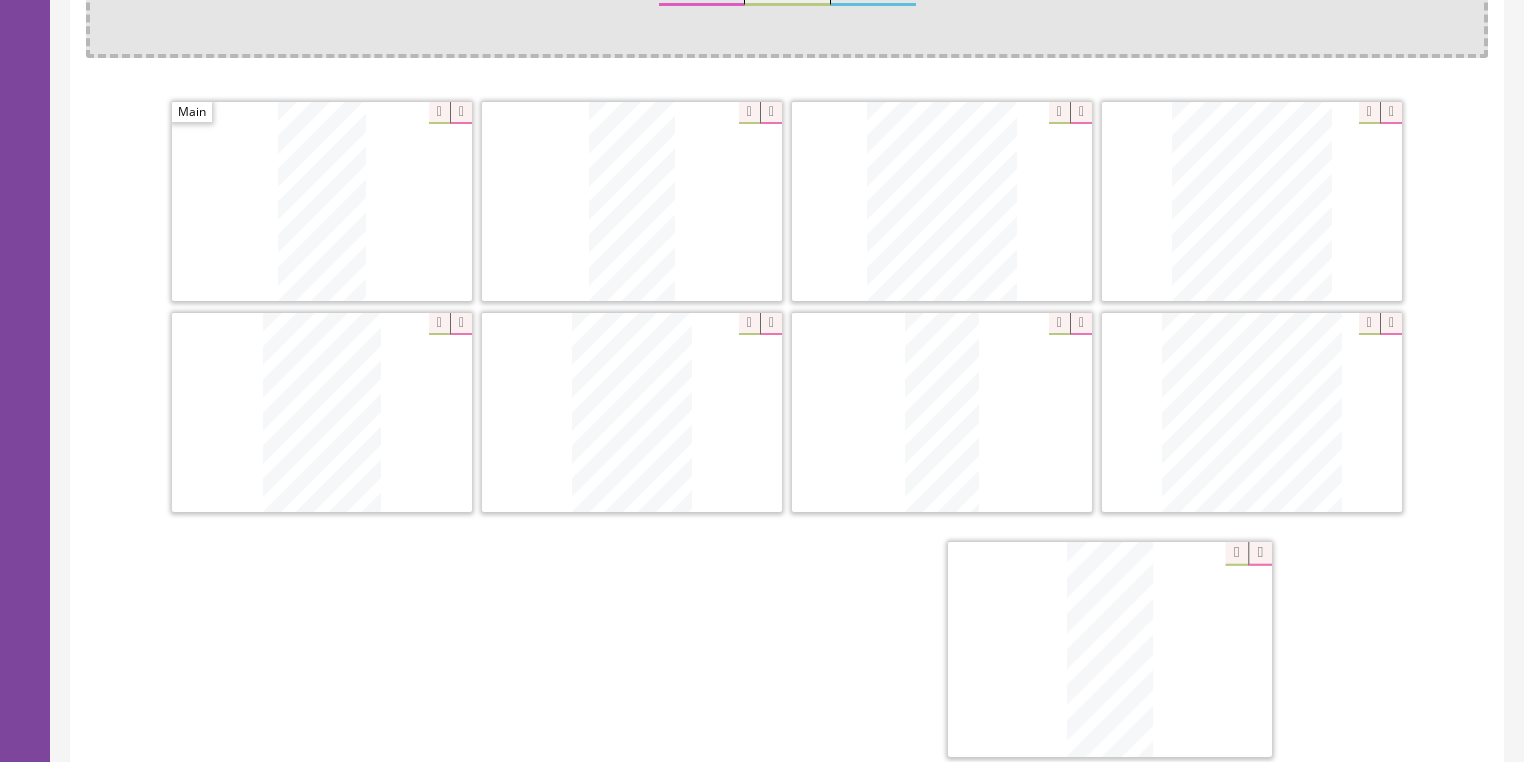 drag, startPoint x: 1235, startPoint y: 376, endPoint x: 1088, endPoint y: 596, distance: 264.59213 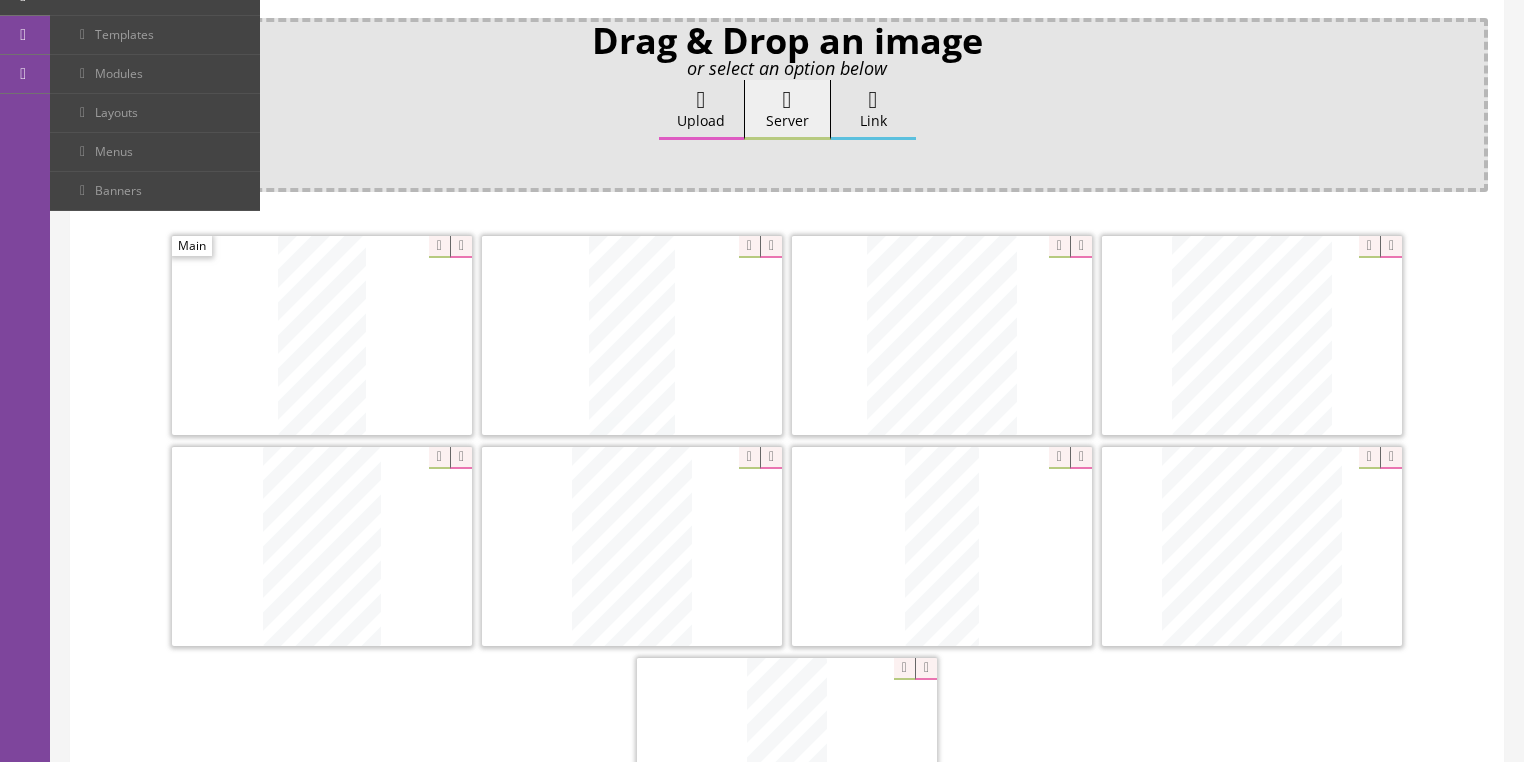 scroll, scrollTop: 80, scrollLeft: 0, axis: vertical 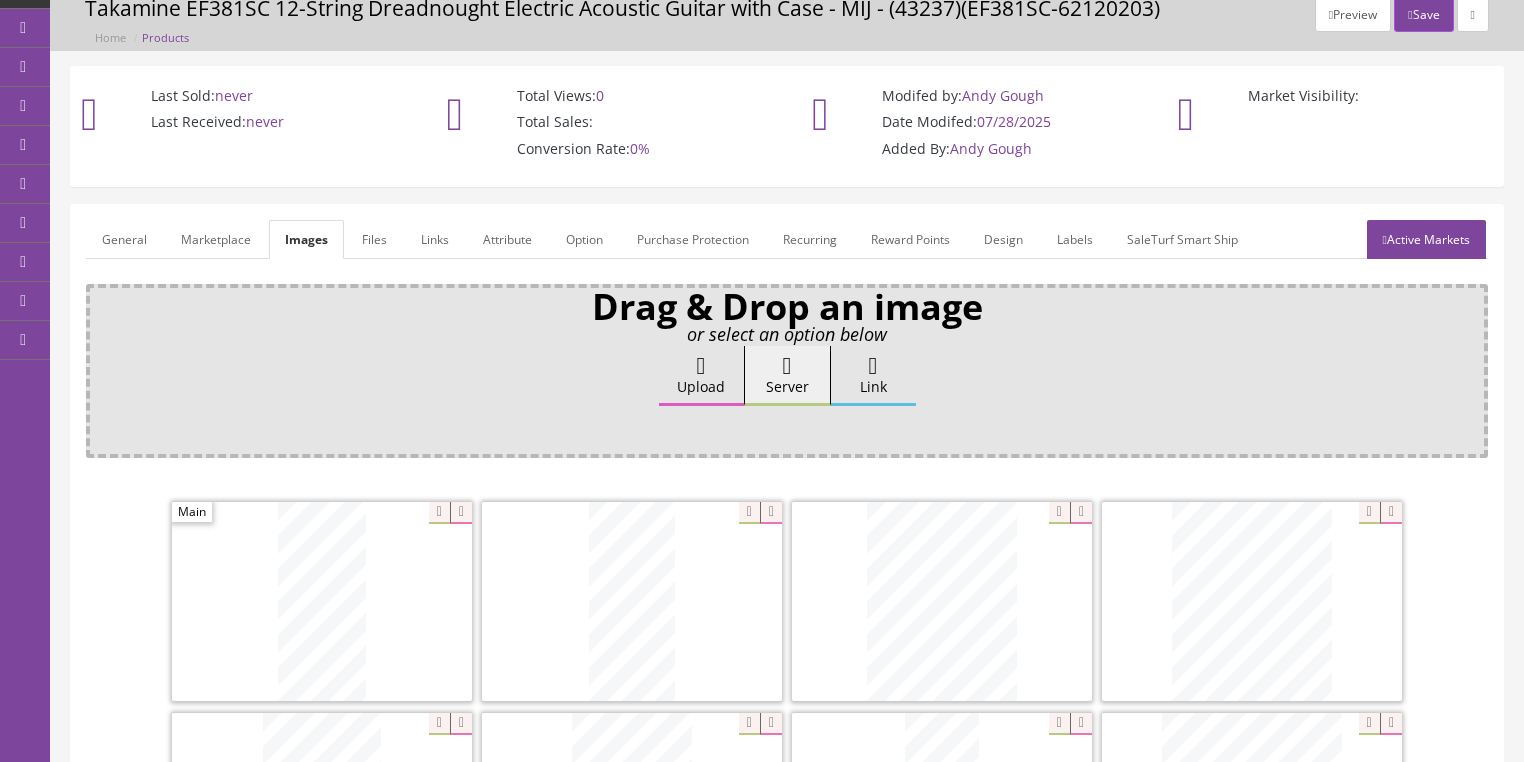 click on "General" at bounding box center (124, 239) 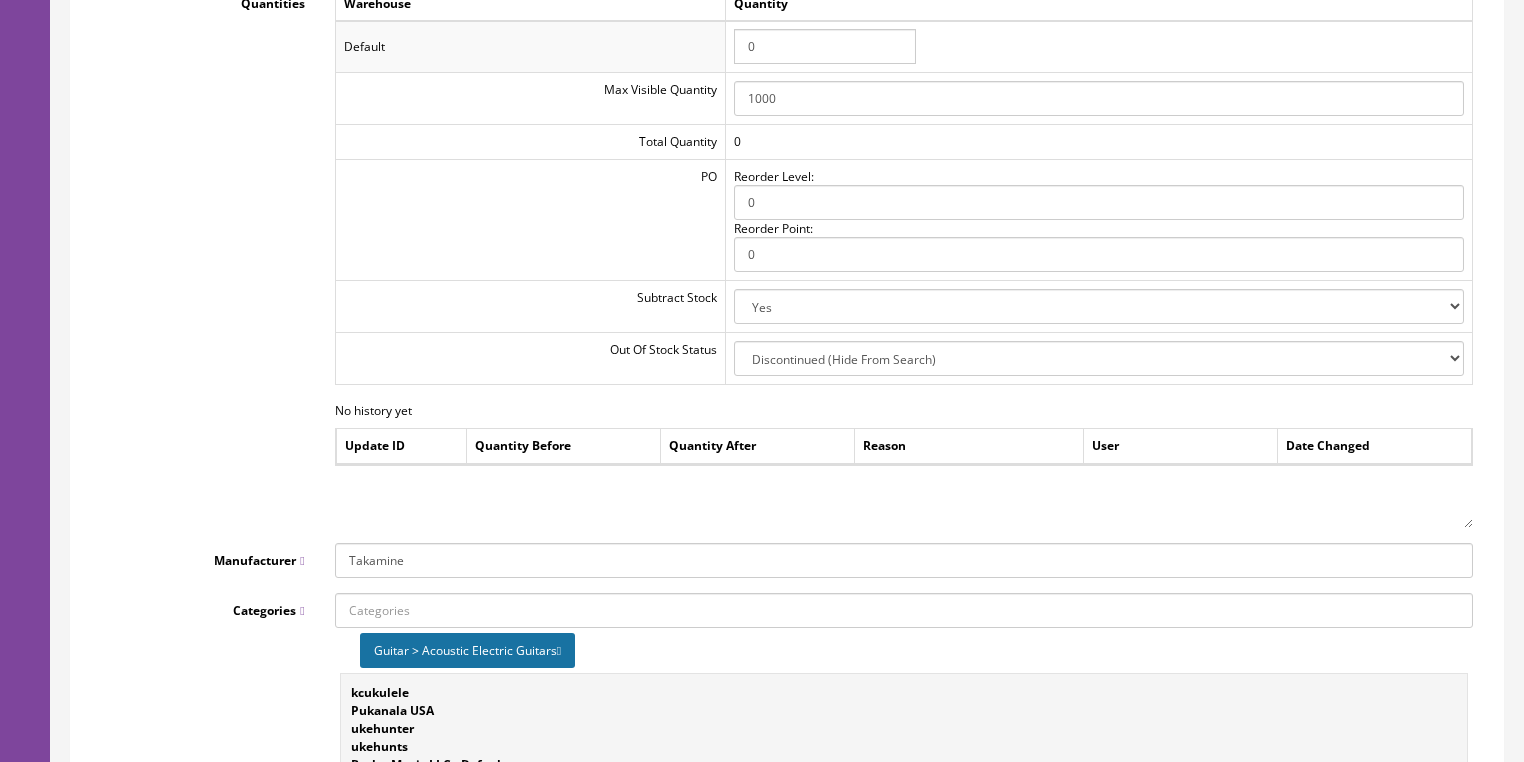 scroll, scrollTop: 2480, scrollLeft: 0, axis: vertical 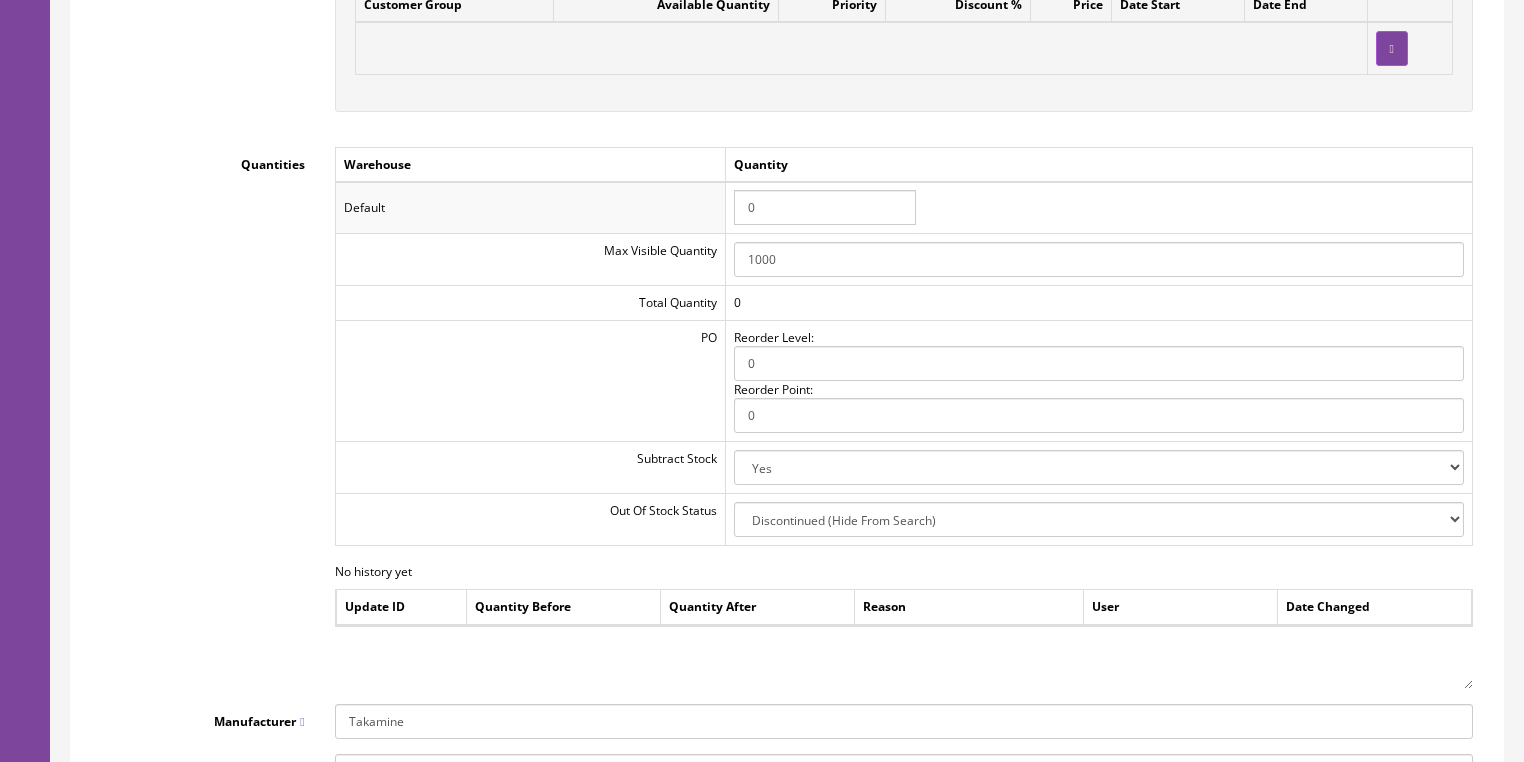 drag, startPoint x: 777, startPoint y: 214, endPoint x: 618, endPoint y: 214, distance: 159 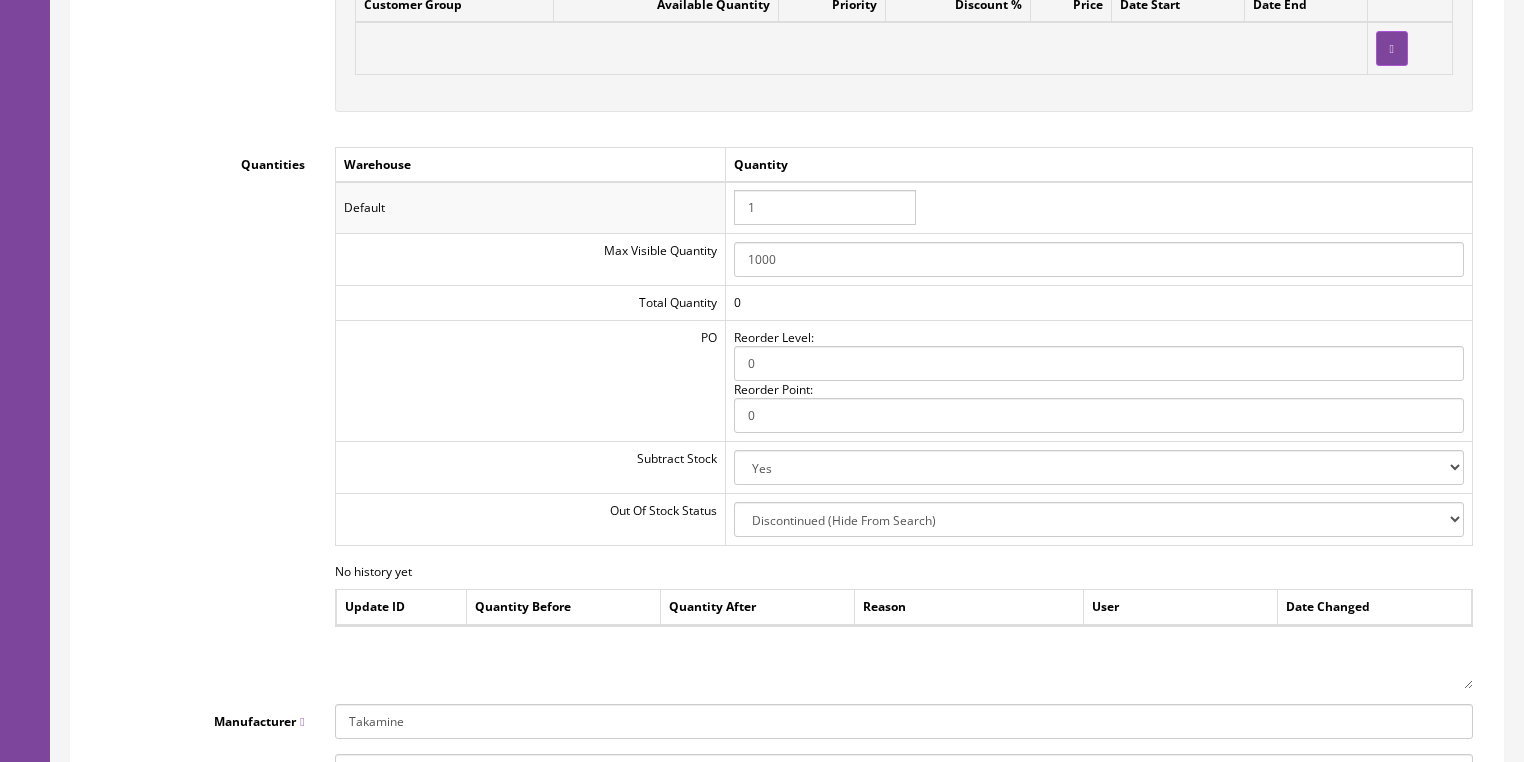 type on "1" 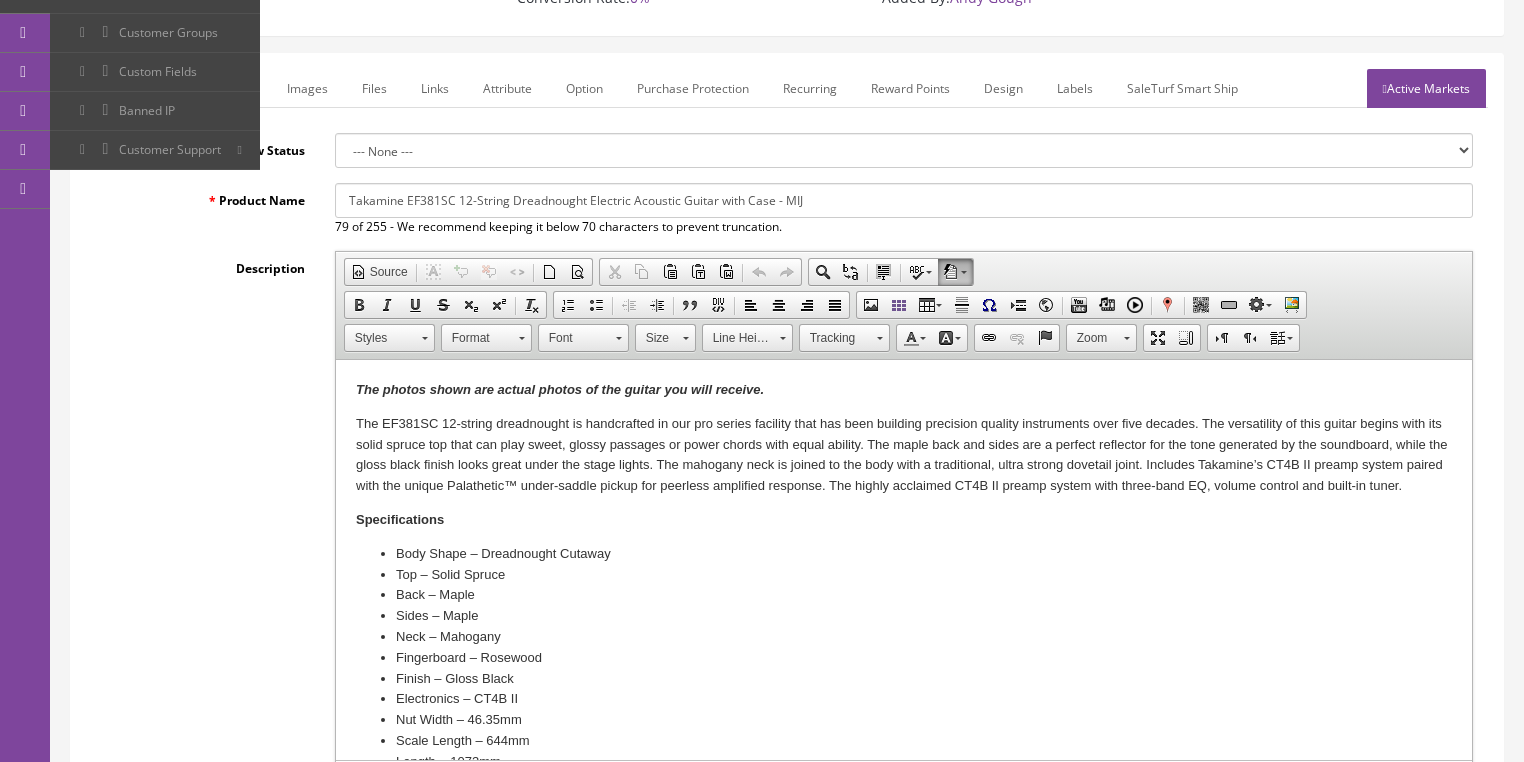 scroll, scrollTop: 80, scrollLeft: 0, axis: vertical 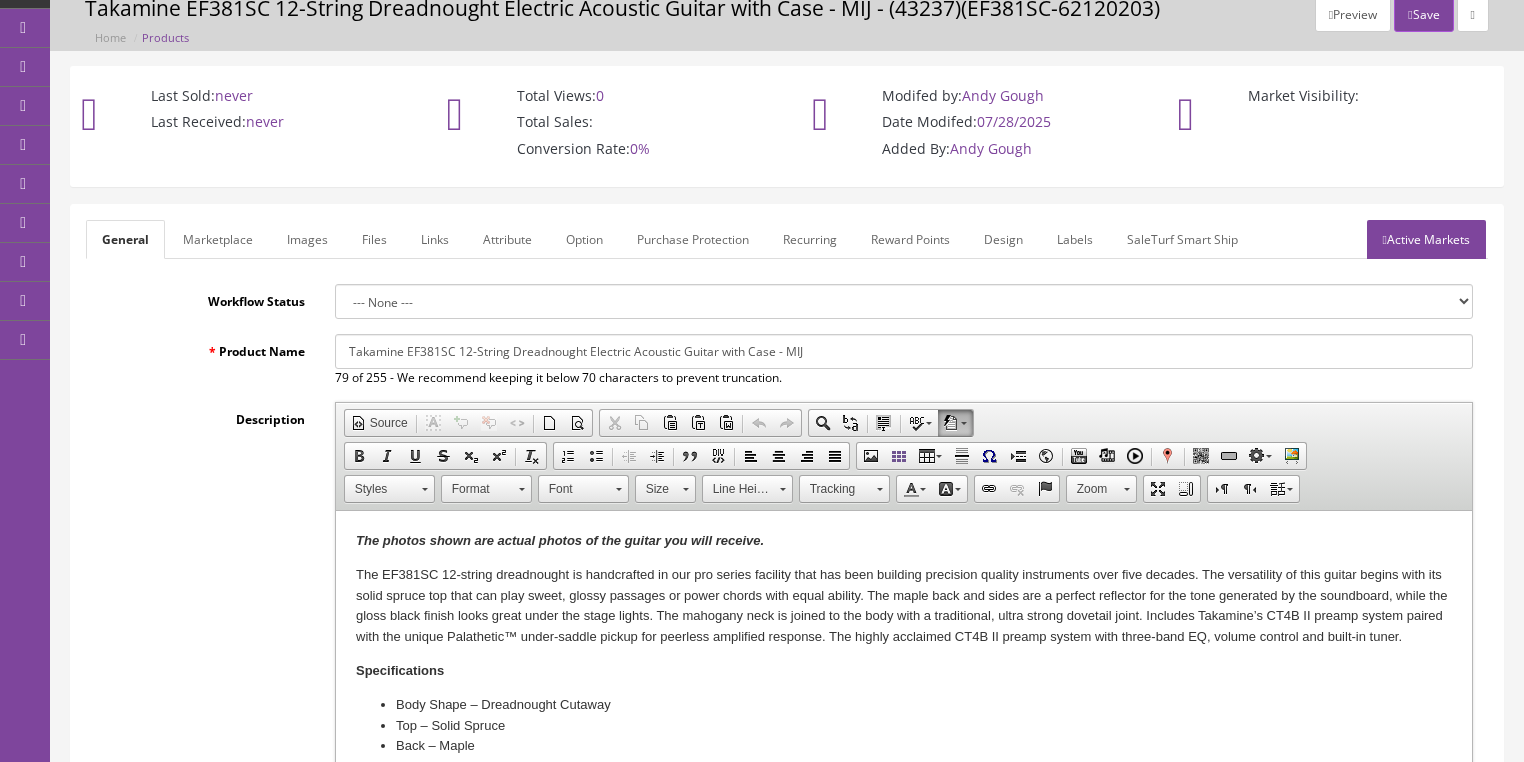 drag, startPoint x: 1411, startPoint y: 244, endPoint x: 1430, endPoint y: 148, distance: 97.862144 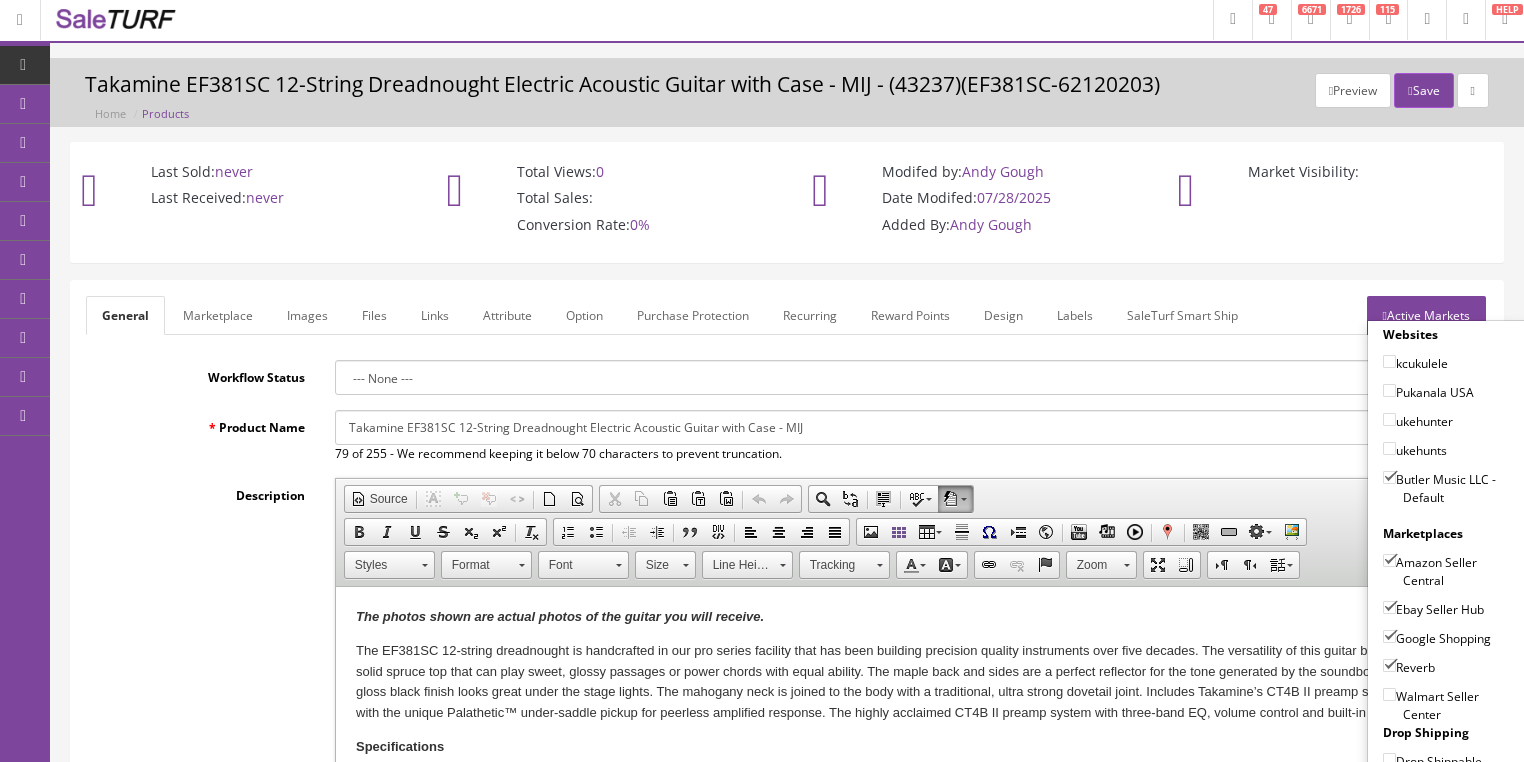 scroll, scrollTop: 0, scrollLeft: 0, axis: both 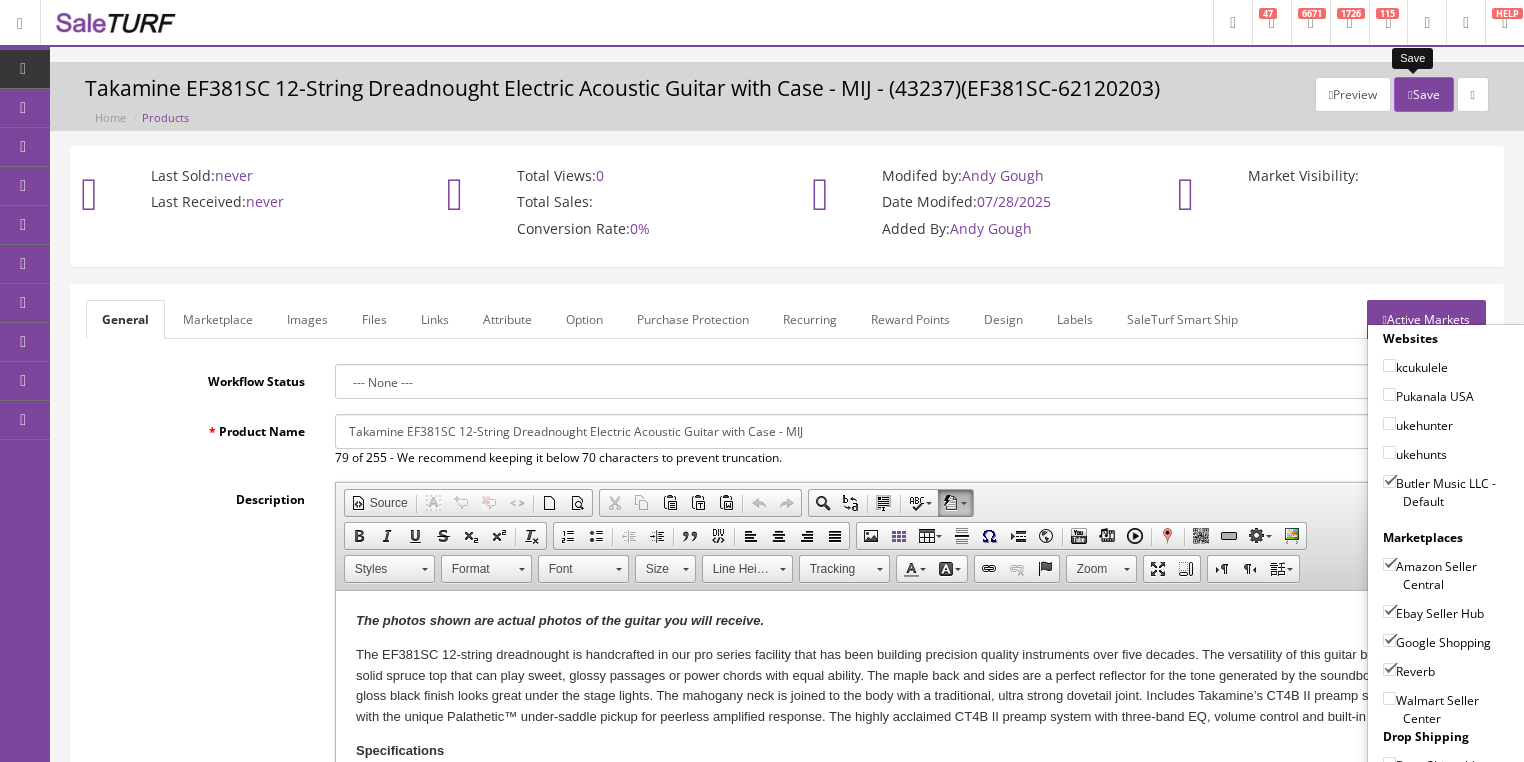 click on "Save" at bounding box center [1423, 94] 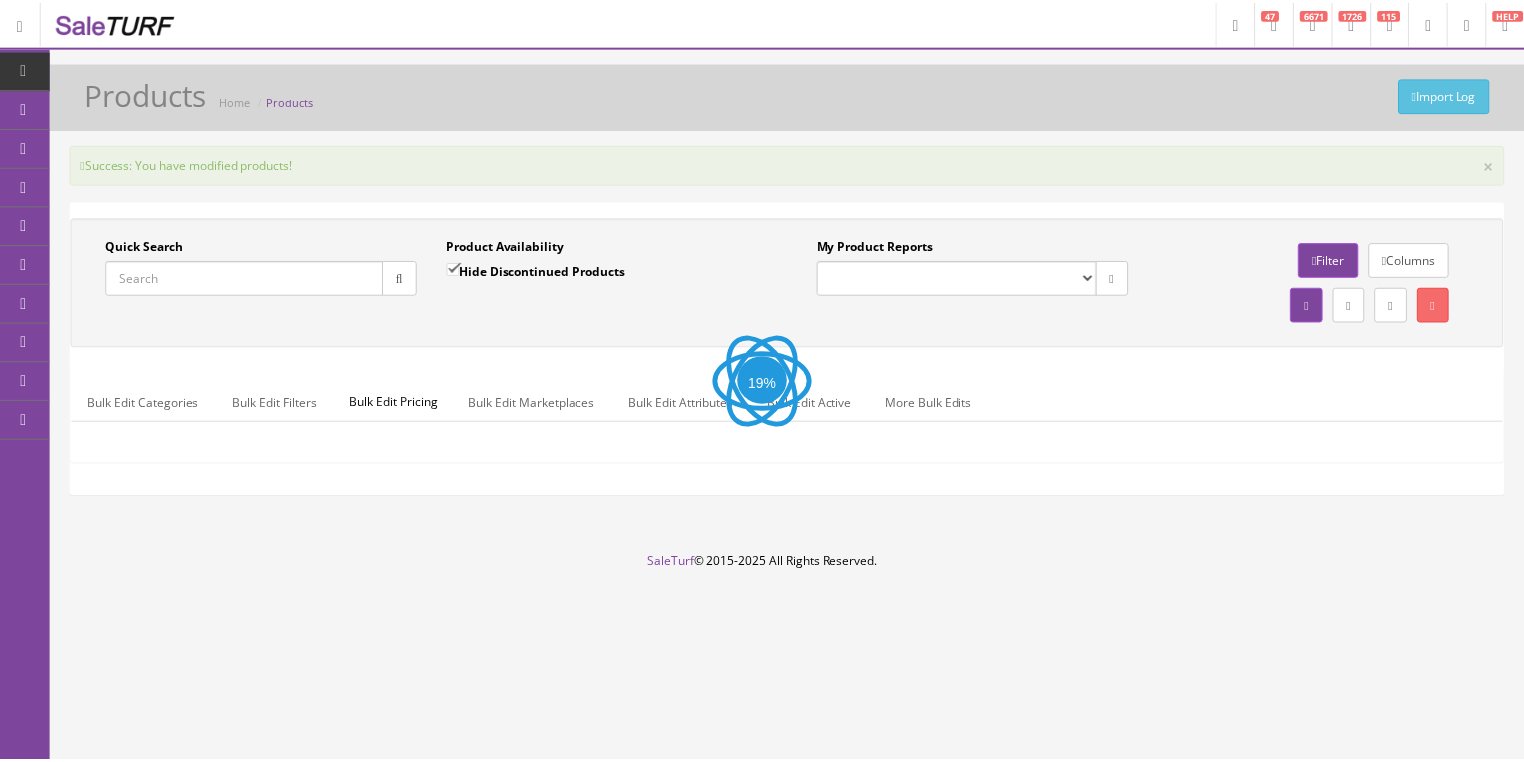 scroll, scrollTop: 0, scrollLeft: 0, axis: both 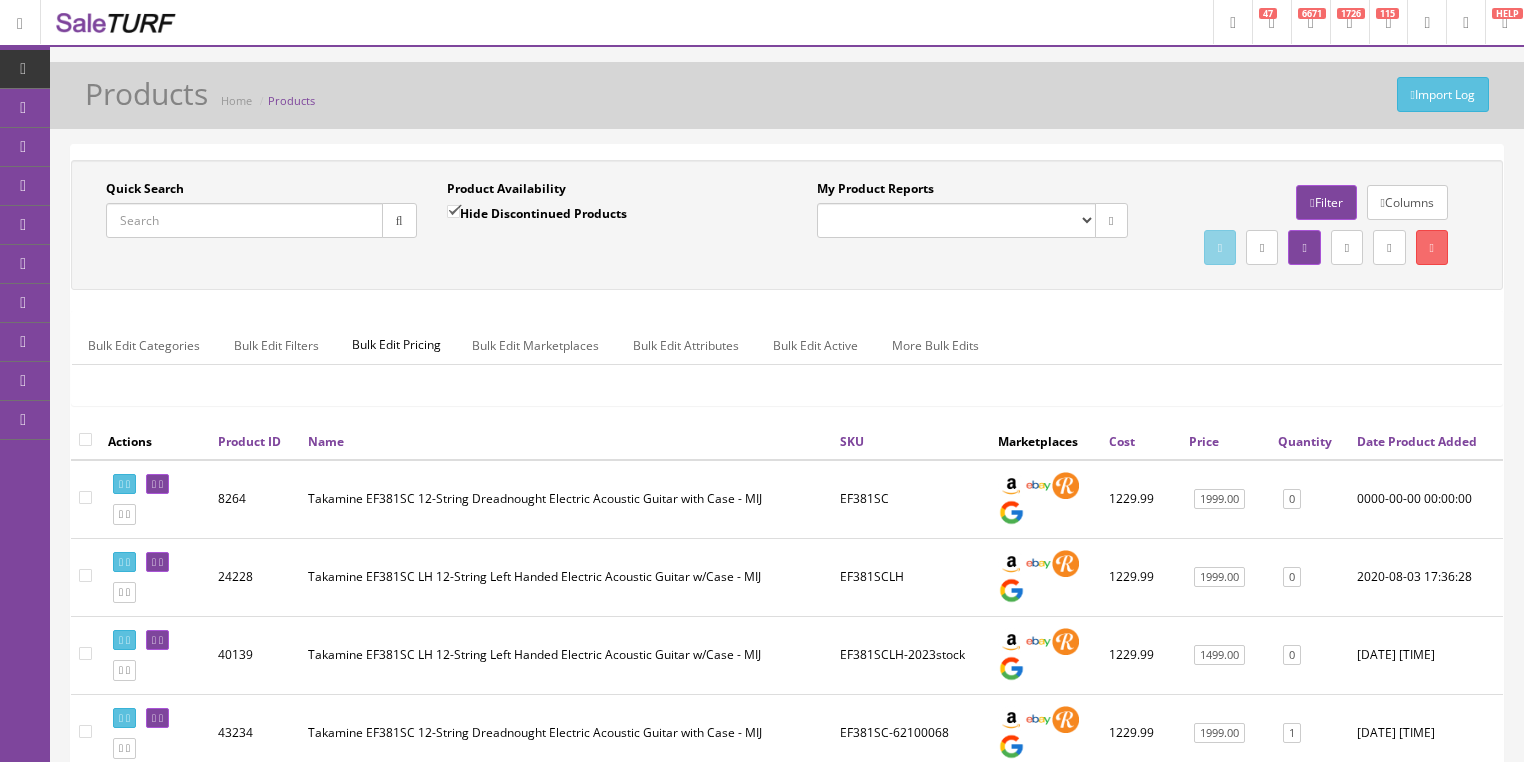 click on "Quick Search" at bounding box center (244, 220) 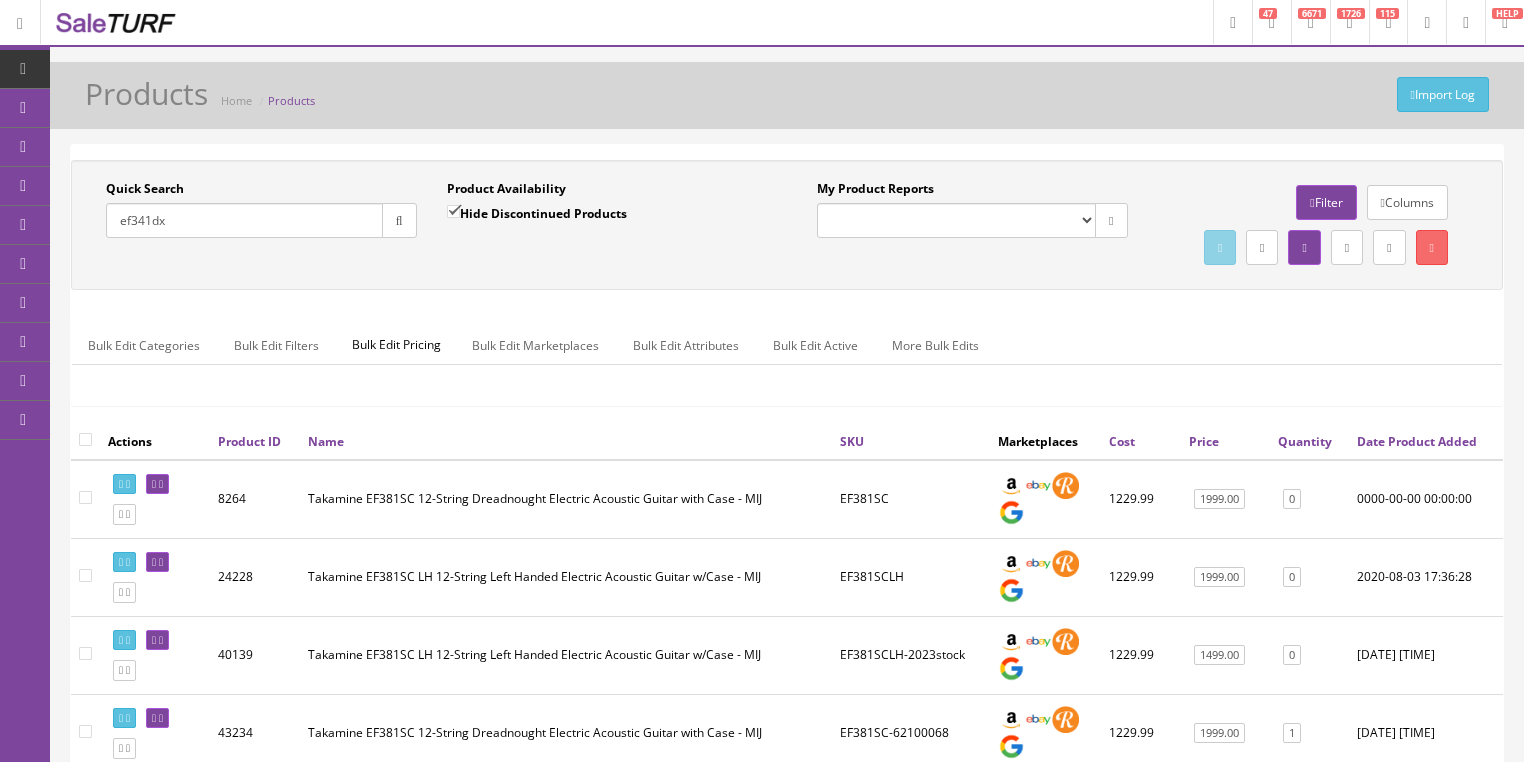 type on "ef341dx" 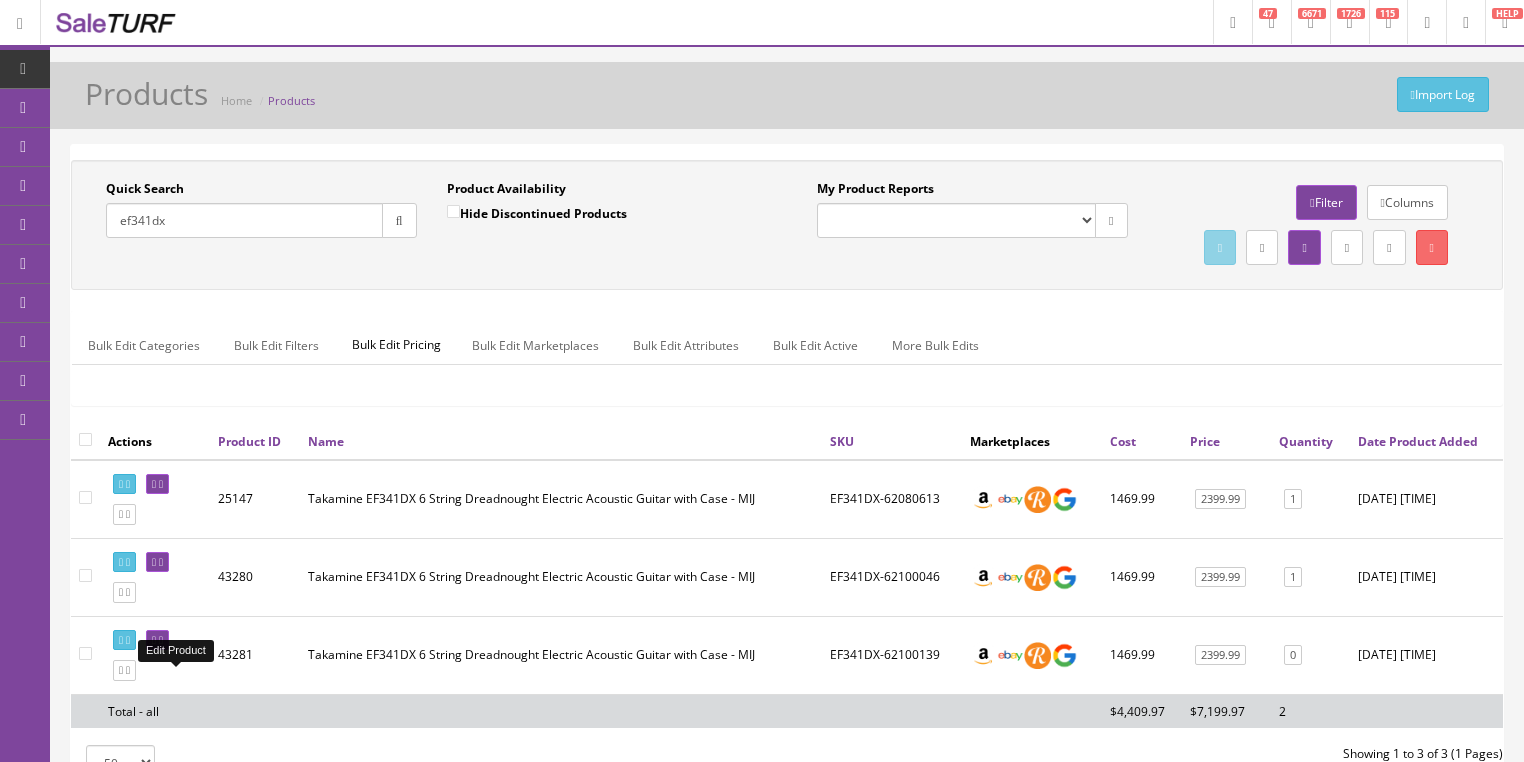 click at bounding box center [161, 640] 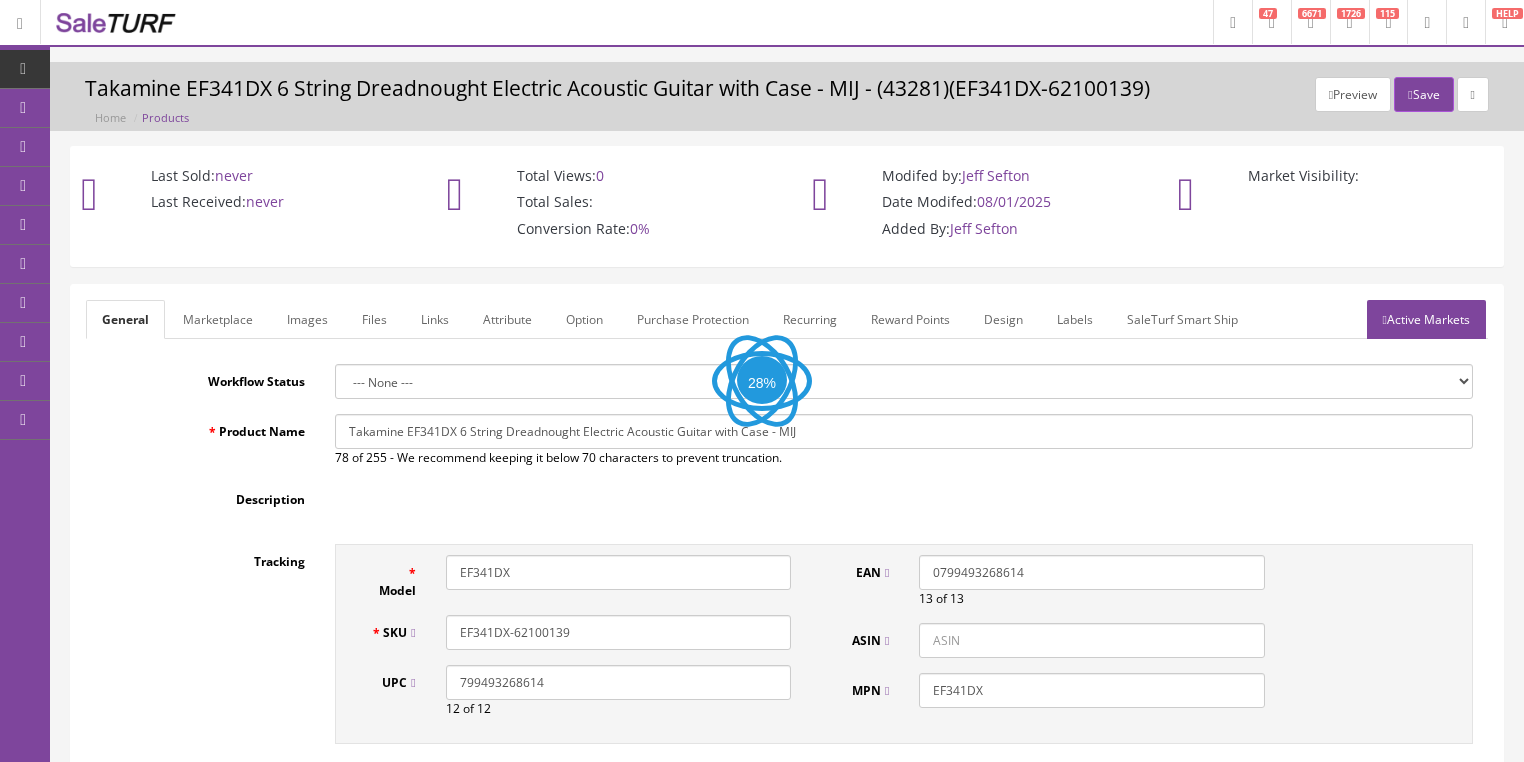 scroll, scrollTop: 0, scrollLeft: 0, axis: both 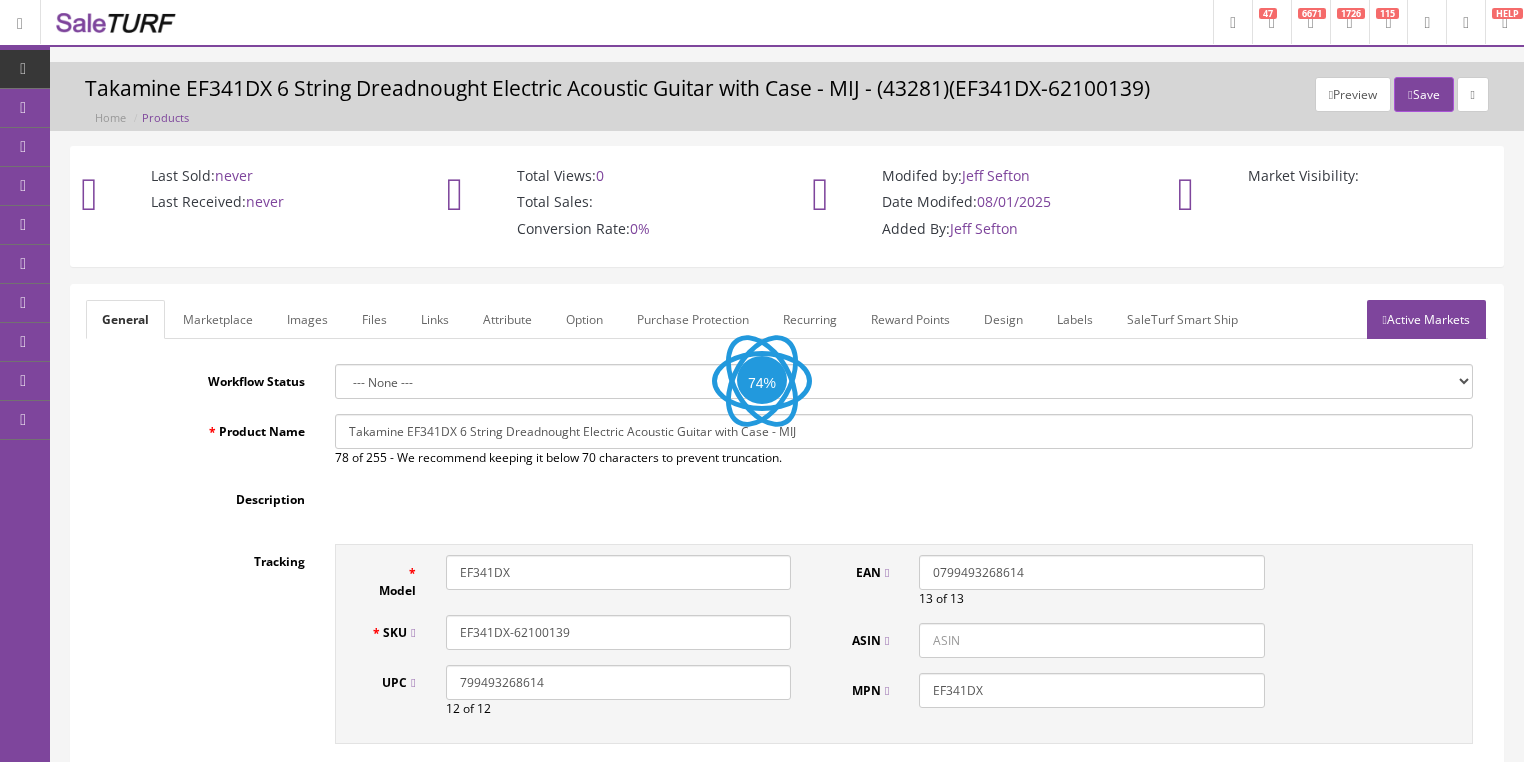 click on "Images" at bounding box center (307, 319) 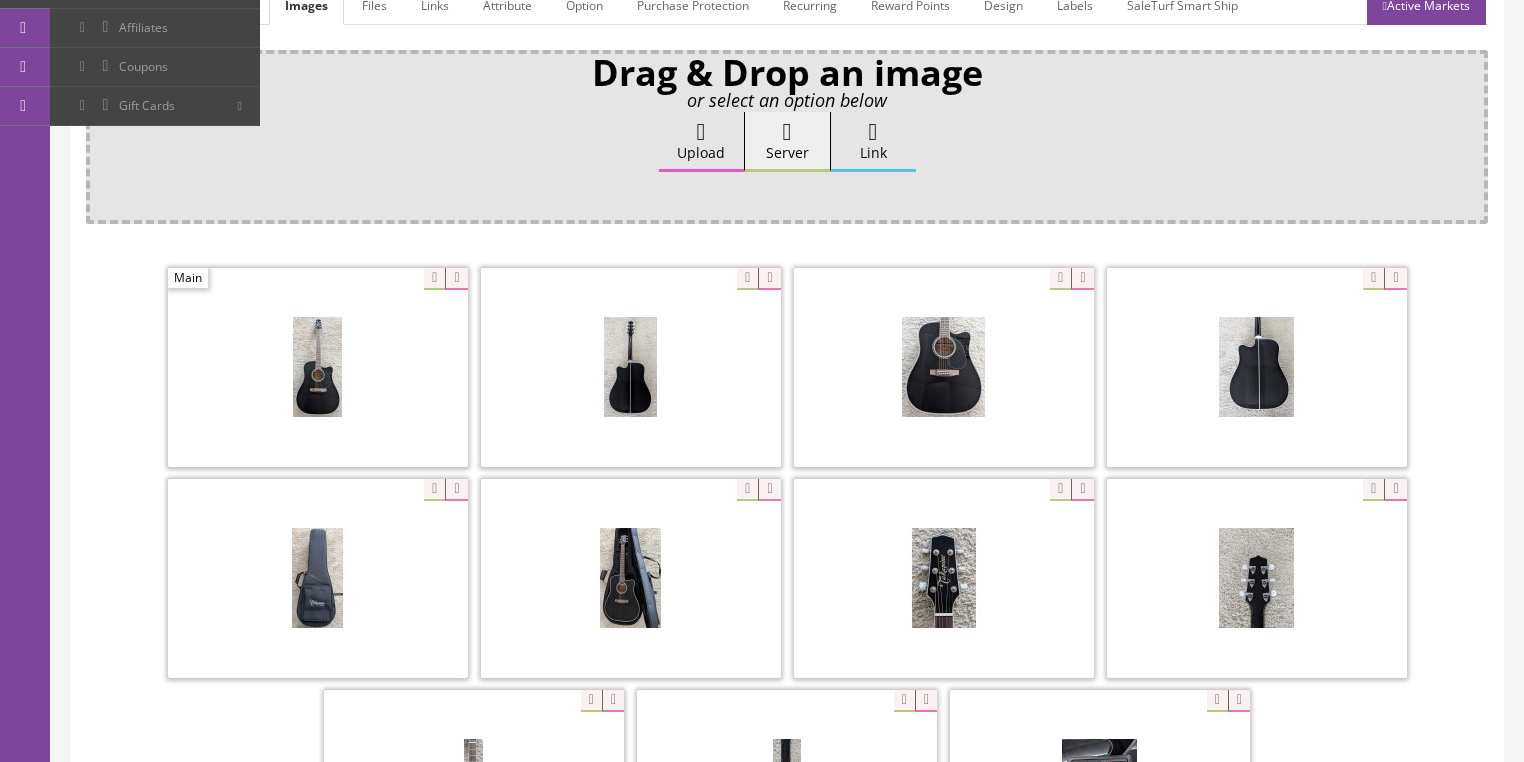 scroll, scrollTop: 320, scrollLeft: 0, axis: vertical 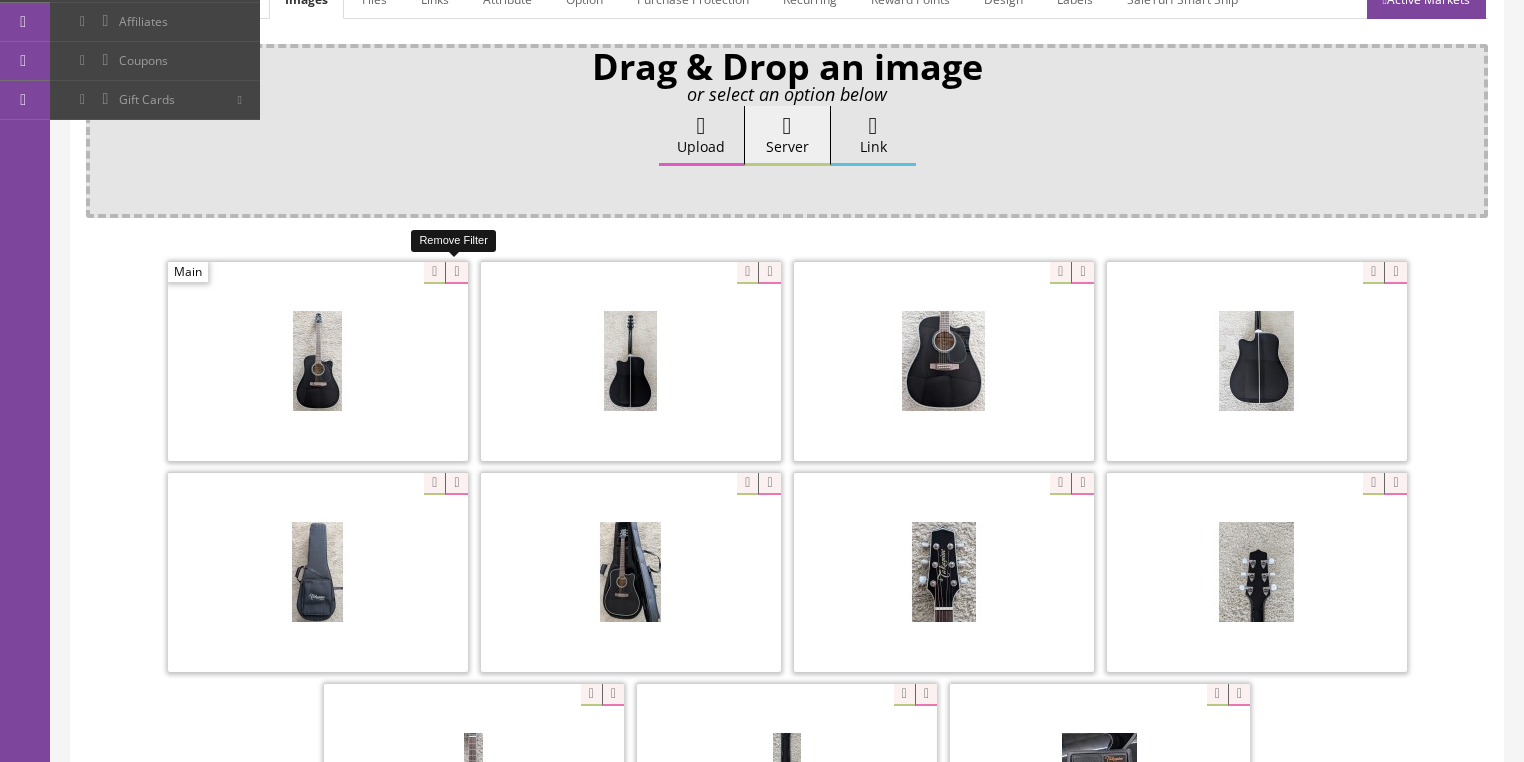click at bounding box center (456, 273) 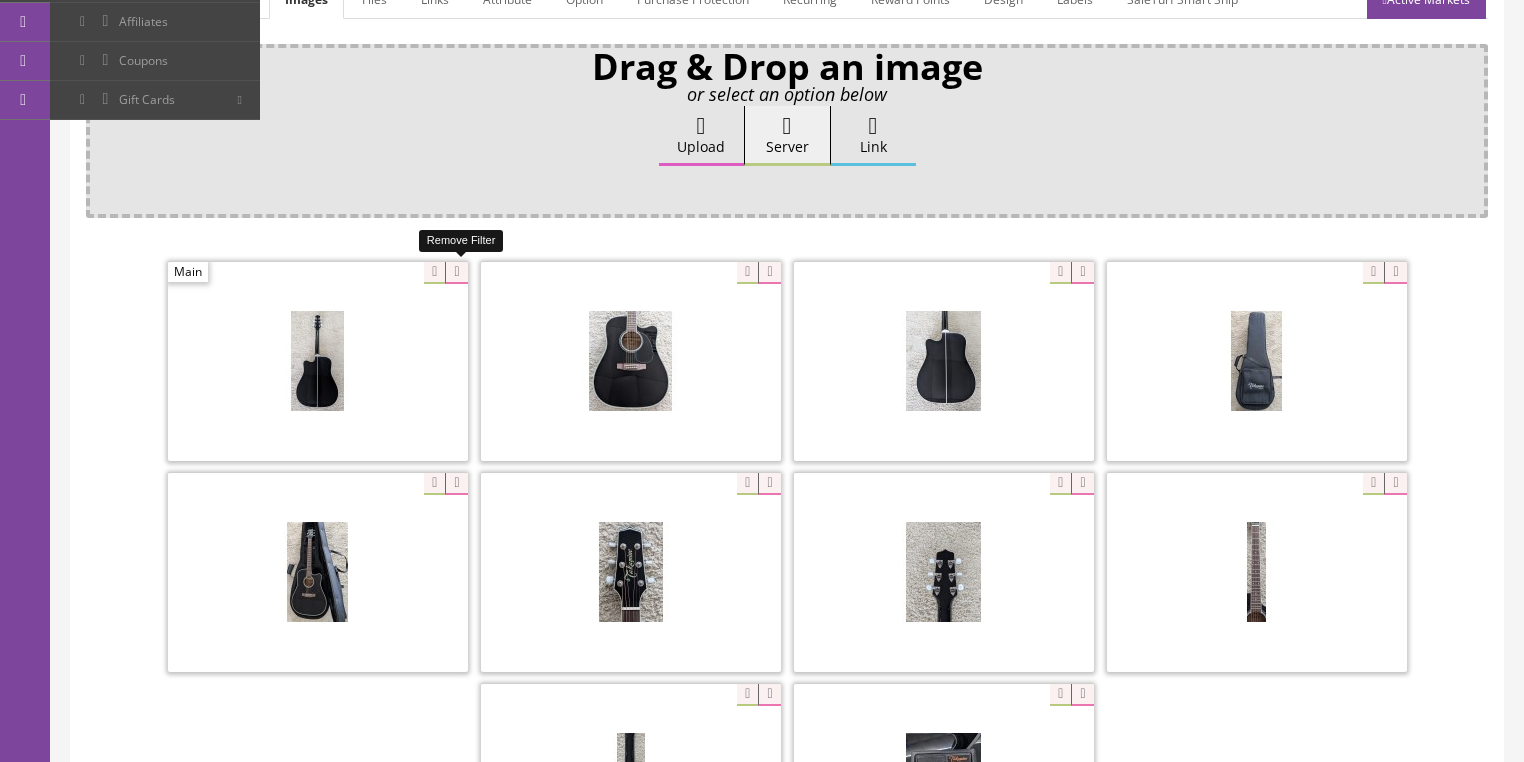 click at bounding box center [456, 273] 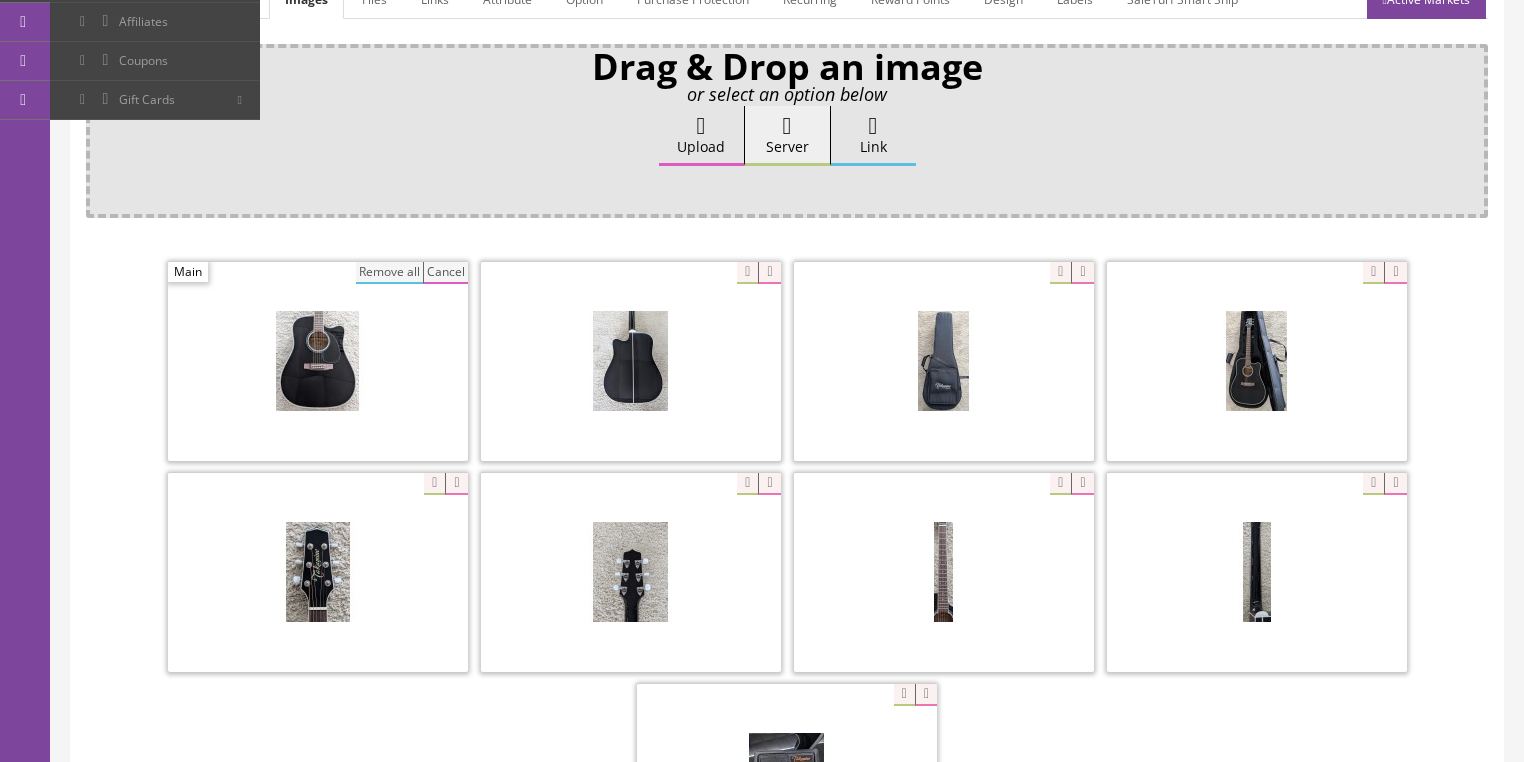 click on "Remove all" at bounding box center [389, 273] 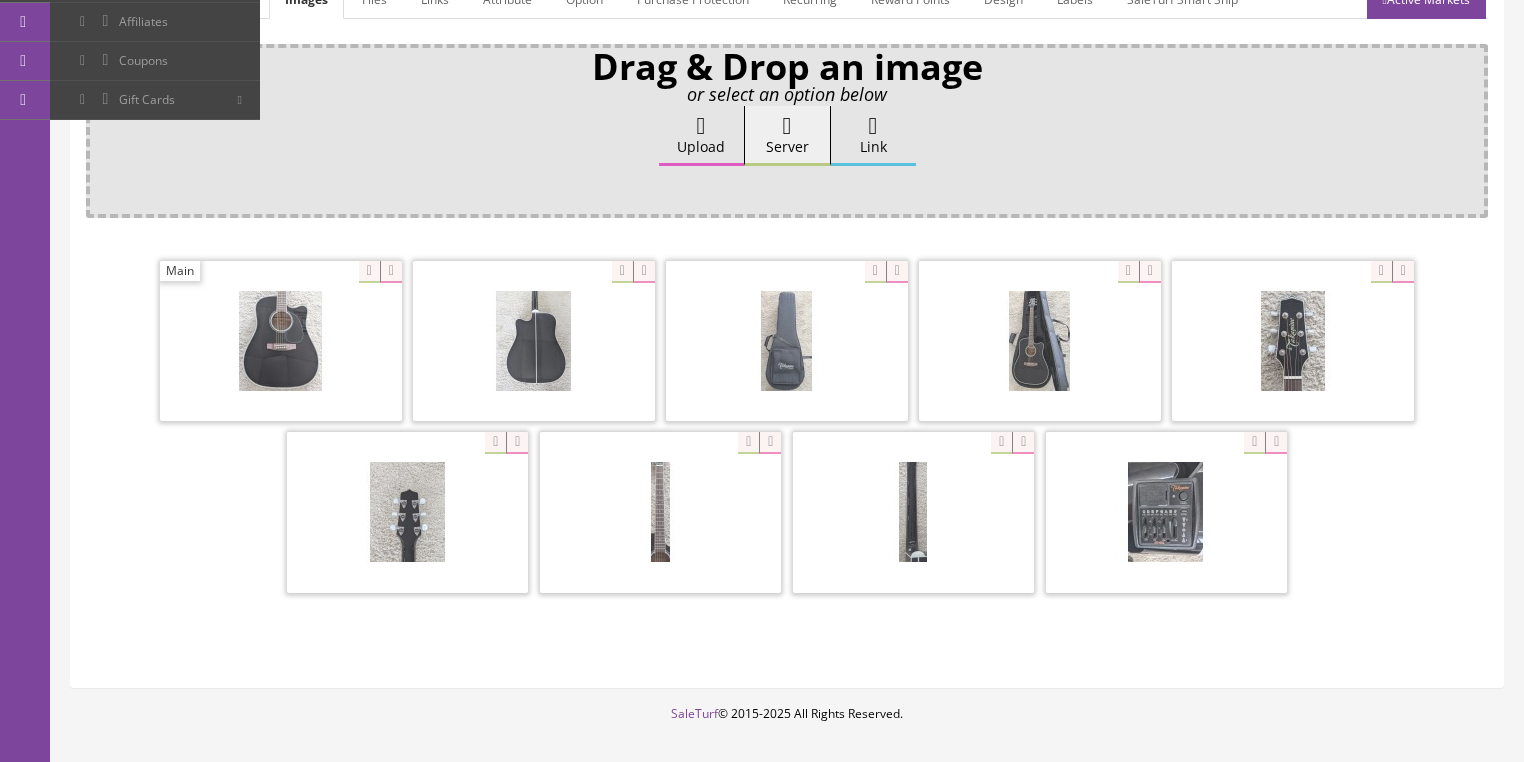 scroll, scrollTop: 308, scrollLeft: 0, axis: vertical 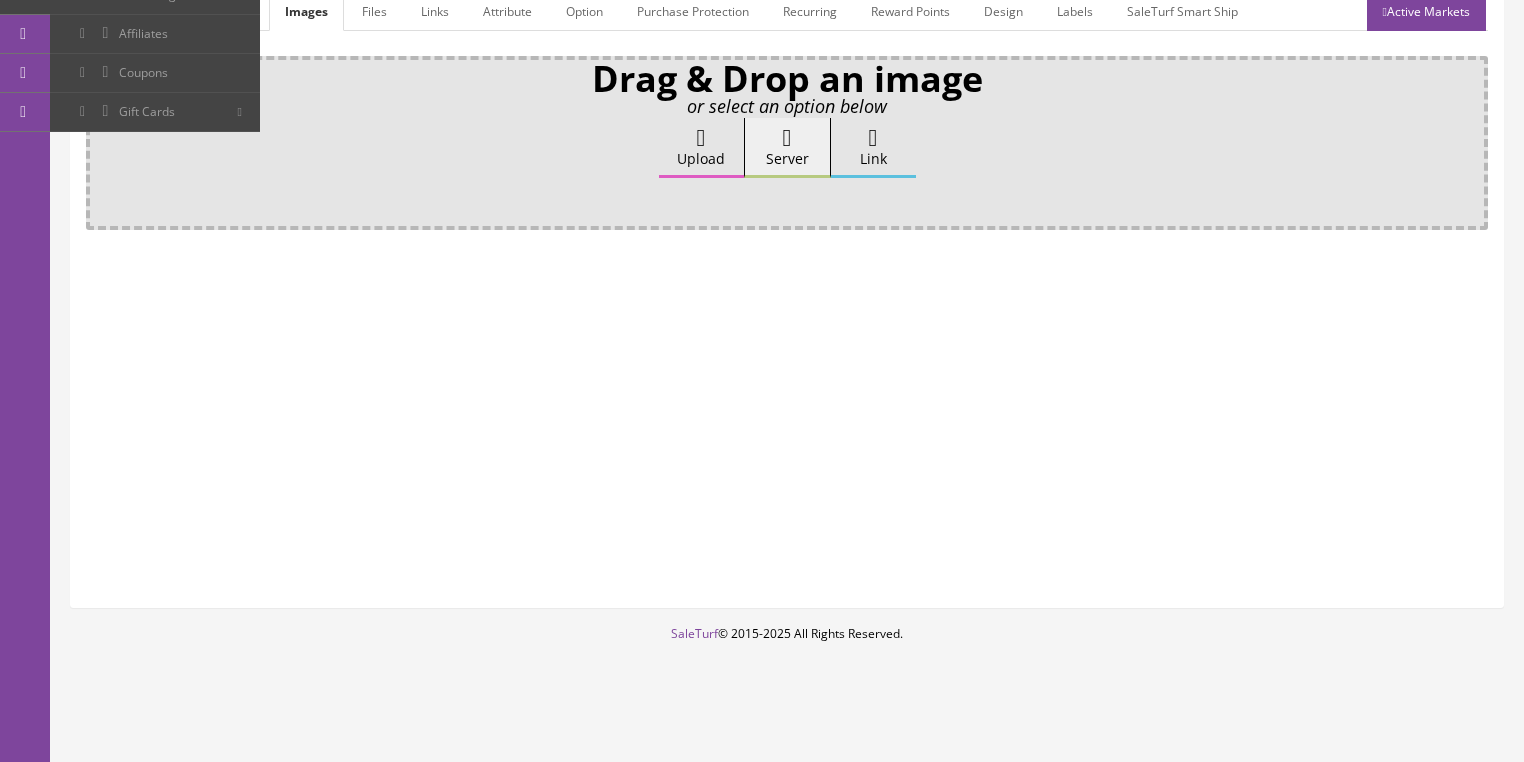 click at bounding box center (701, 138) 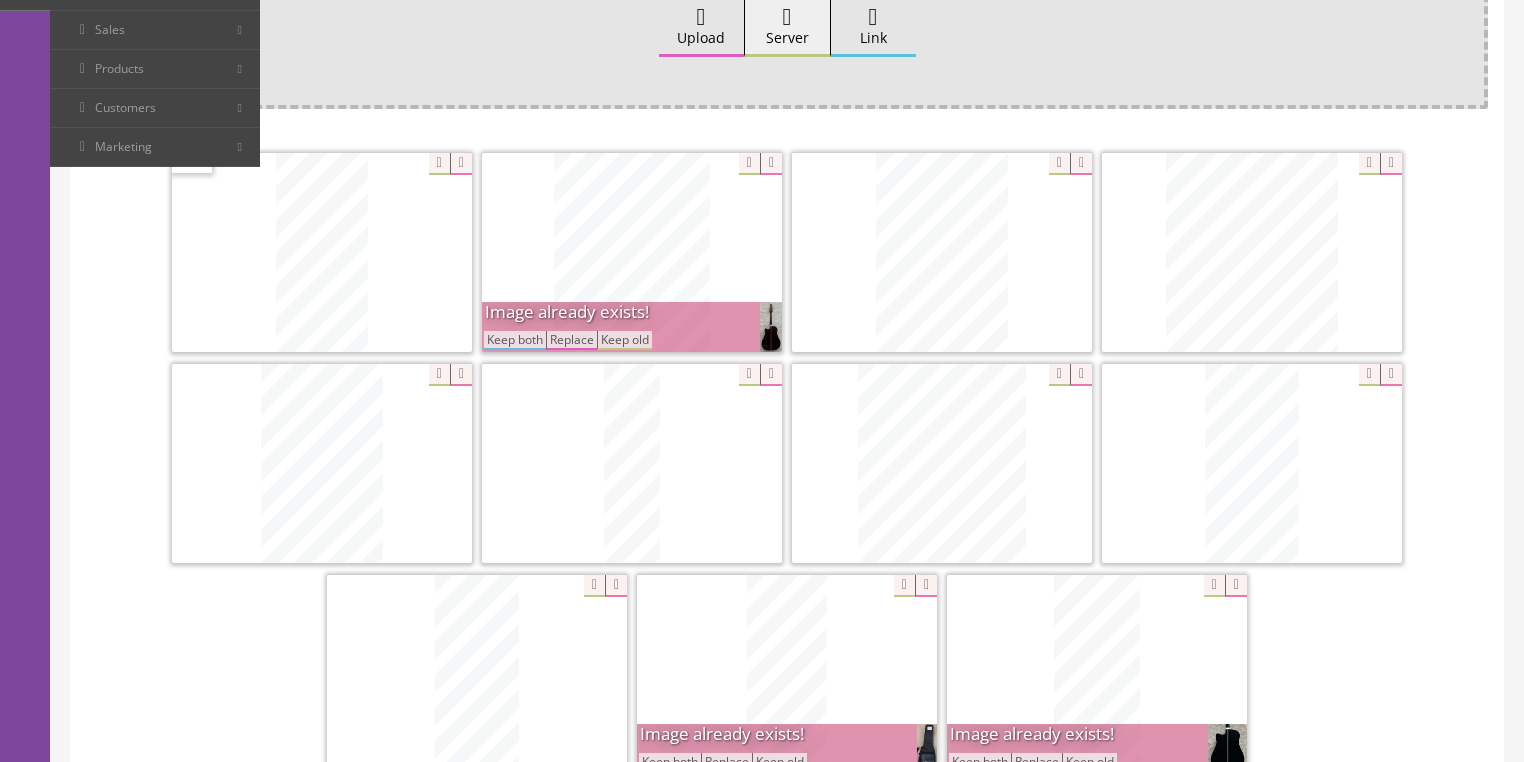 scroll, scrollTop: 480, scrollLeft: 0, axis: vertical 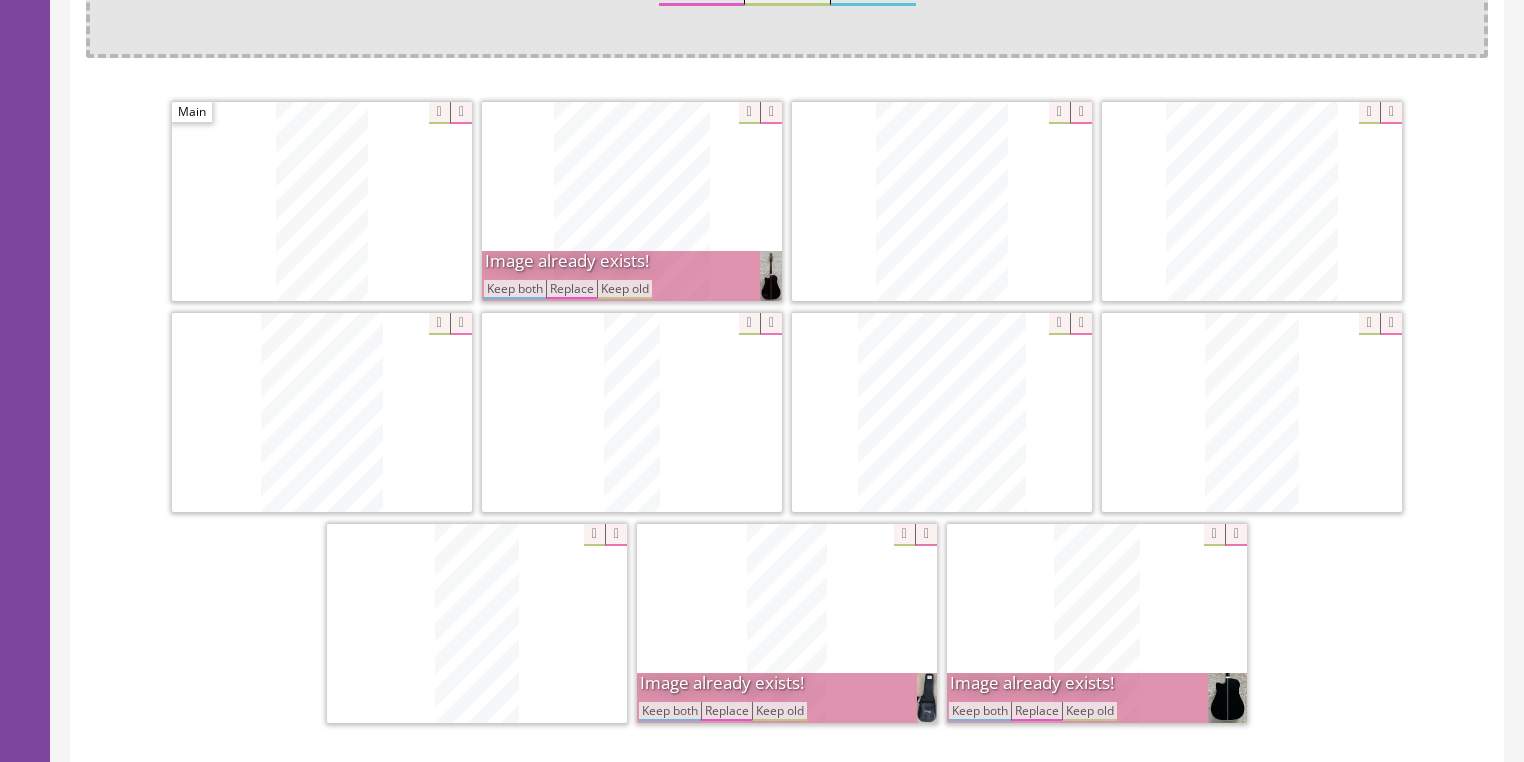 click on "Keep both" at bounding box center (515, 289) 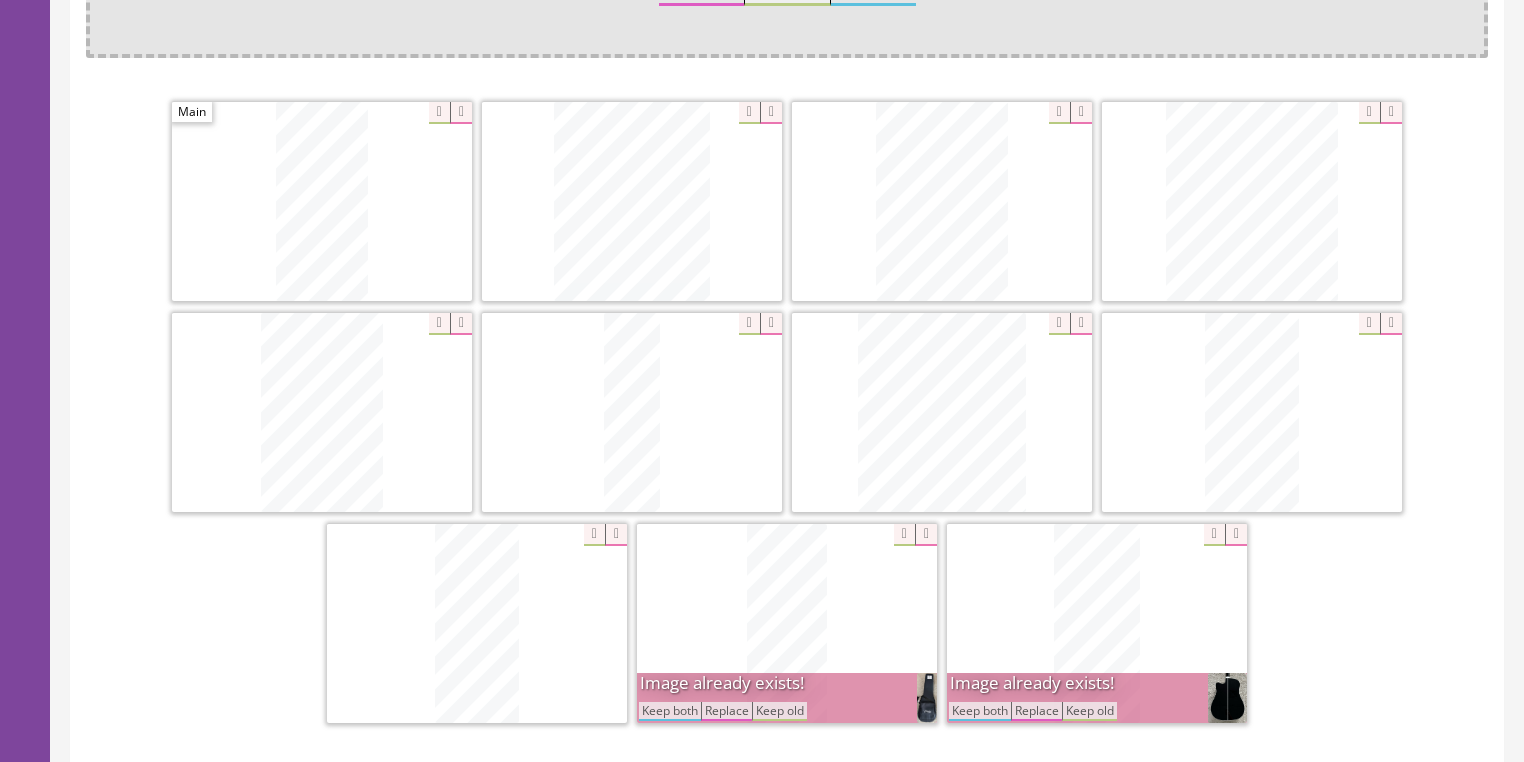 click at bounding box center [926, 535] 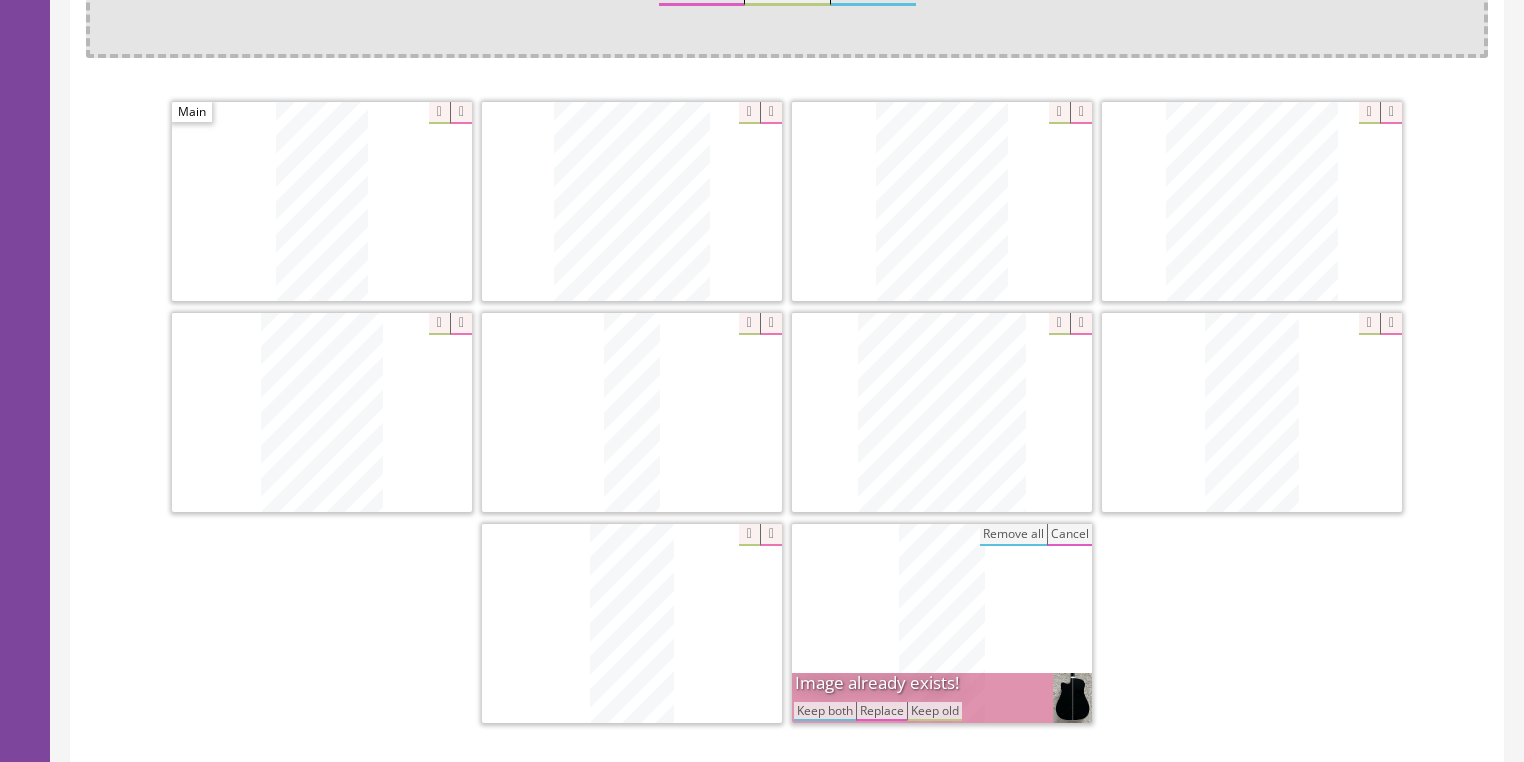 click on "Keep both" at bounding box center (825, 711) 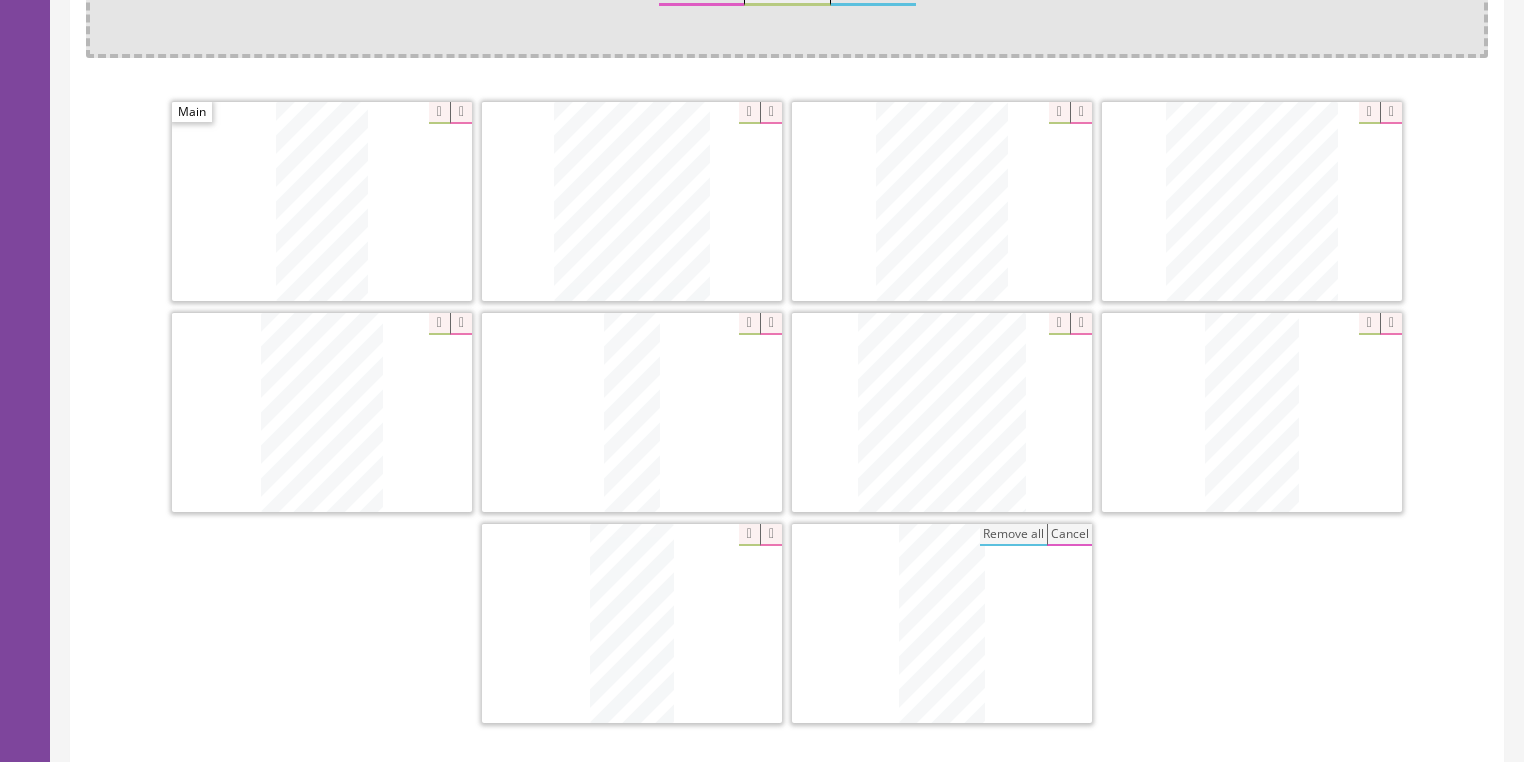 click on "Cancel" at bounding box center [1069, 535] 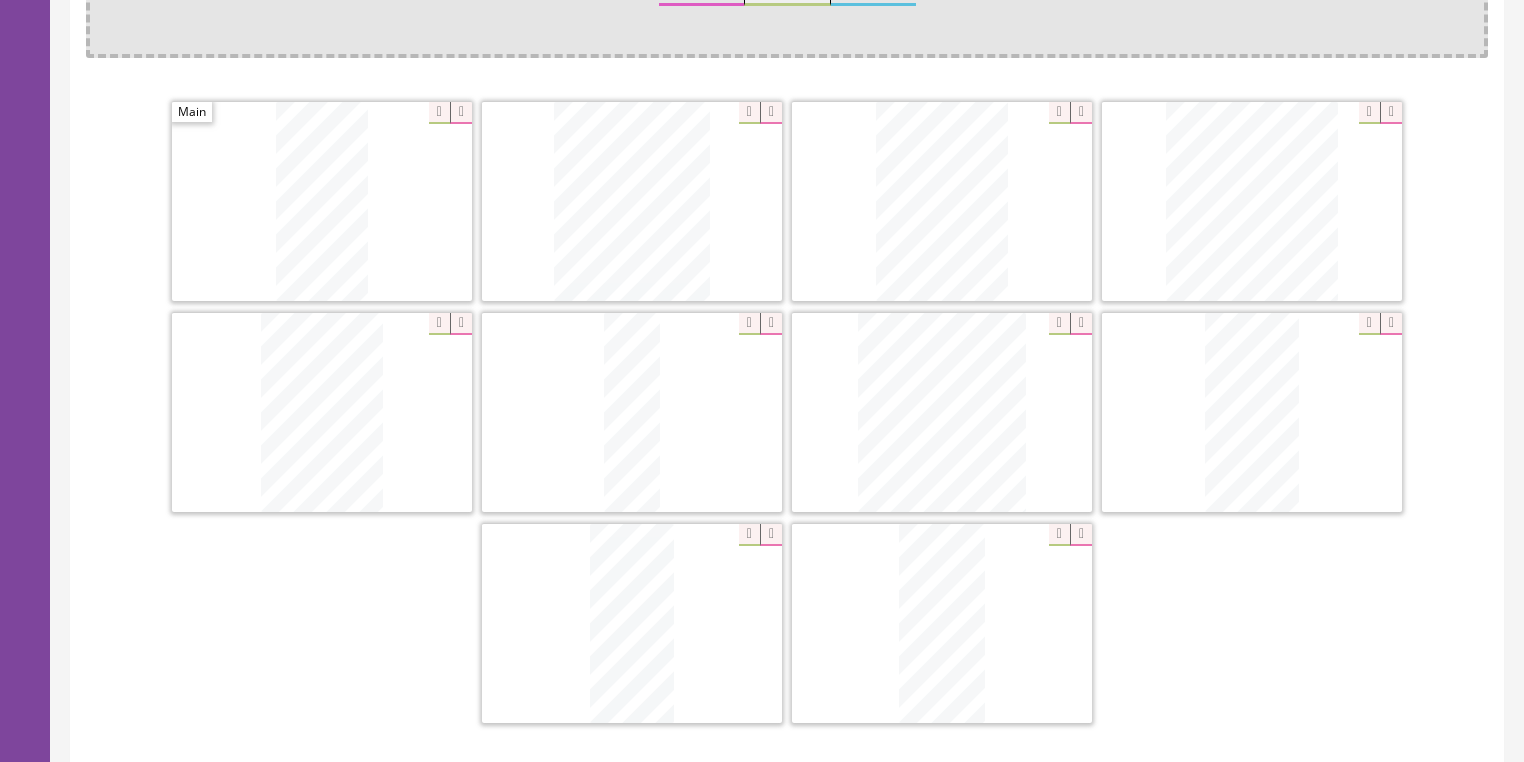 click at bounding box center [1081, 535] 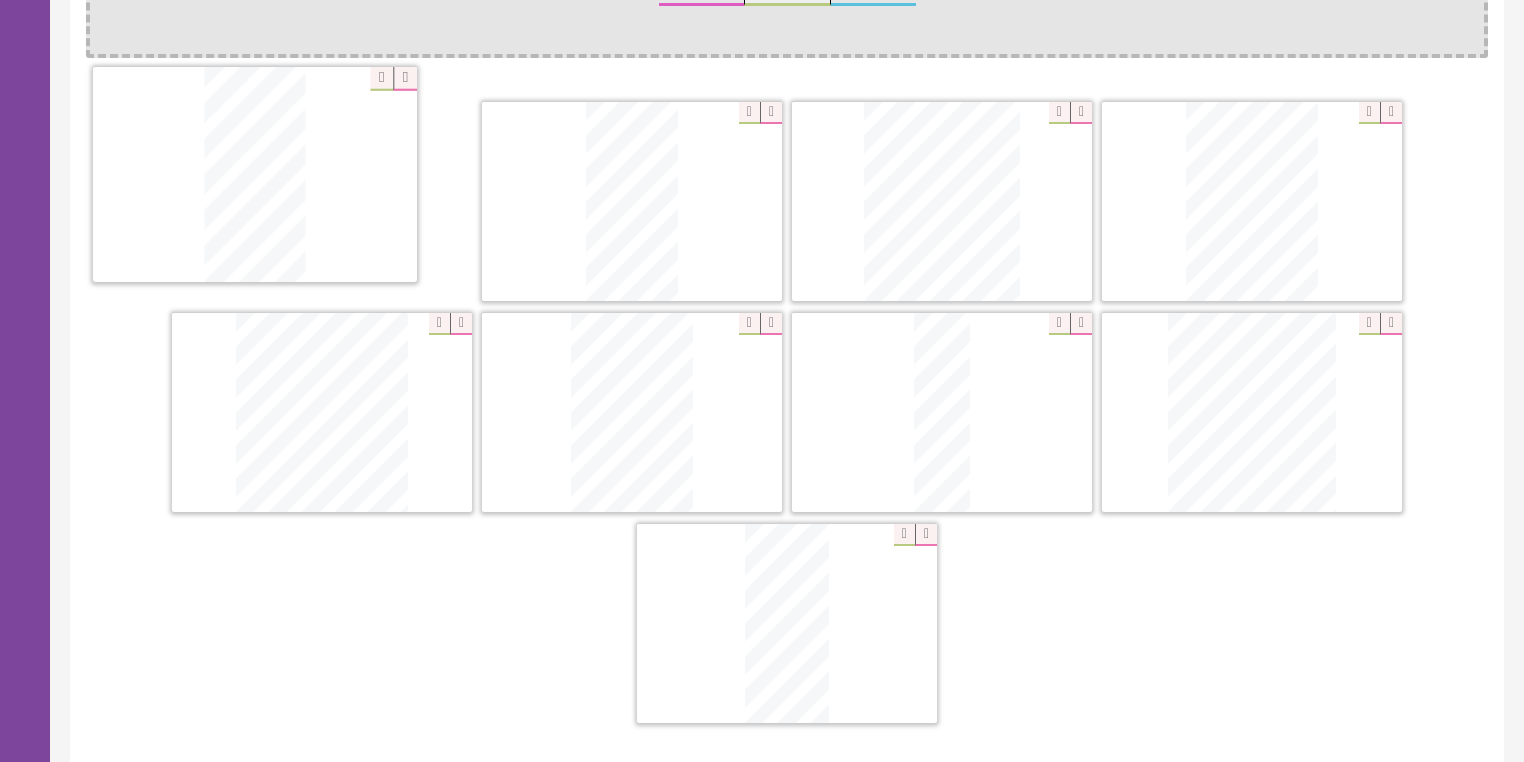 drag, startPoint x: 1242, startPoint y: 430, endPoint x: 281, endPoint y: 224, distance: 982.8311 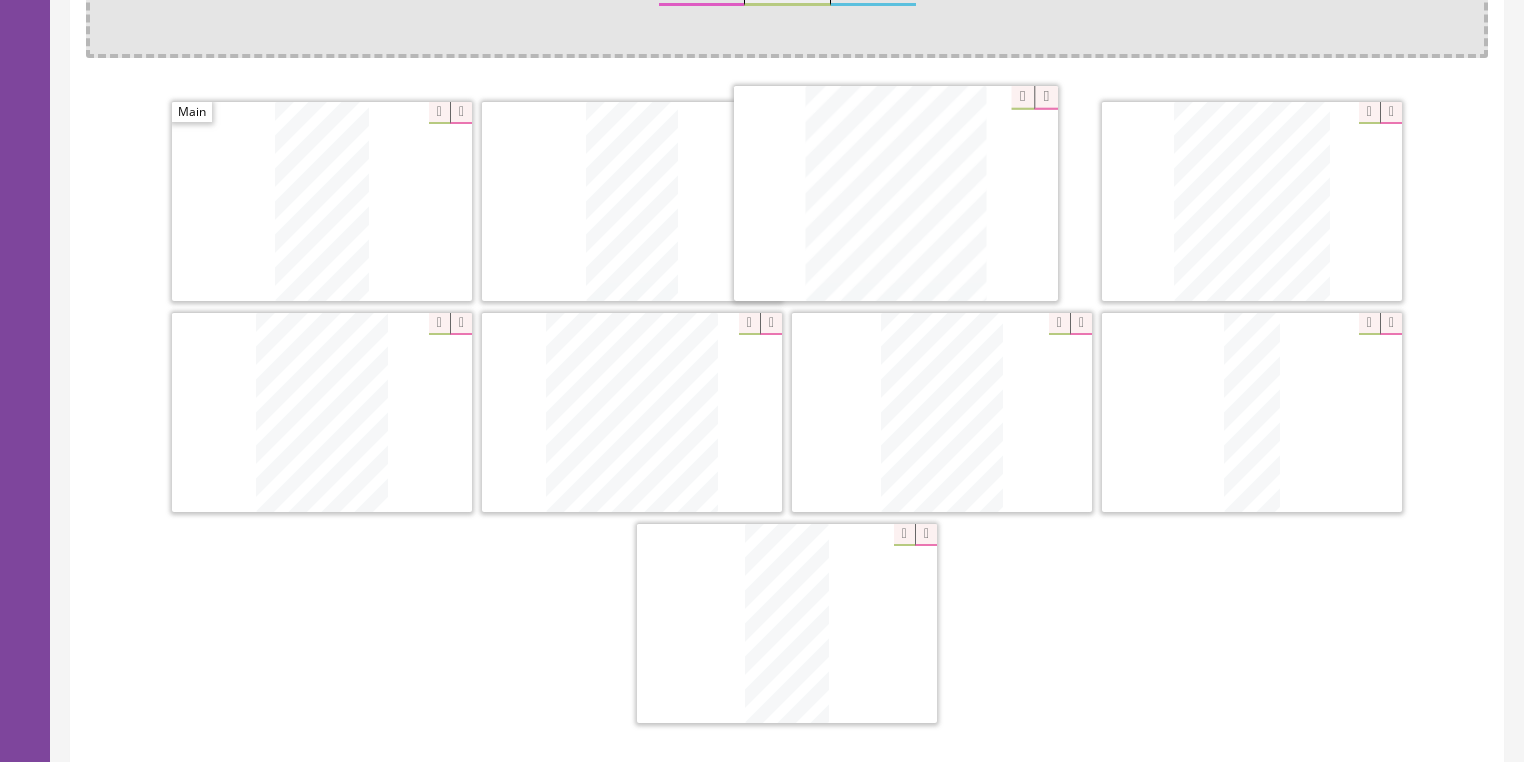 drag, startPoint x: 1032, startPoint y: 339, endPoint x: 848, endPoint y: 184, distance: 240.5847 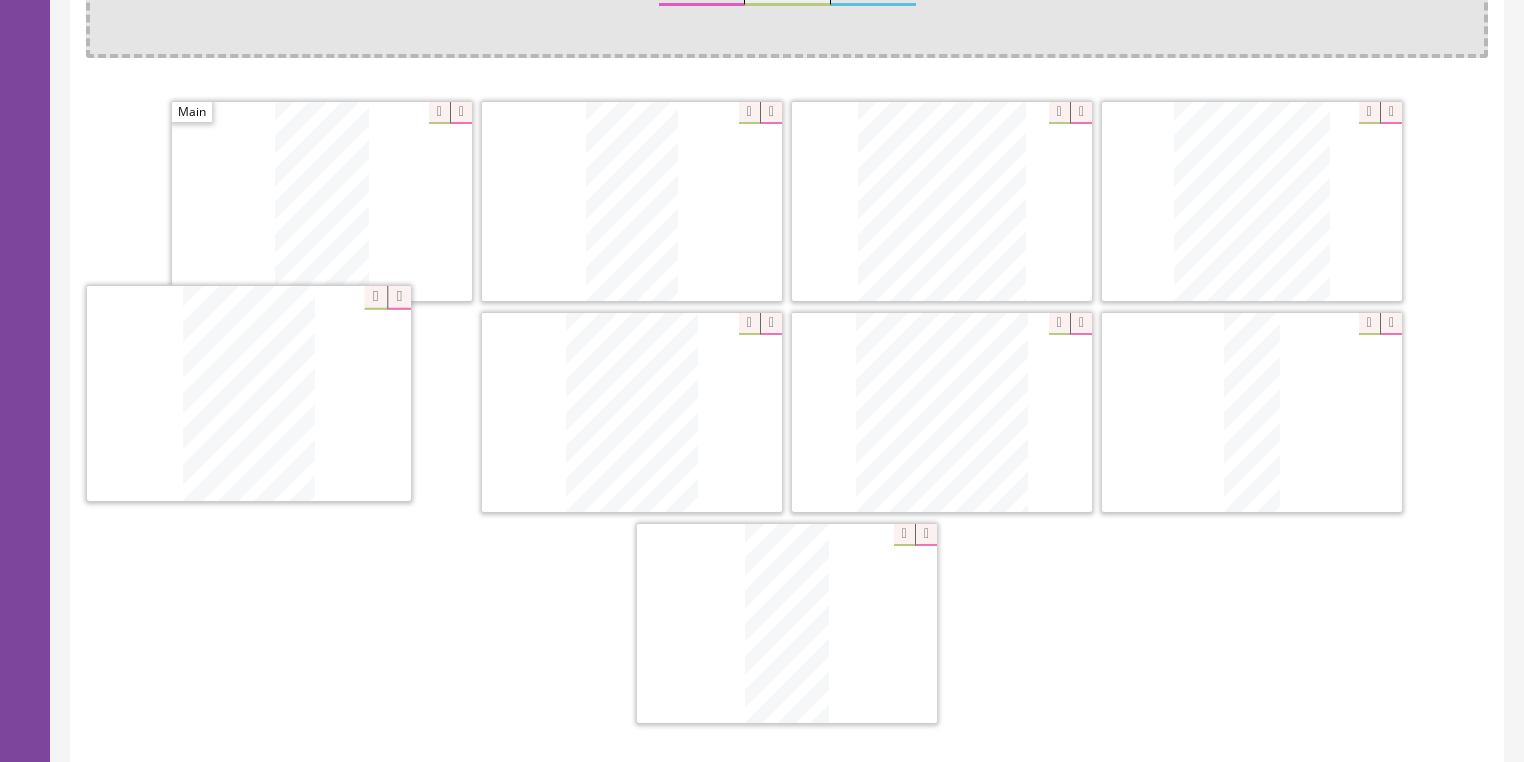 drag, startPoint x: 900, startPoint y: 388, endPoint x: 271, endPoint y: 390, distance: 629.0032 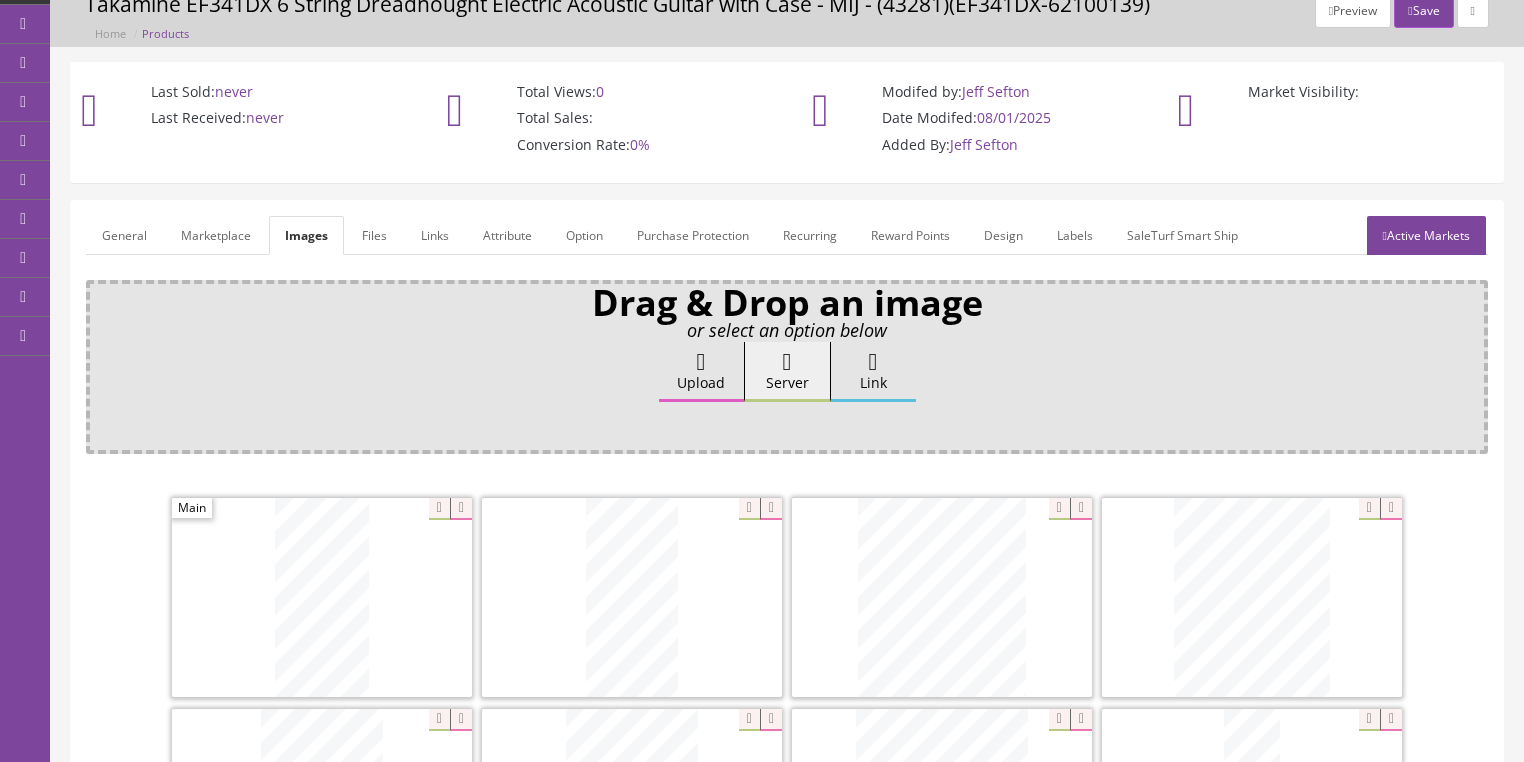 scroll, scrollTop: 80, scrollLeft: 0, axis: vertical 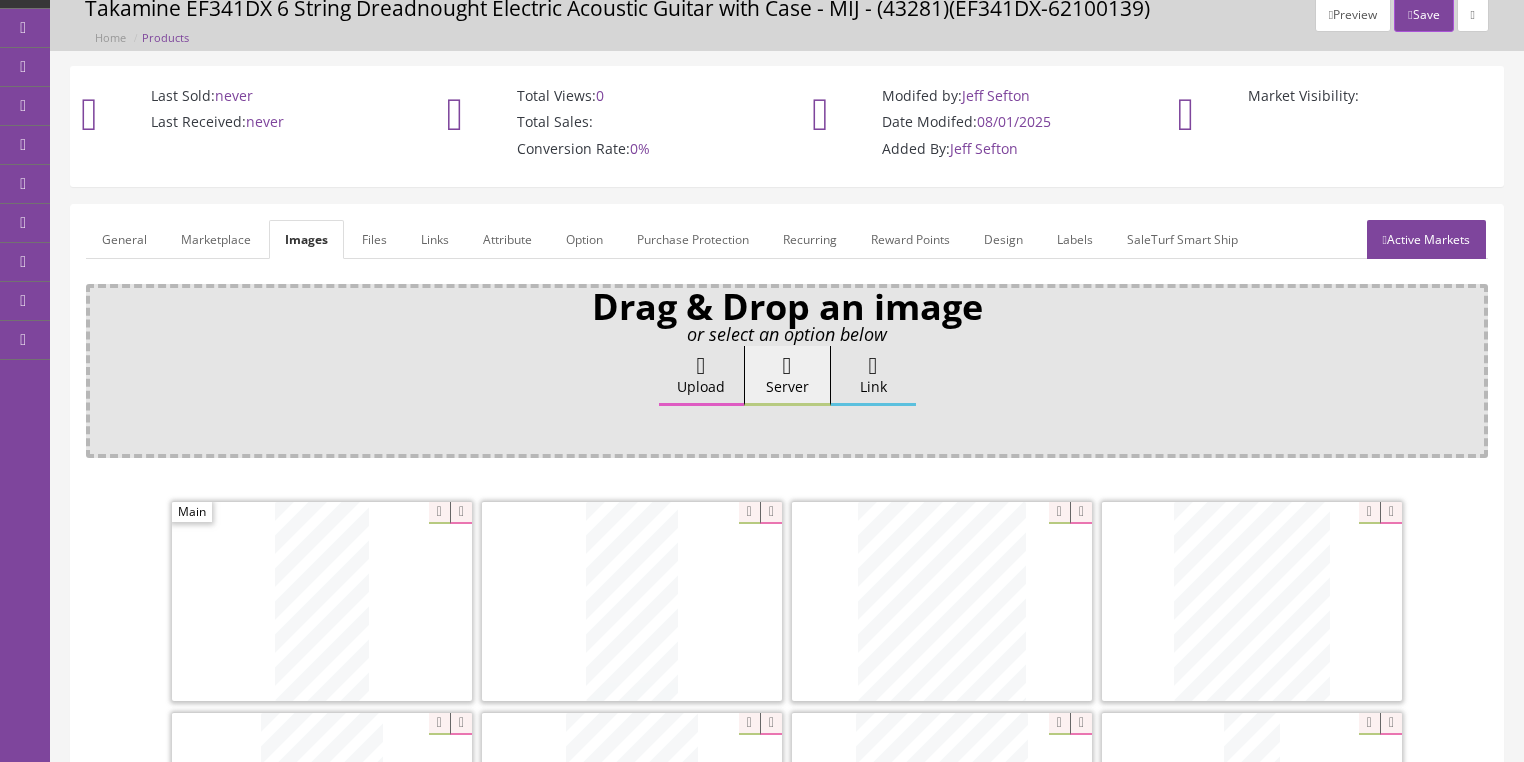click on "Active Markets" at bounding box center (1426, 239) 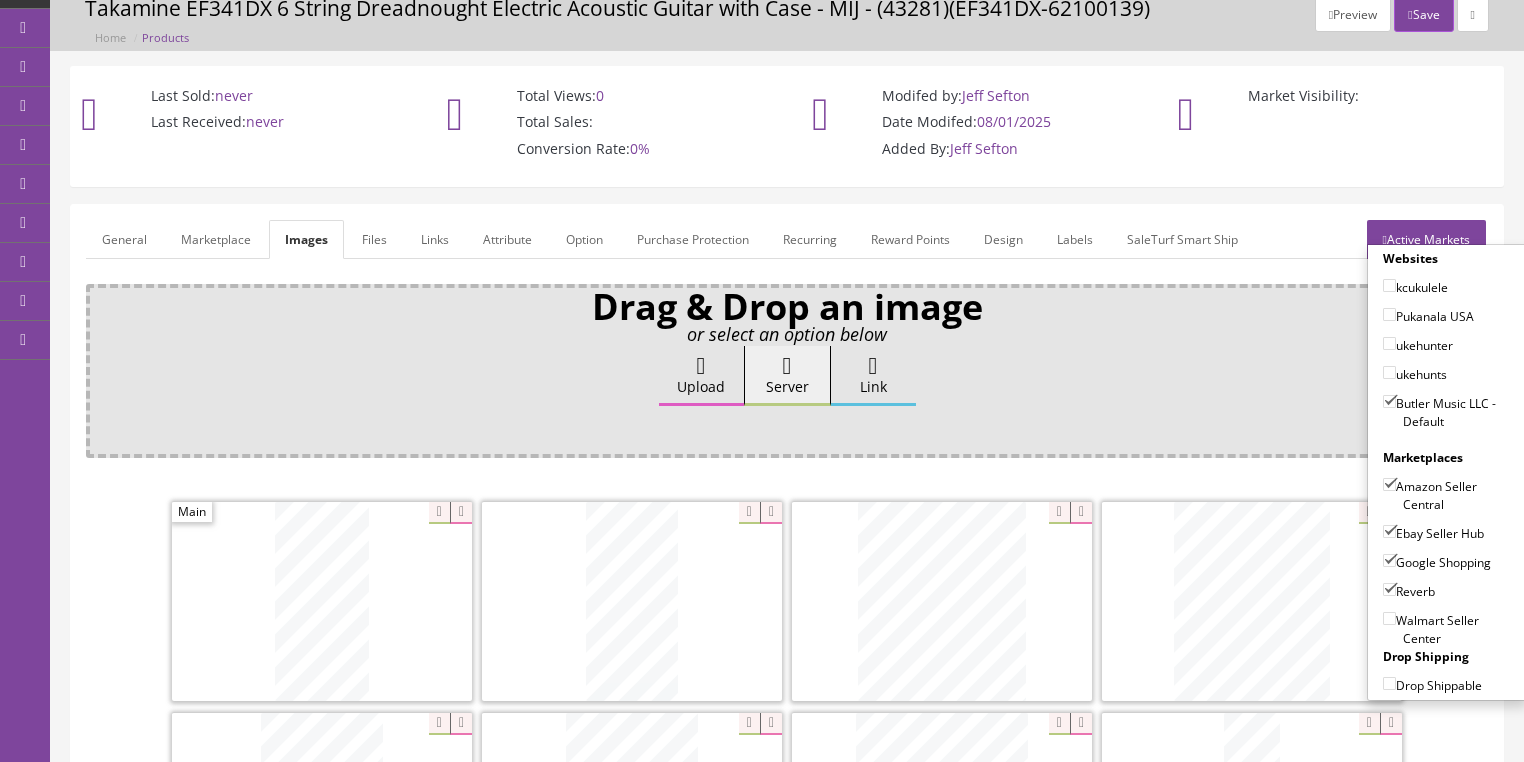 click on "Active Markets" at bounding box center (1426, 239) 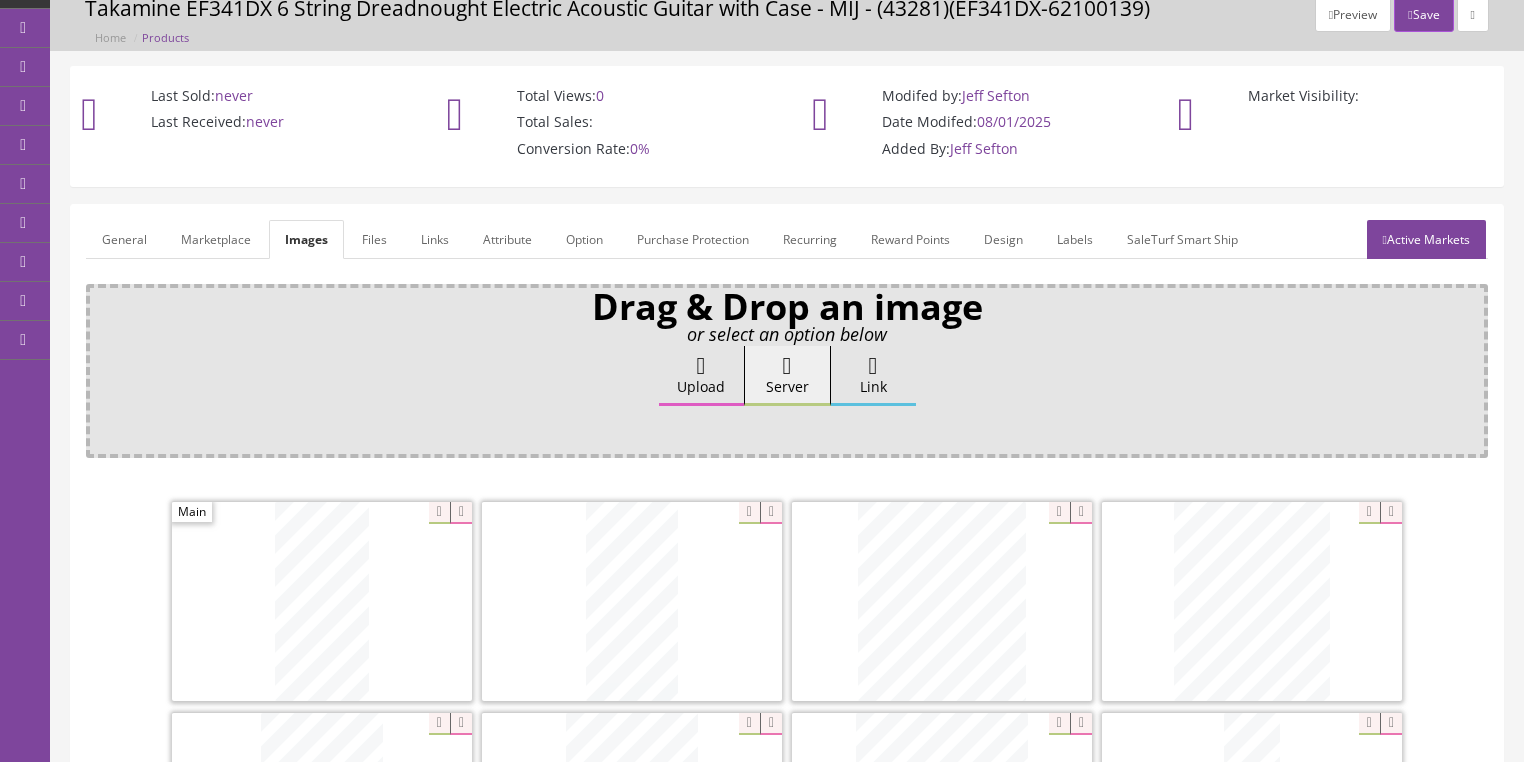 click on "General" at bounding box center [124, 239] 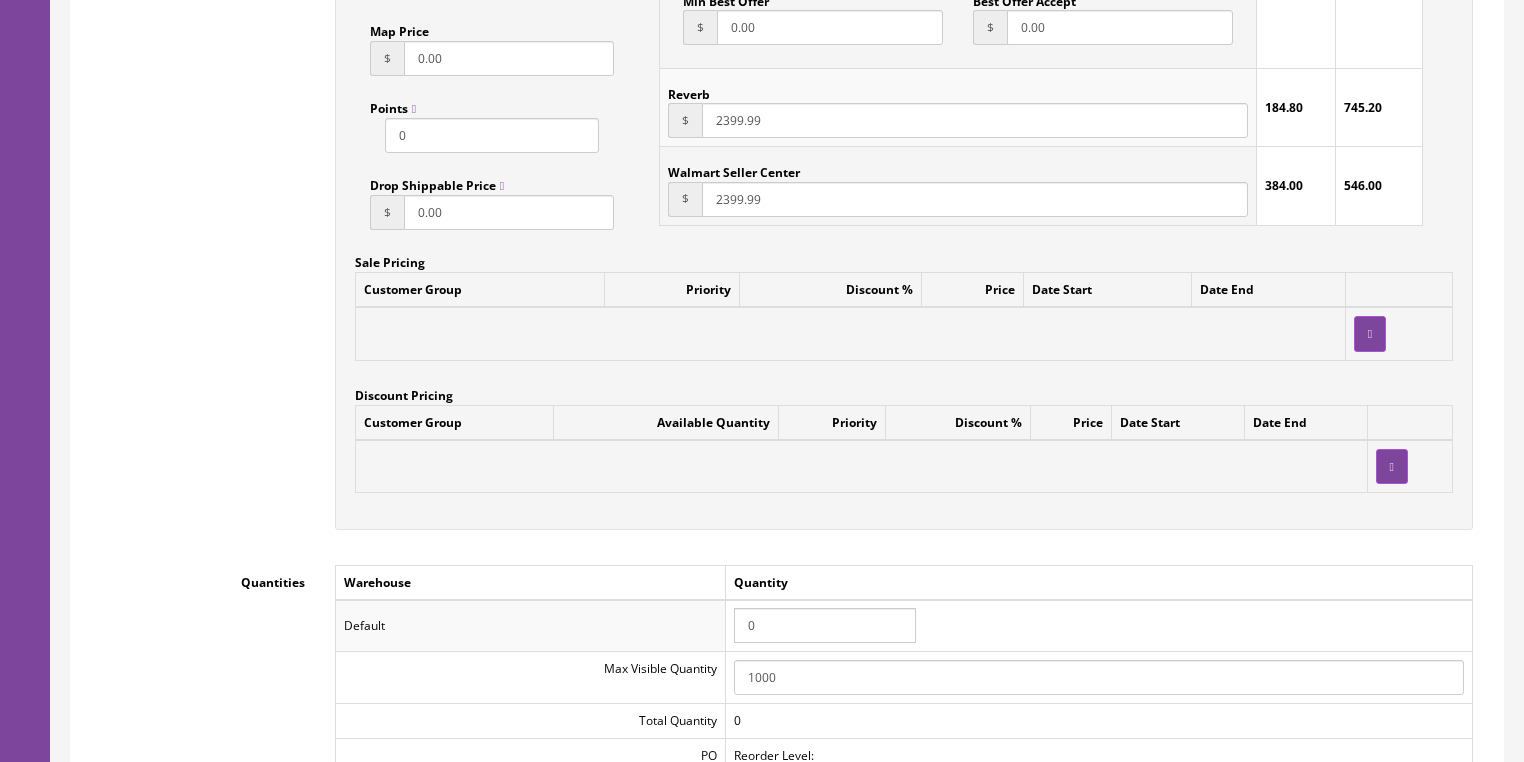 scroll, scrollTop: 1760, scrollLeft: 0, axis: vertical 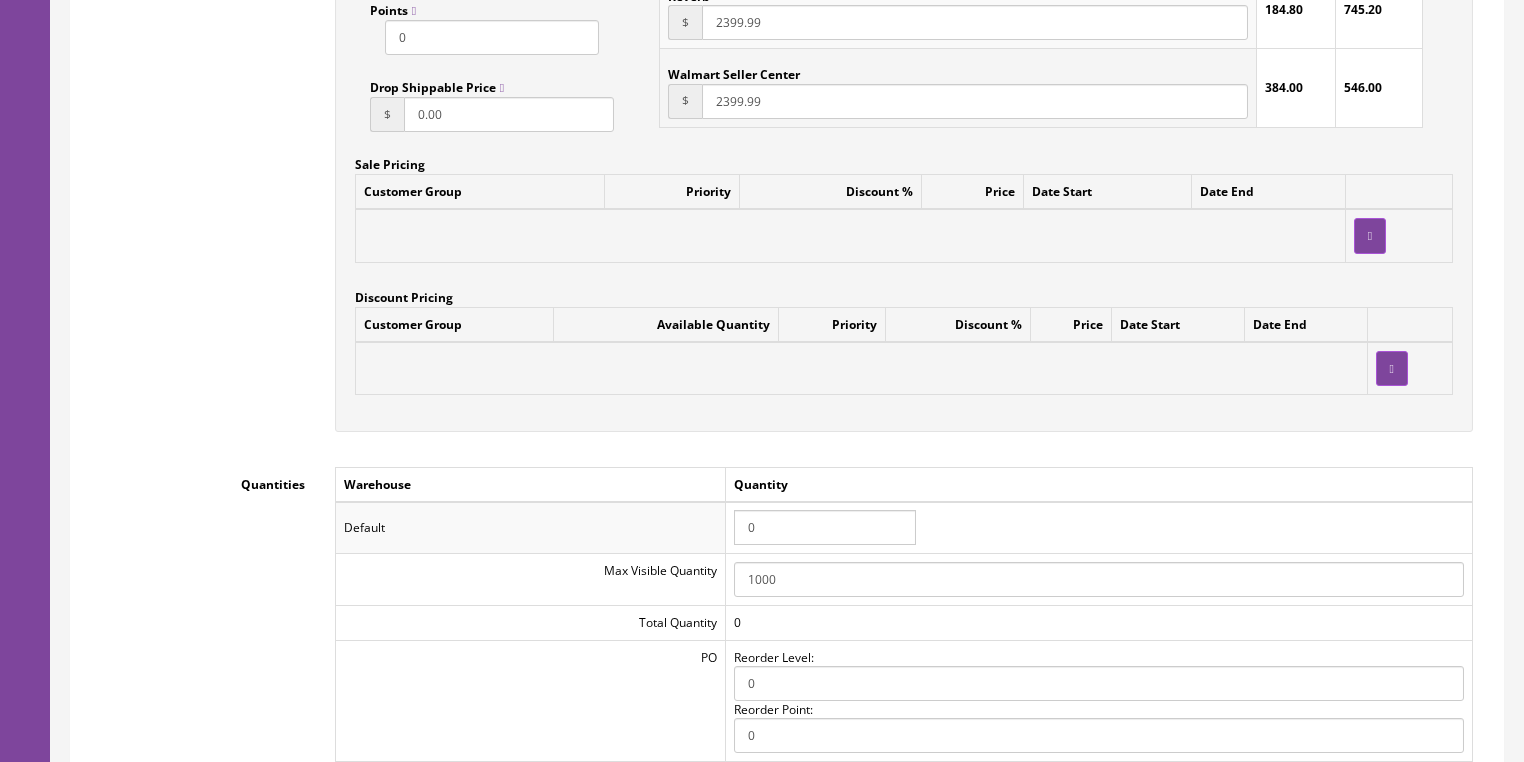 drag, startPoint x: 773, startPoint y: 527, endPoint x: 665, endPoint y: 525, distance: 108.01852 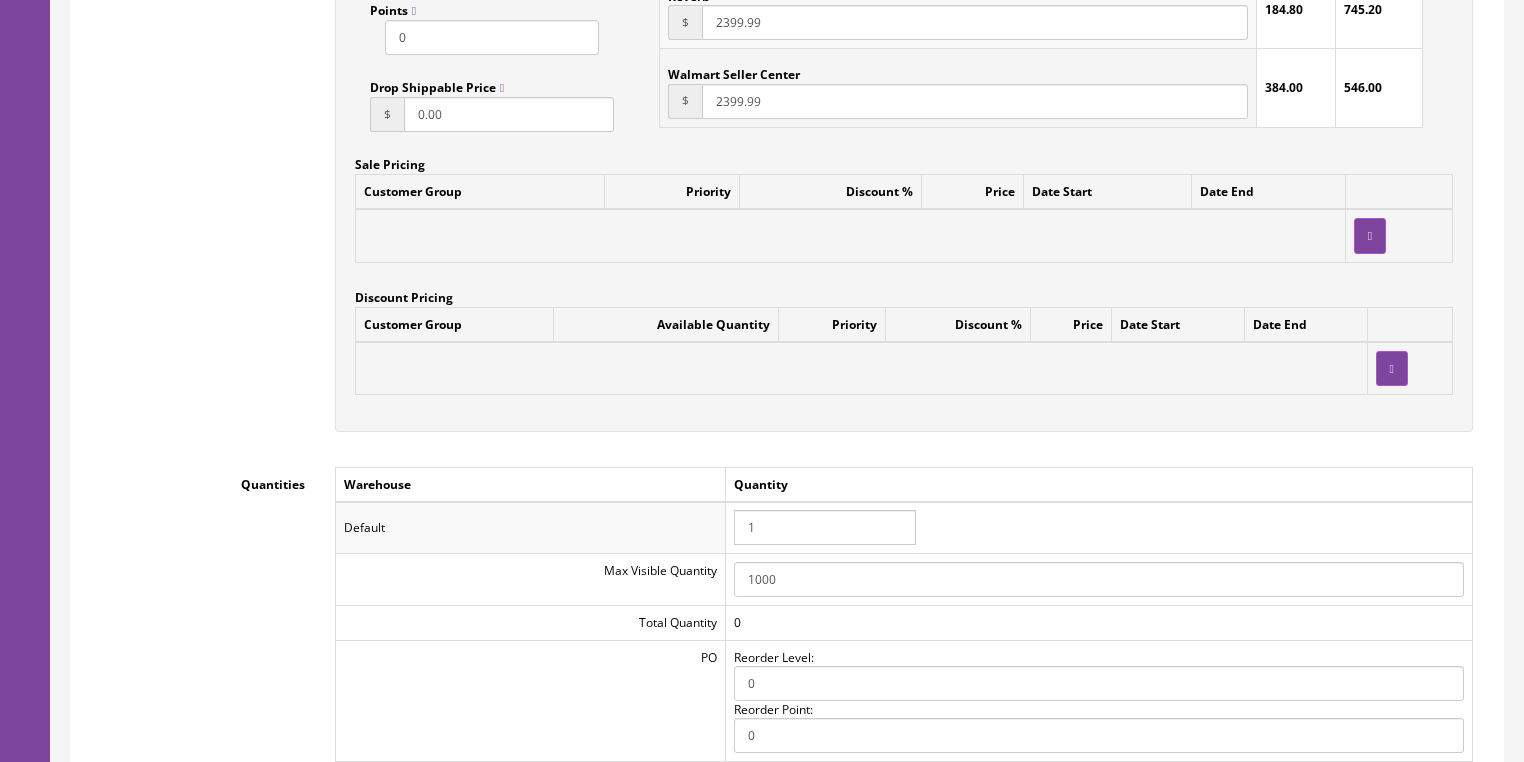 type on "1" 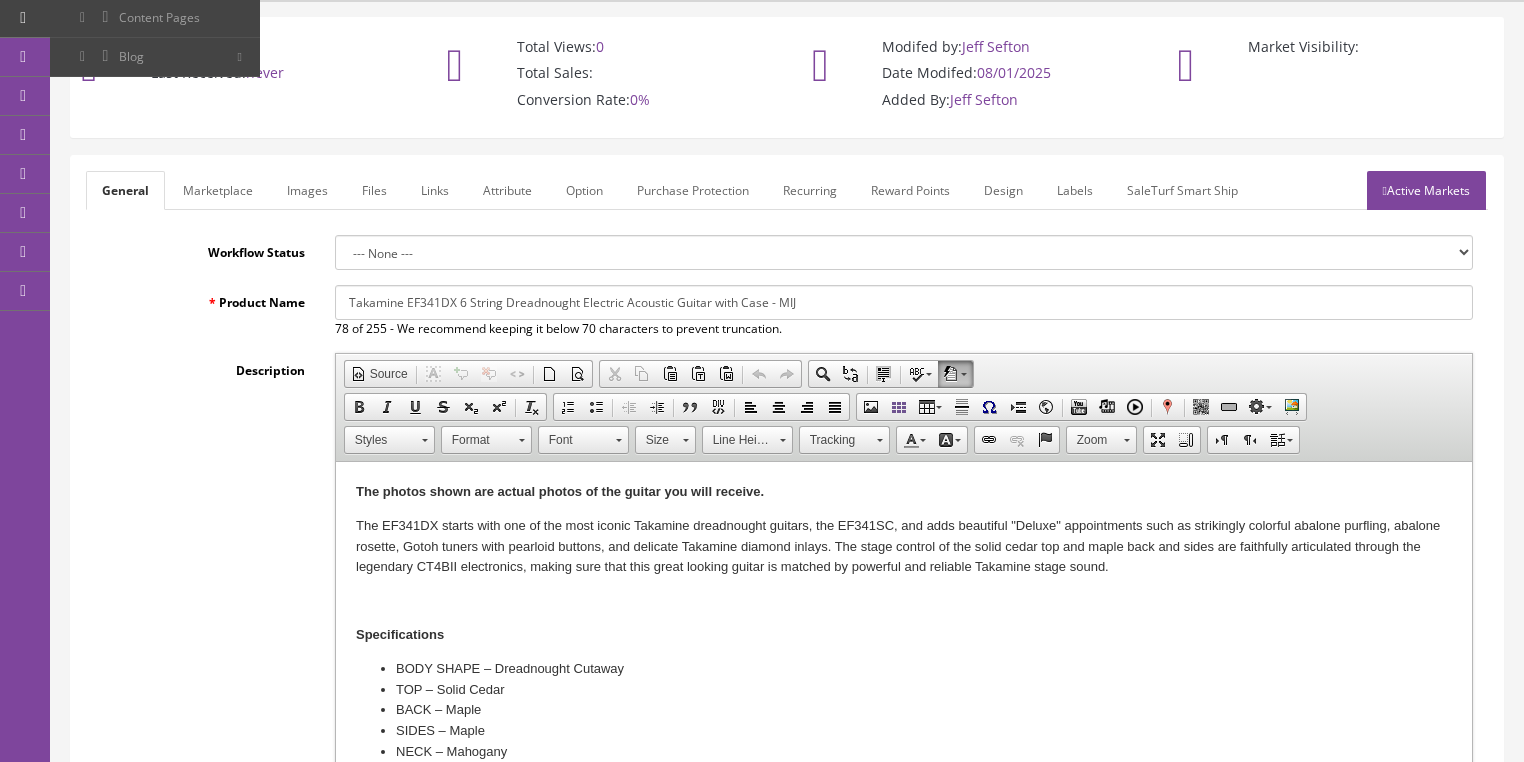 scroll, scrollTop: 80, scrollLeft: 0, axis: vertical 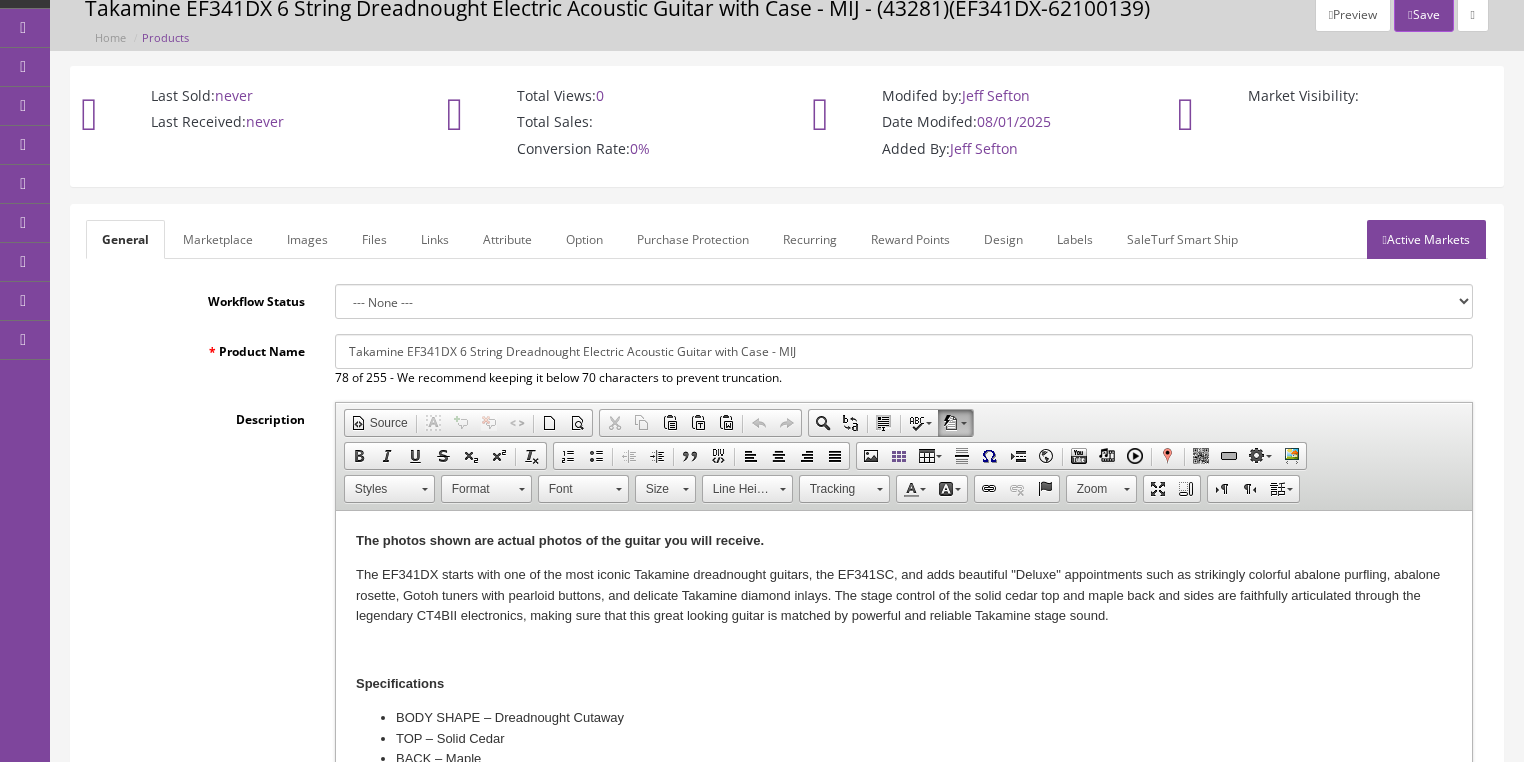 drag, startPoint x: 1398, startPoint y: 250, endPoint x: 1373, endPoint y: 166, distance: 87.64131 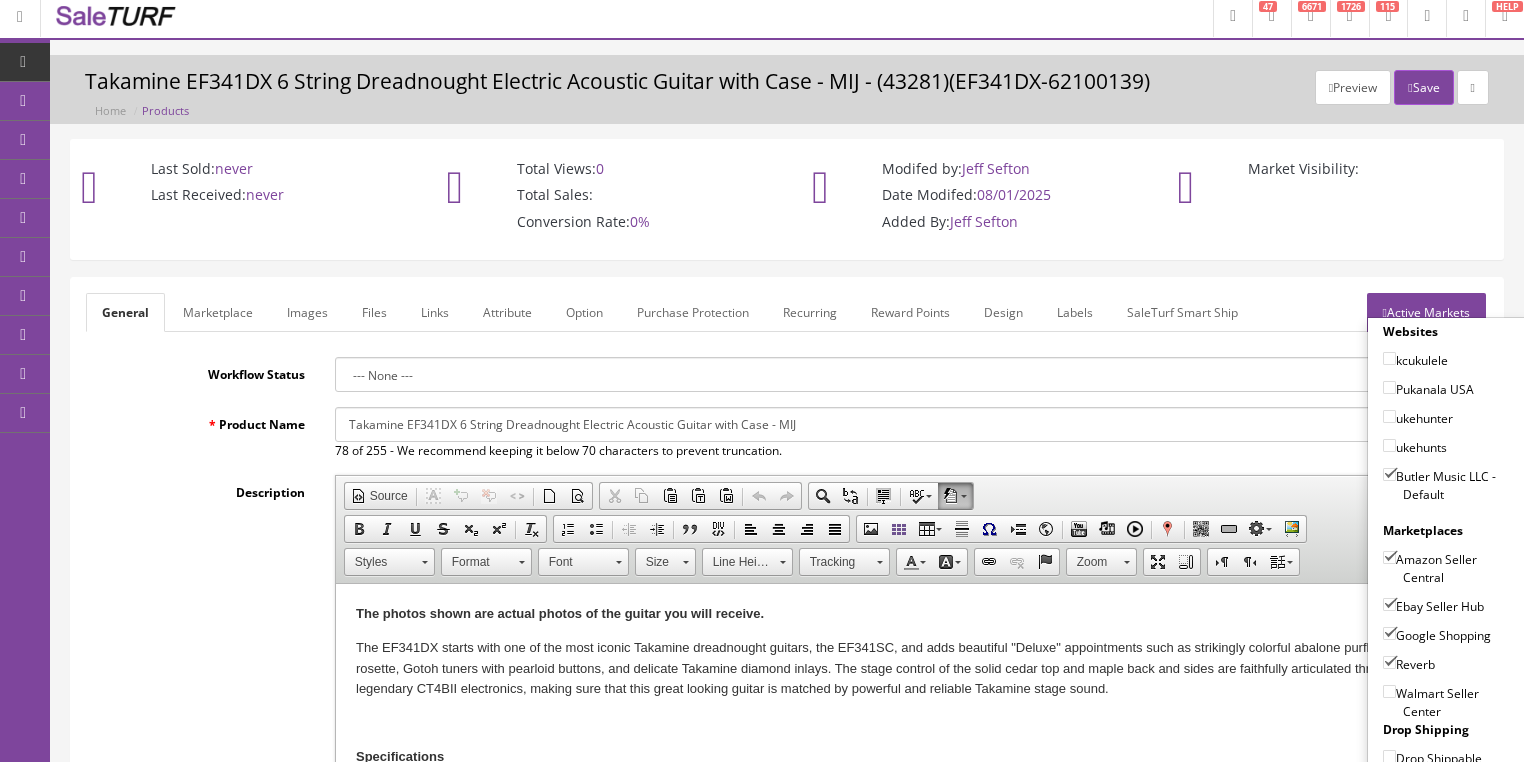 scroll, scrollTop: 0, scrollLeft: 0, axis: both 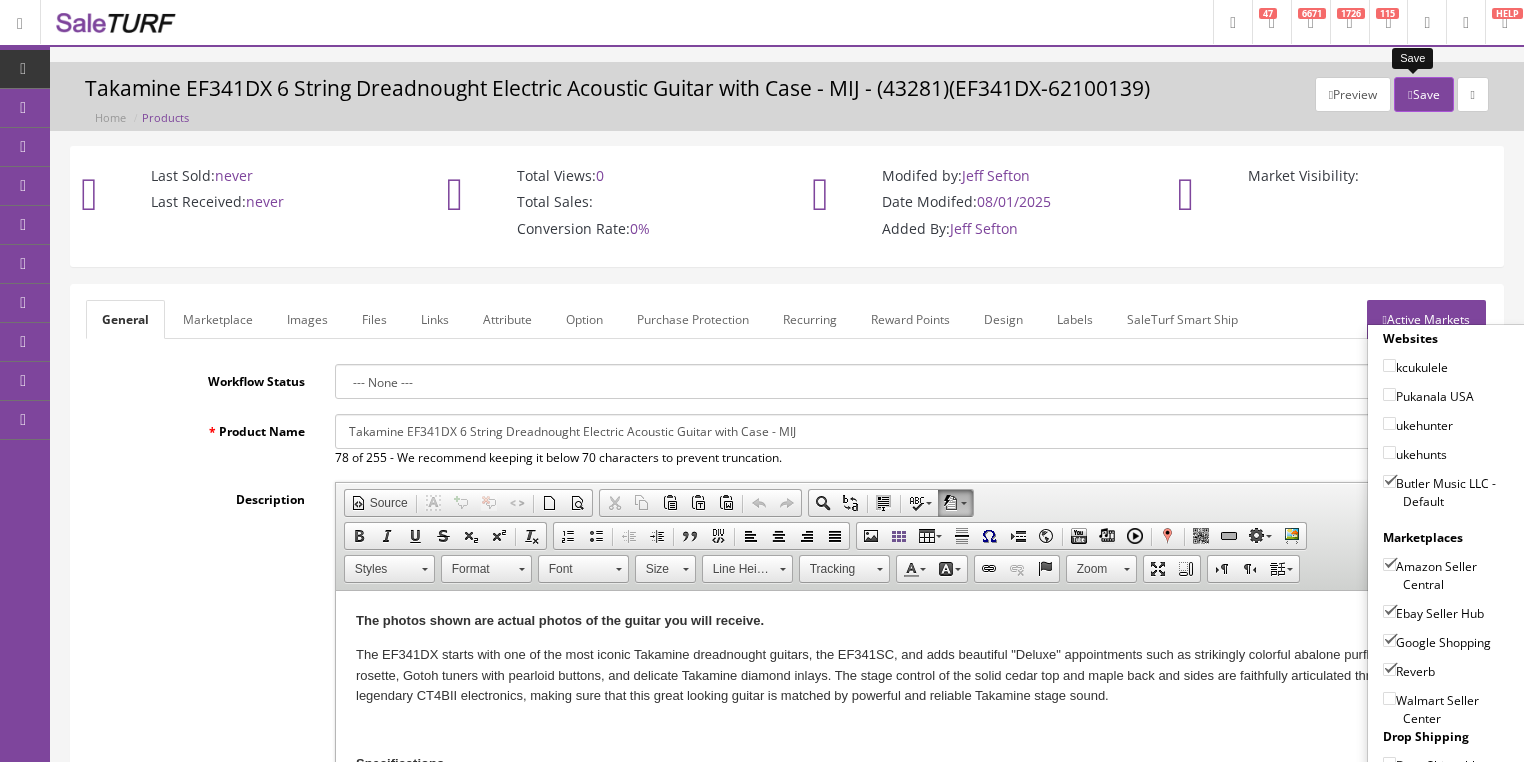 click on "Save" at bounding box center (1423, 94) 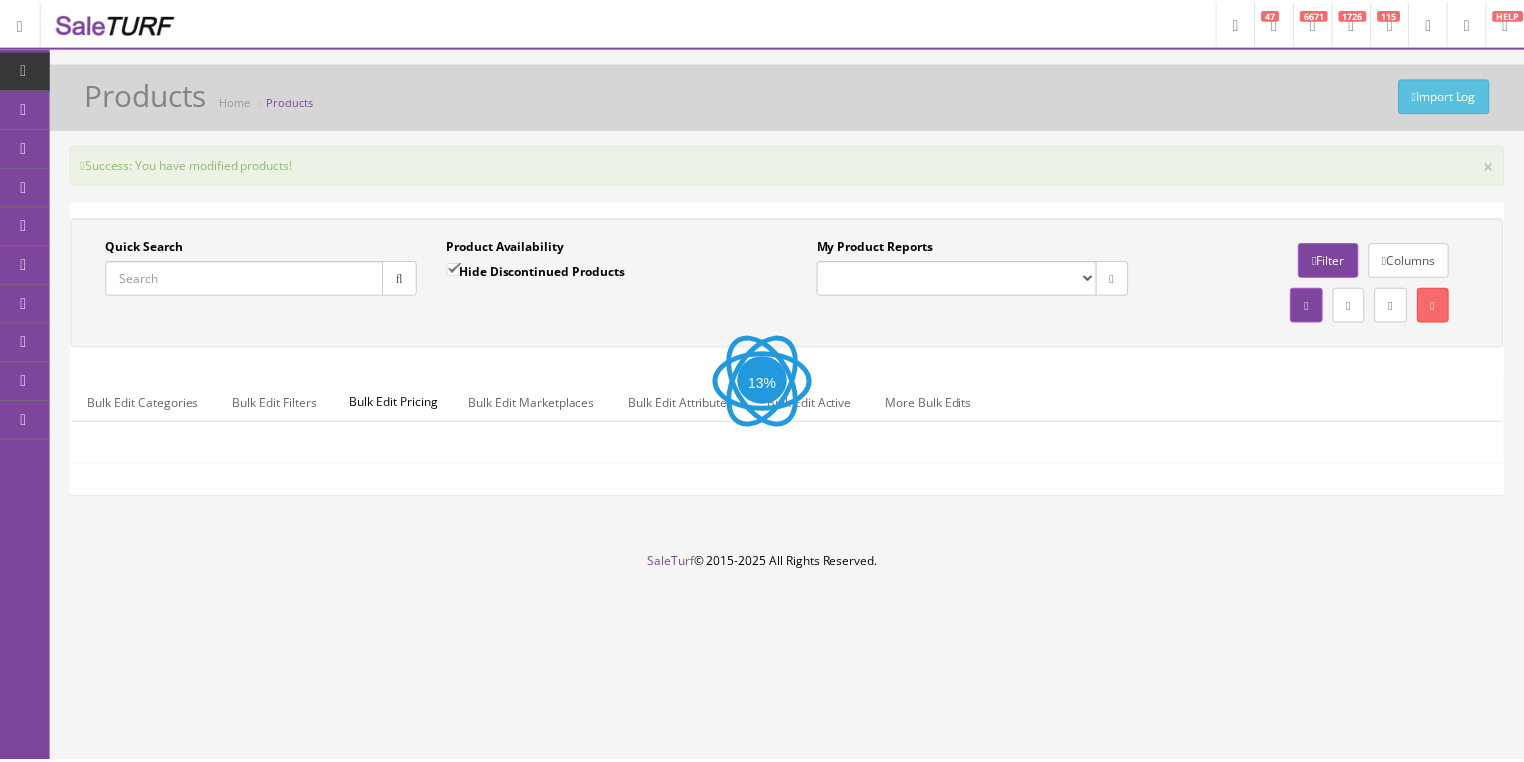 scroll, scrollTop: 0, scrollLeft: 0, axis: both 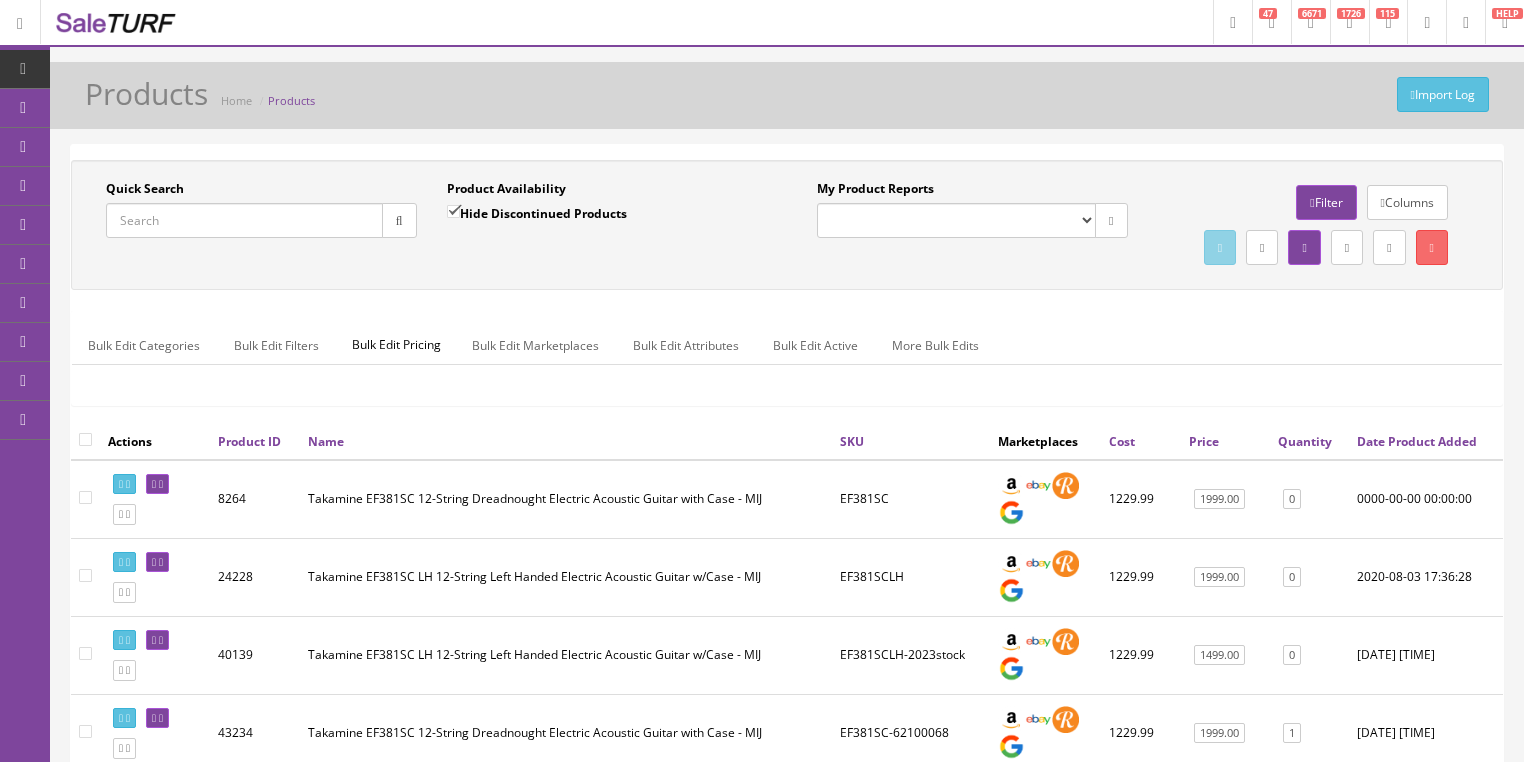 click on "Quick Search" at bounding box center (244, 220) 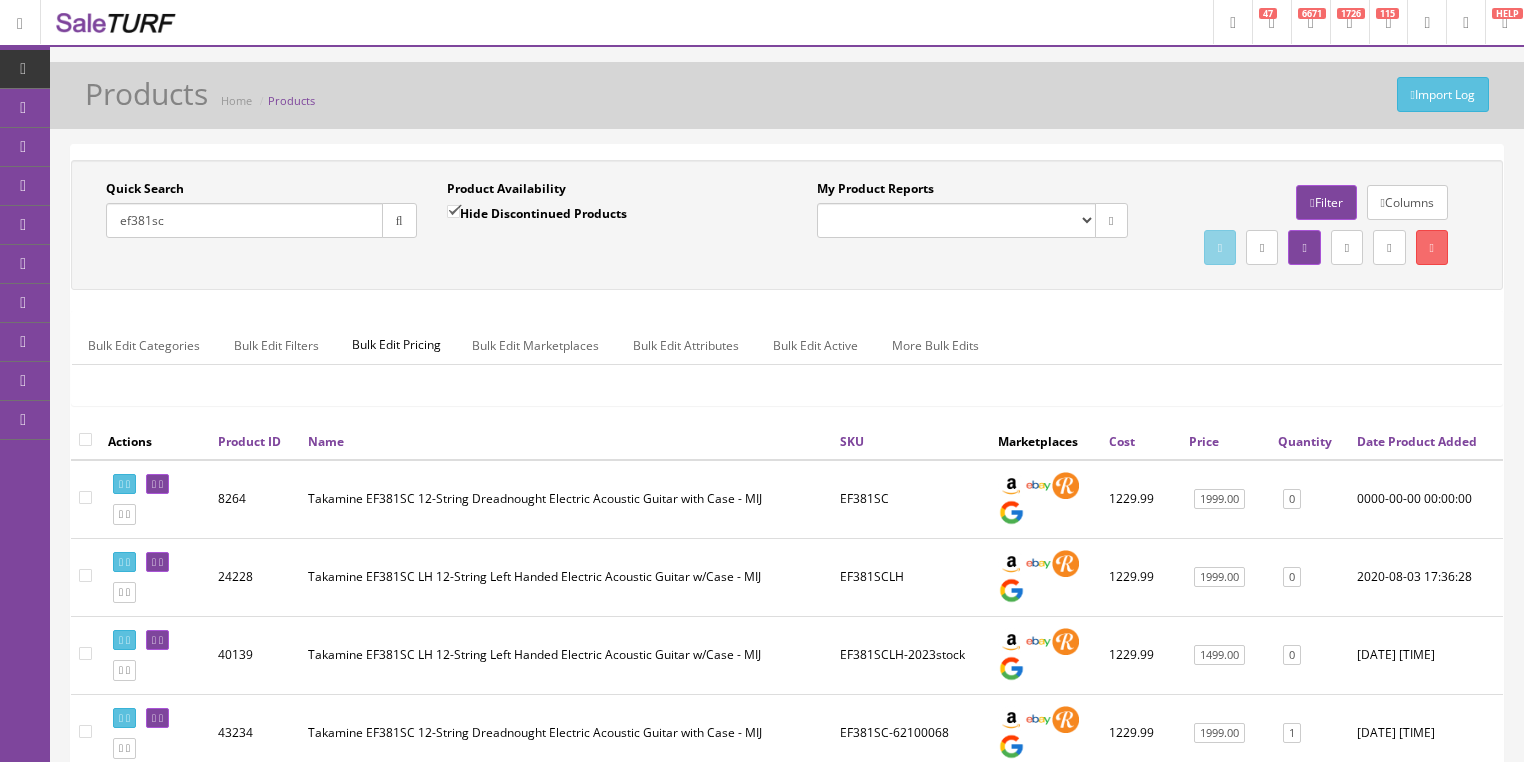 type on "ef381sc" 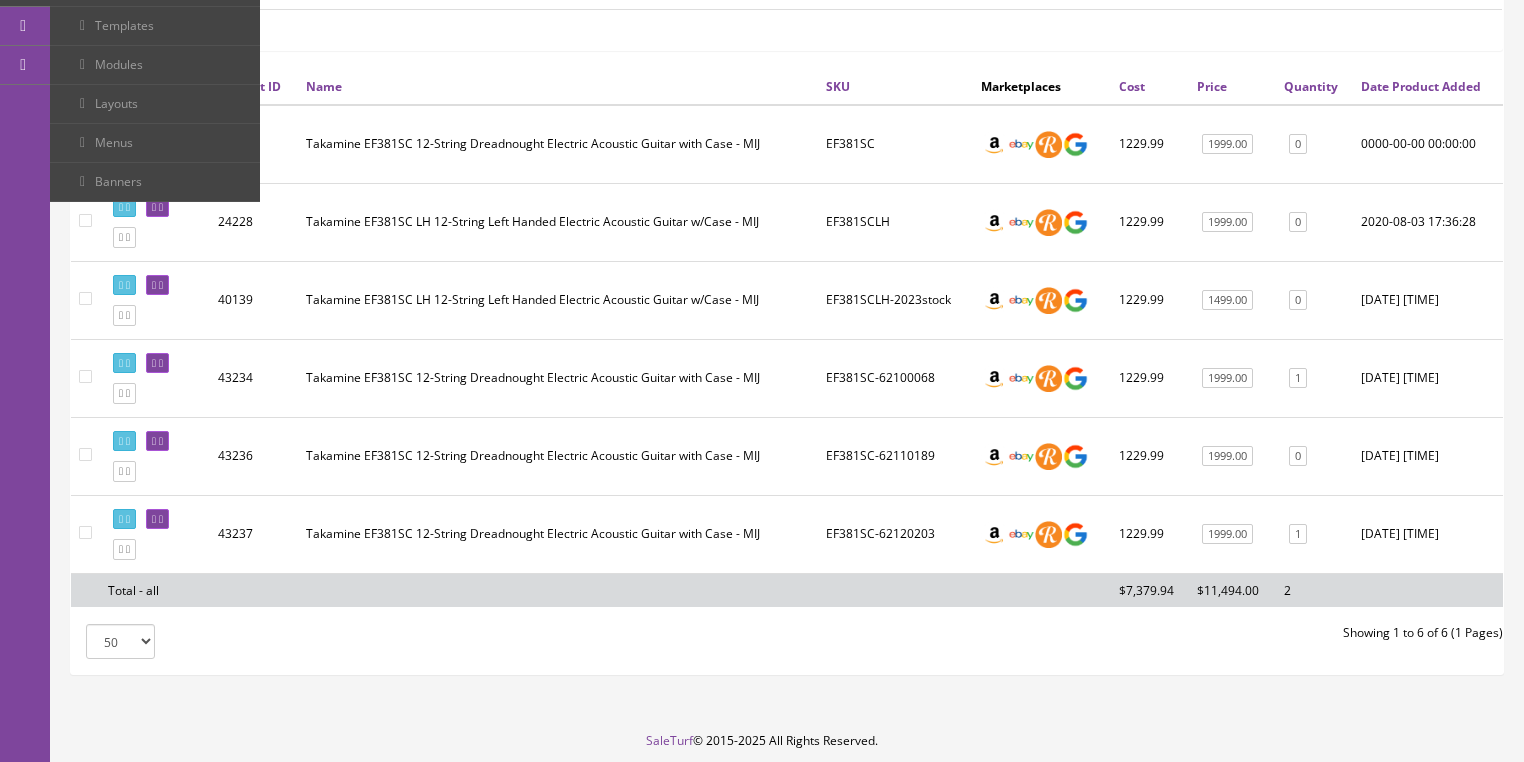 scroll, scrollTop: 320, scrollLeft: 0, axis: vertical 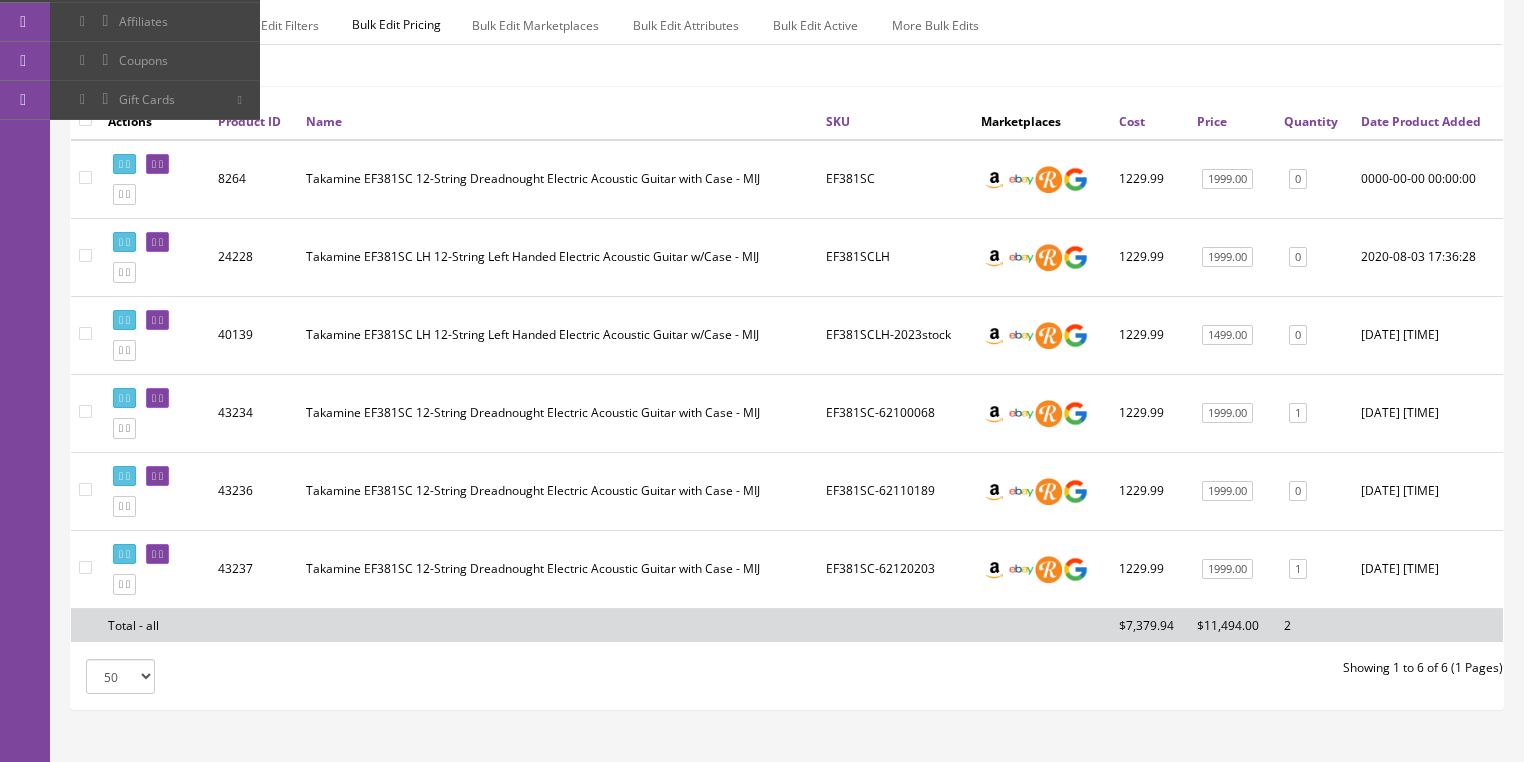 click at bounding box center (157, 476) 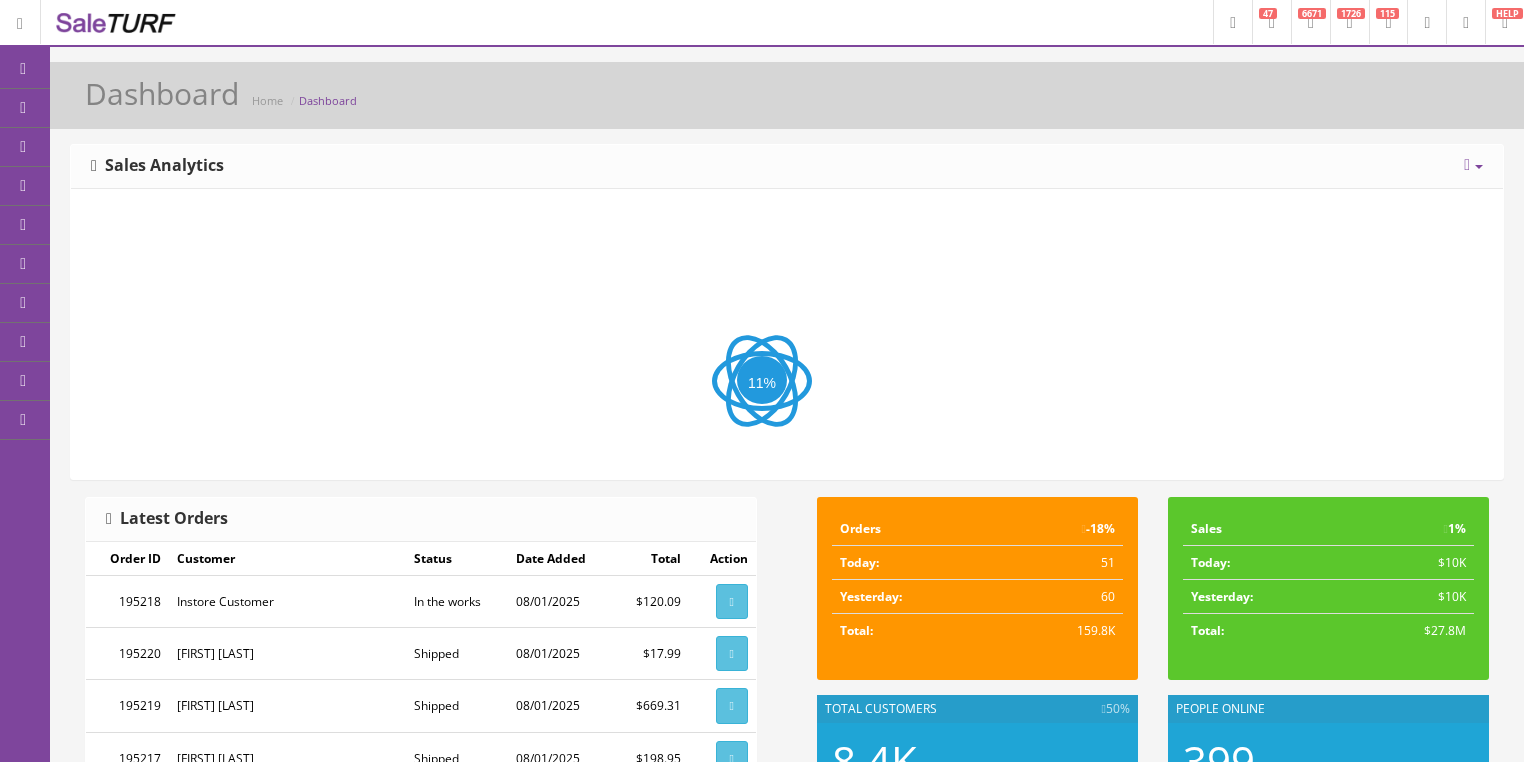 scroll, scrollTop: 0, scrollLeft: 0, axis: both 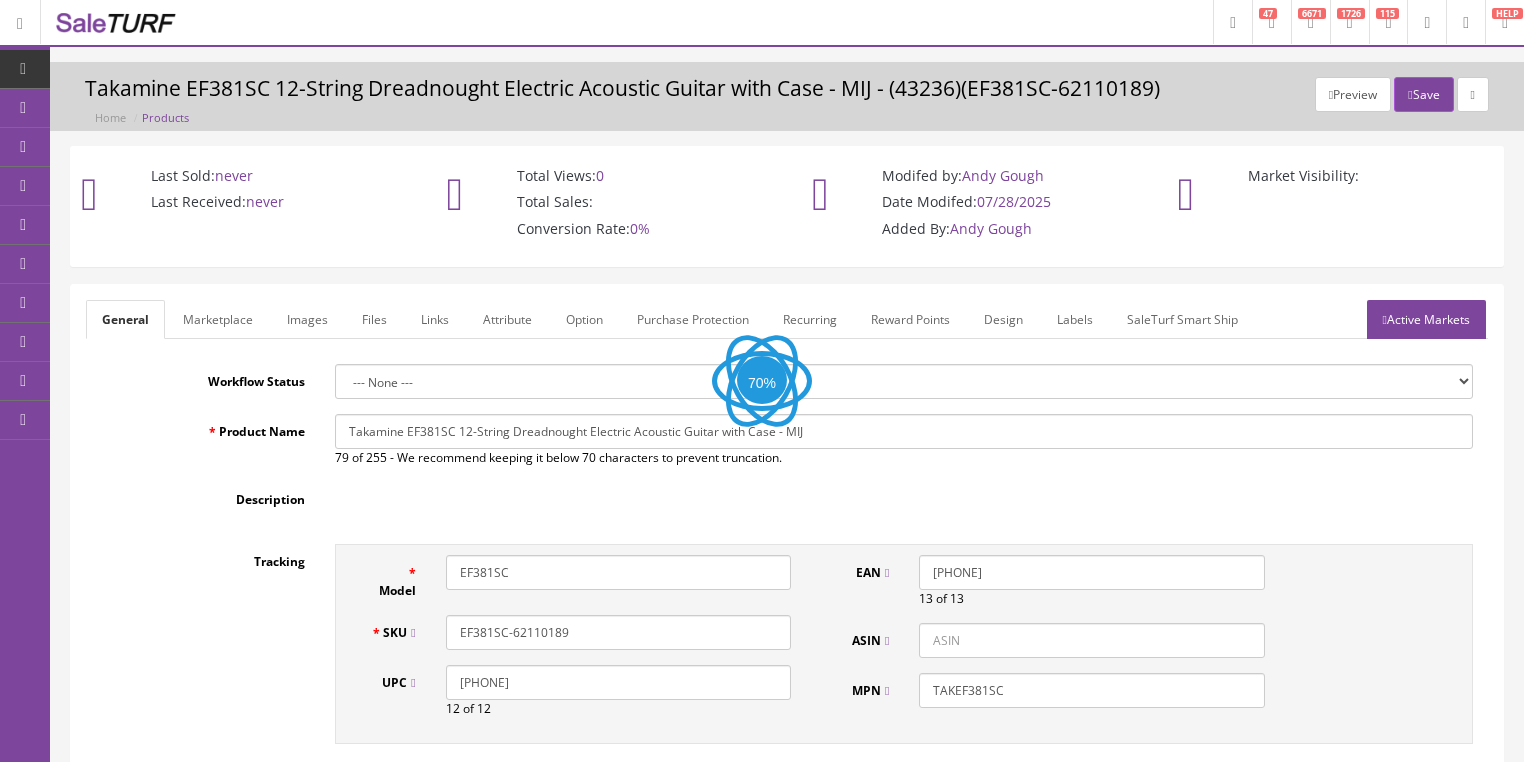 click on "Images" at bounding box center (307, 319) 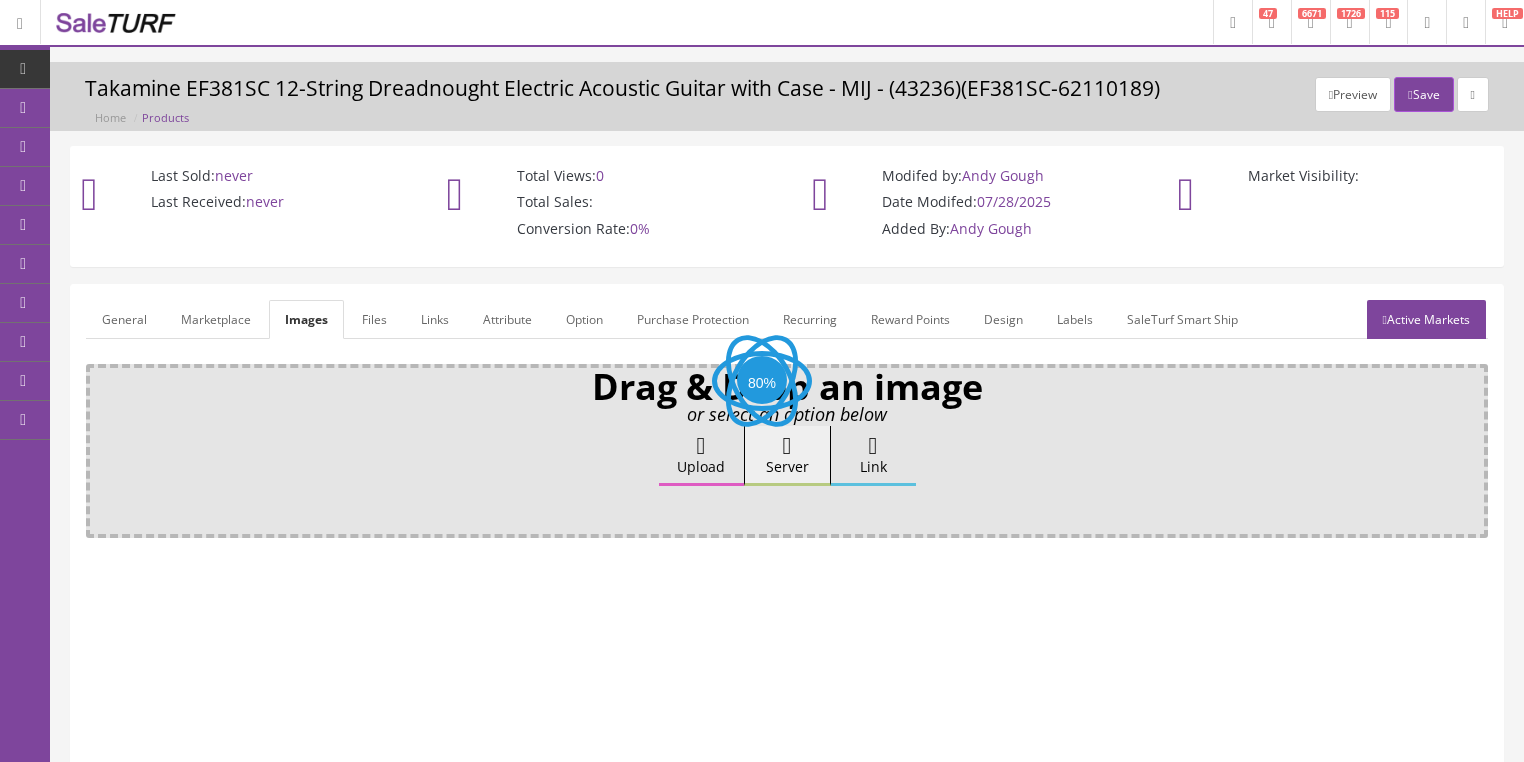 scroll, scrollTop: 0, scrollLeft: 0, axis: both 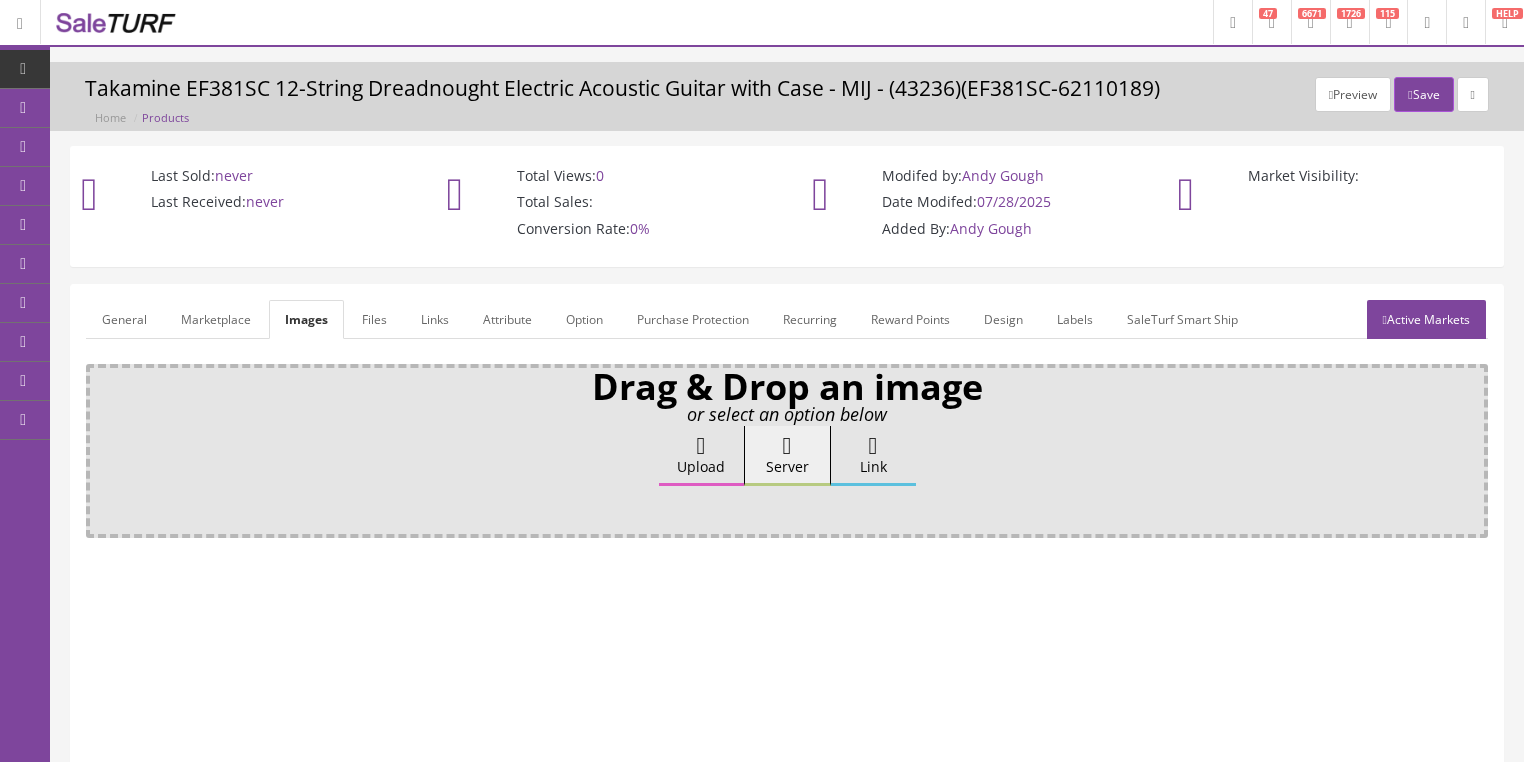 click on "Upload" at bounding box center (701, 456) 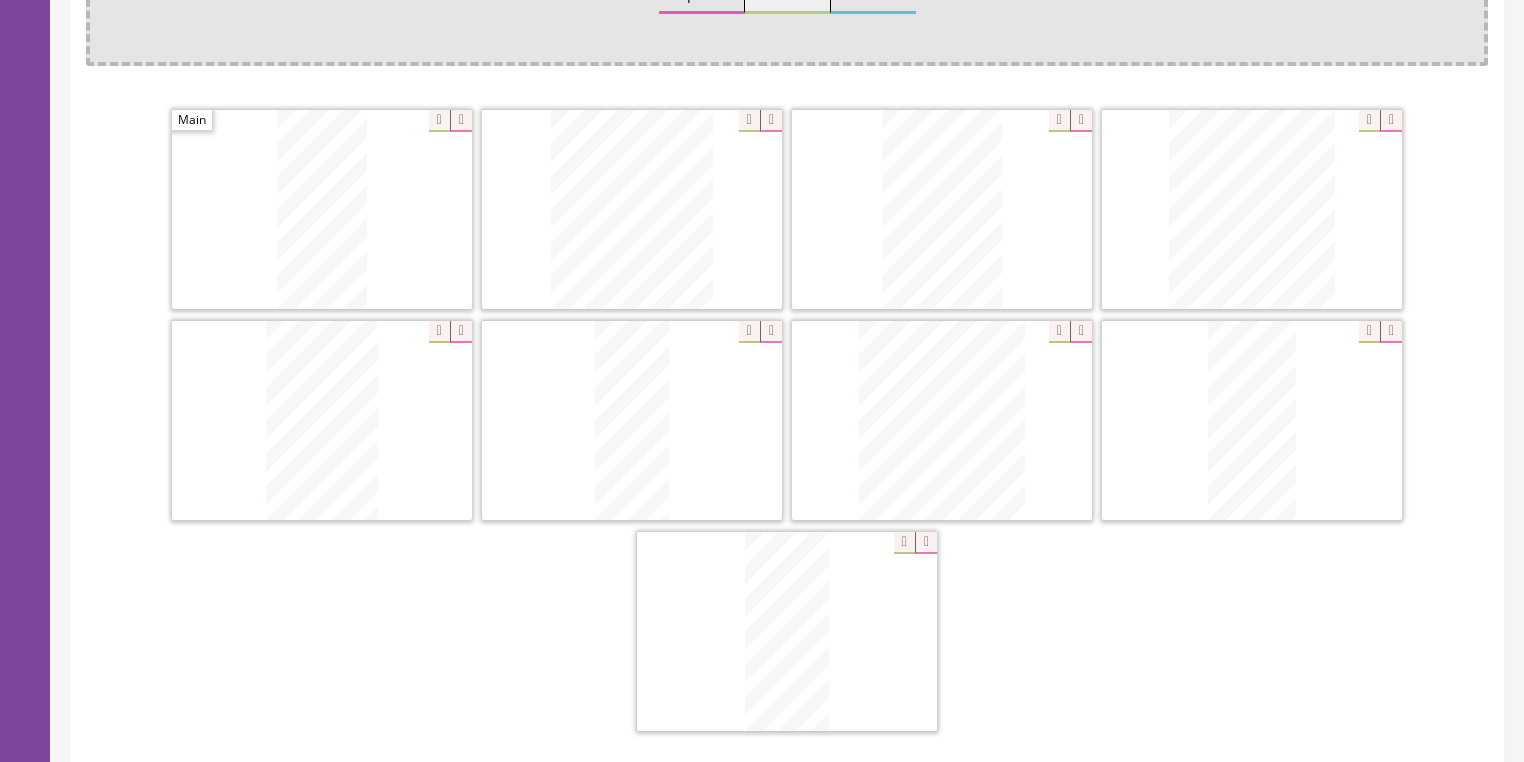 scroll, scrollTop: 480, scrollLeft: 0, axis: vertical 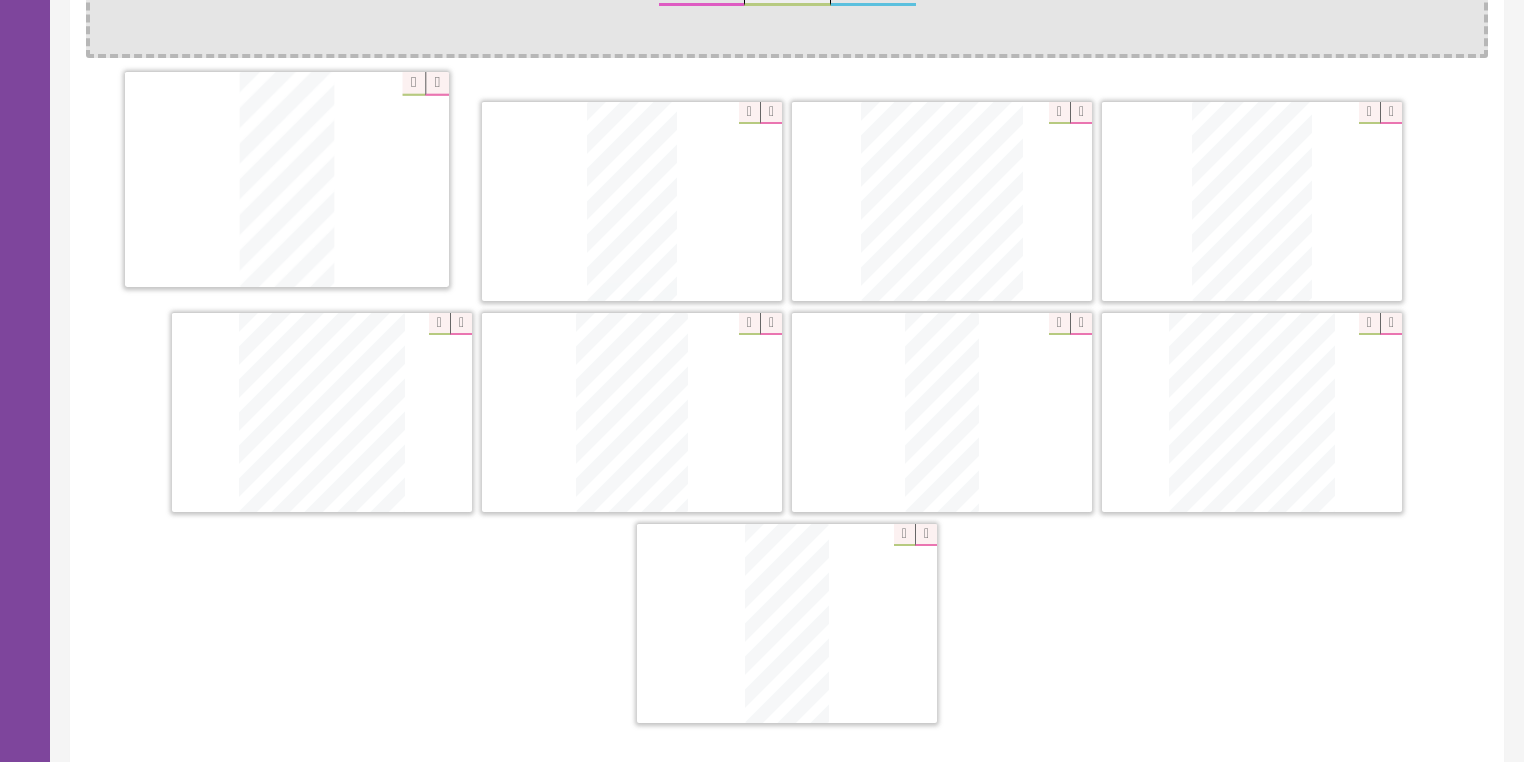 drag, startPoint x: 1233, startPoint y: 402, endPoint x: 740, endPoint y: 307, distance: 502.0697 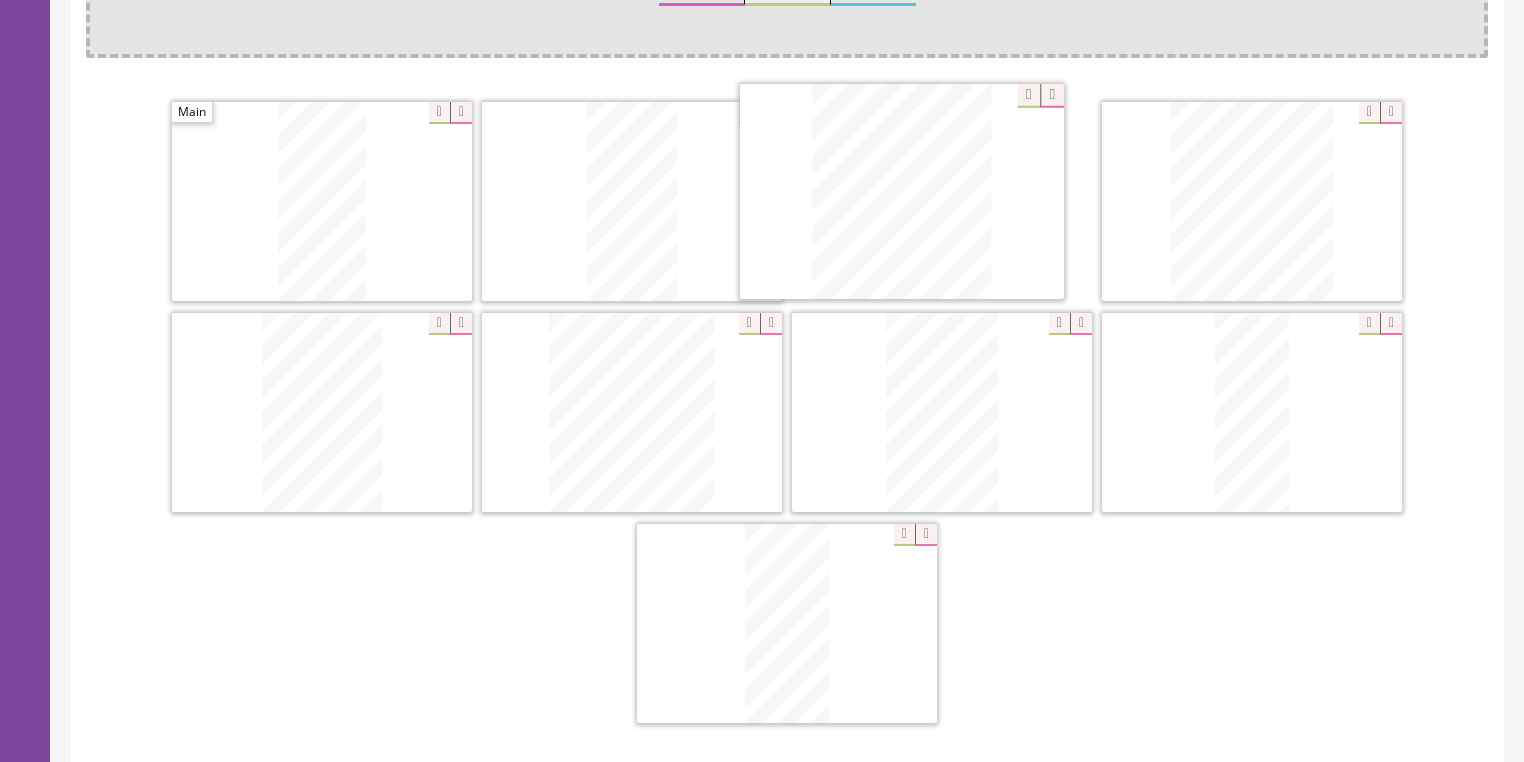 drag, startPoint x: 1244, startPoint y: 420, endPoint x: 913, endPoint y: 235, distance: 379.19125 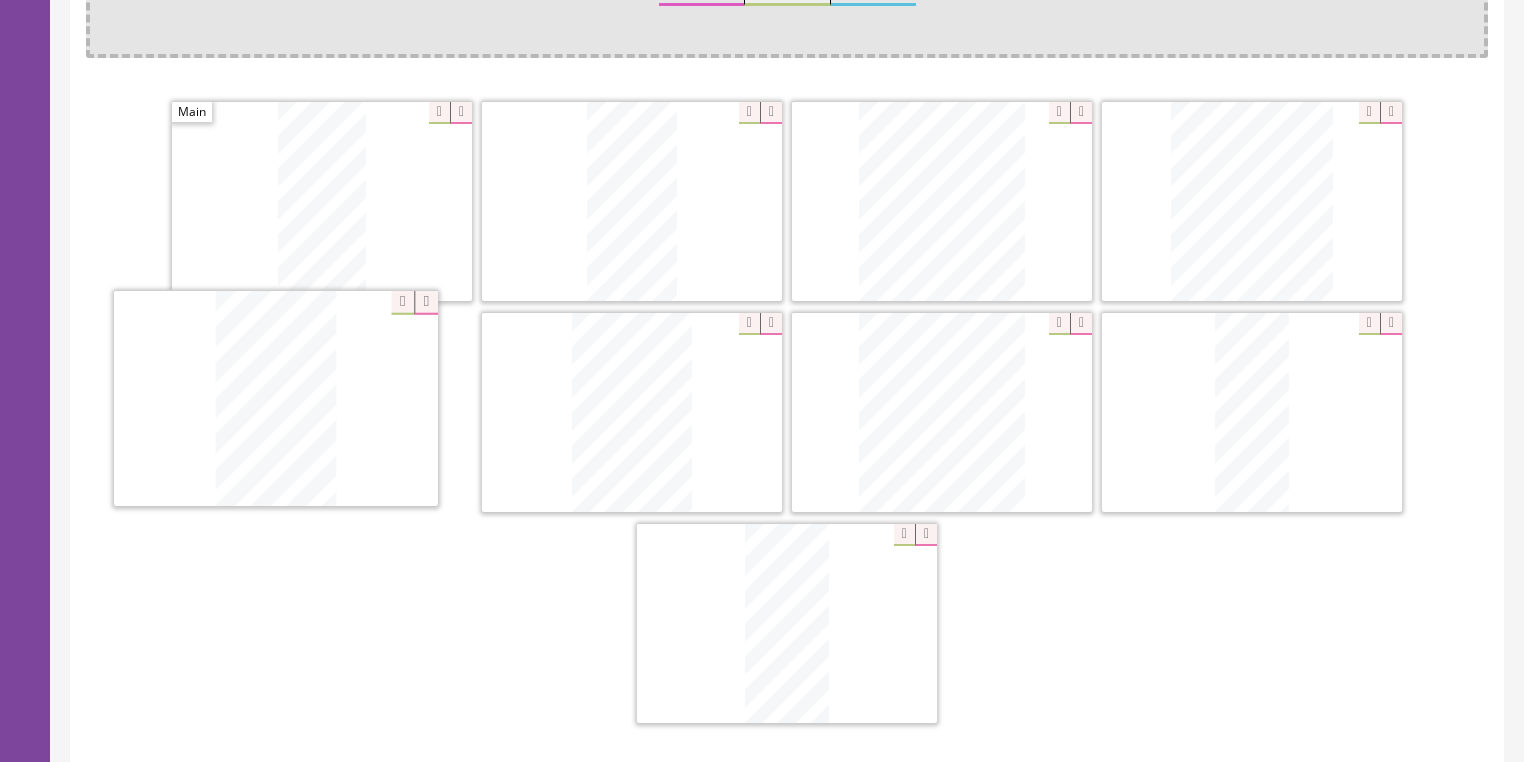 drag, startPoint x: 935, startPoint y: 372, endPoint x: 272, endPoint y: 360, distance: 663.1086 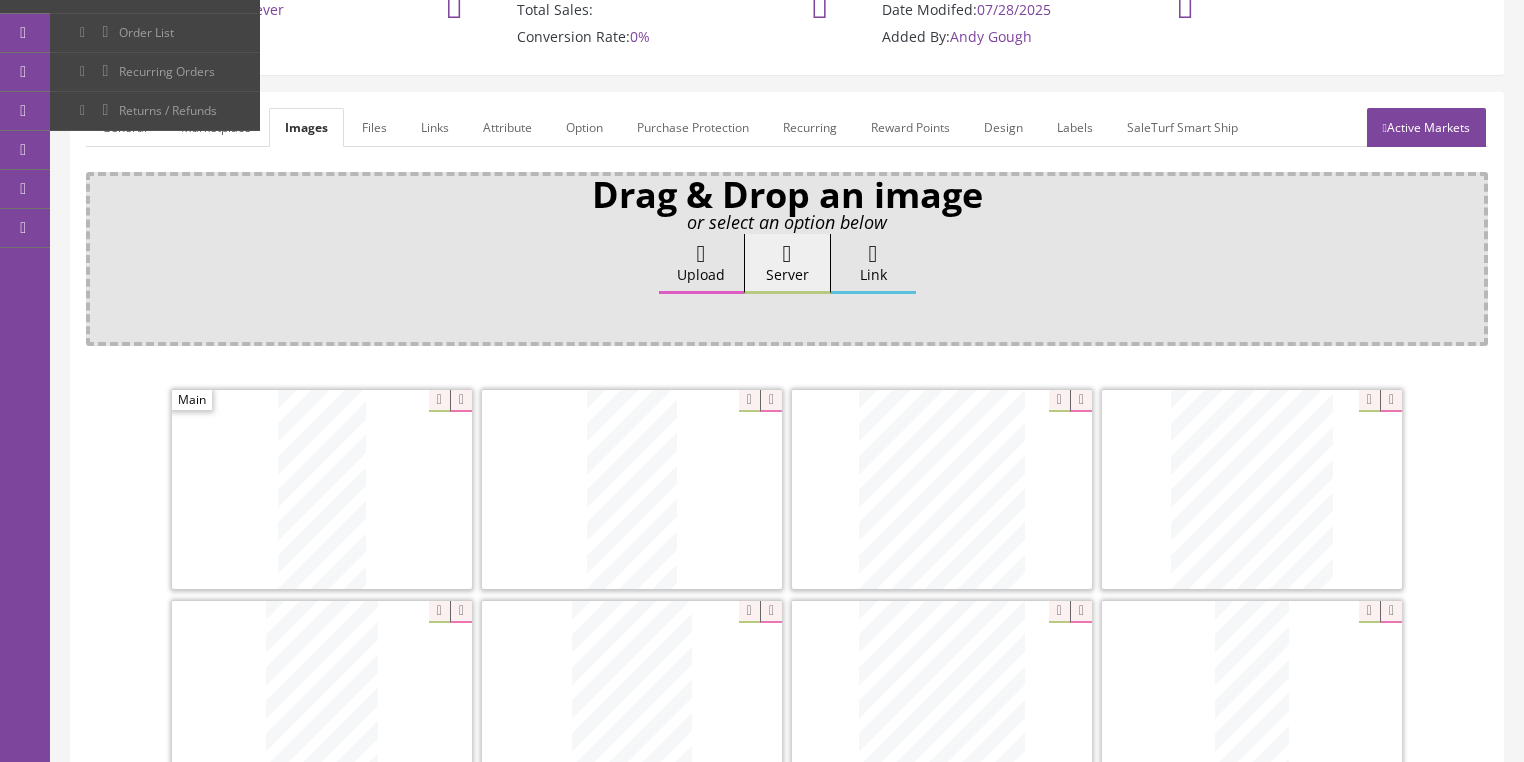 scroll, scrollTop: 160, scrollLeft: 0, axis: vertical 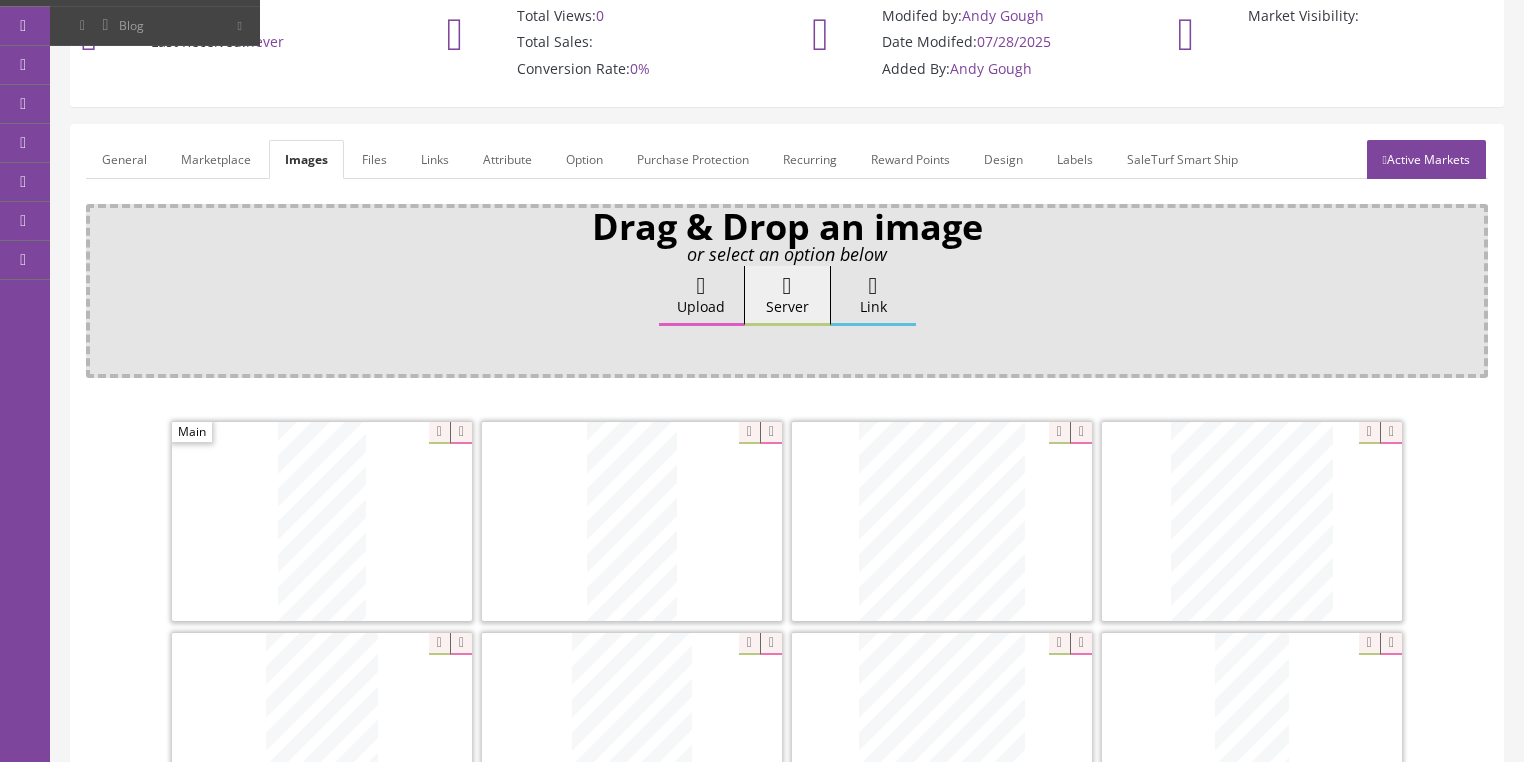 click at bounding box center [1385, 160] 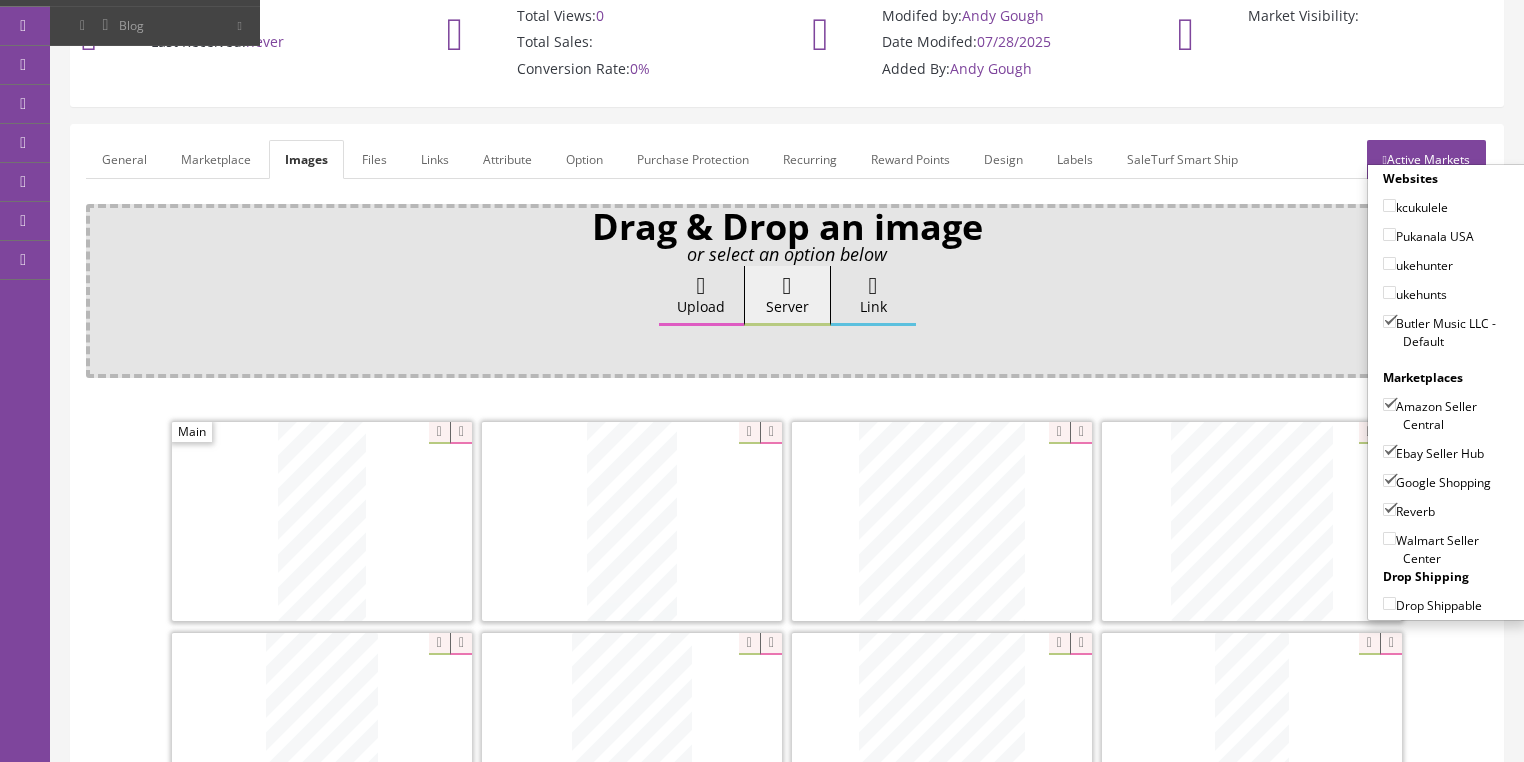 click on "Active Markets" at bounding box center (1426, 159) 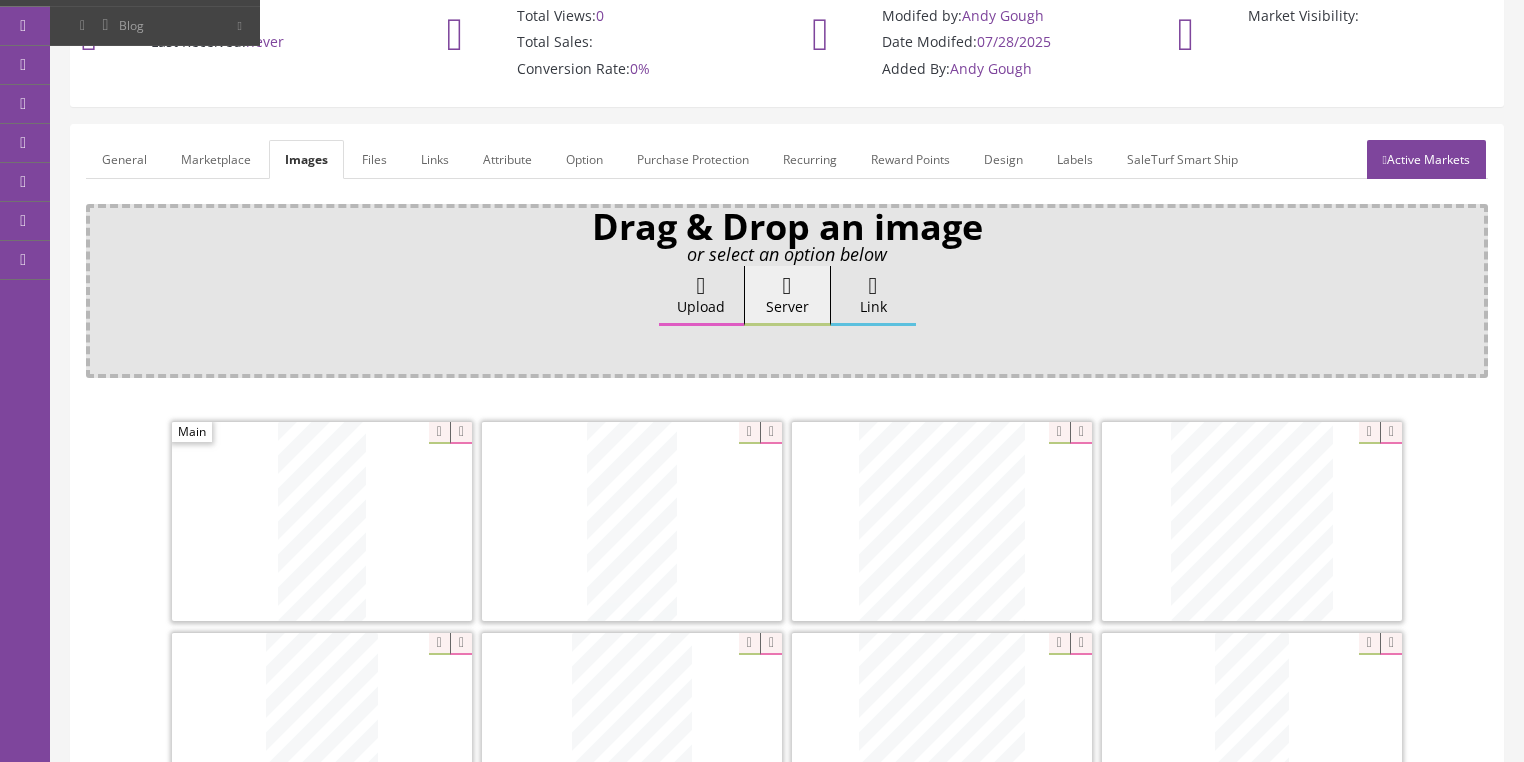 click on "General" at bounding box center (124, 159) 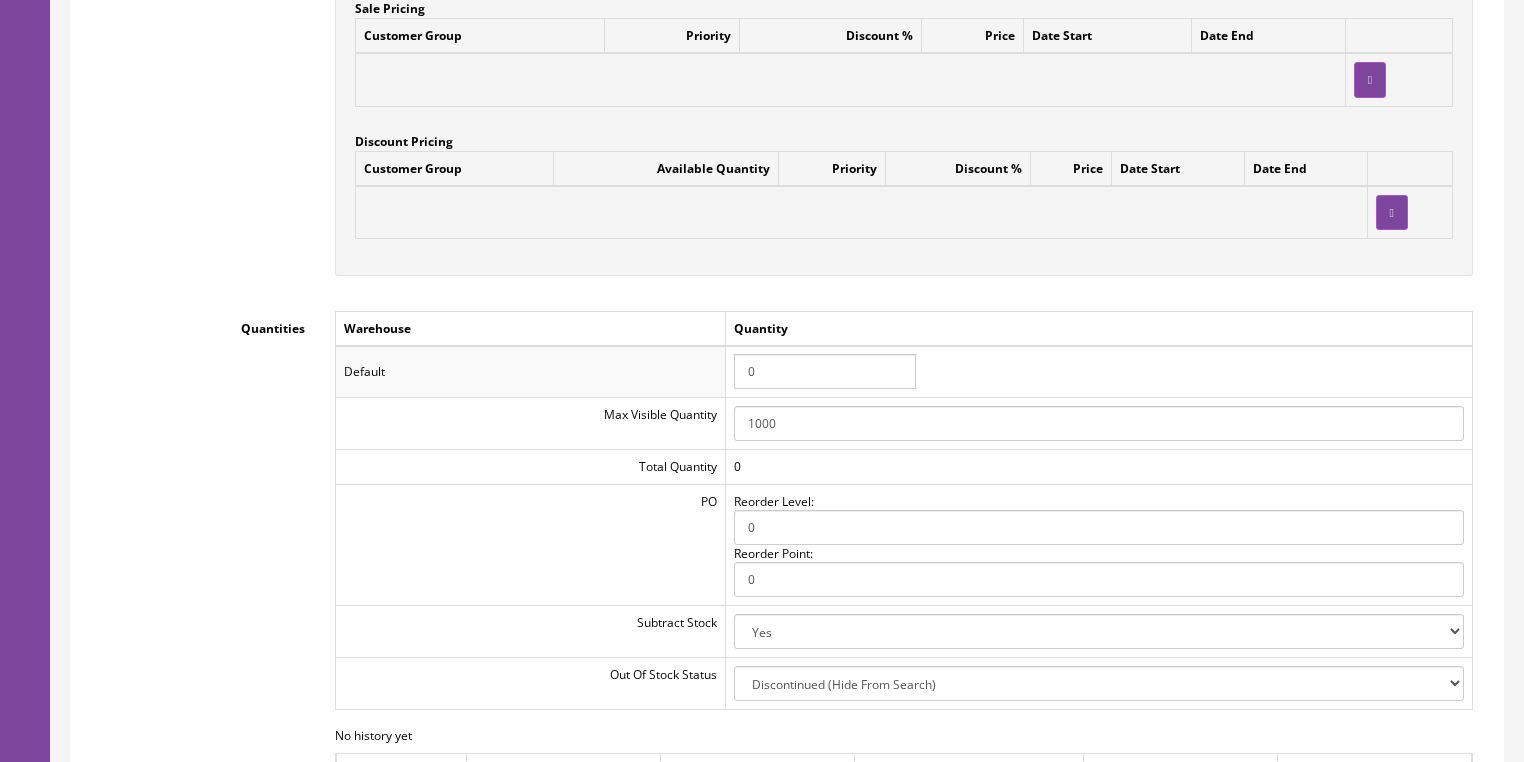 scroll, scrollTop: 1920, scrollLeft: 0, axis: vertical 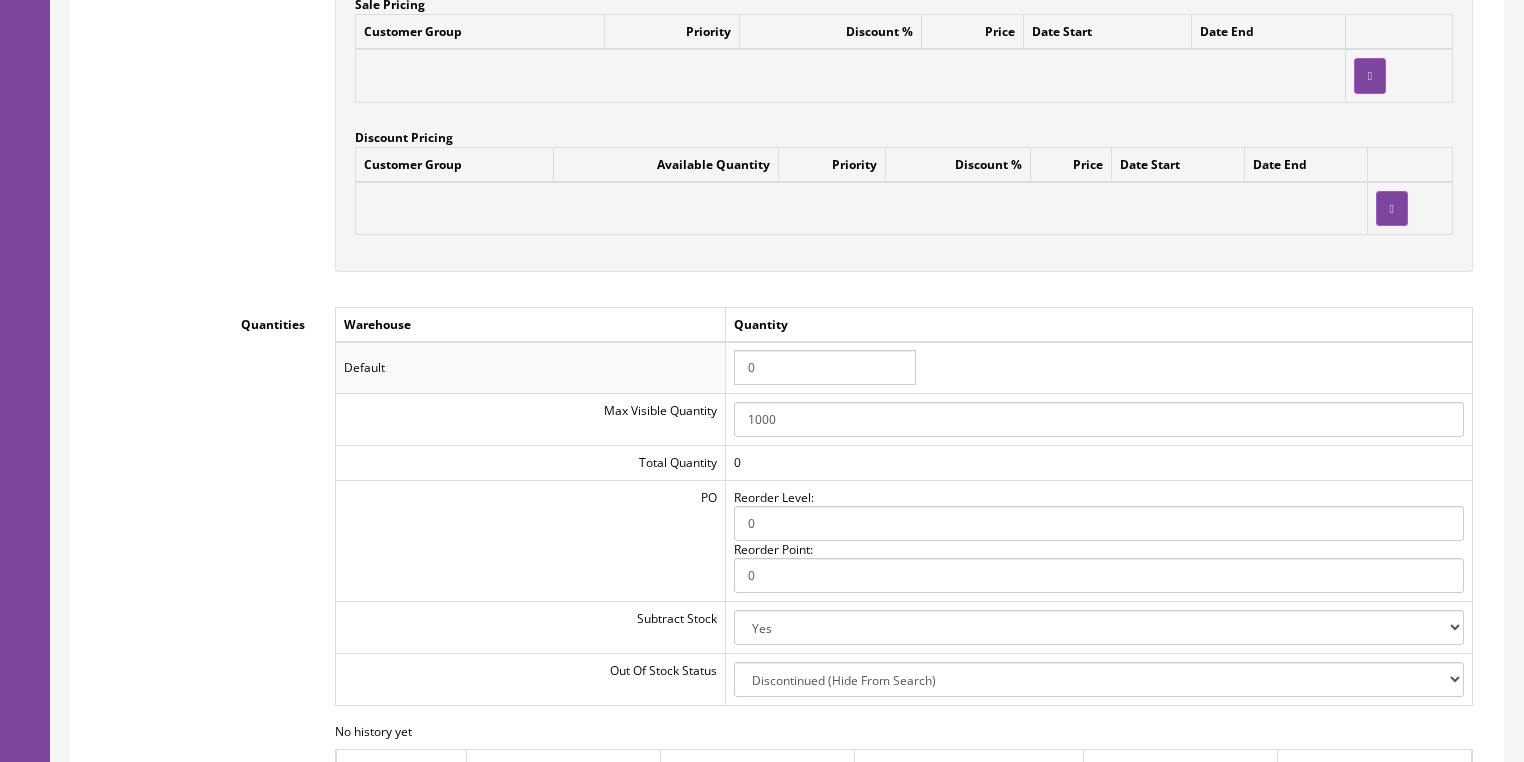 drag, startPoint x: 792, startPoint y: 367, endPoint x: 711, endPoint y: 368, distance: 81.00617 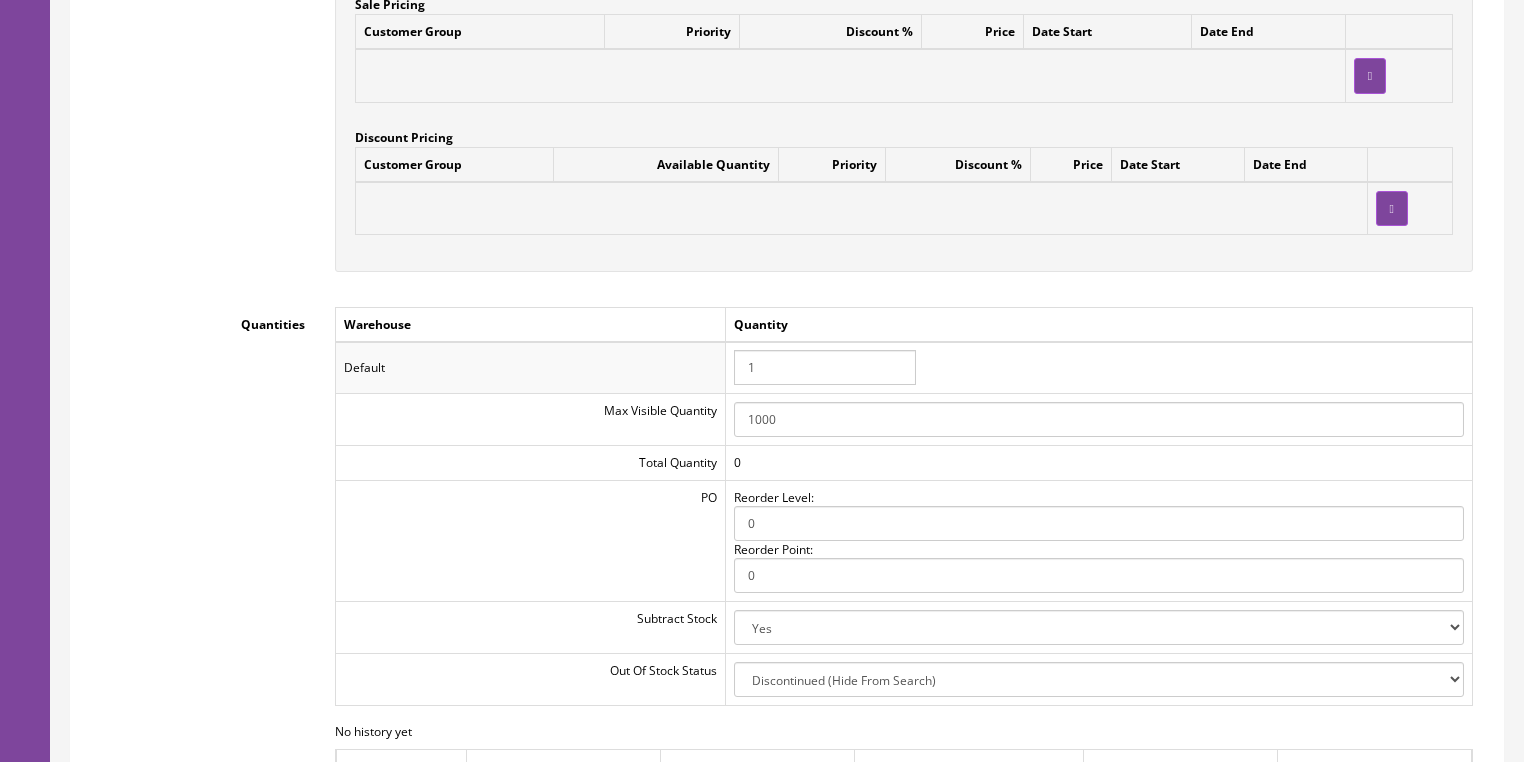 type on "1" 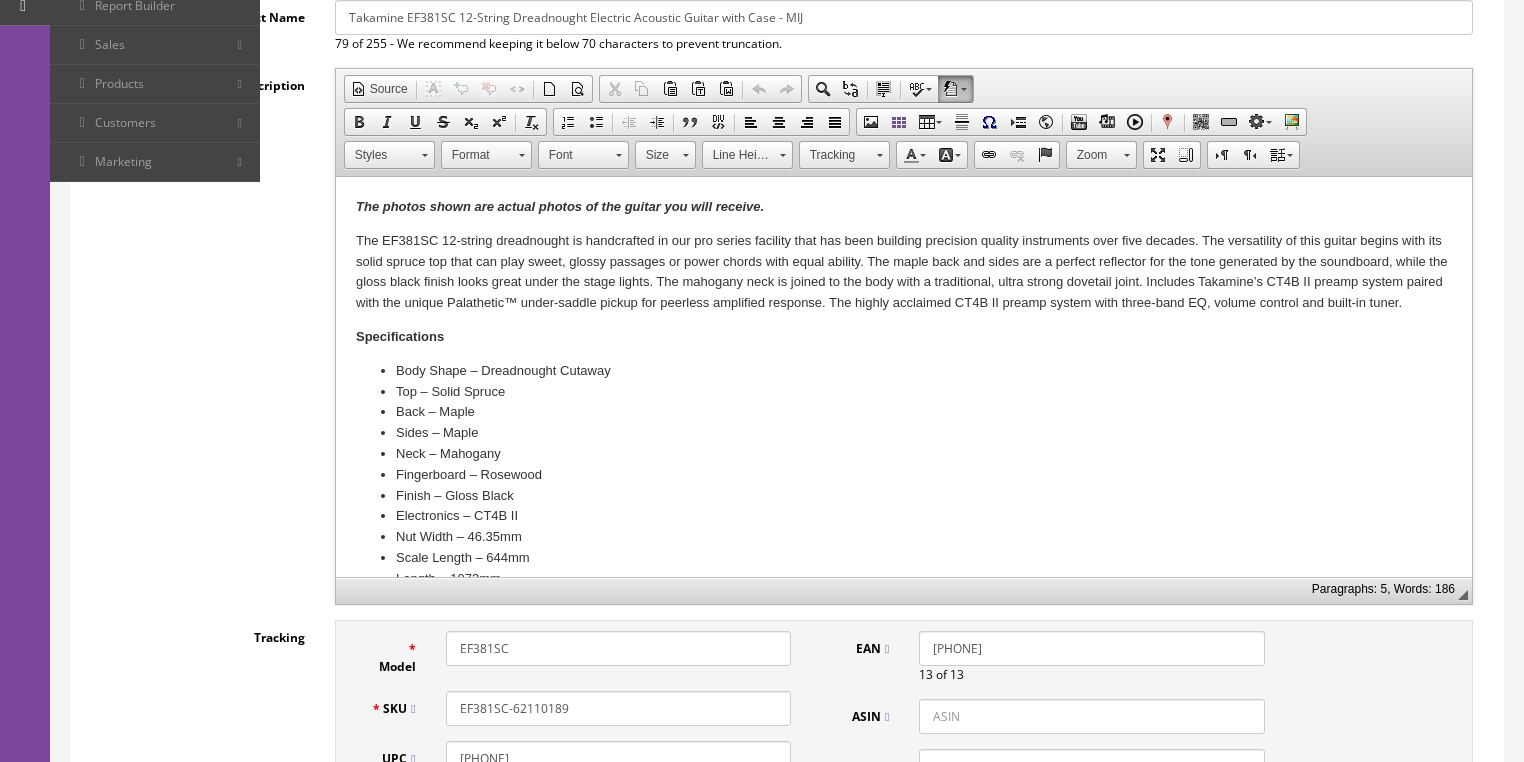 scroll, scrollTop: 0, scrollLeft: 0, axis: both 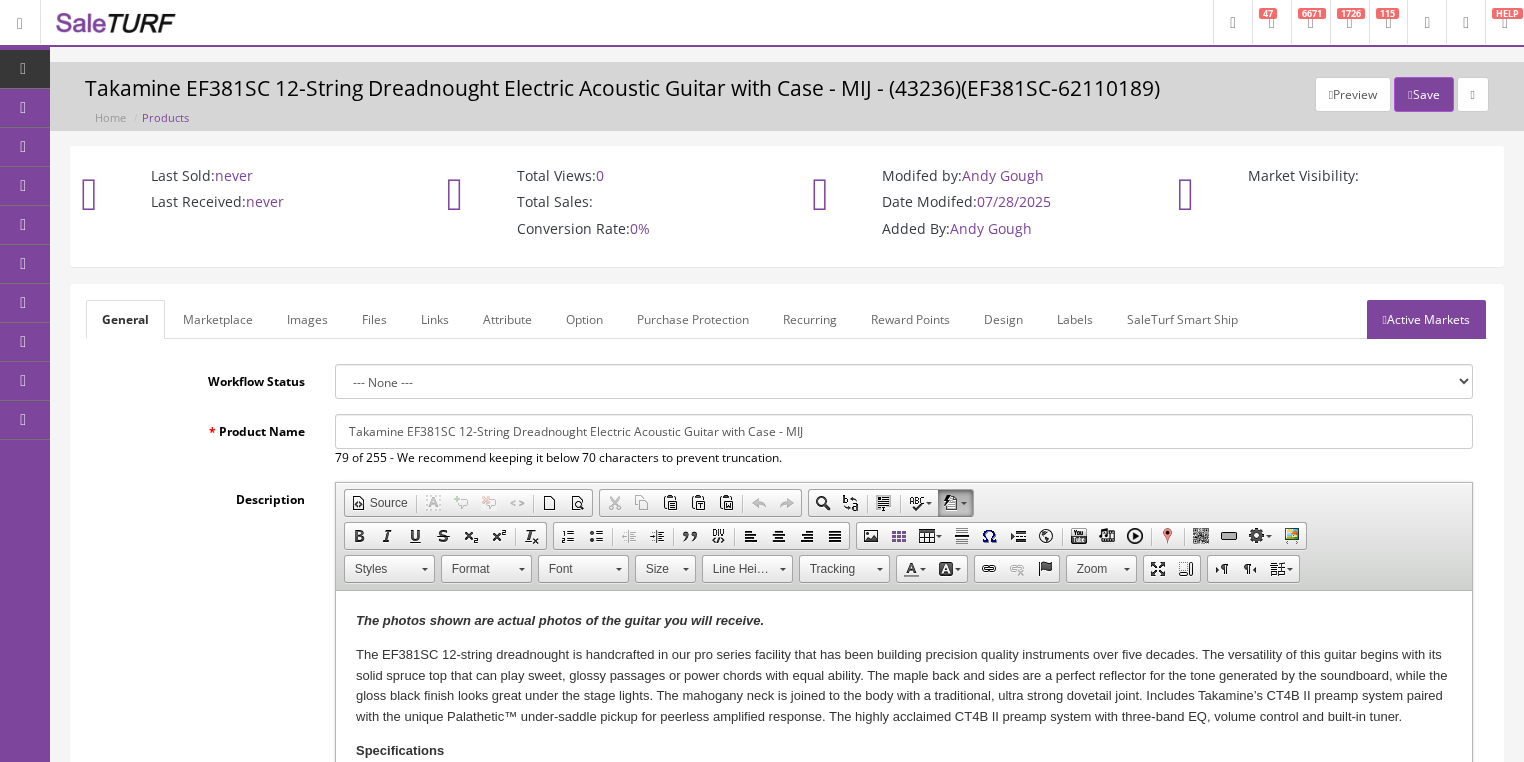 drag, startPoint x: 1445, startPoint y: 308, endPoint x: 1442, endPoint y: 267, distance: 41.109608 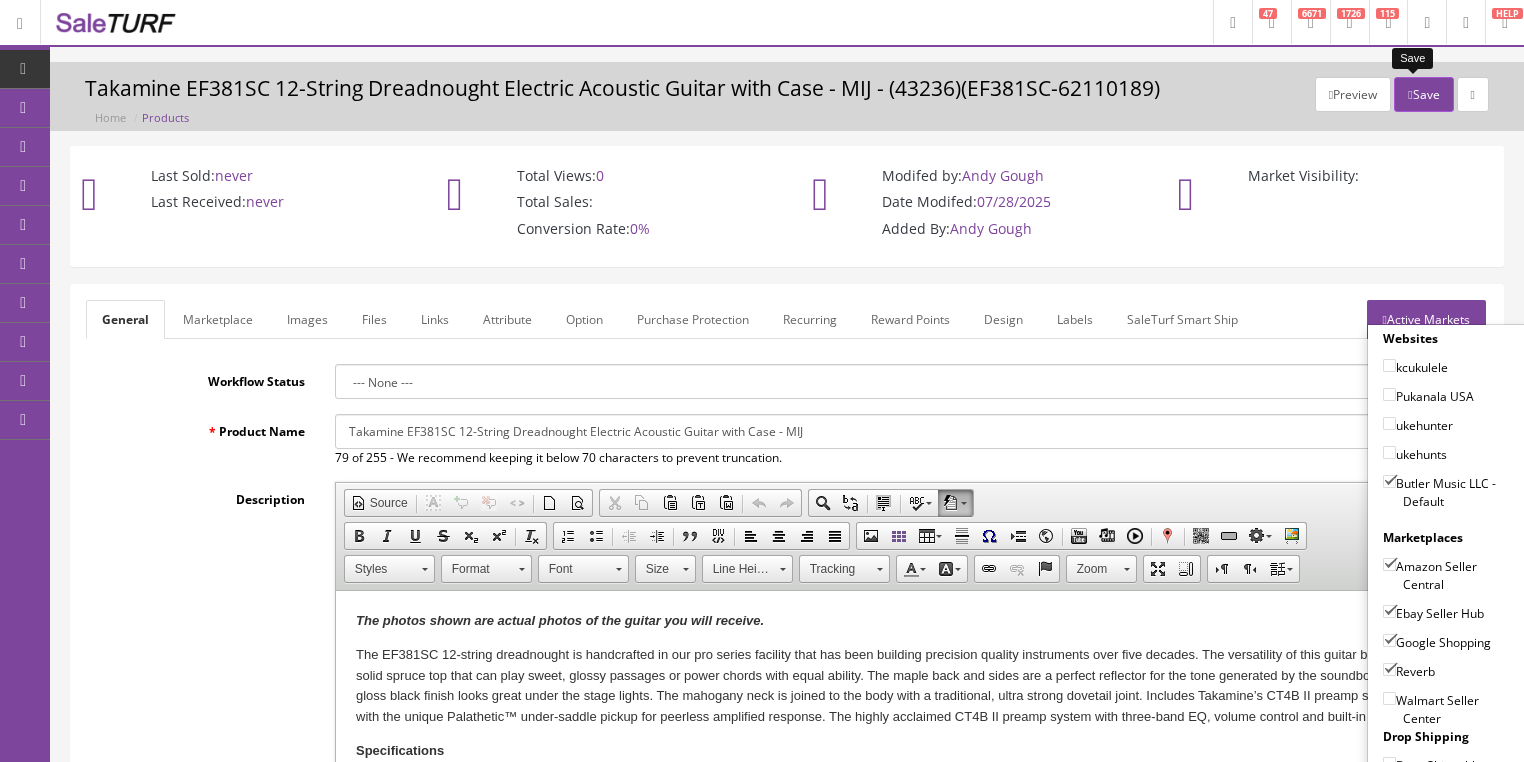 click on "Save" at bounding box center (1423, 94) 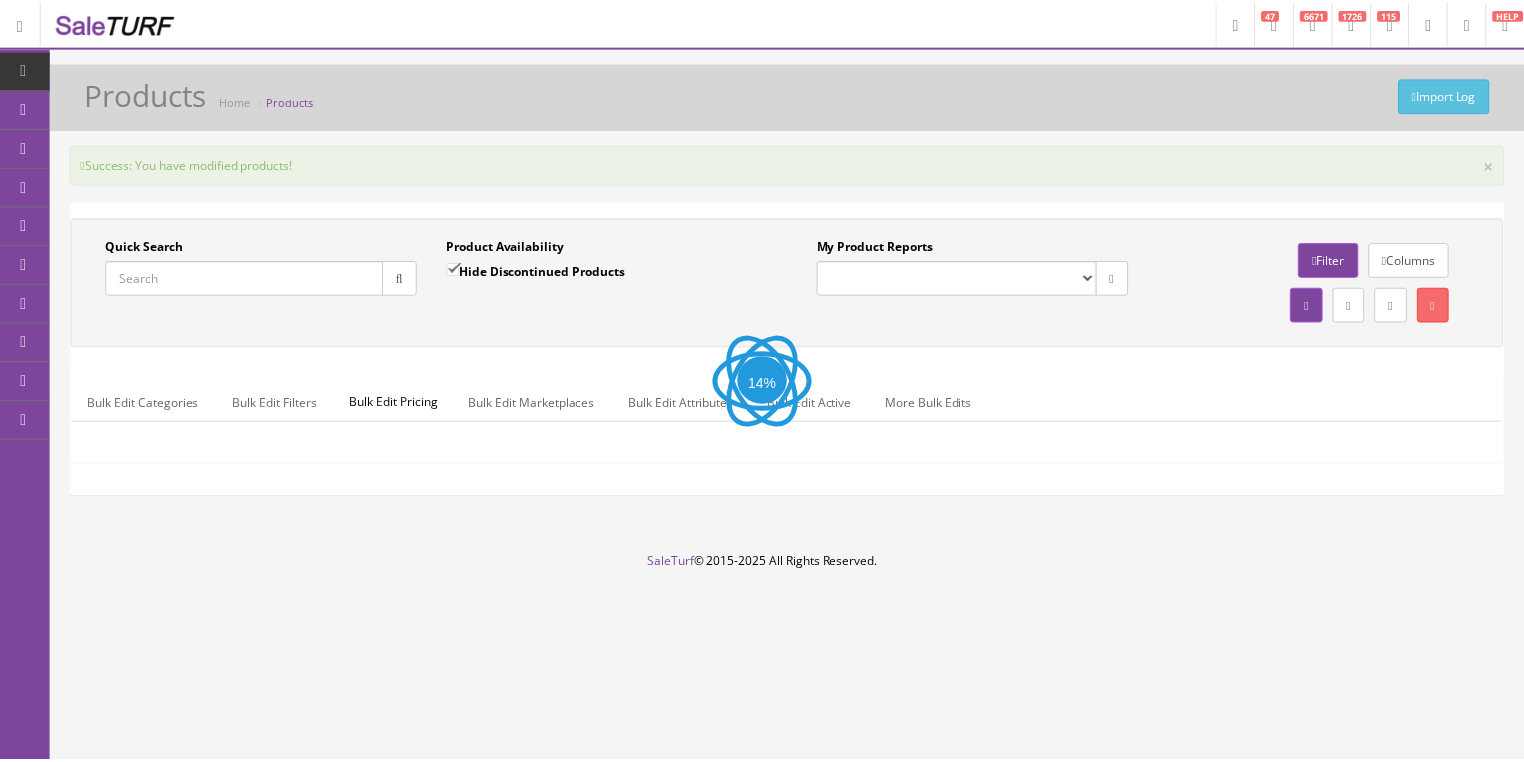 scroll, scrollTop: 0, scrollLeft: 0, axis: both 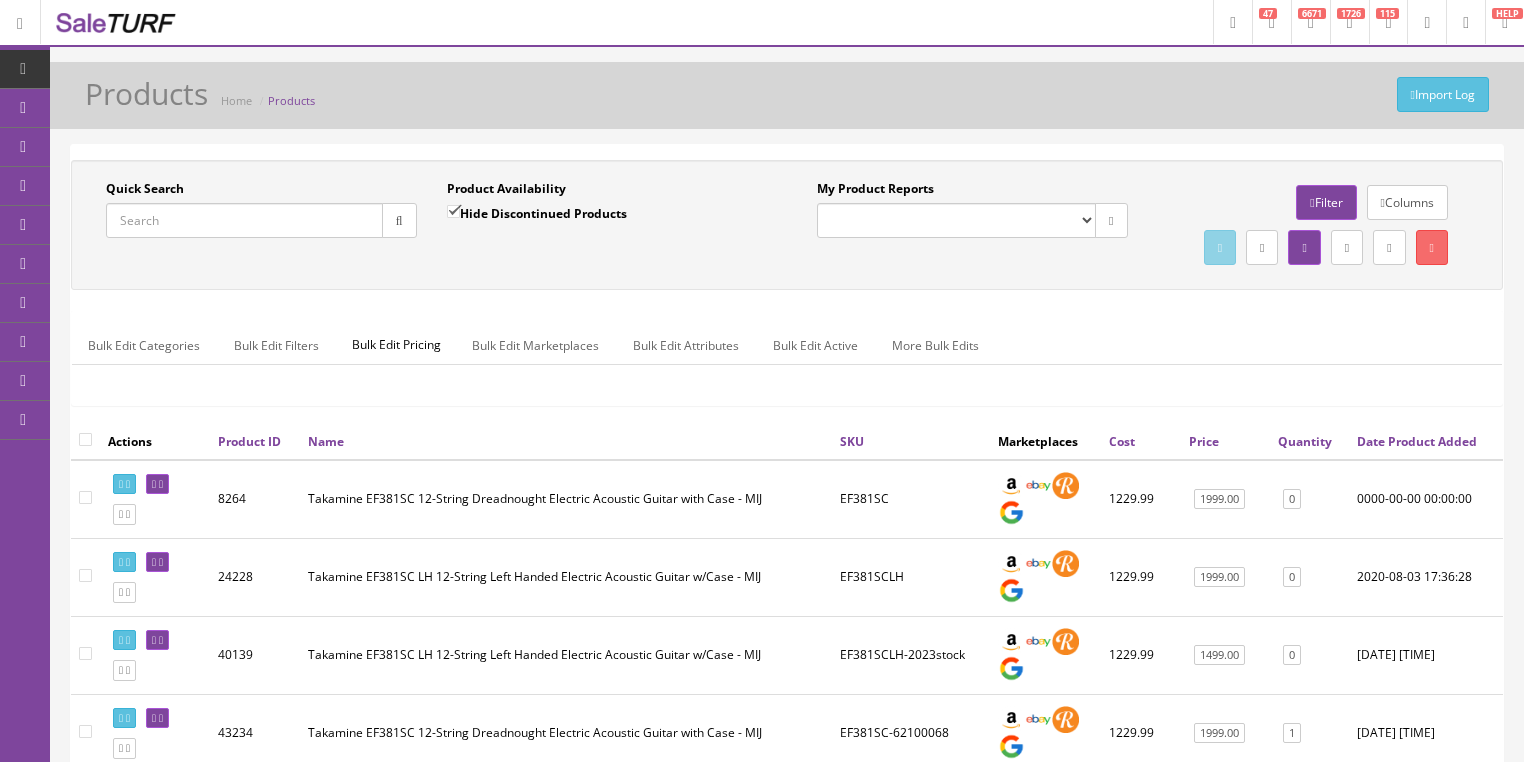 click on "Quick Search" at bounding box center (244, 220) 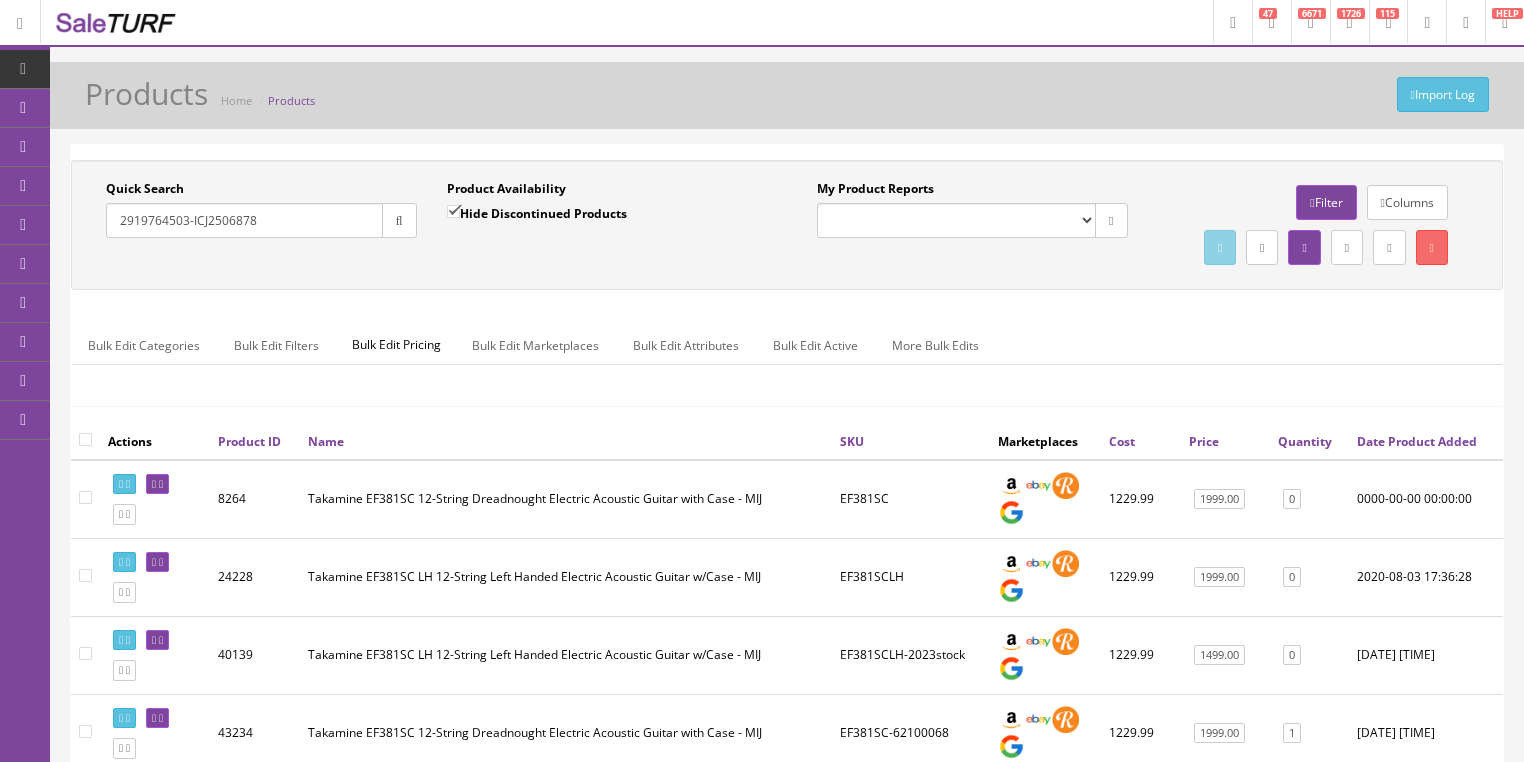 type on "2919764503-ICJ2506878" 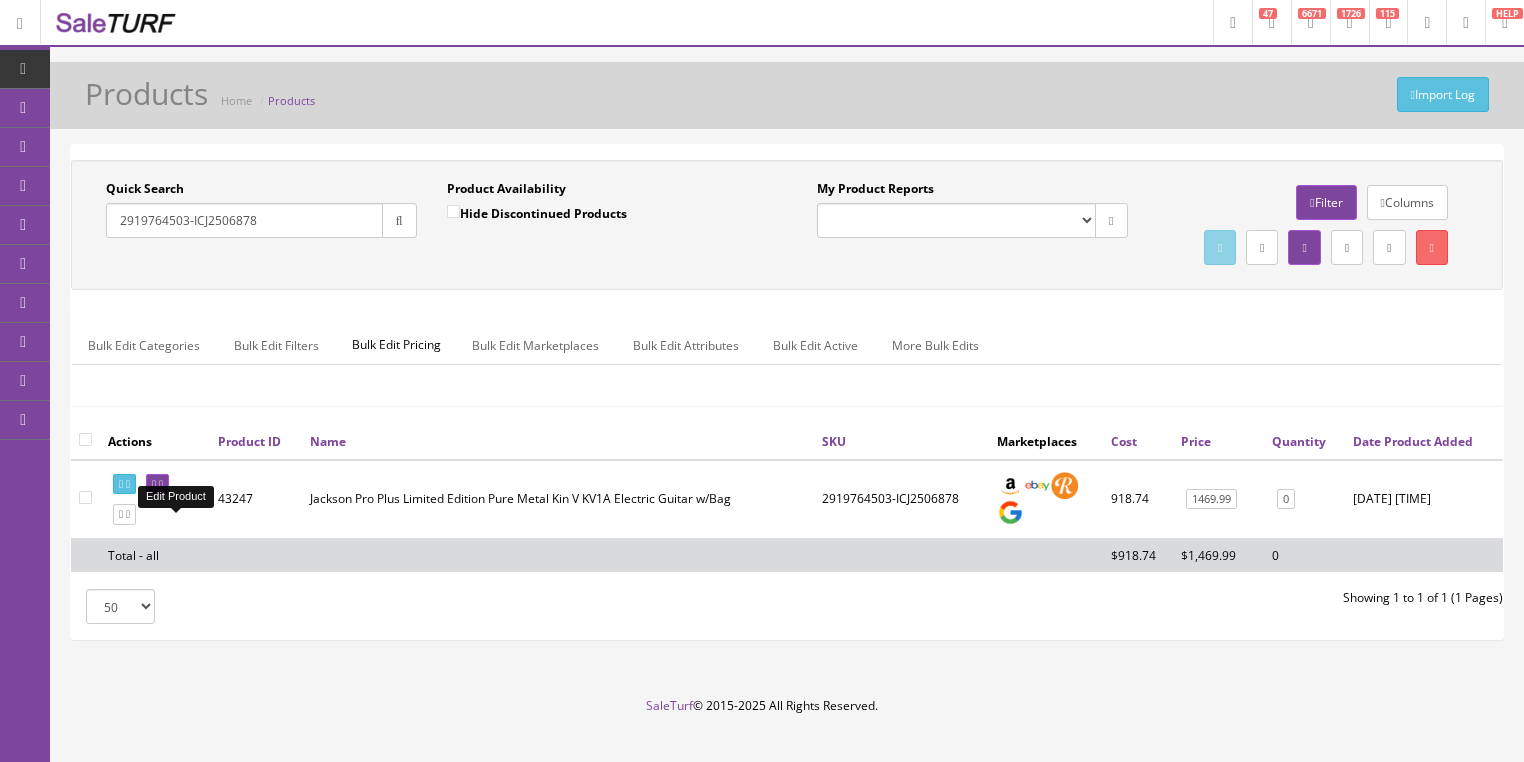 click at bounding box center [161, 484] 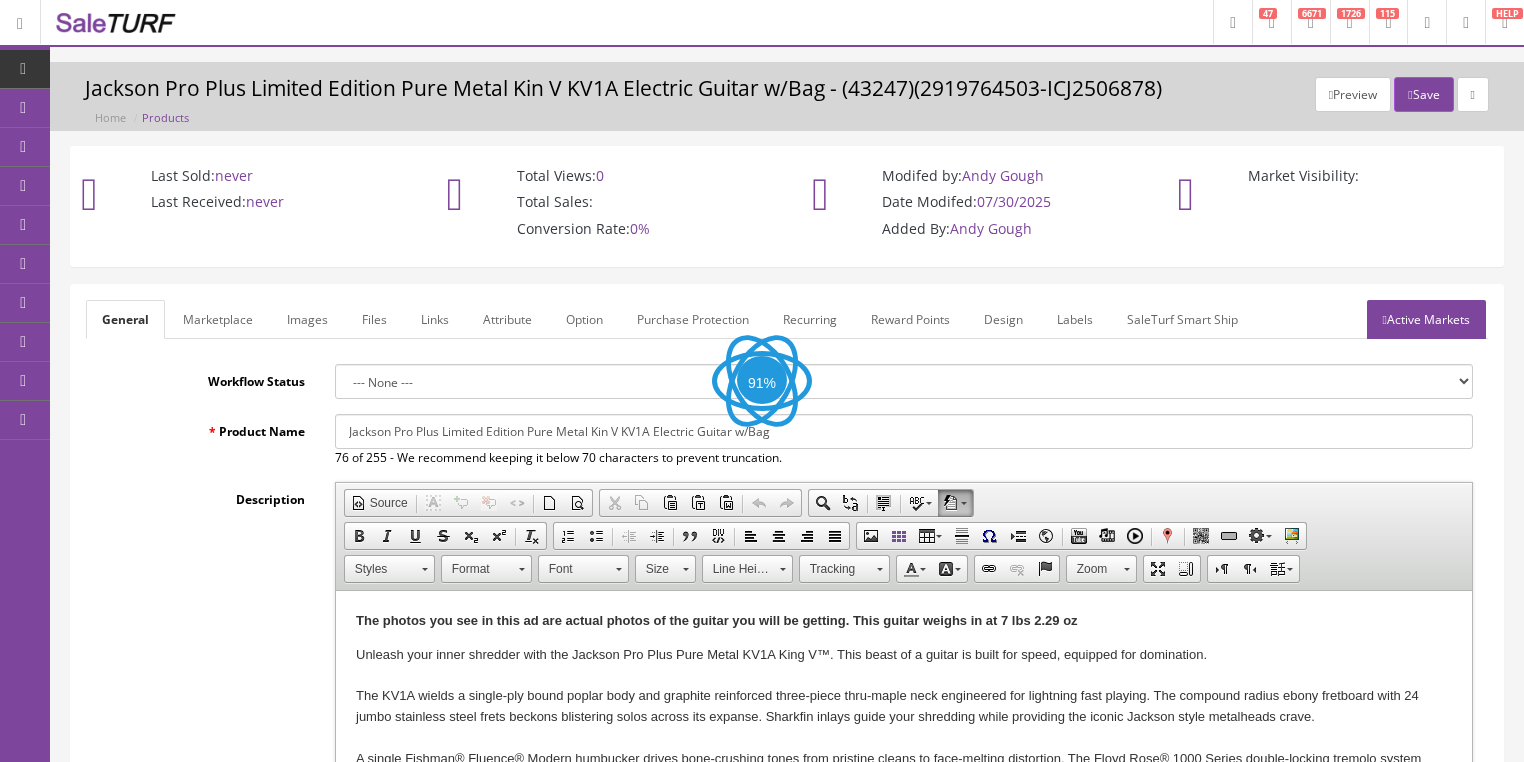 scroll, scrollTop: 0, scrollLeft: 0, axis: both 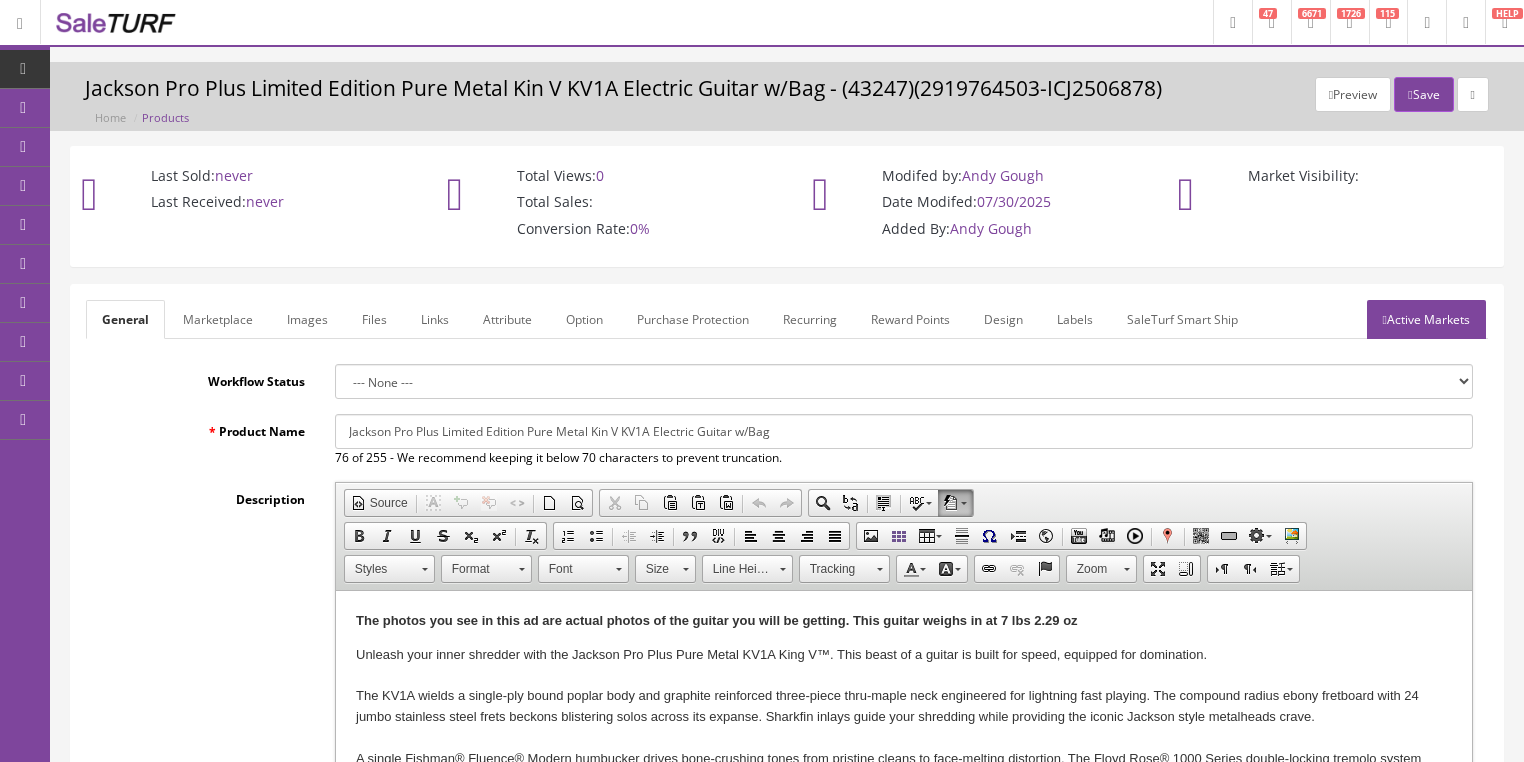 click on "Images" at bounding box center [307, 319] 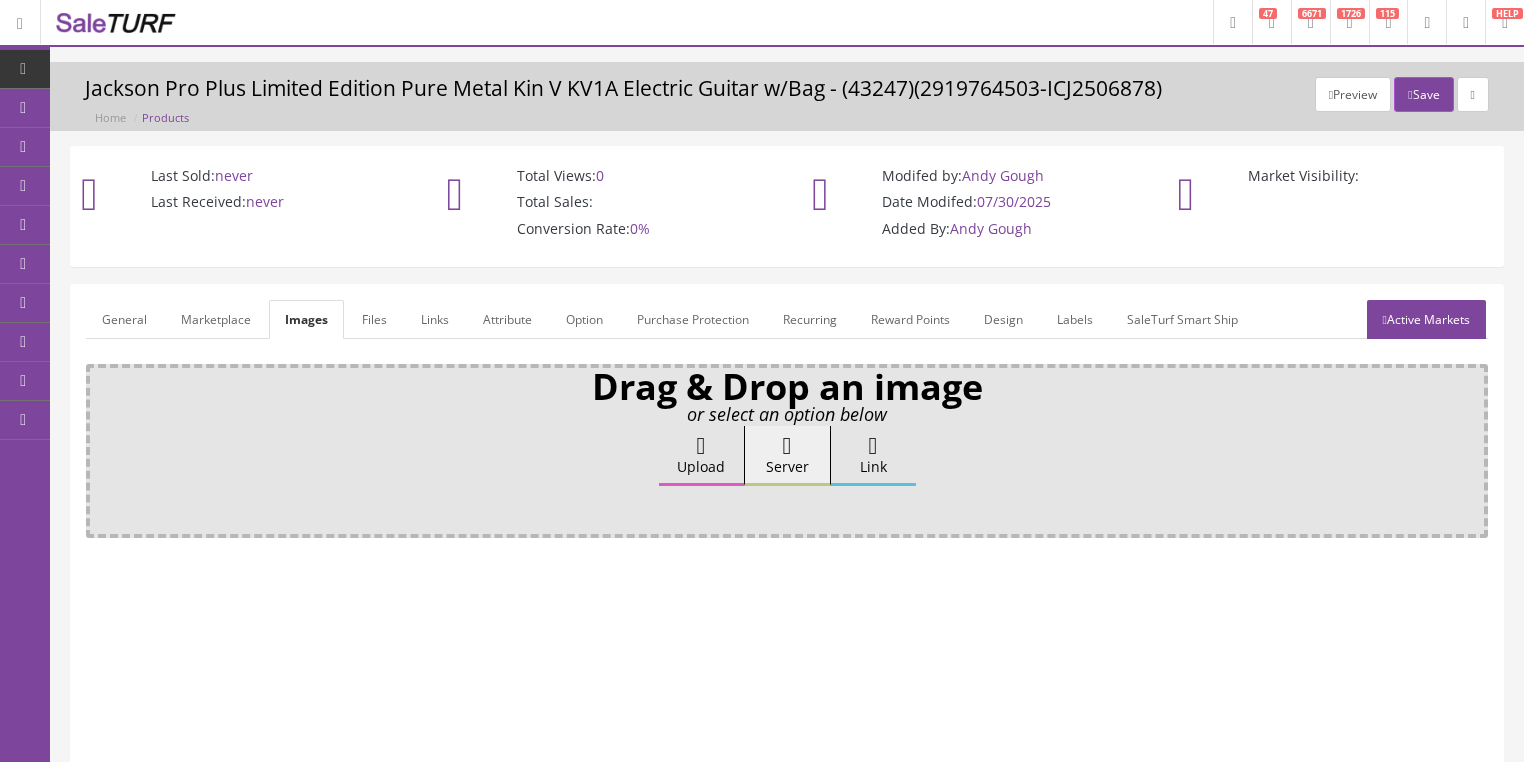 click on "Upload" at bounding box center [701, 456] 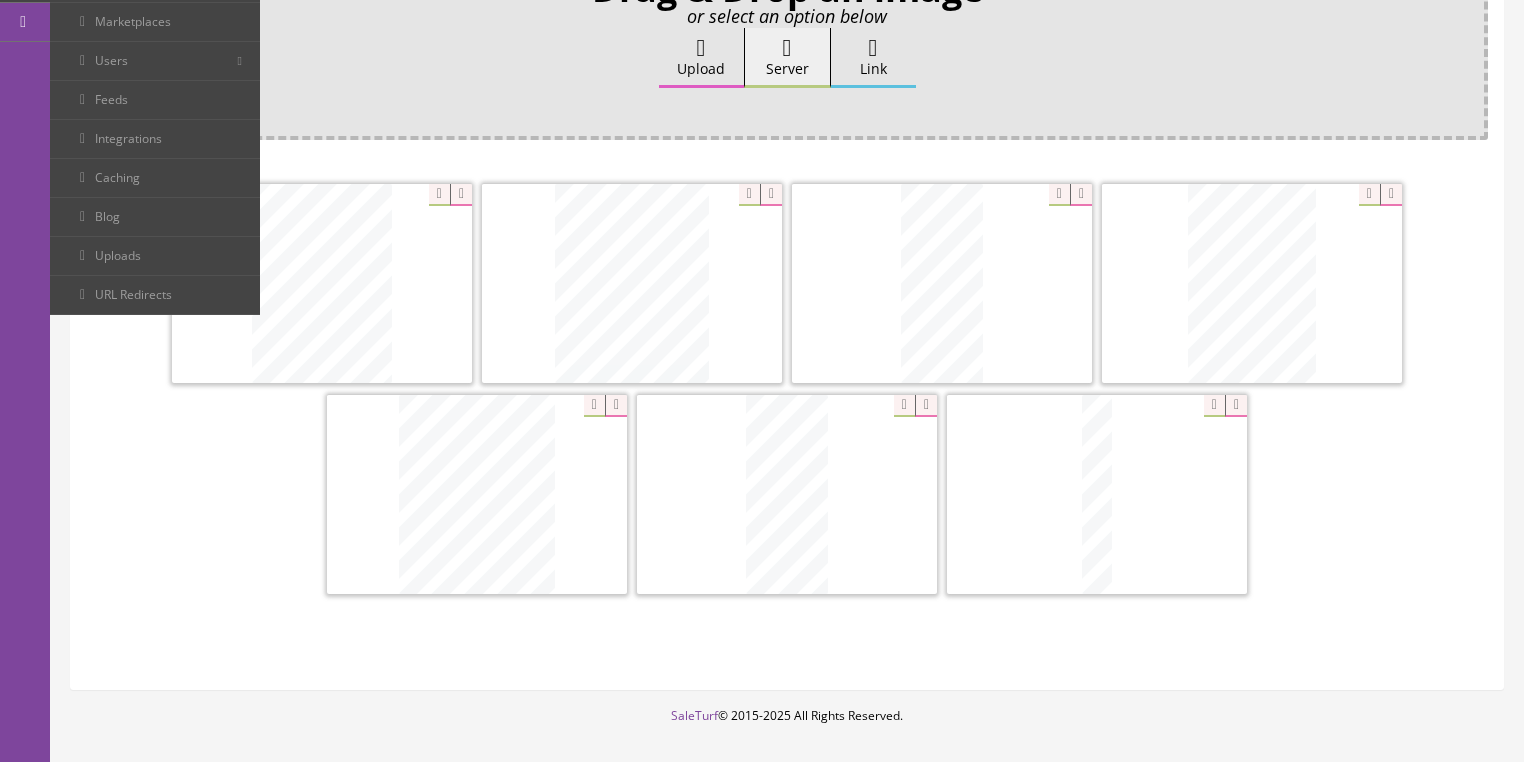 scroll, scrollTop: 400, scrollLeft: 0, axis: vertical 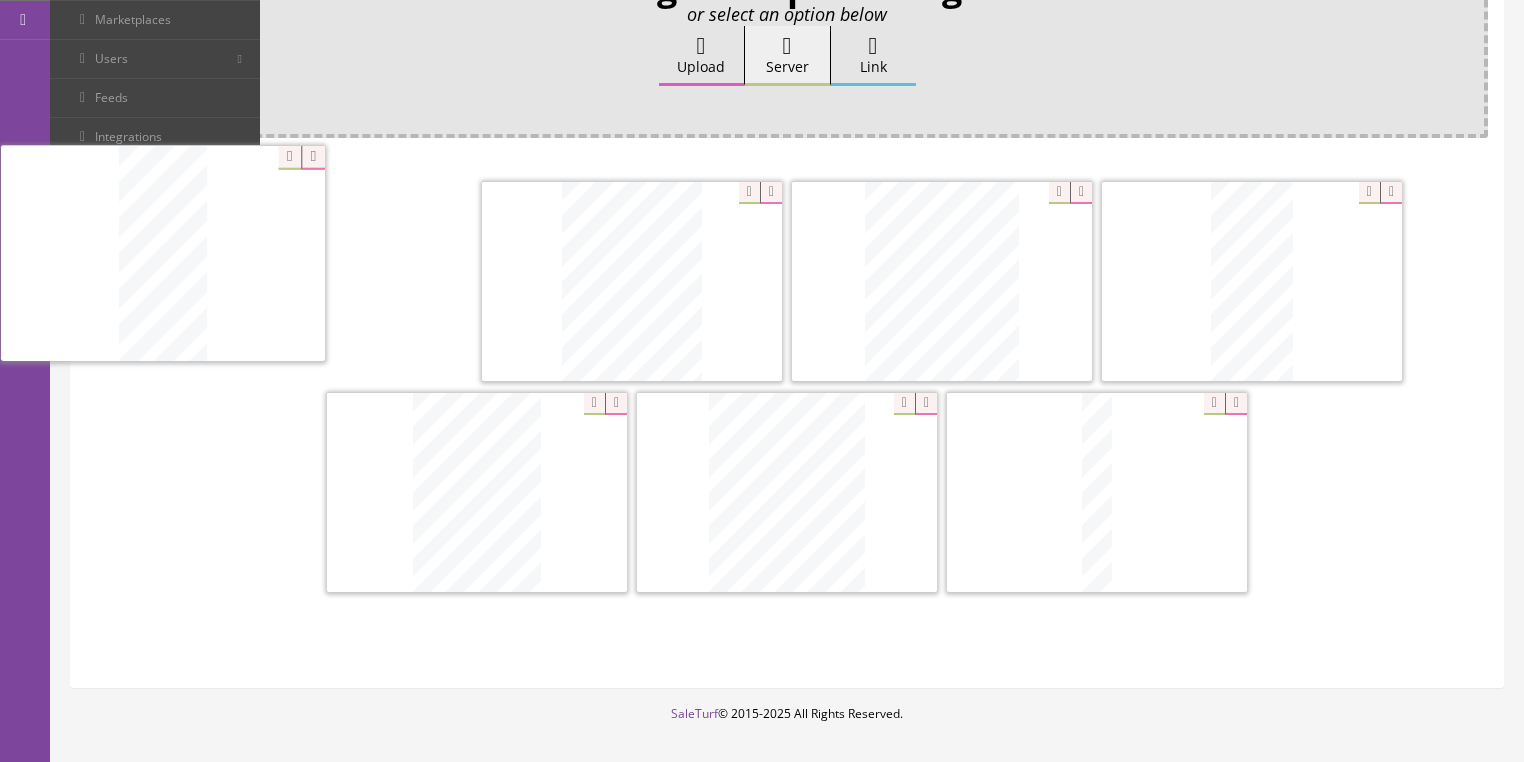 drag, startPoint x: 772, startPoint y: 512, endPoint x: 197, endPoint y: 288, distance: 617.09076 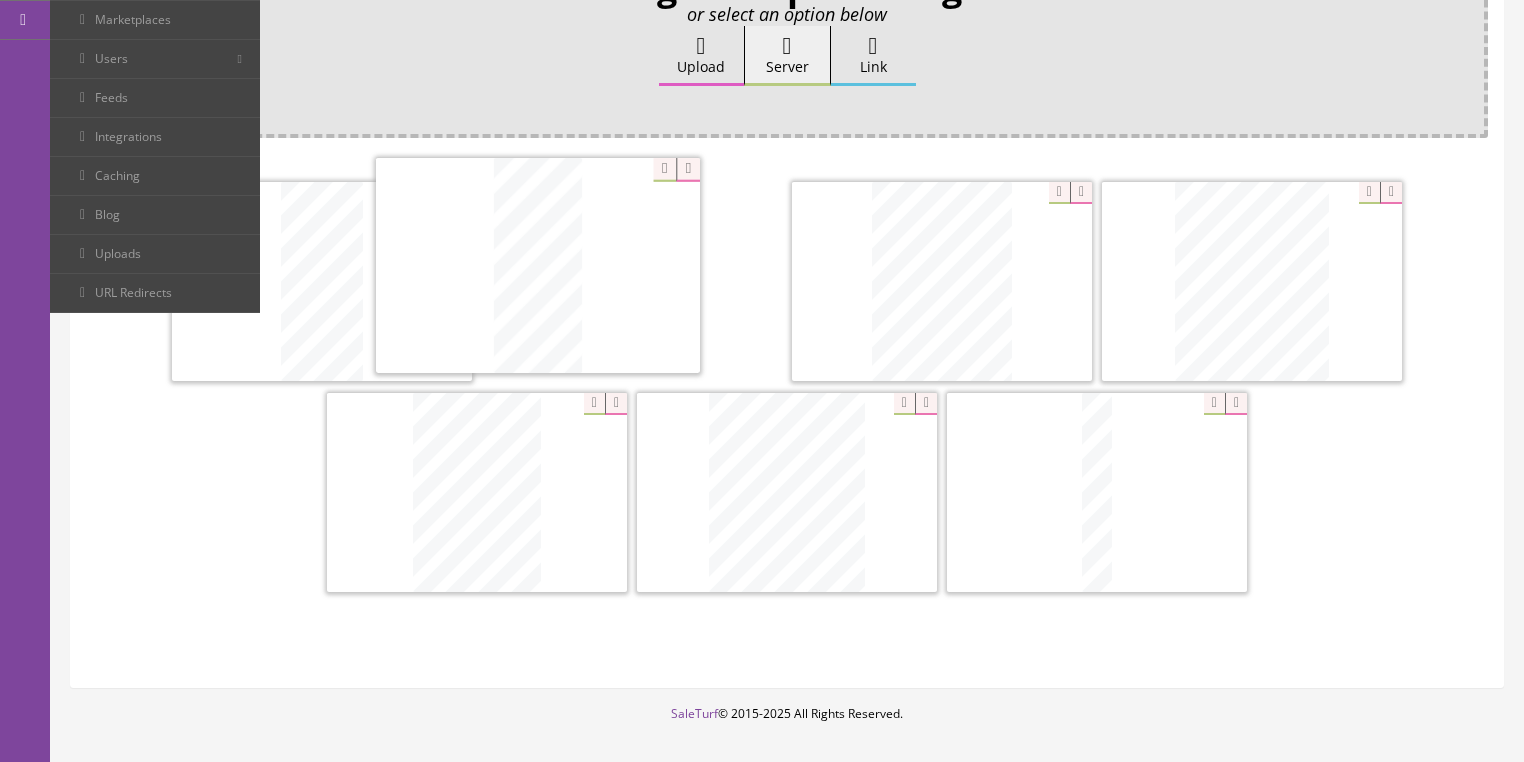 drag, startPoint x: 1249, startPoint y: 302, endPoint x: 541, endPoint y: 286, distance: 708.1808 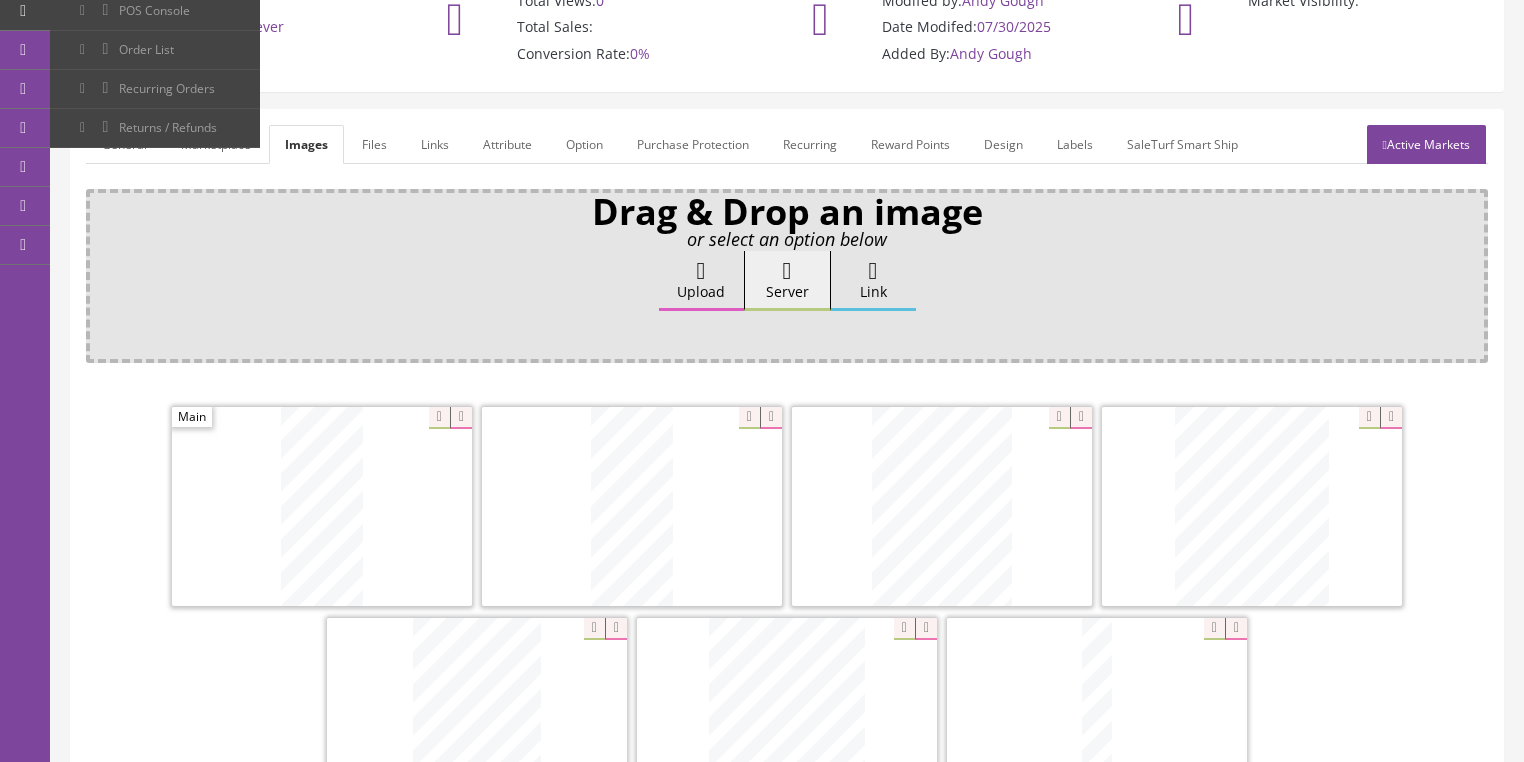 scroll, scrollTop: 80, scrollLeft: 0, axis: vertical 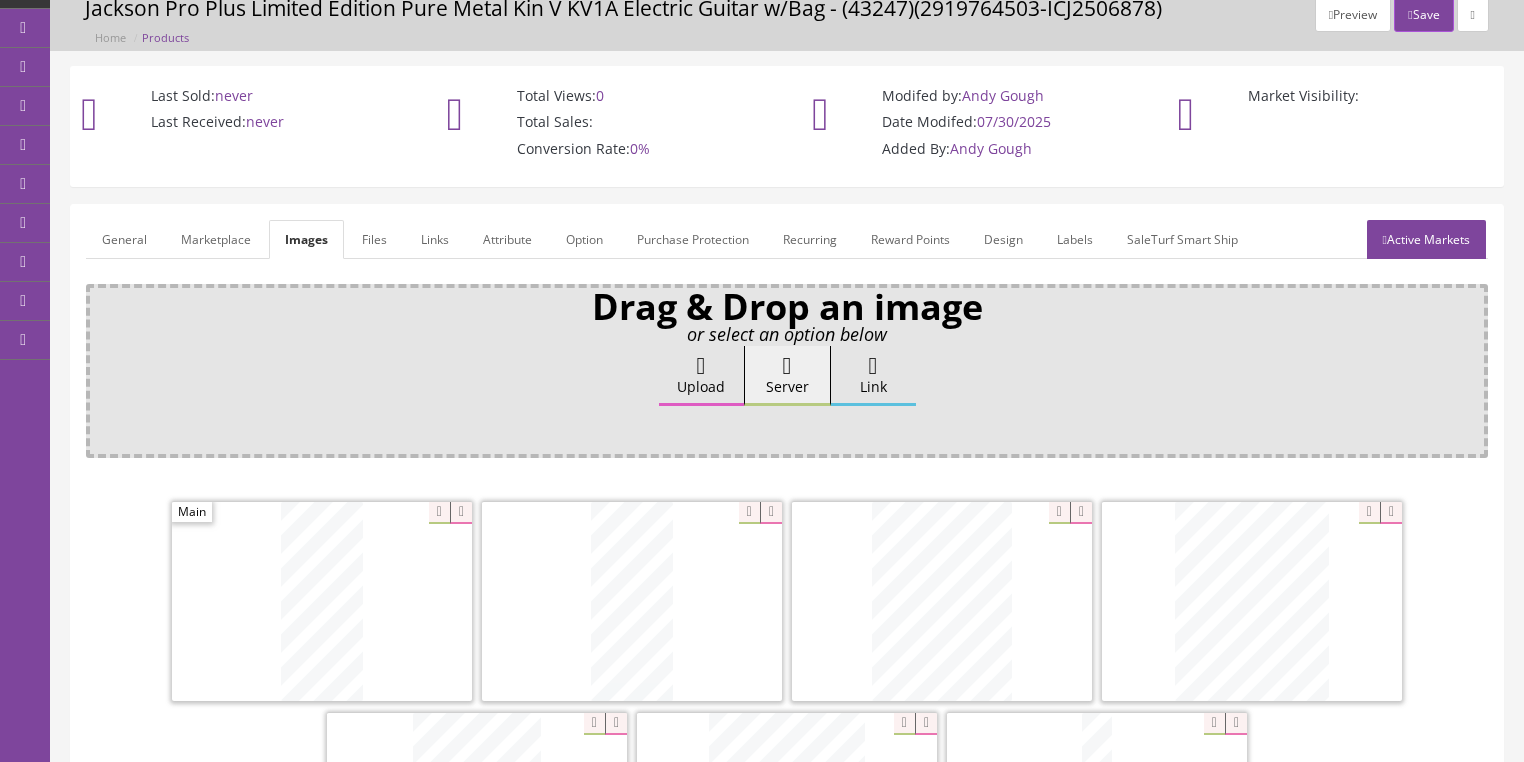 click on "Active Markets" at bounding box center (1426, 239) 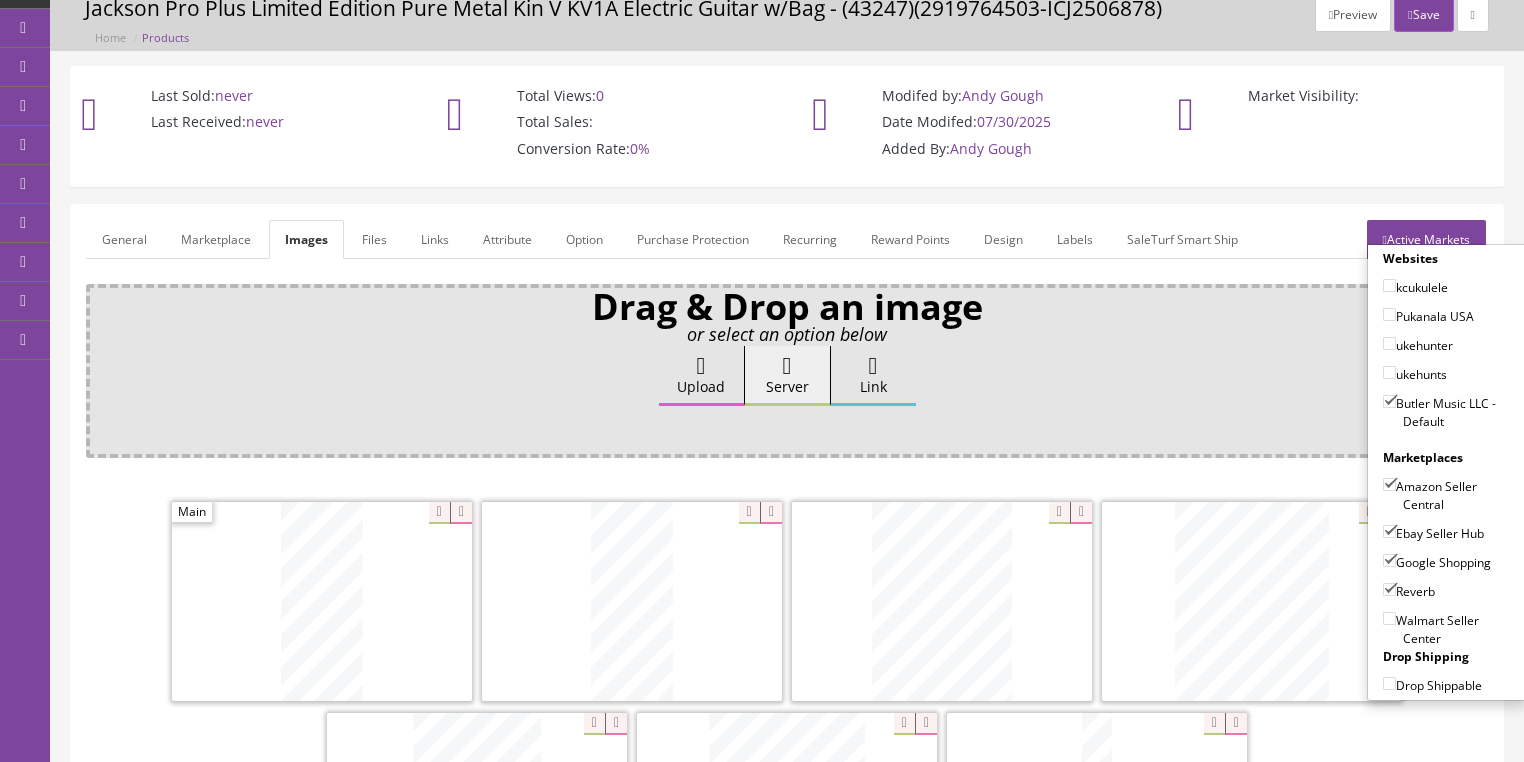 click on "Active Markets" at bounding box center [1426, 239] 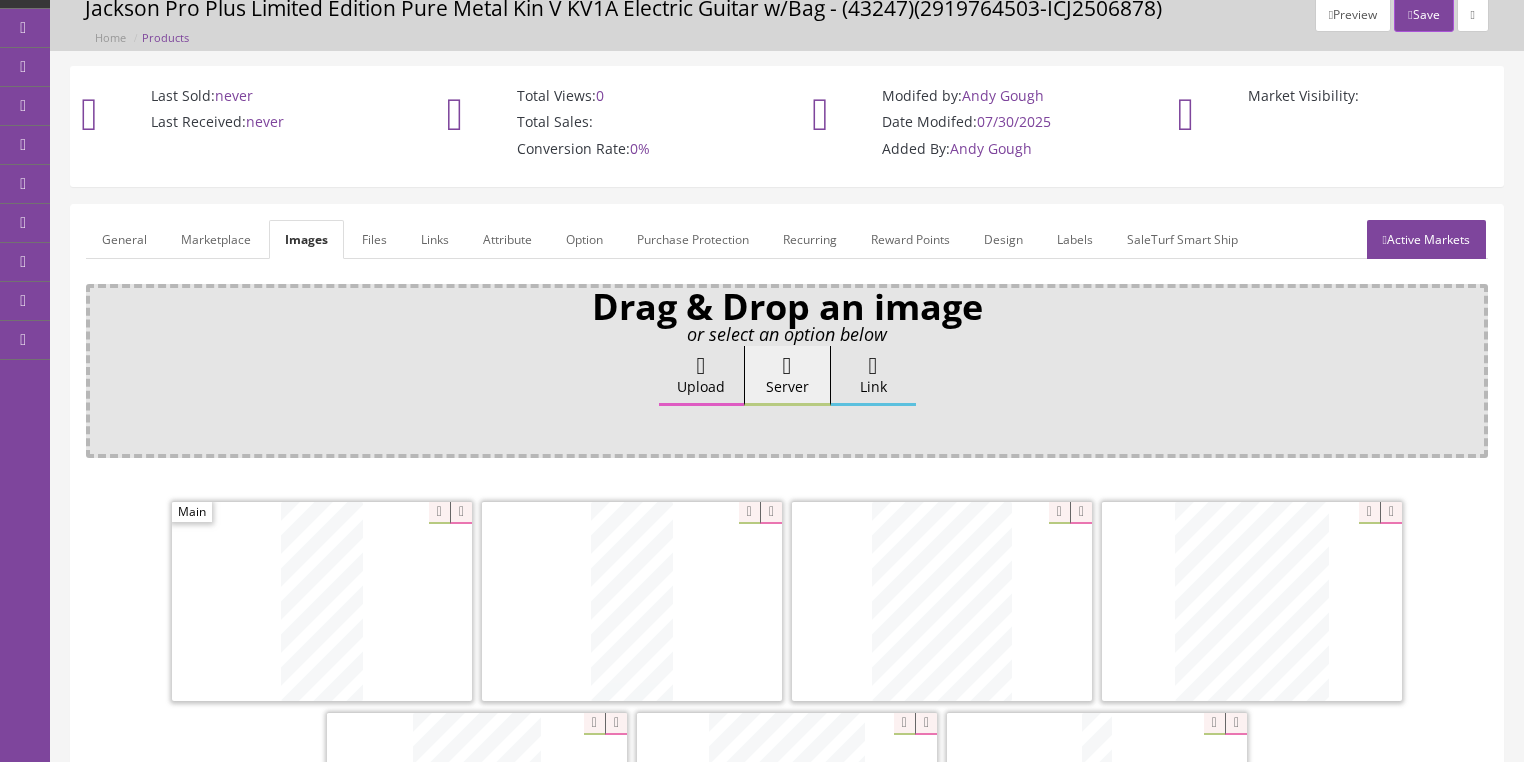 click on "General" at bounding box center [124, 239] 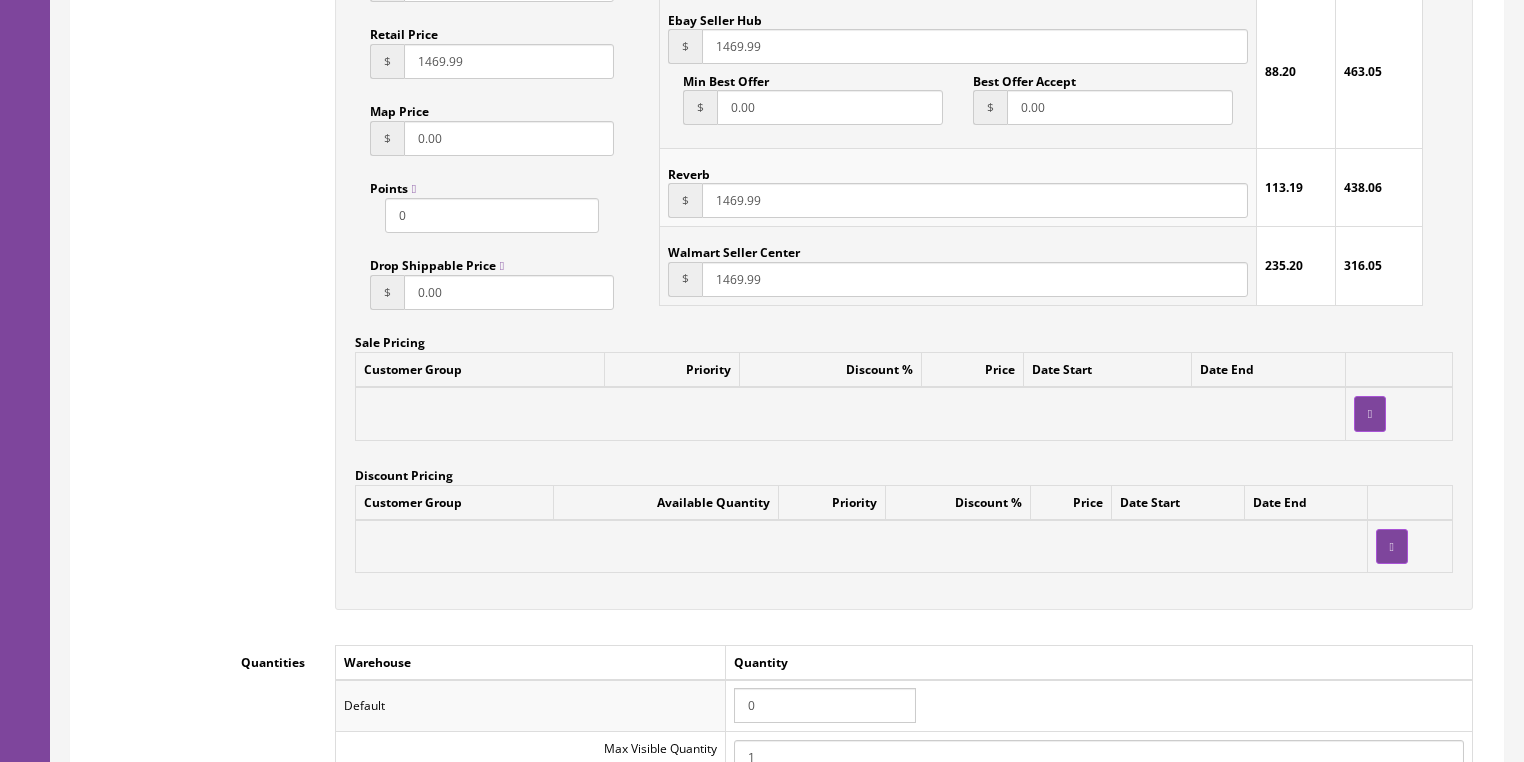 scroll, scrollTop: 1920, scrollLeft: 0, axis: vertical 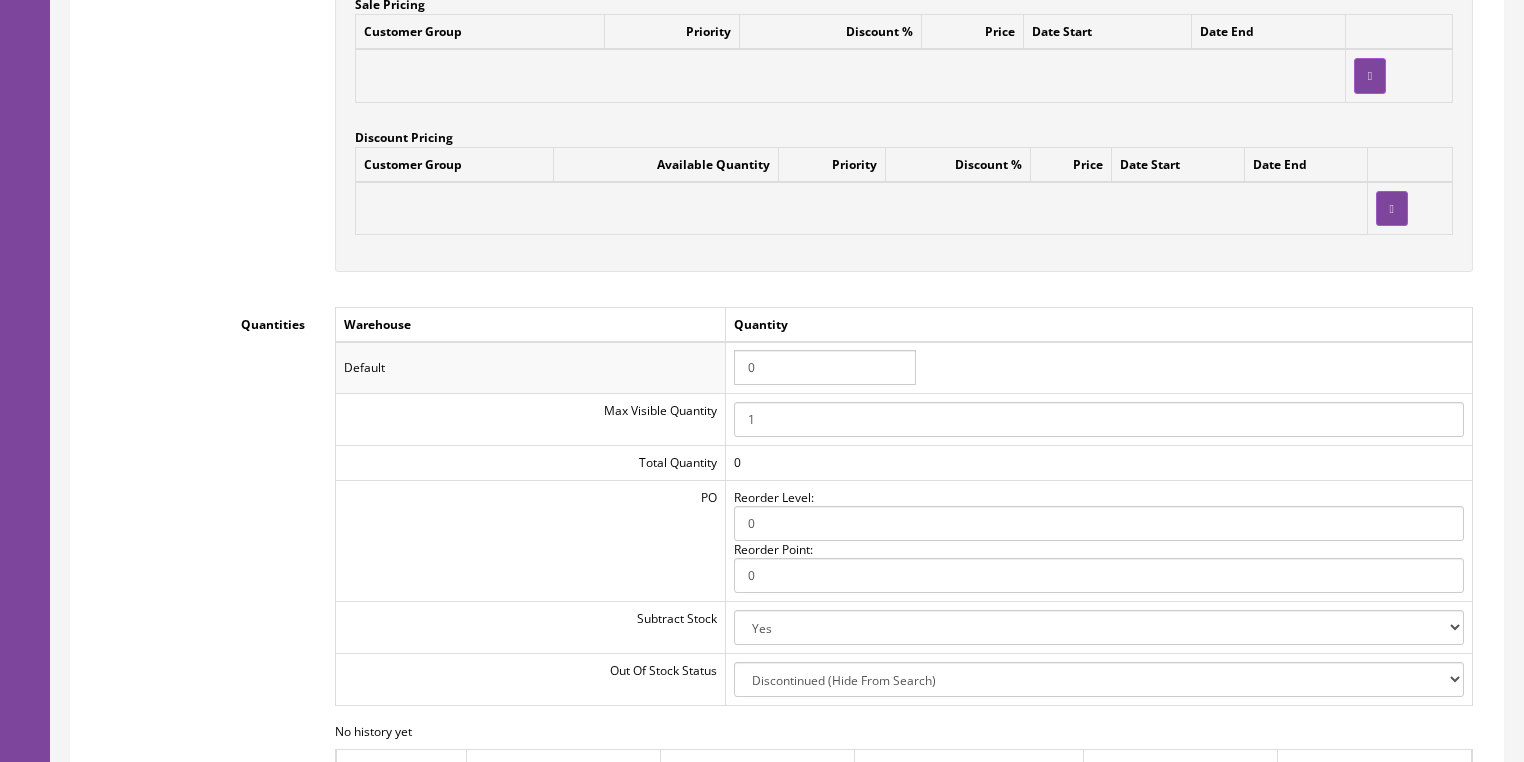 click on "0" at bounding box center (825, 367) 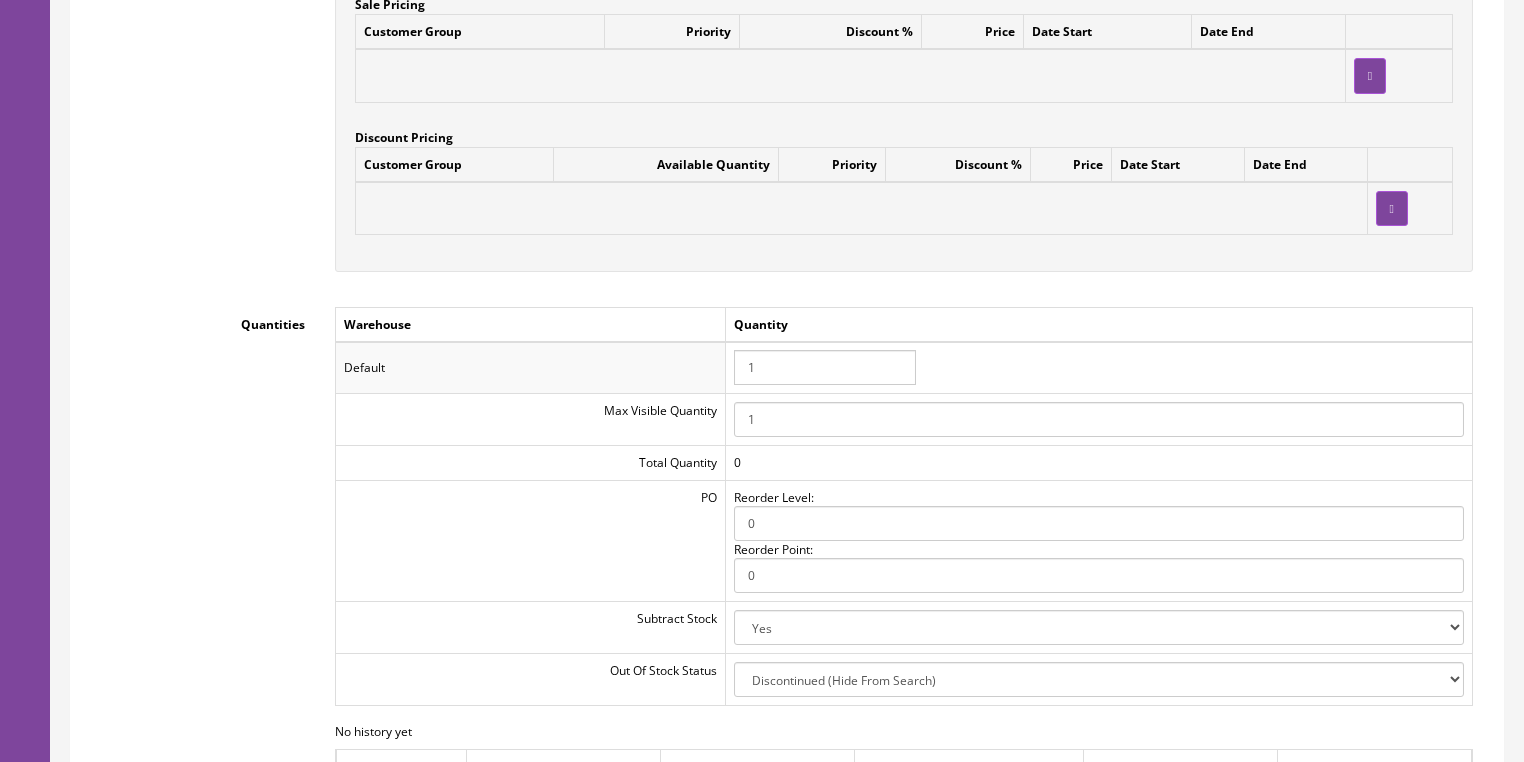 type on "1" 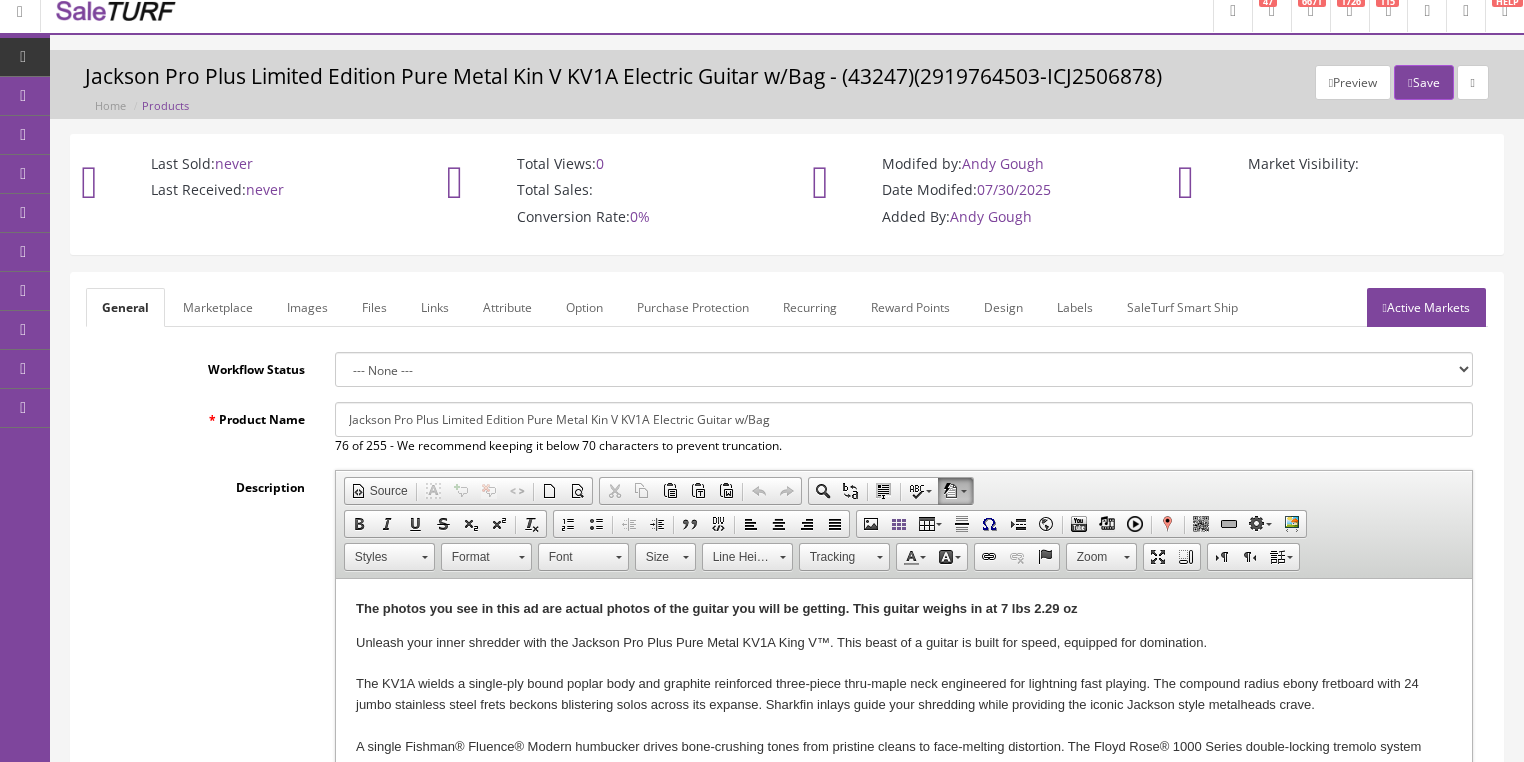 scroll, scrollTop: 0, scrollLeft: 0, axis: both 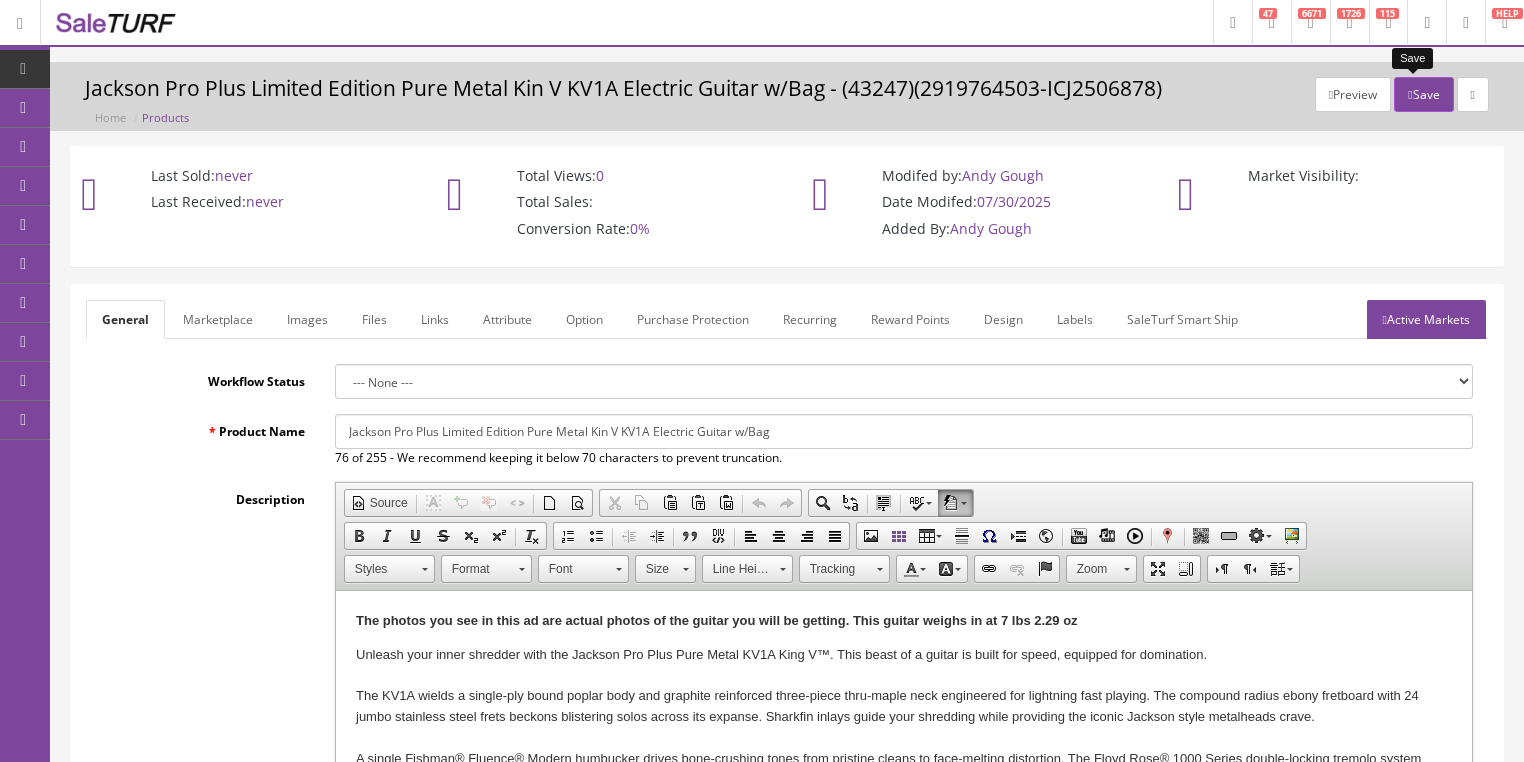 click on "Save" at bounding box center (1423, 94) 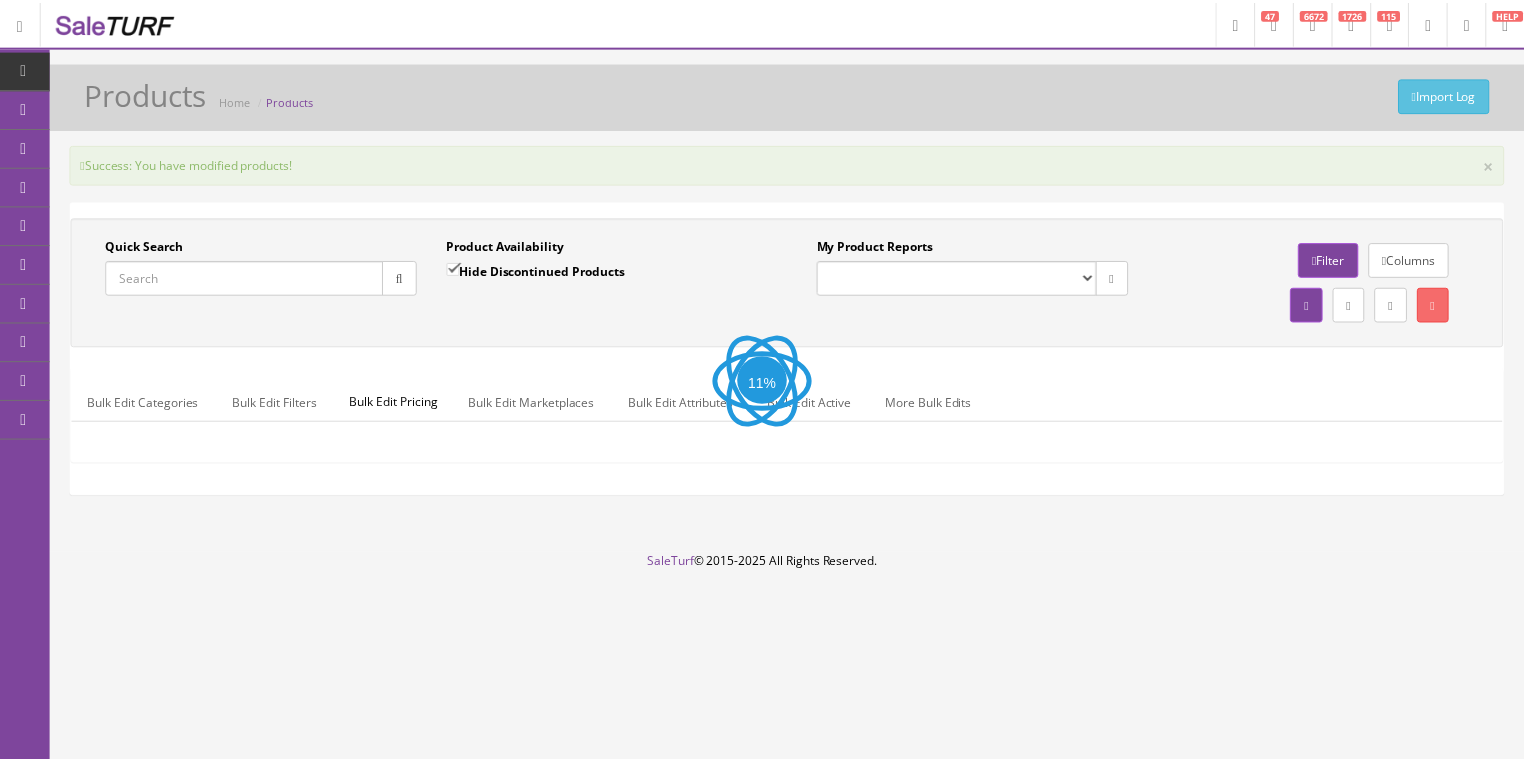 scroll, scrollTop: 0, scrollLeft: 0, axis: both 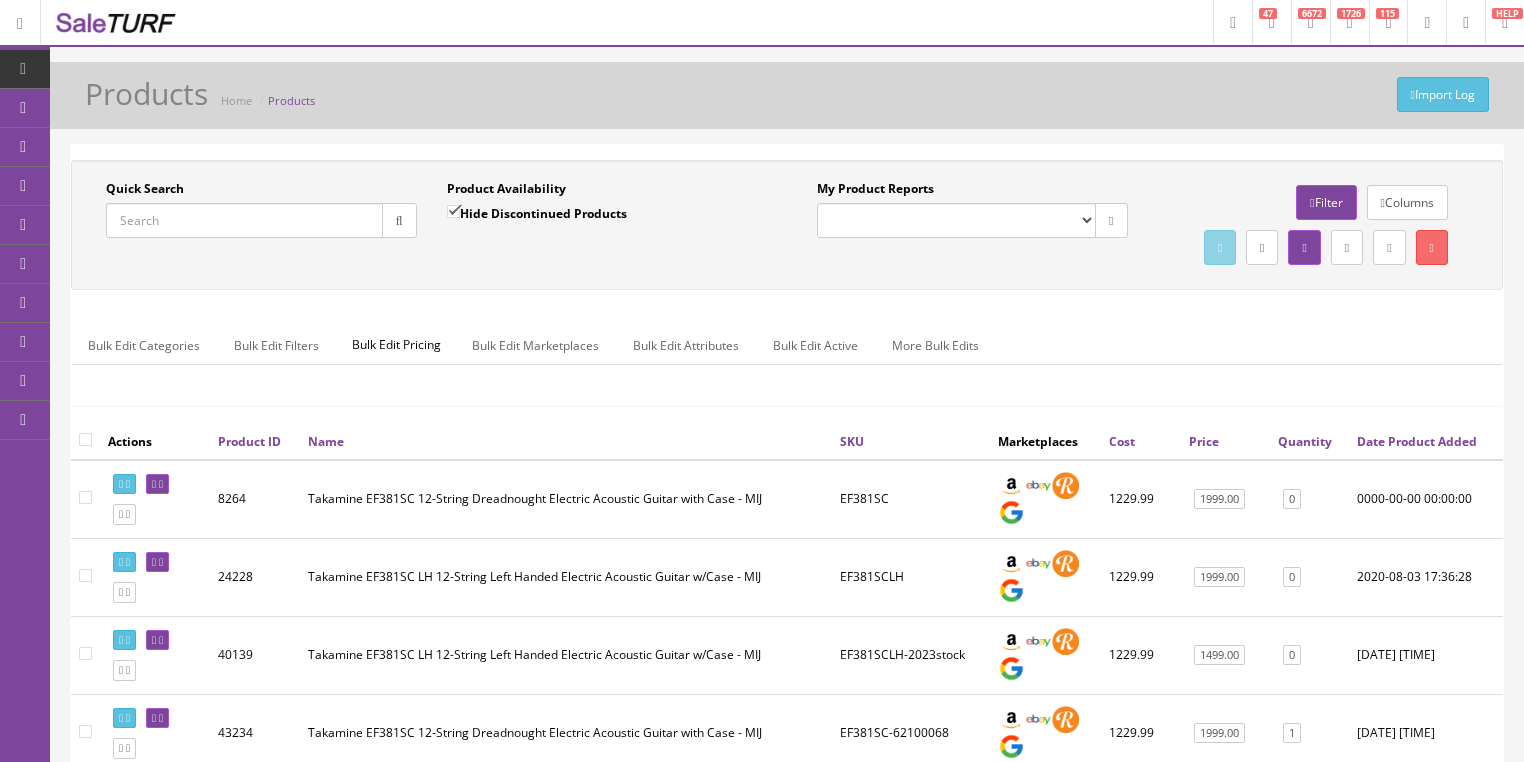 click on "Quick Search" at bounding box center (244, 220) 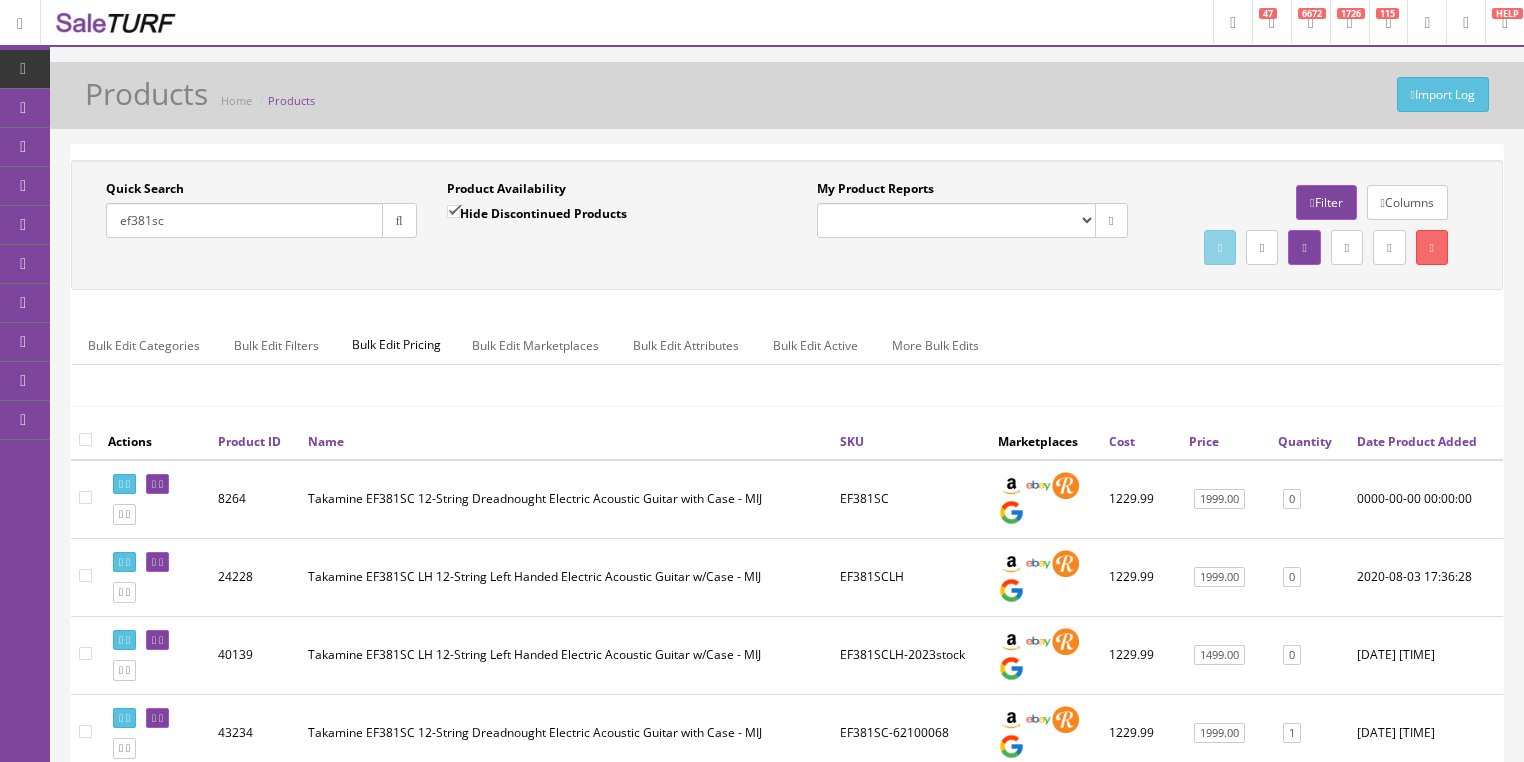 type on "ef381sc" 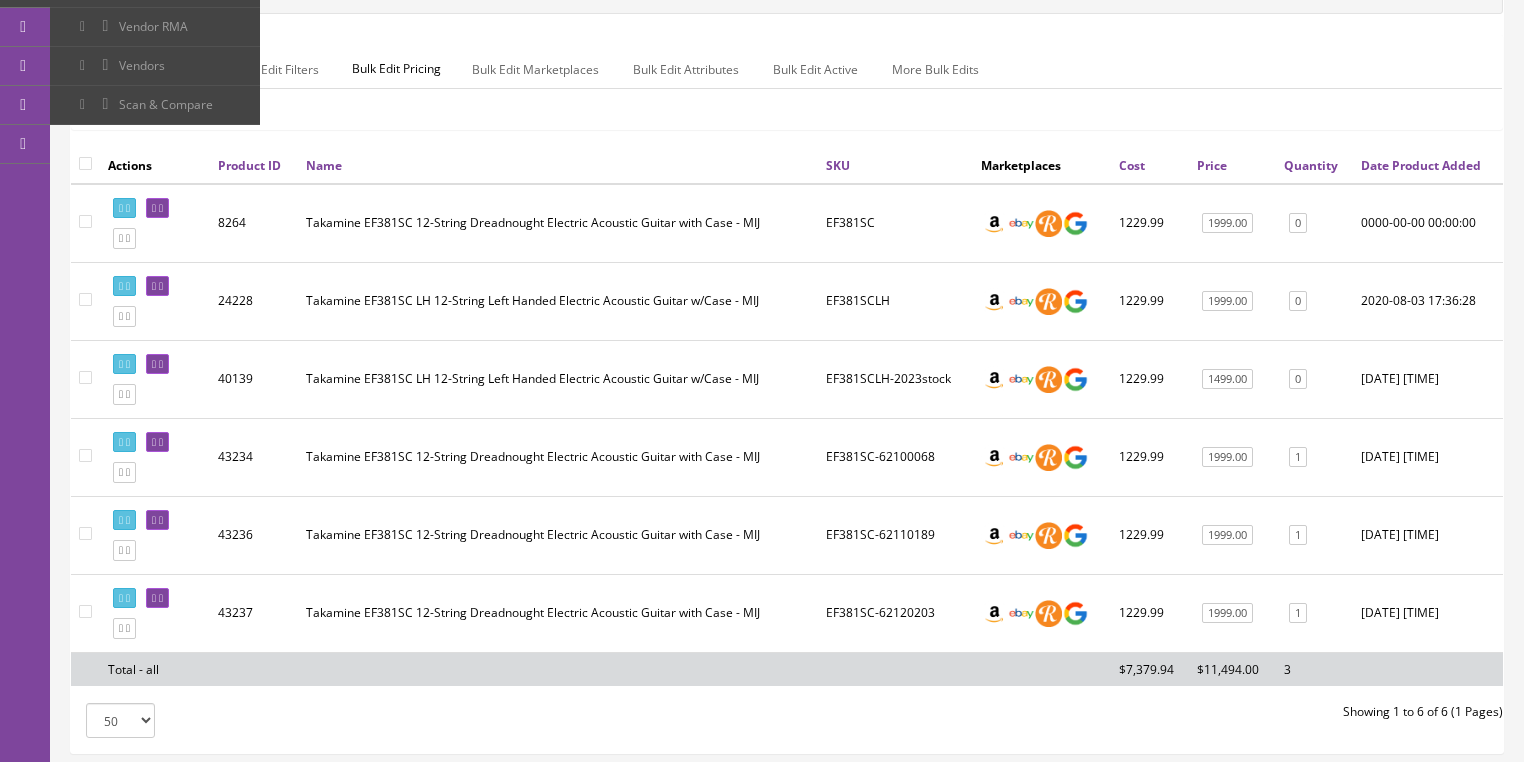scroll, scrollTop: 400, scrollLeft: 0, axis: vertical 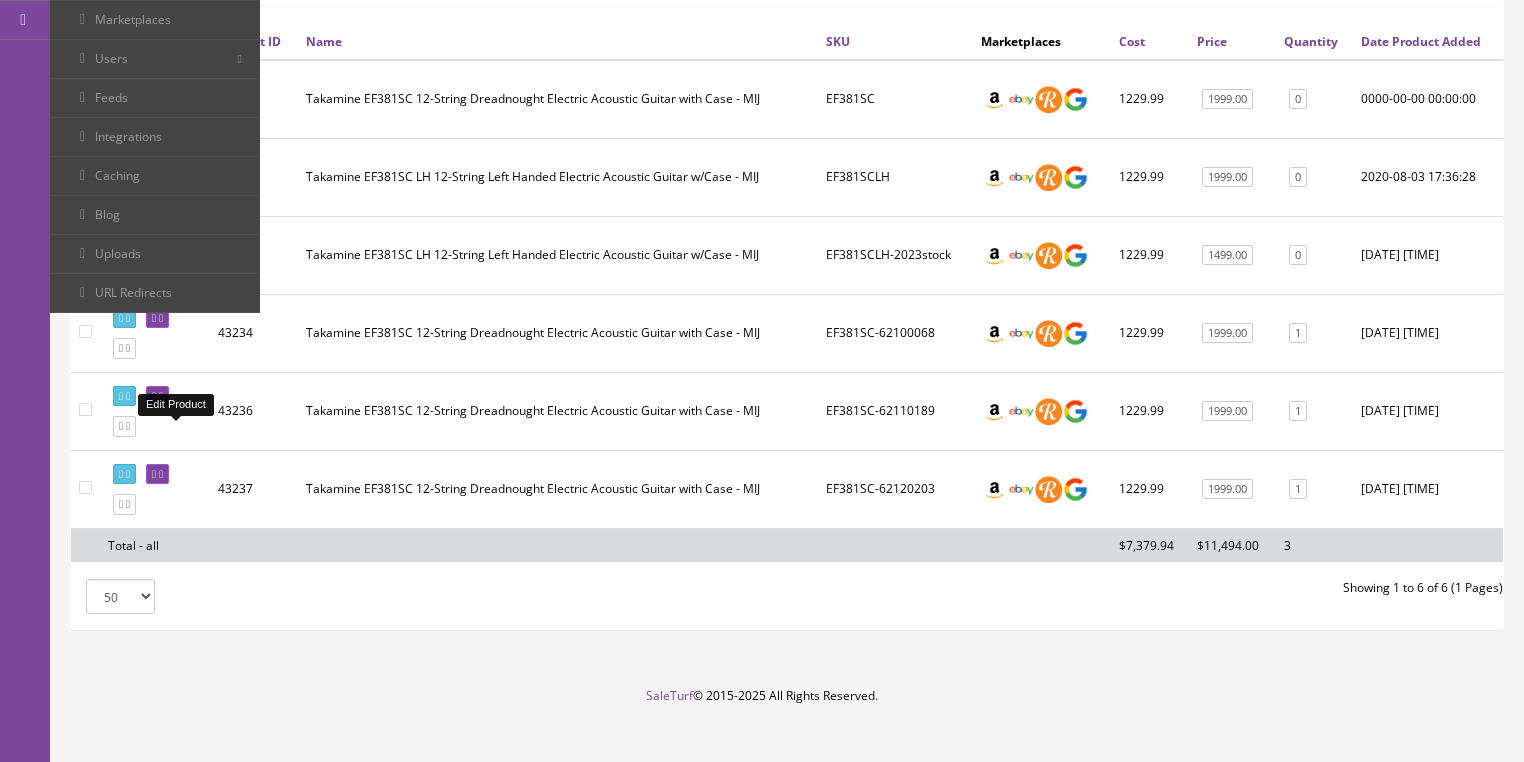 click at bounding box center [161, 396] 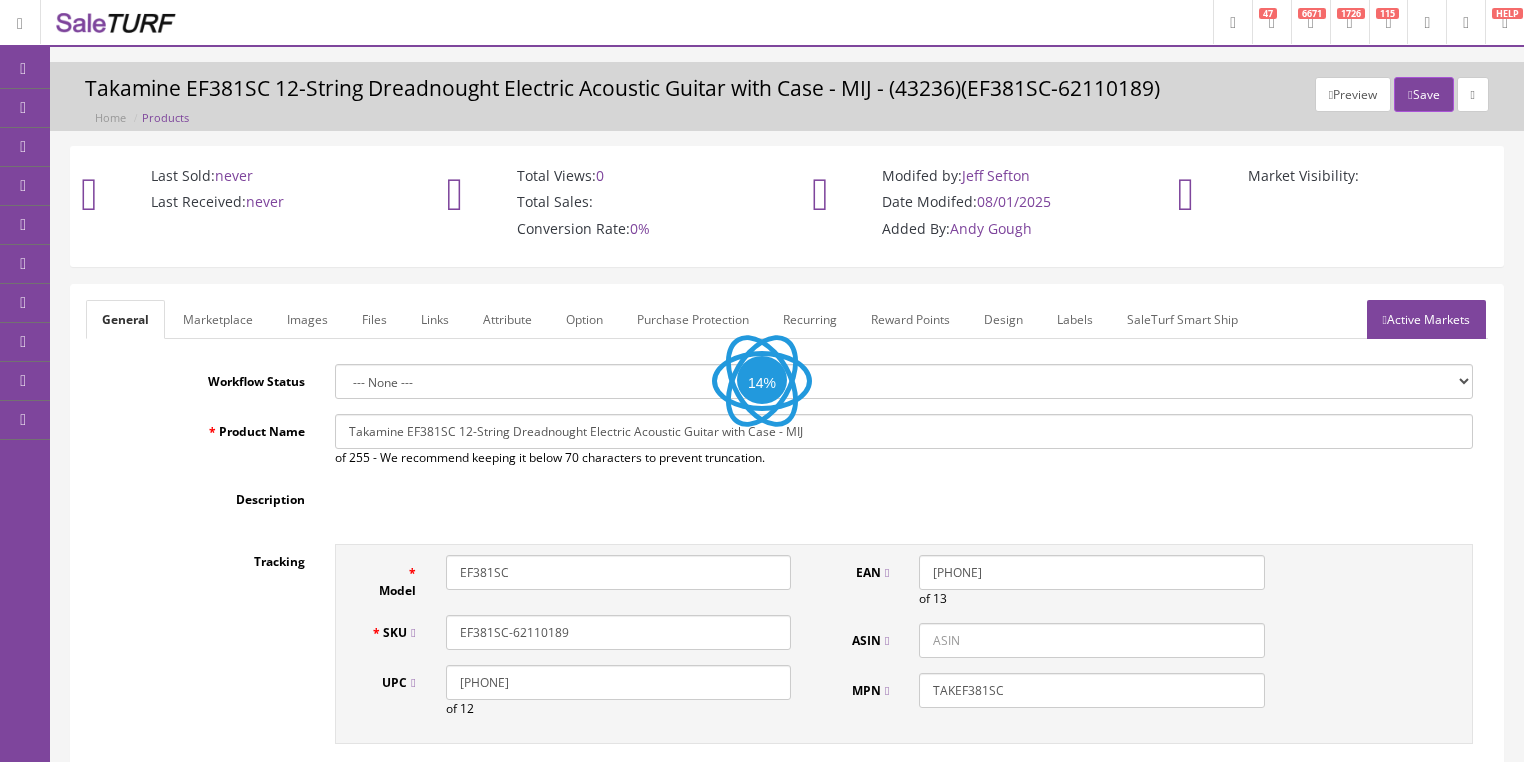 scroll, scrollTop: 0, scrollLeft: 0, axis: both 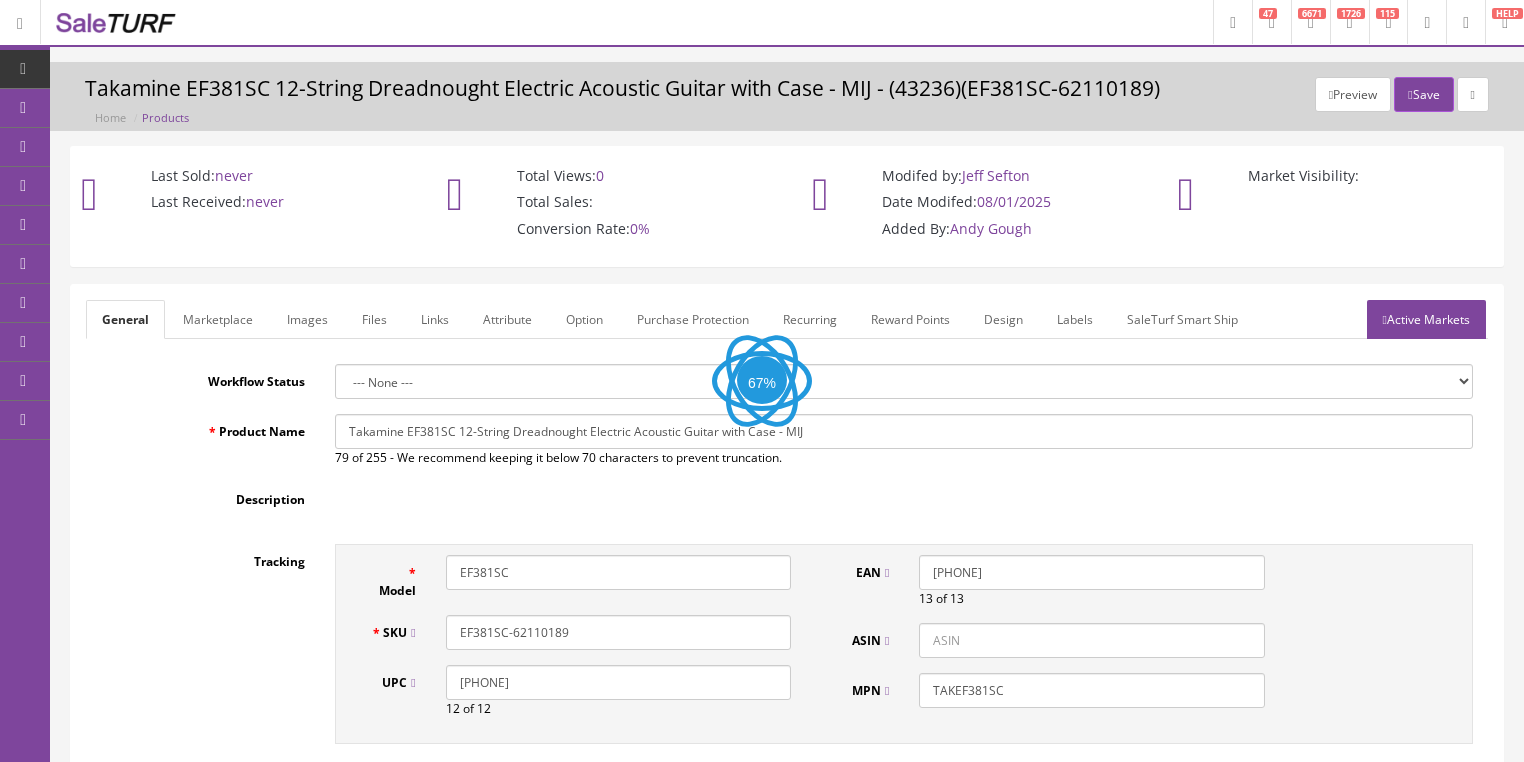 click on "Images" at bounding box center [307, 319] 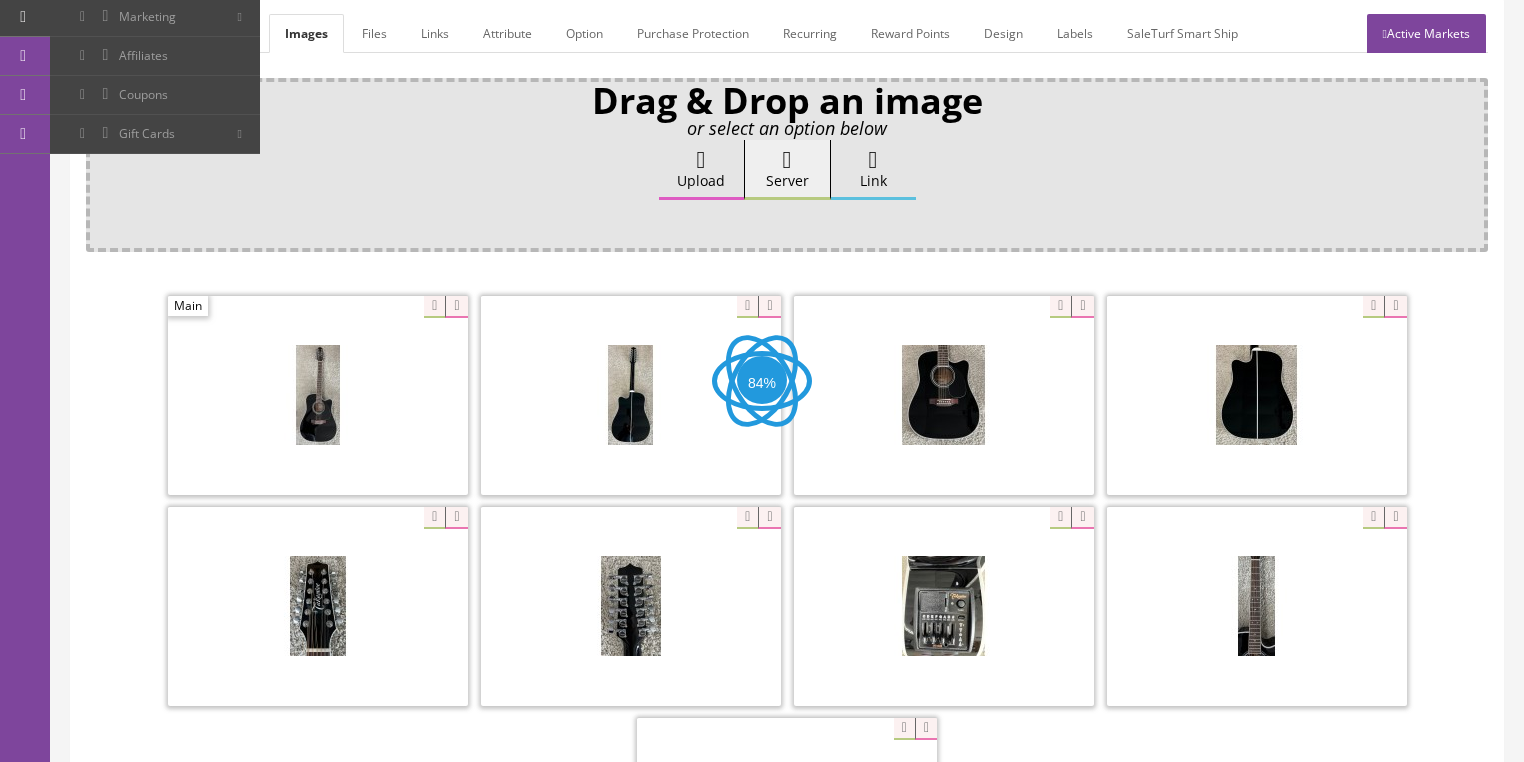 scroll, scrollTop: 400, scrollLeft: 0, axis: vertical 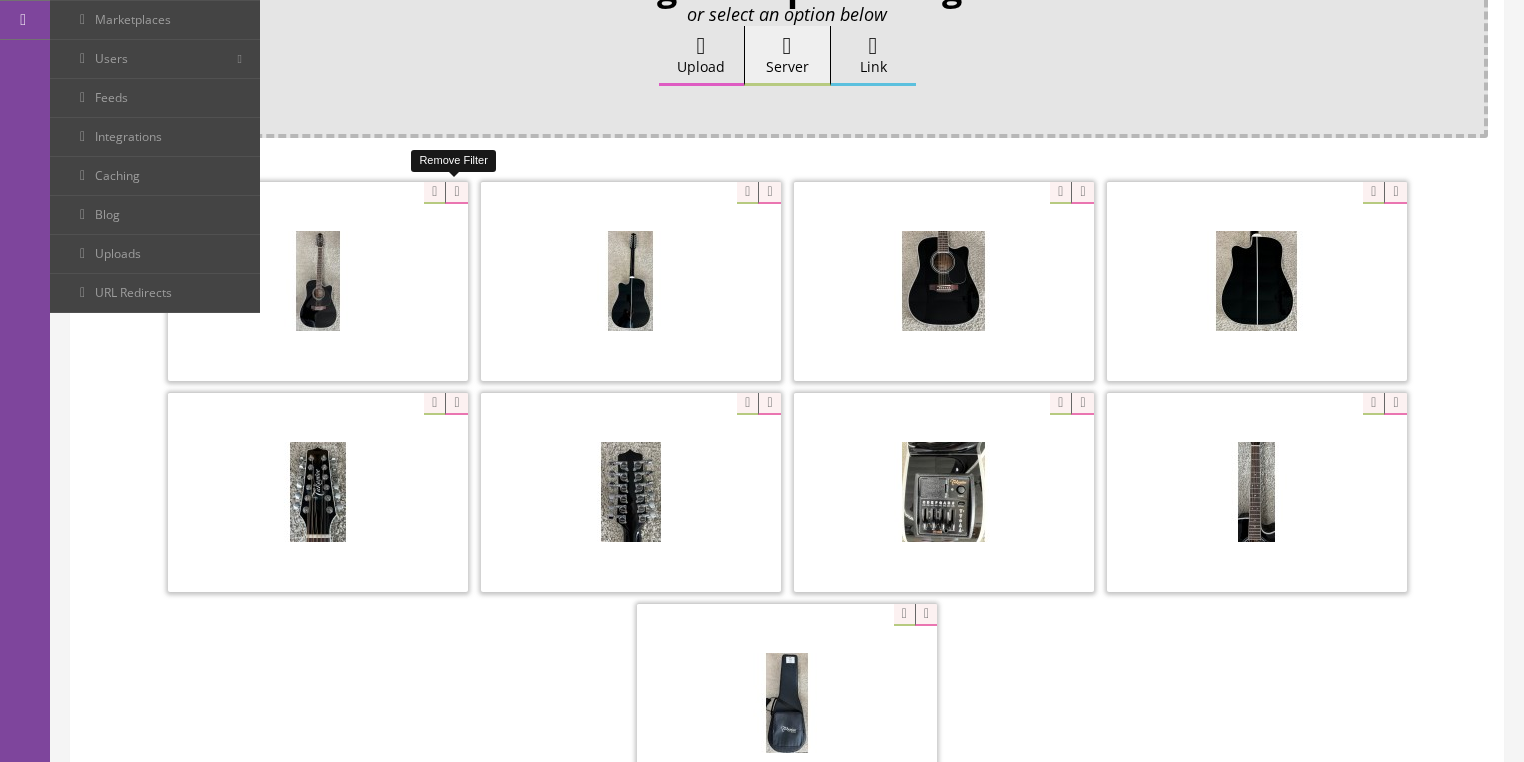 click at bounding box center [456, 193] 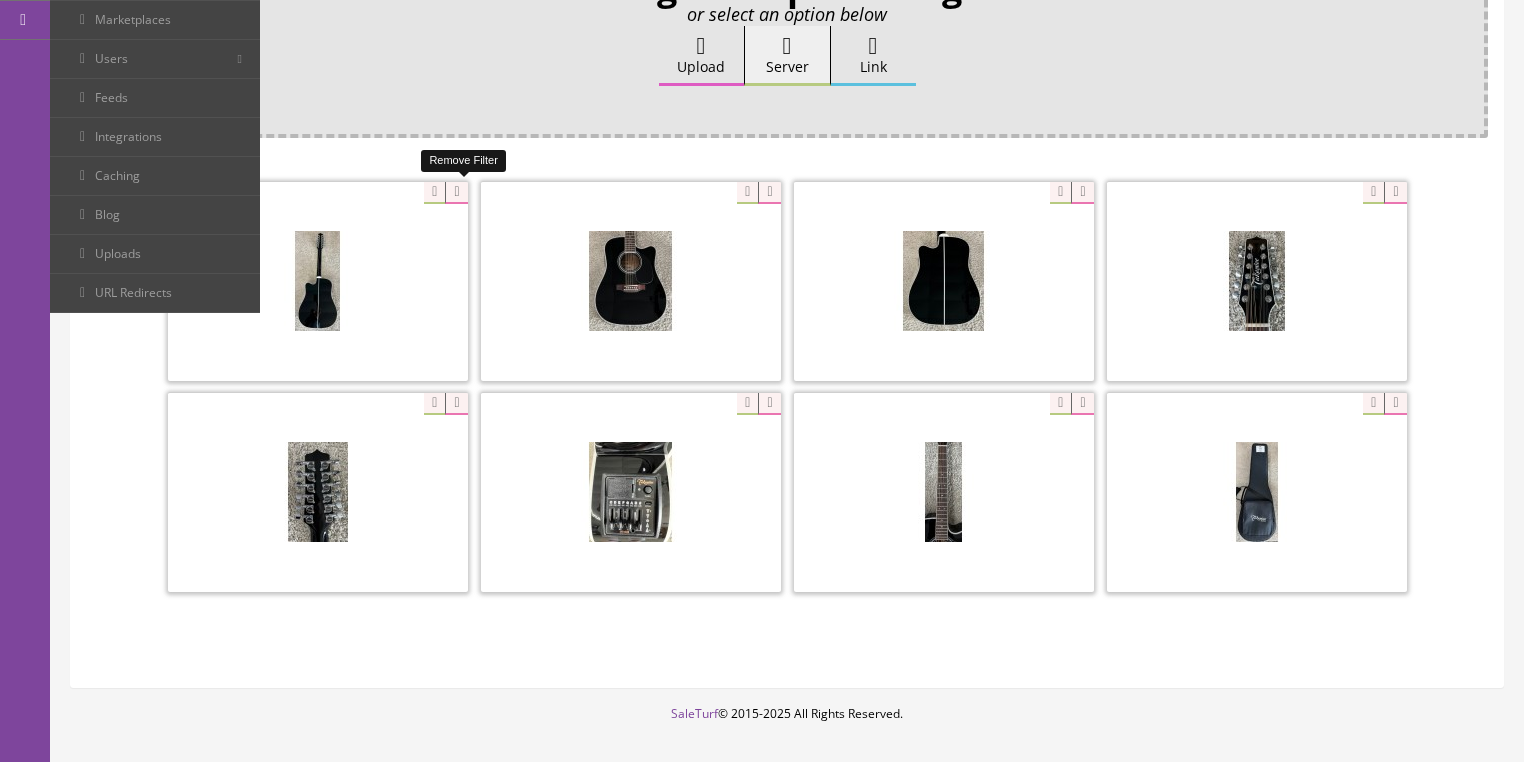 click at bounding box center [456, 193] 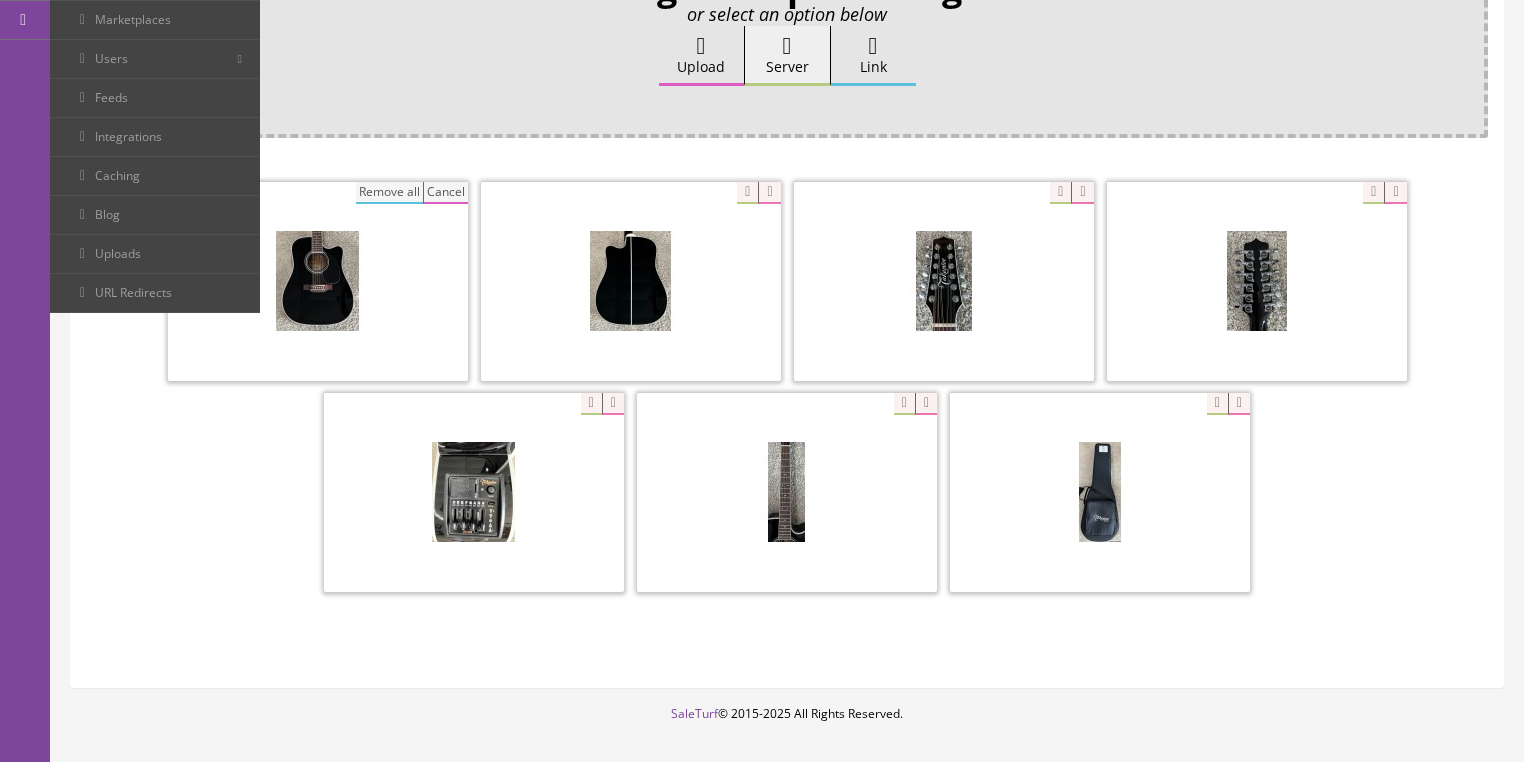 click on "Remove all" at bounding box center (389, 193) 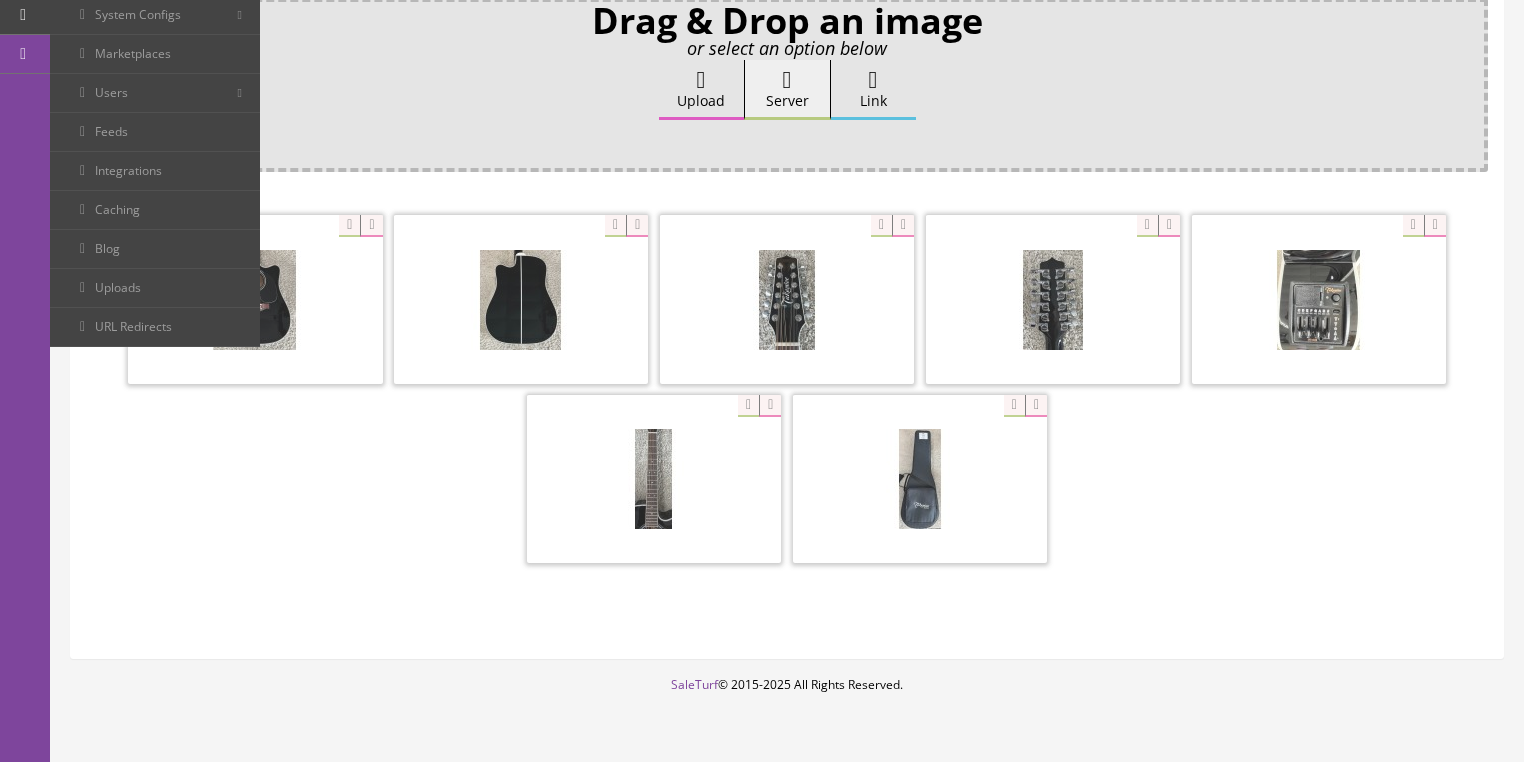 scroll, scrollTop: 308, scrollLeft: 0, axis: vertical 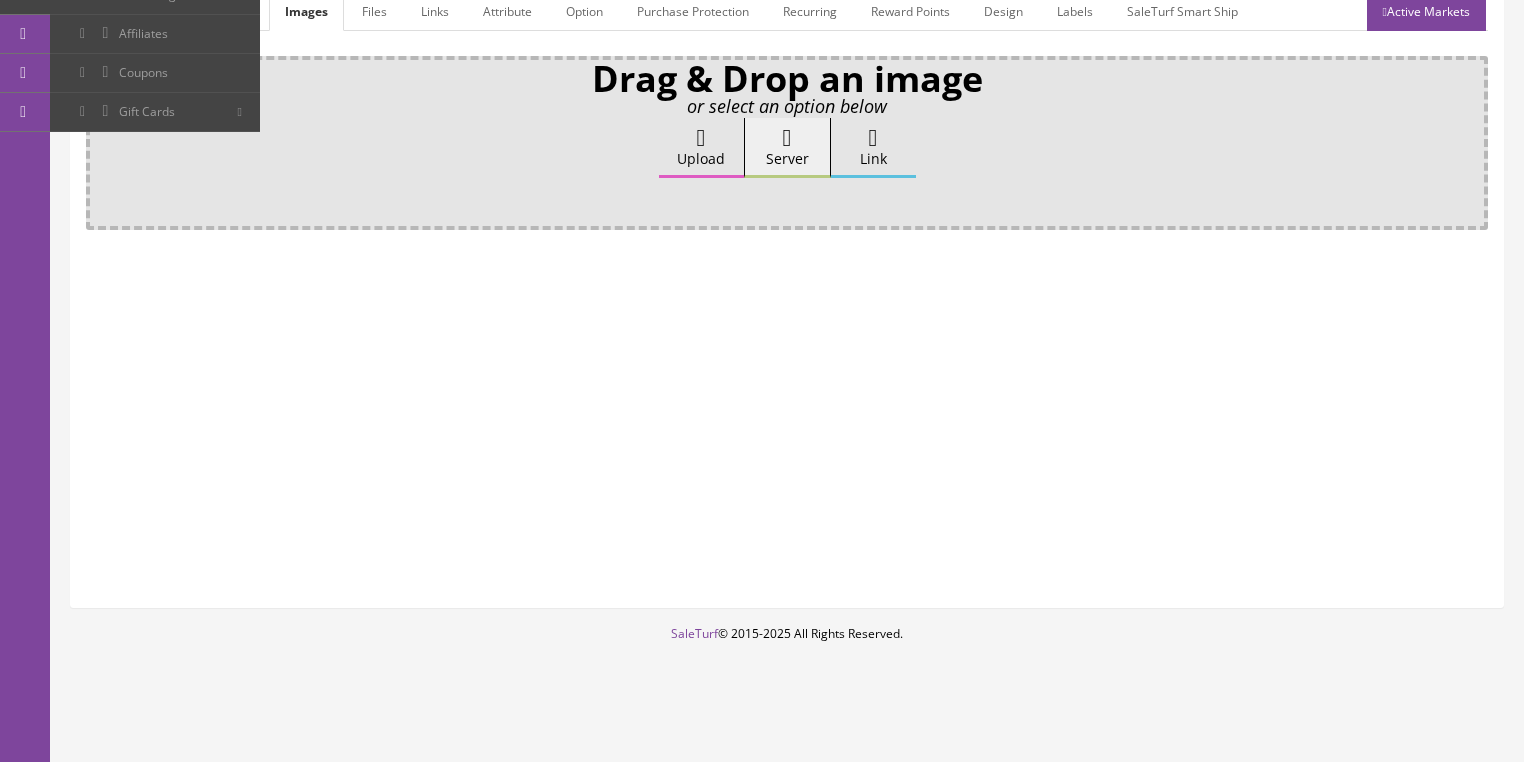 click on "Upload" at bounding box center (701, 148) 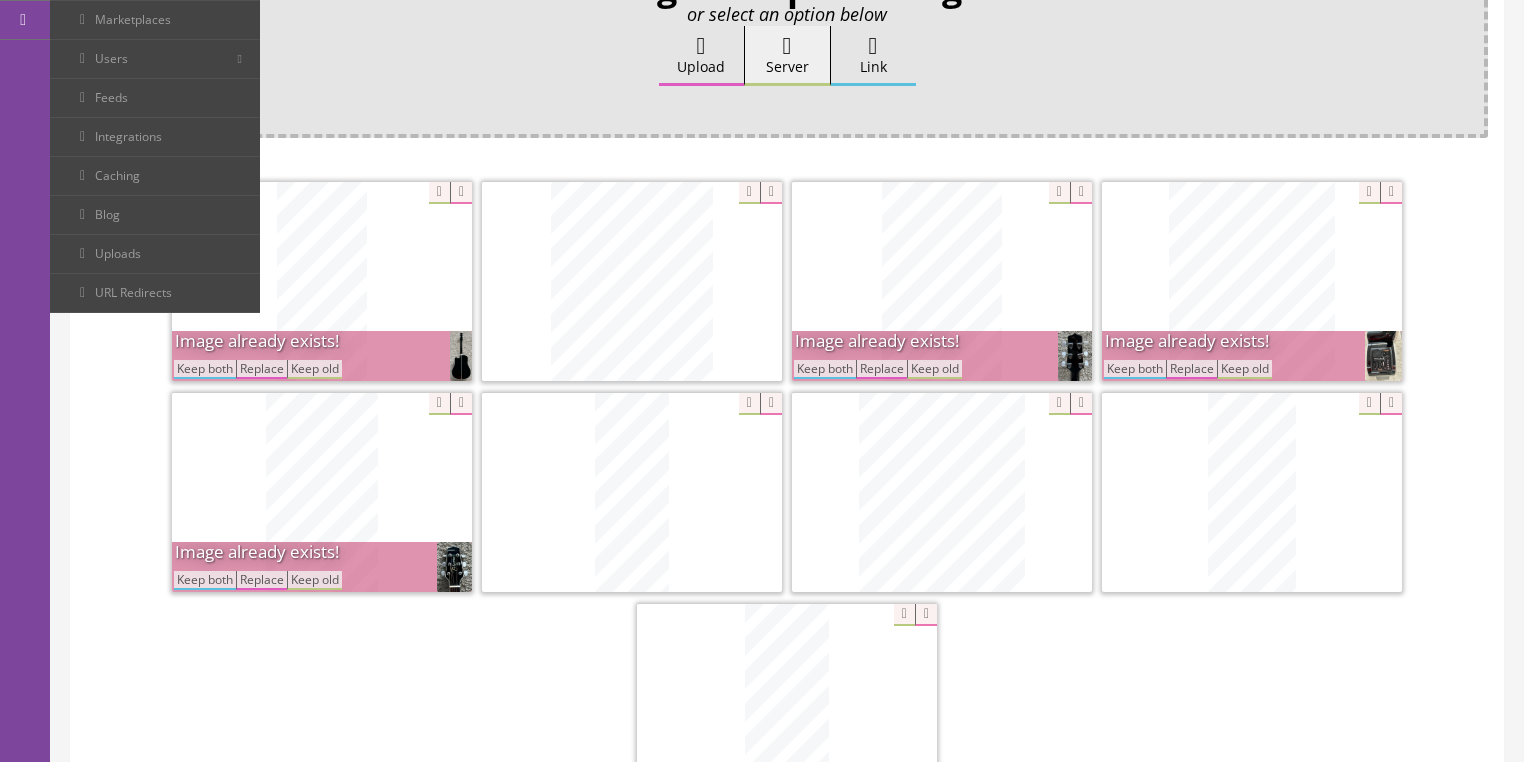 drag, startPoint x: 208, startPoint y: 363, endPoint x: 548, endPoint y: 364, distance: 340.00146 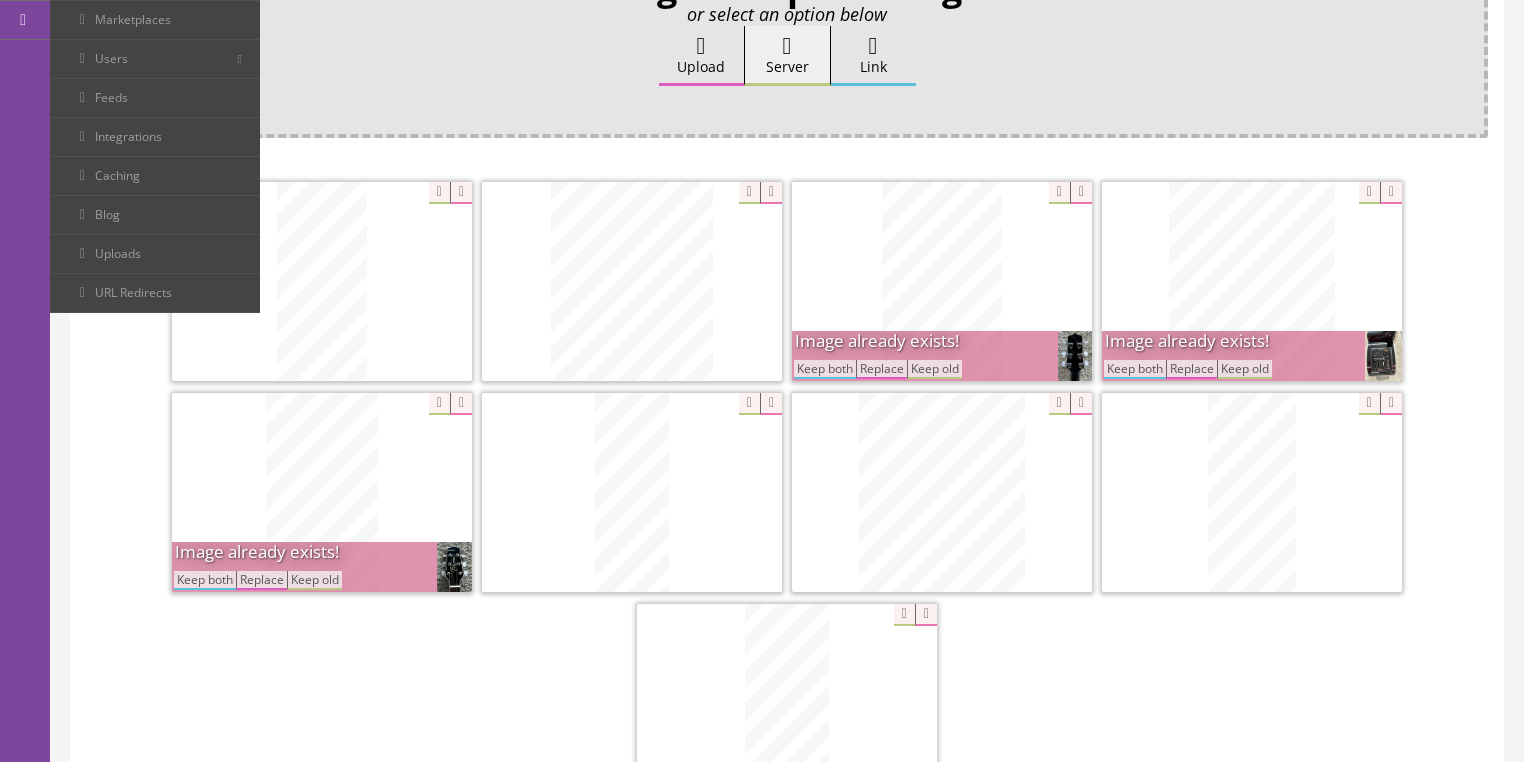 click on "Keep both" at bounding box center [825, 369] 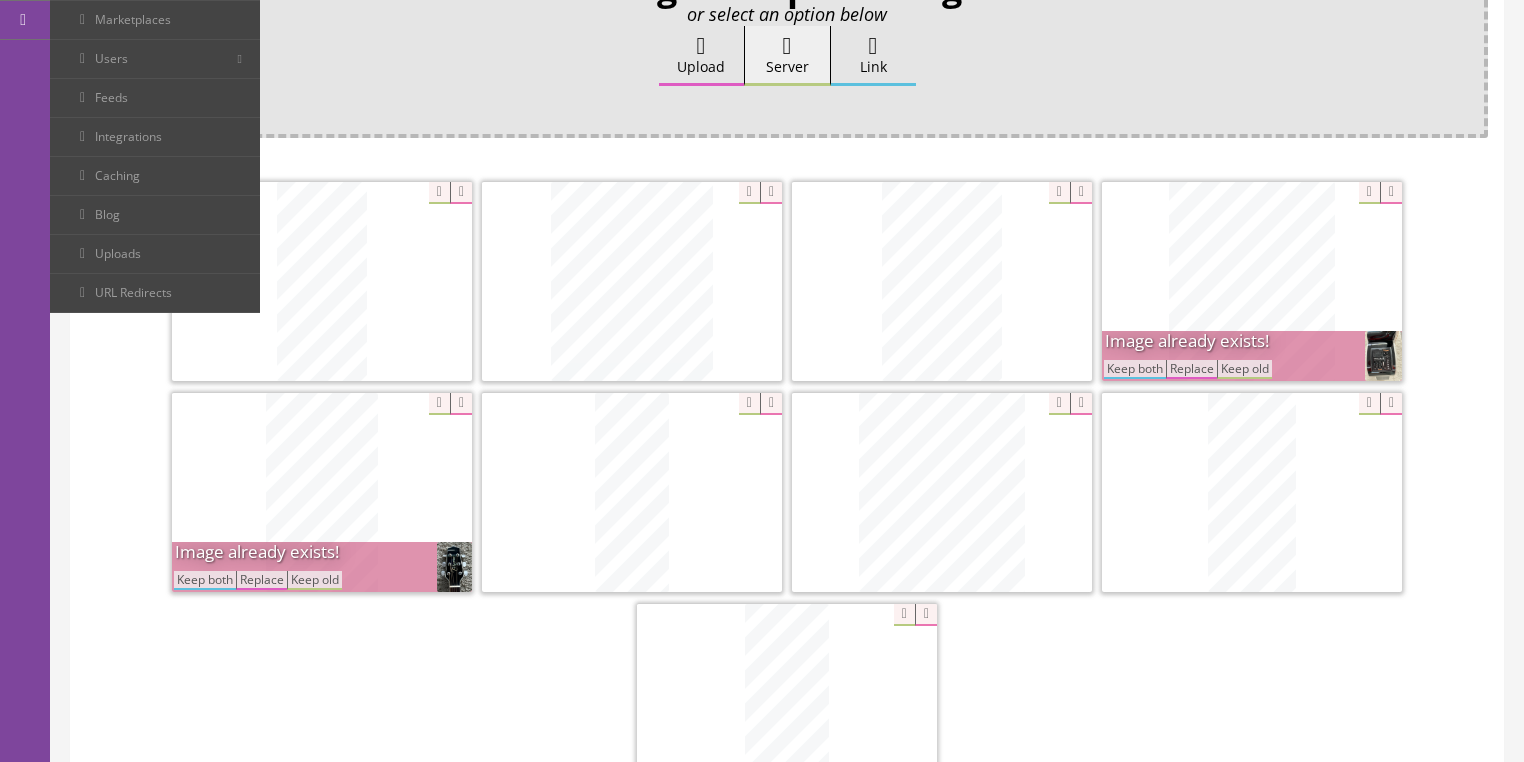 click on "Keep both" at bounding box center [1135, 369] 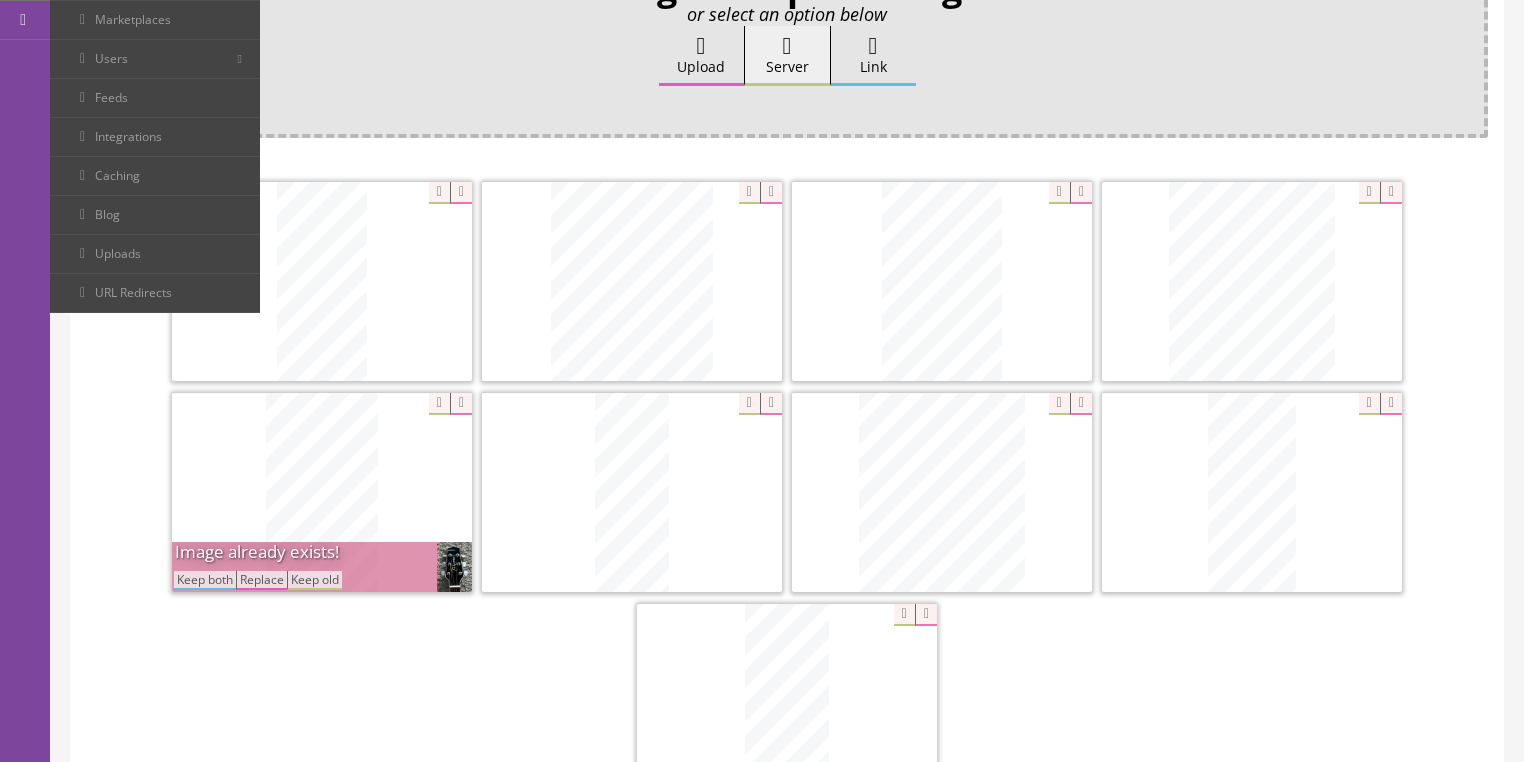 click on "Keep both" at bounding box center [205, 580] 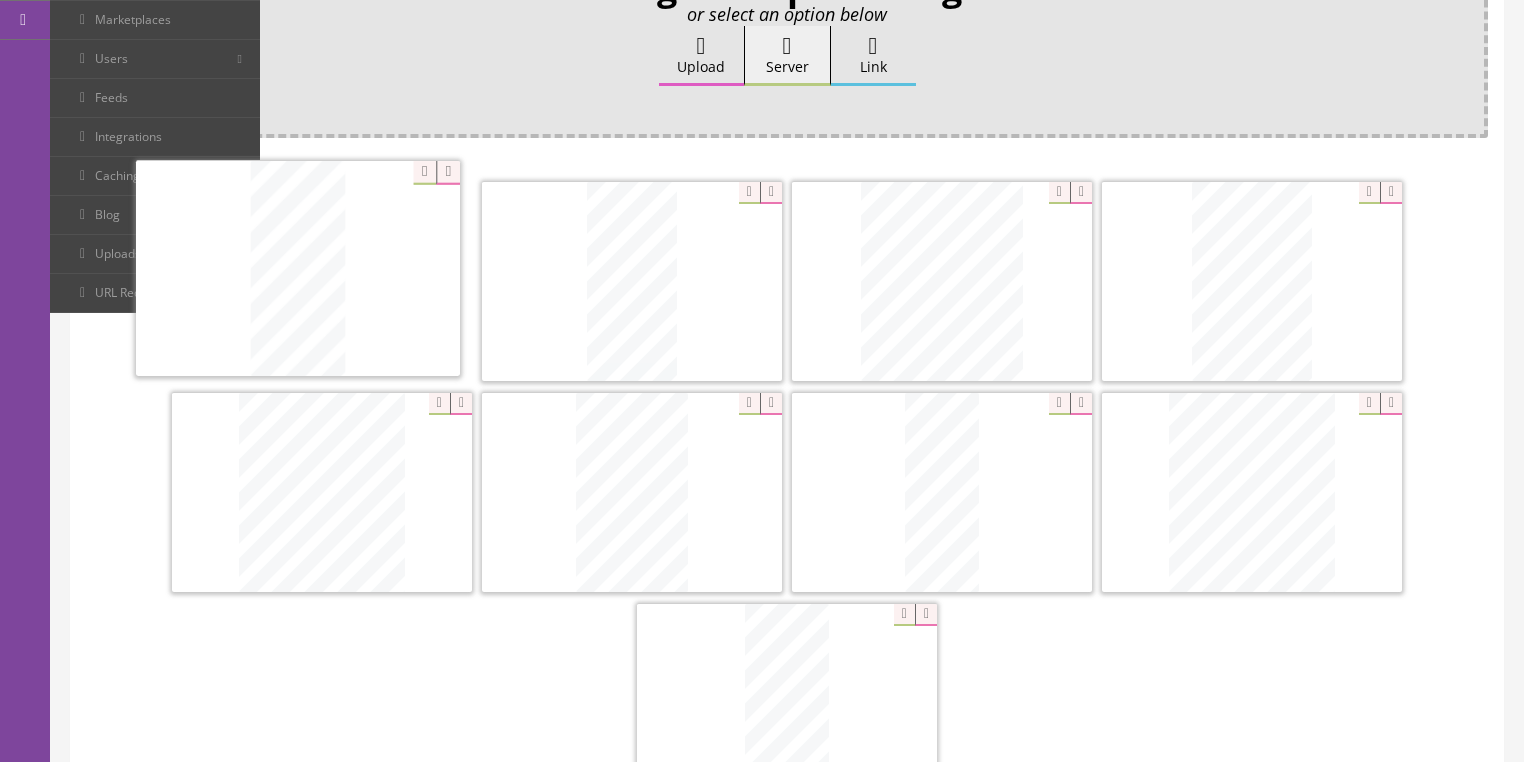 drag, startPoint x: 1182, startPoint y: 508, endPoint x: 366, endPoint y: 344, distance: 832.31726 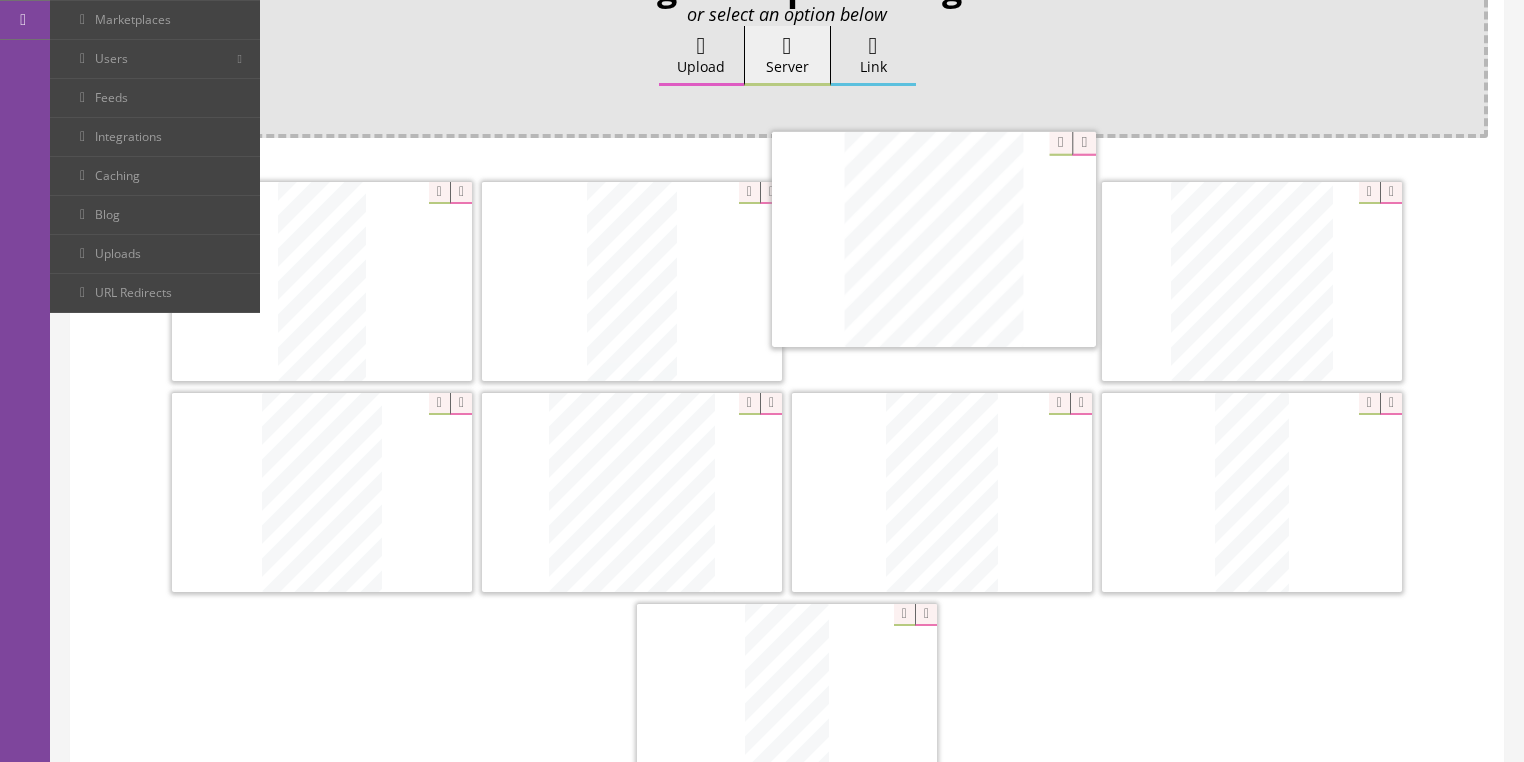 drag, startPoint x: 1220, startPoint y: 480, endPoint x: 937, endPoint y: 292, distance: 339.75433 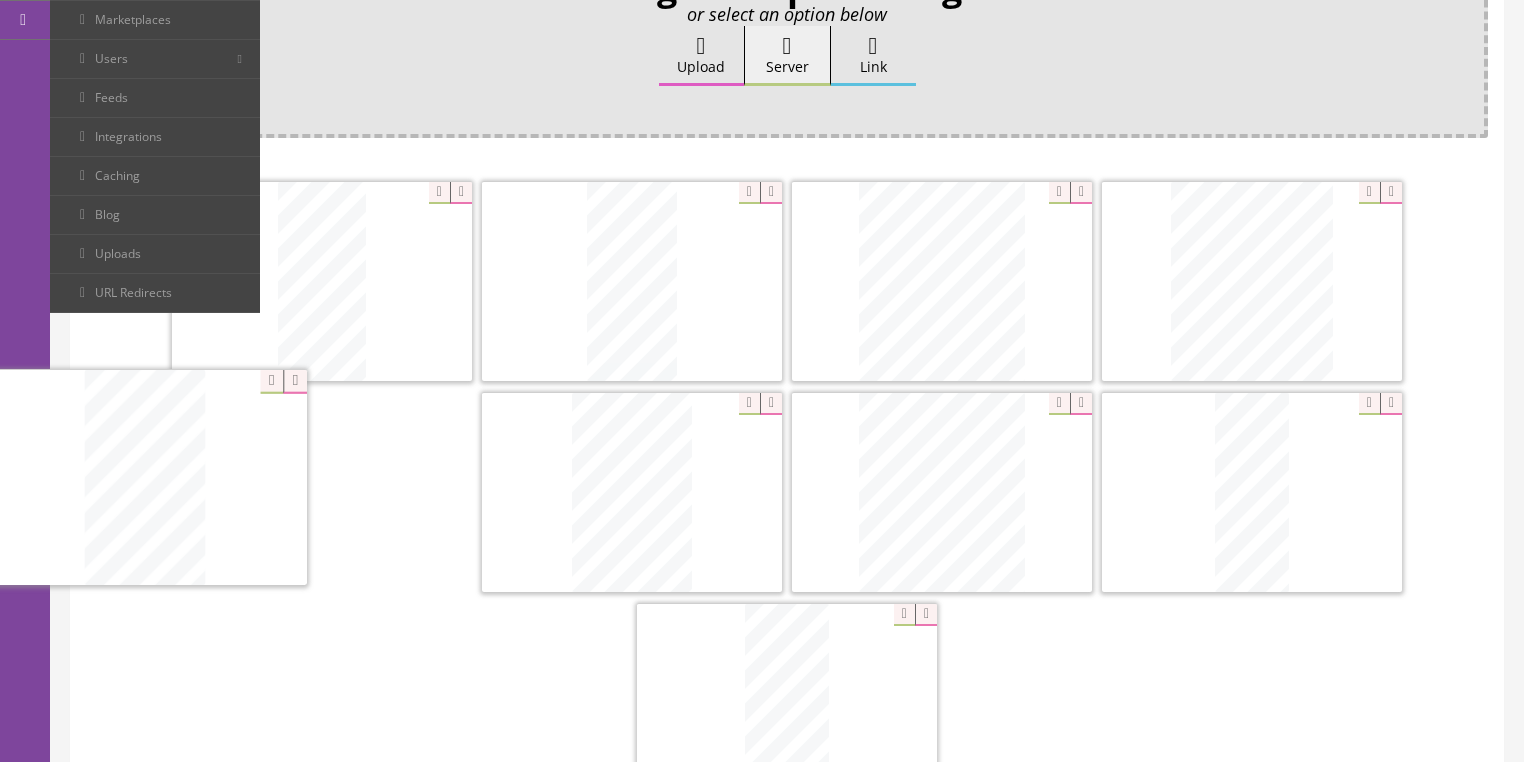 drag, startPoint x: 285, startPoint y: 452, endPoint x: 364, endPoint y: 458, distance: 79.22752 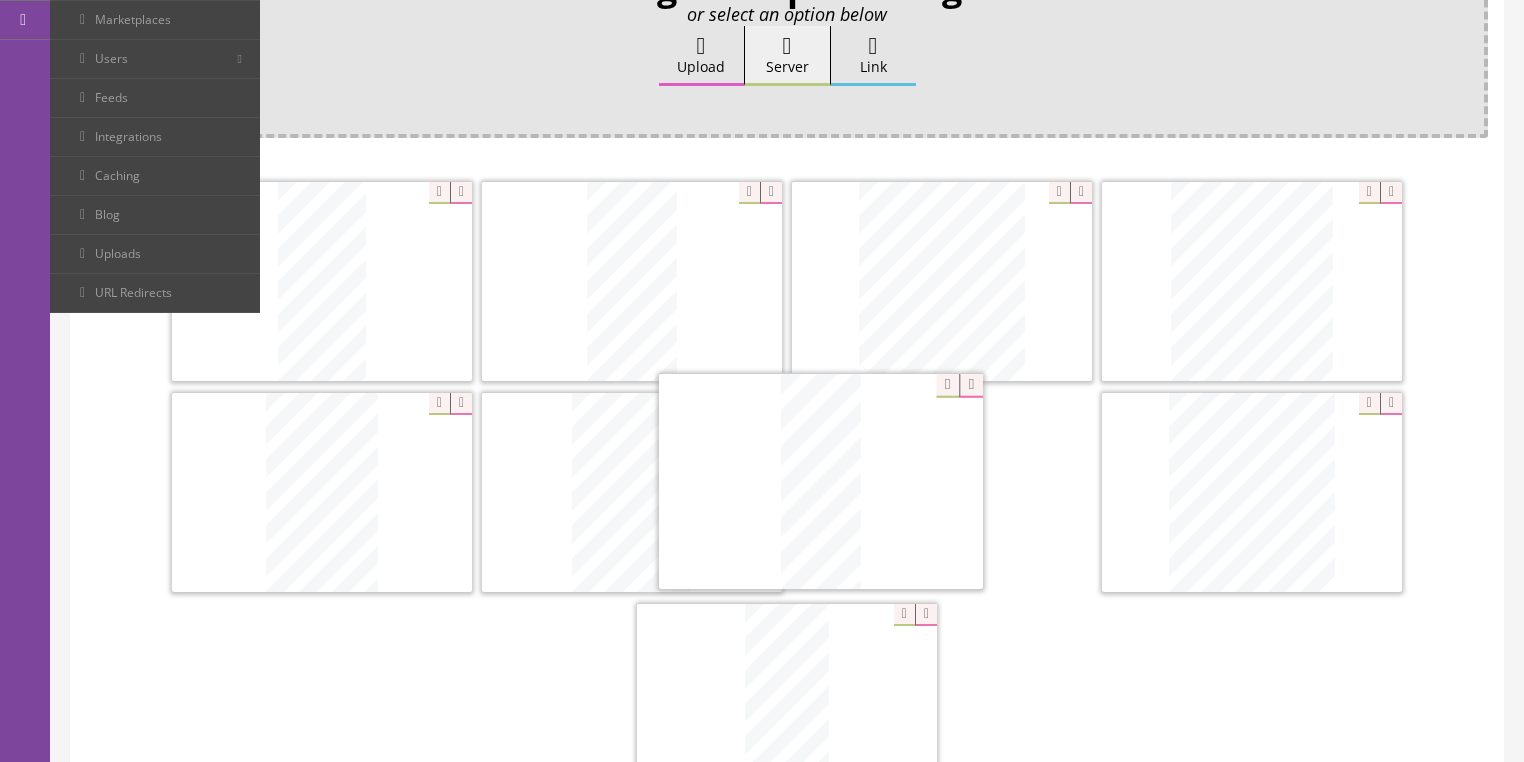 drag, startPoint x: 1255, startPoint y: 490, endPoint x: 852, endPoint y: 472, distance: 403.4018 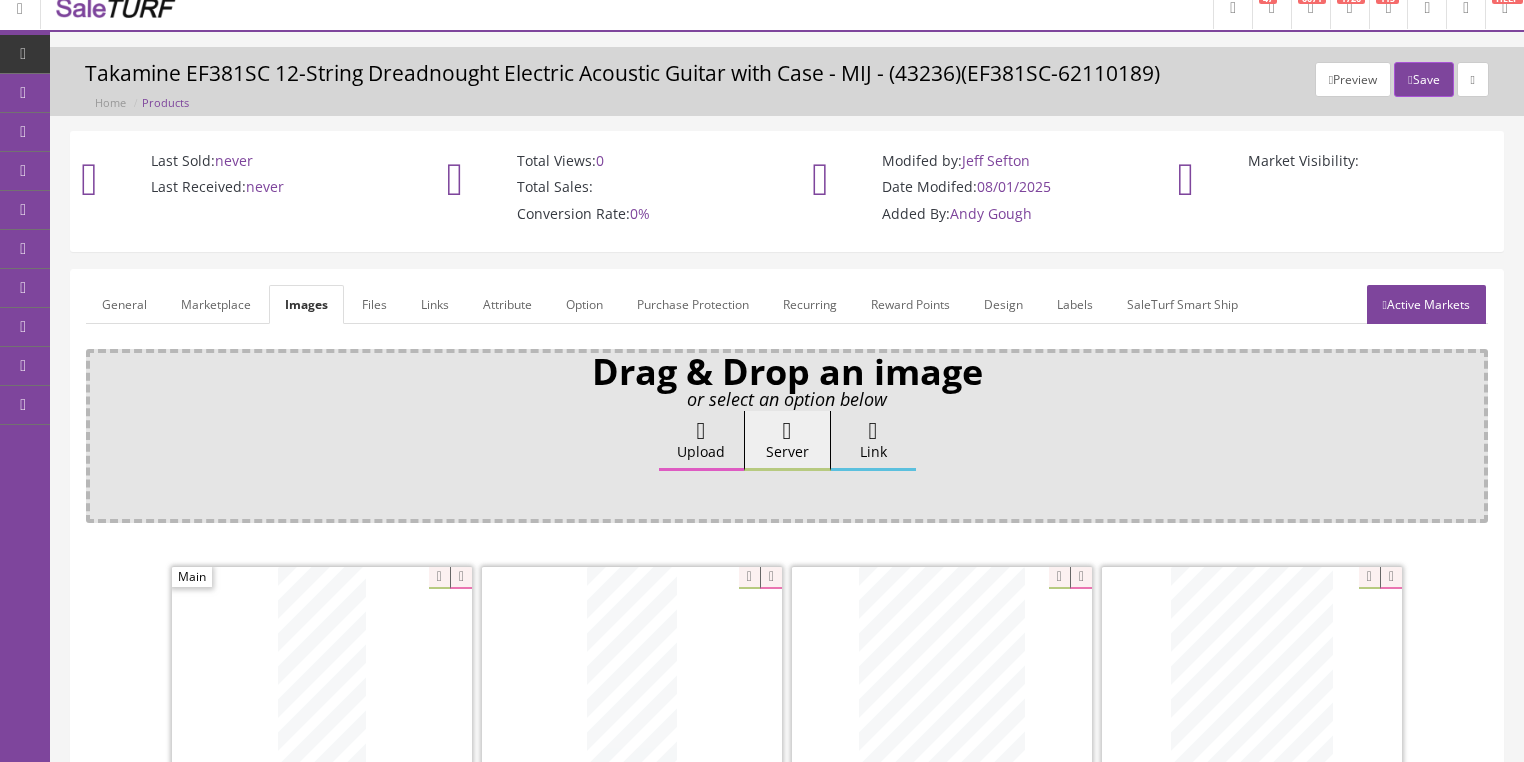 scroll, scrollTop: 0, scrollLeft: 0, axis: both 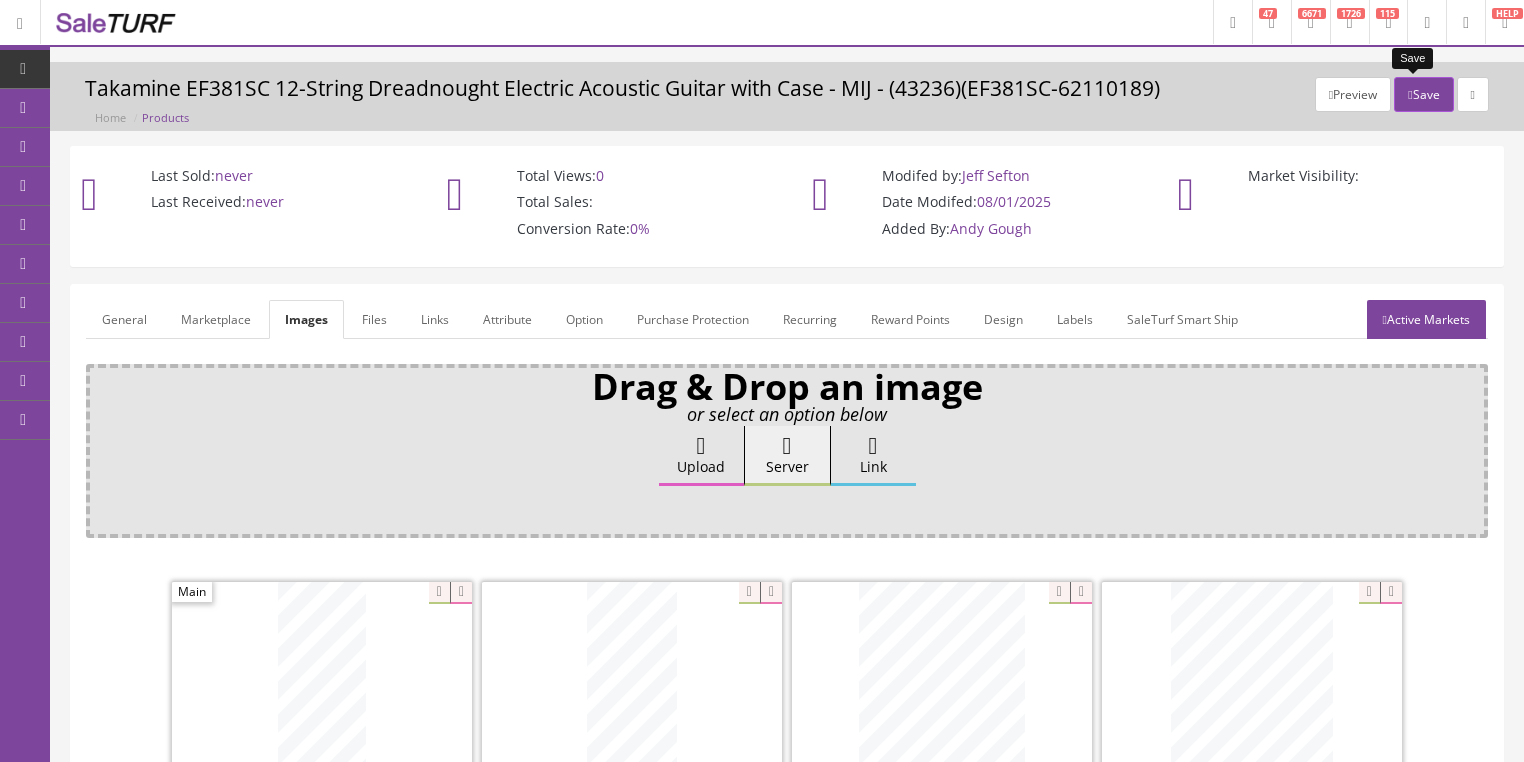 click at bounding box center (1410, 95) 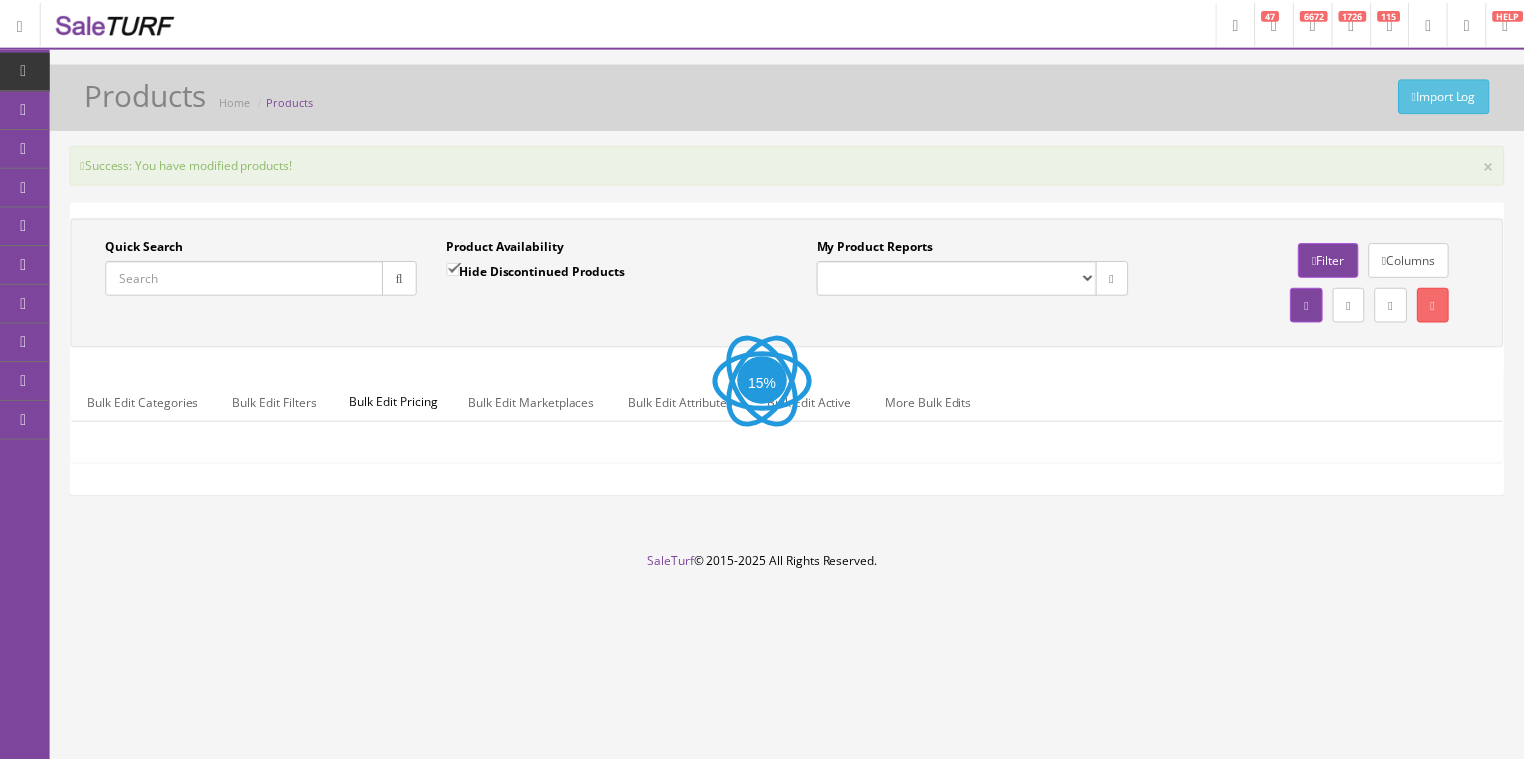 scroll, scrollTop: 0, scrollLeft: 0, axis: both 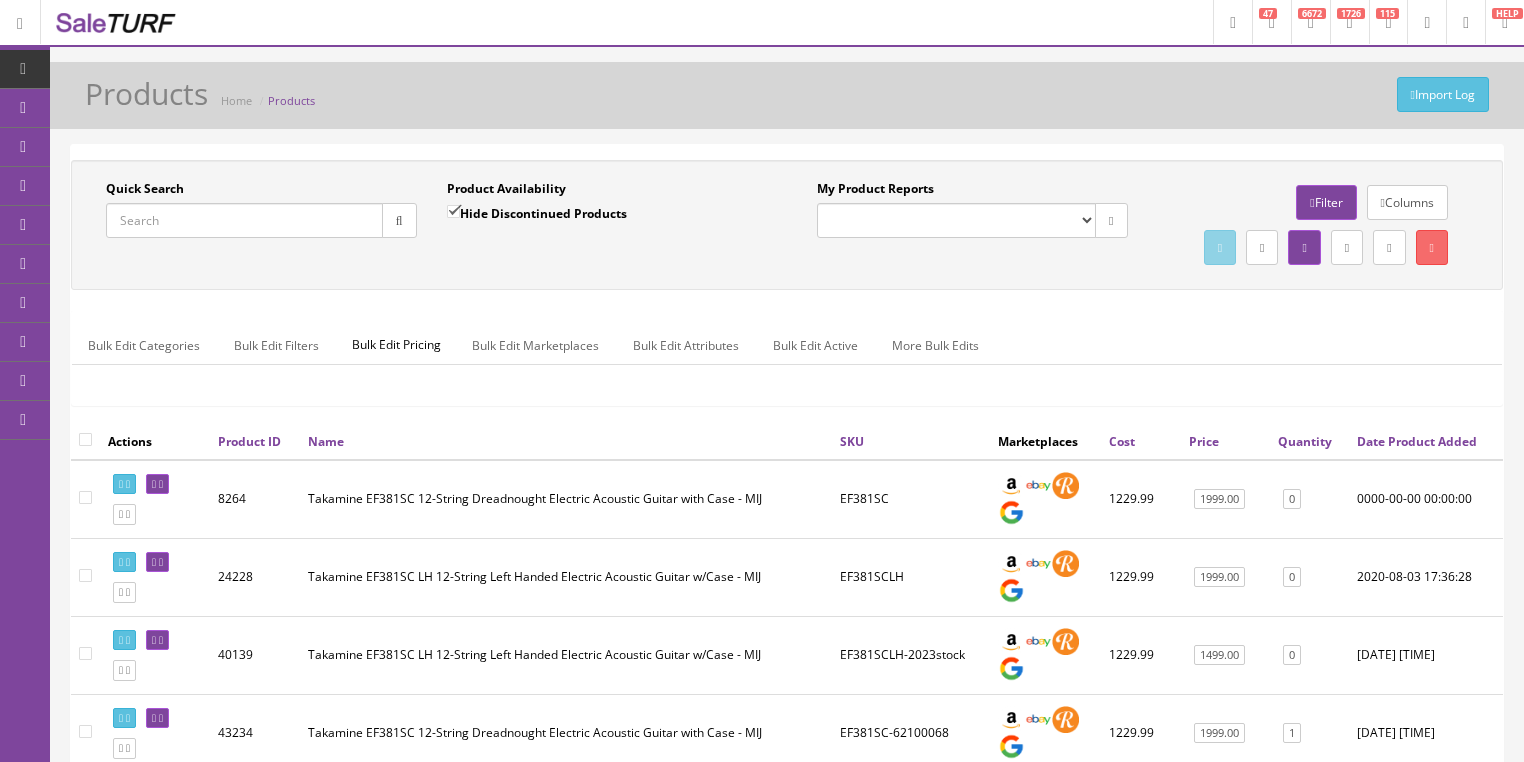 click on "Quick Search" at bounding box center (244, 220) 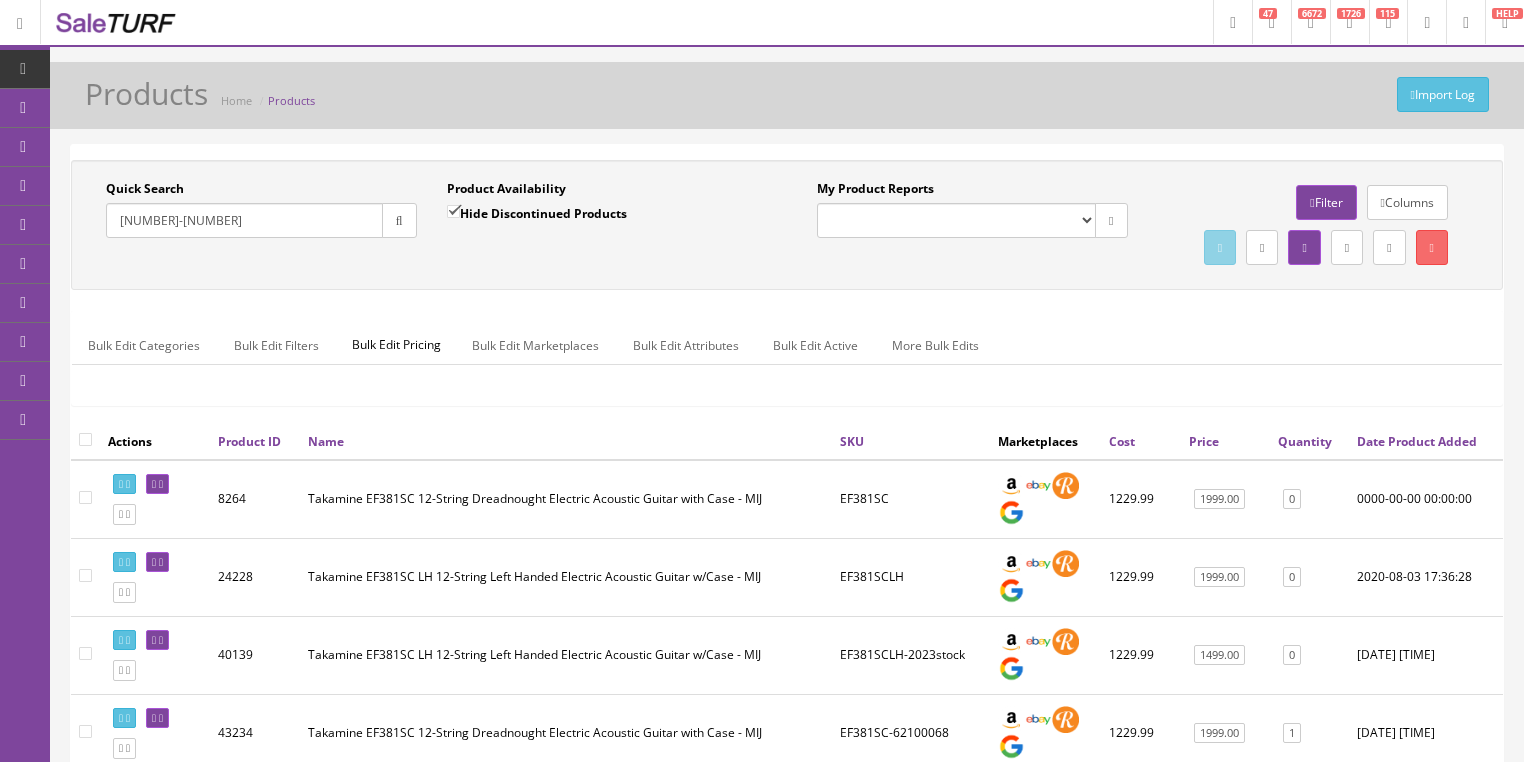 type on "0140492515-MX25078428" 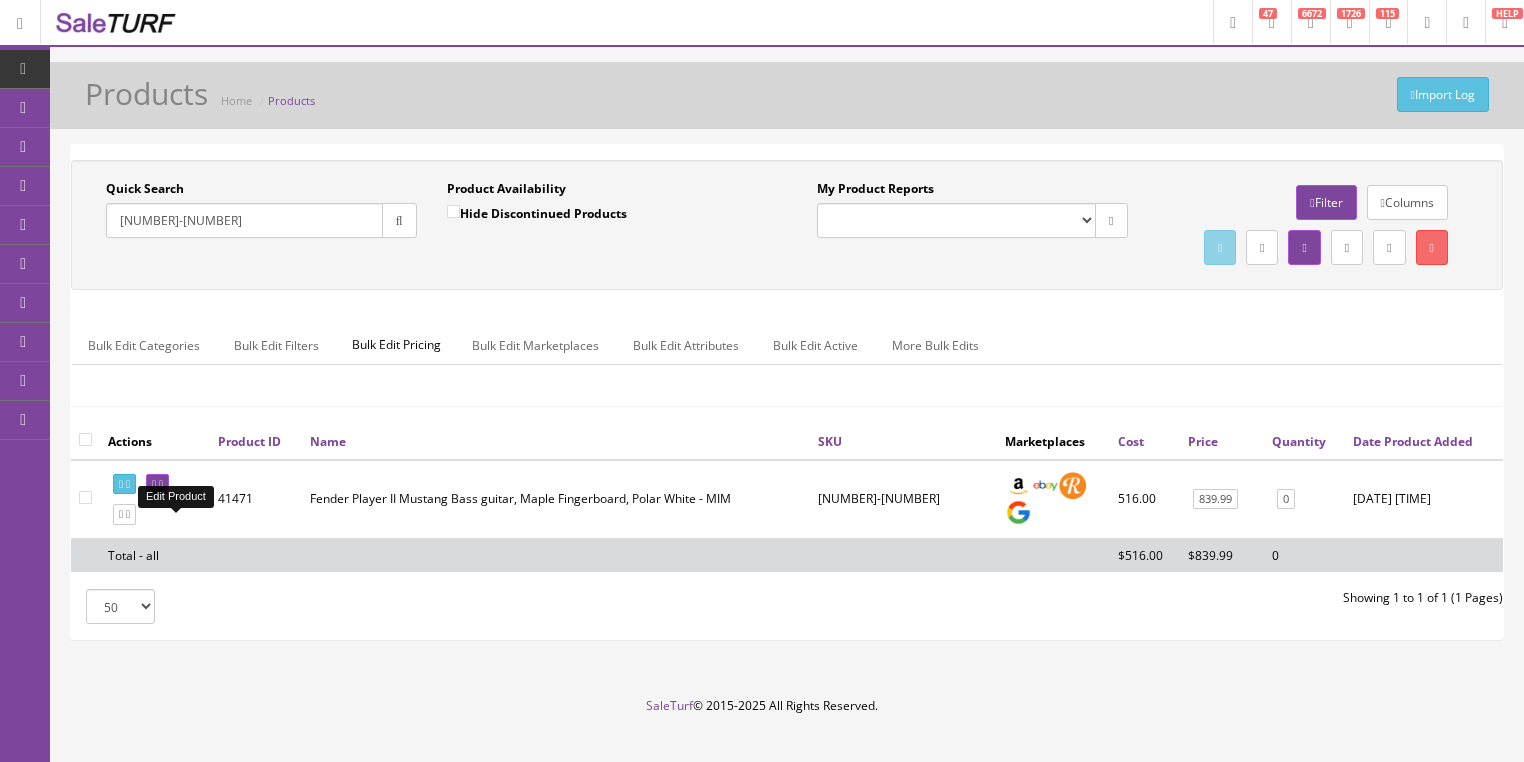 click at bounding box center (161, 484) 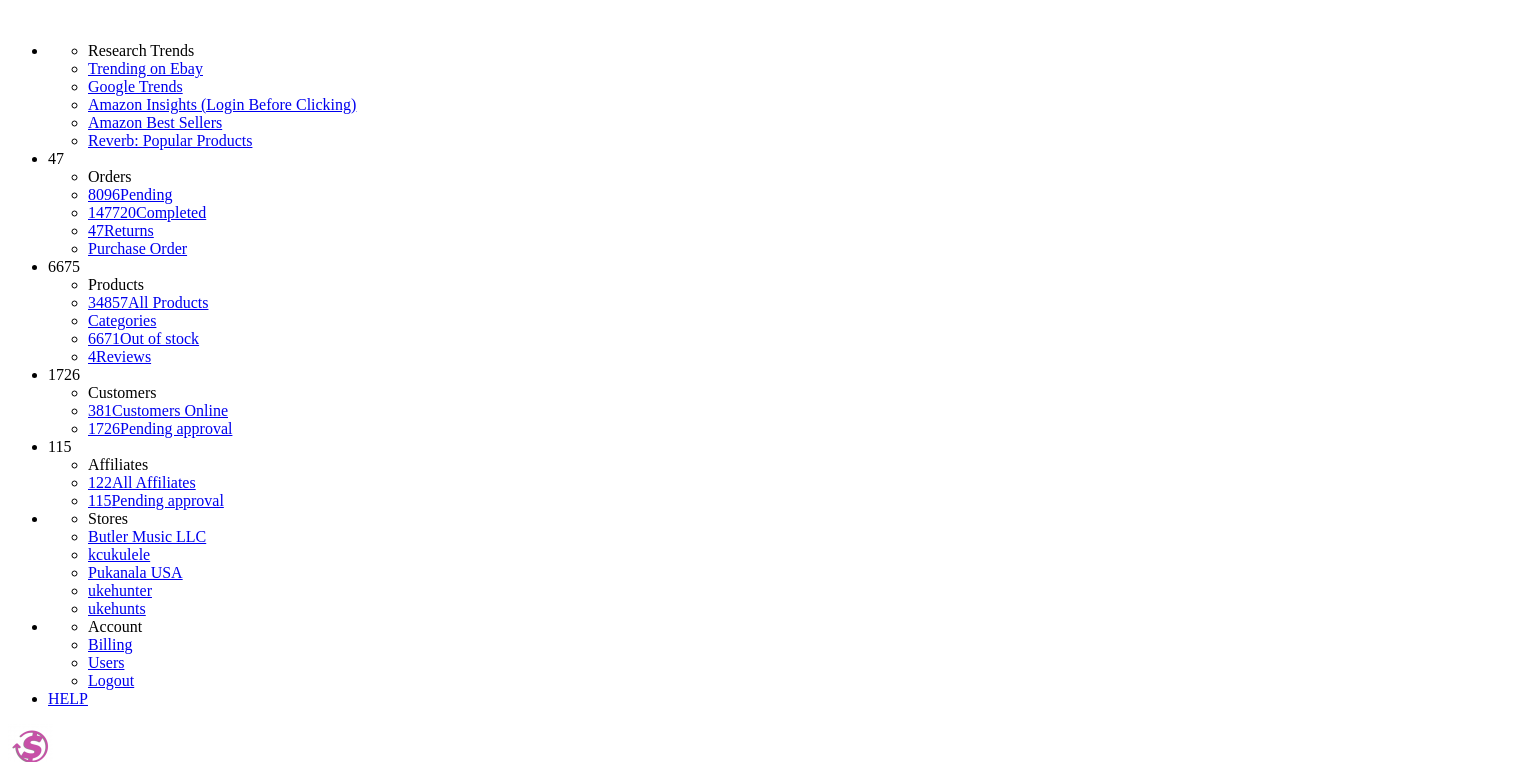 scroll, scrollTop: 0, scrollLeft: 0, axis: both 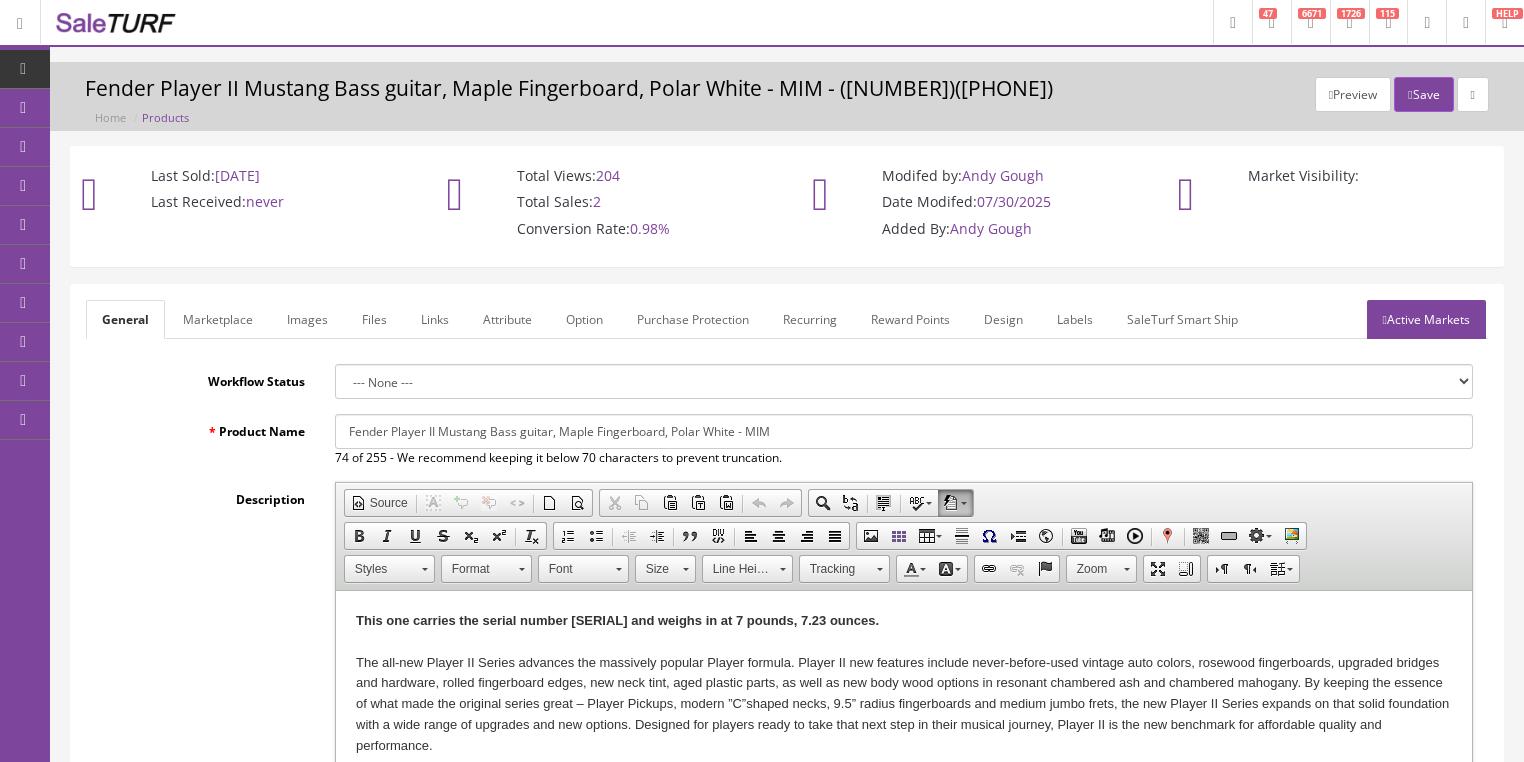 click on "Images" at bounding box center (307, 319) 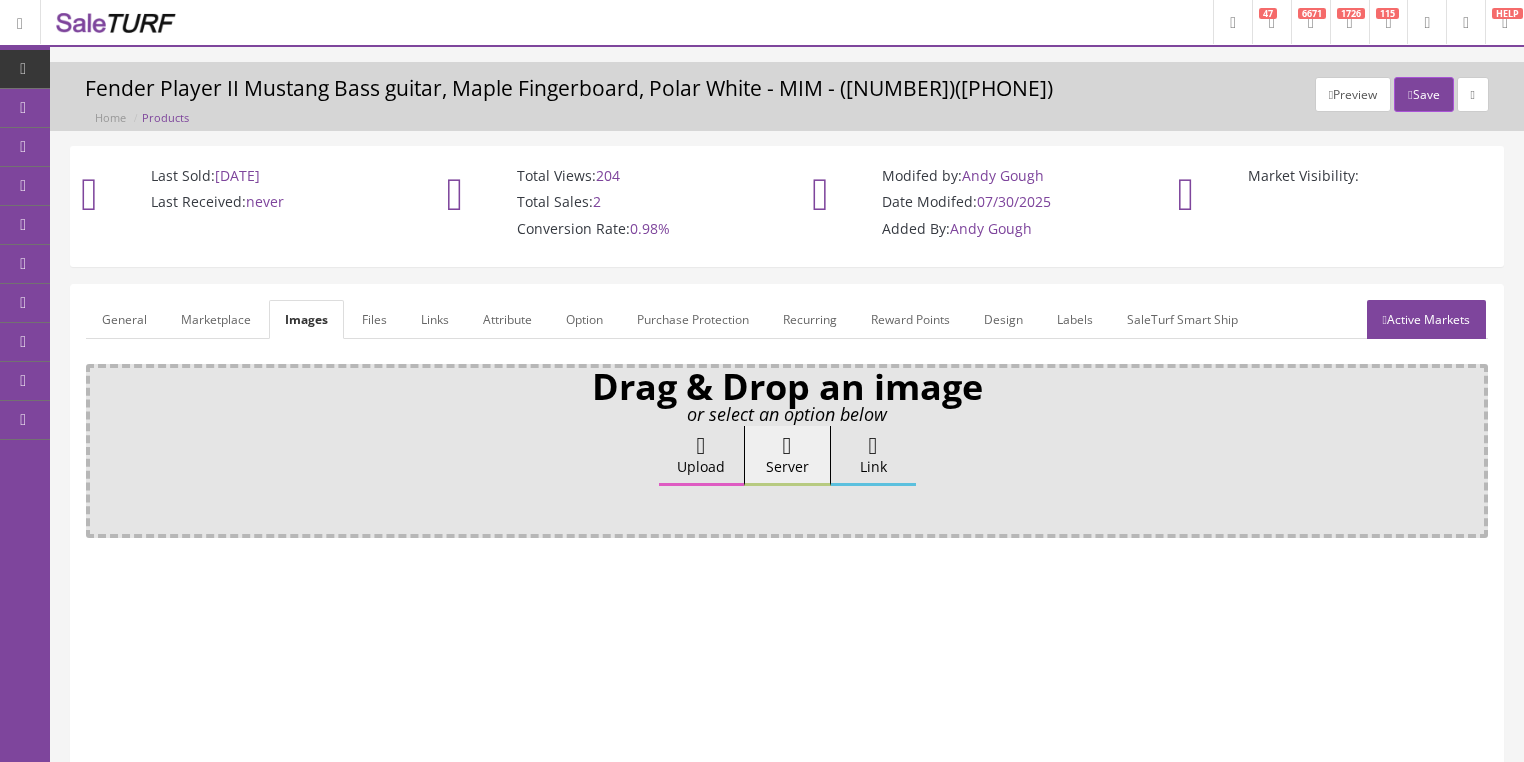 click at bounding box center (701, 446) 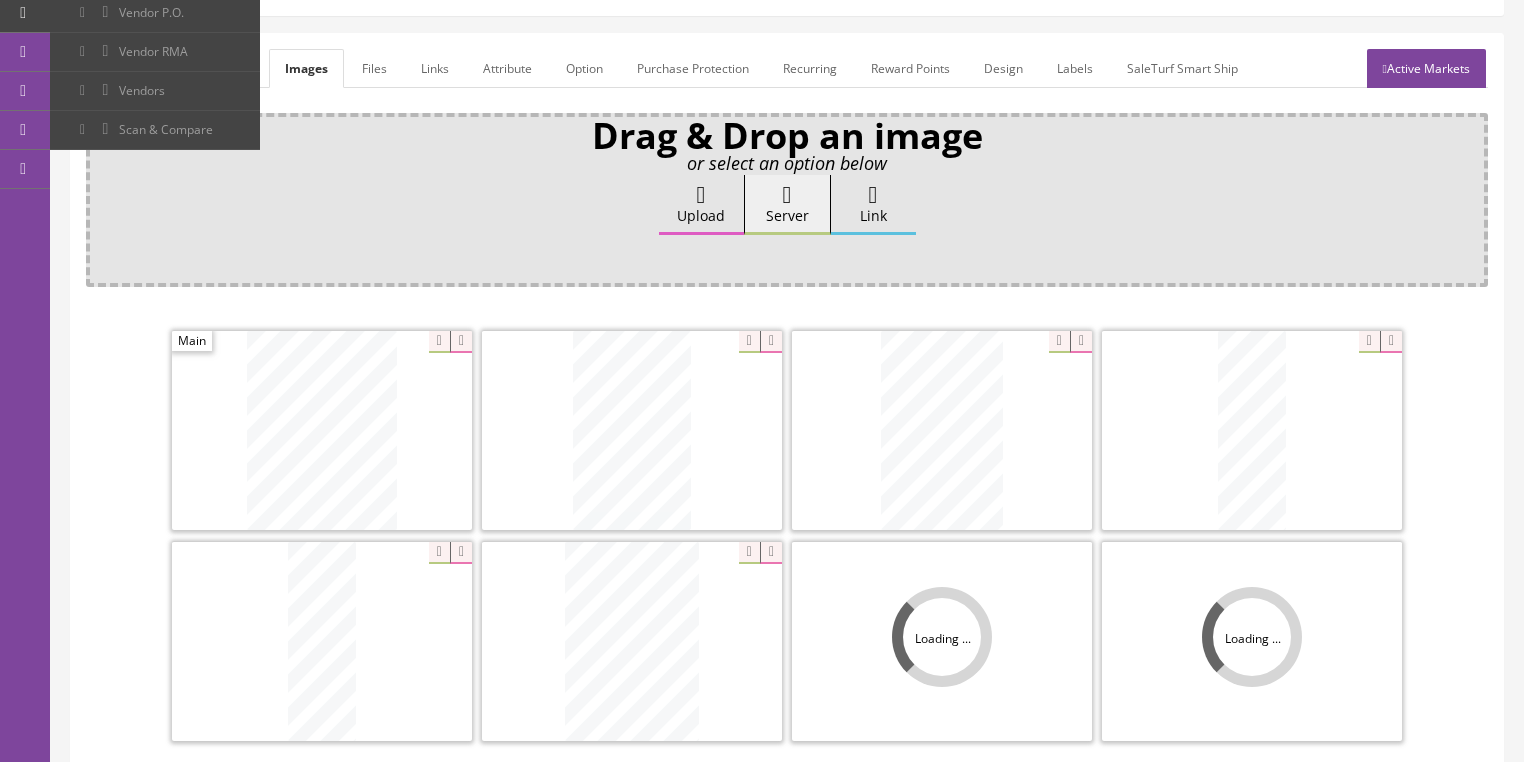 scroll, scrollTop: 320, scrollLeft: 0, axis: vertical 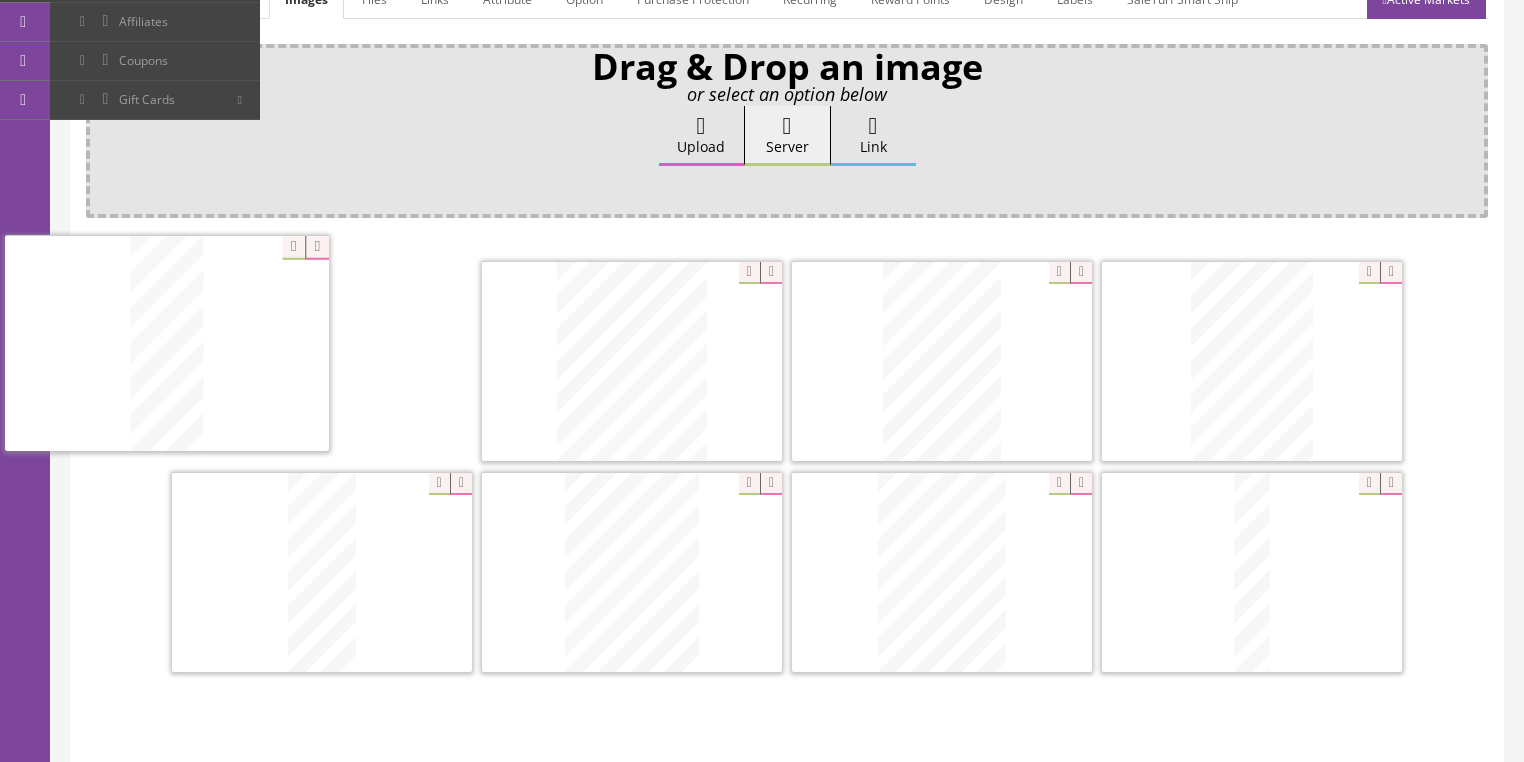 drag, startPoint x: 1206, startPoint y: 364, endPoint x: 222, endPoint y: 389, distance: 984.3175 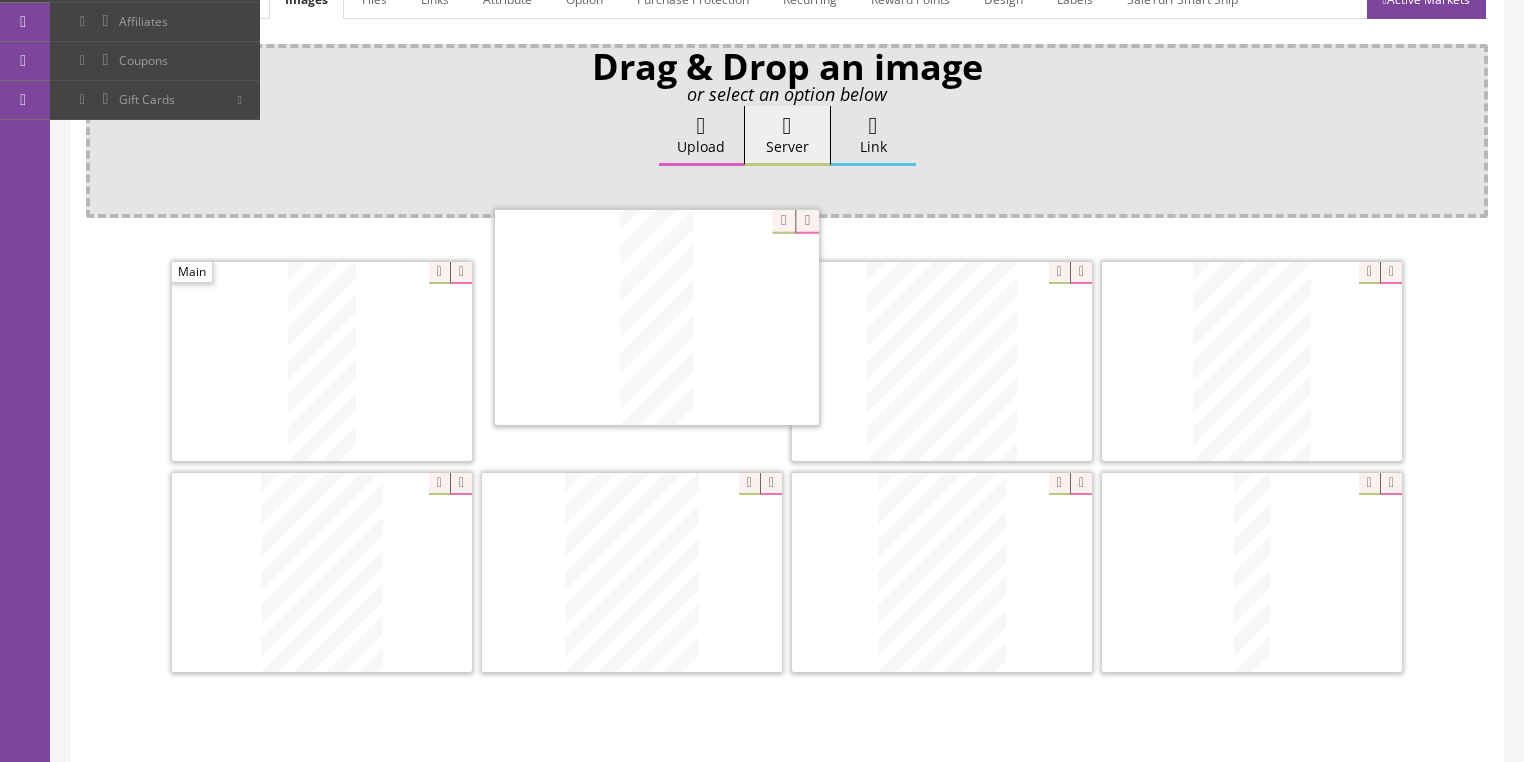 drag, startPoint x: 318, startPoint y: 532, endPoint x: 668, endPoint y: 351, distance: 394.03174 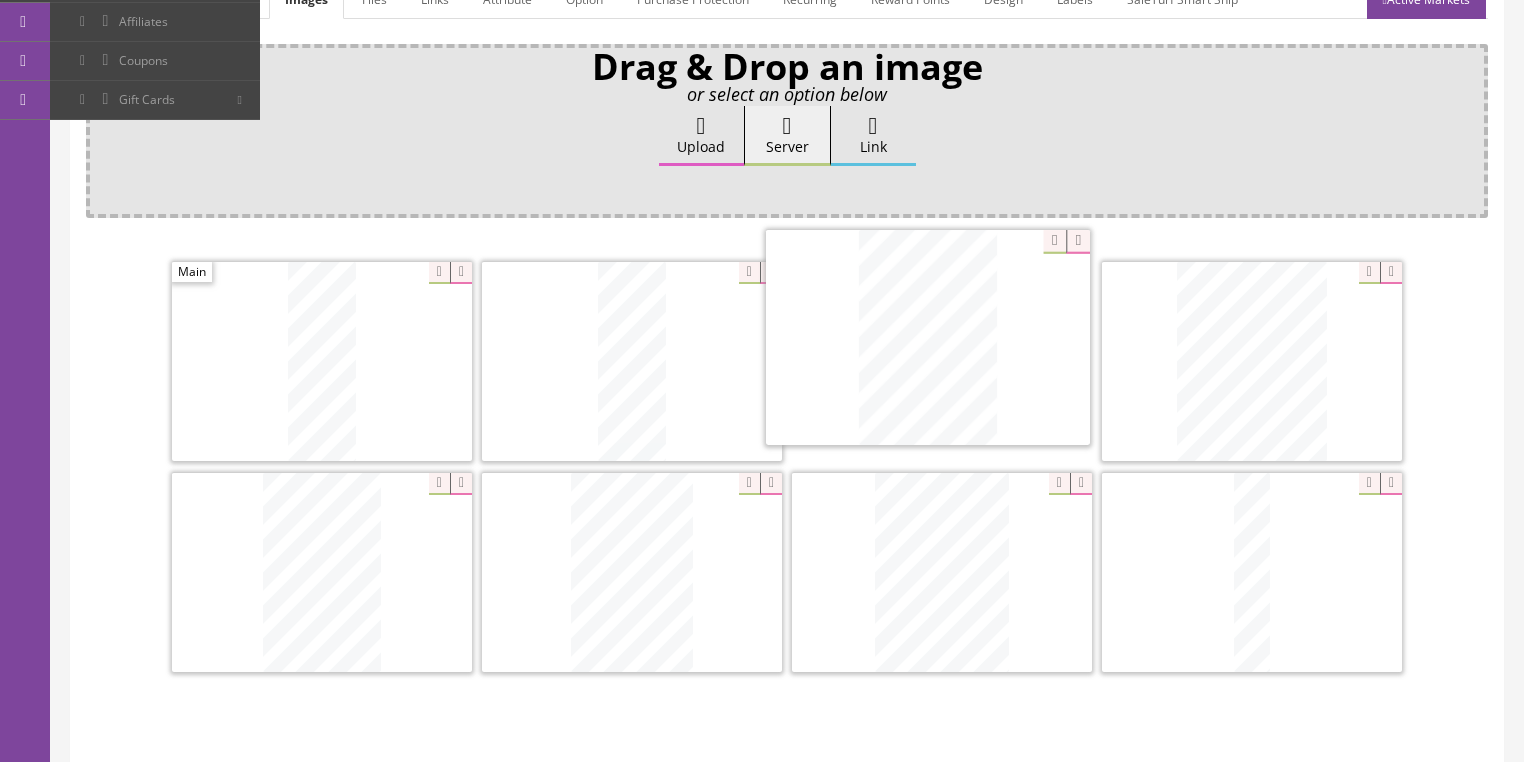 drag, startPoint x: 901, startPoint y: 501, endPoint x: 707, endPoint y: 485, distance: 194.65868 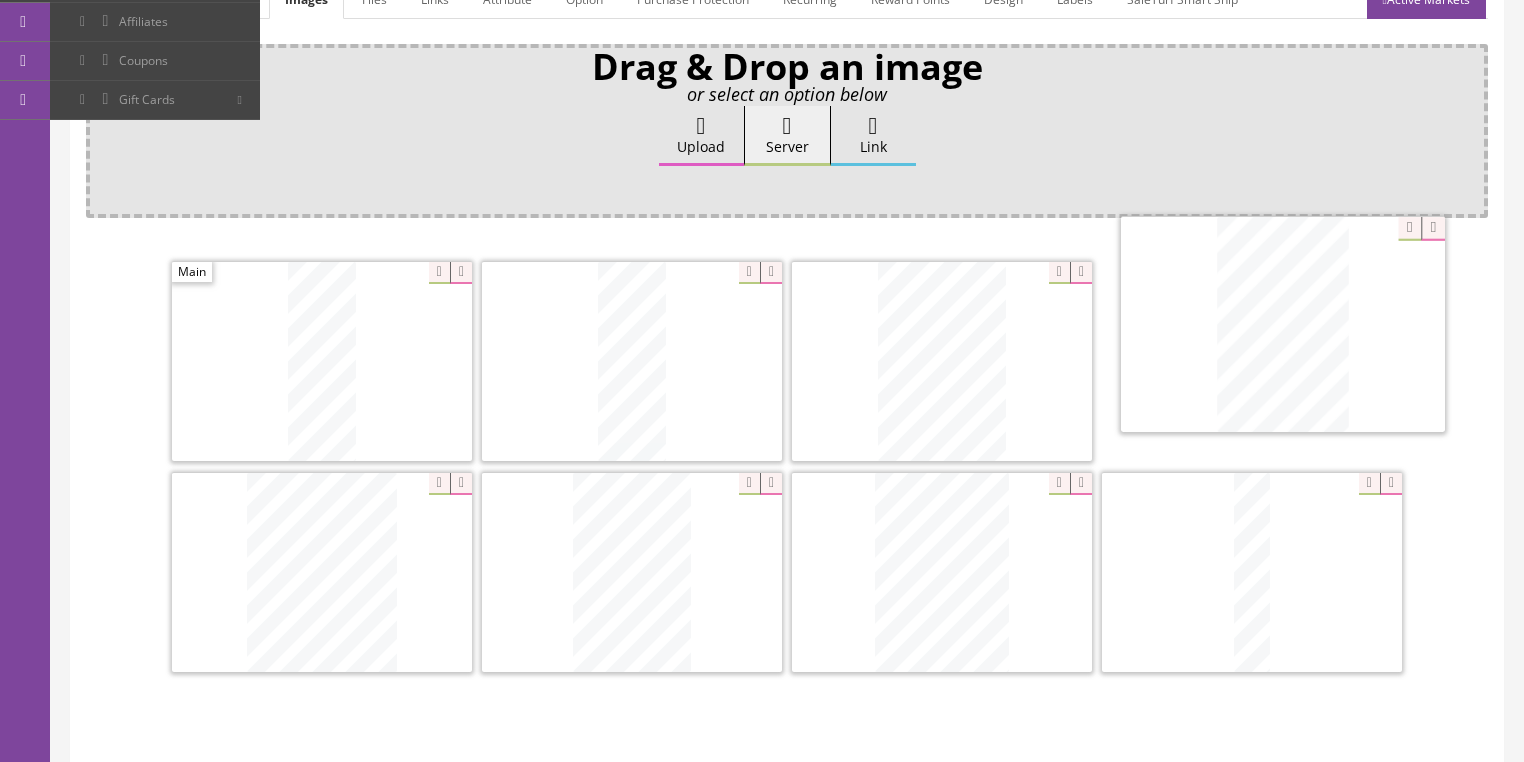 drag, startPoint x: 720, startPoint y: 519, endPoint x: 1258, endPoint y: 370, distance: 558.2517 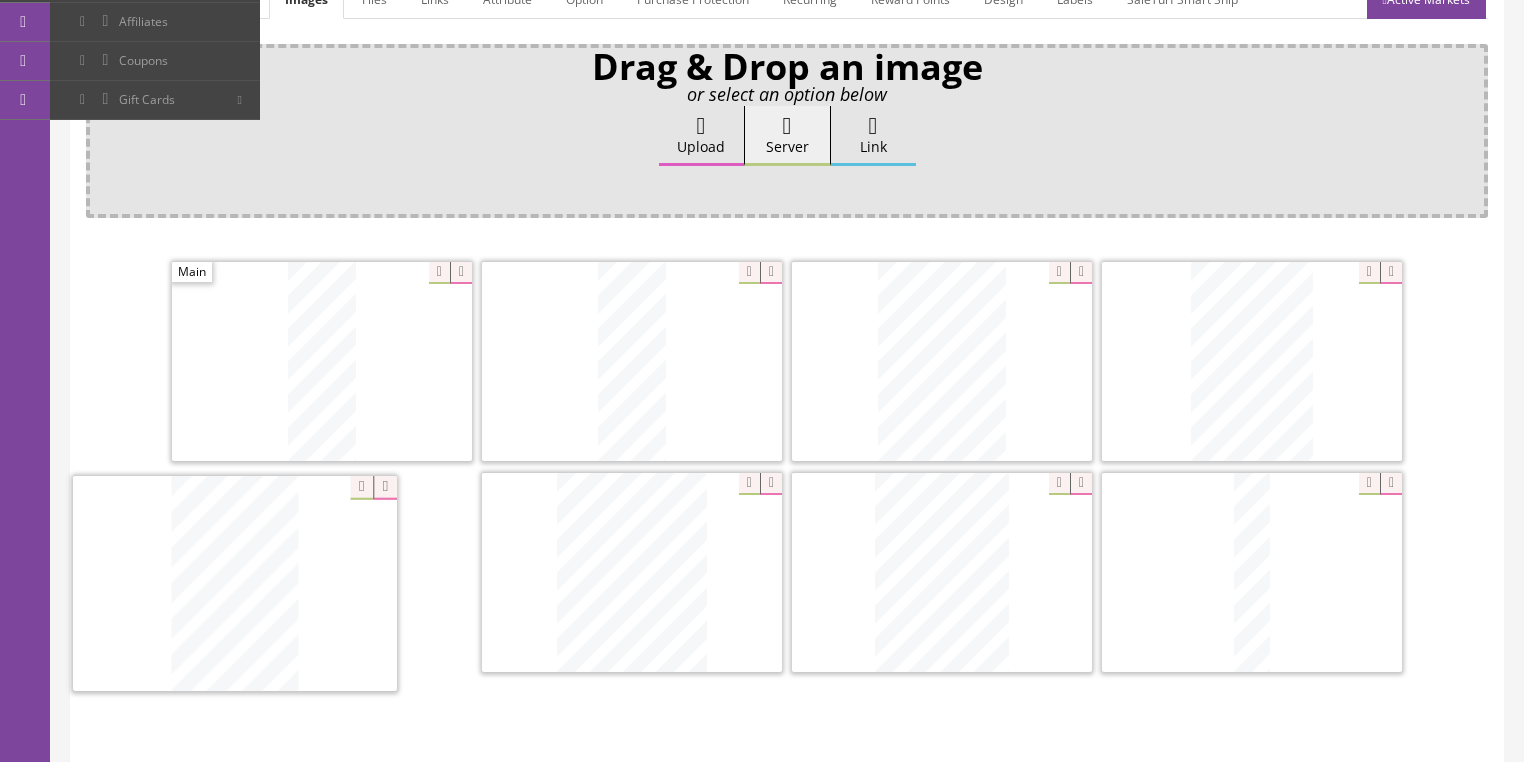 drag, startPoint x: 623, startPoint y: 598, endPoint x: 607, endPoint y: 619, distance: 26.400757 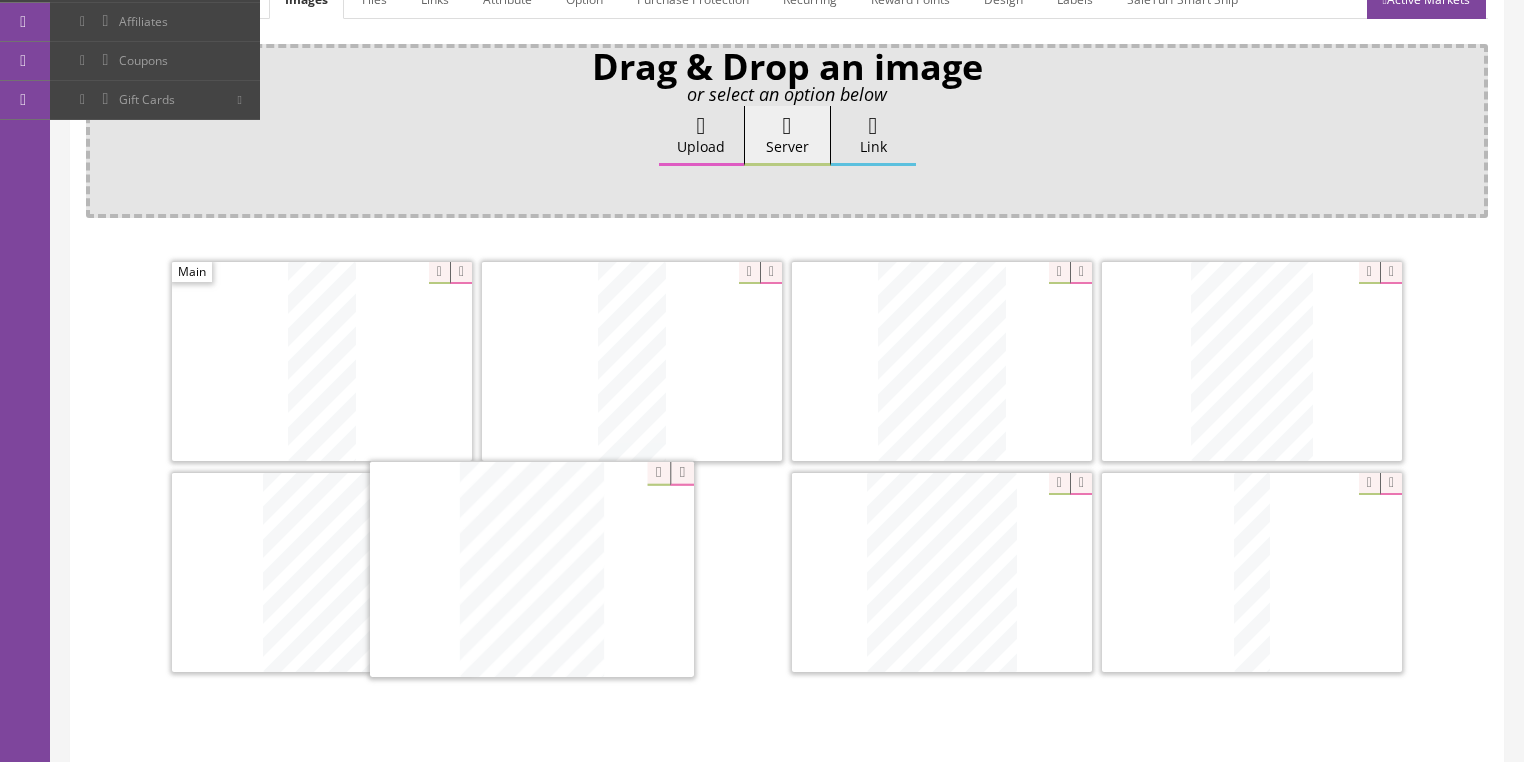 drag, startPoint x: 913, startPoint y: 590, endPoint x: 780, endPoint y: 583, distance: 133.18408 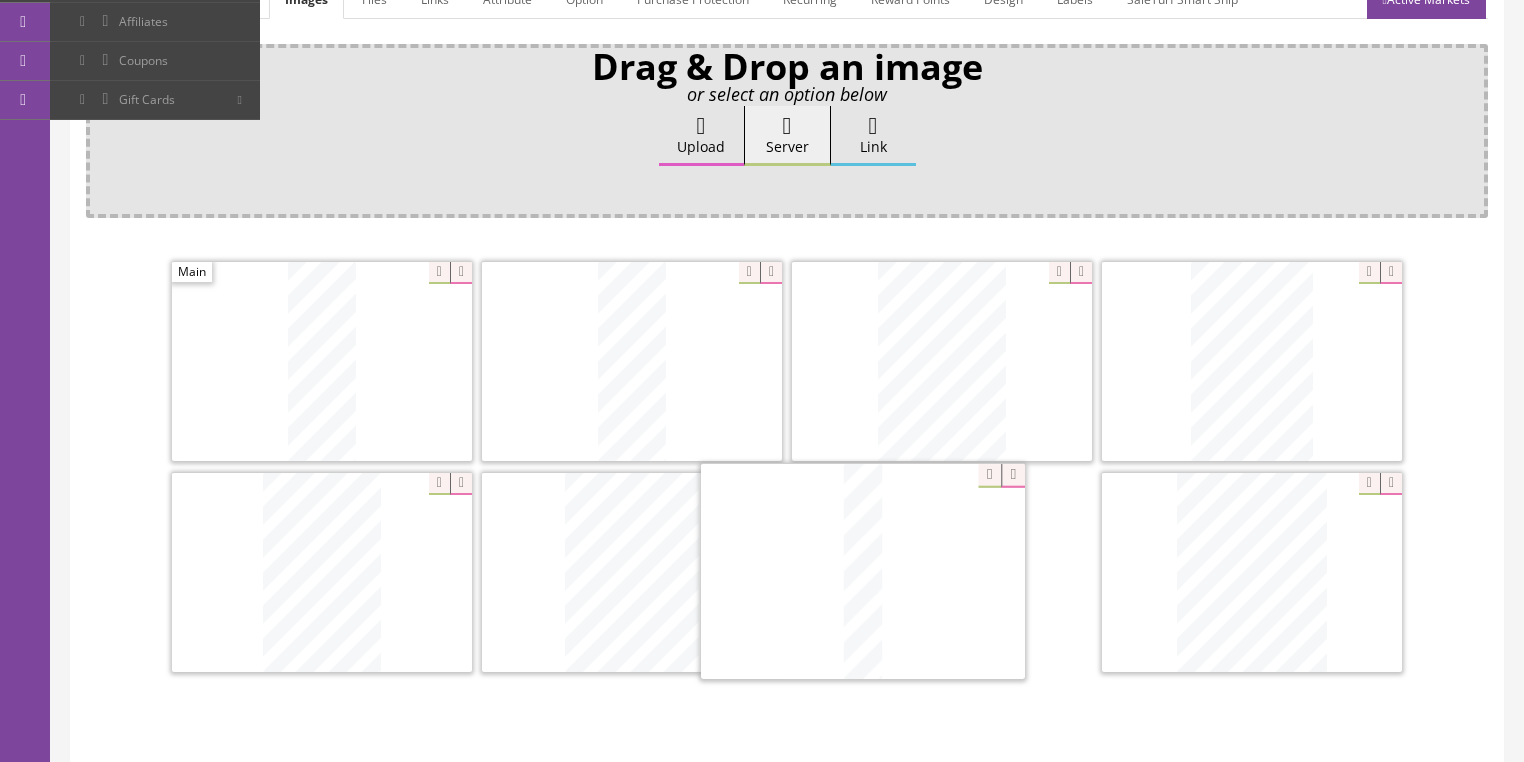 drag, startPoint x: 1235, startPoint y: 560, endPoint x: 846, endPoint y: 562, distance: 389.00513 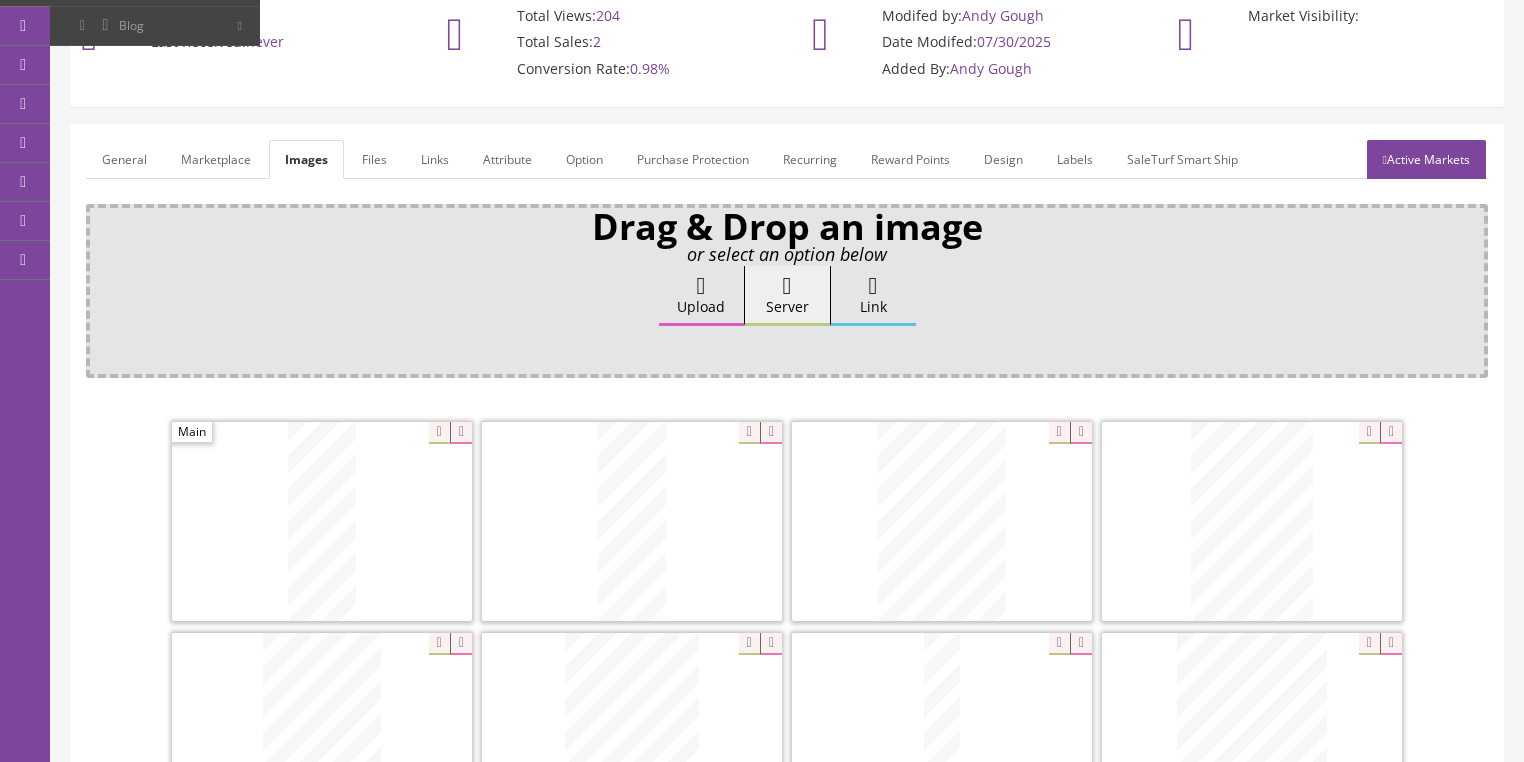scroll, scrollTop: 160, scrollLeft: 0, axis: vertical 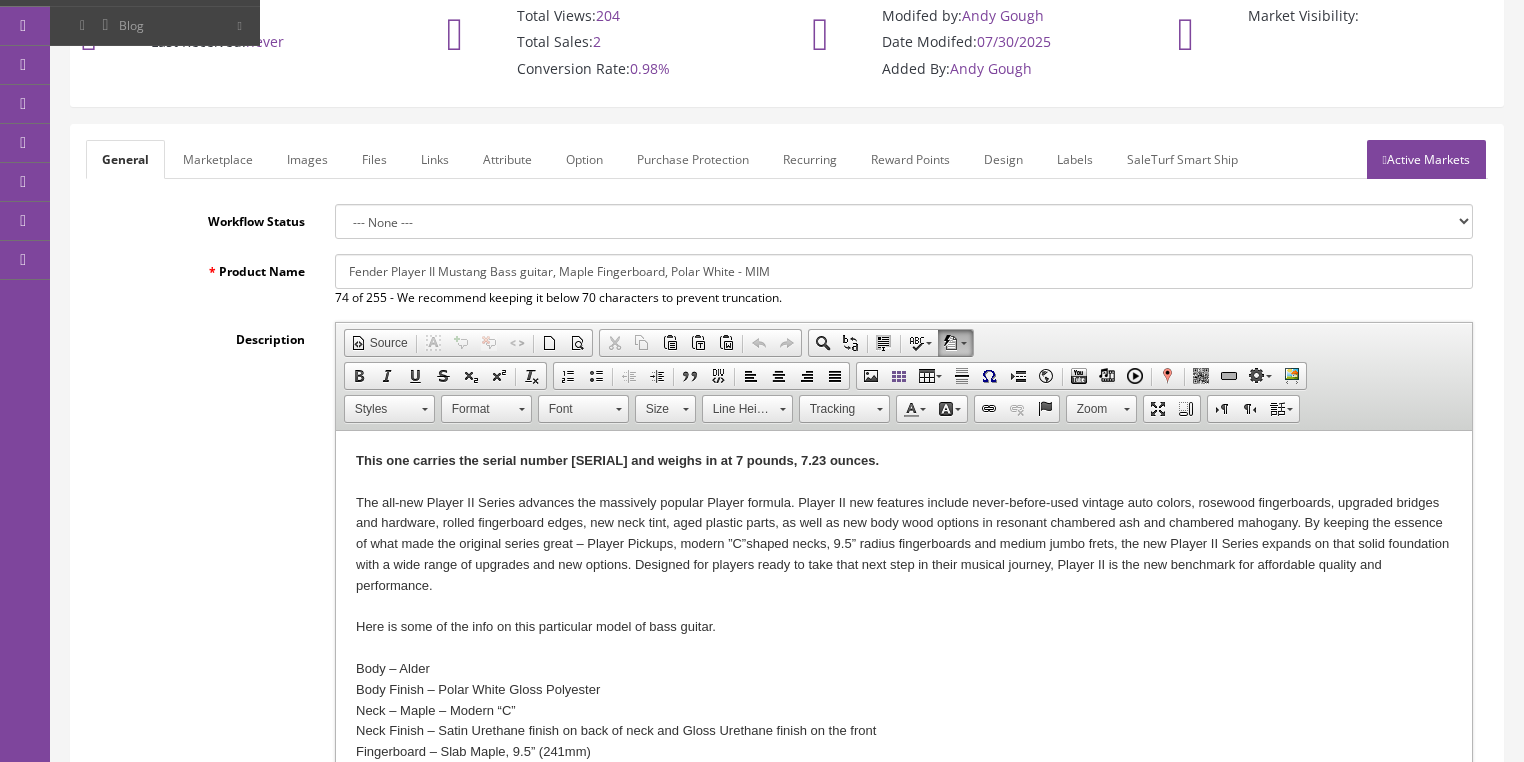 click on "This one carries the serial number MX25078428 and weighs in at 7 pounds, 7.23 ounces." at bounding box center (616, 460) 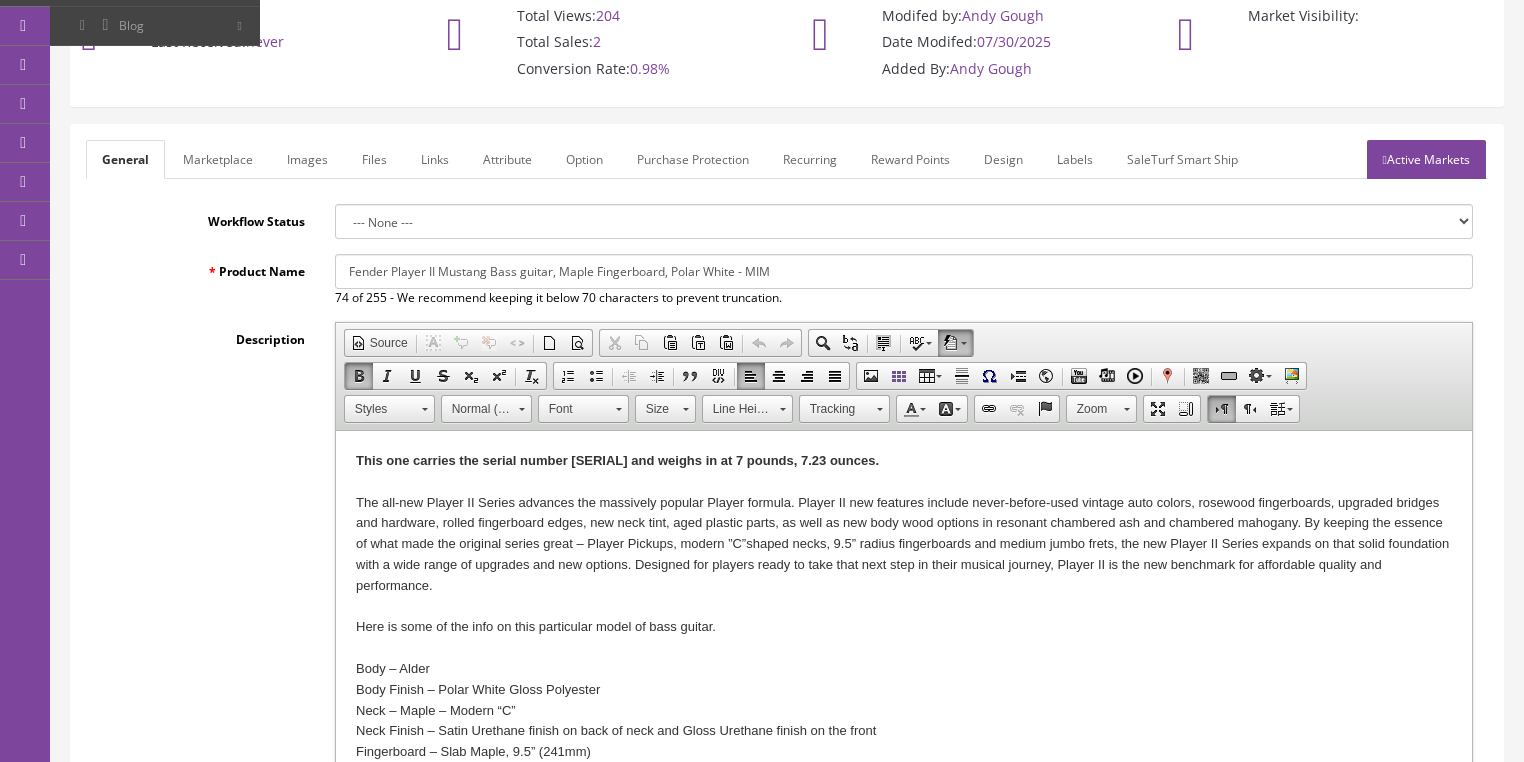 type 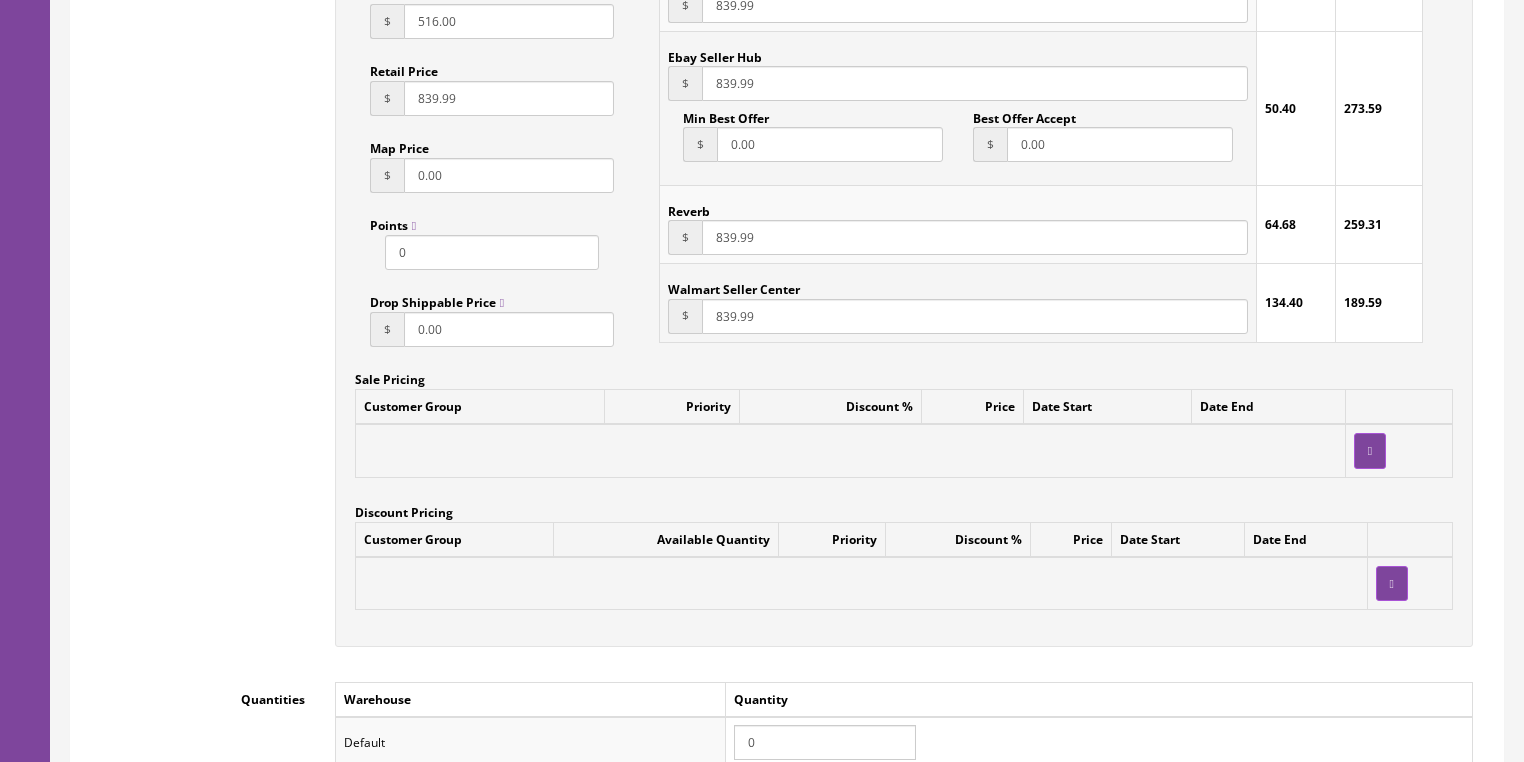 scroll, scrollTop: 1760, scrollLeft: 0, axis: vertical 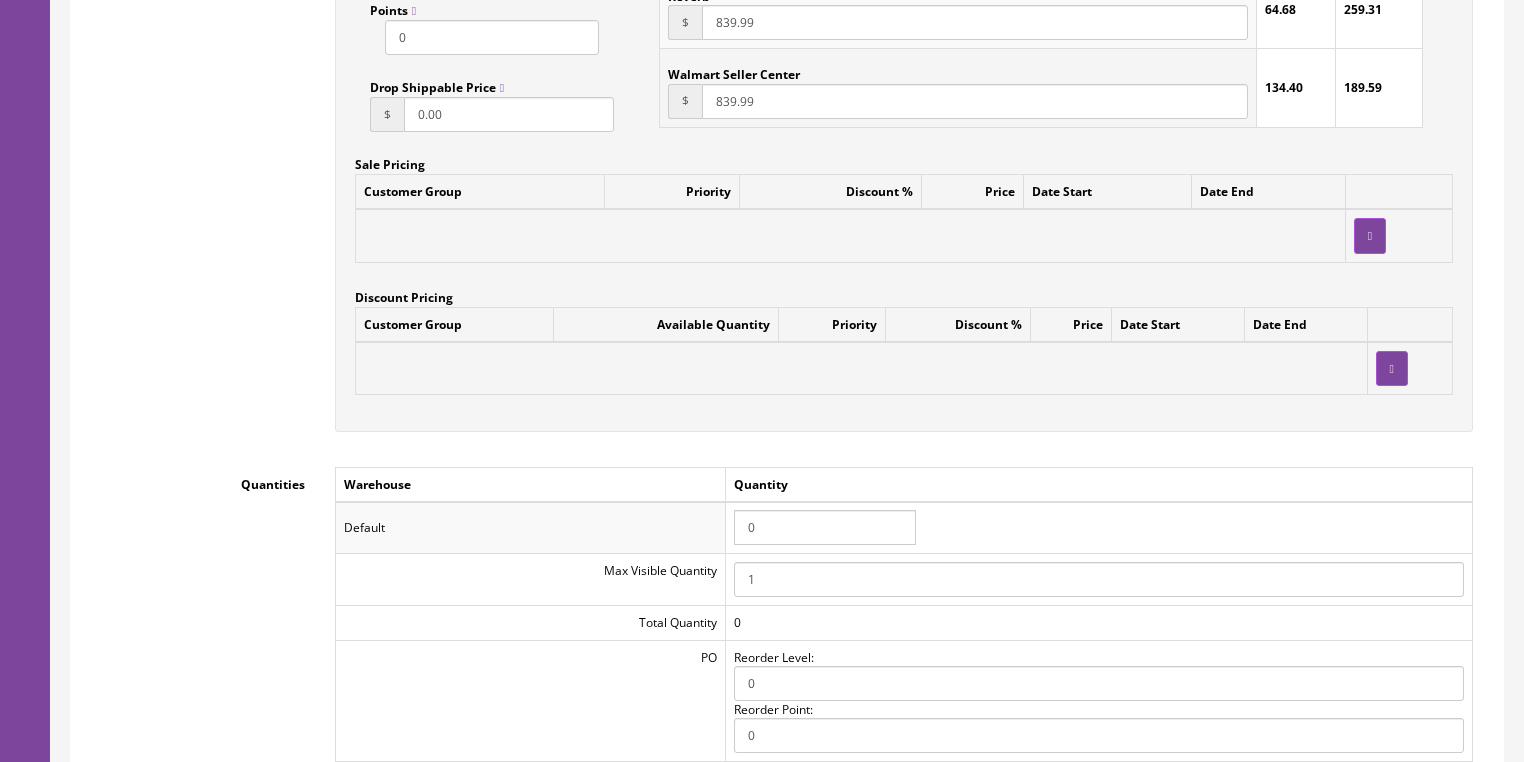 drag, startPoint x: 769, startPoint y: 539, endPoint x: 668, endPoint y: 533, distance: 101.17806 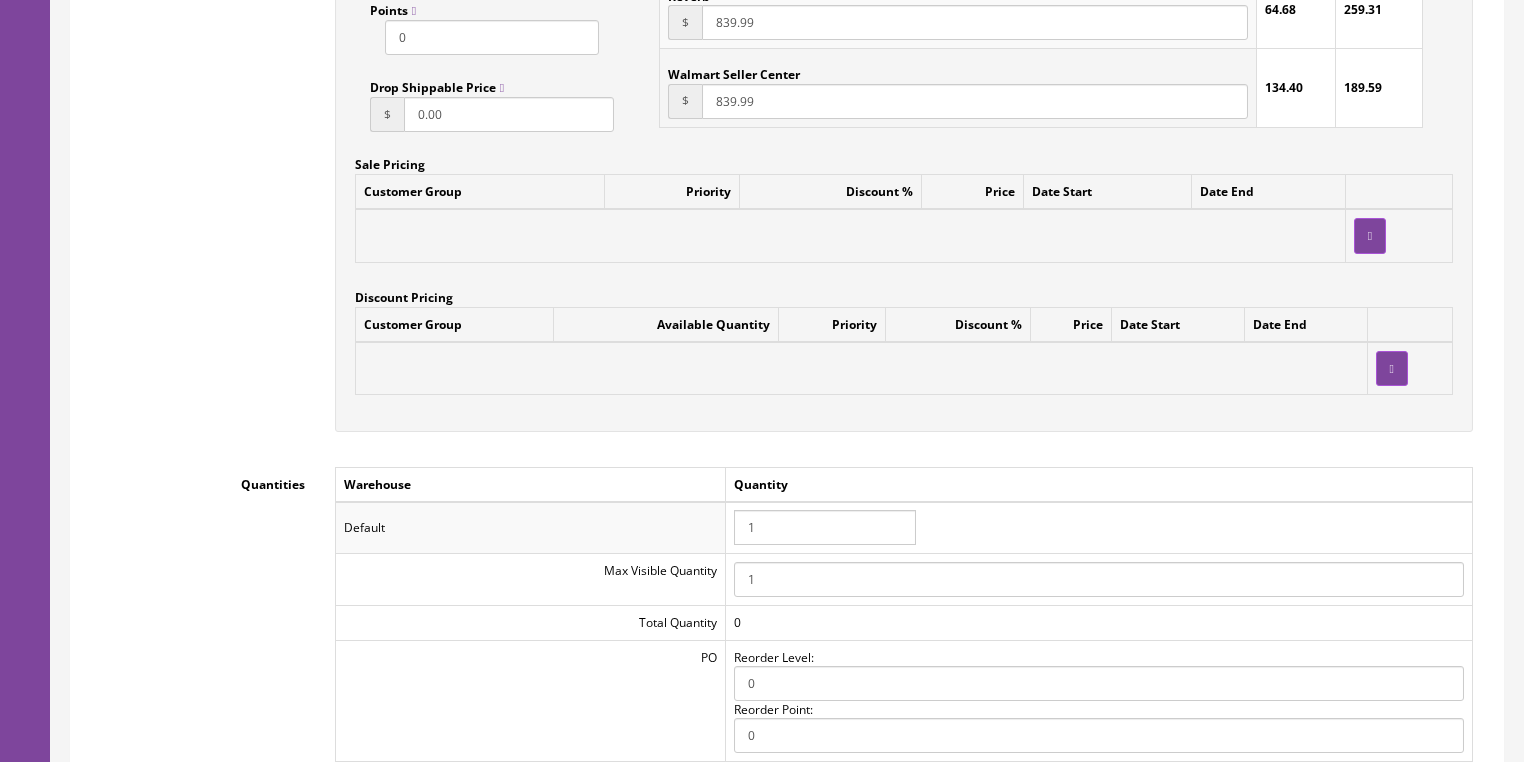 type on "1" 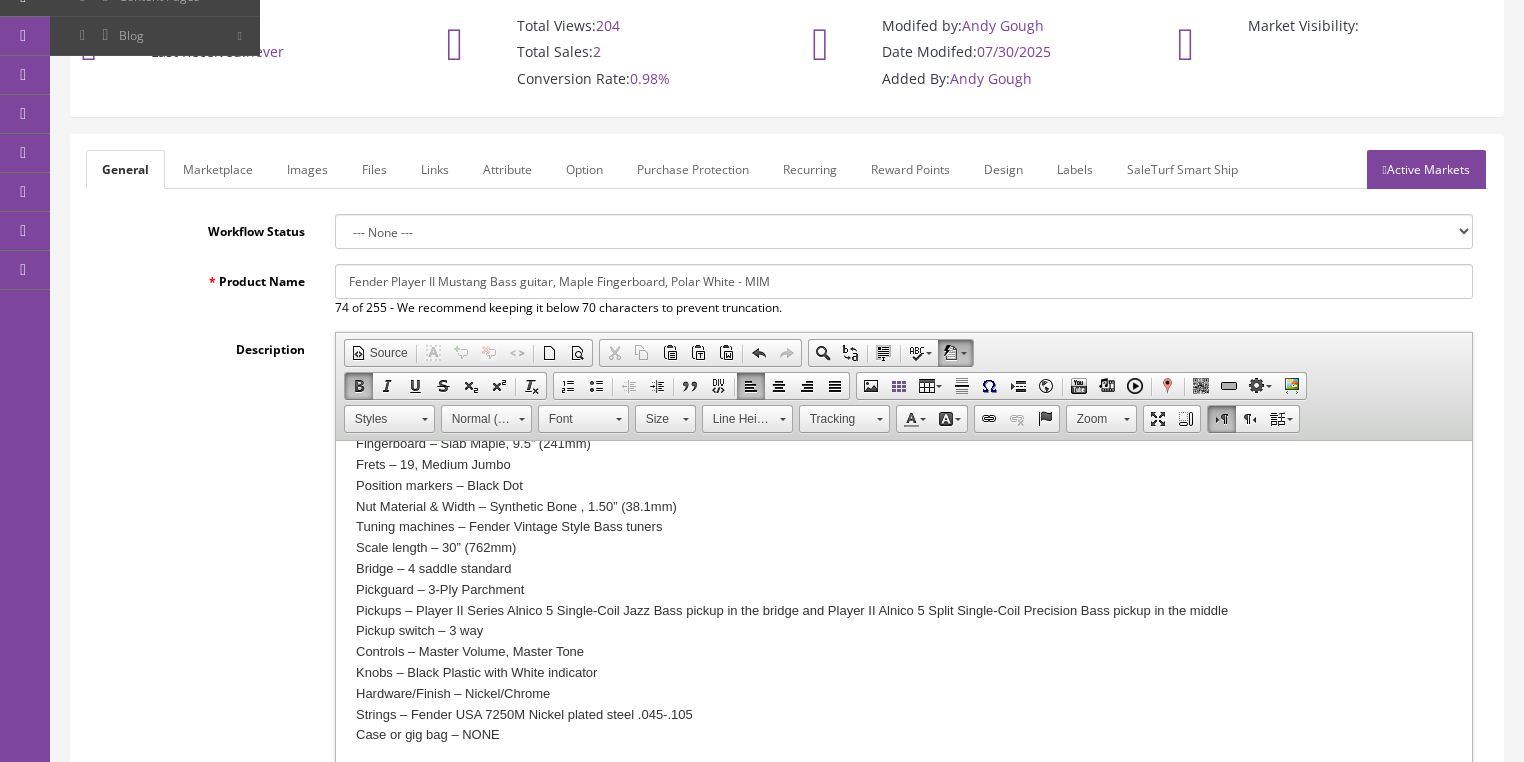 scroll, scrollTop: 80, scrollLeft: 0, axis: vertical 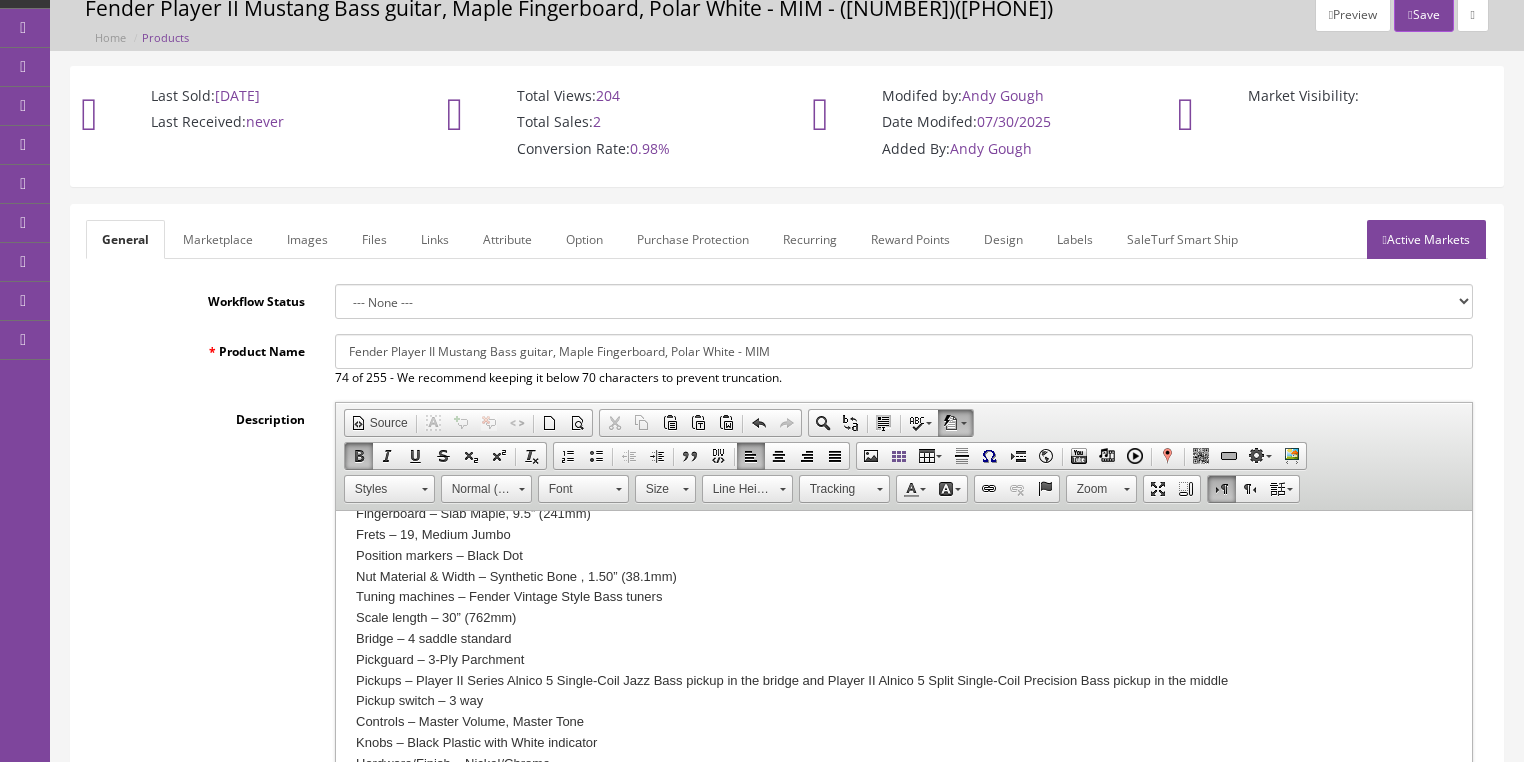 click on "Active Markets" at bounding box center [1426, 239] 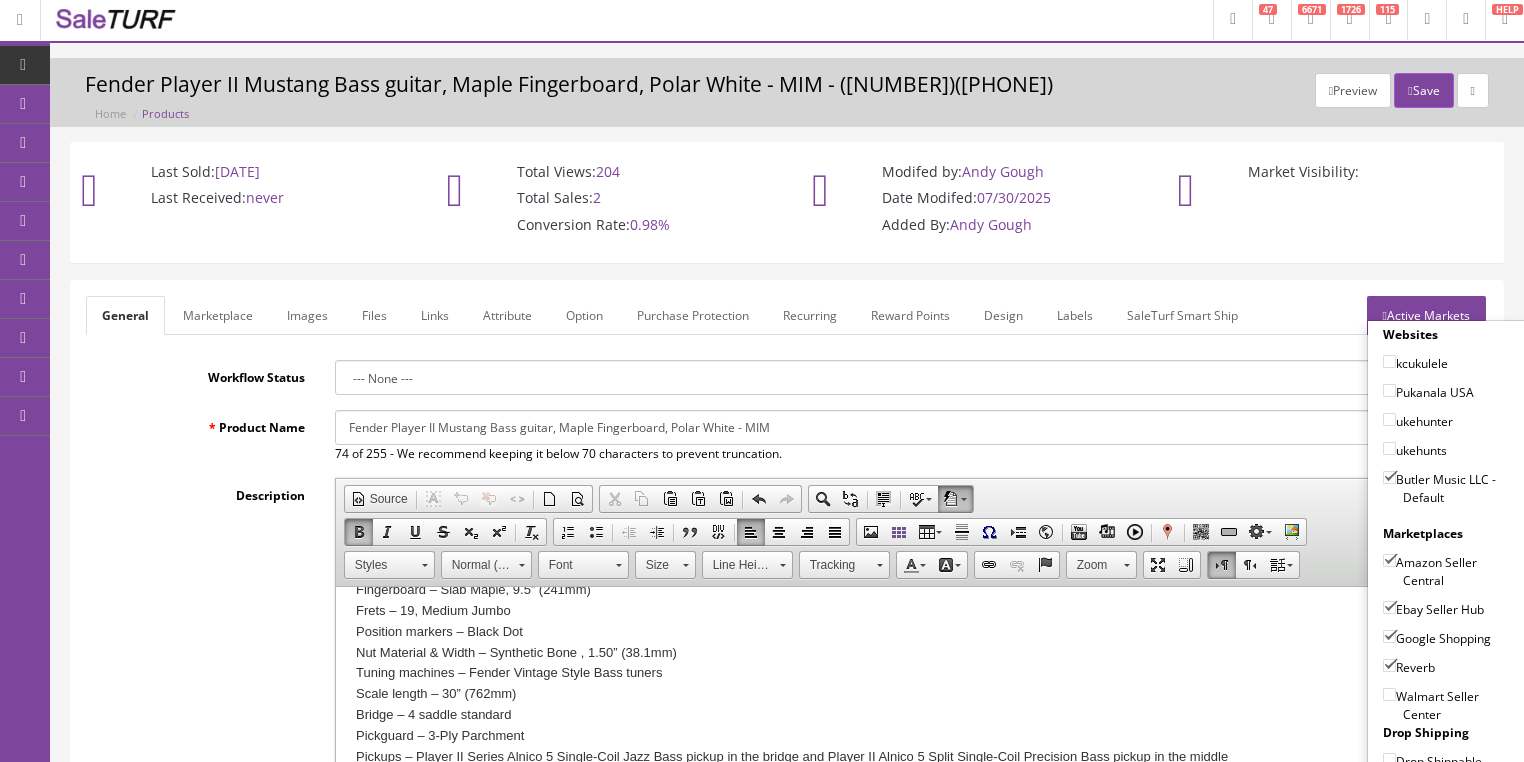 scroll, scrollTop: 0, scrollLeft: 0, axis: both 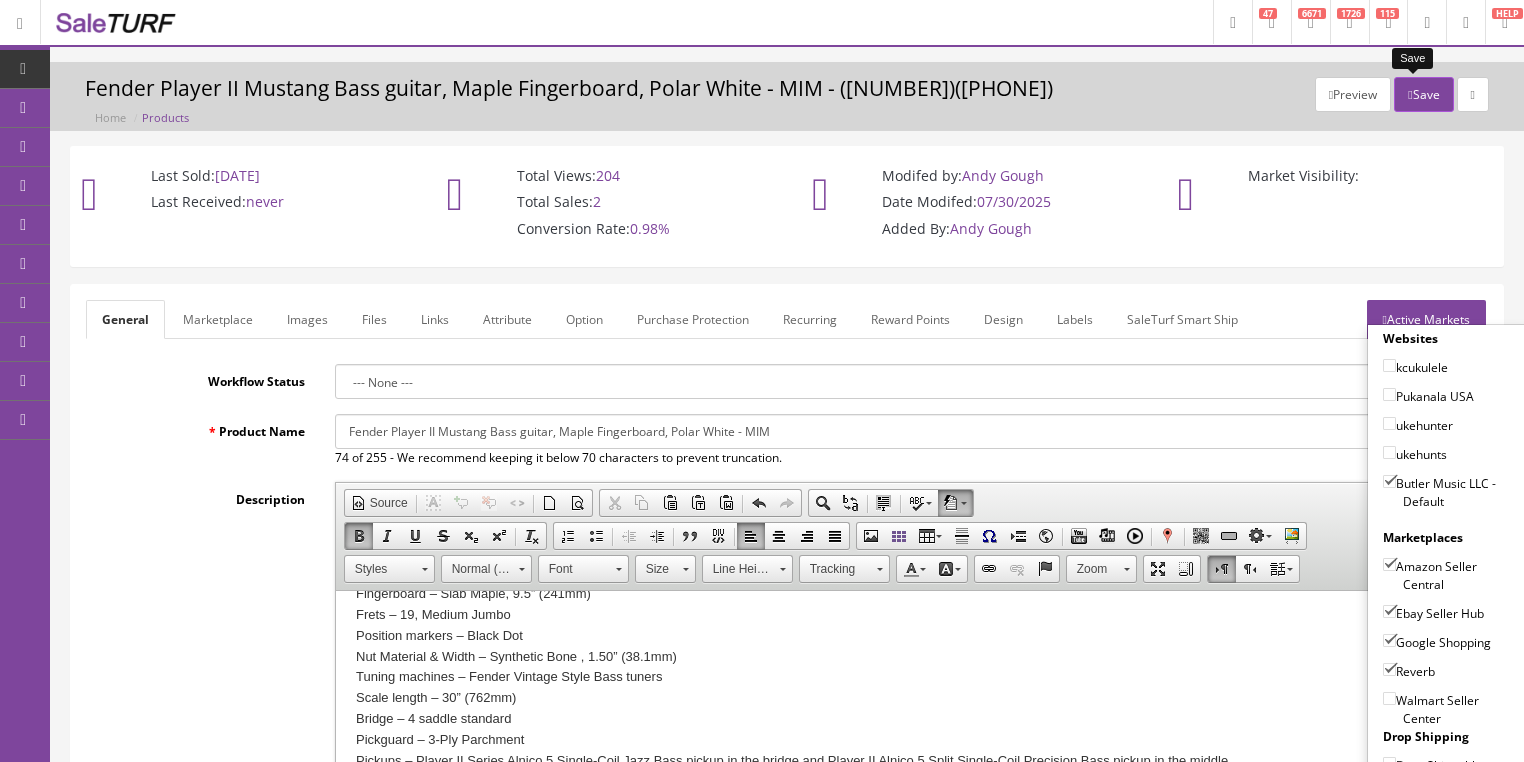 click on "Save" at bounding box center (1423, 94) 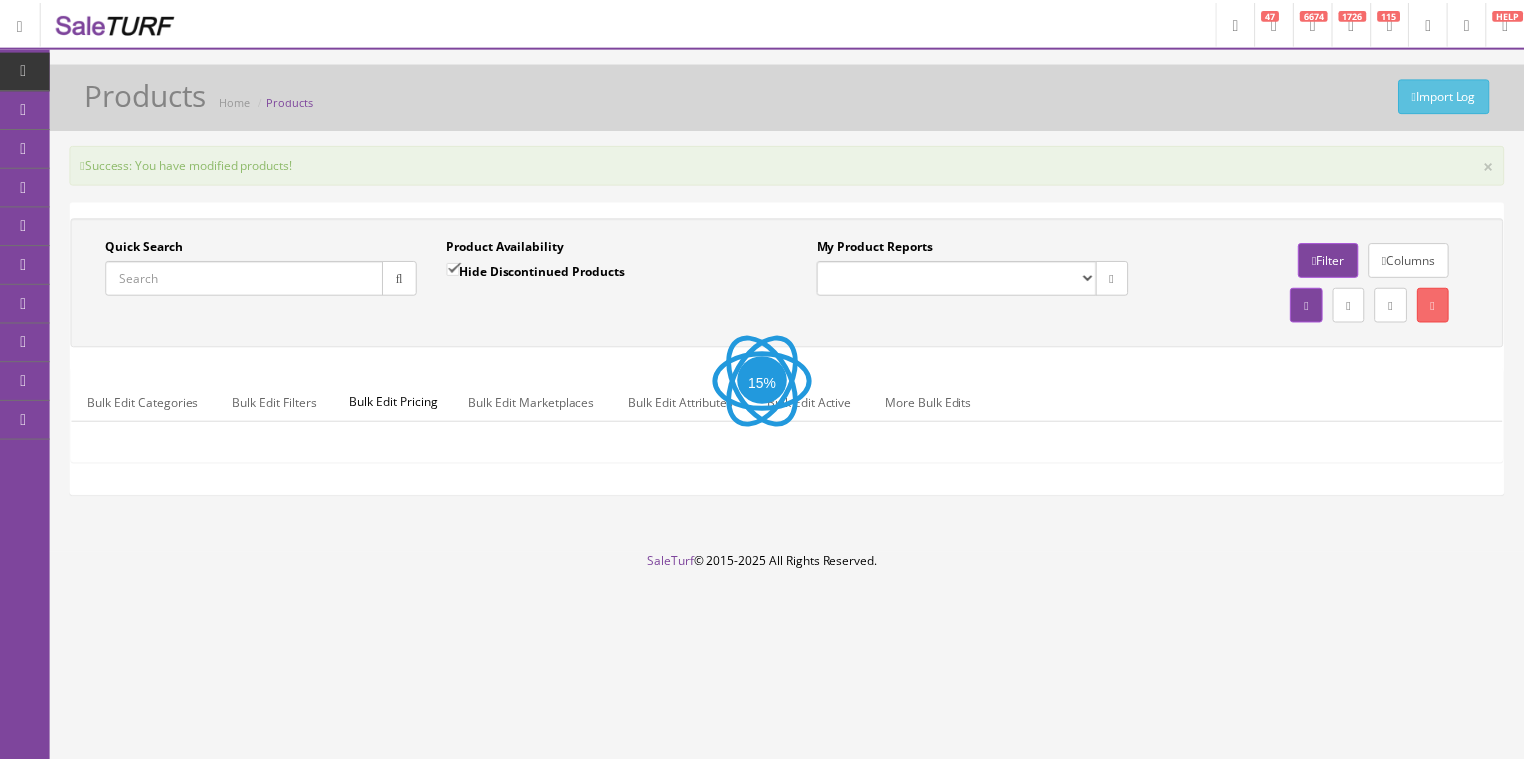 scroll, scrollTop: 0, scrollLeft: 0, axis: both 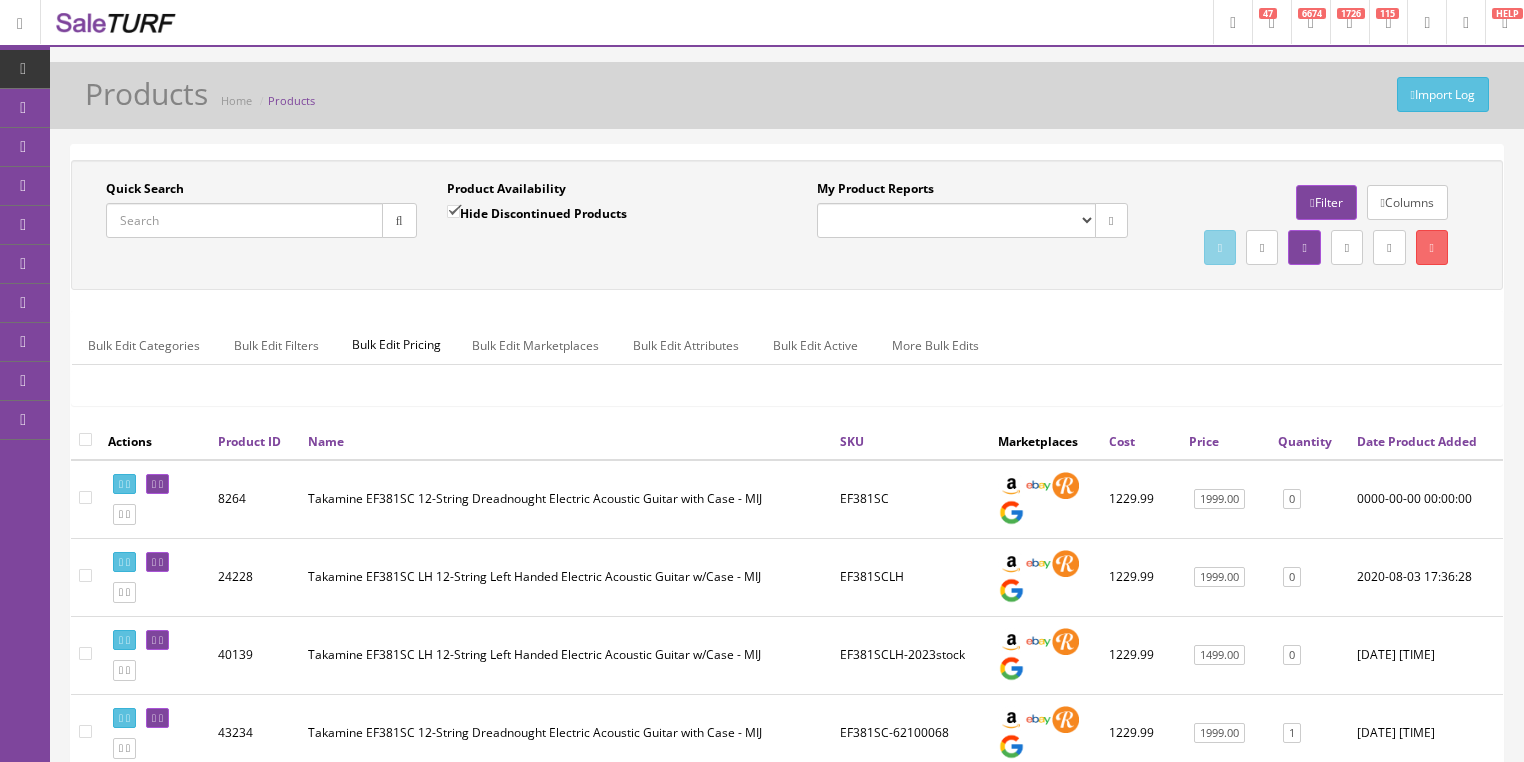 click on "Quick Search" at bounding box center [244, 220] 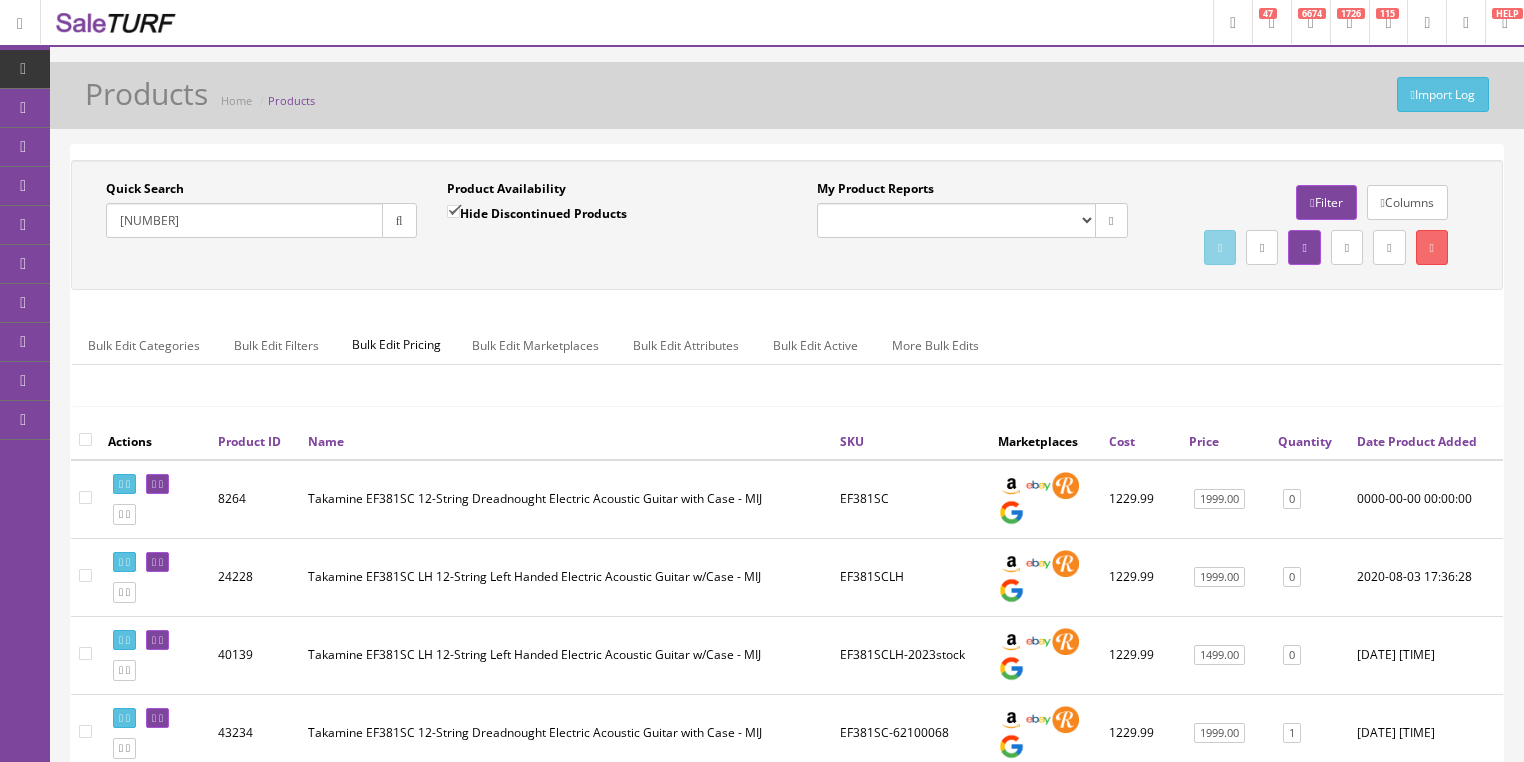 type on "[NUMBER]" 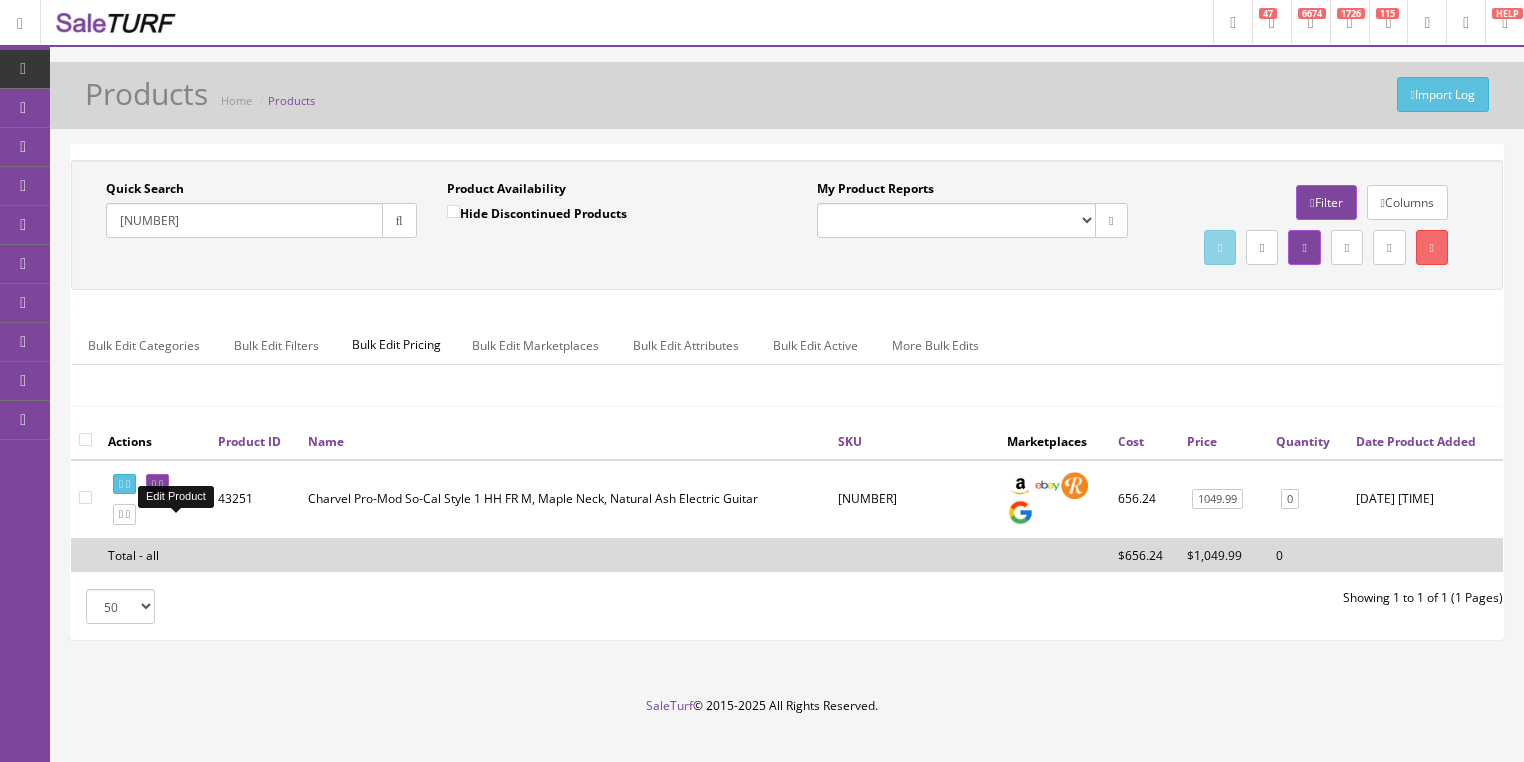 click at bounding box center (157, 484) 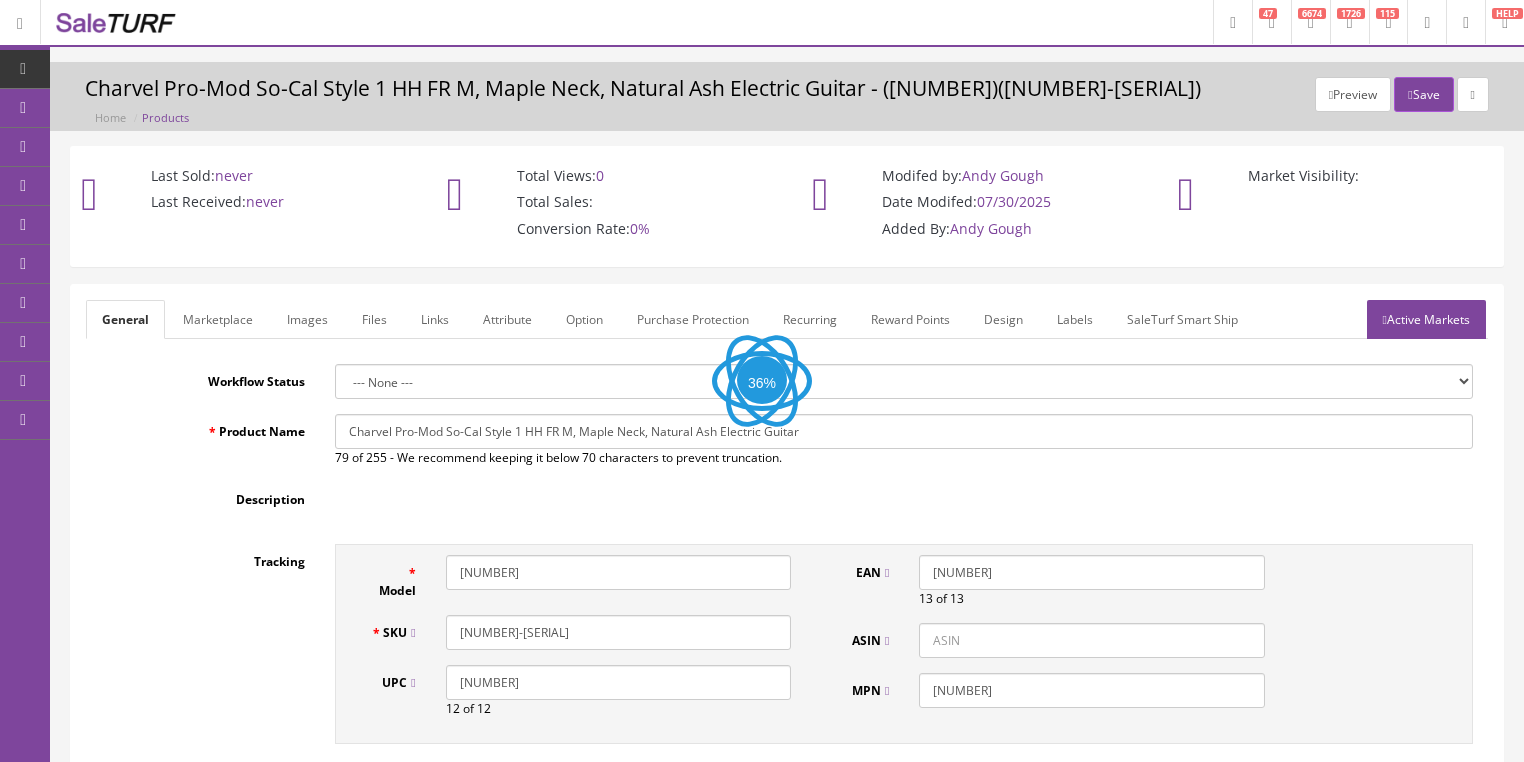 scroll, scrollTop: 0, scrollLeft: 0, axis: both 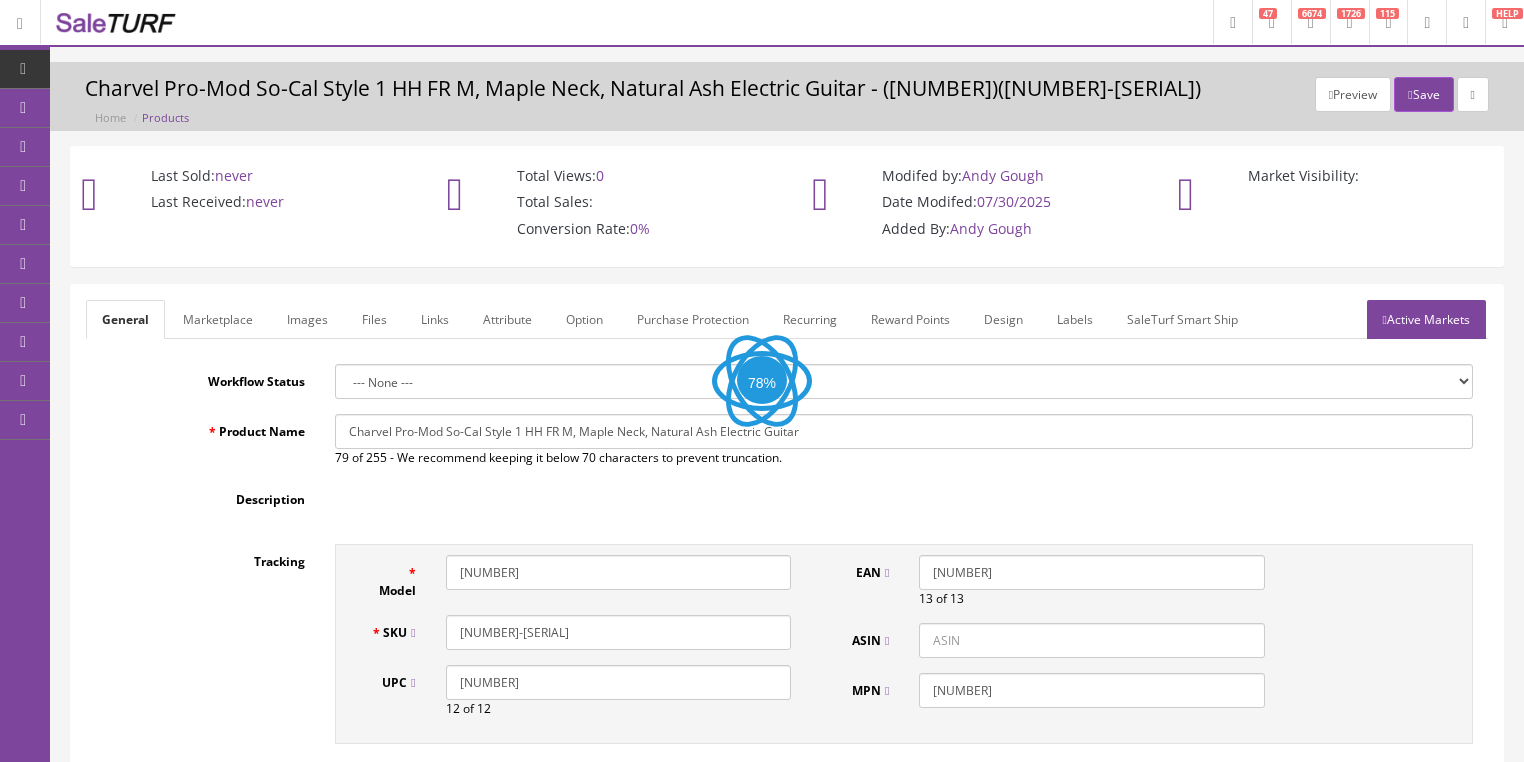 click on "Images" at bounding box center [307, 319] 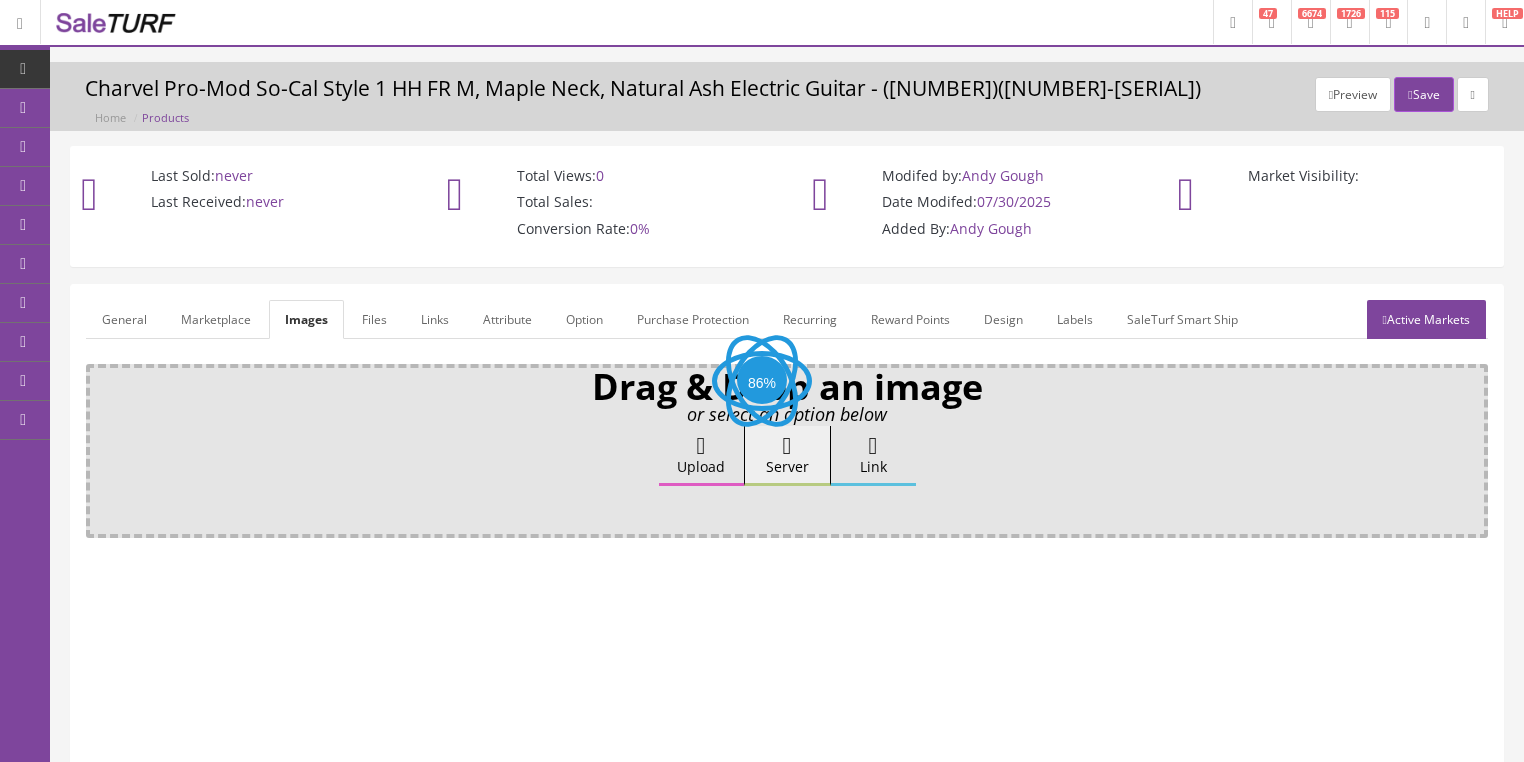 scroll, scrollTop: 0, scrollLeft: 0, axis: both 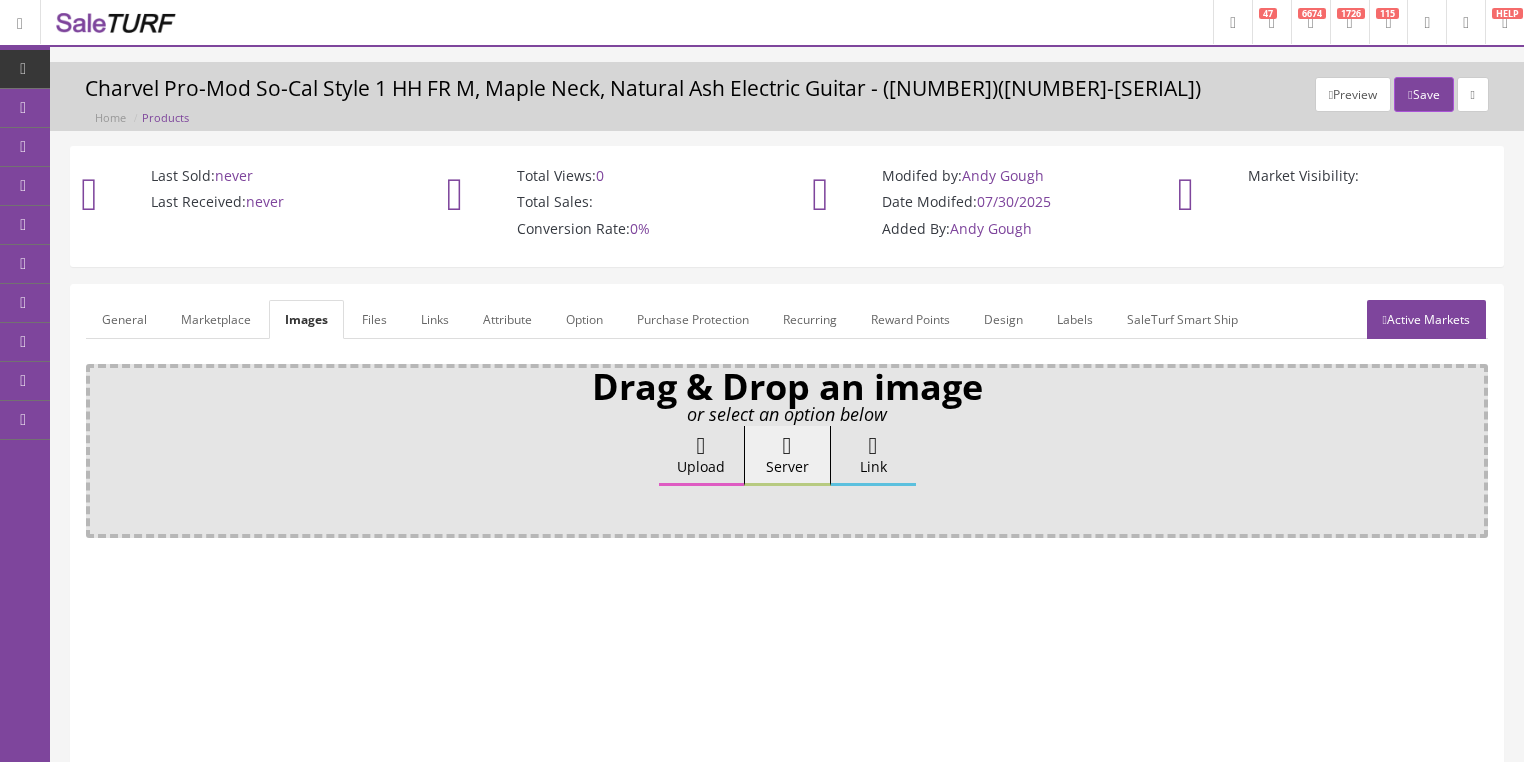 click on "Upload" at bounding box center (701, 456) 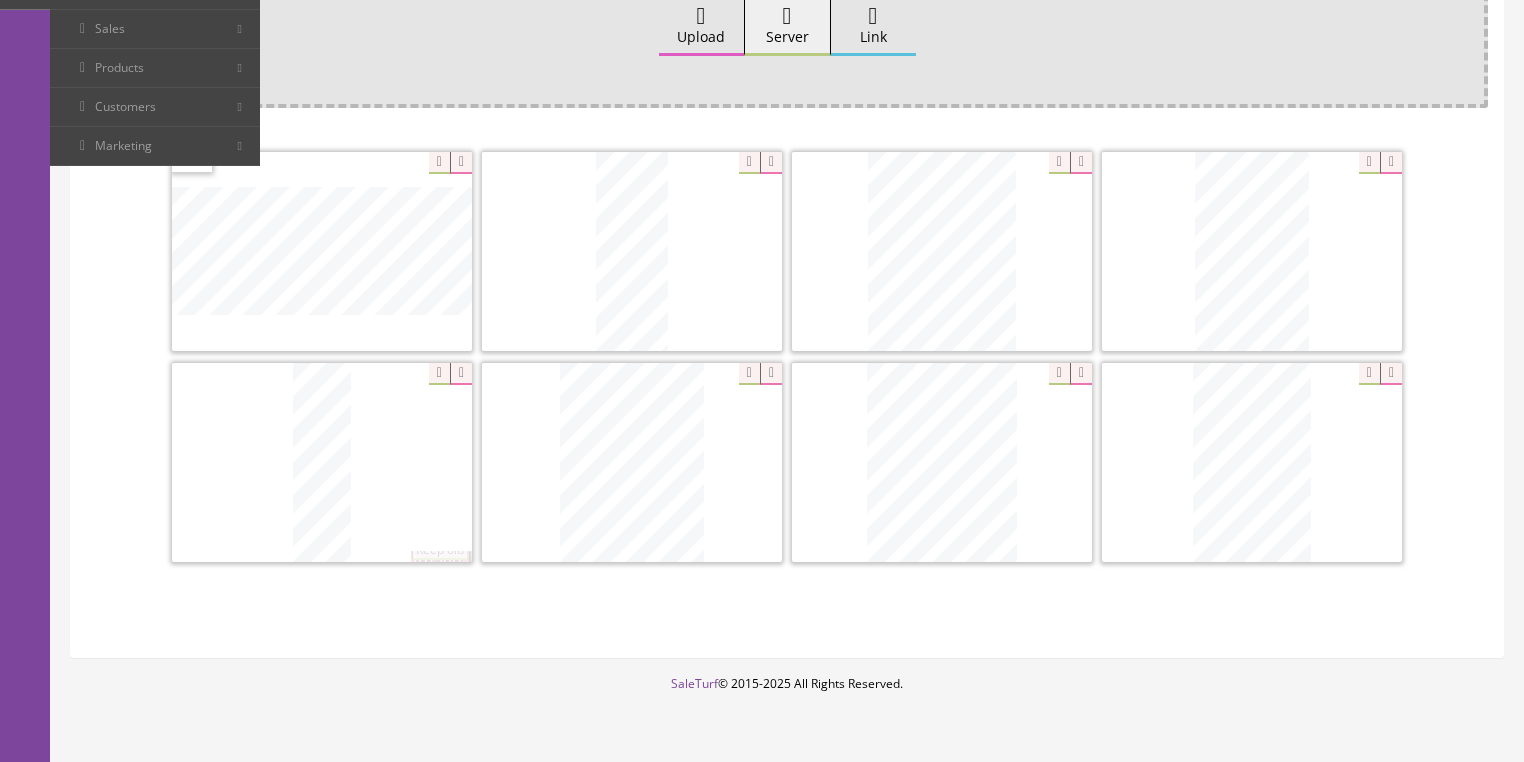 scroll, scrollTop: 478, scrollLeft: 0, axis: vertical 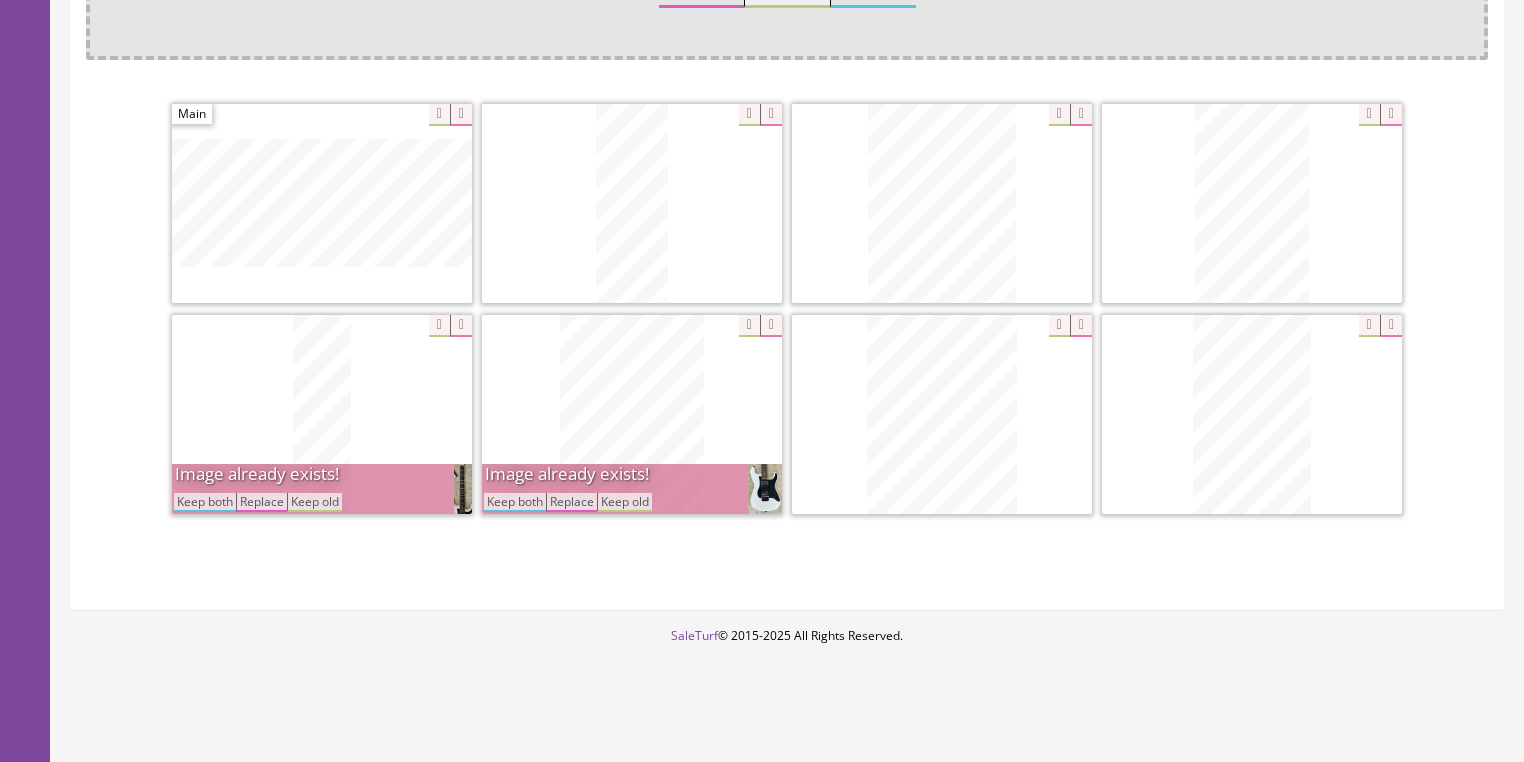 drag, startPoint x: 544, startPoint y: 495, endPoint x: 316, endPoint y: 524, distance: 229.8369 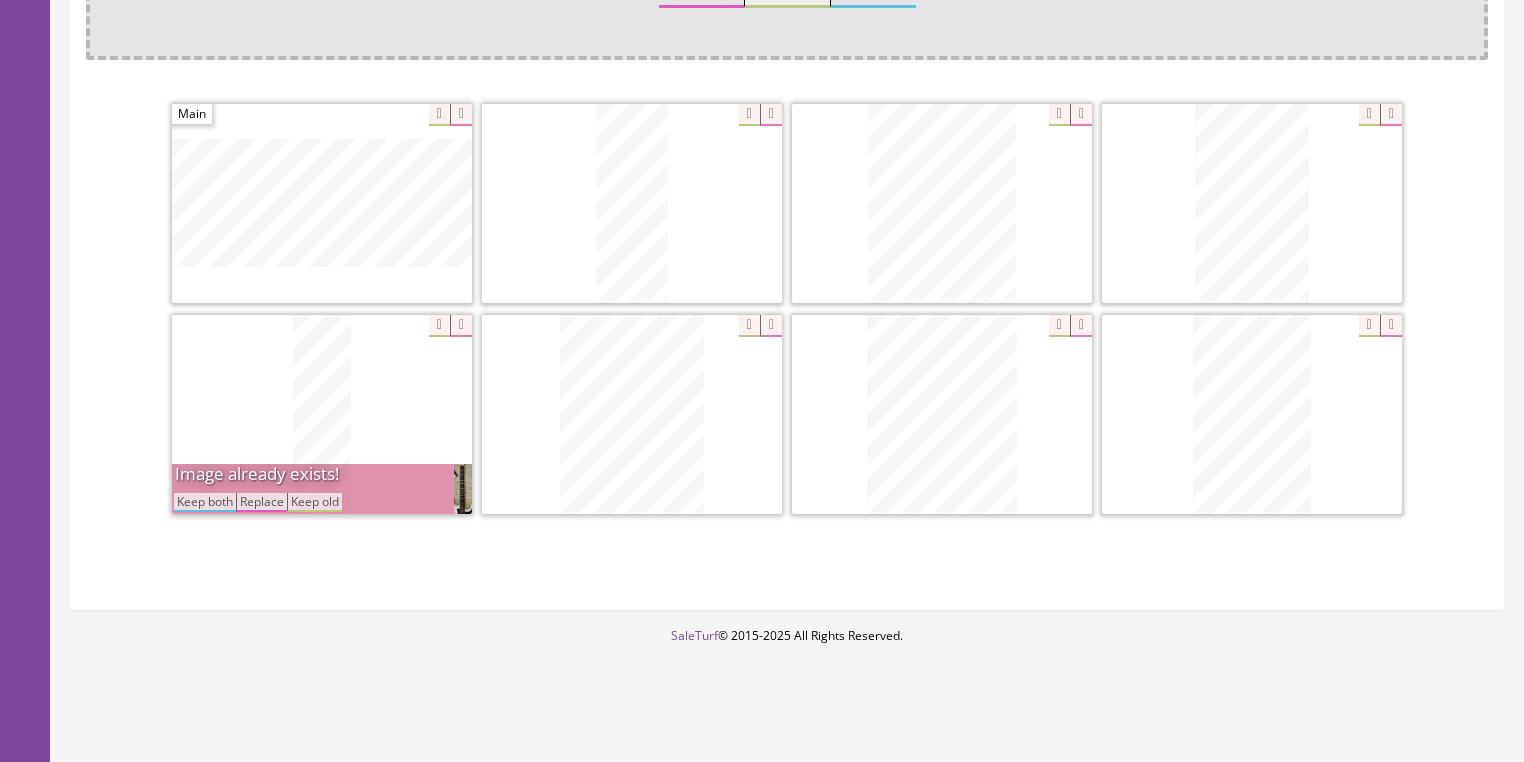 click on "Keep both" at bounding box center (205, 502) 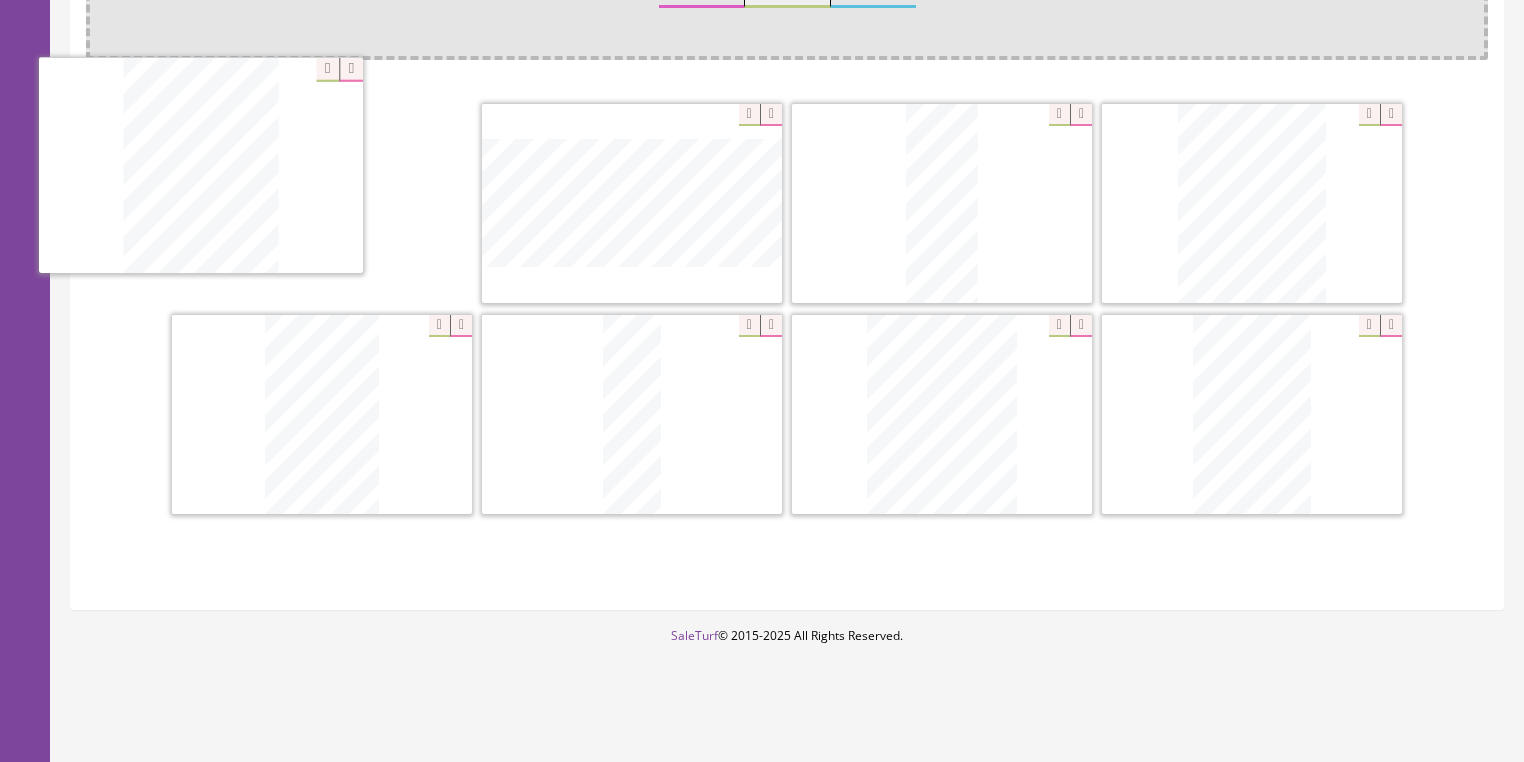 drag, startPoint x: 703, startPoint y: 394, endPoint x: 387, endPoint y: 184, distance: 379.41534 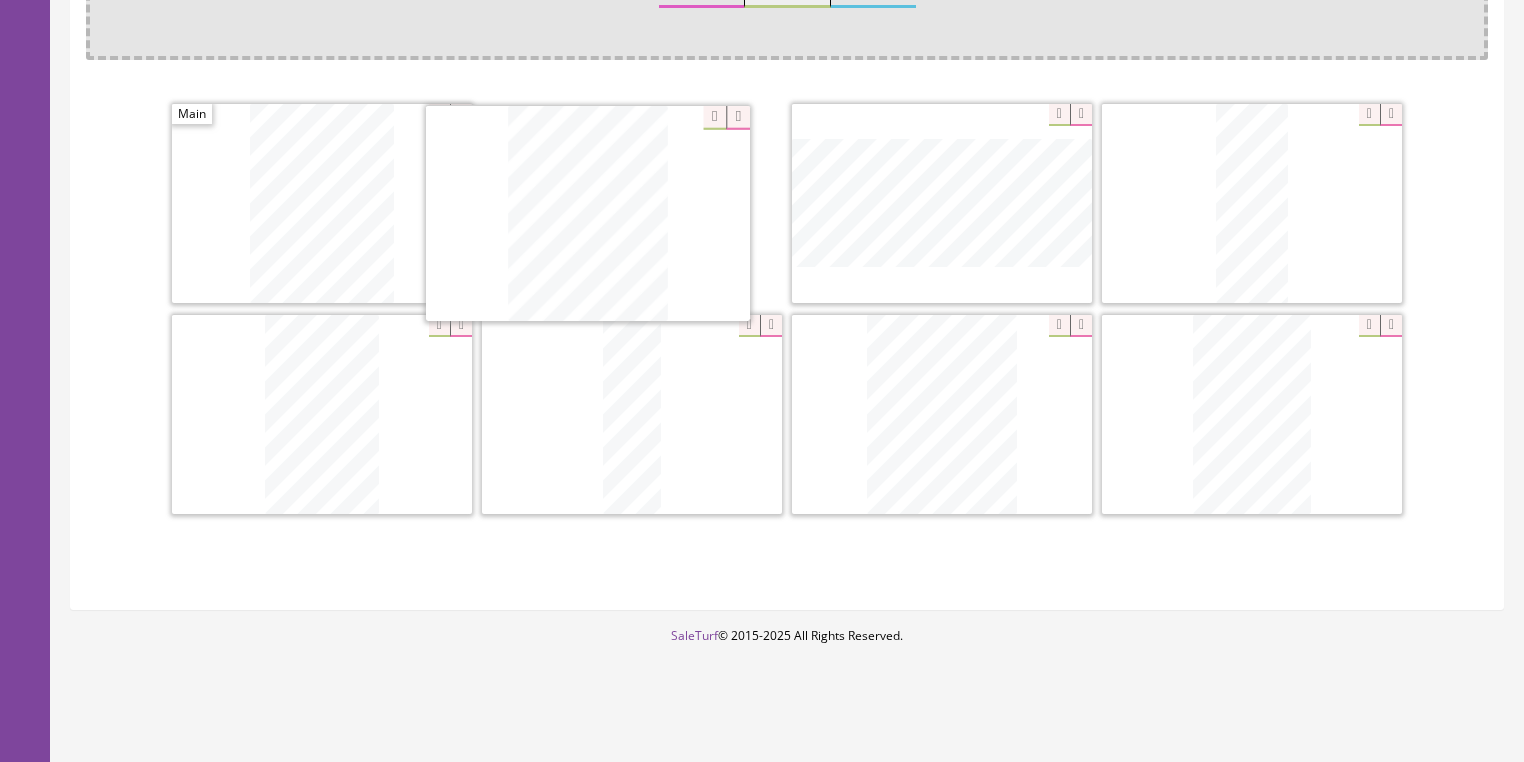 drag, startPoint x: 1241, startPoint y: 210, endPoint x: 627, endPoint y: 185, distance: 614.5087 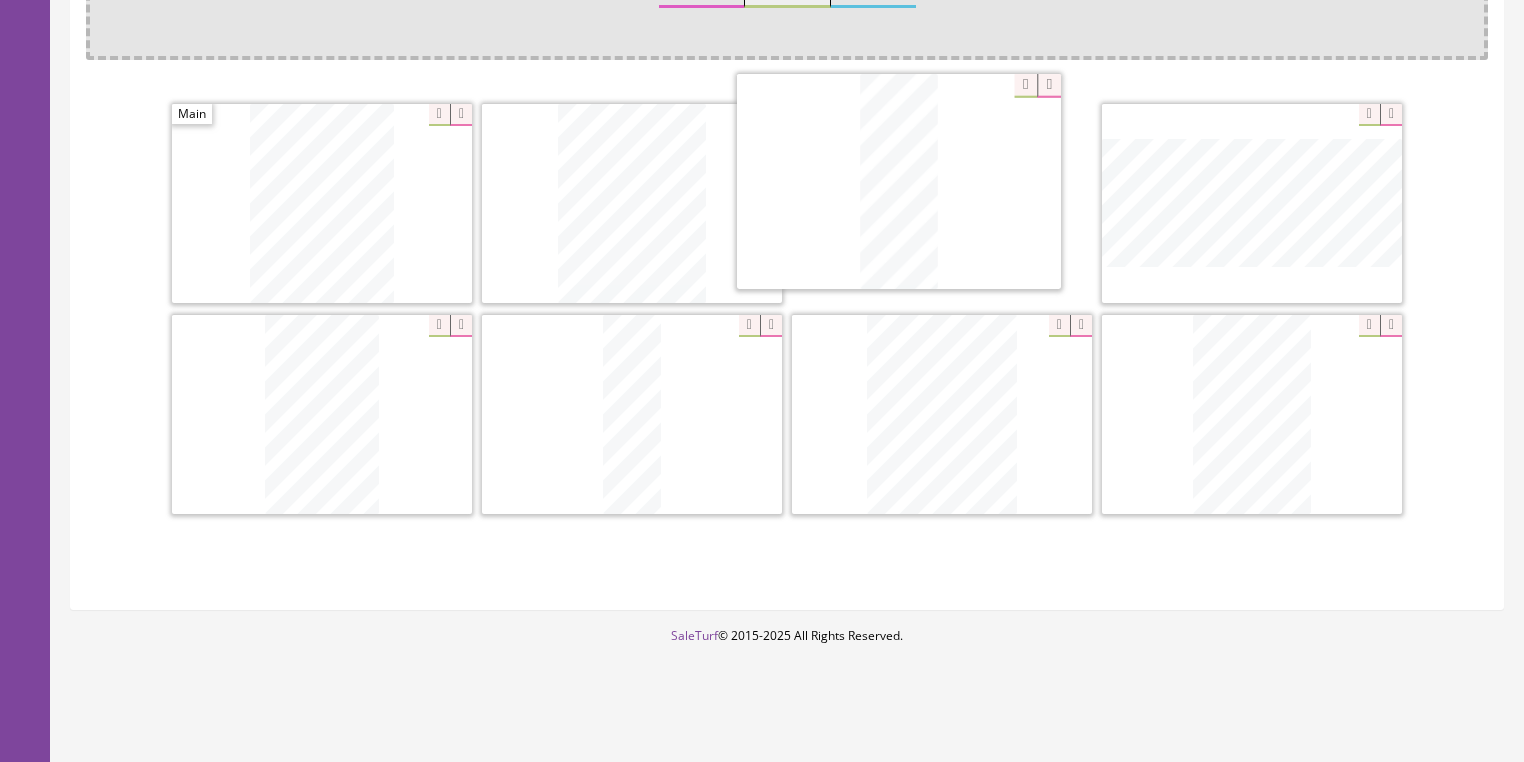drag, startPoint x: 1281, startPoint y: 188, endPoint x: 1084, endPoint y: 225, distance: 200.4445 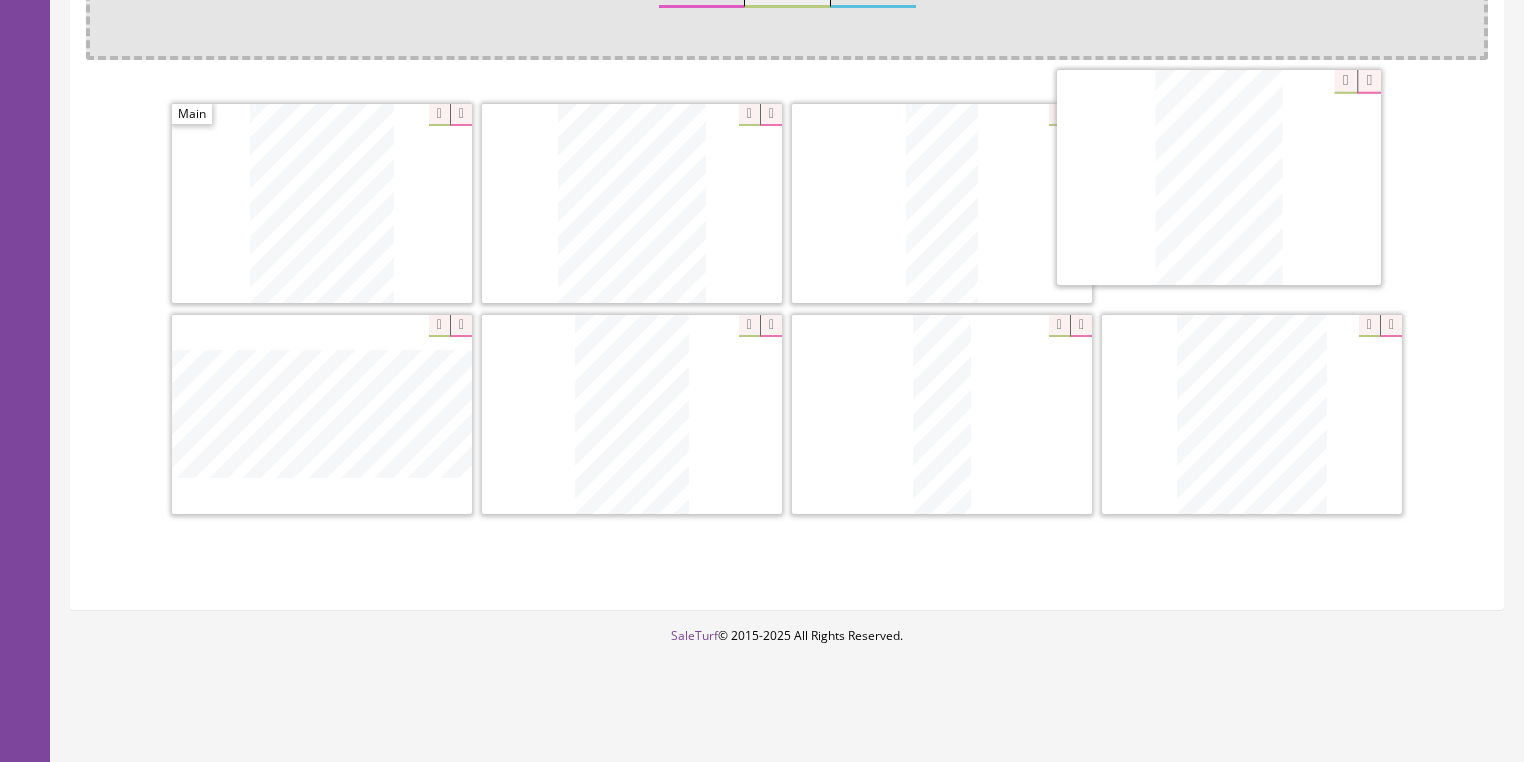 drag, startPoint x: 1223, startPoint y: 328, endPoint x: 1196, endPoint y: 96, distance: 233.56584 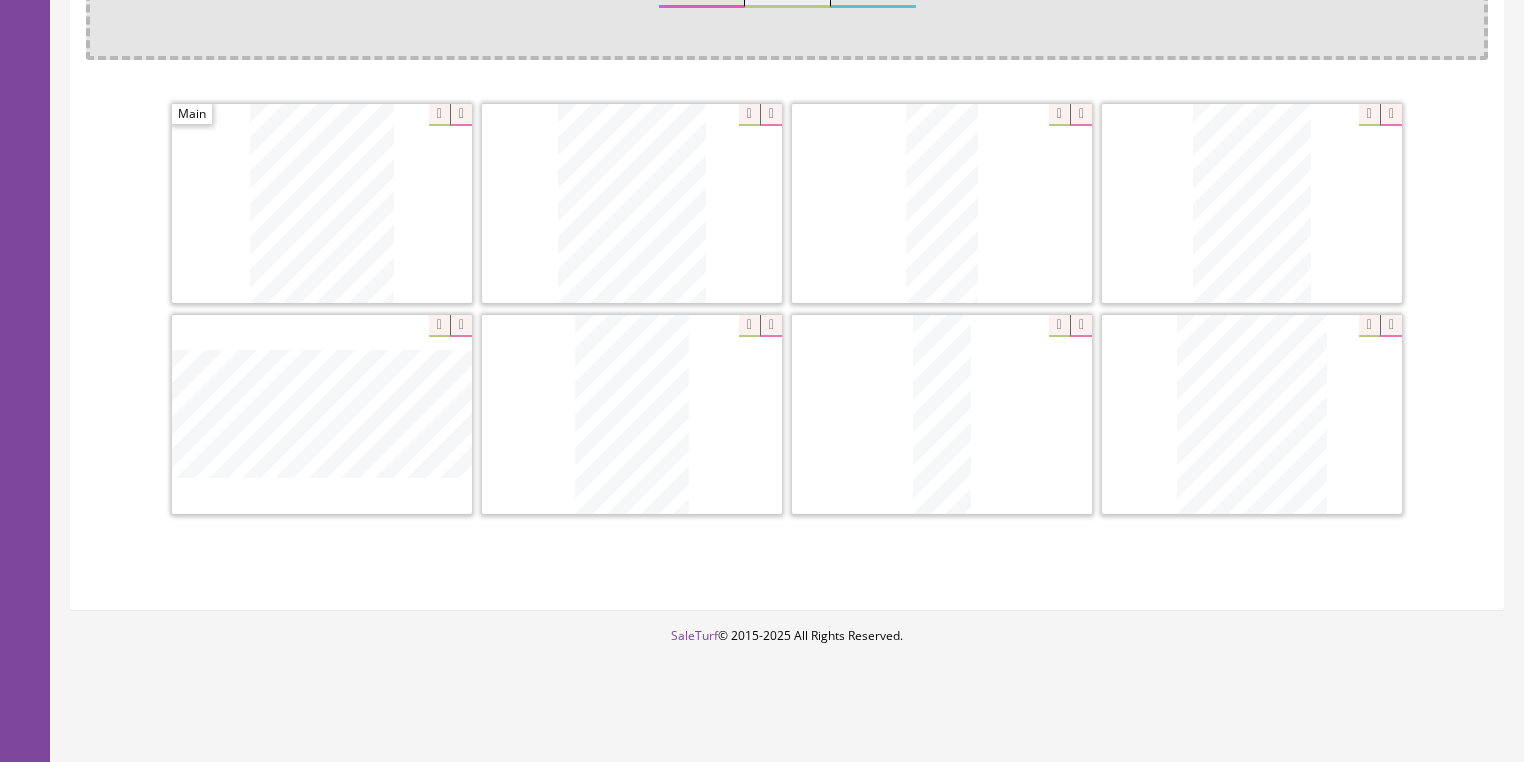 click at bounding box center [1391, 115] 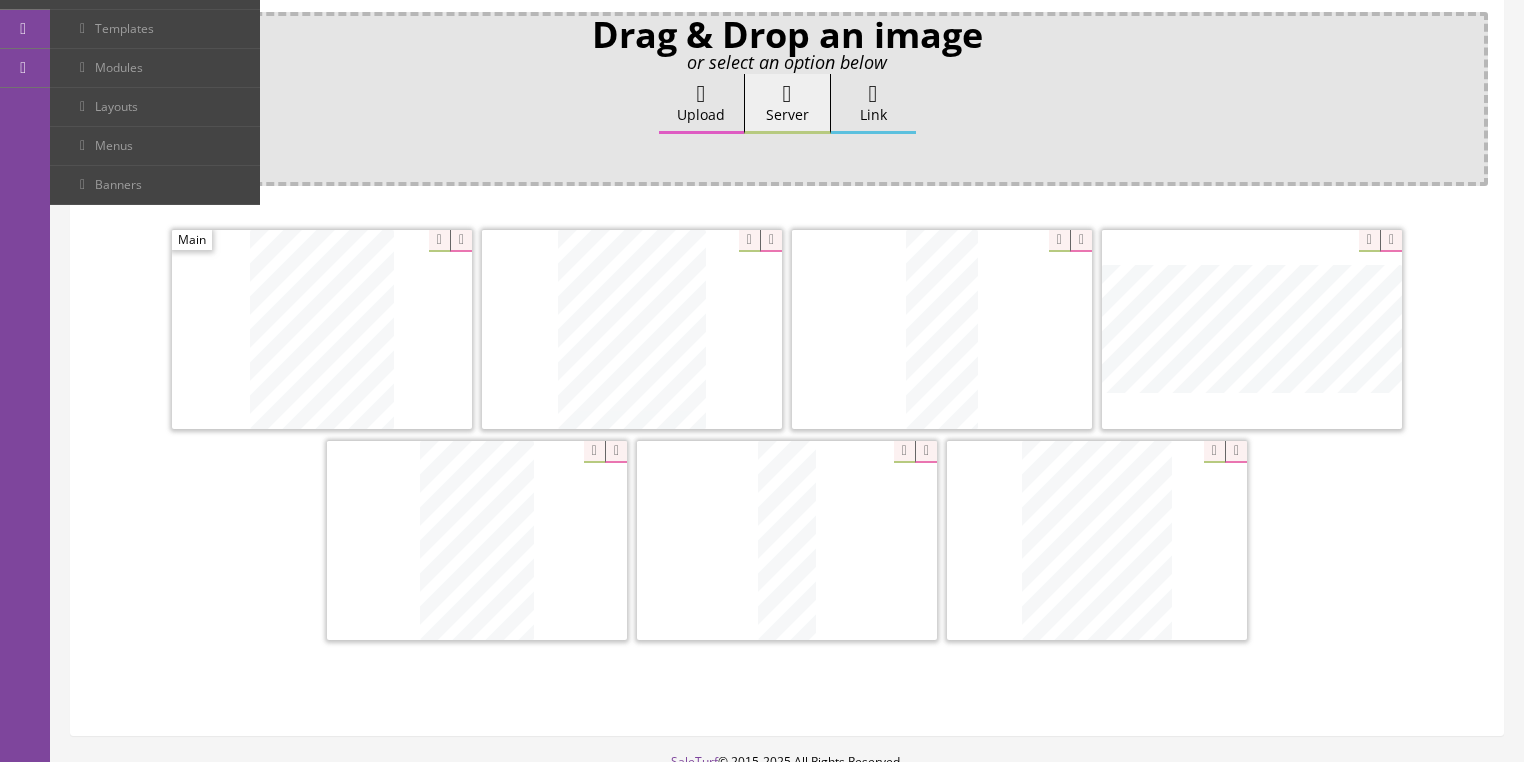 scroll, scrollTop: 318, scrollLeft: 0, axis: vertical 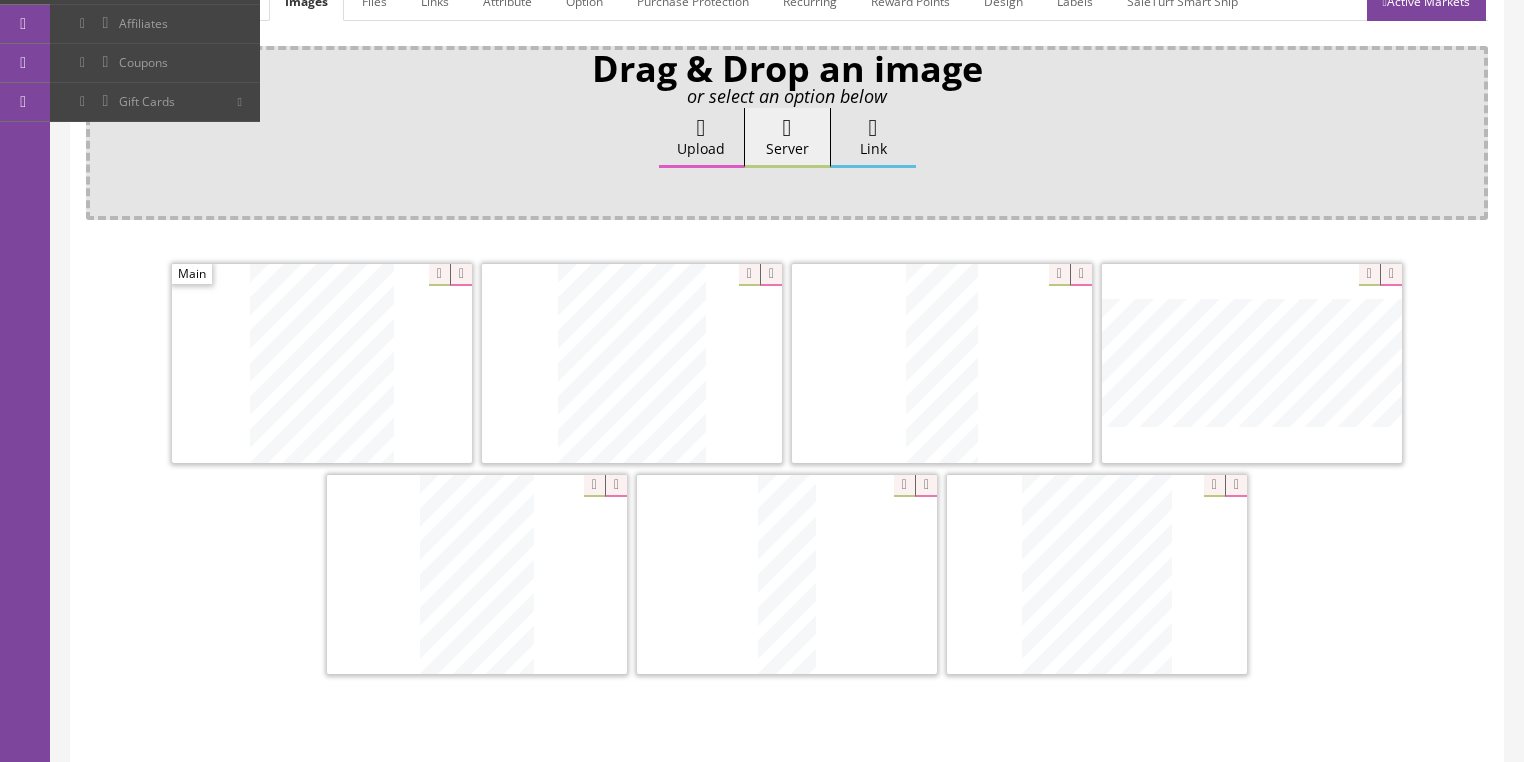 click on "Upload" at bounding box center (701, 138) 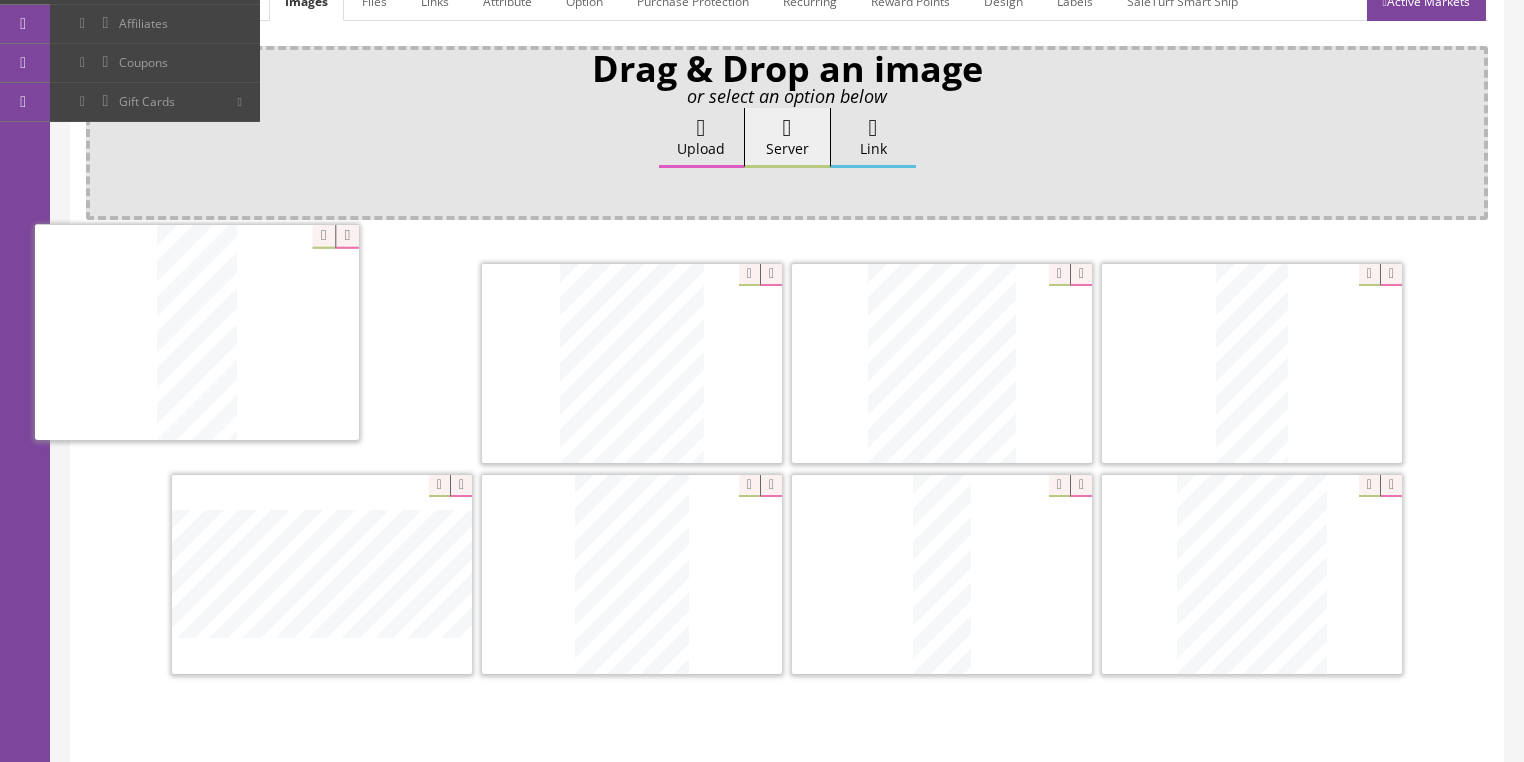 drag, startPoint x: 1193, startPoint y: 553, endPoint x: 358, endPoint y: 353, distance: 858.6181 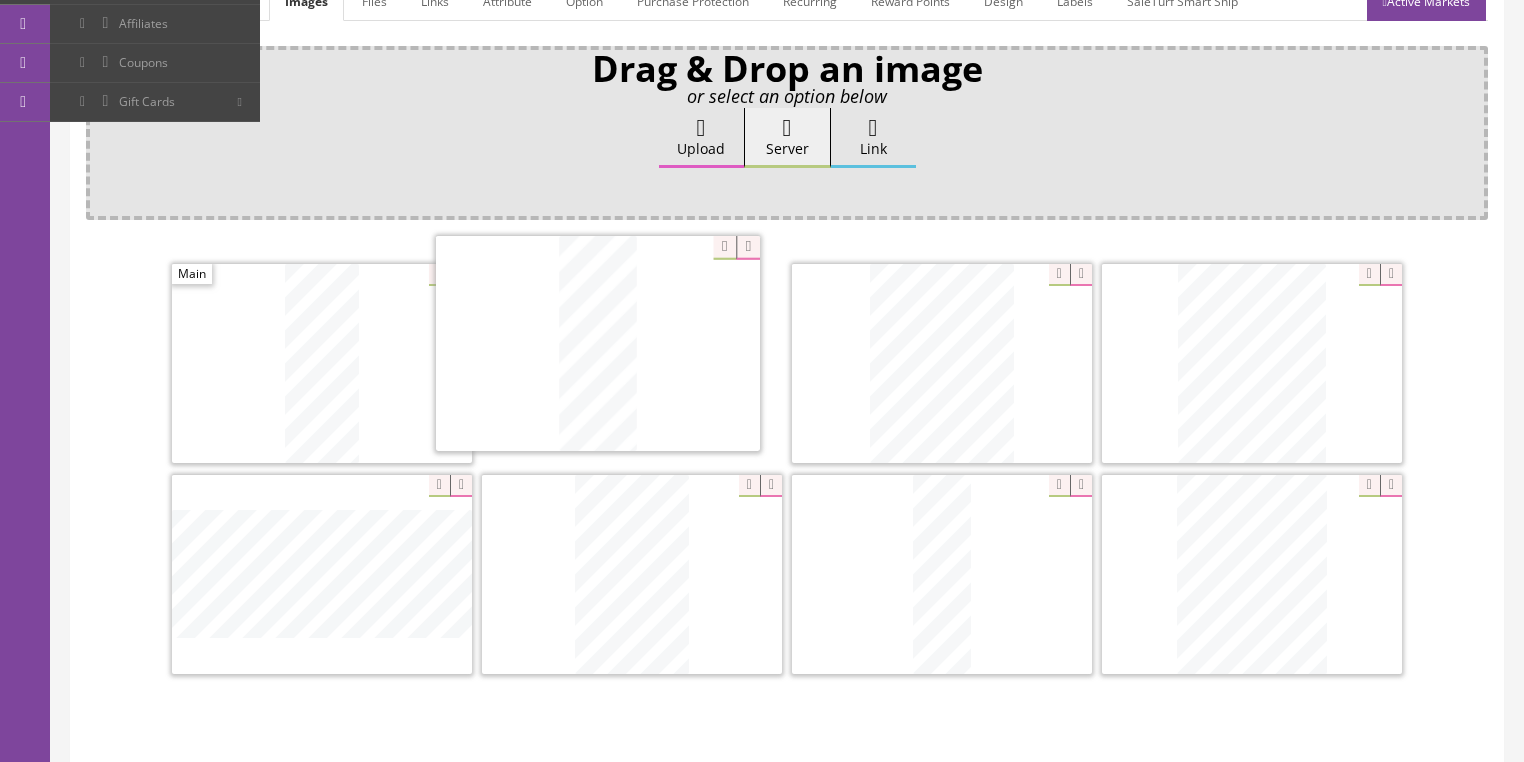 drag, startPoint x: 1235, startPoint y: 364, endPoint x: 584, endPoint y: 349, distance: 651.1728 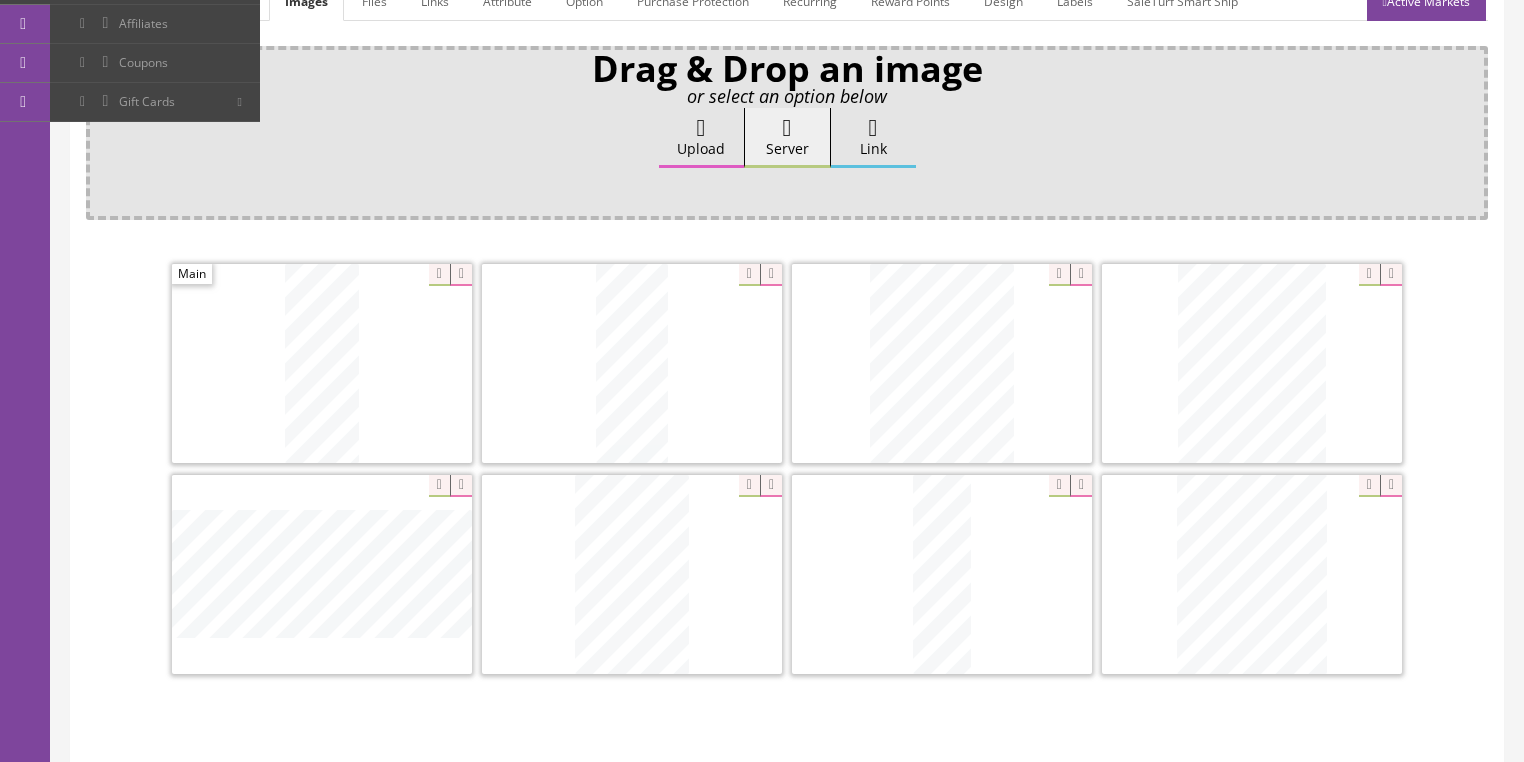 click on "Upload" at bounding box center [701, 138] 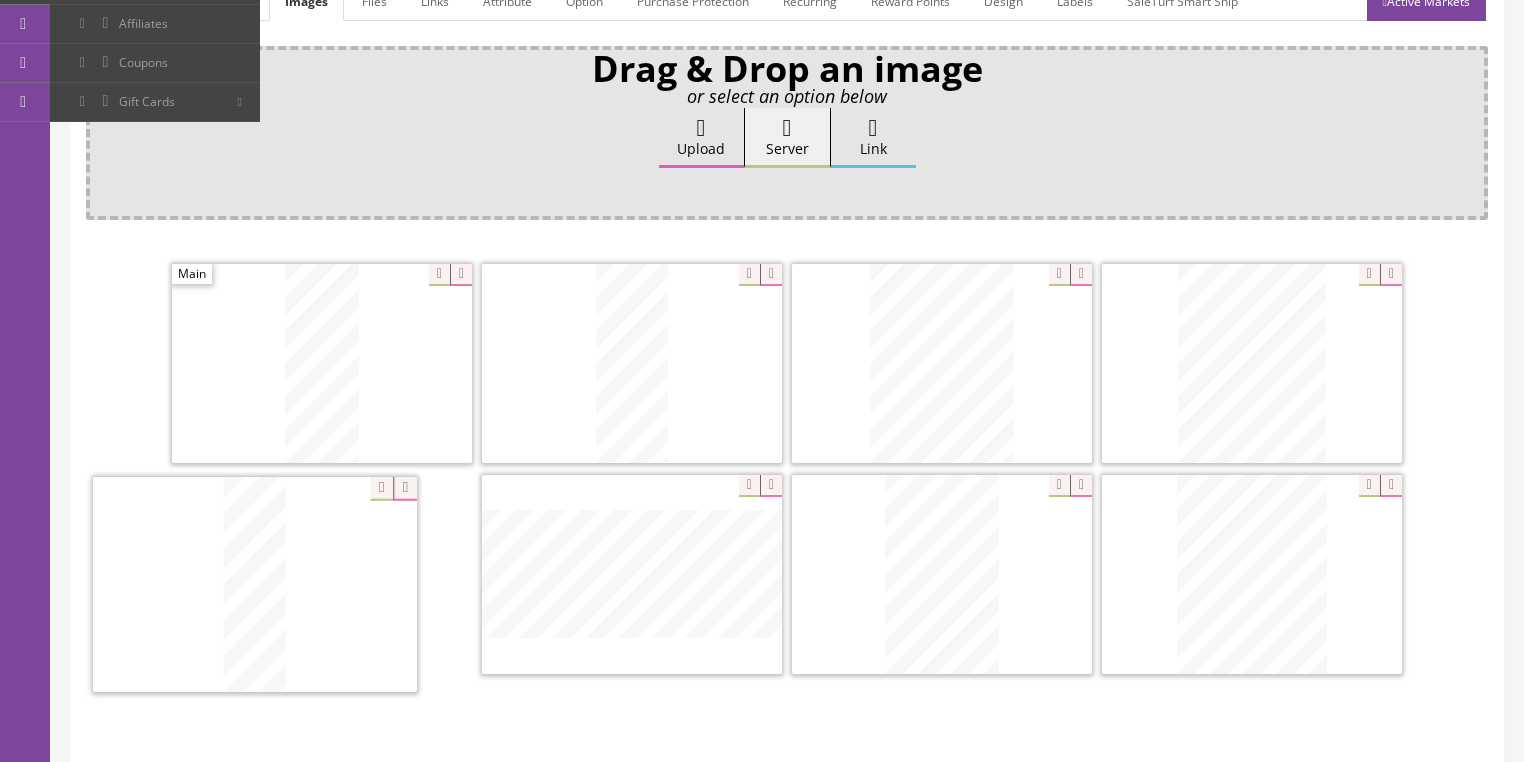 drag, startPoint x: 941, startPoint y: 518, endPoint x: 676, endPoint y: 500, distance: 265.61063 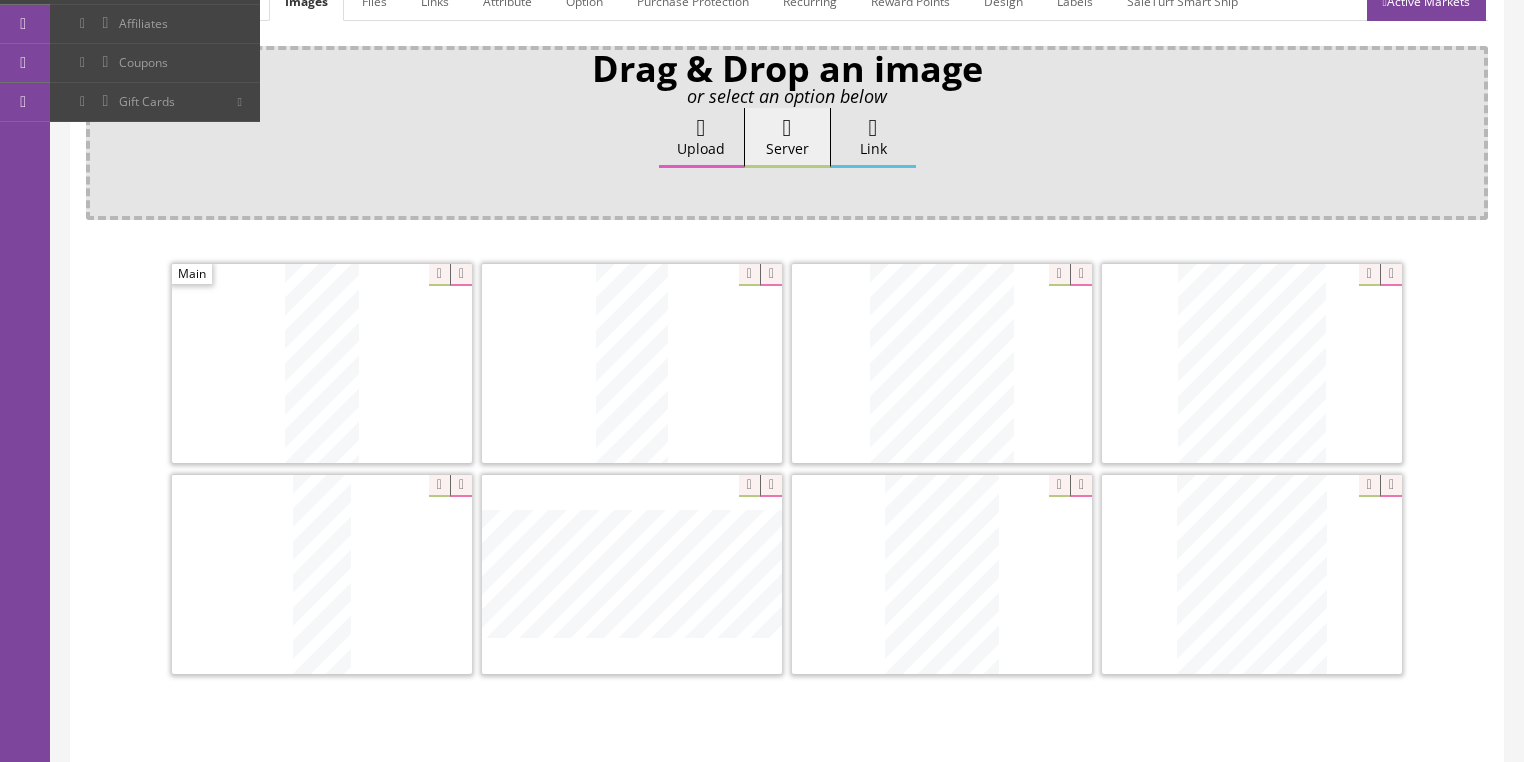 click at bounding box center (1391, 486) 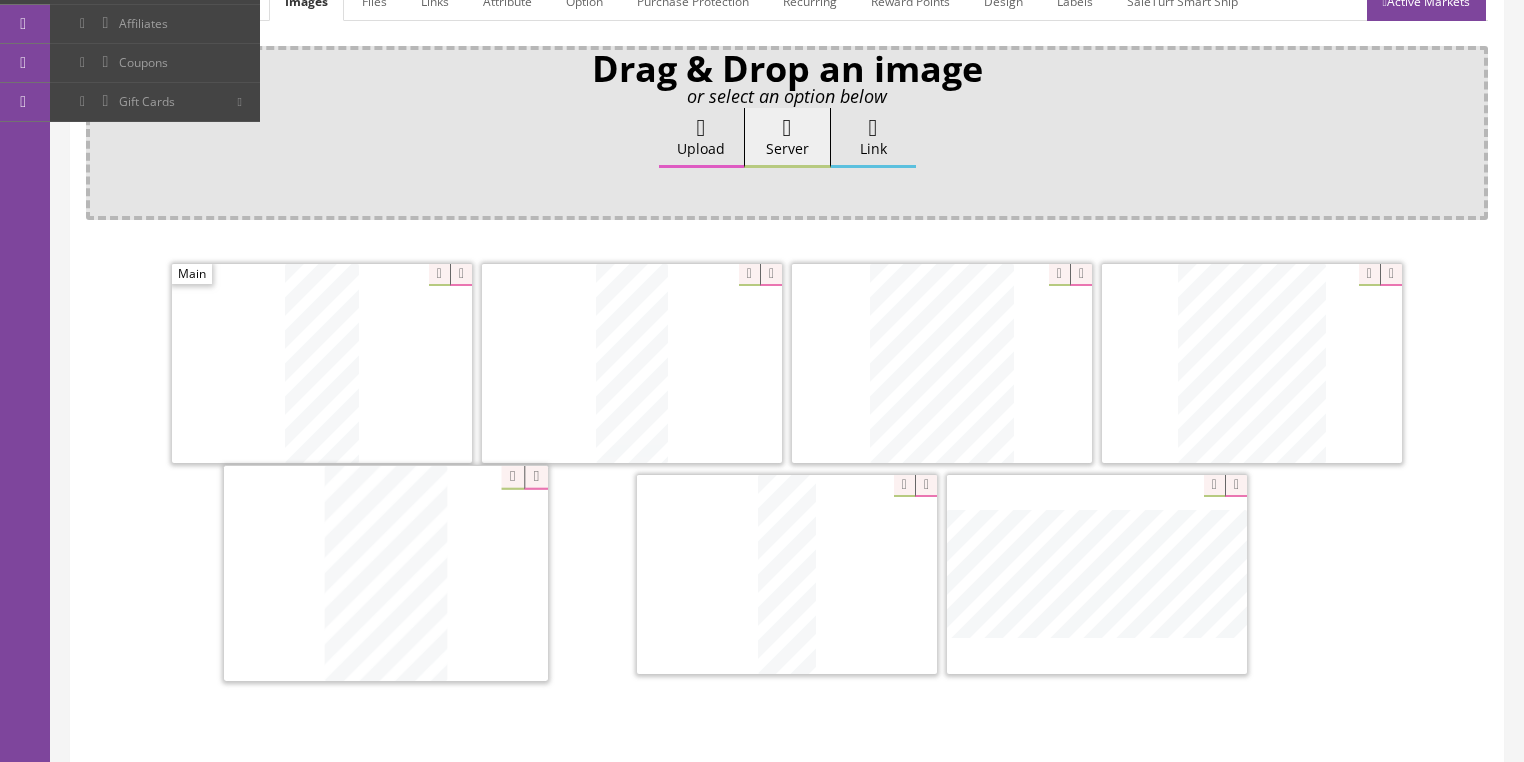 drag, startPoint x: 1081, startPoint y: 533, endPoint x: 370, endPoint y: 536, distance: 711.00635 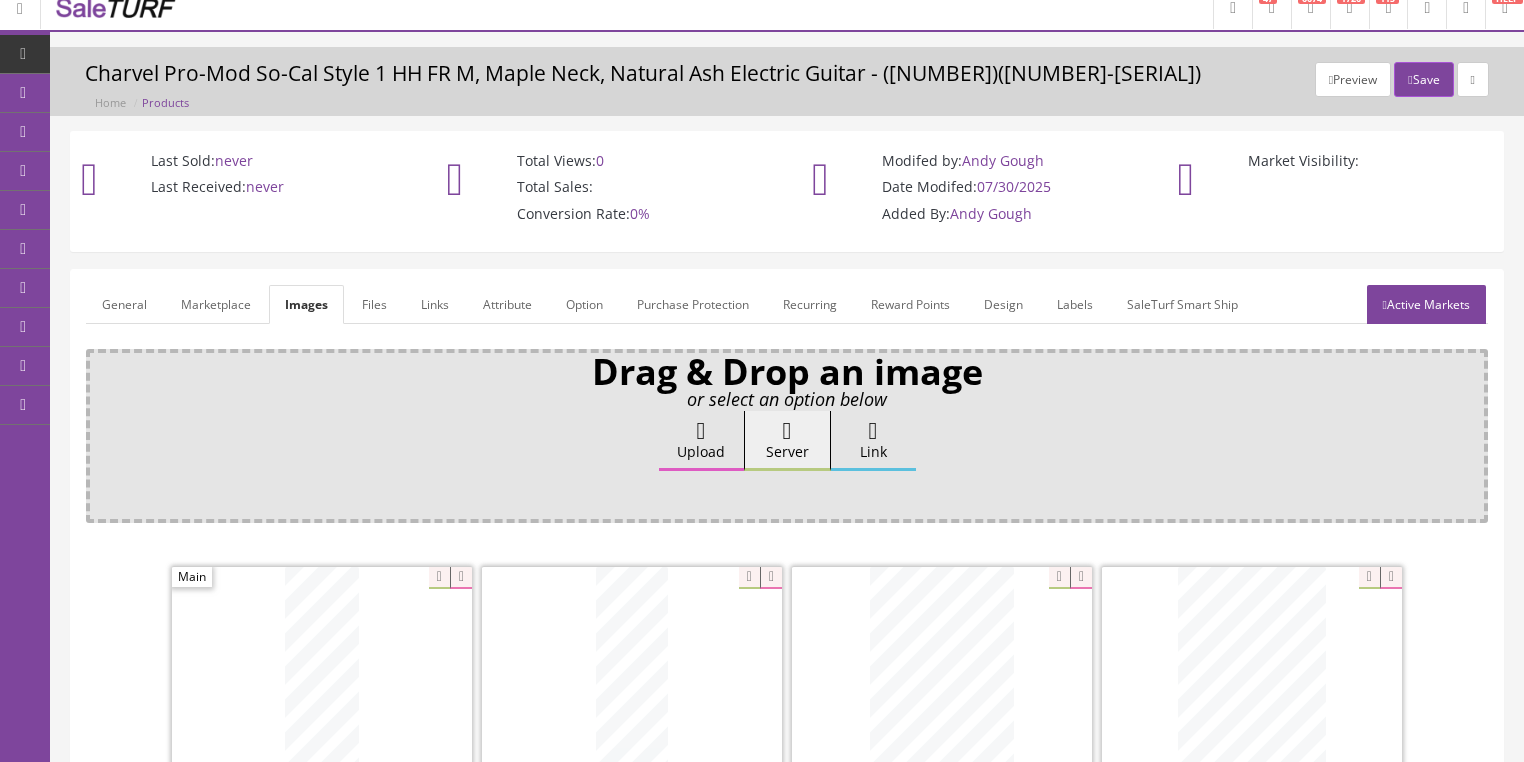 scroll, scrollTop: 0, scrollLeft: 0, axis: both 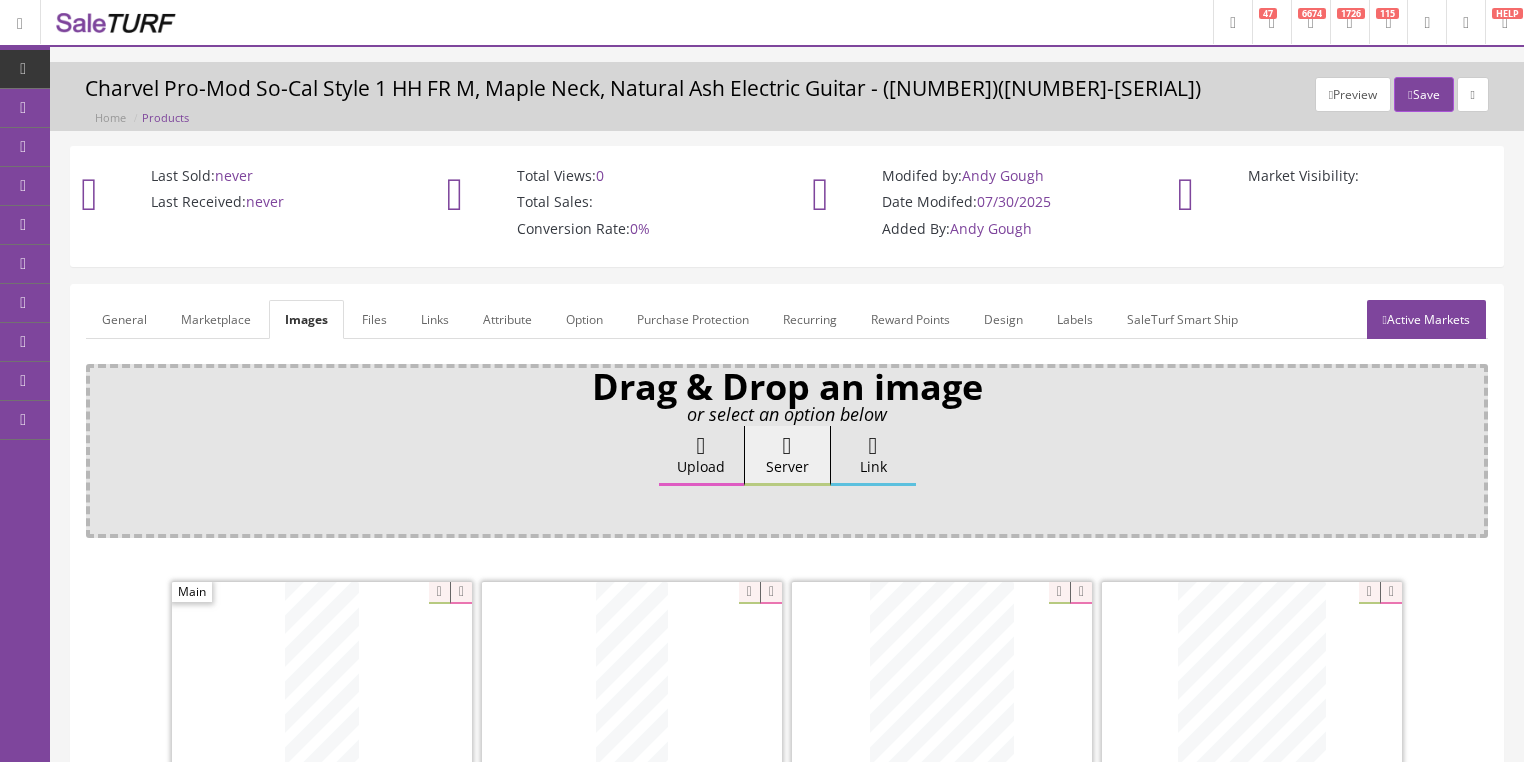 click on "General
Marketplace
Images
Files
Links
Attribute
Option
Purchase Protection
Recurring
Reward Points
Design
Labels
Active Markets
Websites
kcukulele
Pukanala USA
ukehunter
ukehunts
Butler Music LLC - Default
Marketplaces
Amazon Seller Central
Ebay Seller Hub
Google Shopping" at bounding box center (787, 686) 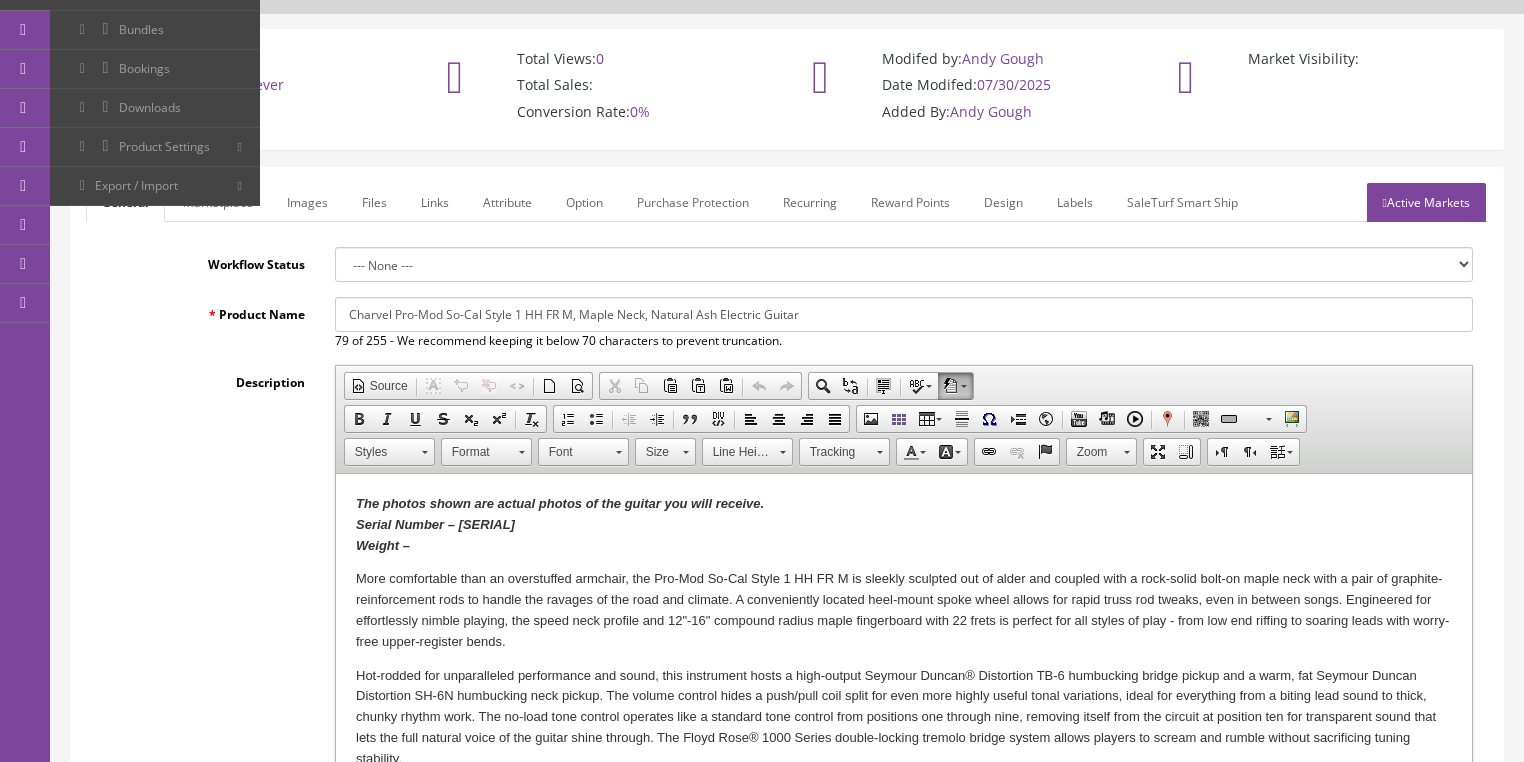 scroll, scrollTop: 240, scrollLeft: 0, axis: vertical 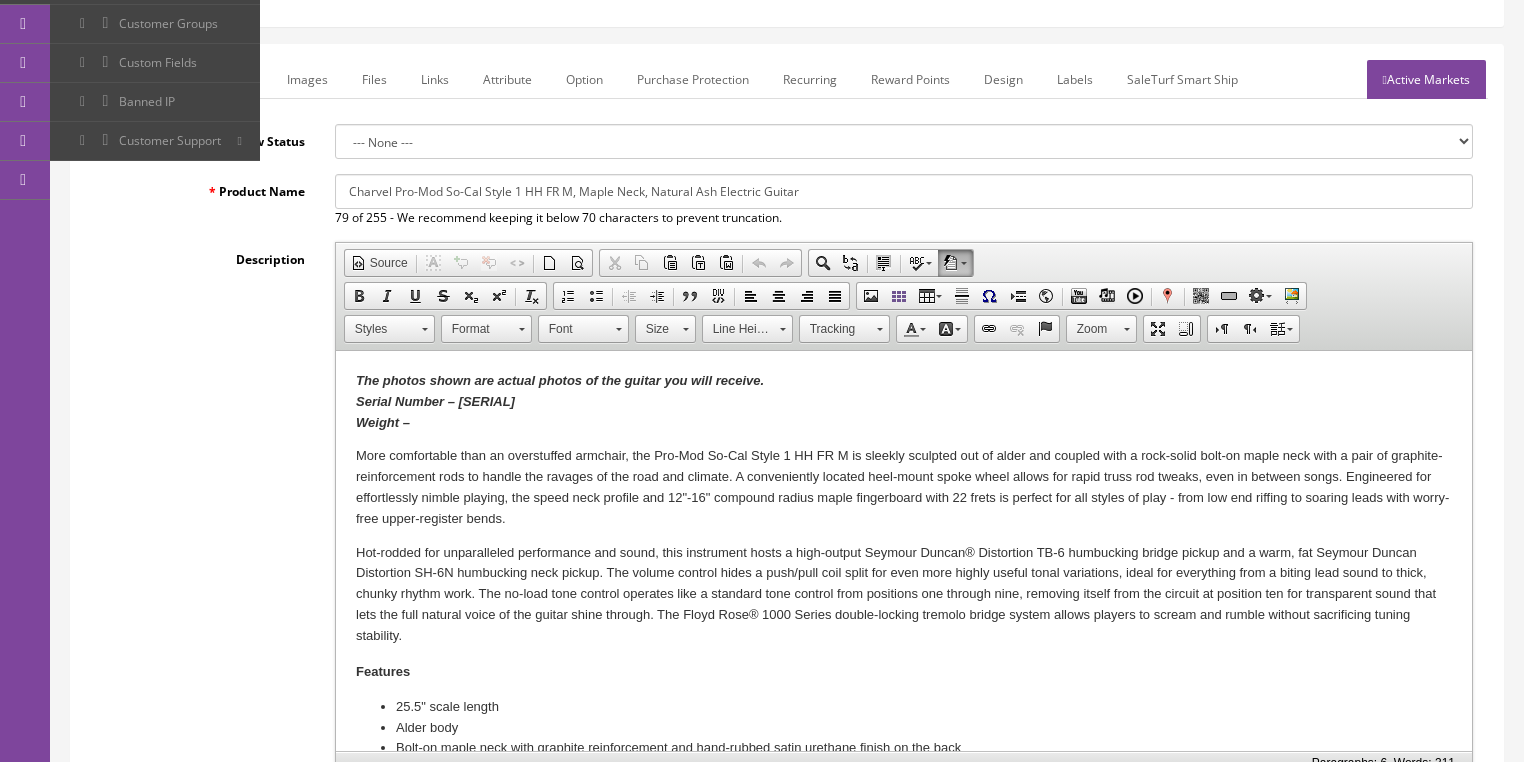 drag, startPoint x: 549, startPoint y: 772, endPoint x: 420, endPoint y: 423, distance: 372.07794 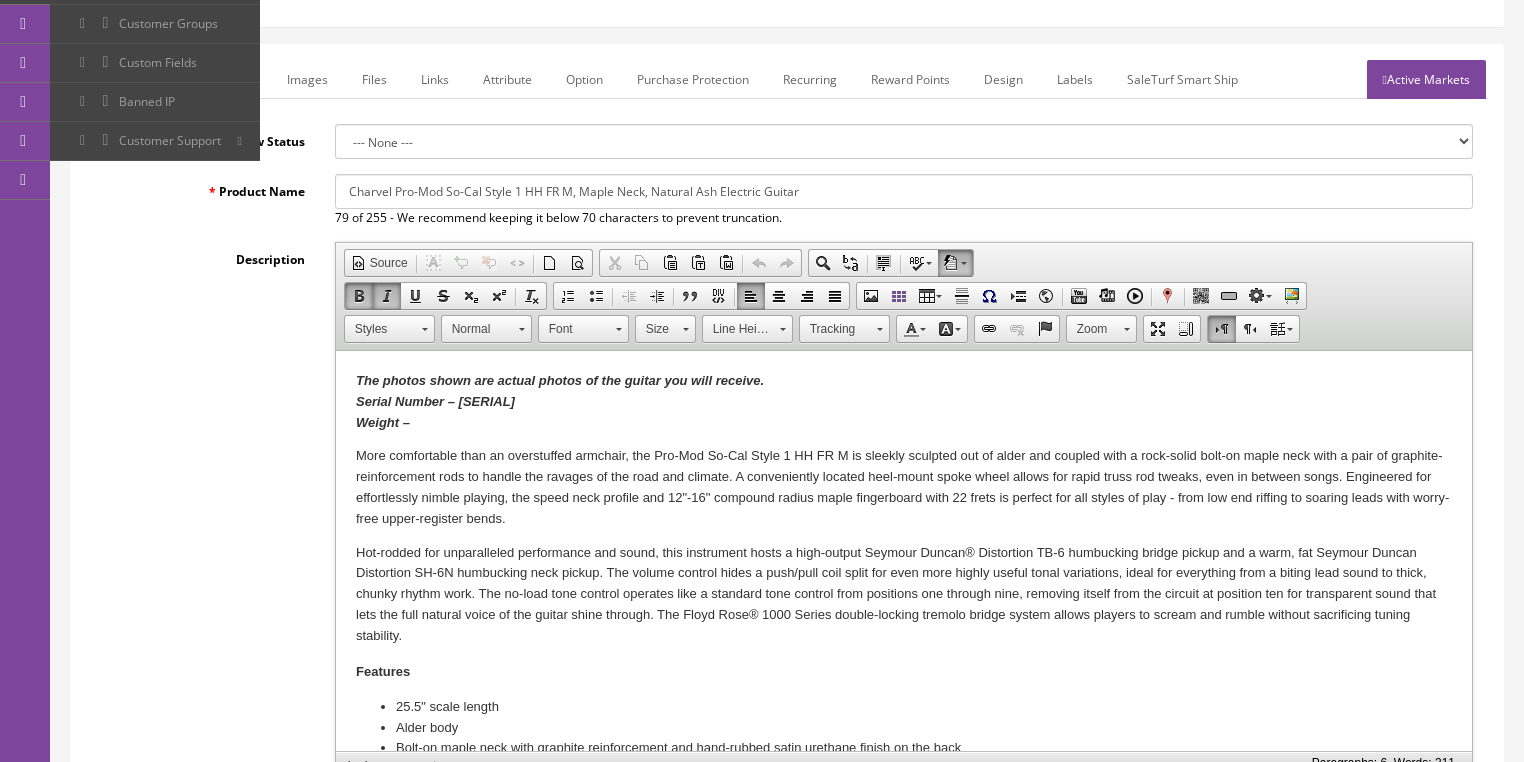 type 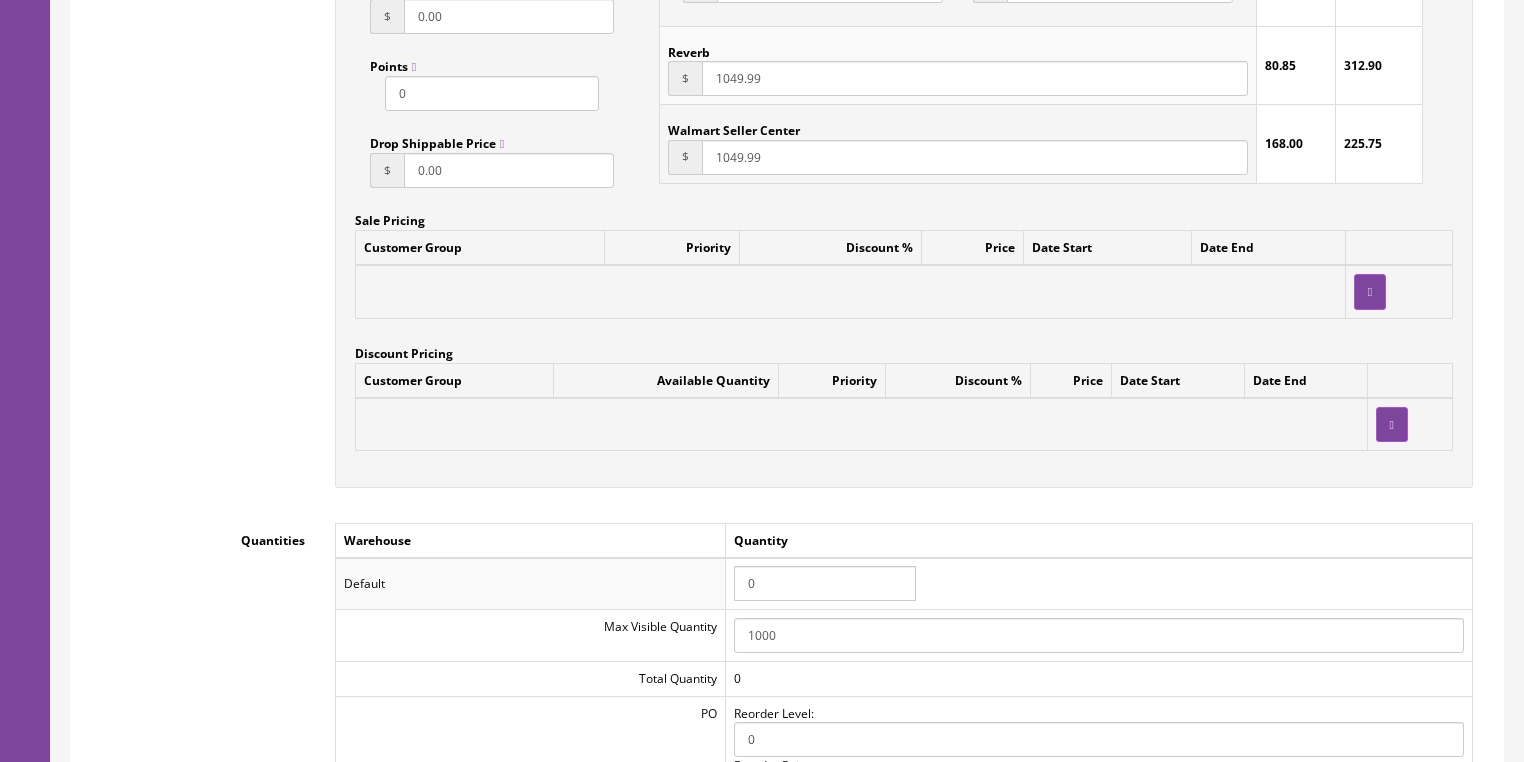 scroll, scrollTop: 1760, scrollLeft: 0, axis: vertical 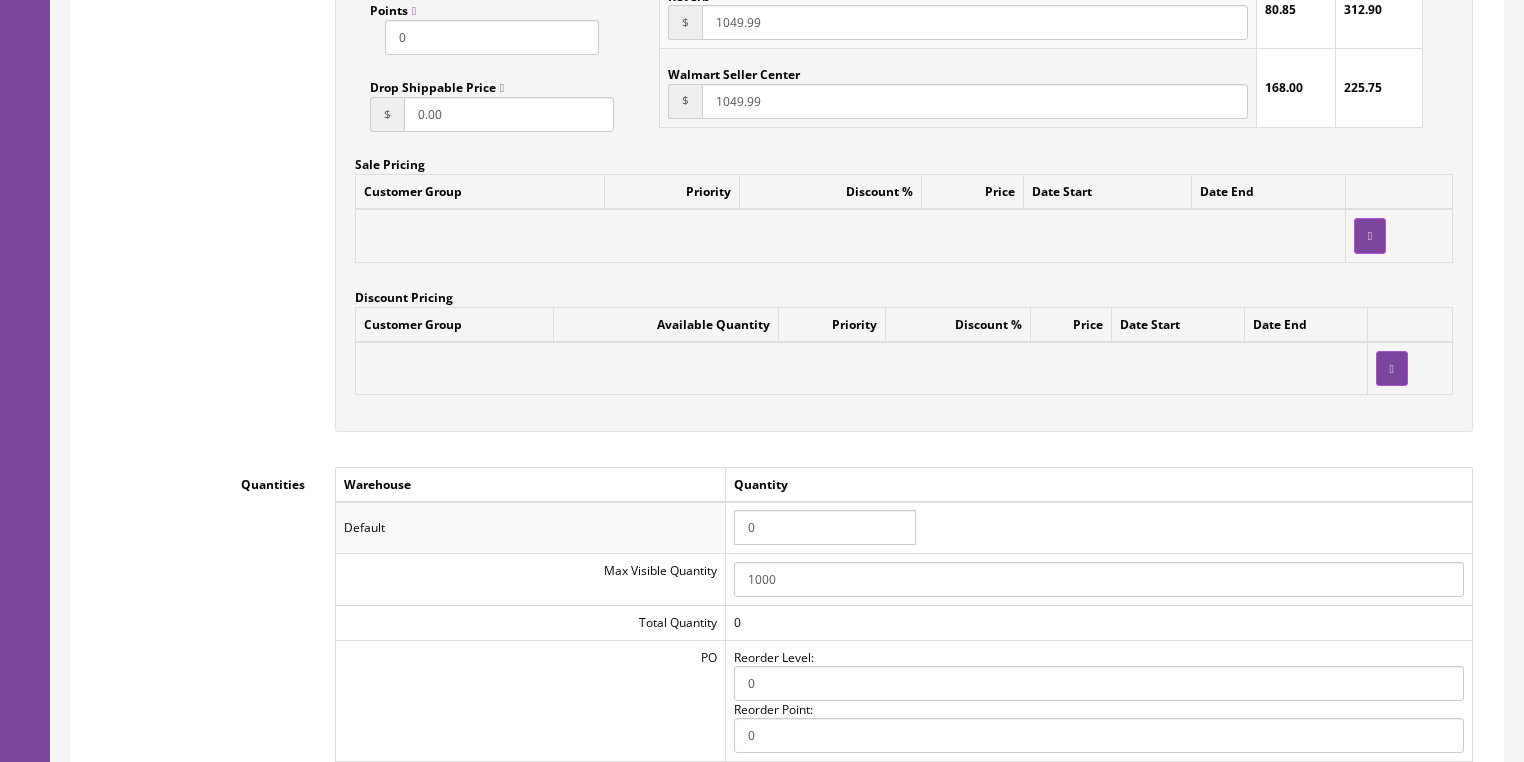 drag, startPoint x: 791, startPoint y: 538, endPoint x: 732, endPoint y: 536, distance: 59.03389 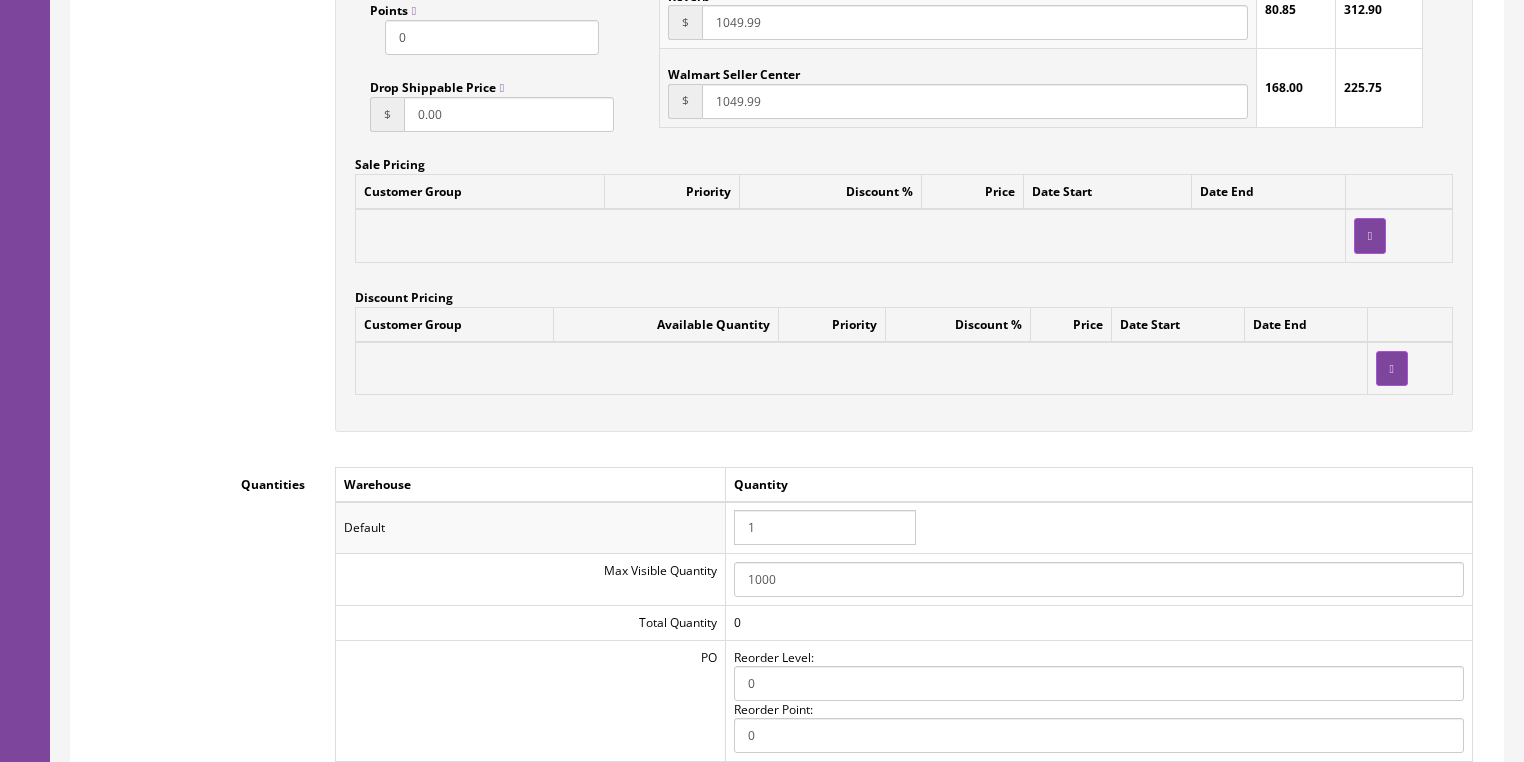type on "1" 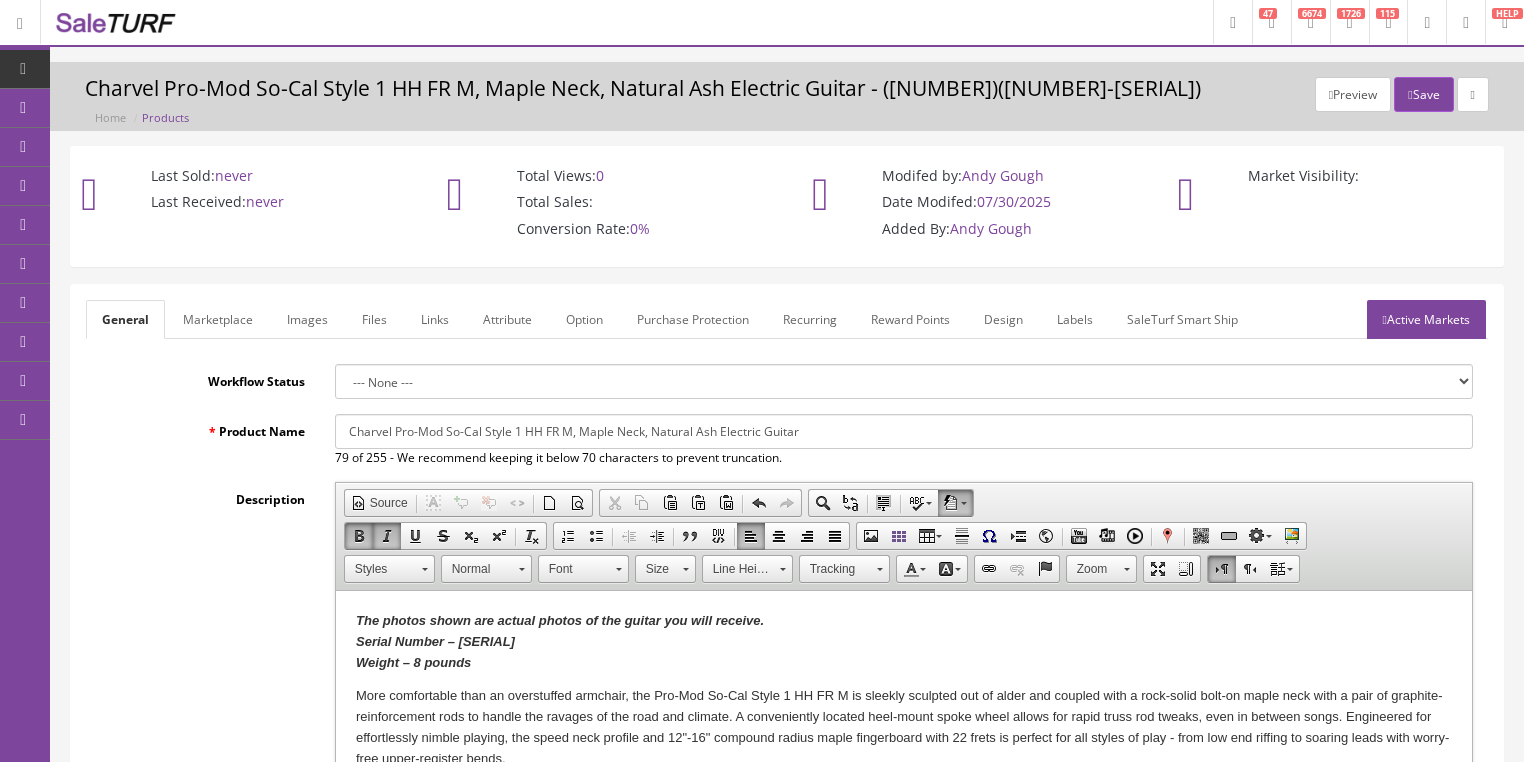 scroll, scrollTop: 0, scrollLeft: 0, axis: both 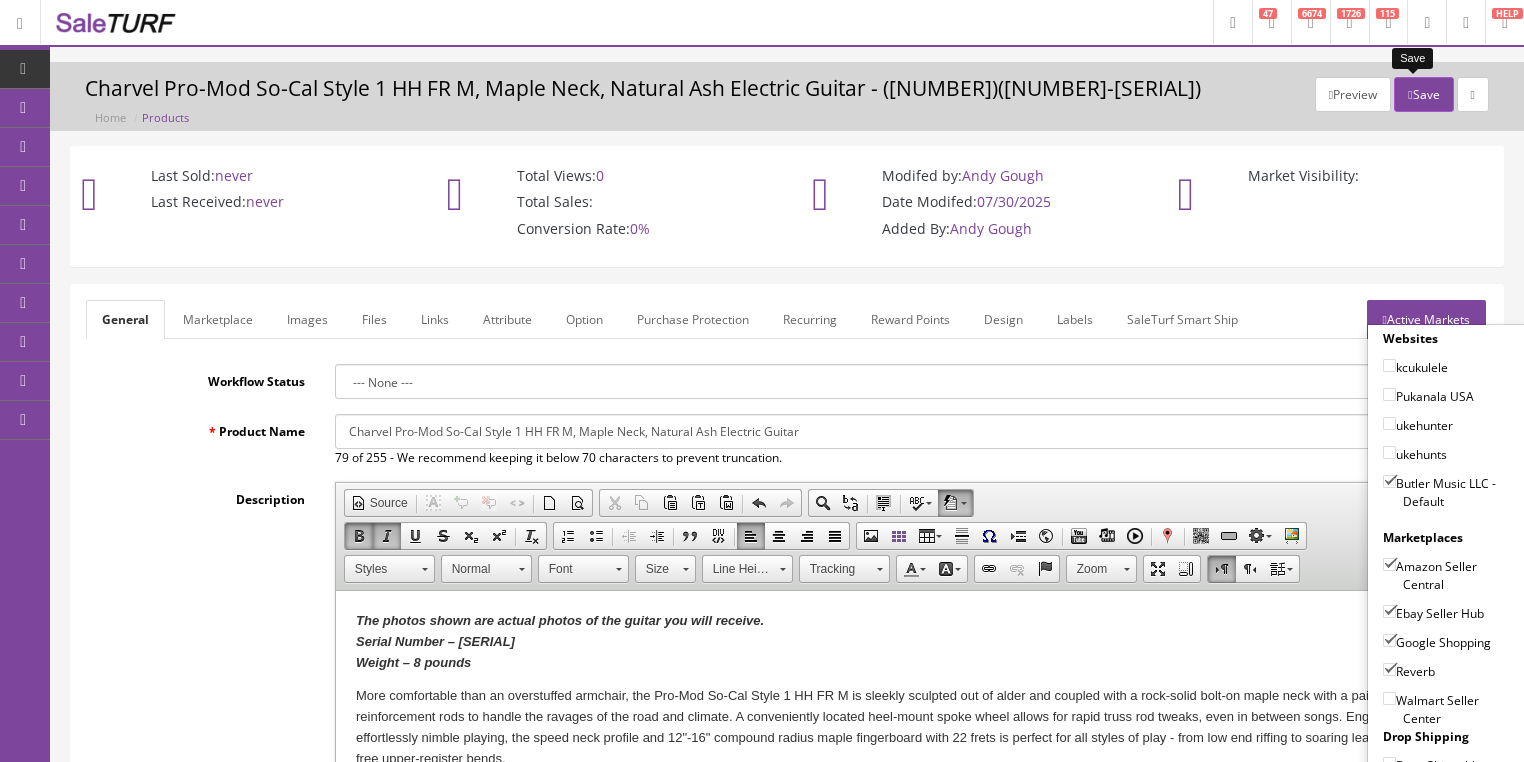 click on "Save" at bounding box center (1423, 94) 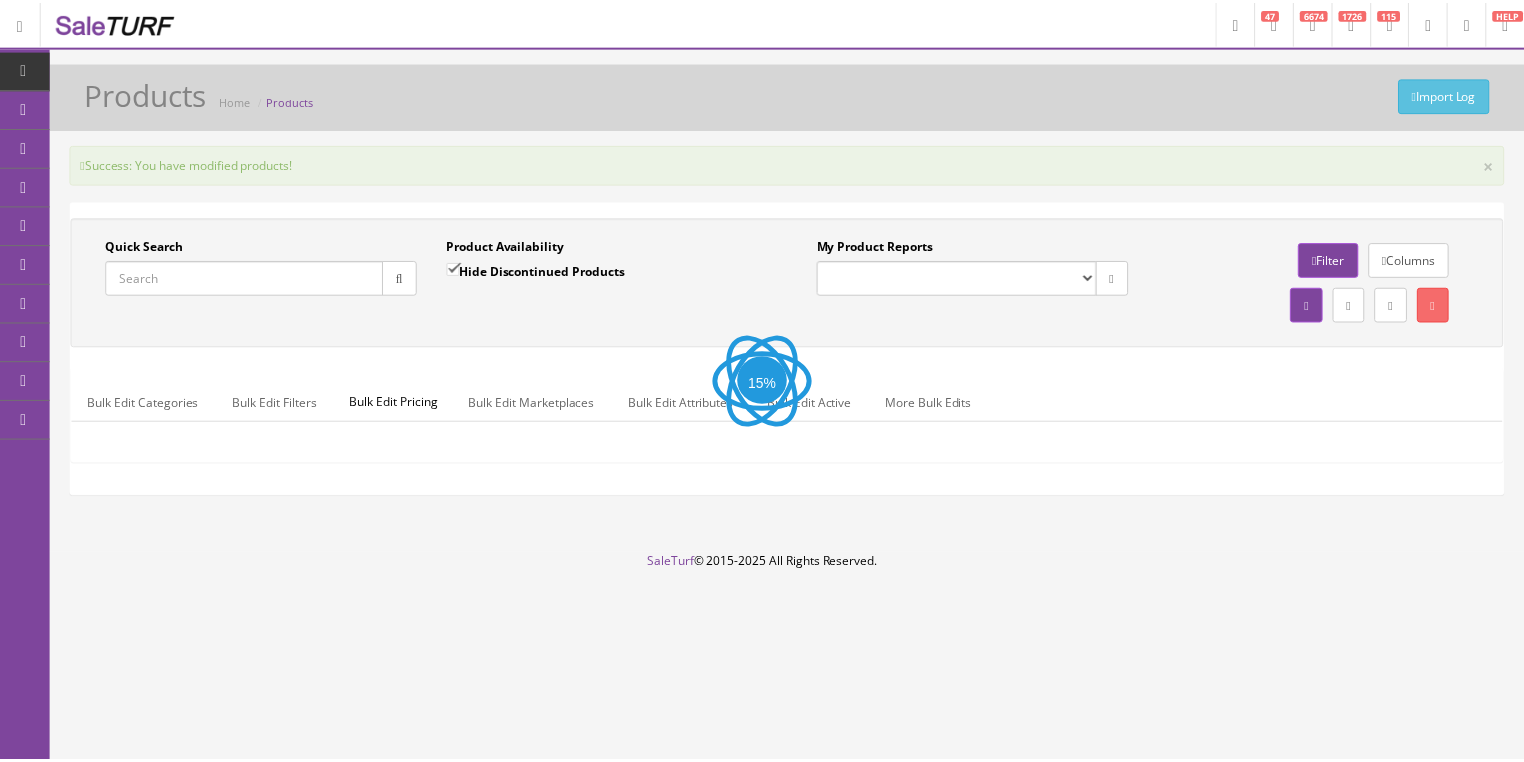 scroll, scrollTop: 0, scrollLeft: 0, axis: both 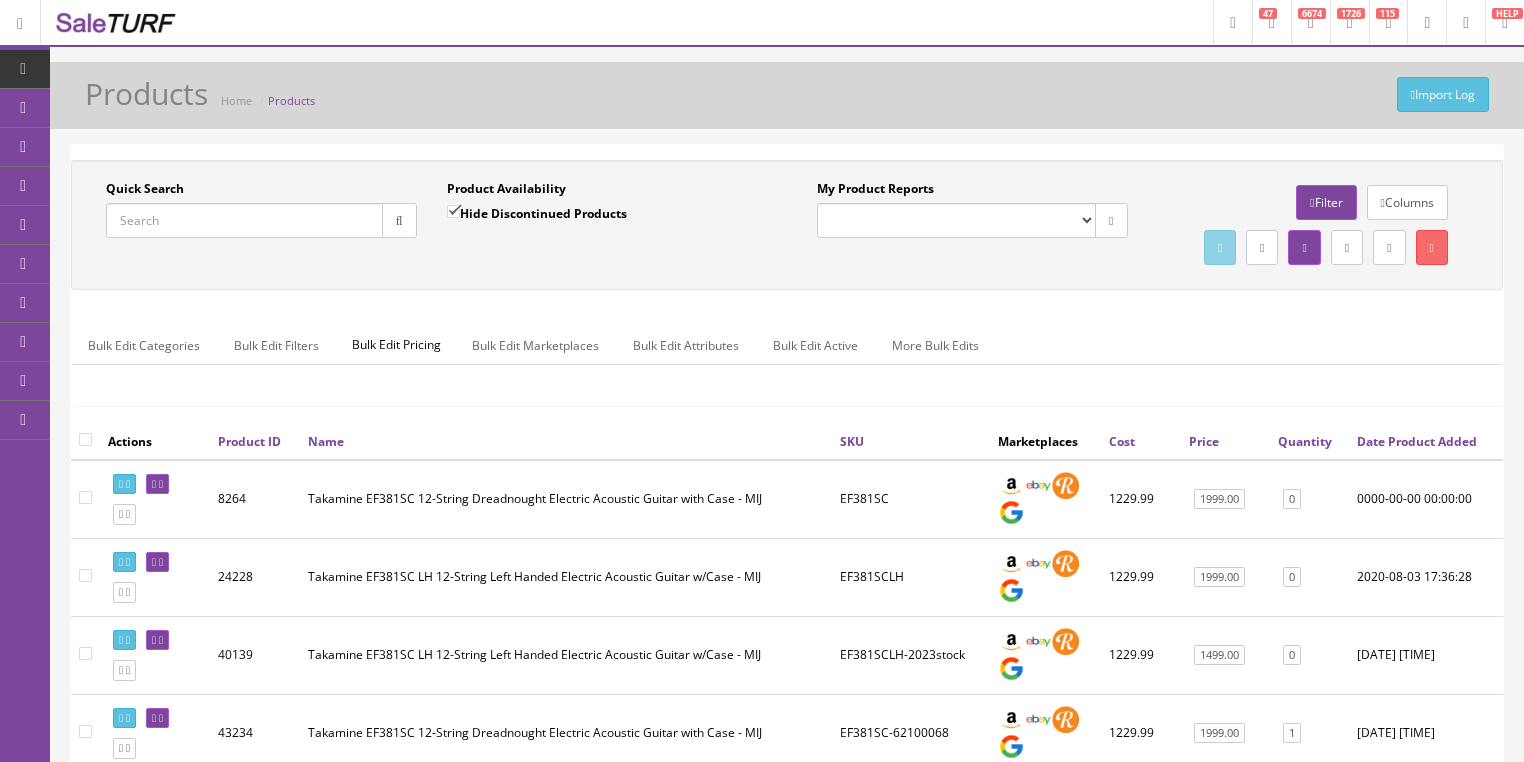 click on "Quick Search" at bounding box center (244, 220) 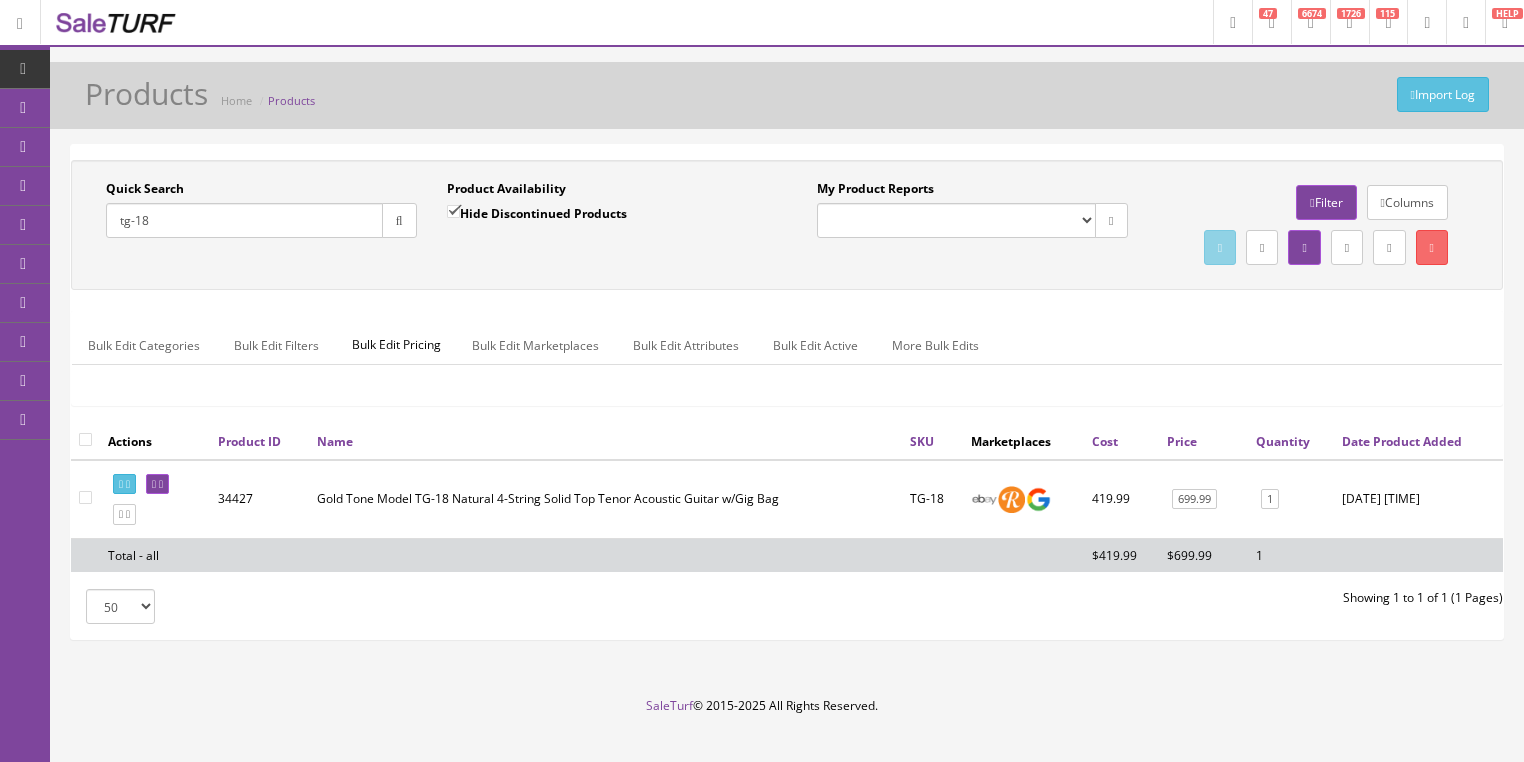 drag, startPoint x: 168, startPoint y: 234, endPoint x: 92, endPoint y: 239, distance: 76.1643 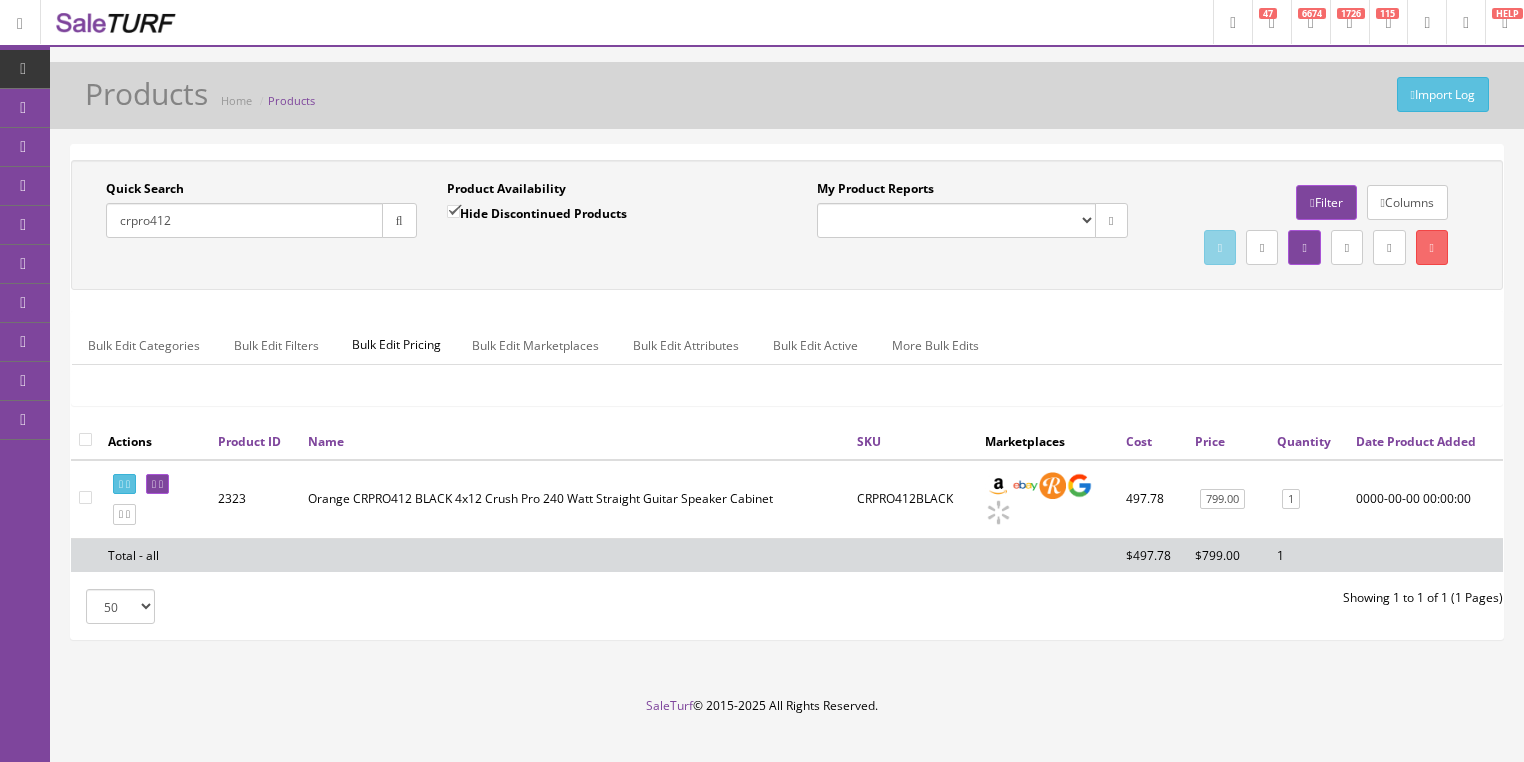 drag, startPoint x: 255, startPoint y: 222, endPoint x: 256, endPoint y: 240, distance: 18.027756 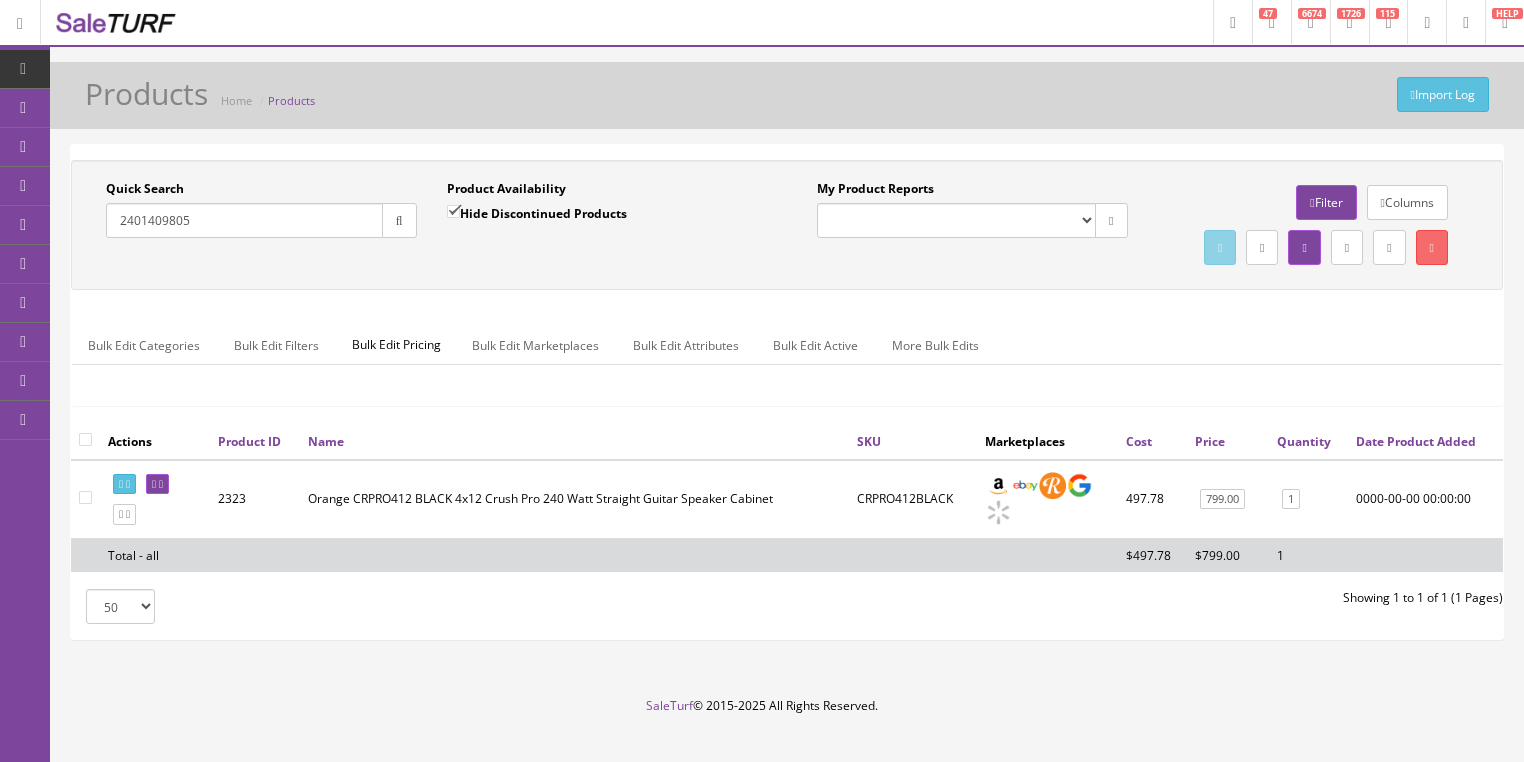 type on "2401409805" 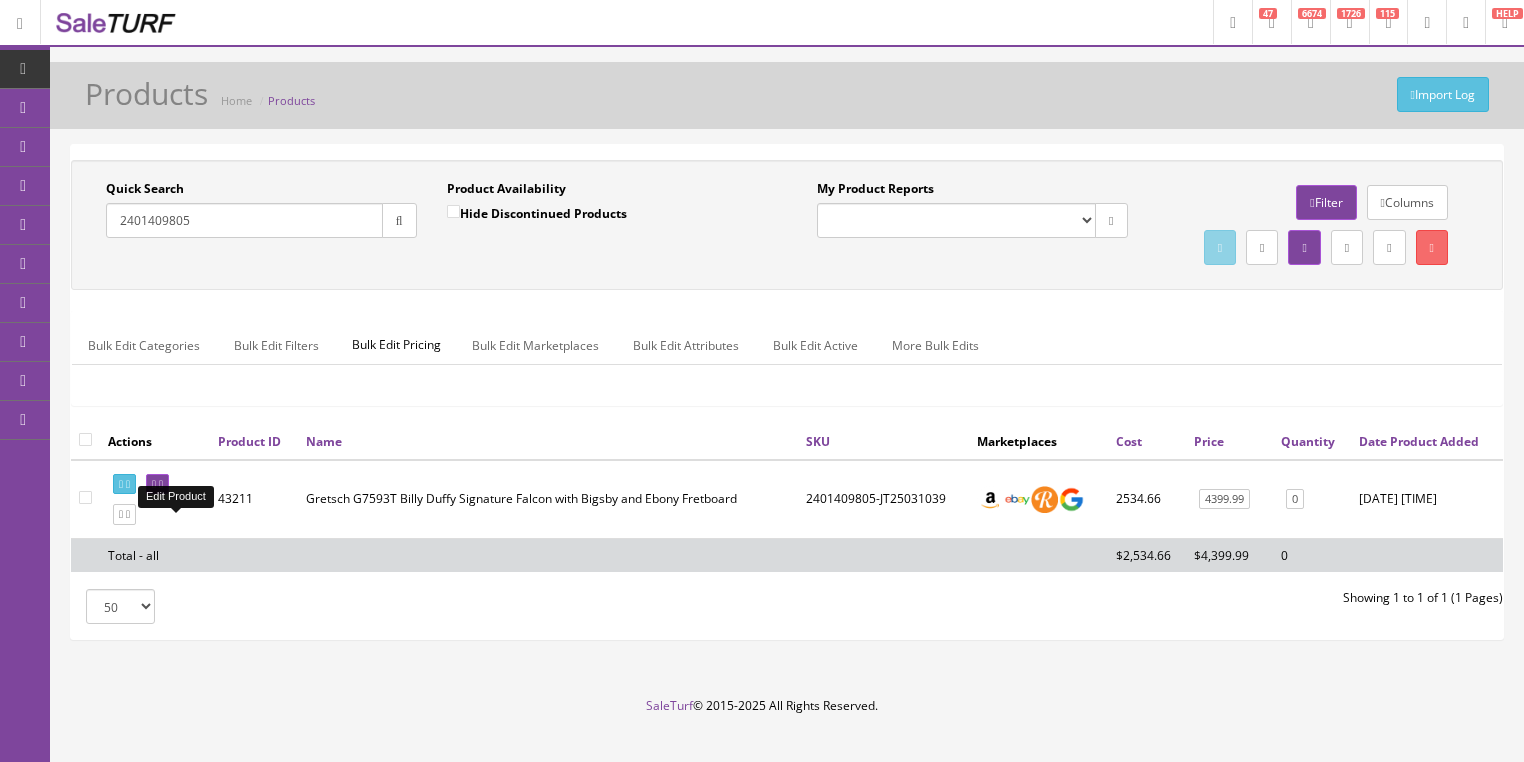 click at bounding box center [154, 484] 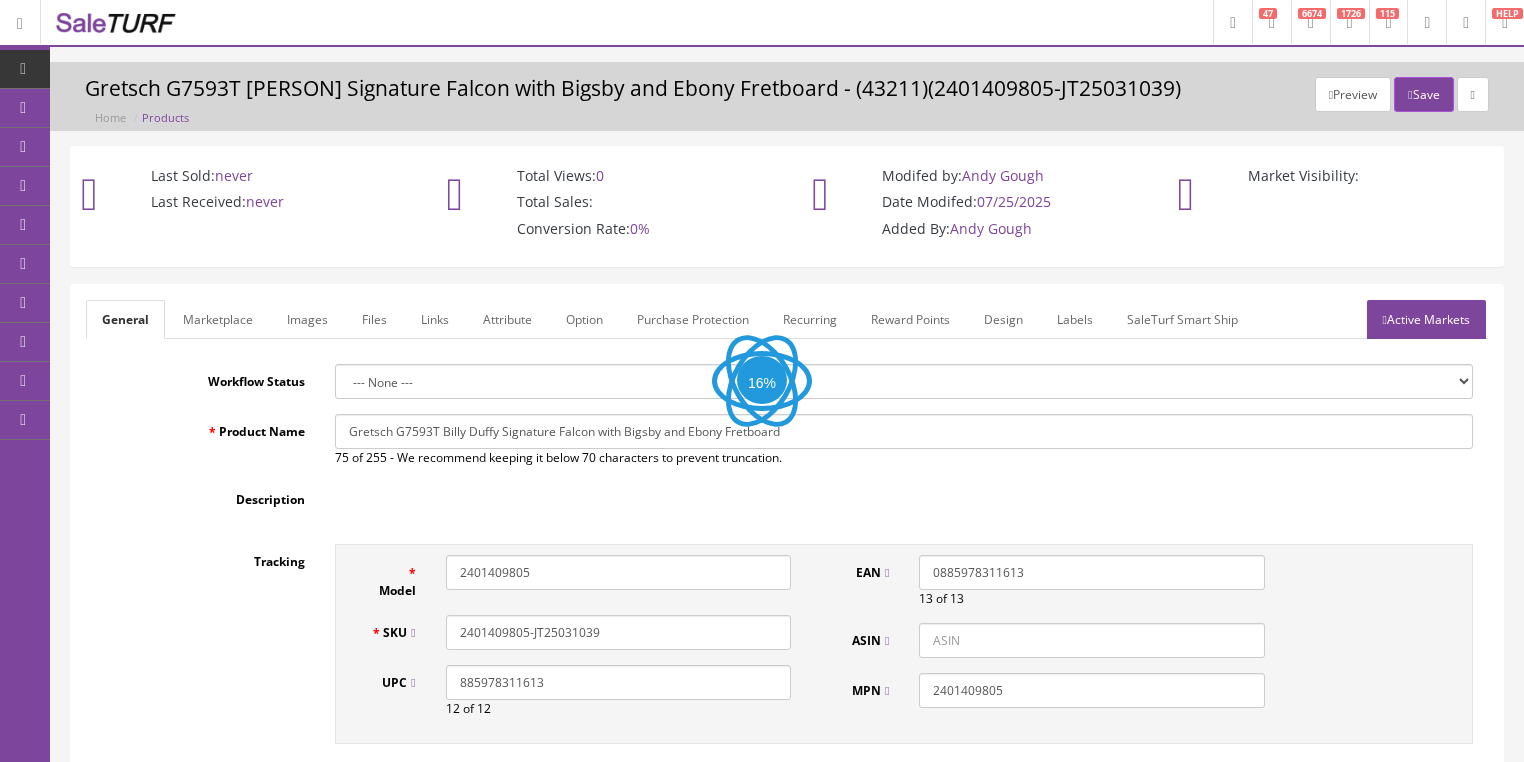 scroll, scrollTop: 0, scrollLeft: 0, axis: both 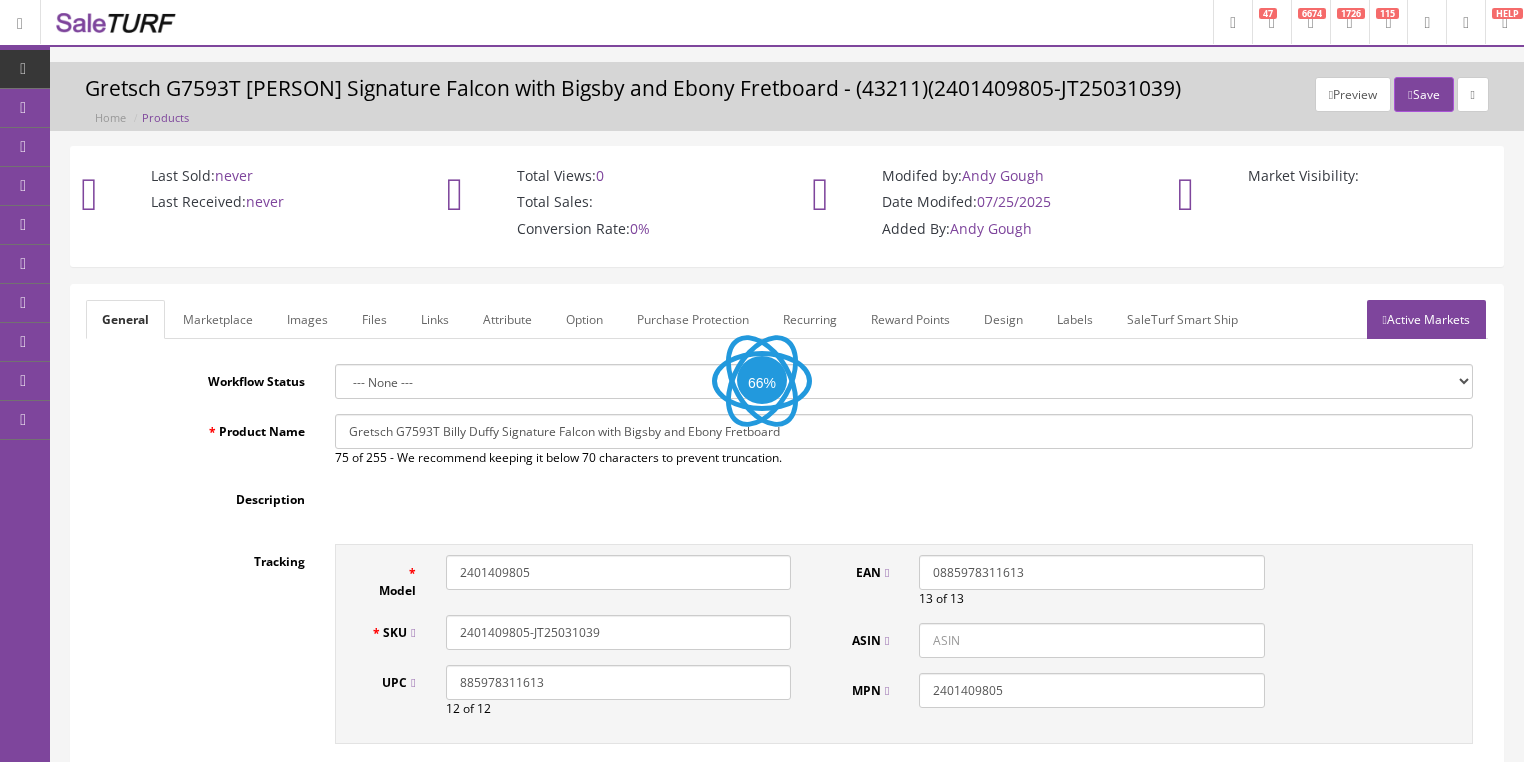 click on "Images" at bounding box center [307, 319] 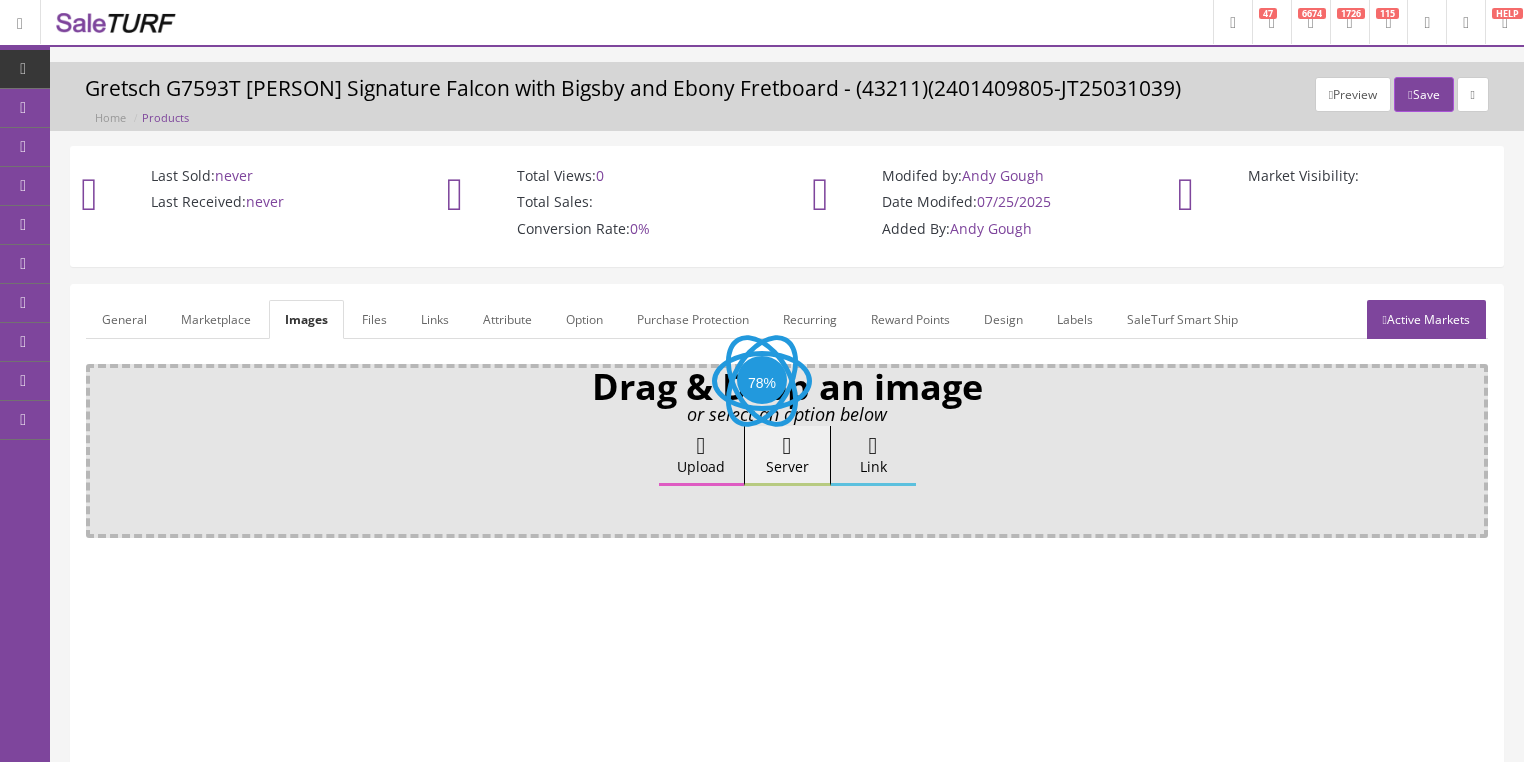scroll, scrollTop: 0, scrollLeft: 0, axis: both 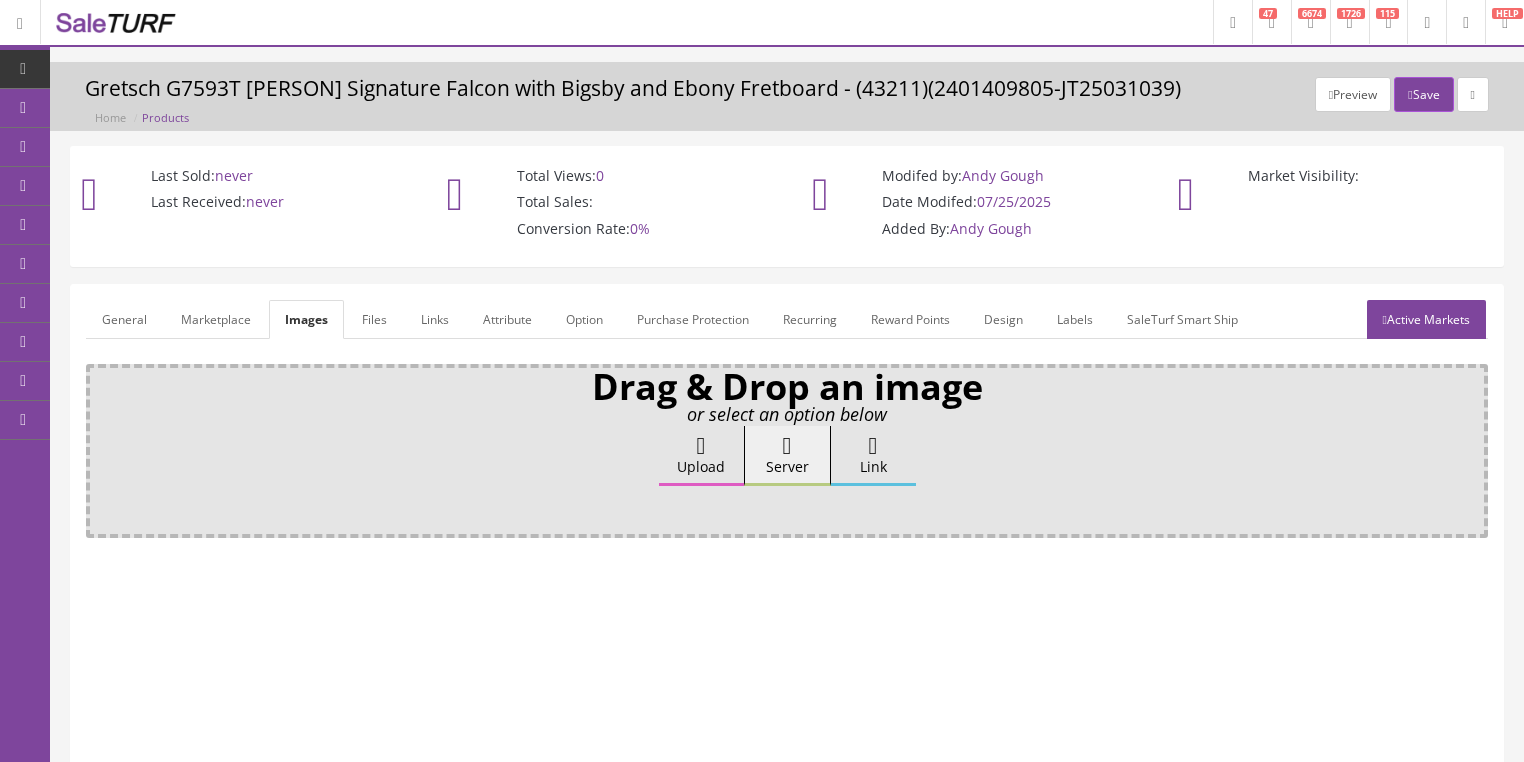 click on "Upload" at bounding box center [701, 456] 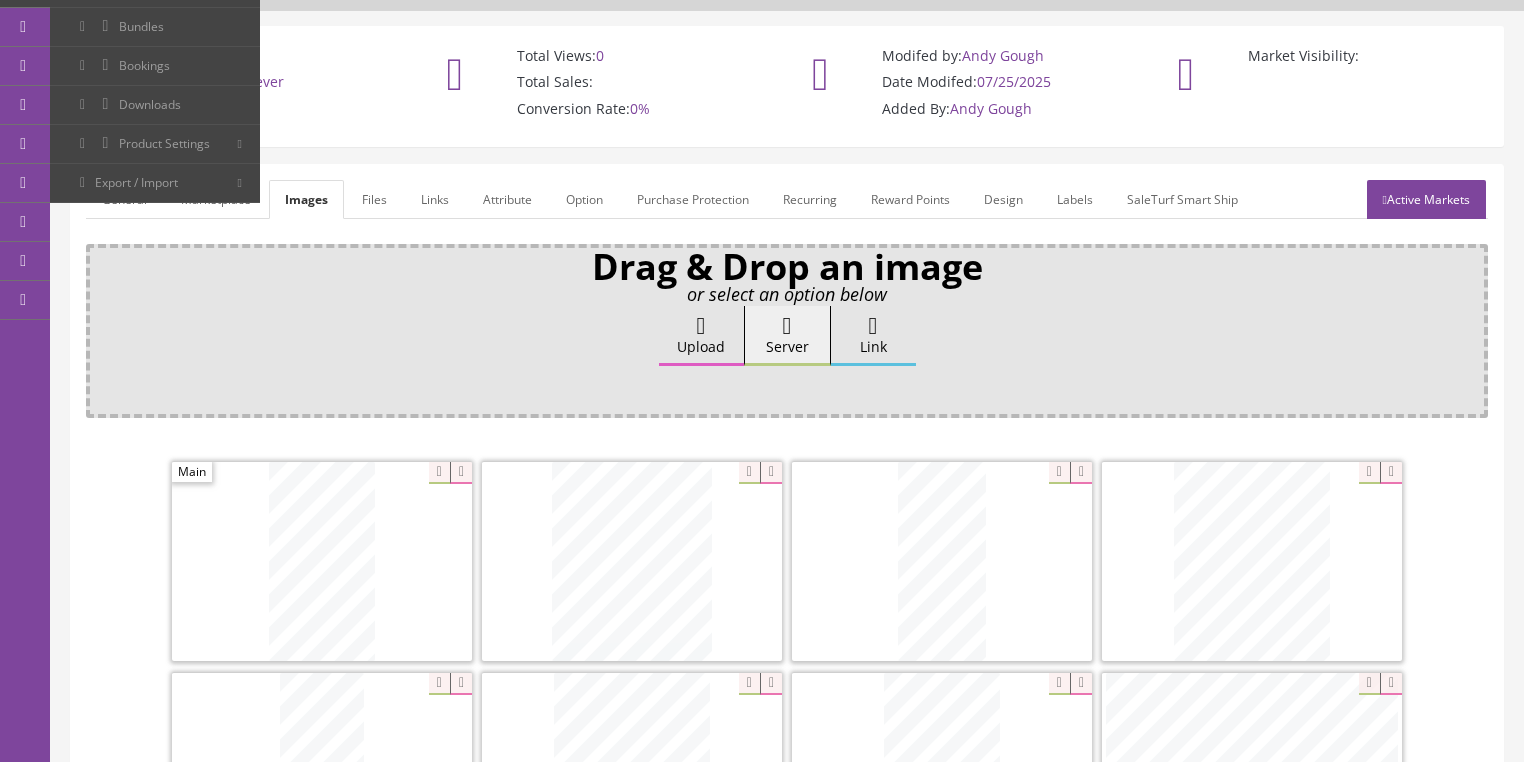 scroll, scrollTop: 320, scrollLeft: 0, axis: vertical 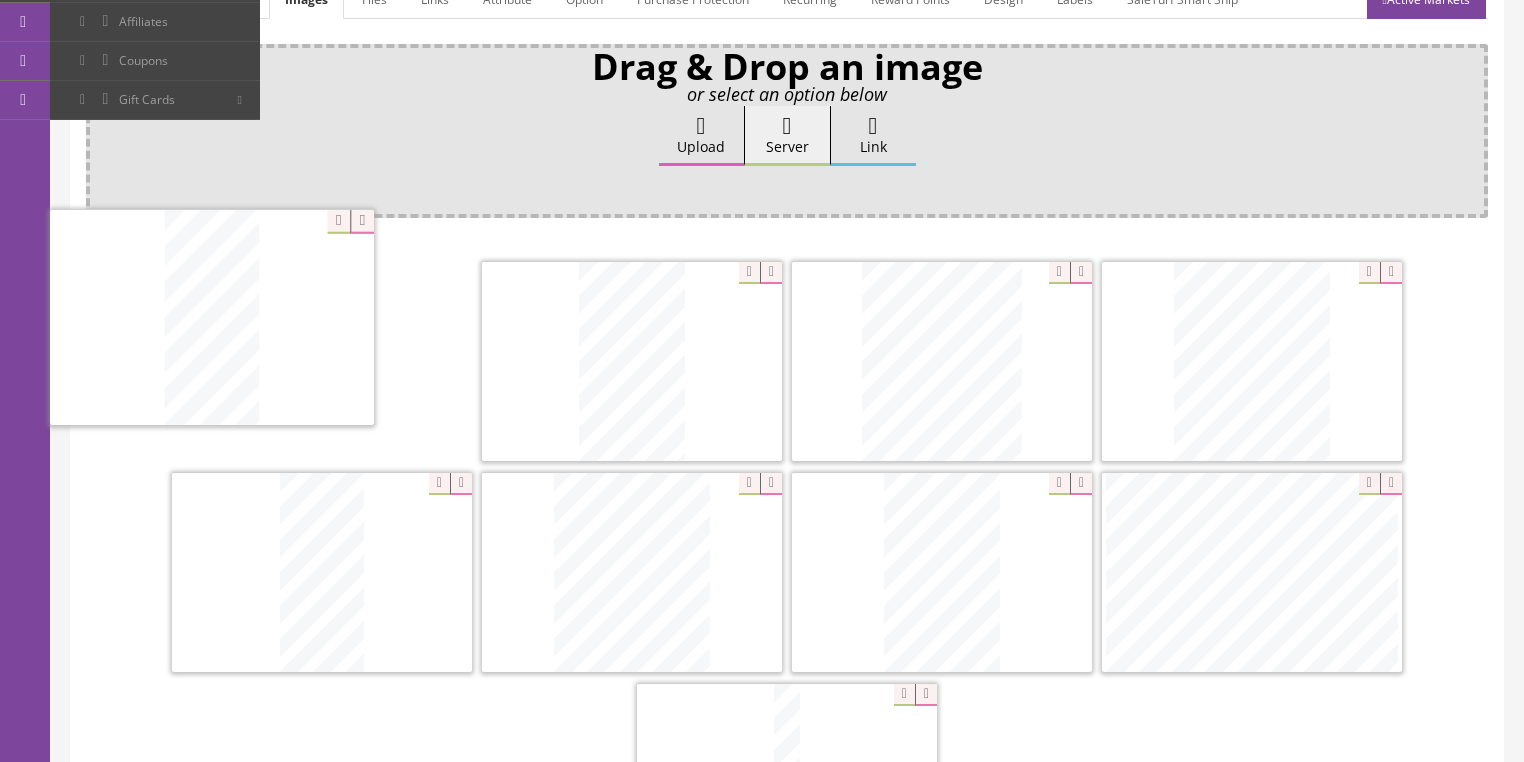 drag, startPoint x: 908, startPoint y: 390, endPoint x: 264, endPoint y: 372, distance: 644.2515 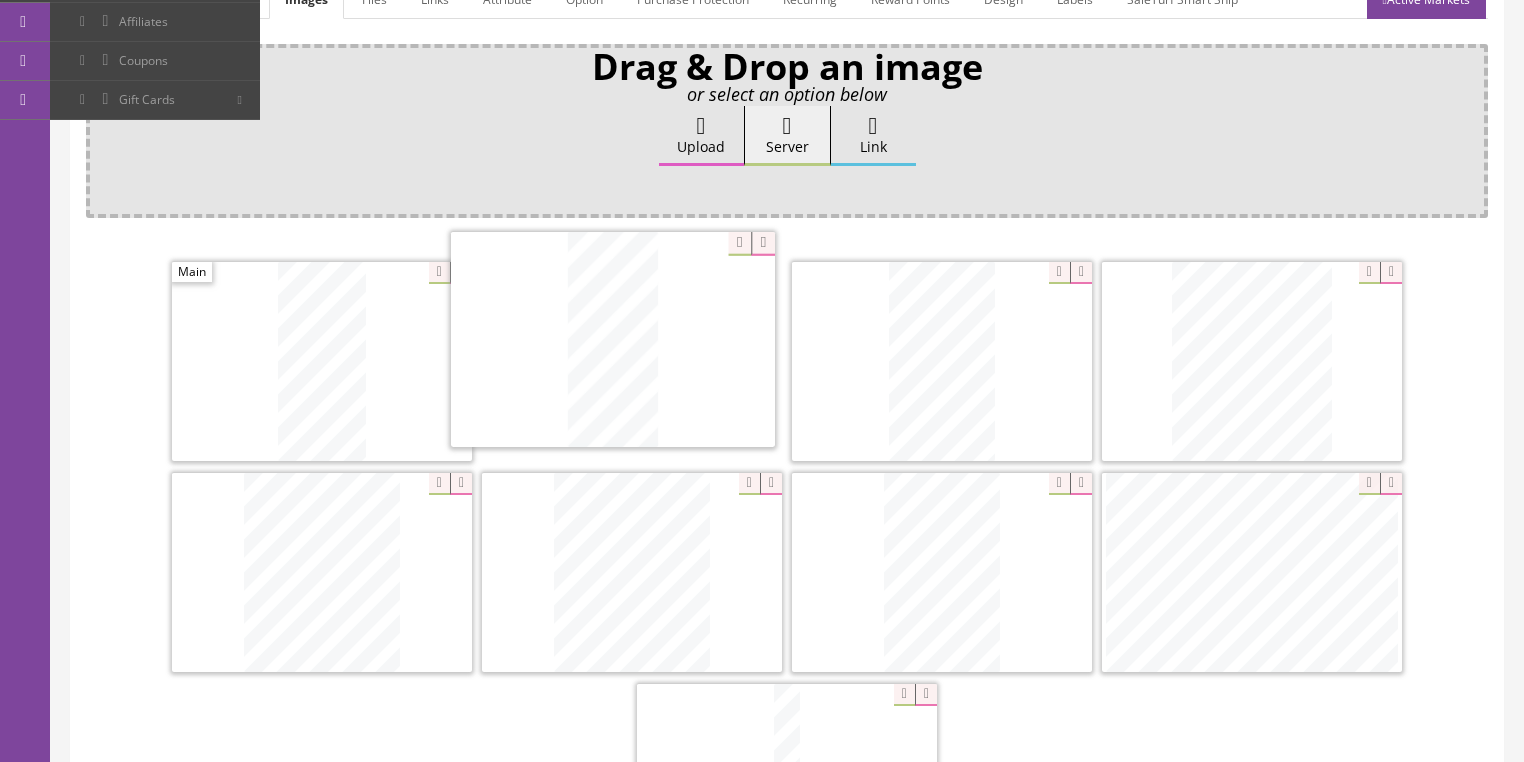 drag, startPoint x: 356, startPoint y: 546, endPoint x: 653, endPoint y: 321, distance: 372.60434 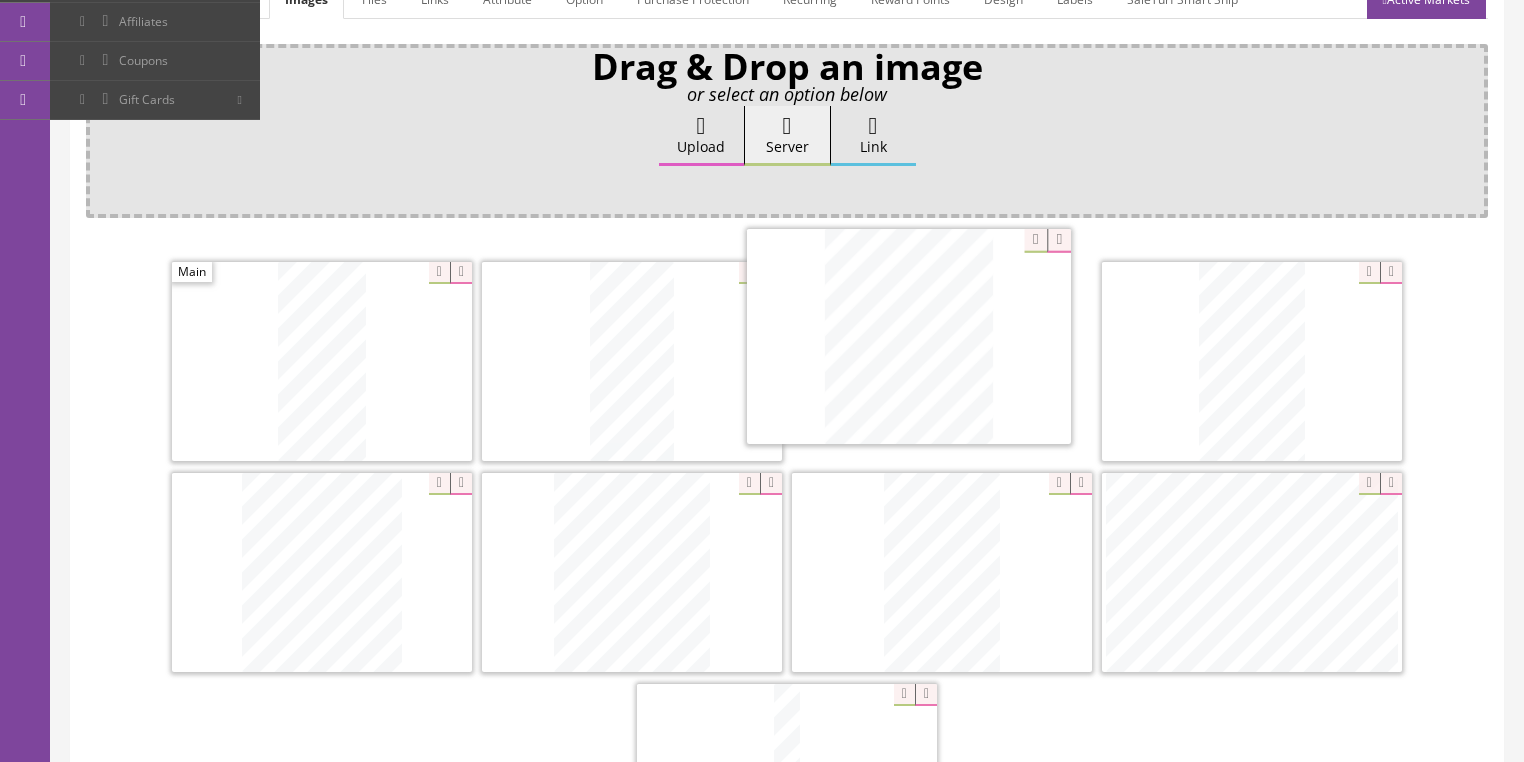 drag, startPoint x: 427, startPoint y: 523, endPoint x: 887, endPoint y: 350, distance: 491.456 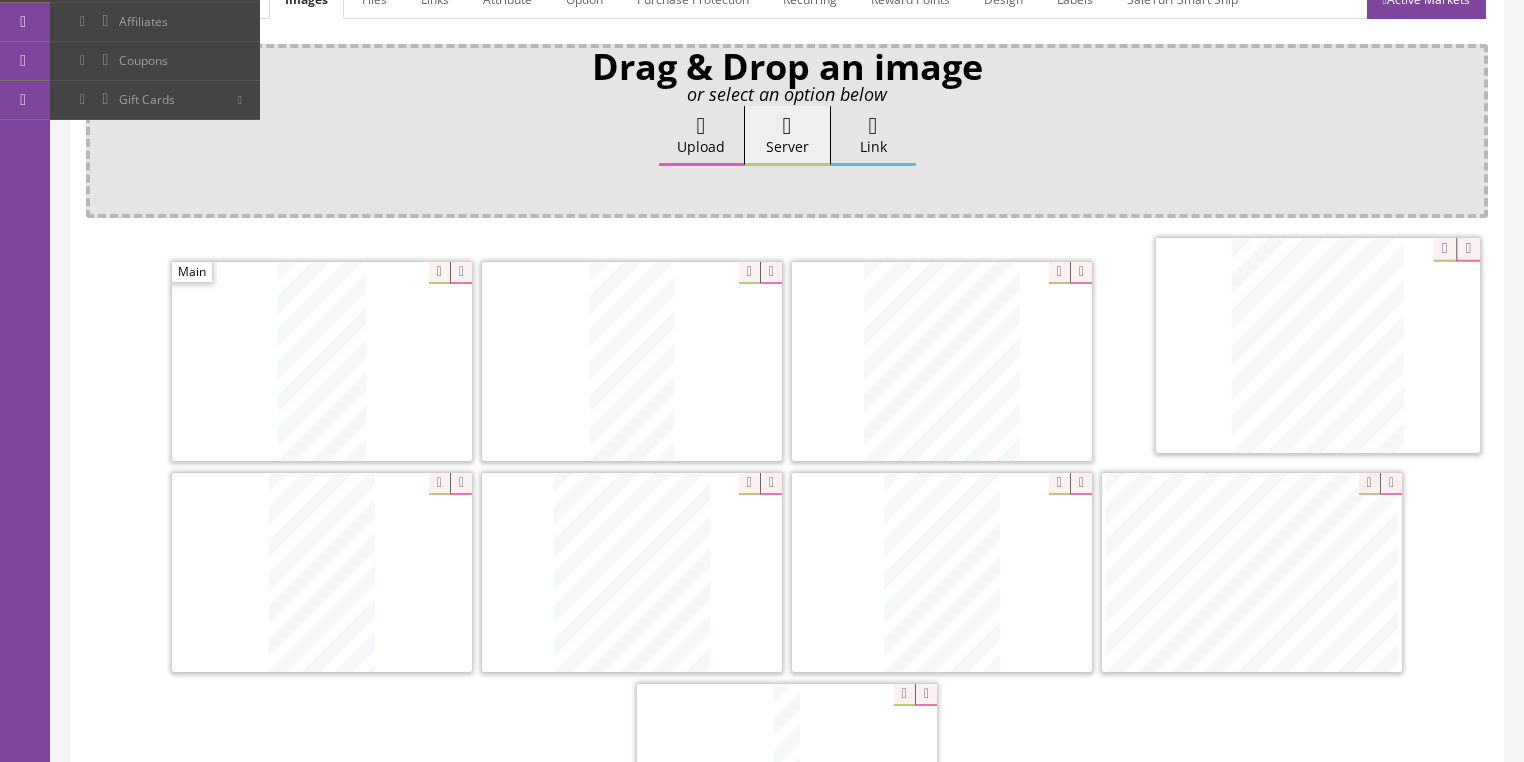 drag, startPoint x: 379, startPoint y: 541, endPoint x: 1144, endPoint y: 425, distance: 773.7448 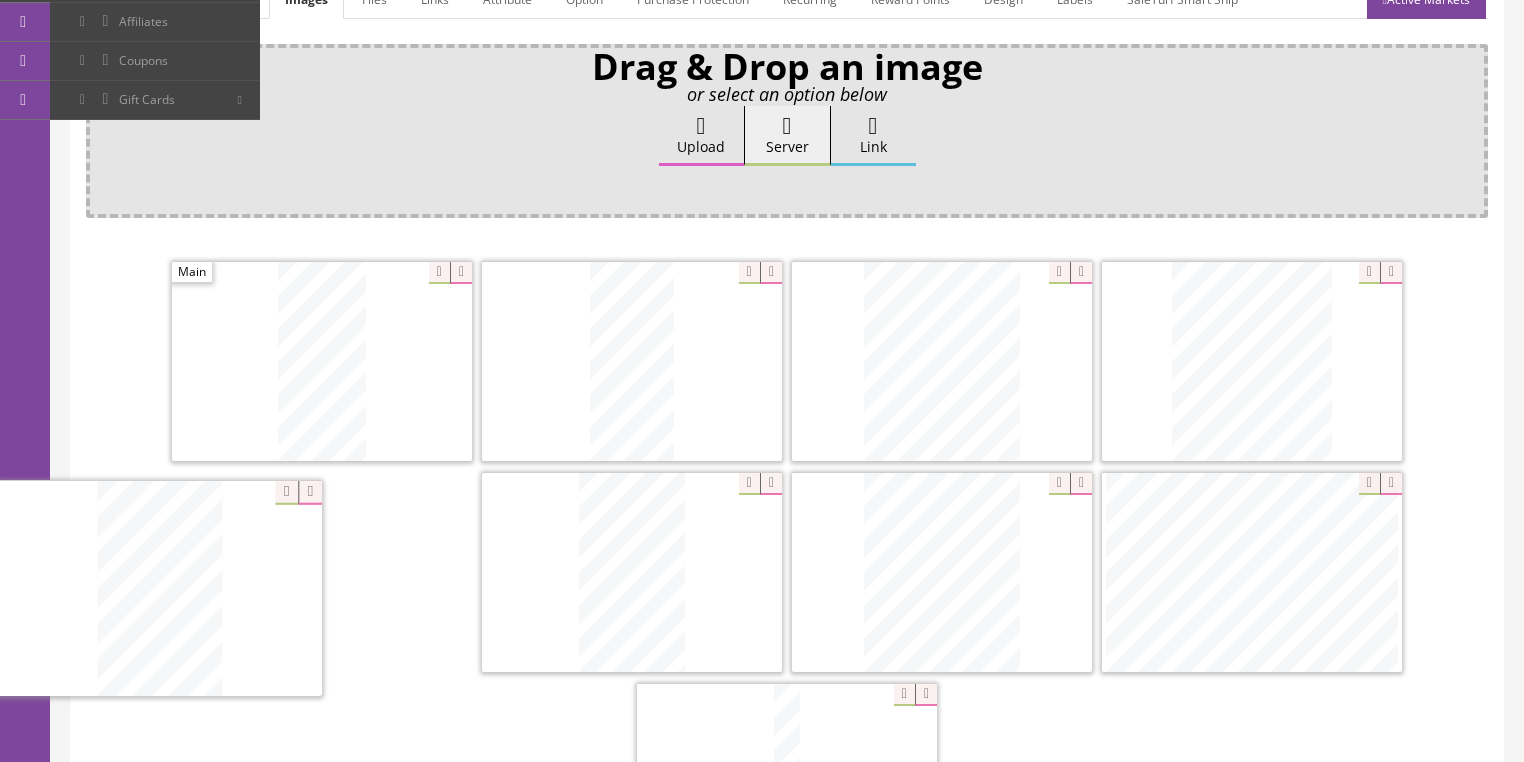 drag, startPoint x: 801, startPoint y: 537, endPoint x: 124, endPoint y: 548, distance: 677.08936 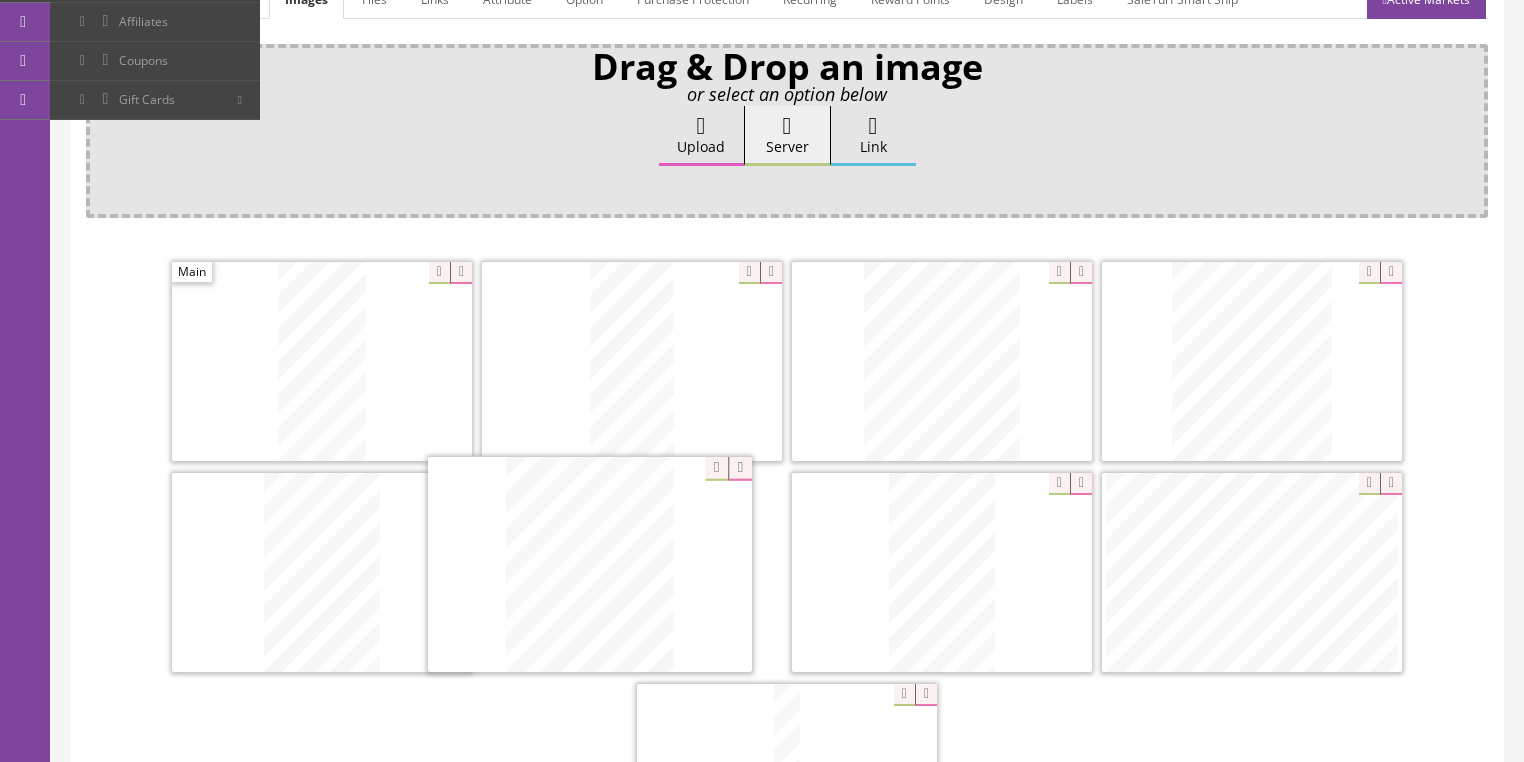 drag, startPoint x: 944, startPoint y: 528, endPoint x: 592, endPoint y: 523, distance: 352.03552 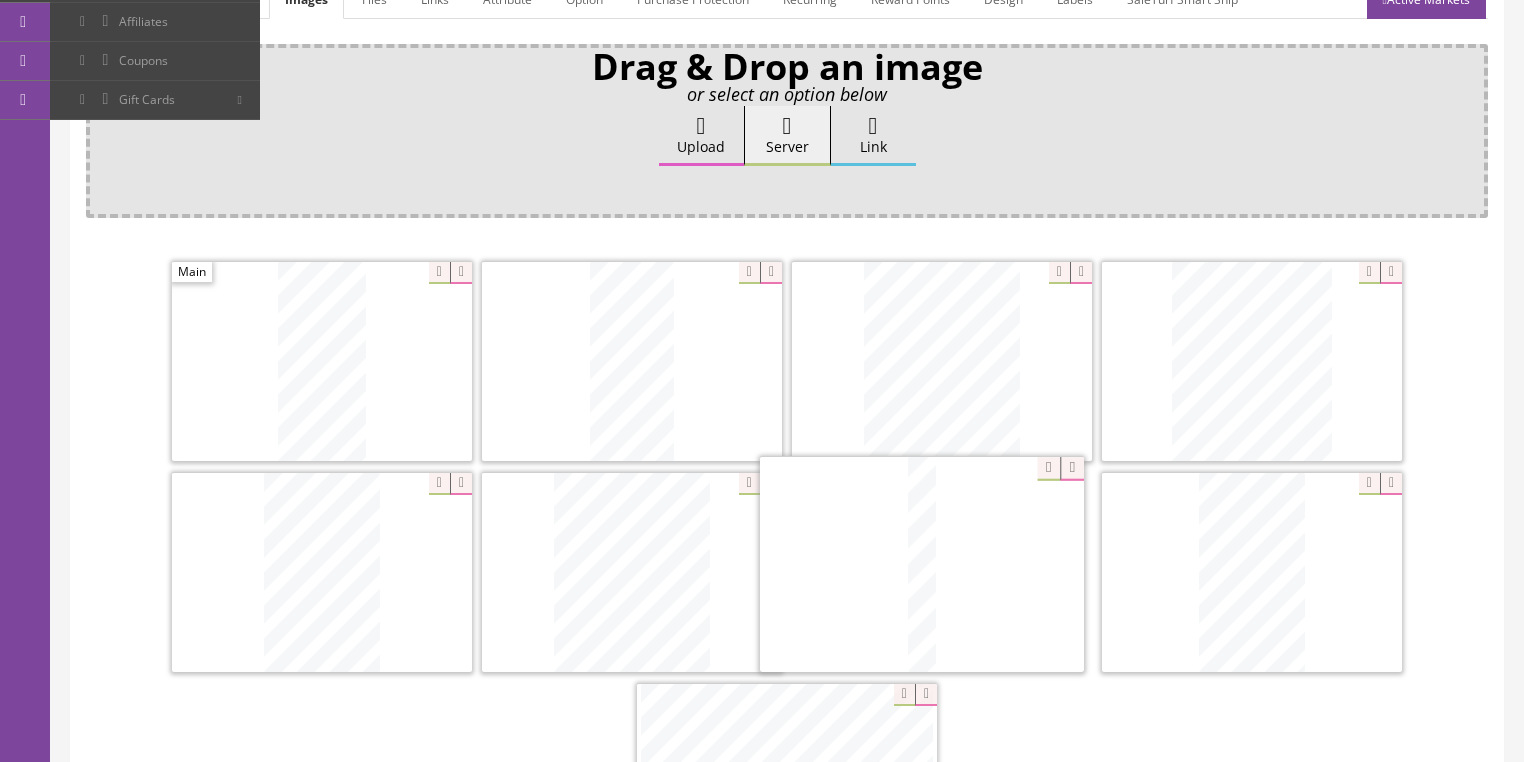 drag, startPoint x: 790, startPoint y: 700, endPoint x: 925, endPoint y: 484, distance: 254.71748 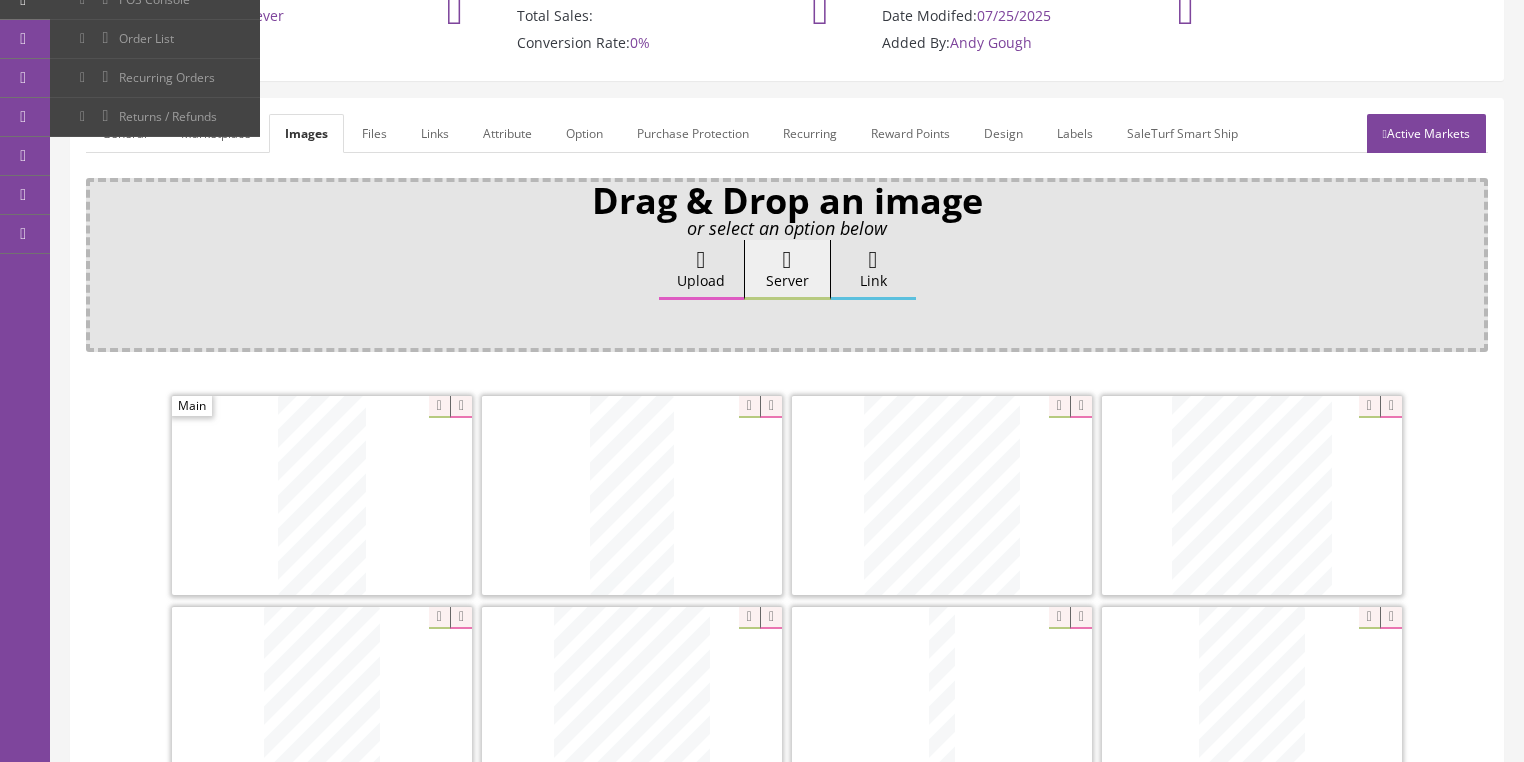 scroll, scrollTop: 160, scrollLeft: 0, axis: vertical 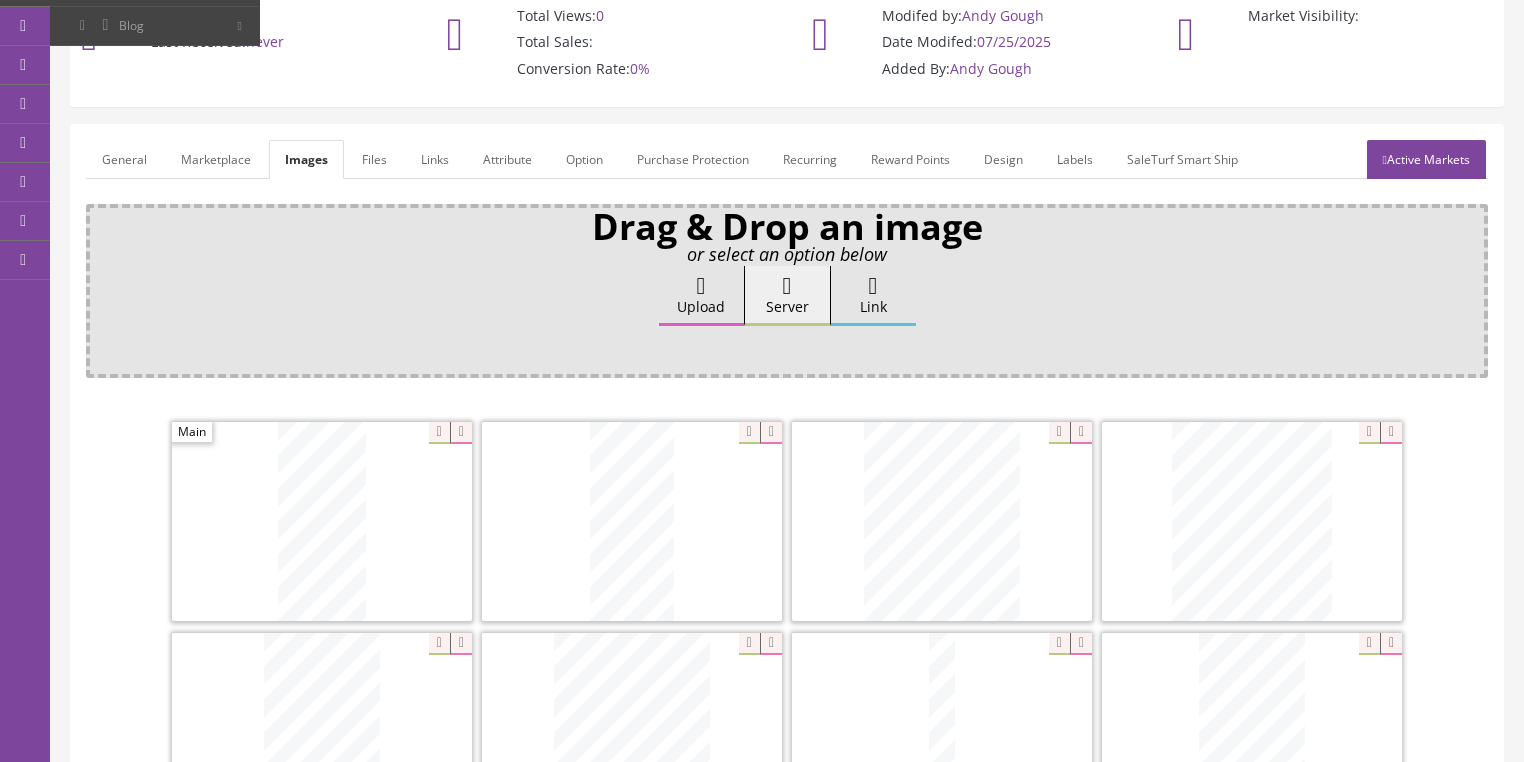 click on "General" at bounding box center (124, 159) 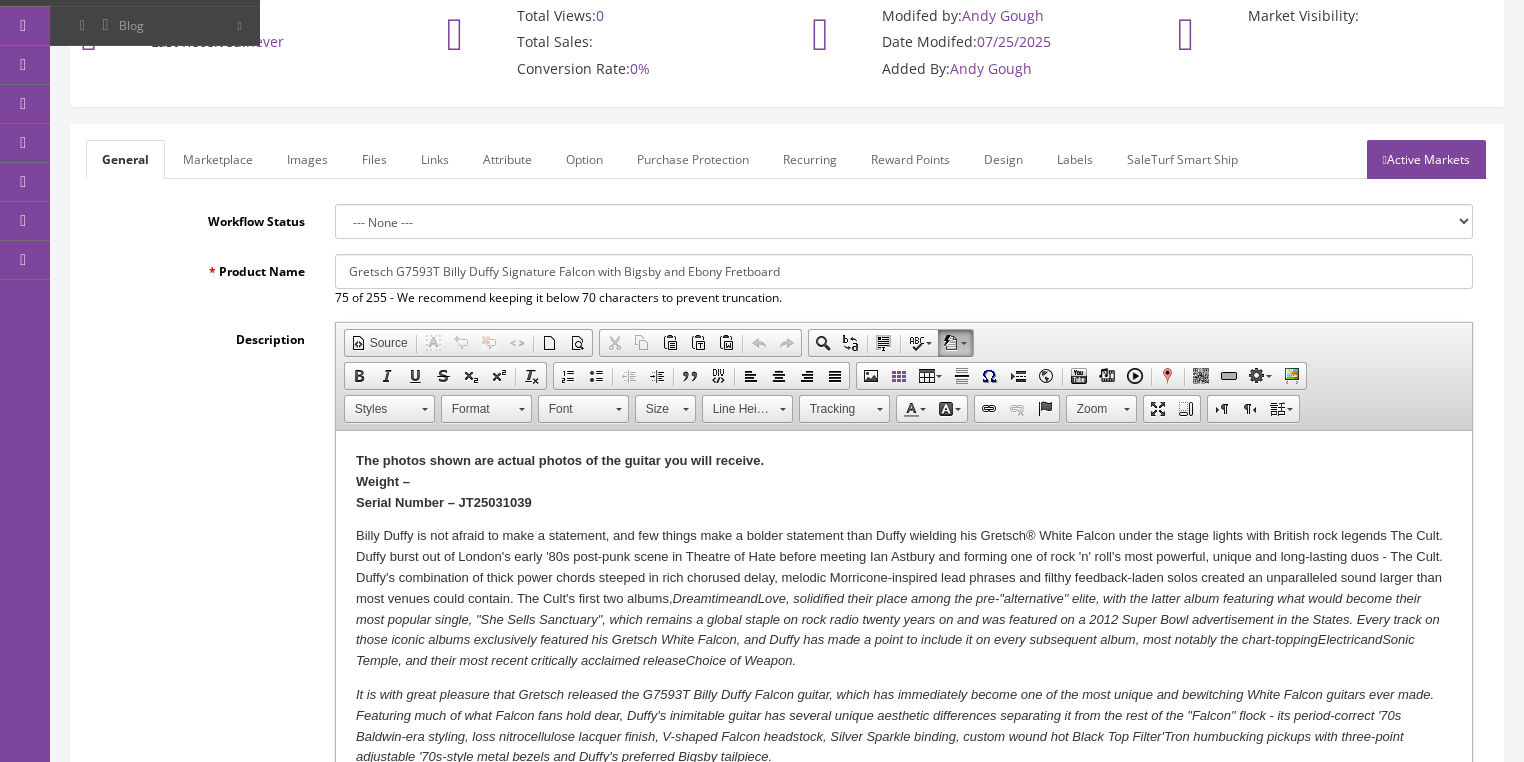 click on "The photos shown are actual photos of the guitar you will receive. Weight –  Serial Number – JT25031039" at bounding box center [903, 482] 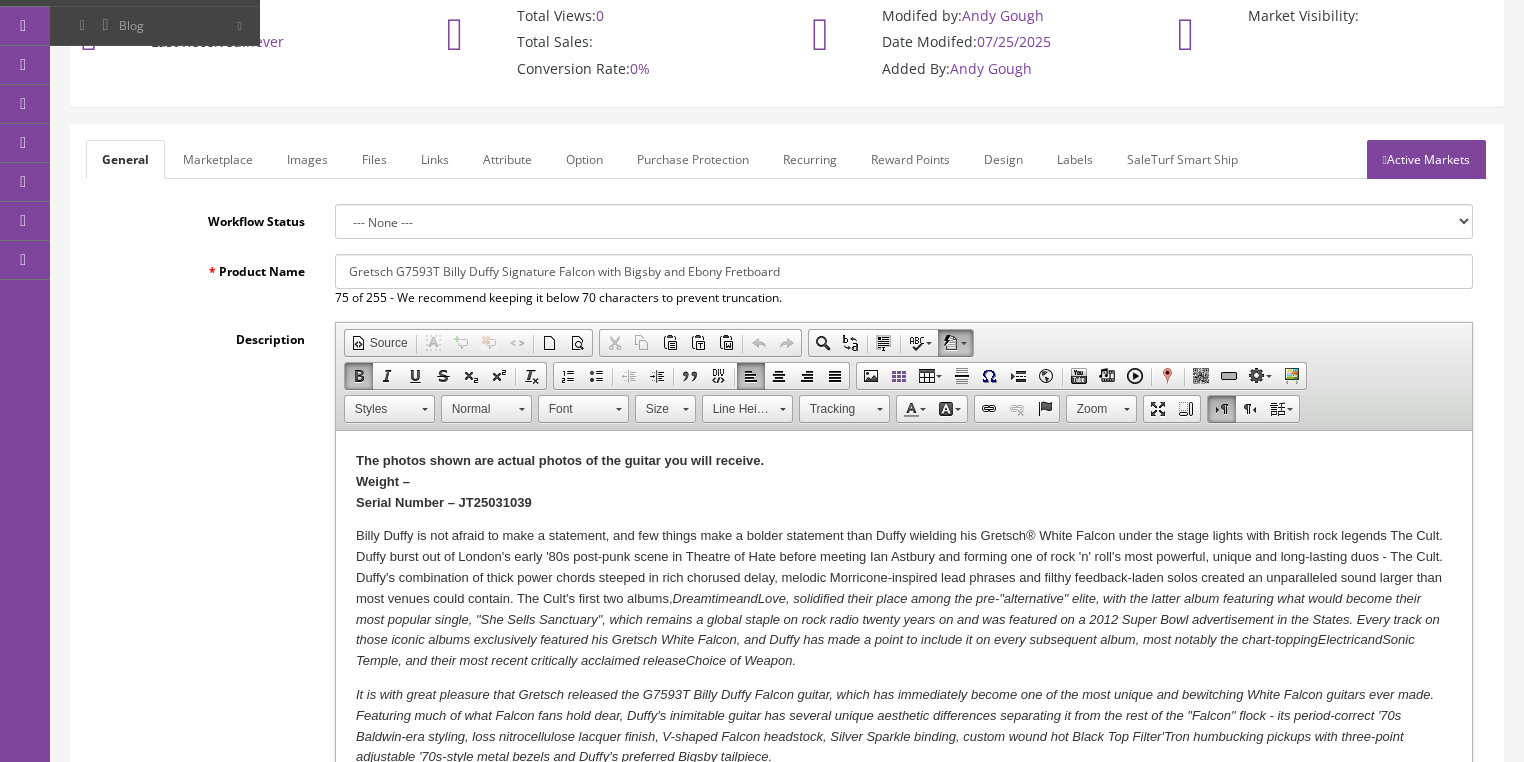 type 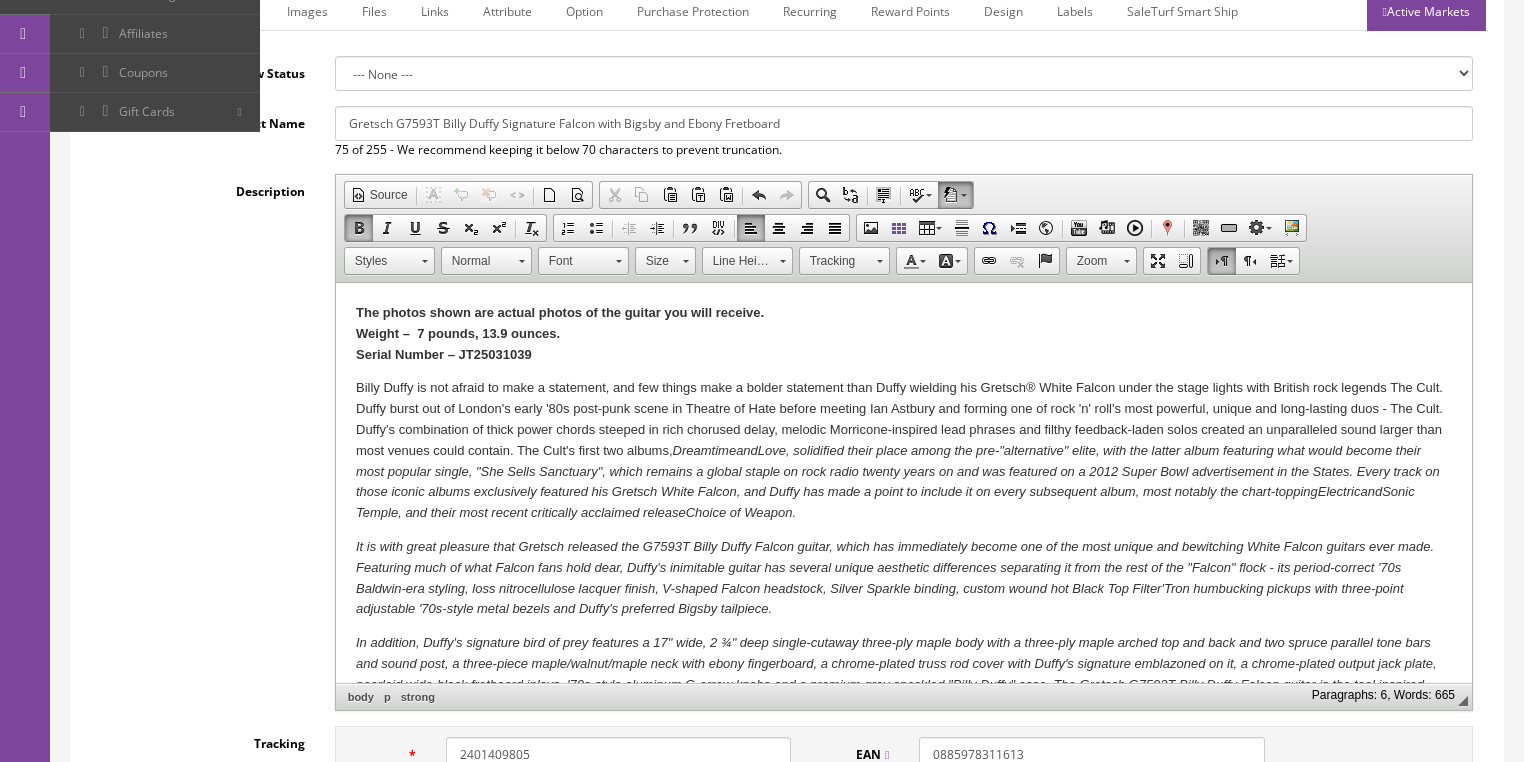 scroll, scrollTop: 480, scrollLeft: 0, axis: vertical 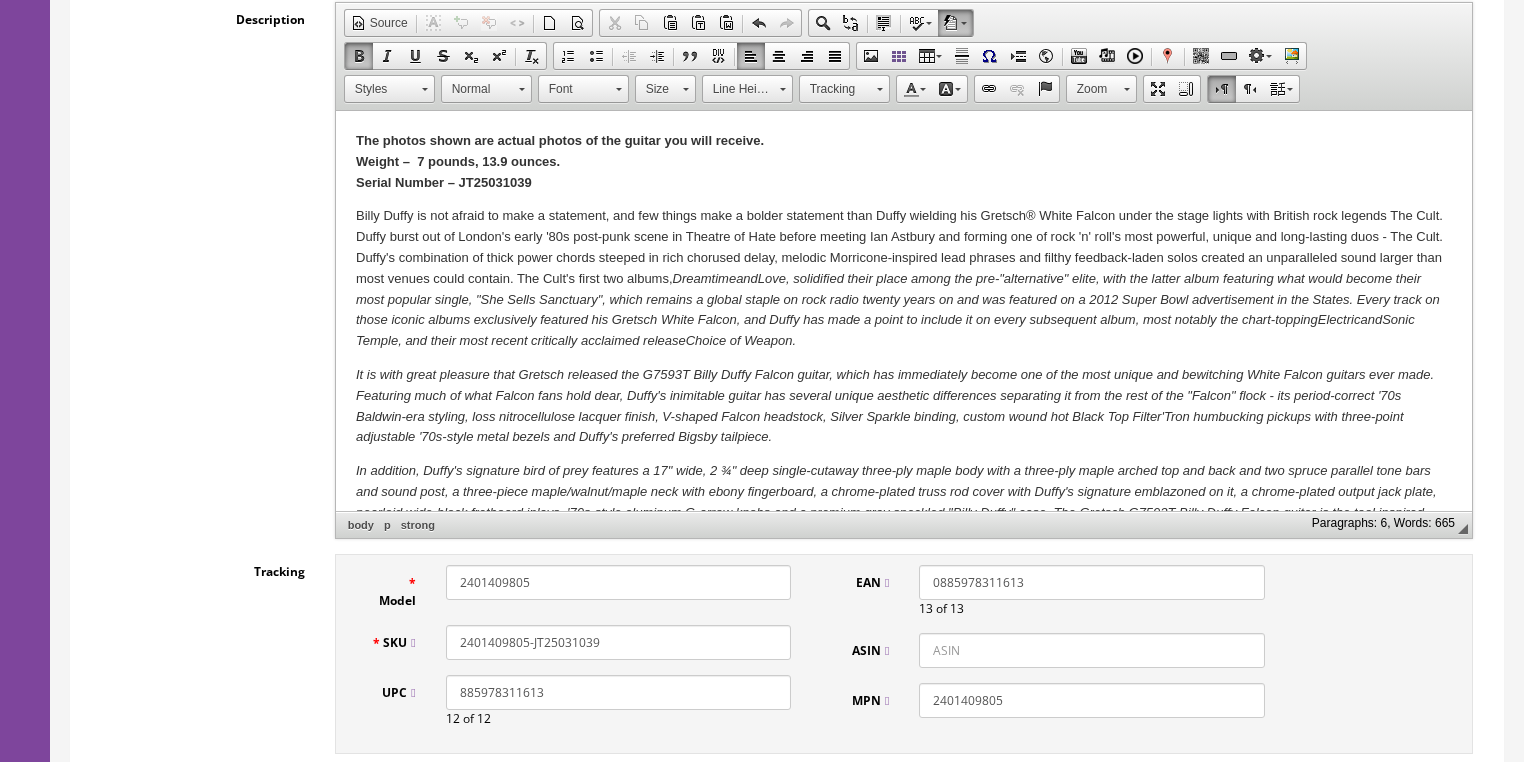 drag, startPoint x: 539, startPoint y: 579, endPoint x: 496, endPoint y: 588, distance: 43.931767 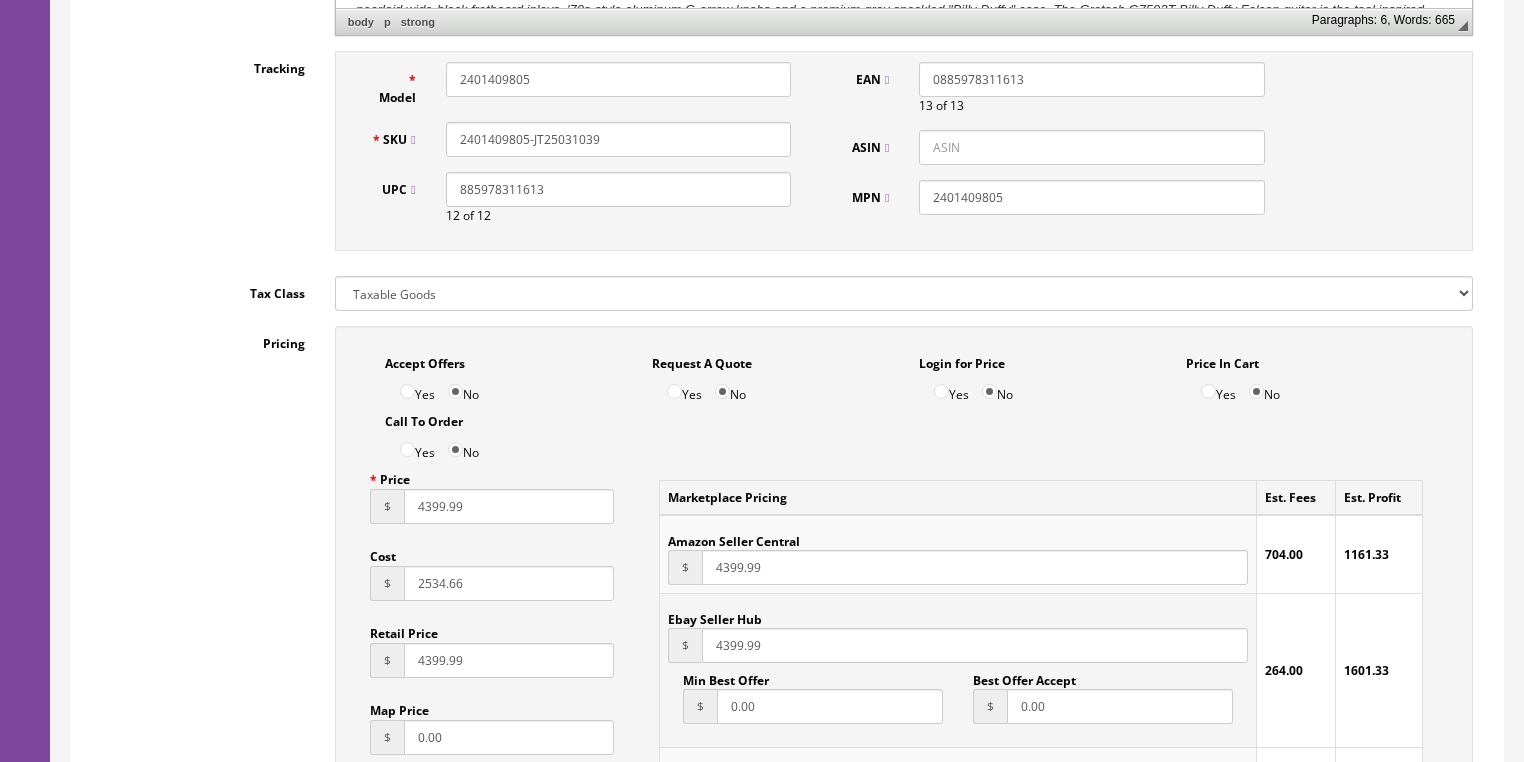 scroll, scrollTop: 1040, scrollLeft: 0, axis: vertical 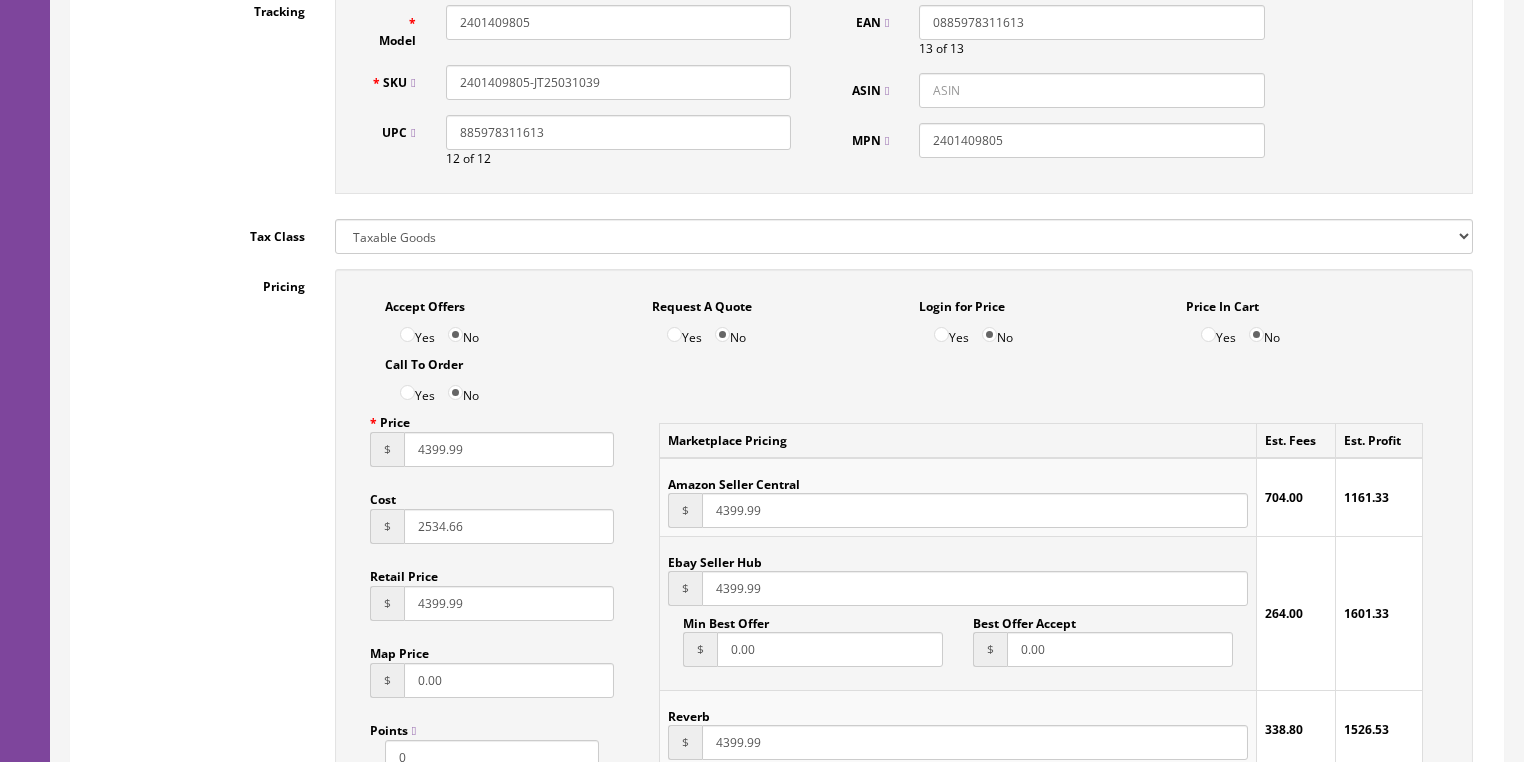 drag, startPoint x: 474, startPoint y: 461, endPoint x: 257, endPoint y: 472, distance: 217.27863 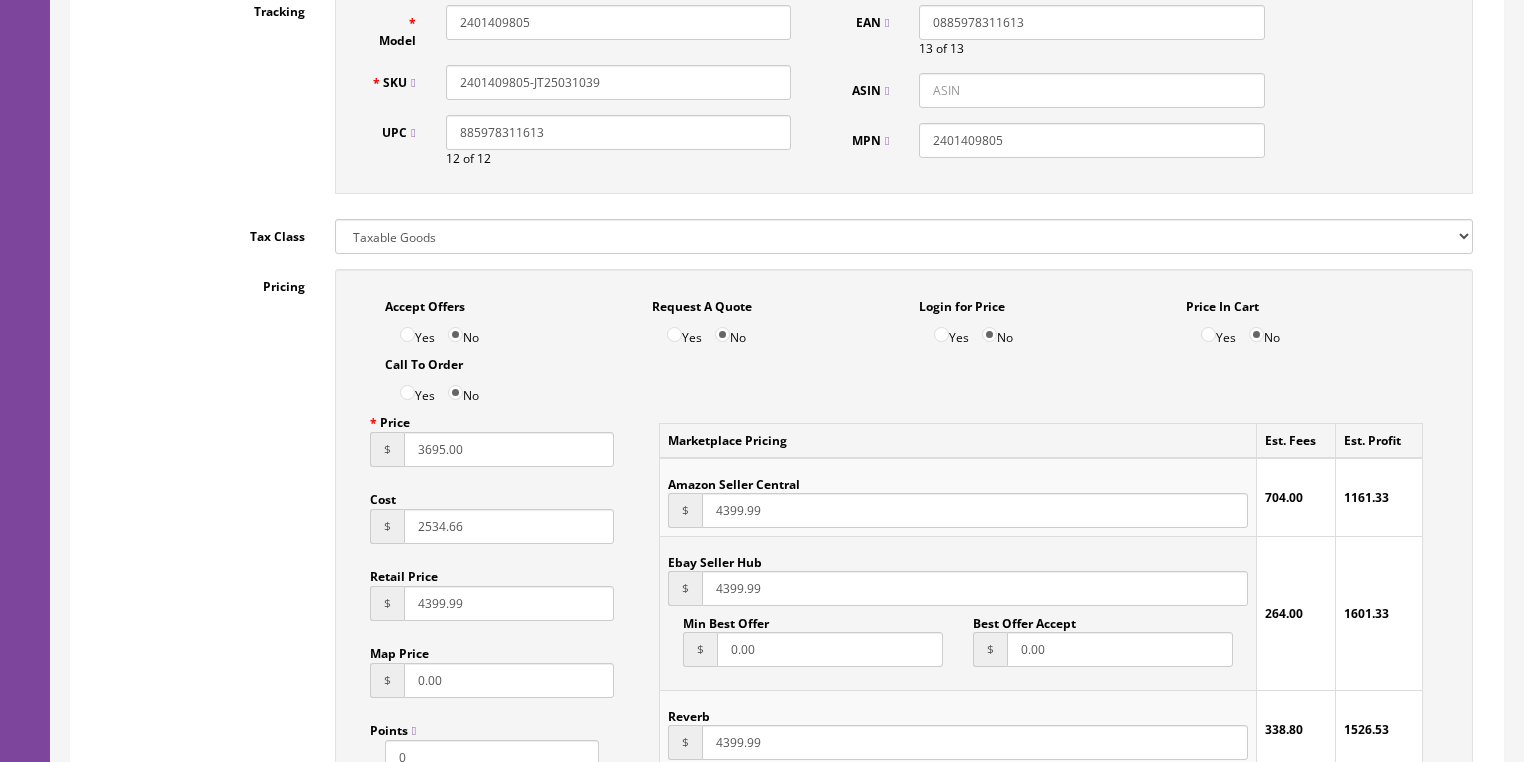 type on "3695.00" 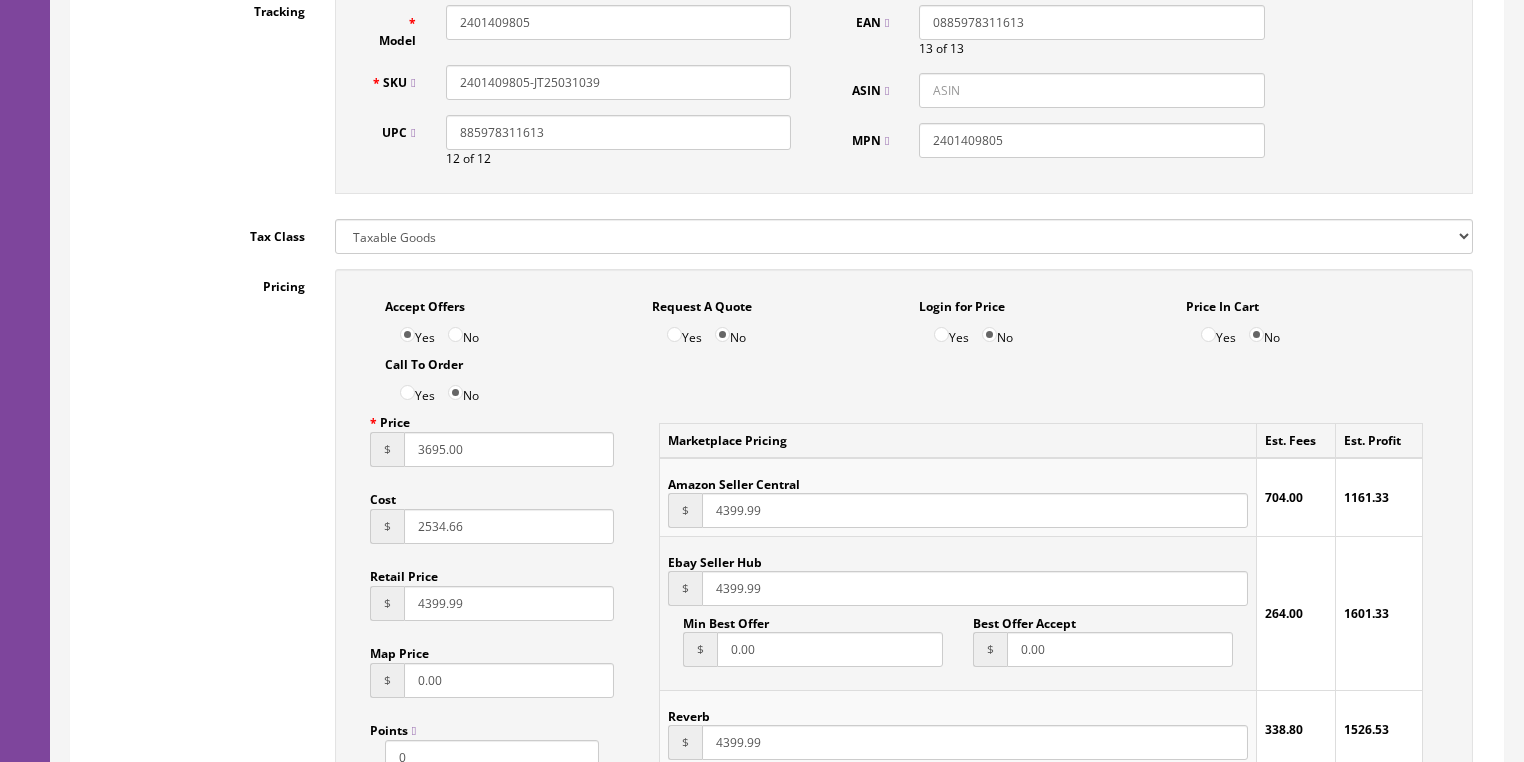 drag, startPoint x: 735, startPoint y: 525, endPoint x: 535, endPoint y: 548, distance: 201.31816 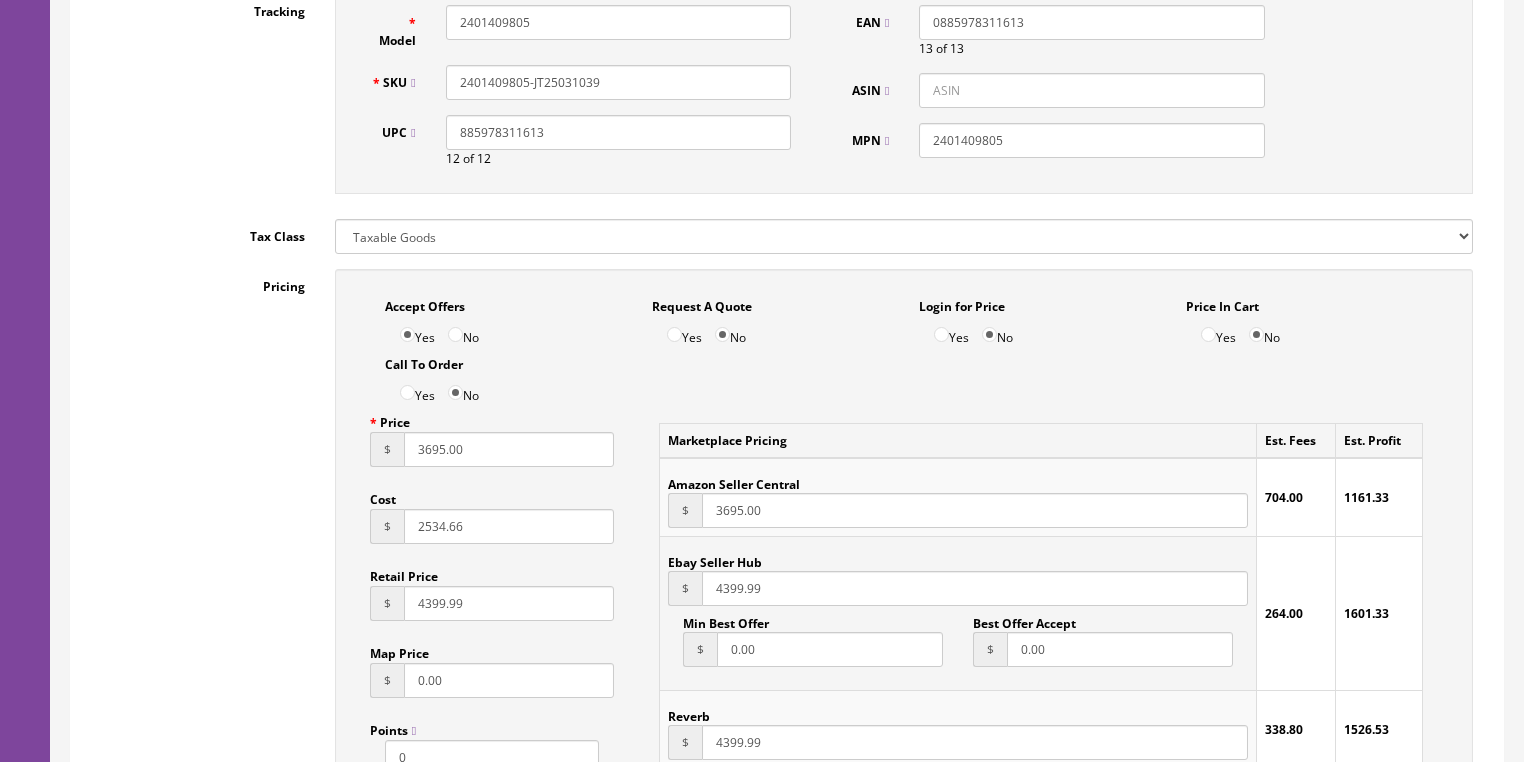 type on "3695.00" 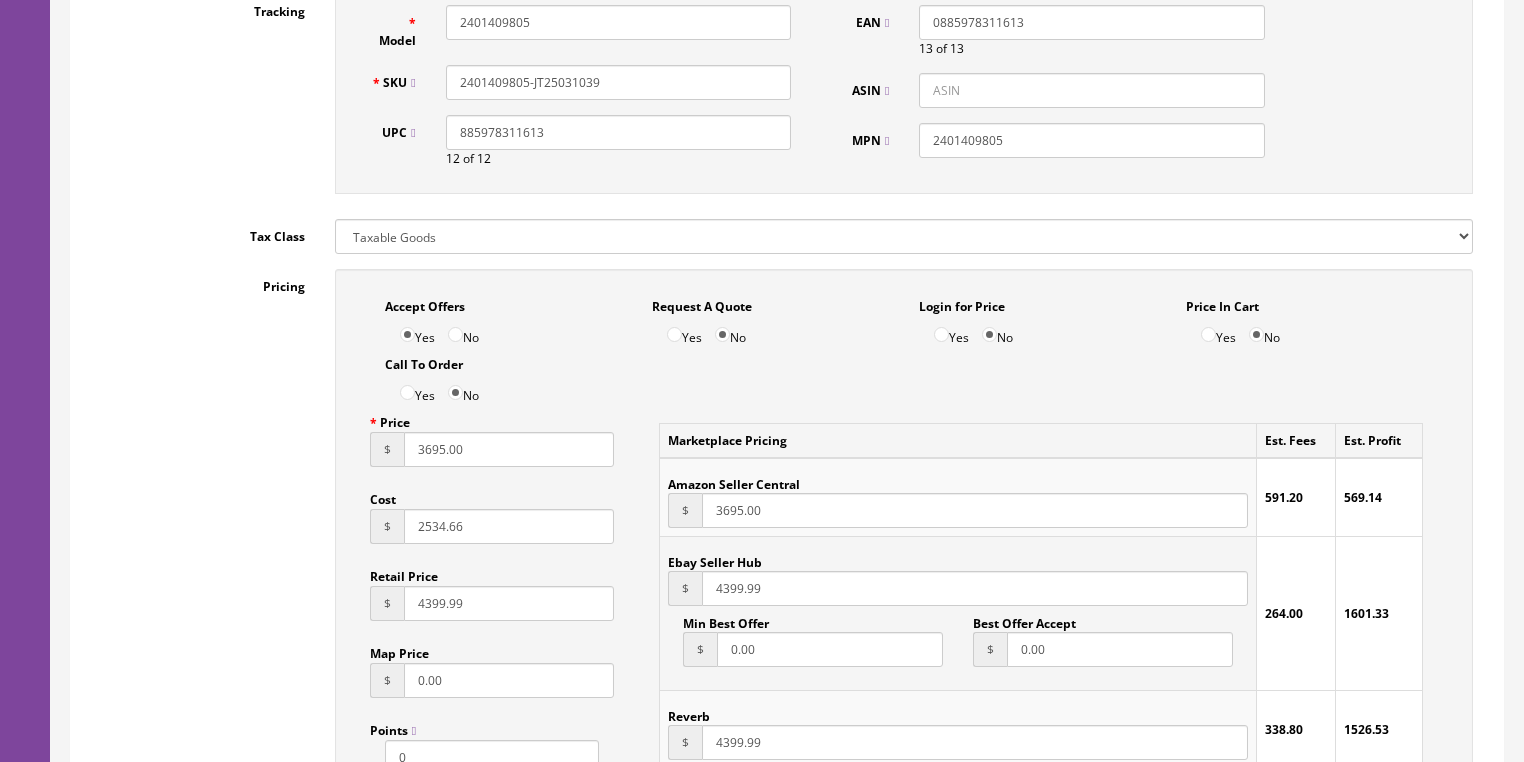 drag, startPoint x: 818, startPoint y: 599, endPoint x: 668, endPoint y: 604, distance: 150.08331 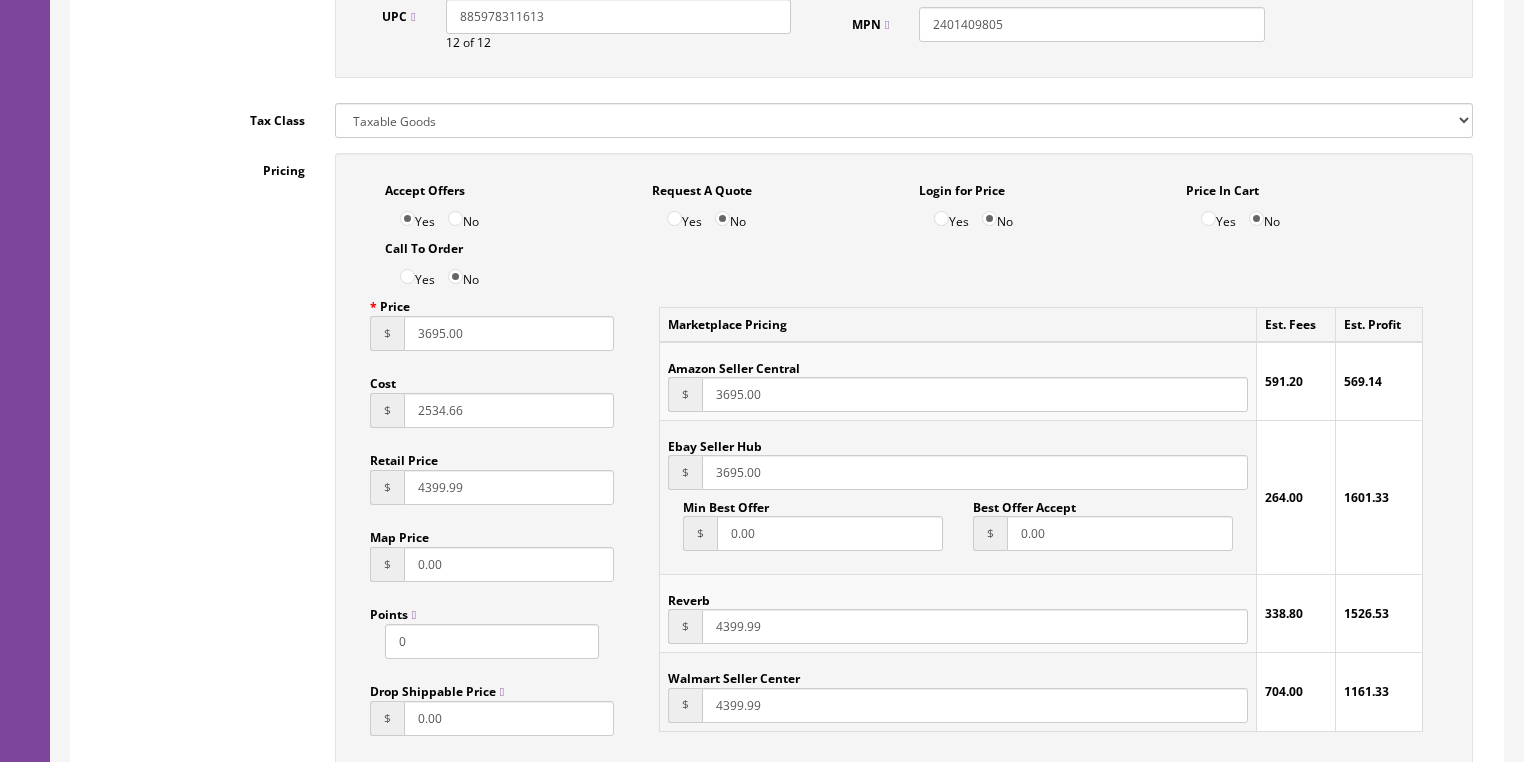 scroll, scrollTop: 1280, scrollLeft: 0, axis: vertical 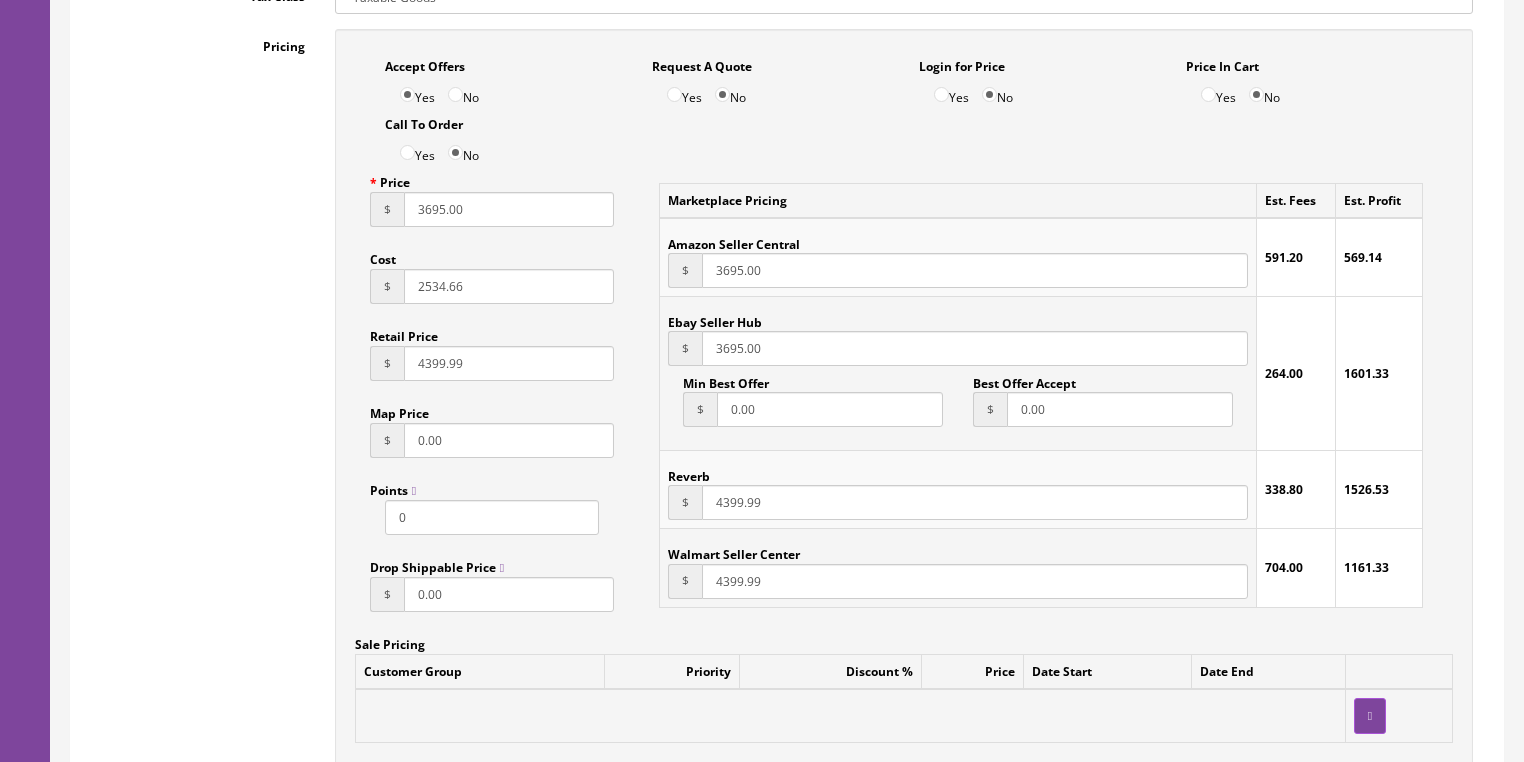 type on "3695.00" 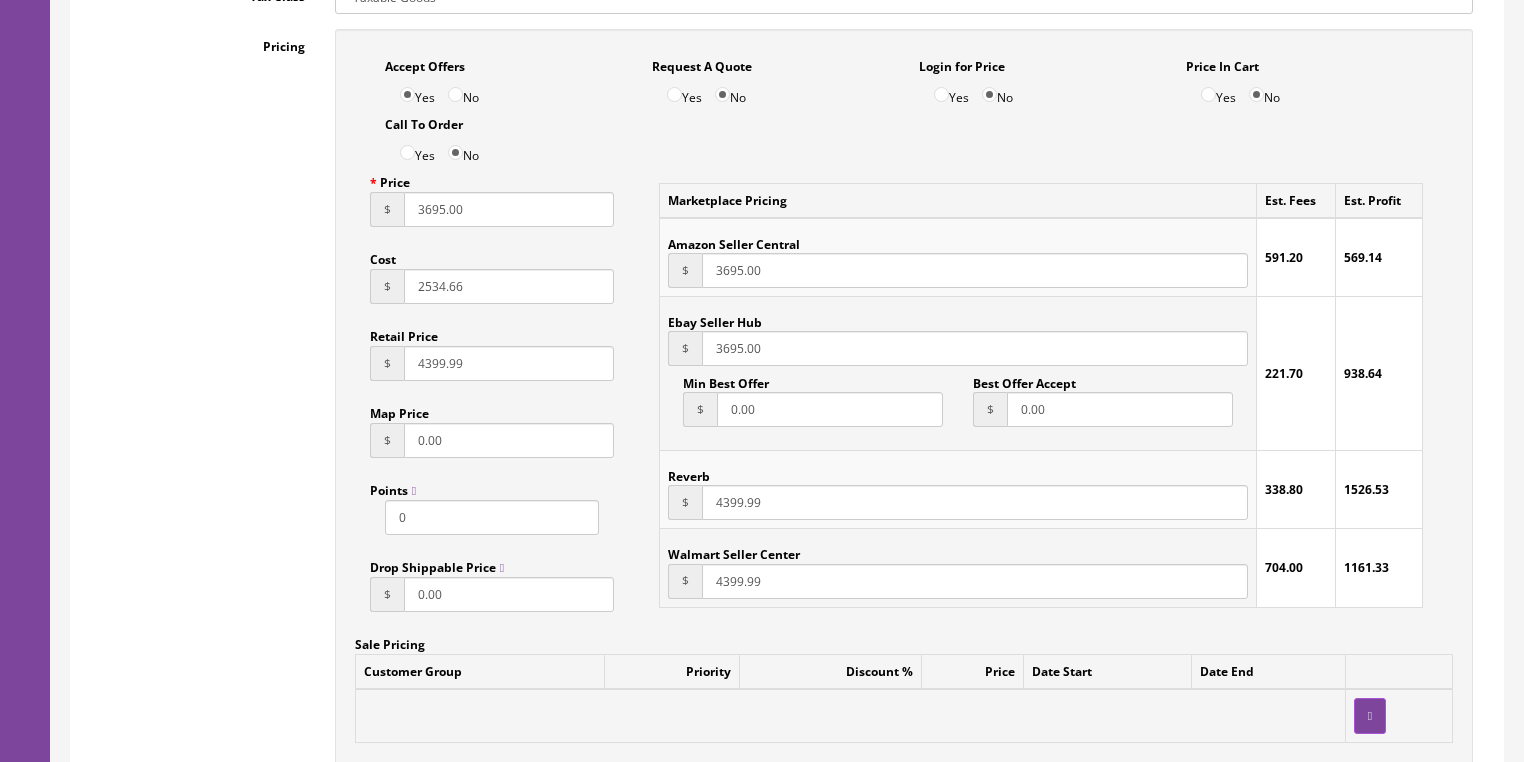 drag, startPoint x: 726, startPoint y: 524, endPoint x: 675, endPoint y: 534, distance: 51.971146 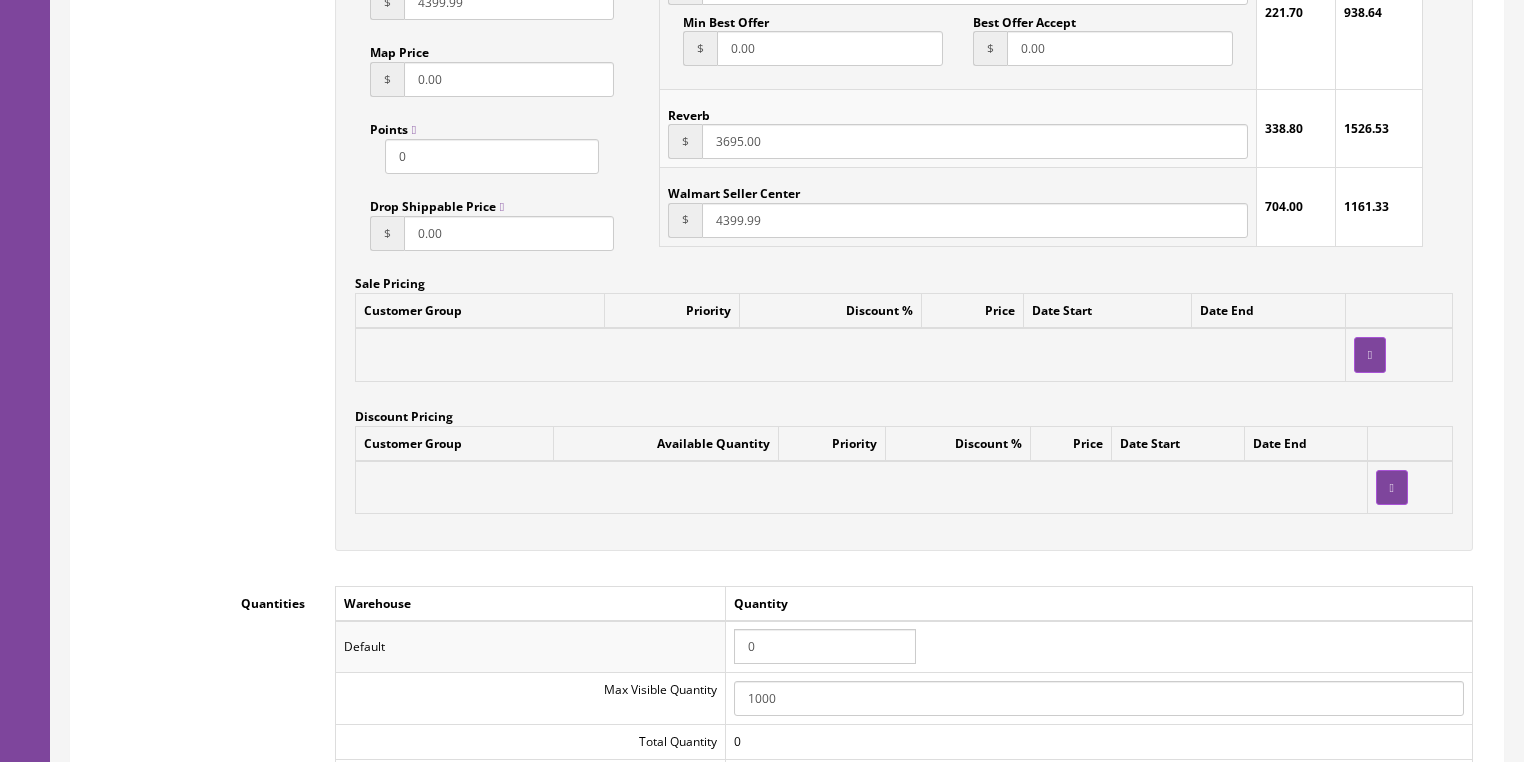 scroll, scrollTop: 1680, scrollLeft: 0, axis: vertical 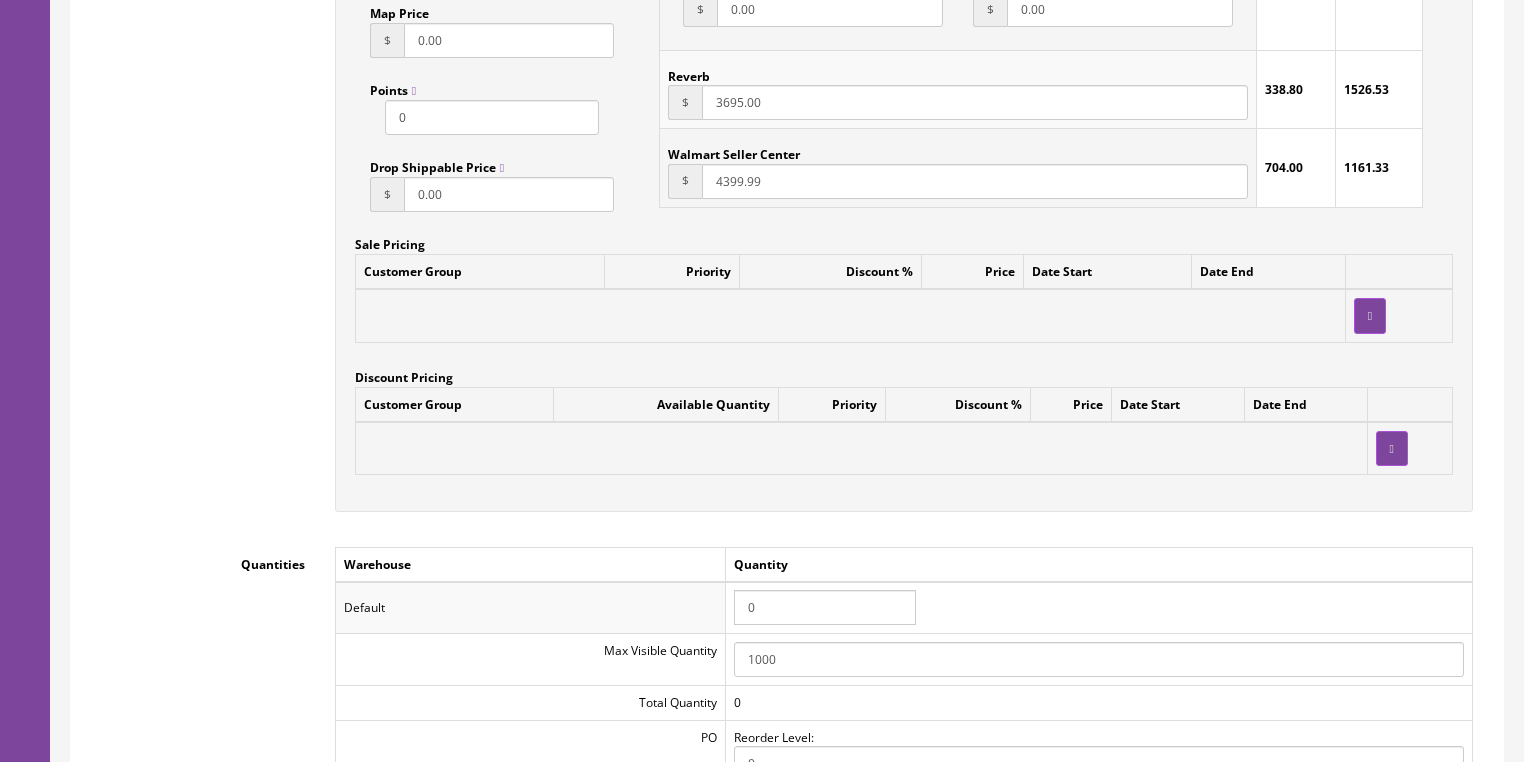 type on "3695.00" 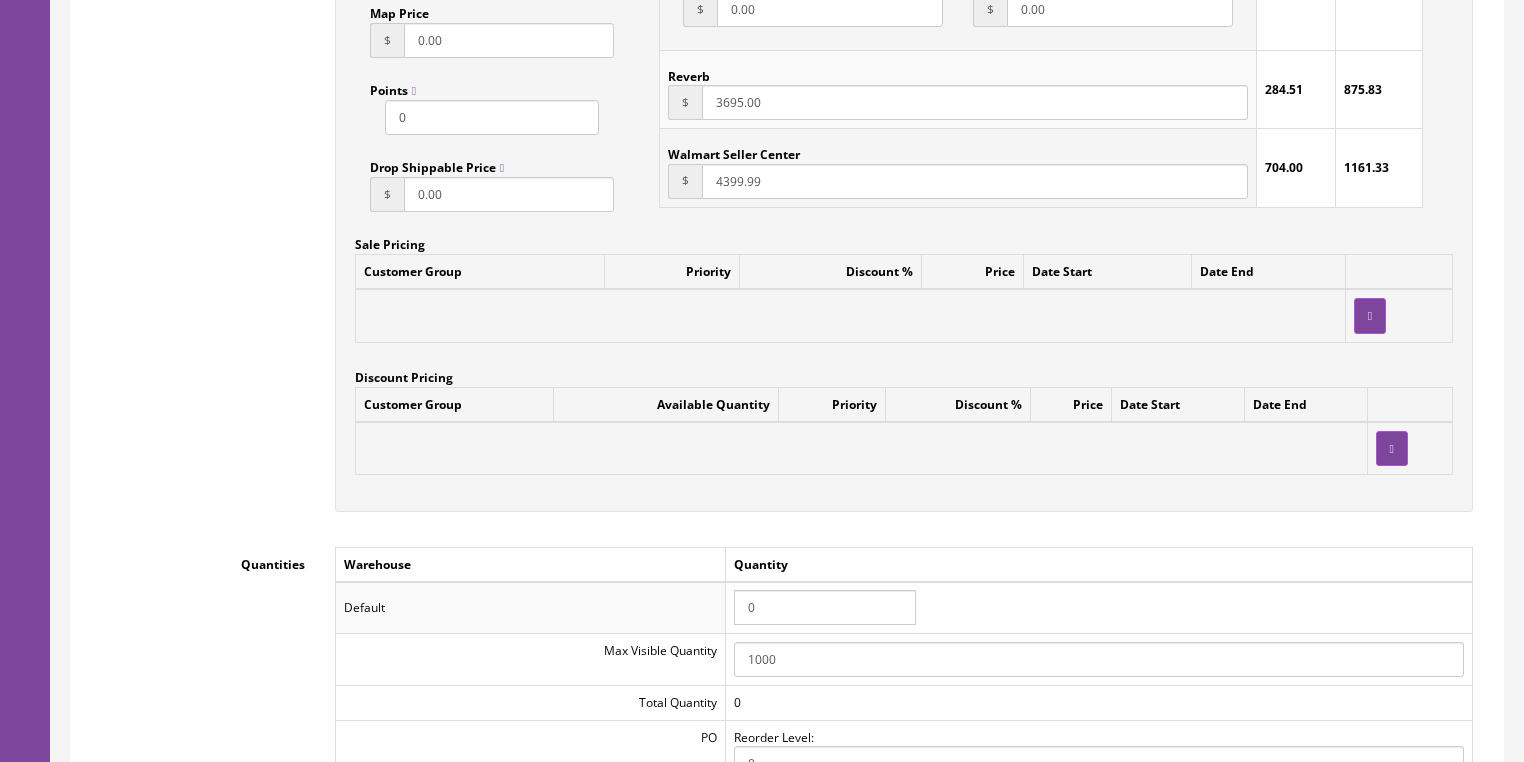 drag, startPoint x: 772, startPoint y: 608, endPoint x: 731, endPoint y: 612, distance: 41.19466 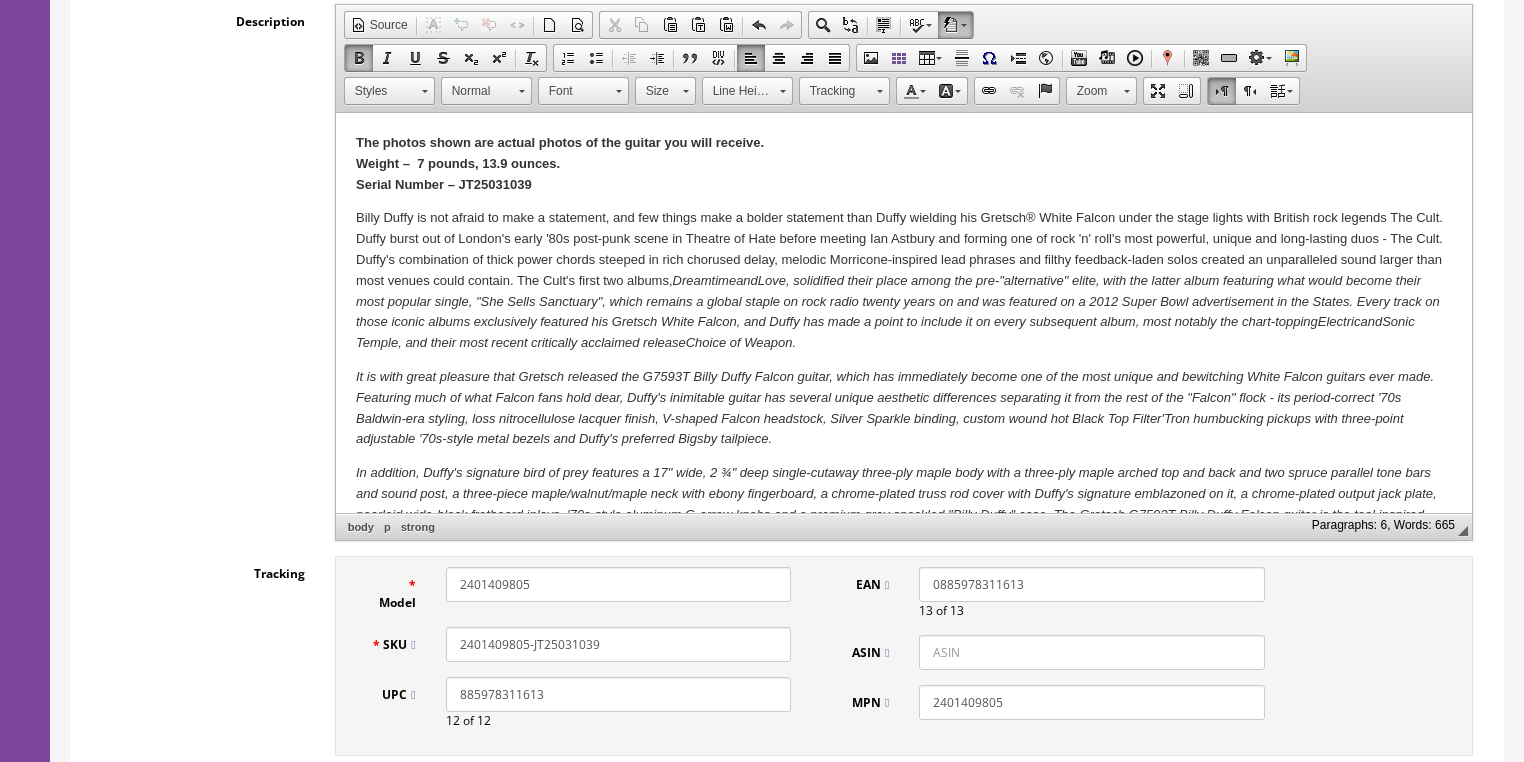 scroll, scrollTop: 400, scrollLeft: 0, axis: vertical 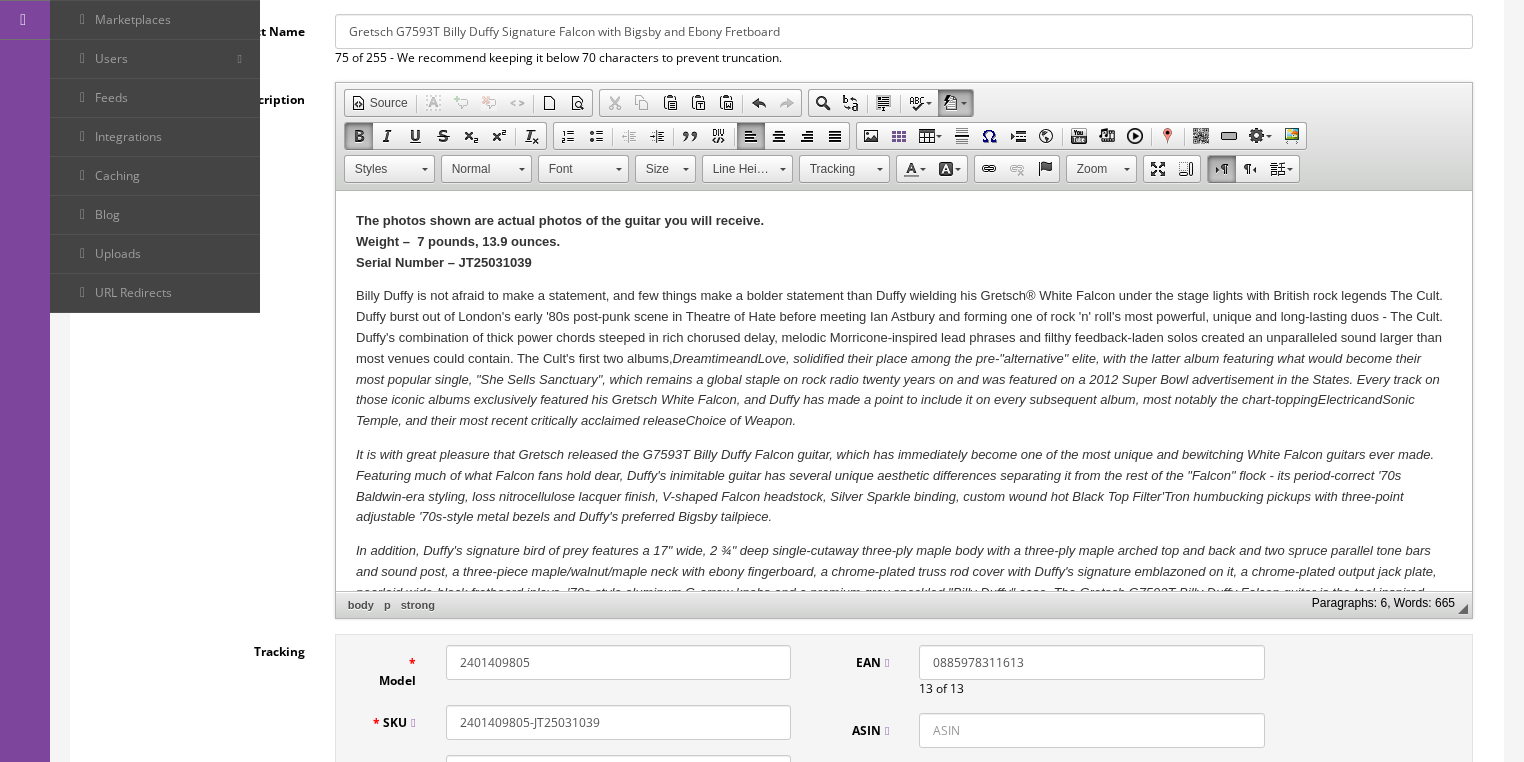 type on "1" 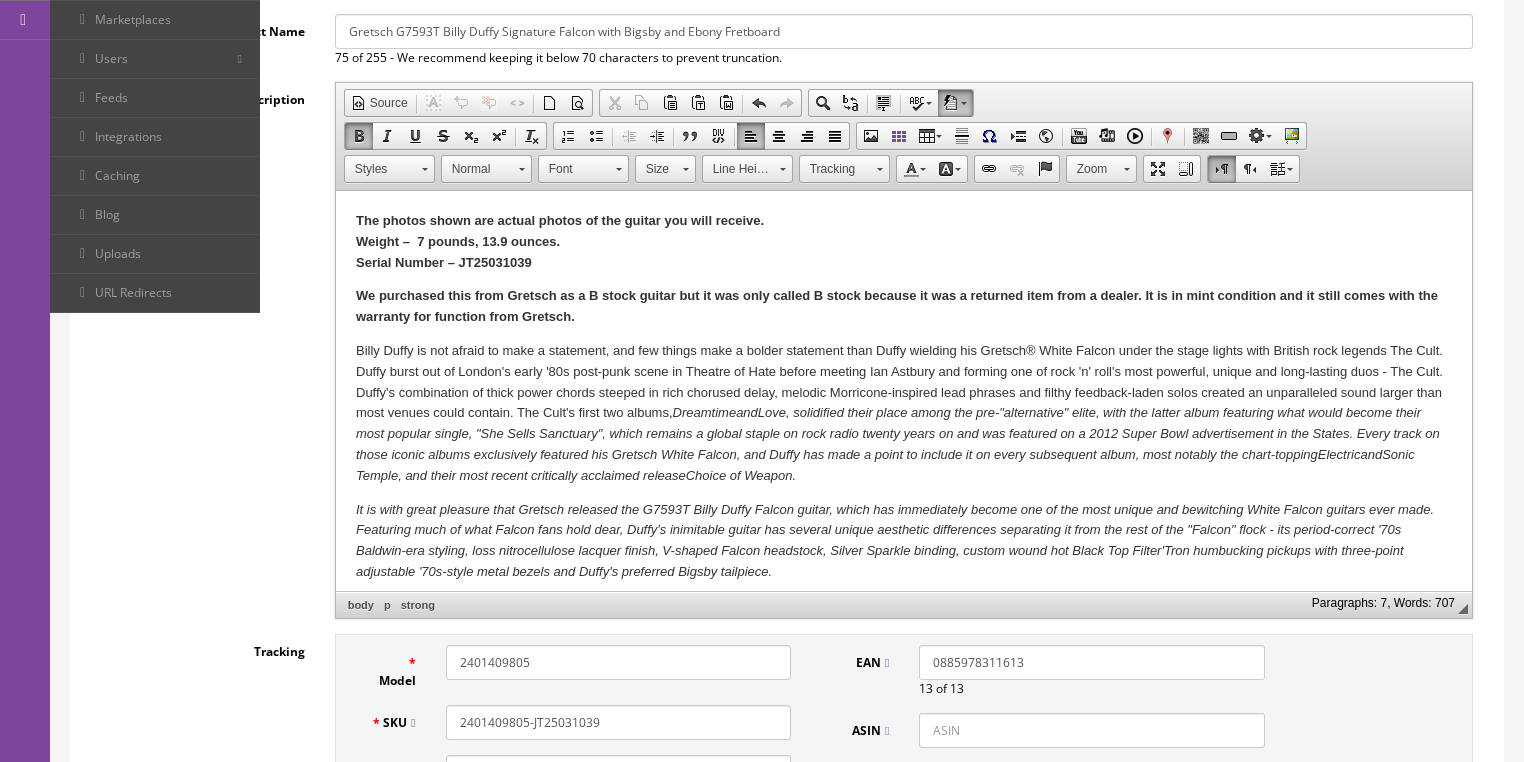 drag, startPoint x: 355, startPoint y: 223, endPoint x: 630, endPoint y: 313, distance: 289.35272 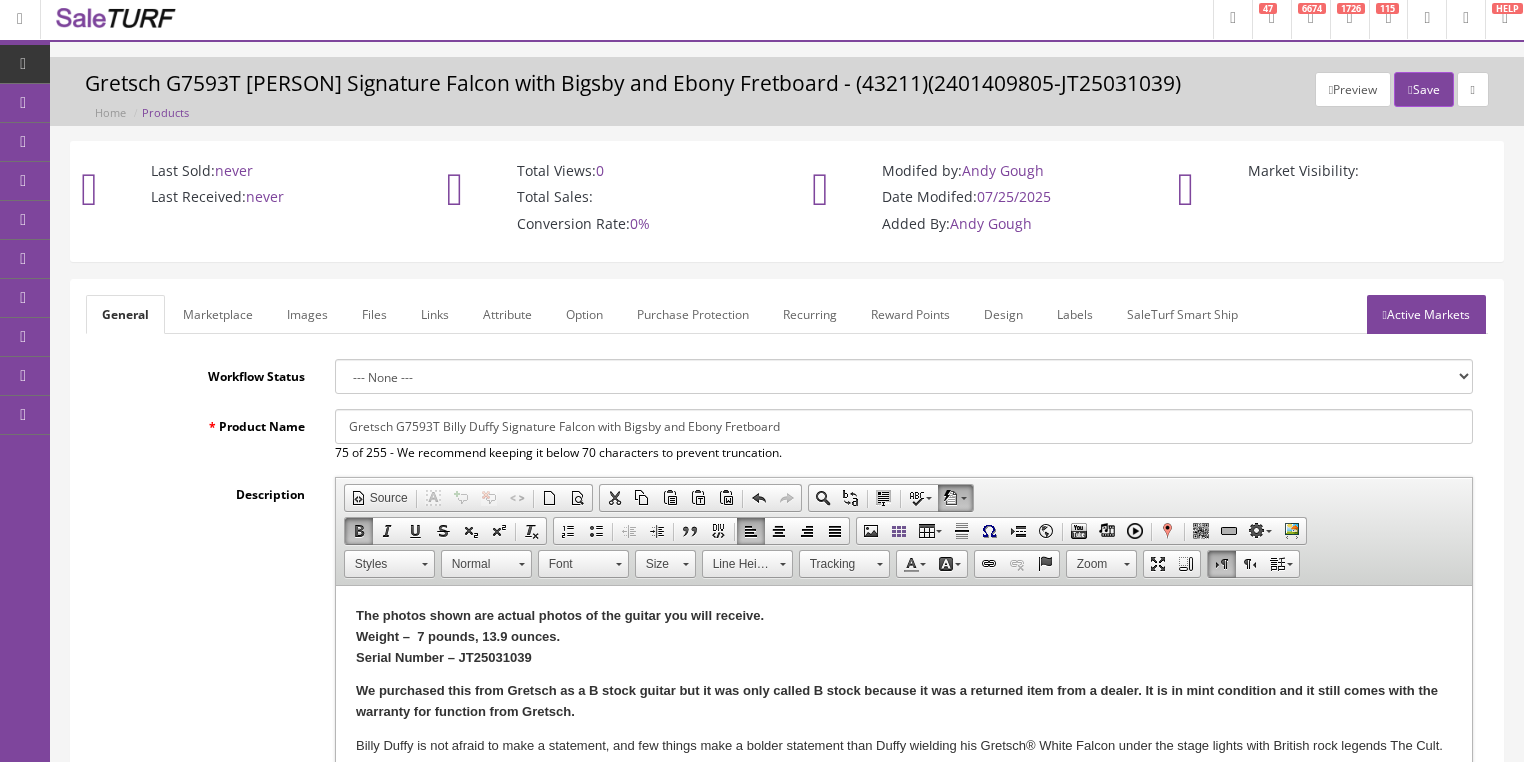 scroll, scrollTop: 0, scrollLeft: 0, axis: both 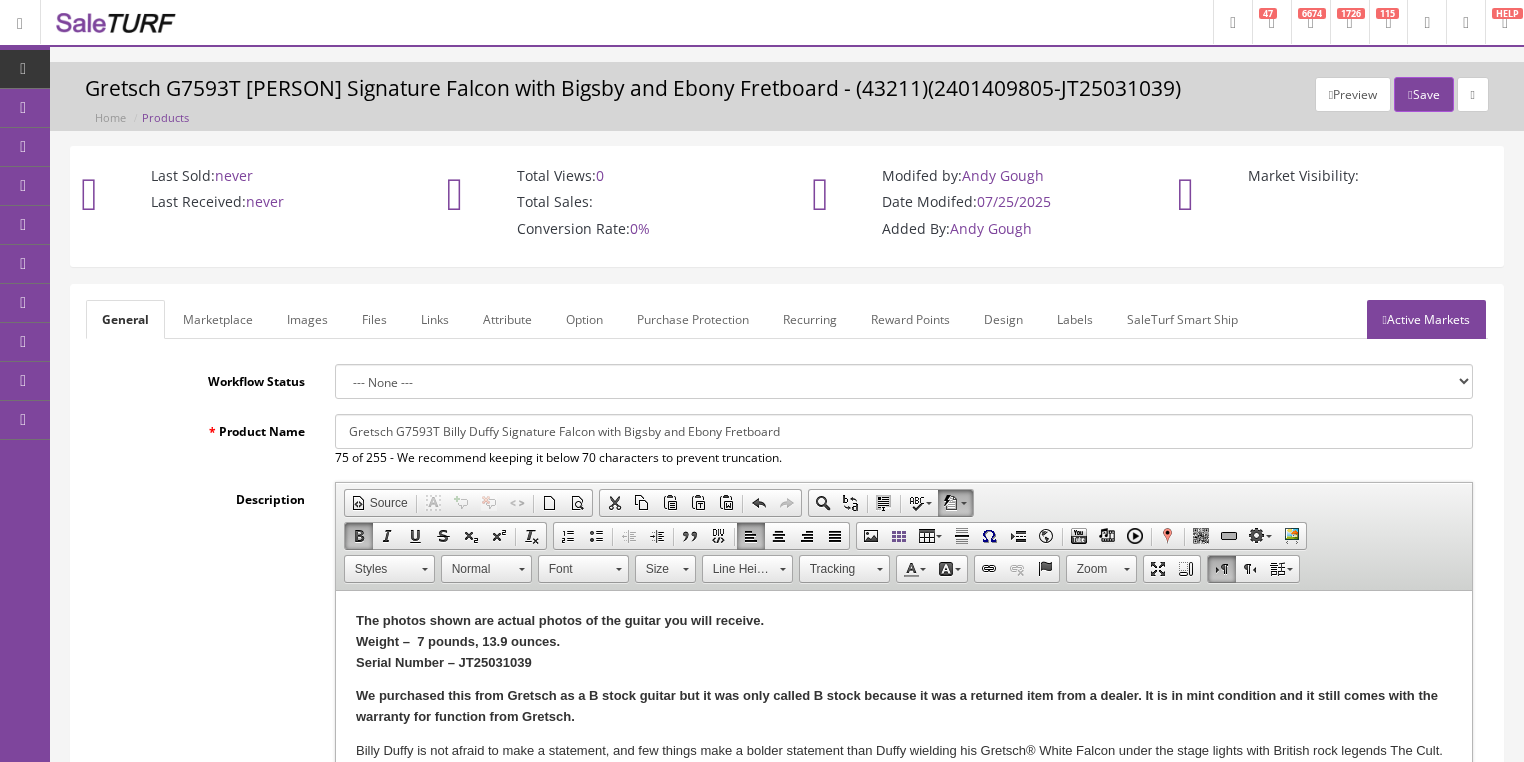 click on "Images" at bounding box center [307, 319] 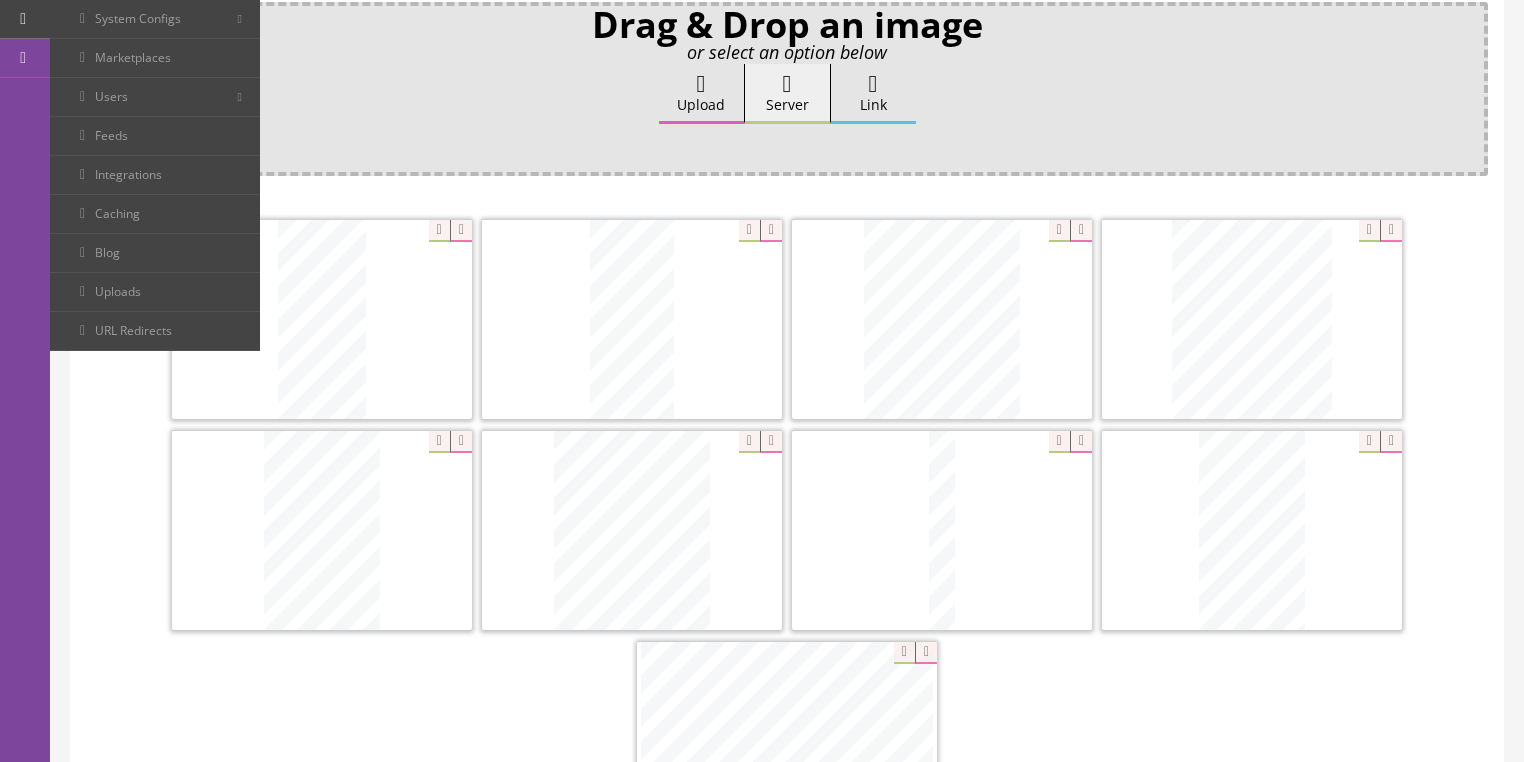 scroll, scrollTop: 0, scrollLeft: 0, axis: both 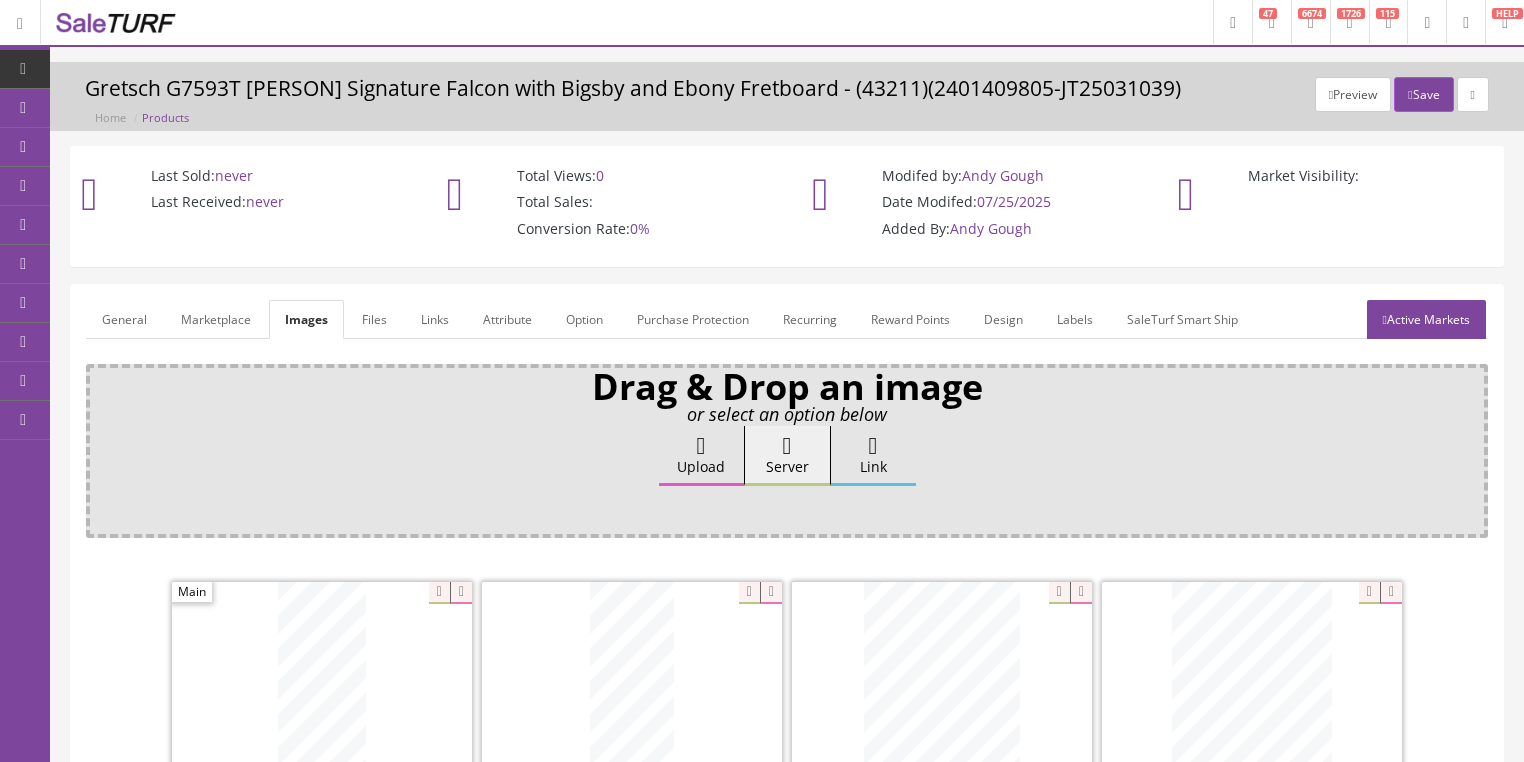 click on "General" at bounding box center (124, 319) 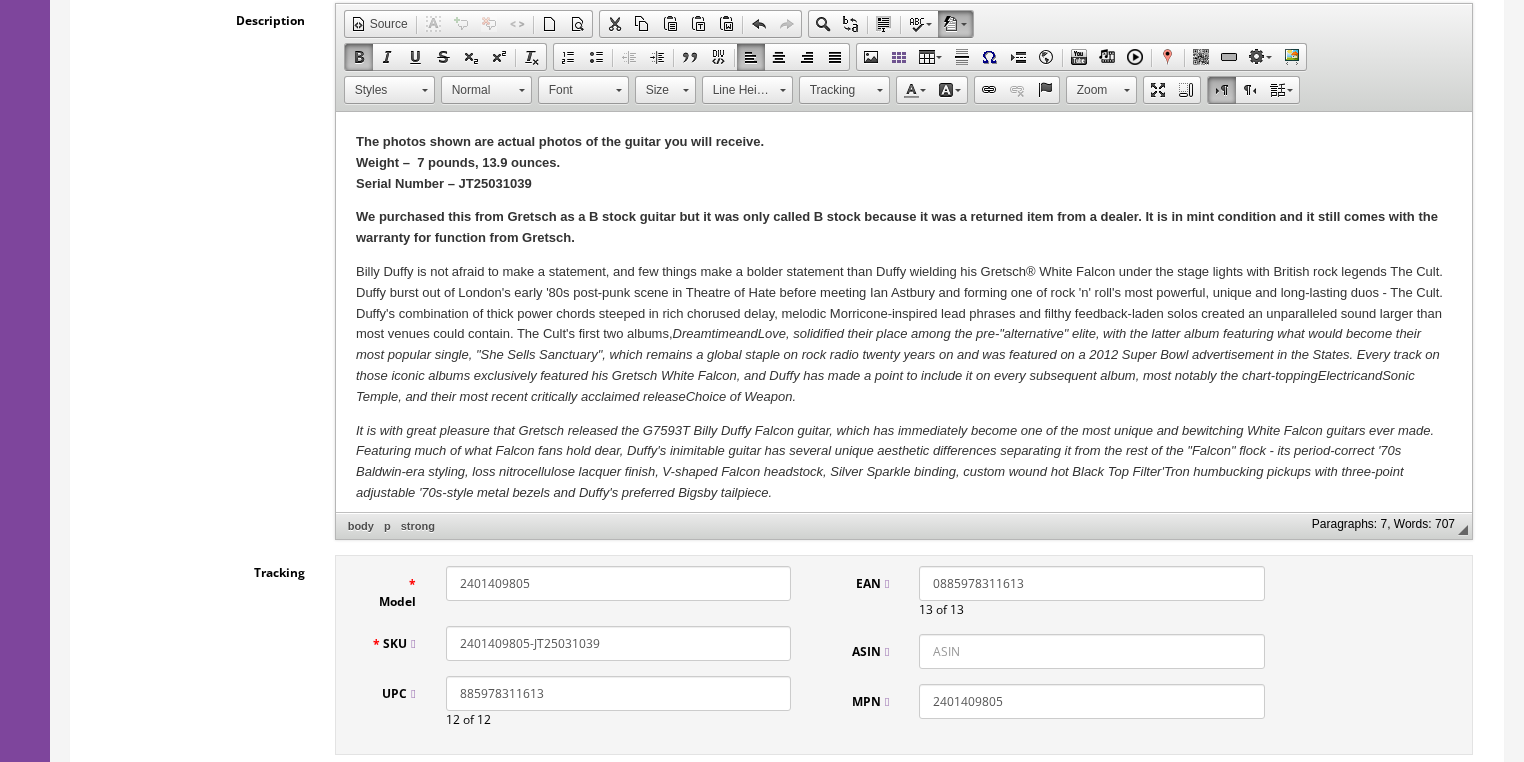 scroll, scrollTop: 480, scrollLeft: 0, axis: vertical 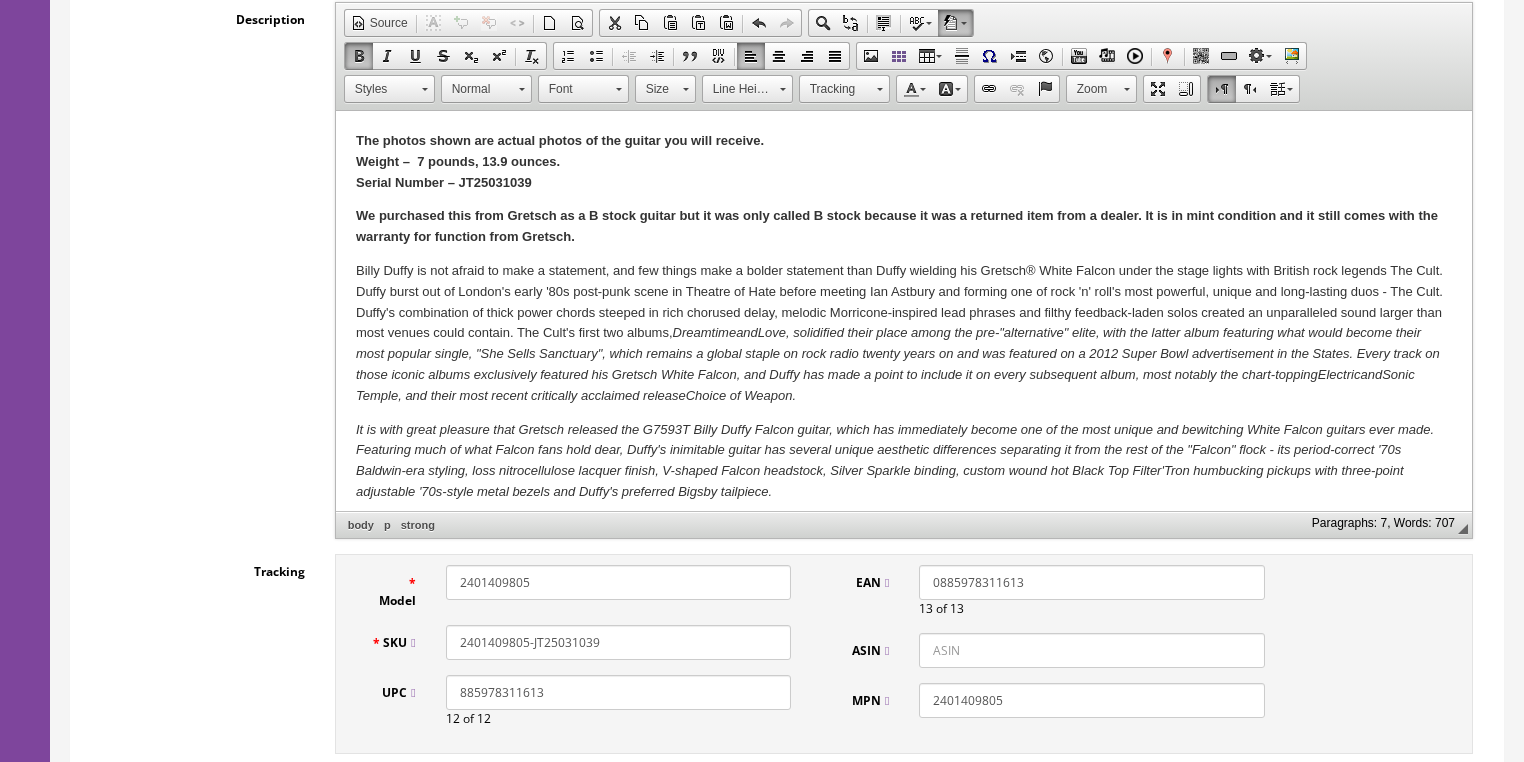 click on "The photos shown are actual photos of the guitar you will receive. Weight –  7 pounds, 13.9 ounces.  Serial Number – JT25031039 We purchased this from Gretsch as a B stock guitar but it was only called B stock because it was a returned item from a dealer. It is in mint condition and it still comes with the warranty for function from Gretsch.  Billy Duffy is not afraid to make a statement, and few things make a bolder statement than Duffy wielding his Gretsch® White Falcon under the stage lights with British rock legends The Cult. Duffy burst out of London's early '80s post-punk scene in Theatre of Hate before meeting Ian Astbury and forming one of rock 'n' roll's most powerful, unique and long-lasting duos - The Cult. Duffy's combination of thick power chords steeped in rich chorused delay, melodic Morricone-inspired lead phrases and filthy feedback-laden solos created an unparalleled sound larger than most venues could contain. The Cult's first two albums,  Dreamtime  and  Love Electric  and  ." at bounding box center [903, 787] 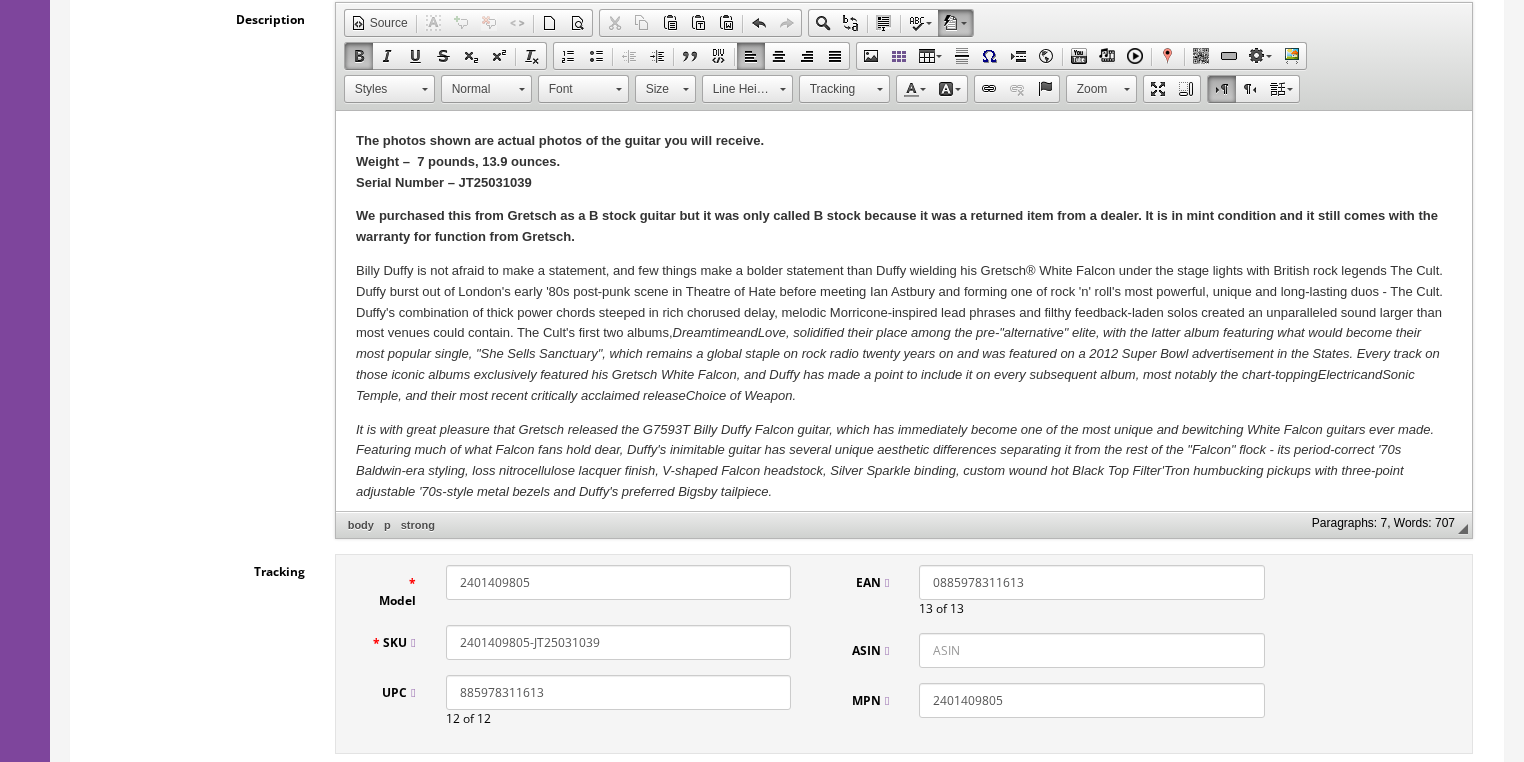 drag, startPoint x: 351, startPoint y: 130, endPoint x: 609, endPoint y: 232, distance: 277.43106 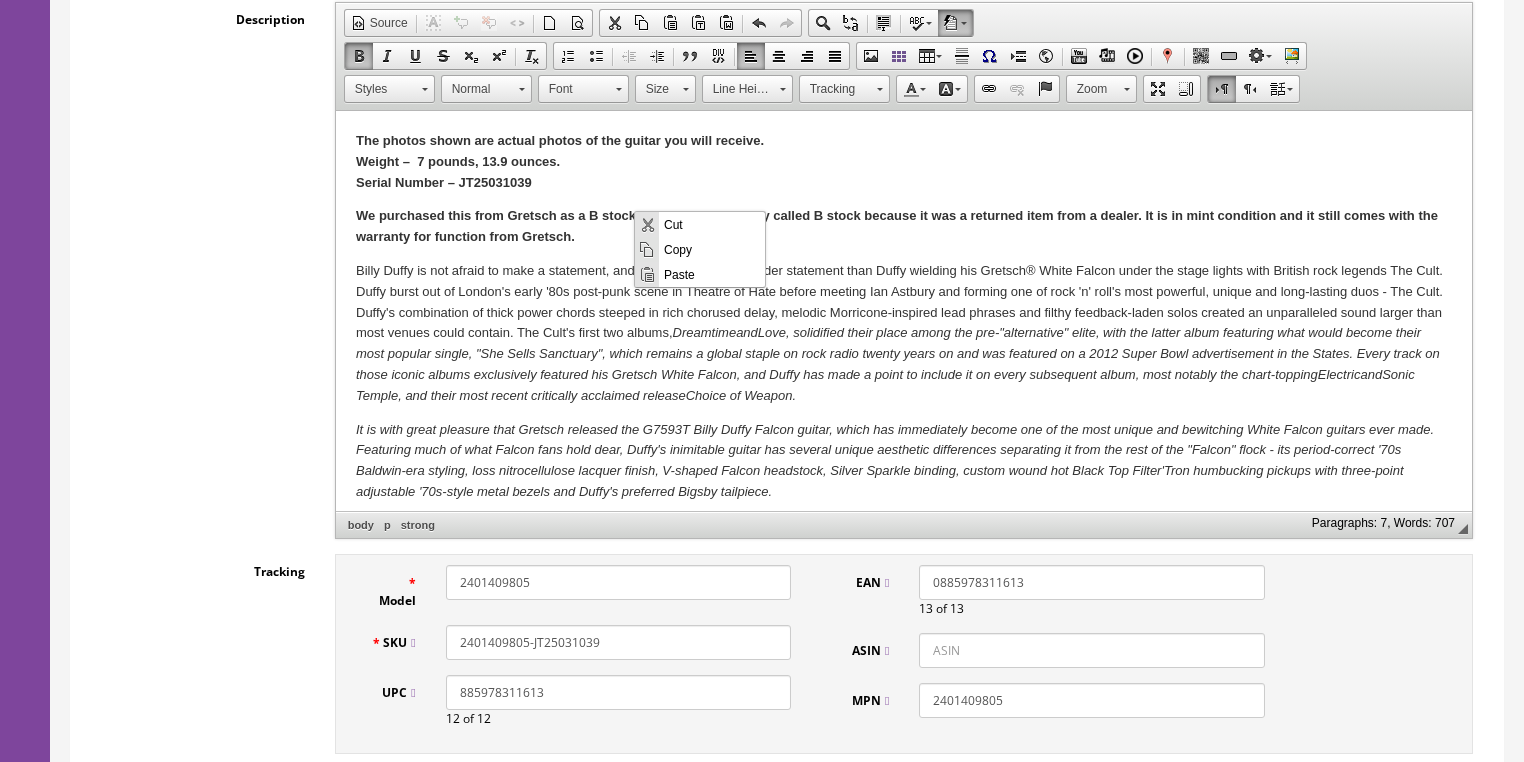 scroll, scrollTop: 0, scrollLeft: 0, axis: both 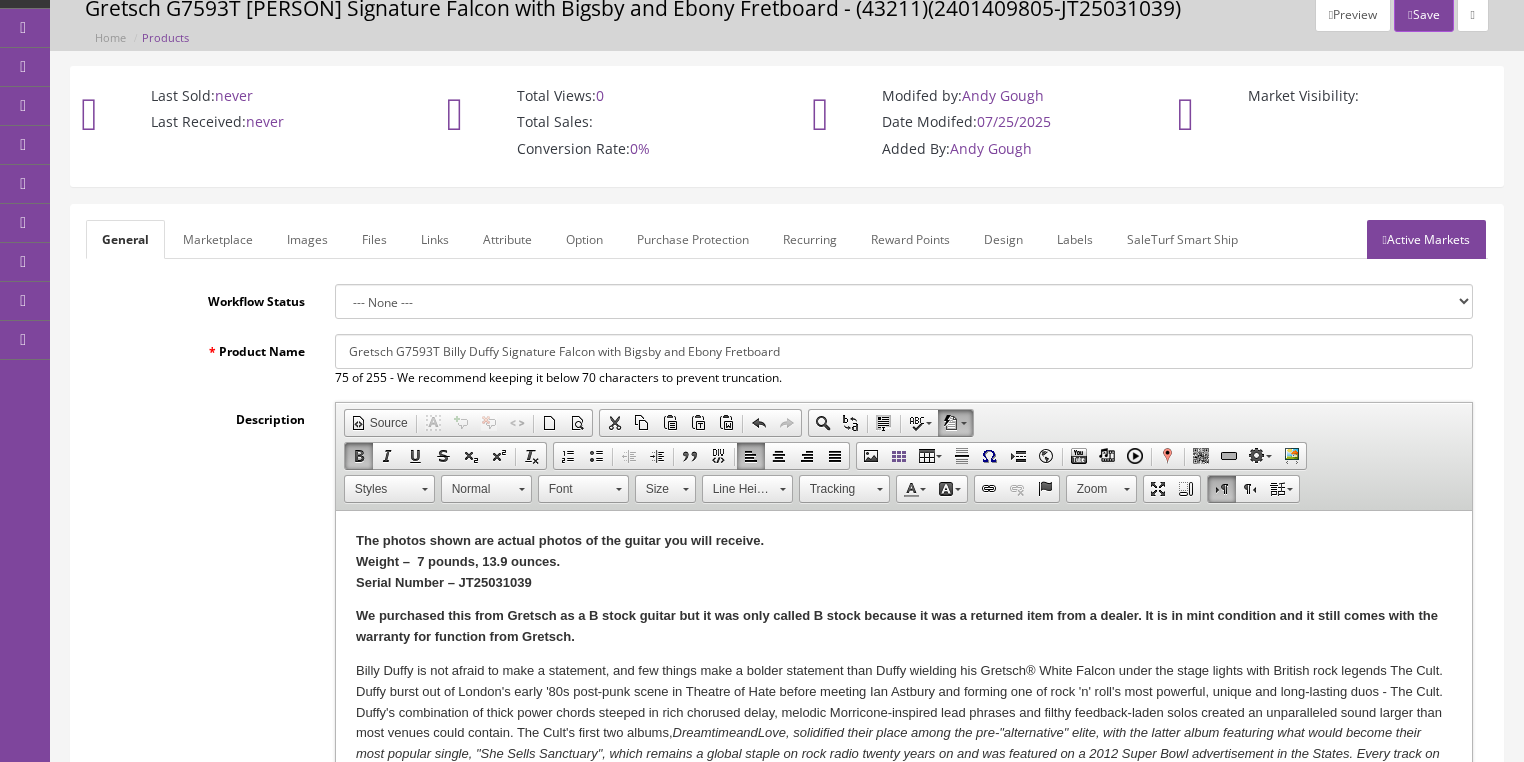 click on "Marketplace" at bounding box center (218, 239) 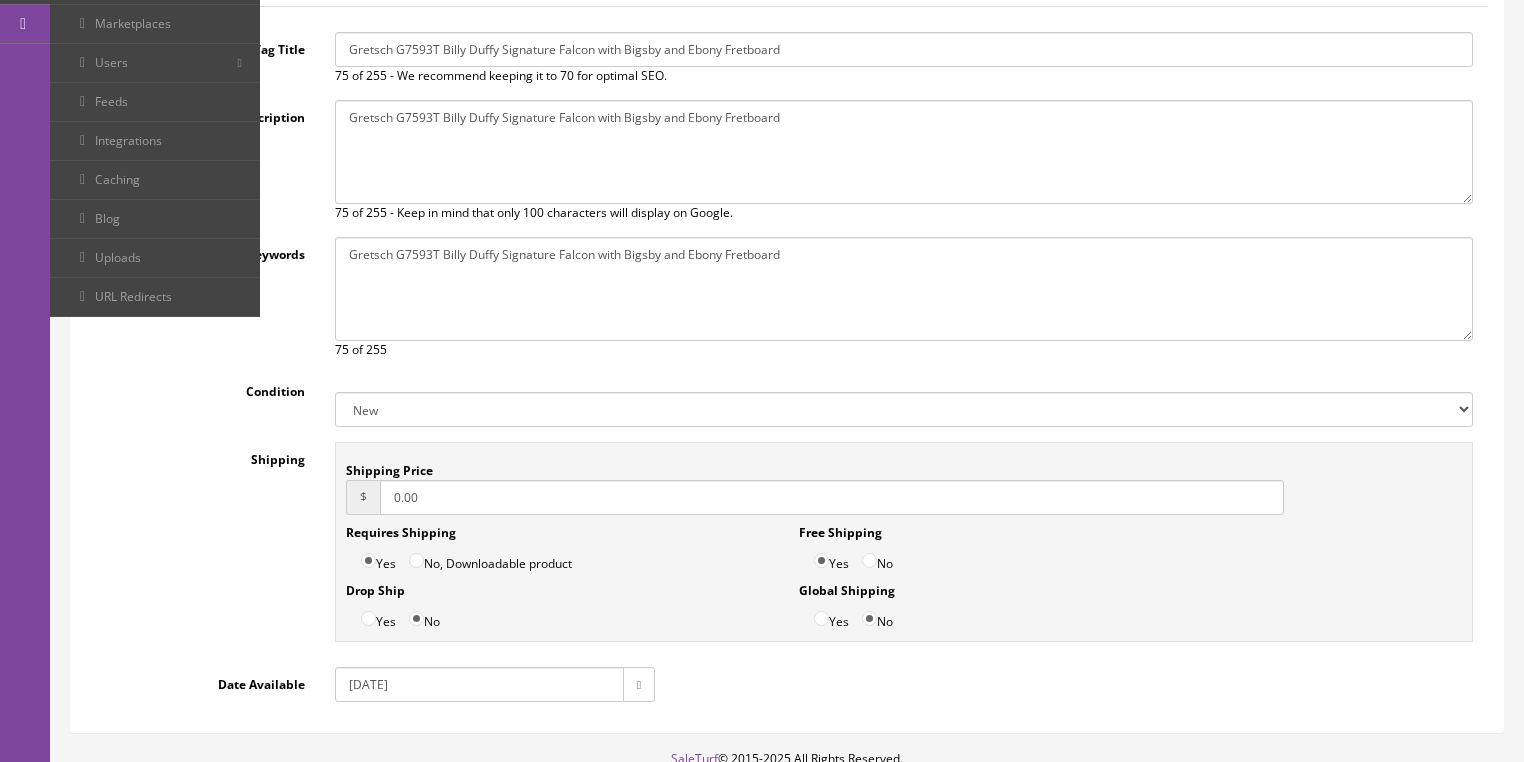 scroll, scrollTop: 400, scrollLeft: 0, axis: vertical 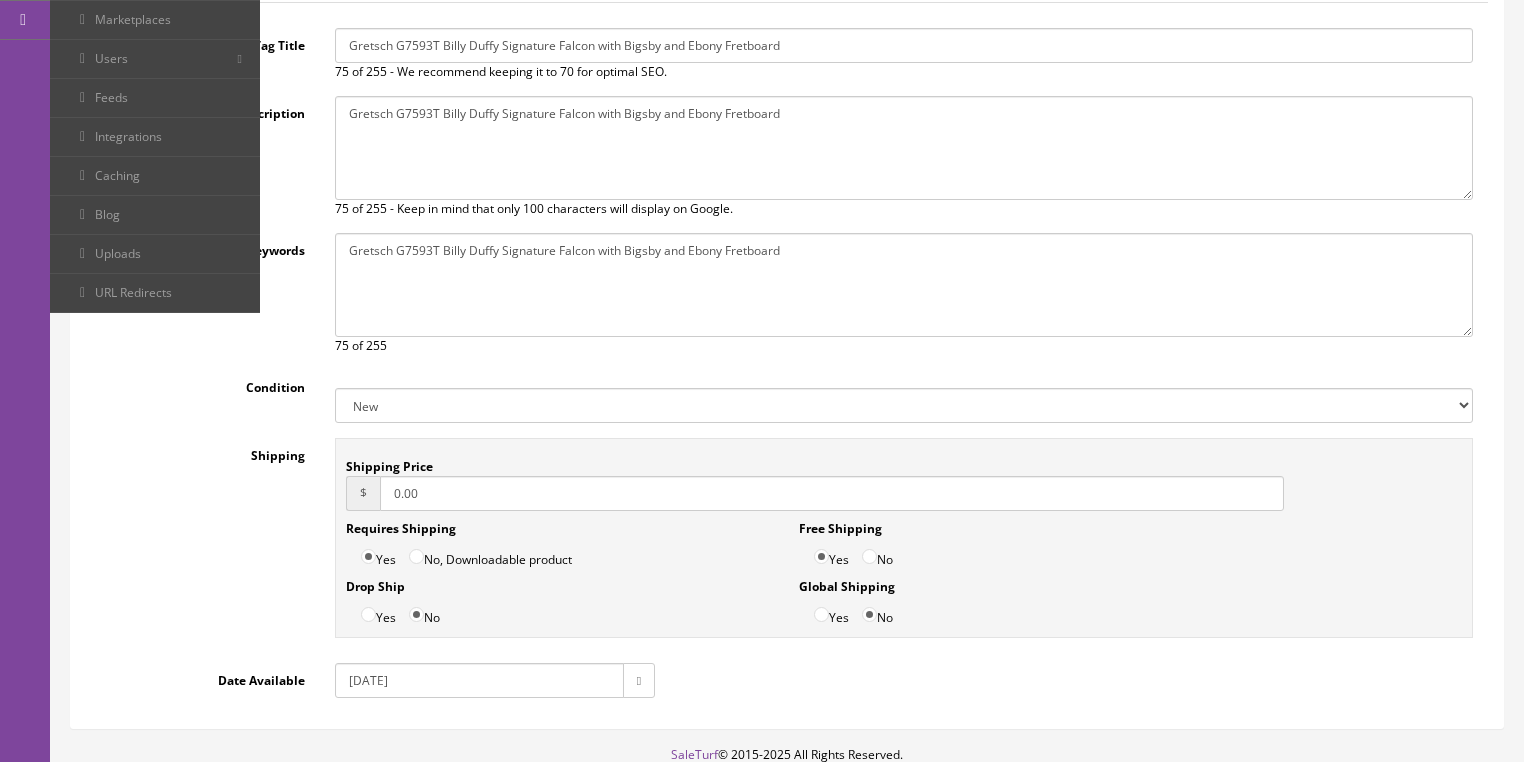click on "New
Used
B Stock
Open Box
Re-Packed" at bounding box center [904, 405] 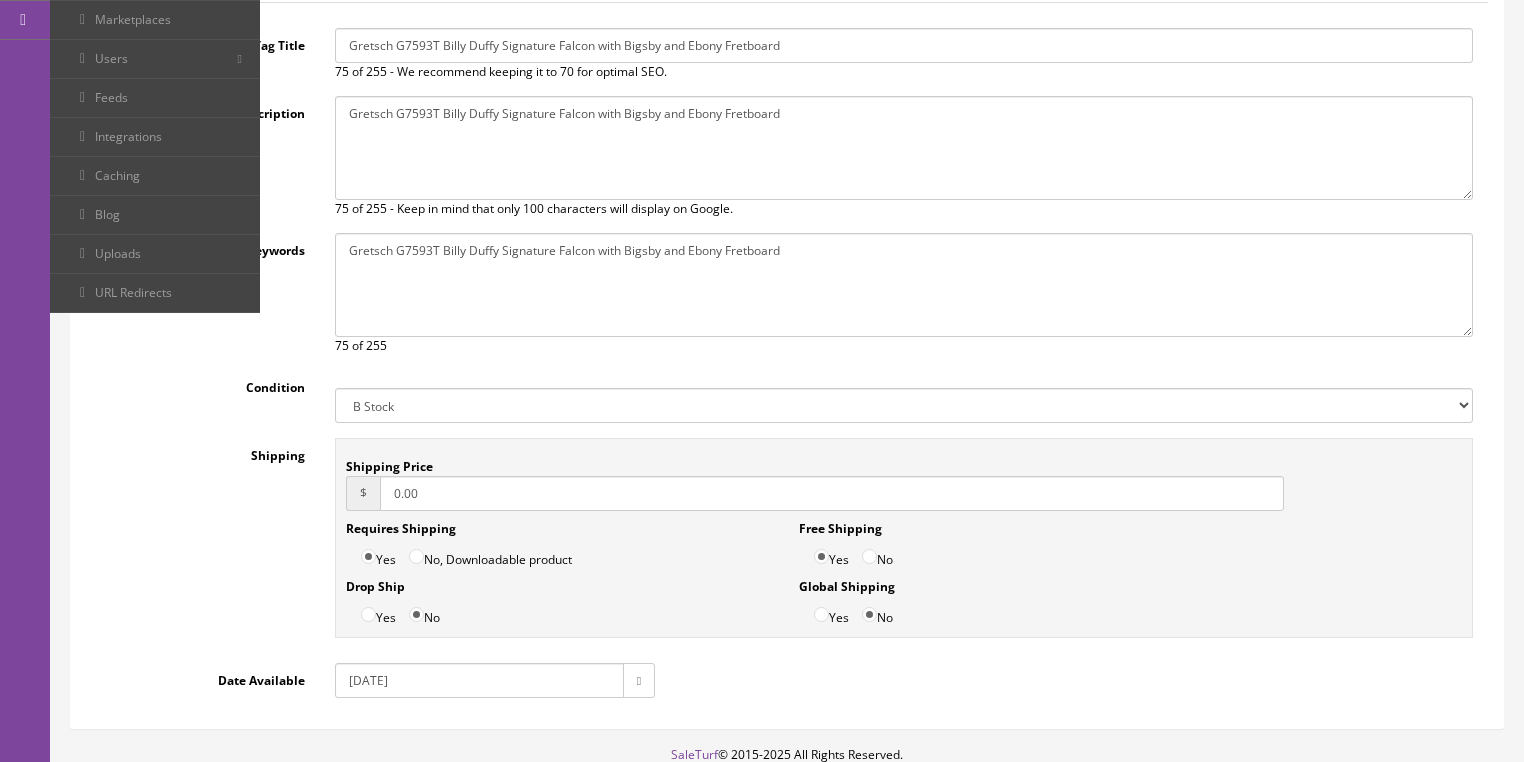 drag, startPoint x: 444, startPoint y: 500, endPoint x: 346, endPoint y: 507, distance: 98.24968 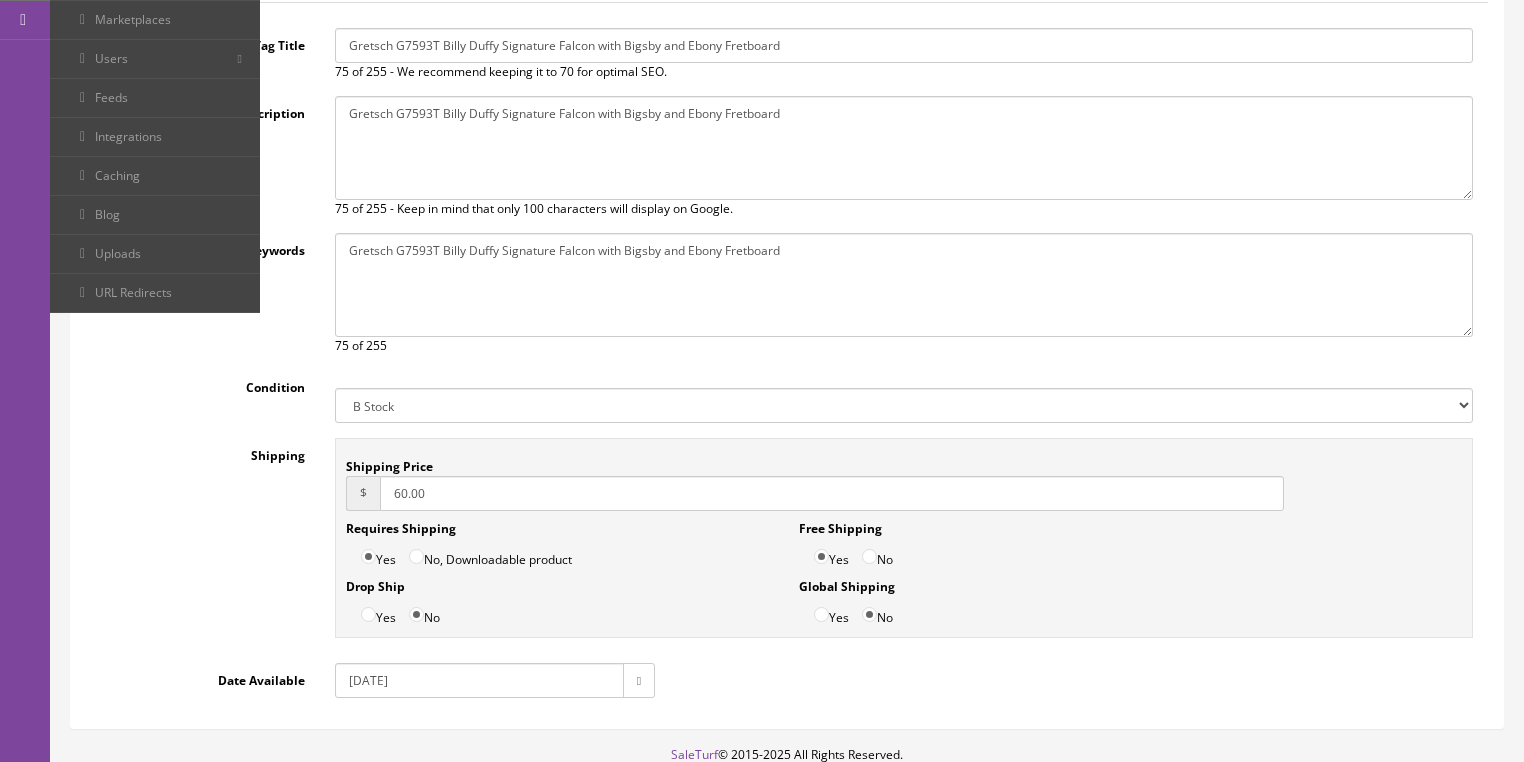 type on "60.00" 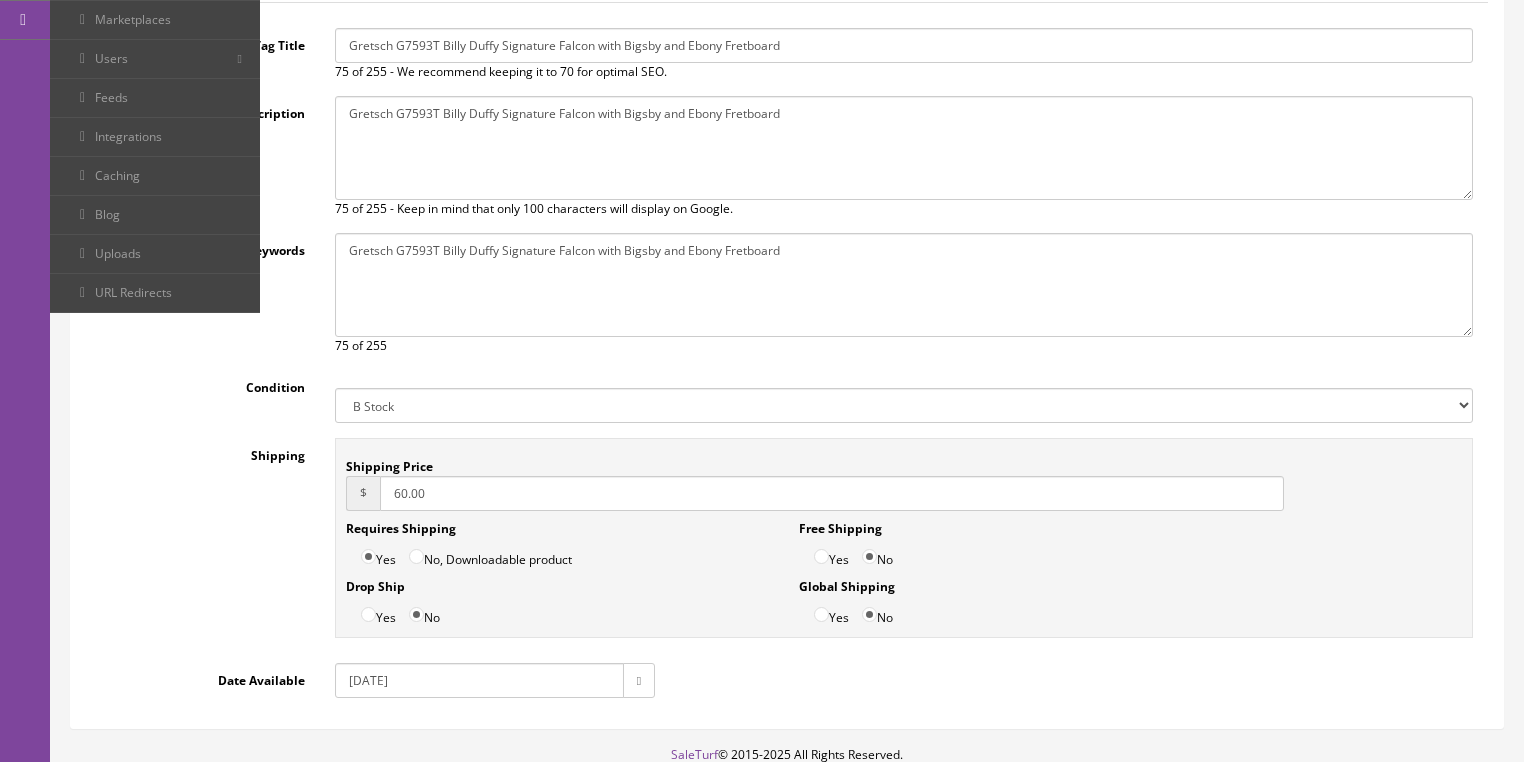 scroll, scrollTop: 0, scrollLeft: 0, axis: both 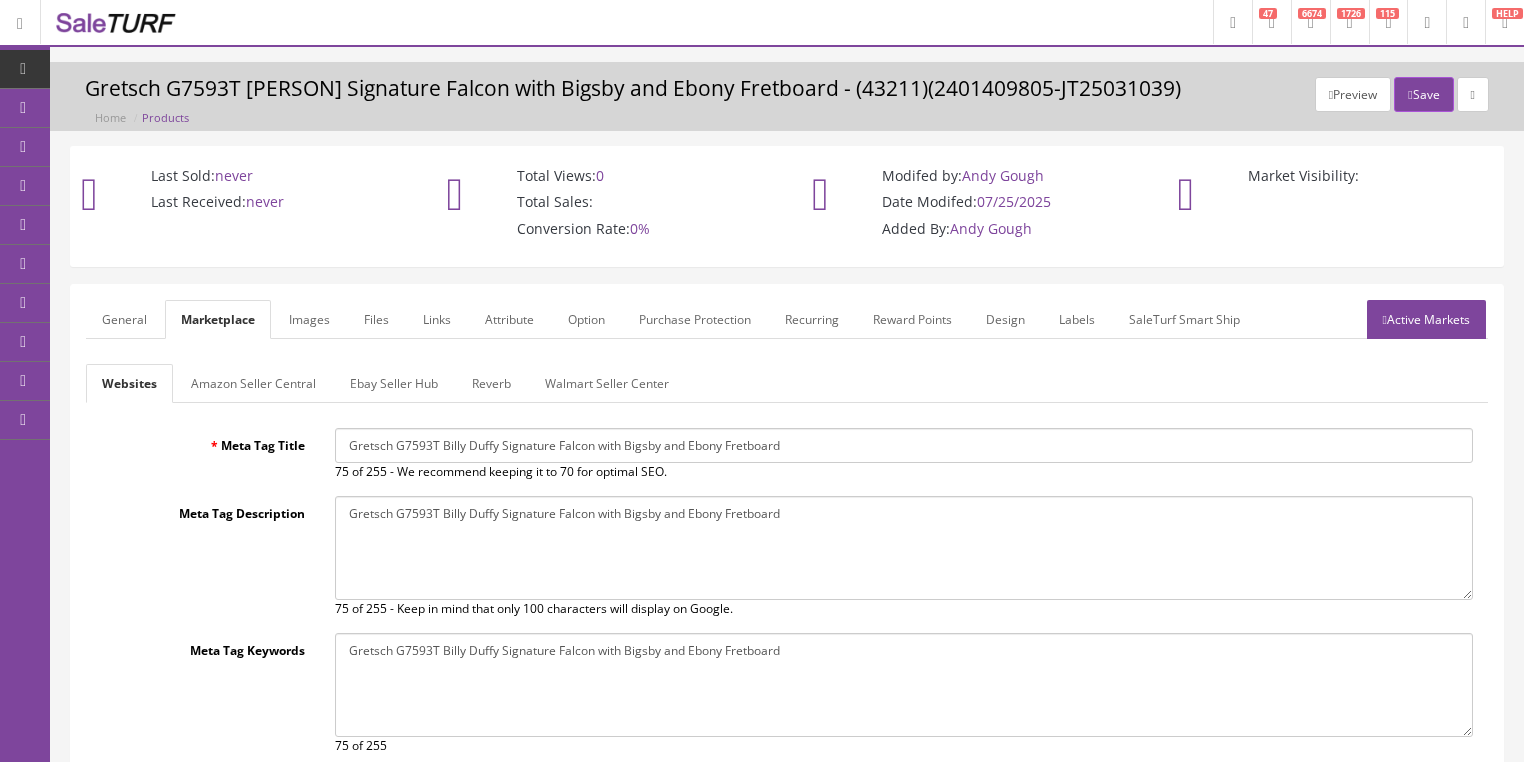 click on "Amazon Seller Central" at bounding box center (253, 383) 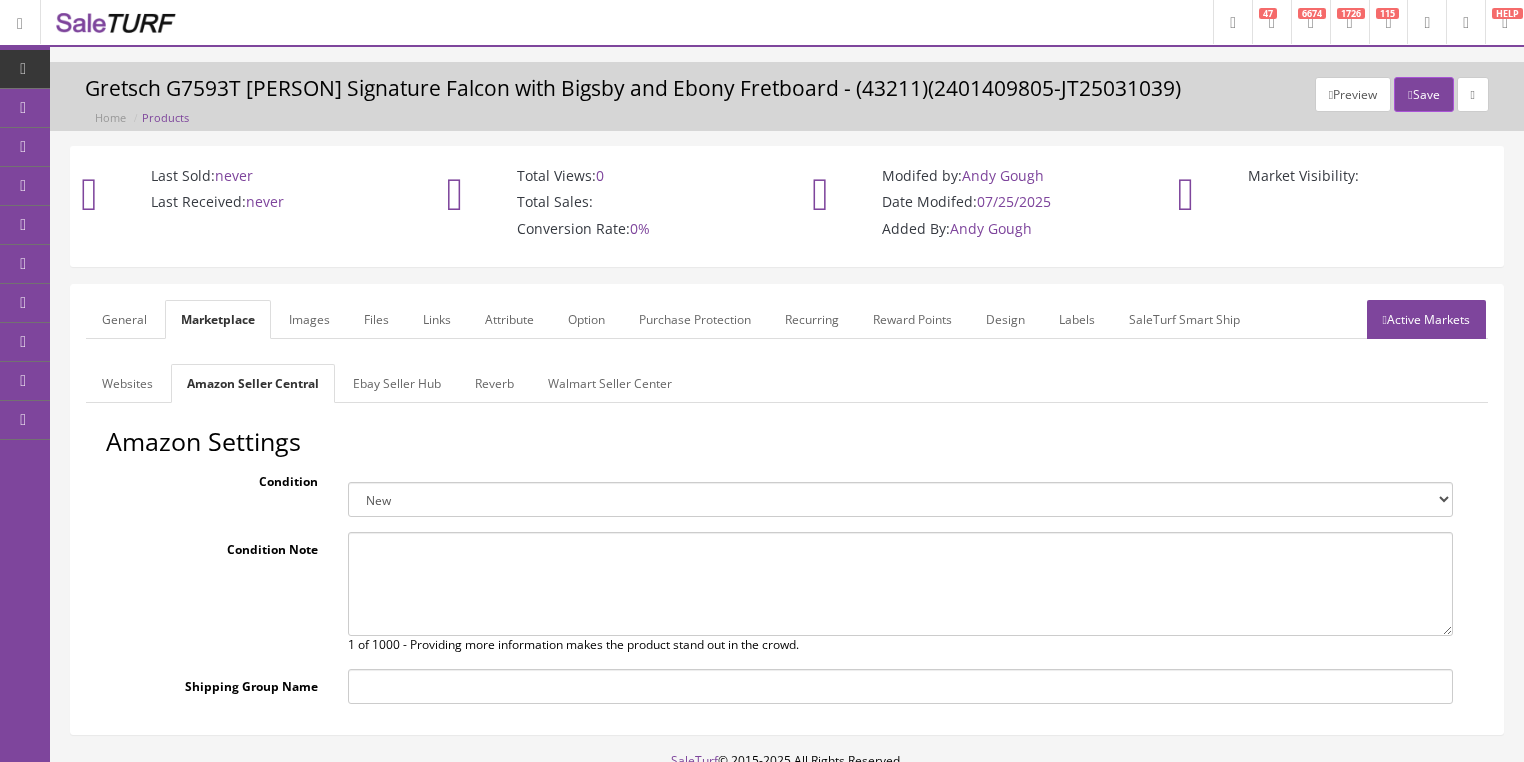 click on "New
Used - Like New
Used - Very Good
Used - Good
Used - Acceptable
Collectible - Like New
Collectible - Very Good
Collectible - Good
Collectible - Acceptable
Refurbished" at bounding box center (900, 499) 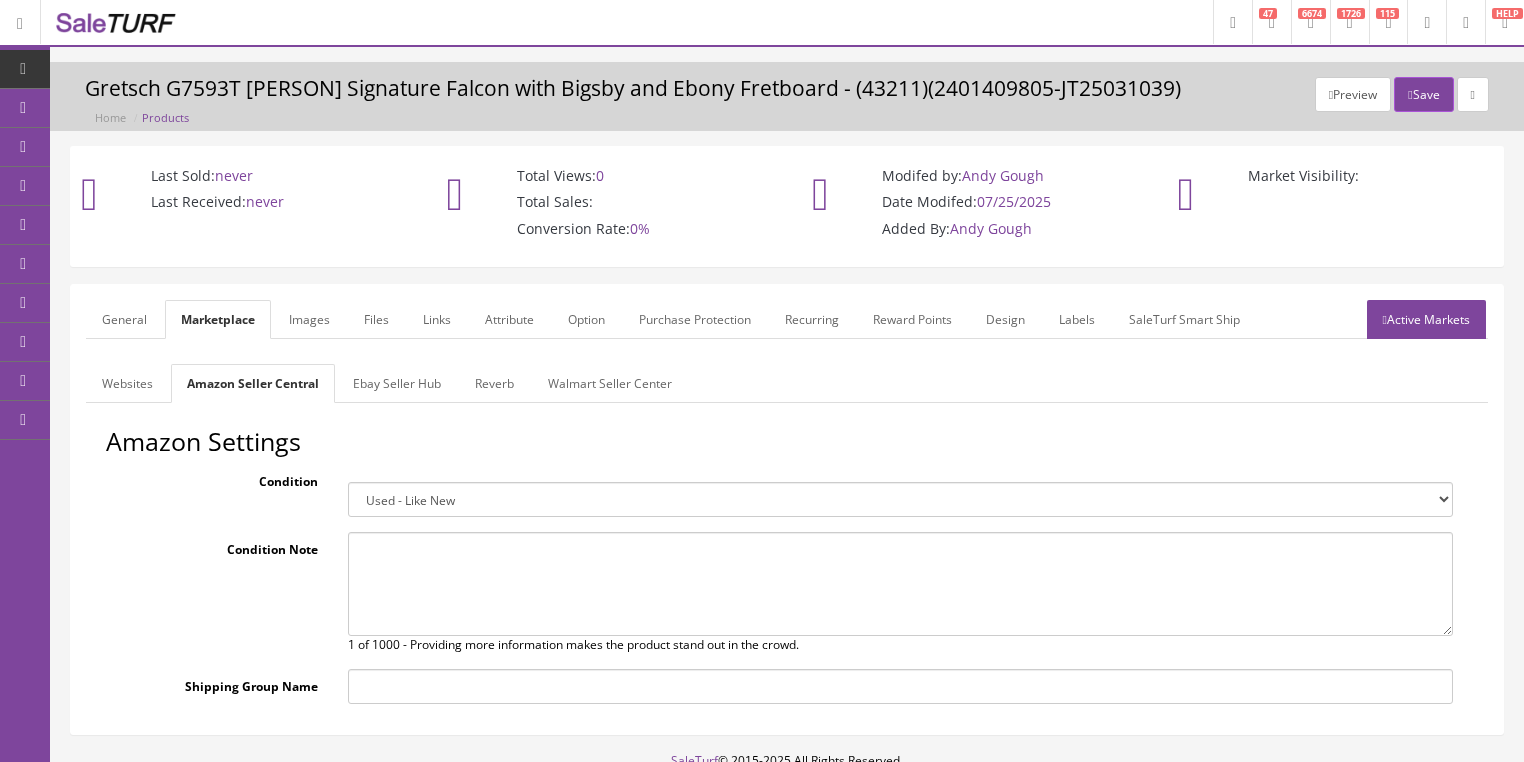 paste on "The photos shown are actual photos of the guitar you will receive.
Weight –  7 pounds, 13.9 ounces.
Serial Number – JT25031039
We purchased this from Gretsch as a B stock guitar but it was only called B stock because it was a returned item from a dealer. It is in mint condition and it still comes with the warranty for function from Gretsch." 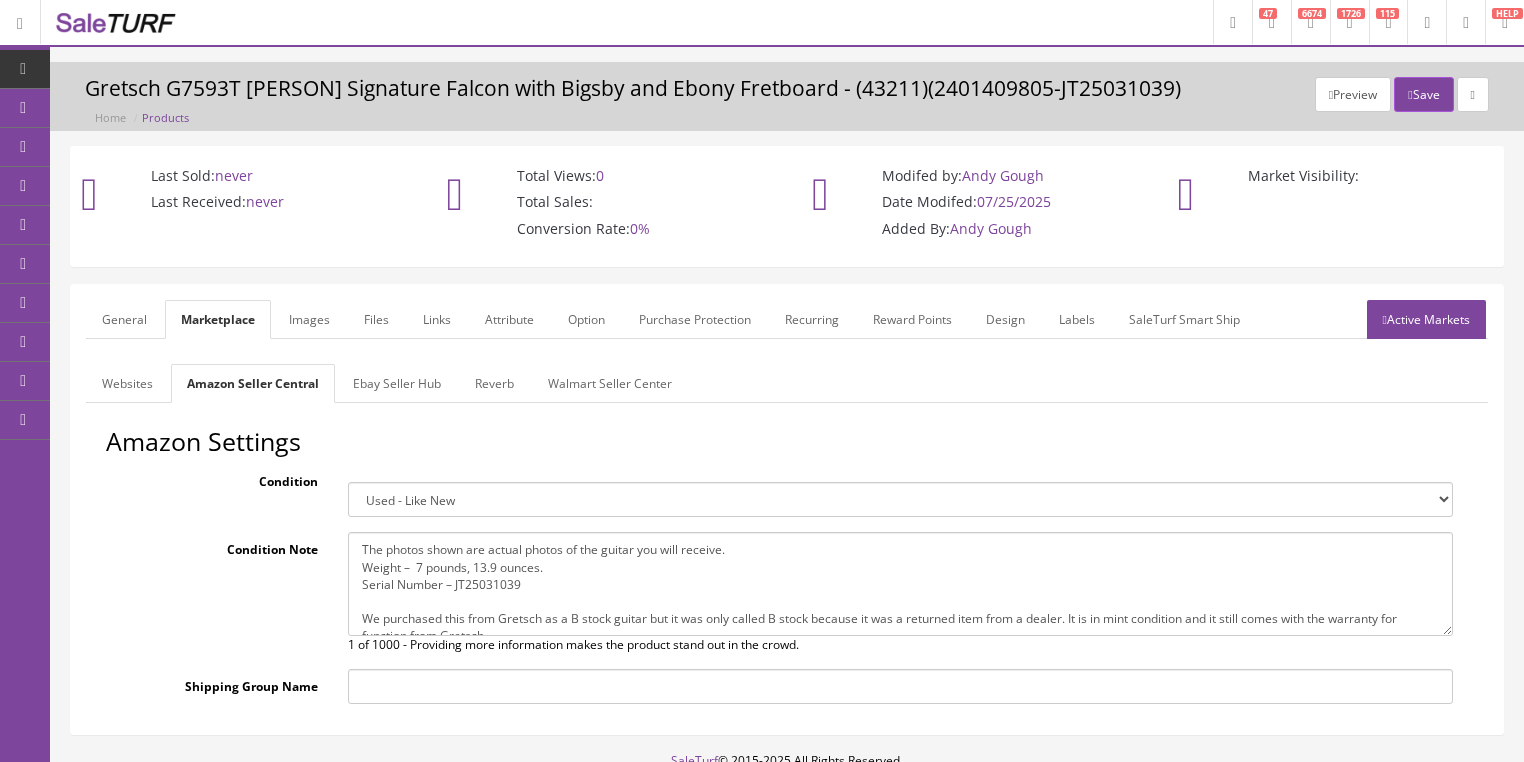 scroll, scrollTop: 8, scrollLeft: 0, axis: vertical 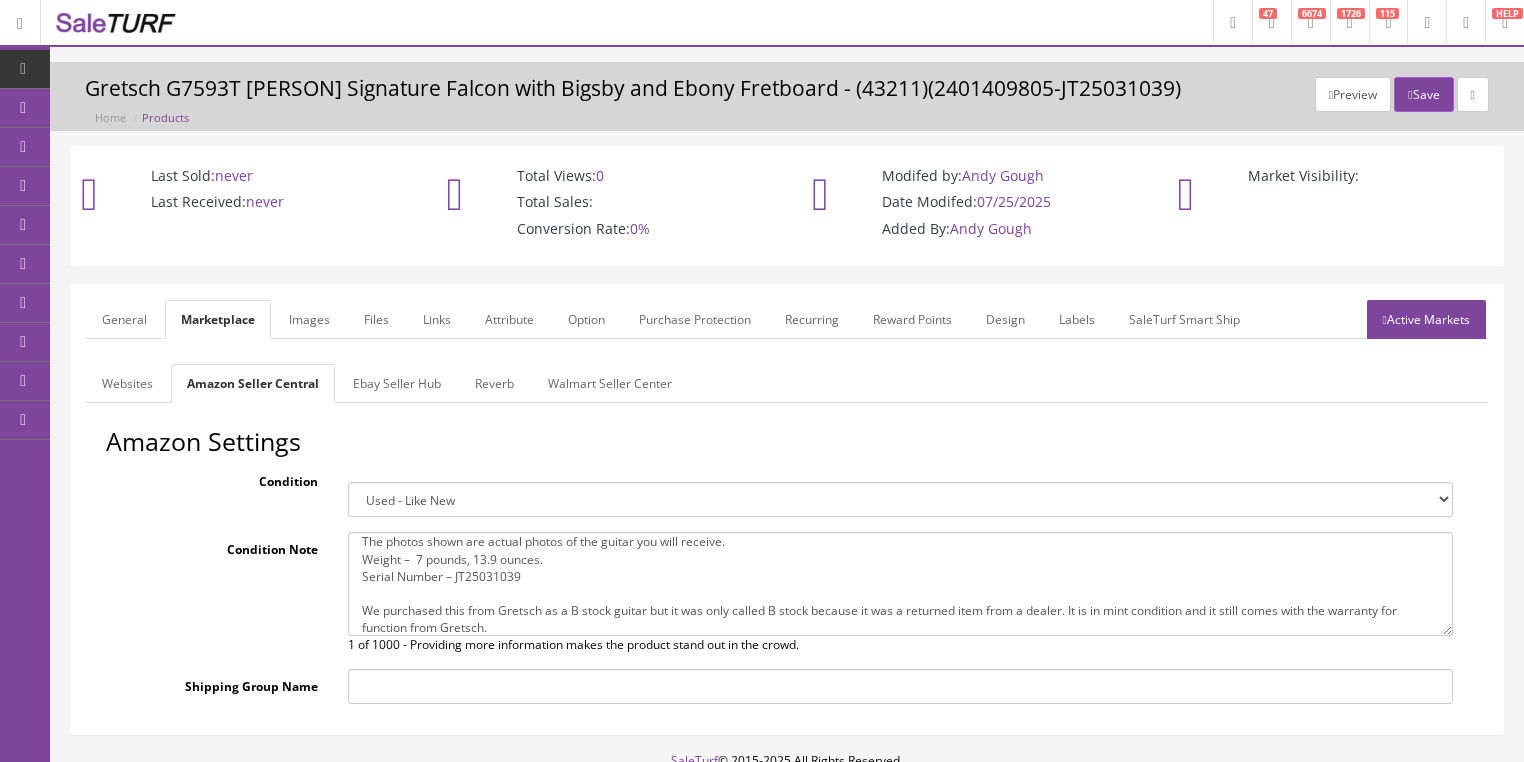 type on "The photos shown are actual photos of the guitar you will receive.
Weight –  7 pounds, 13.9 ounces.
Serial Number – JT25031039
We purchased this from Gretsch as a B stock guitar but it was only called B stock because it was a returned item from a dealer. It is in mint condition and it still comes with the warranty for function from Gretsch." 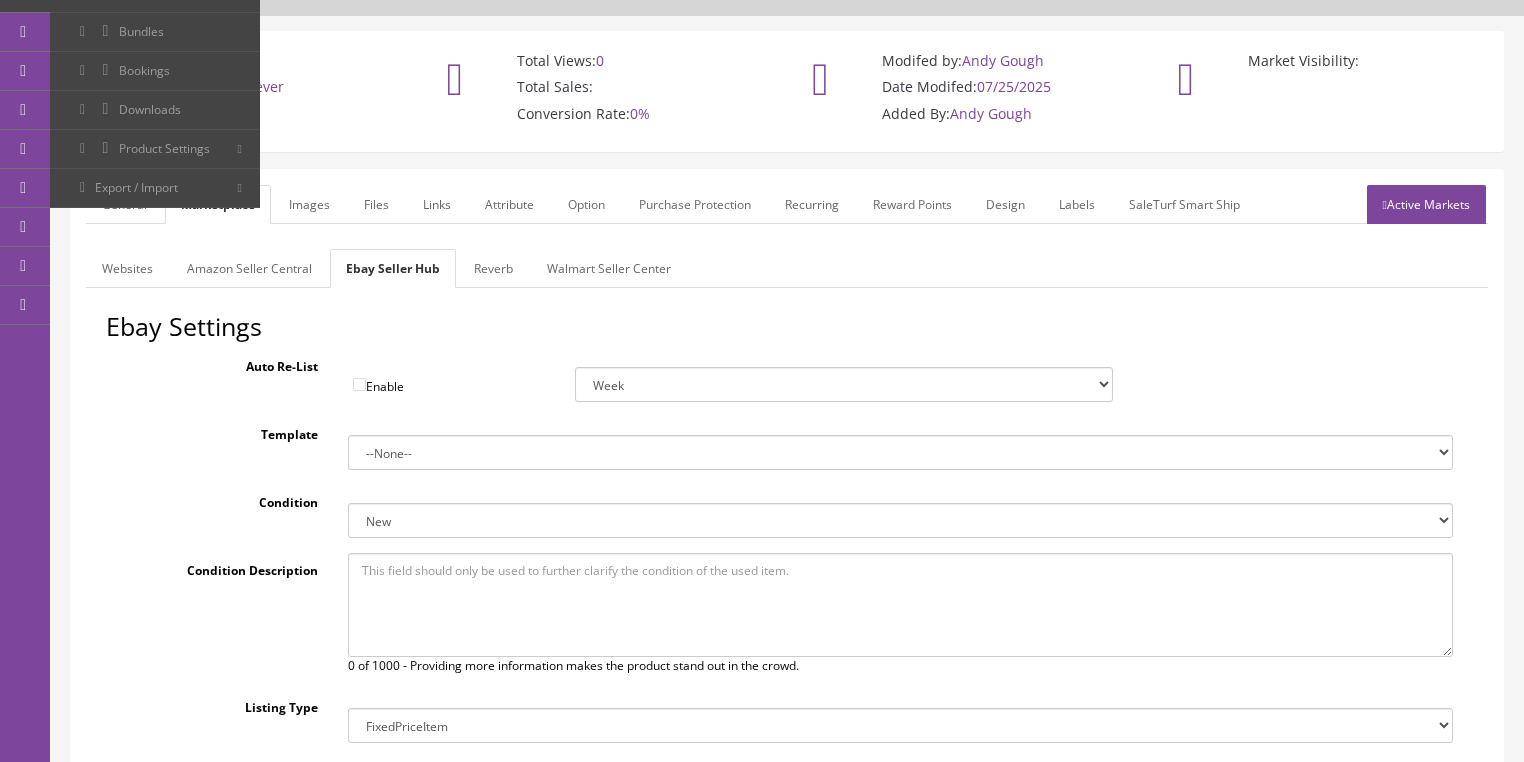 scroll, scrollTop: 240, scrollLeft: 0, axis: vertical 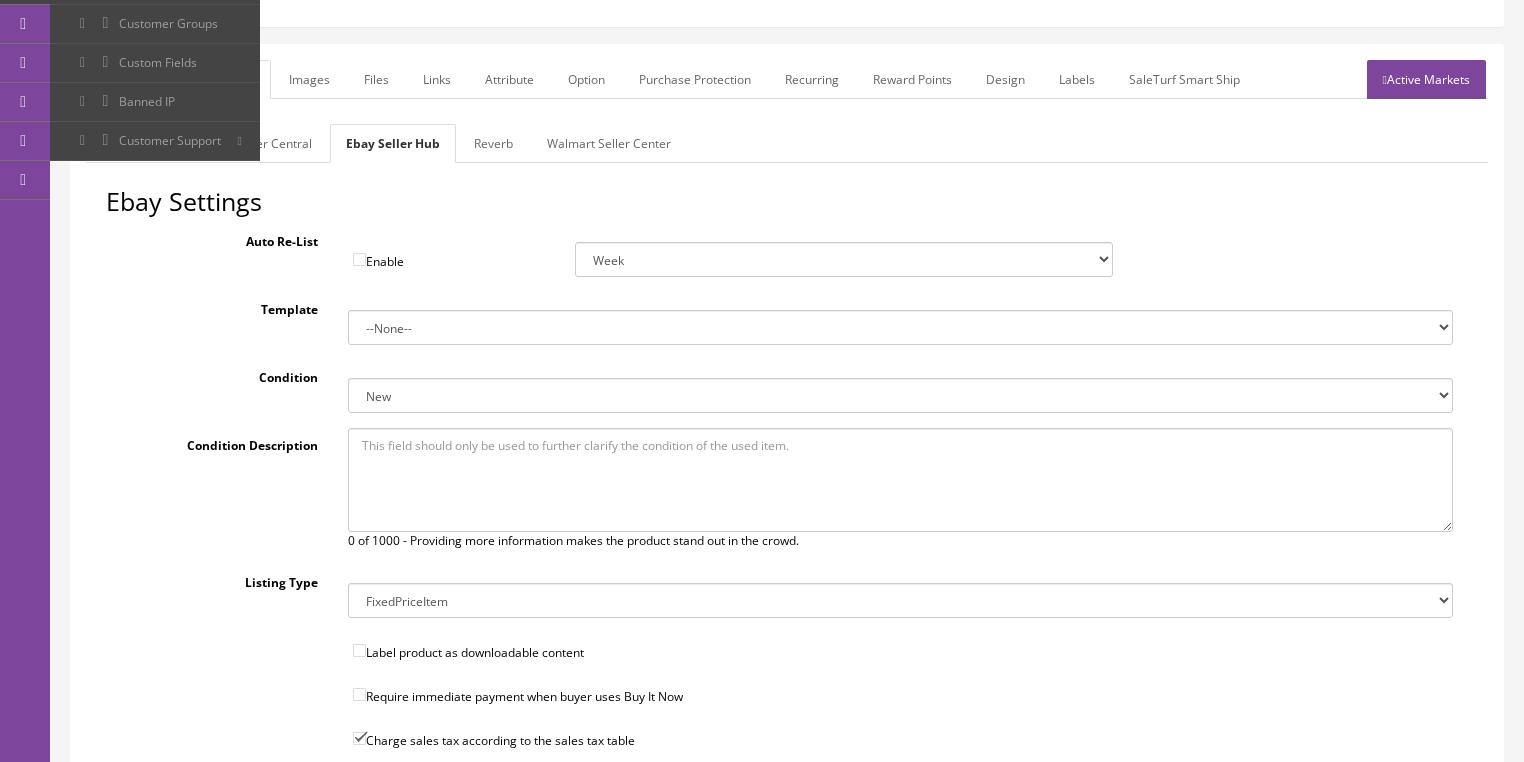 click on "New
New other
New with defects
Manufacturer refurbished
Seller refurbished
Used/Pre-owned
Very Good
Good
Acceptable
For parts or not working" at bounding box center [900, 395] 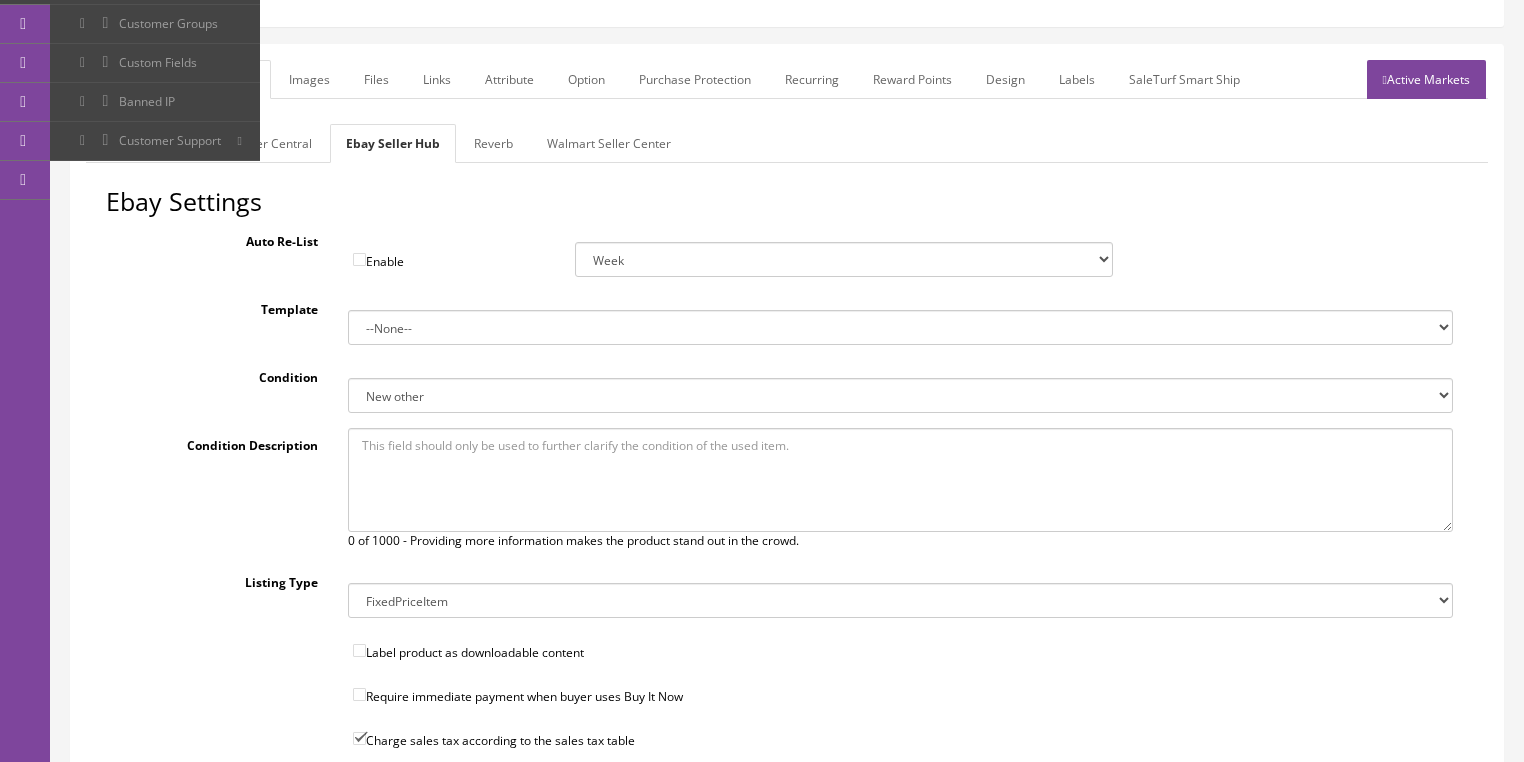 paste on "The photos shown are actual photos of the guitar you will receive.
Weight –  7 pounds, 13.9 ounces.
Serial Number – JT25031039
We purchased this from Gretsch as a B stock guitar but it was only called B stock because it was a returned item from a dealer. It is in mint condition and it still comes with the warranty for function from Gretsch." 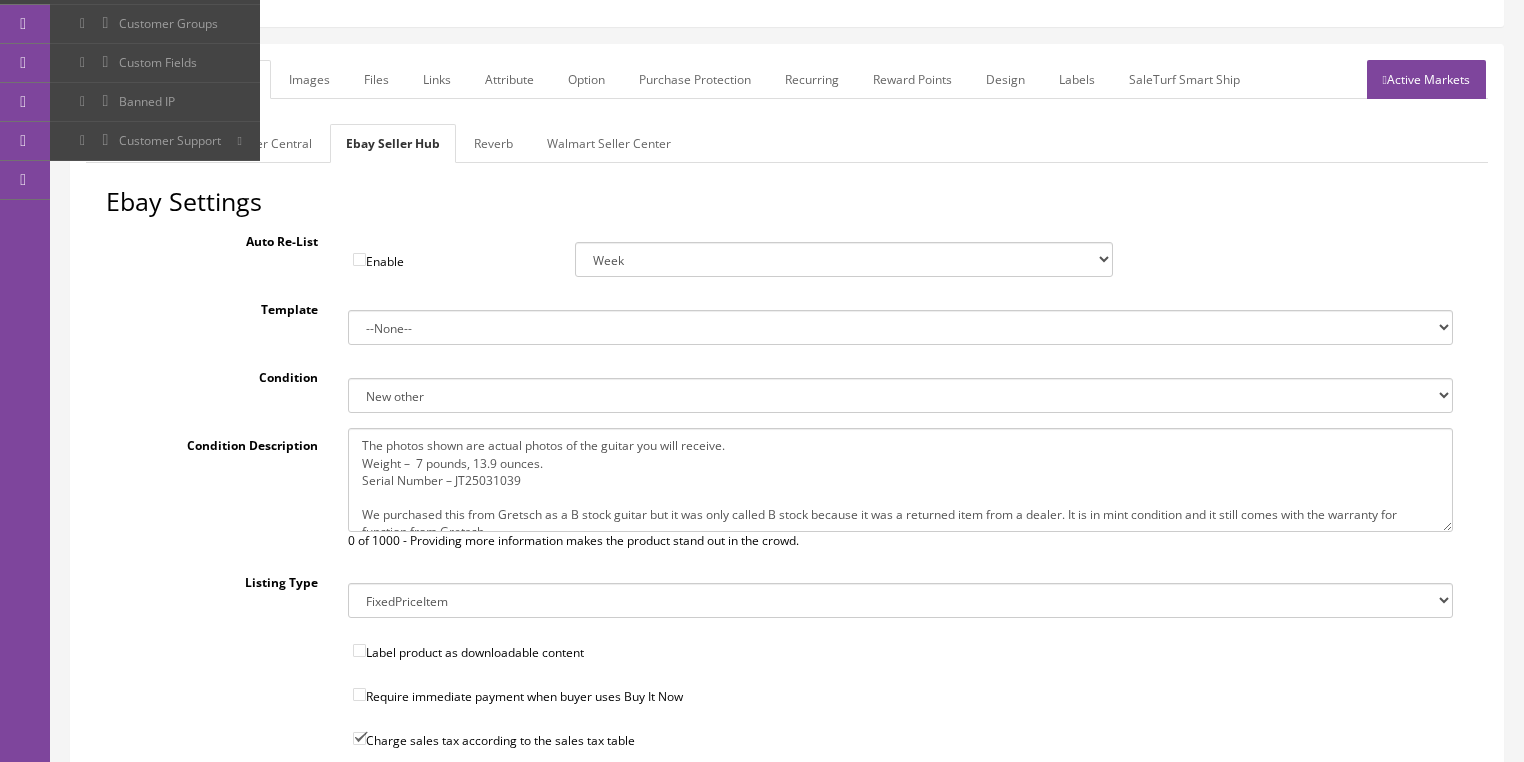 scroll, scrollTop: 8, scrollLeft: 0, axis: vertical 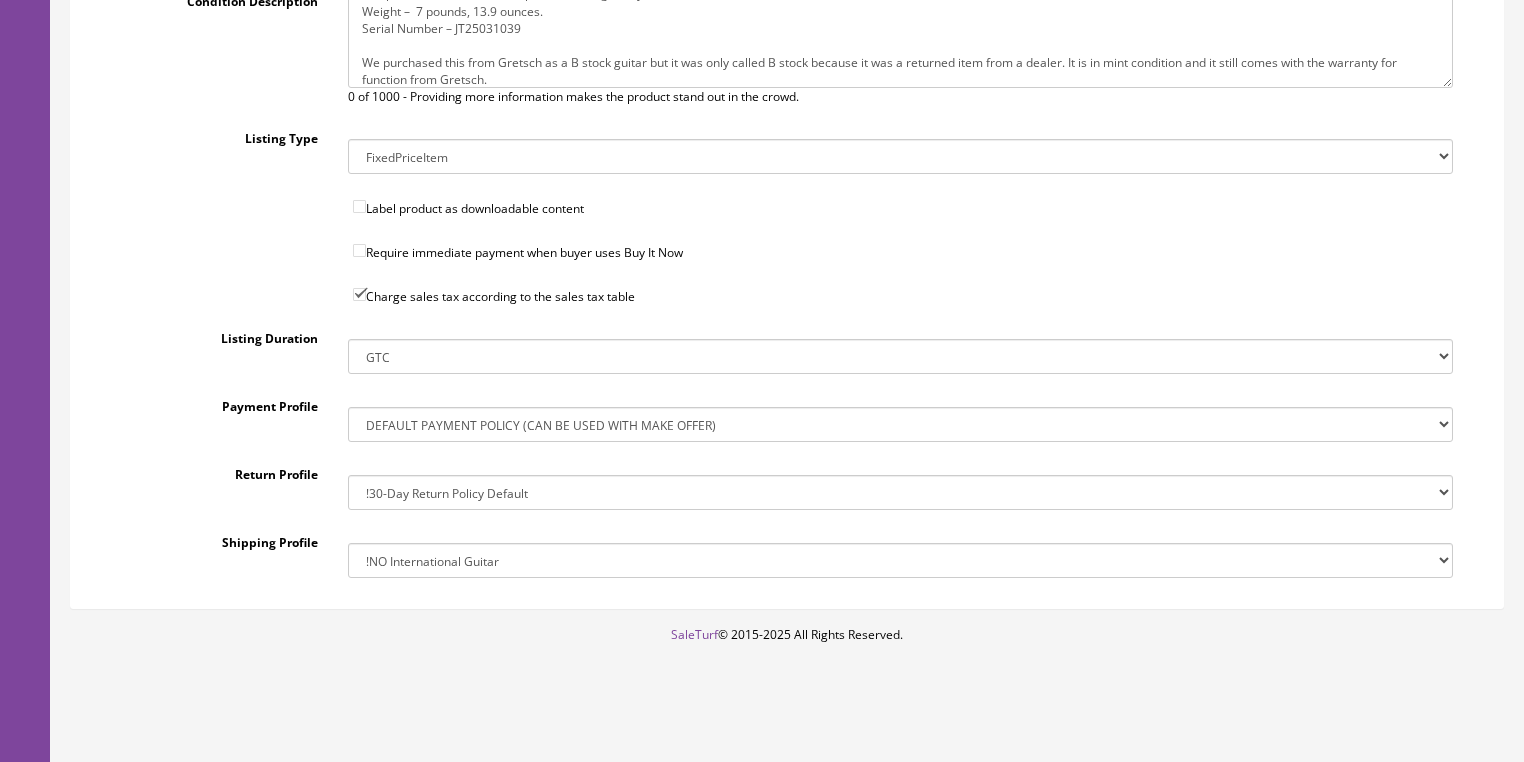 type on "The photos shown are actual photos of the guitar you will receive.
Weight –  7 pounds, 13.9 ounces.
Serial Number – JT25031039
We purchased this from Gretsch as a B stock guitar but it was only called B stock because it was a returned item from a dealer. It is in mint condition and it still comes with the warranty for function from Gretsch." 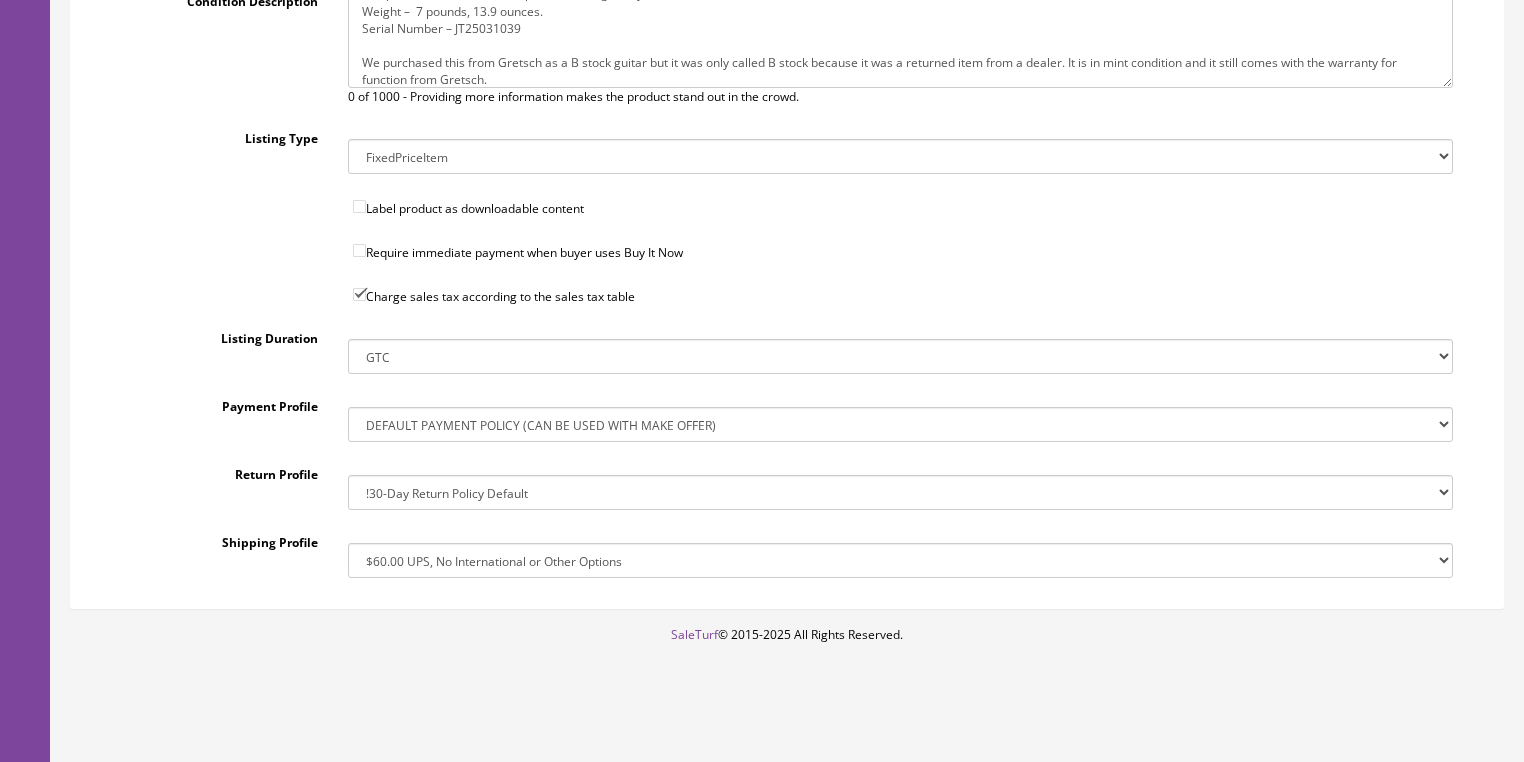 click on "!$28.50 FedEx, Priority $65.00 No International
!$28.50 FedEx, Priority $65.00 No International Copy (2)
!$39.95 Shipping, No International
!$39.95 Shipping, No International Copy
!Big Item Free FedEx, No USPS, No International
!Drop-Ship 3 Day Handling Time, FREE SHIPPING
!Free FedEx Ground, $44.50 Priority, No International
!Free FedEx Ground, $44.50 Priority, No International Copy
!Free FedEx Ground, $44.50 Priority, No International Copy (2)
!Free FedEx Ground, $44.50 Priority, No International Copy (3)" at bounding box center [900, 560] 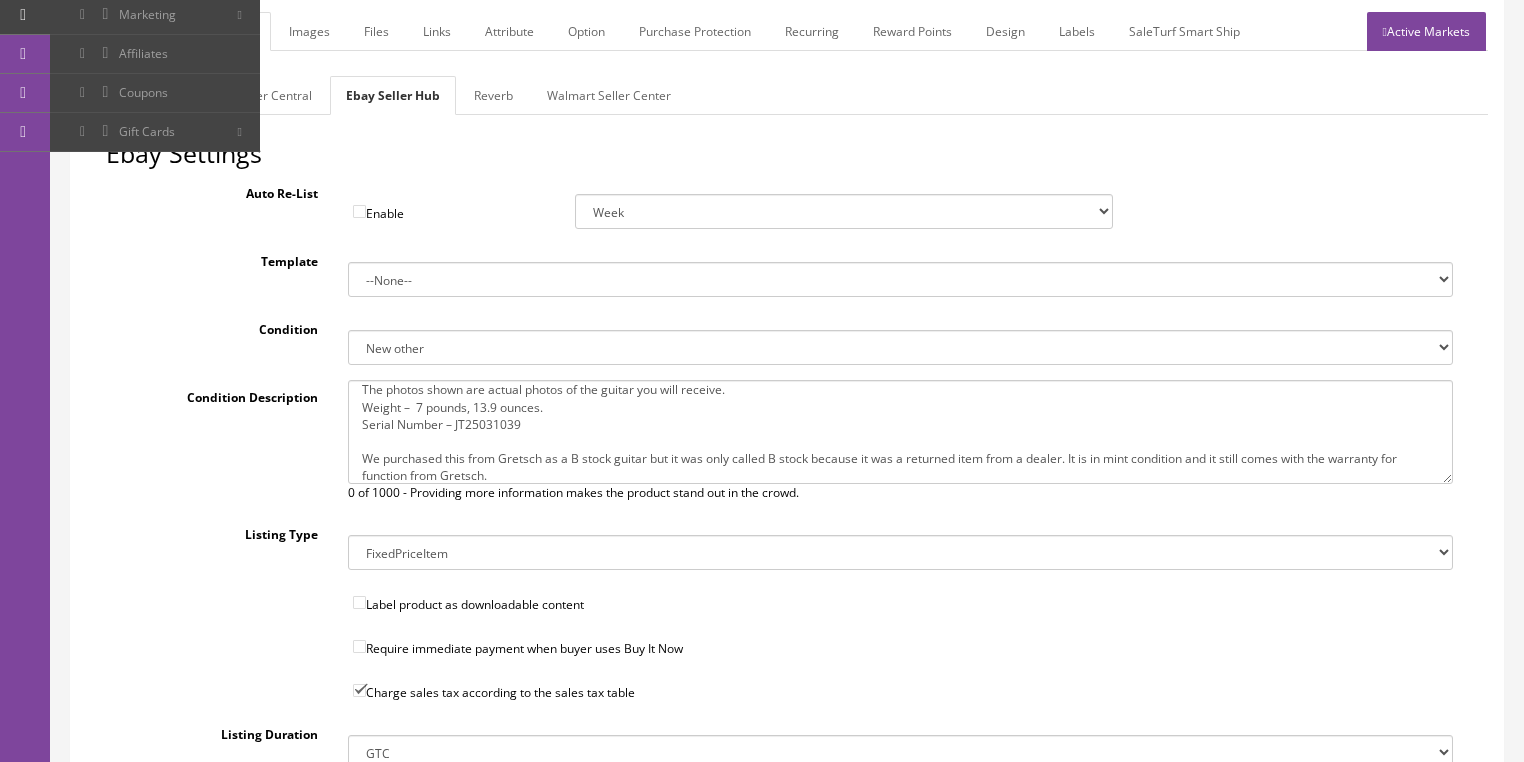scroll, scrollTop: 284, scrollLeft: 0, axis: vertical 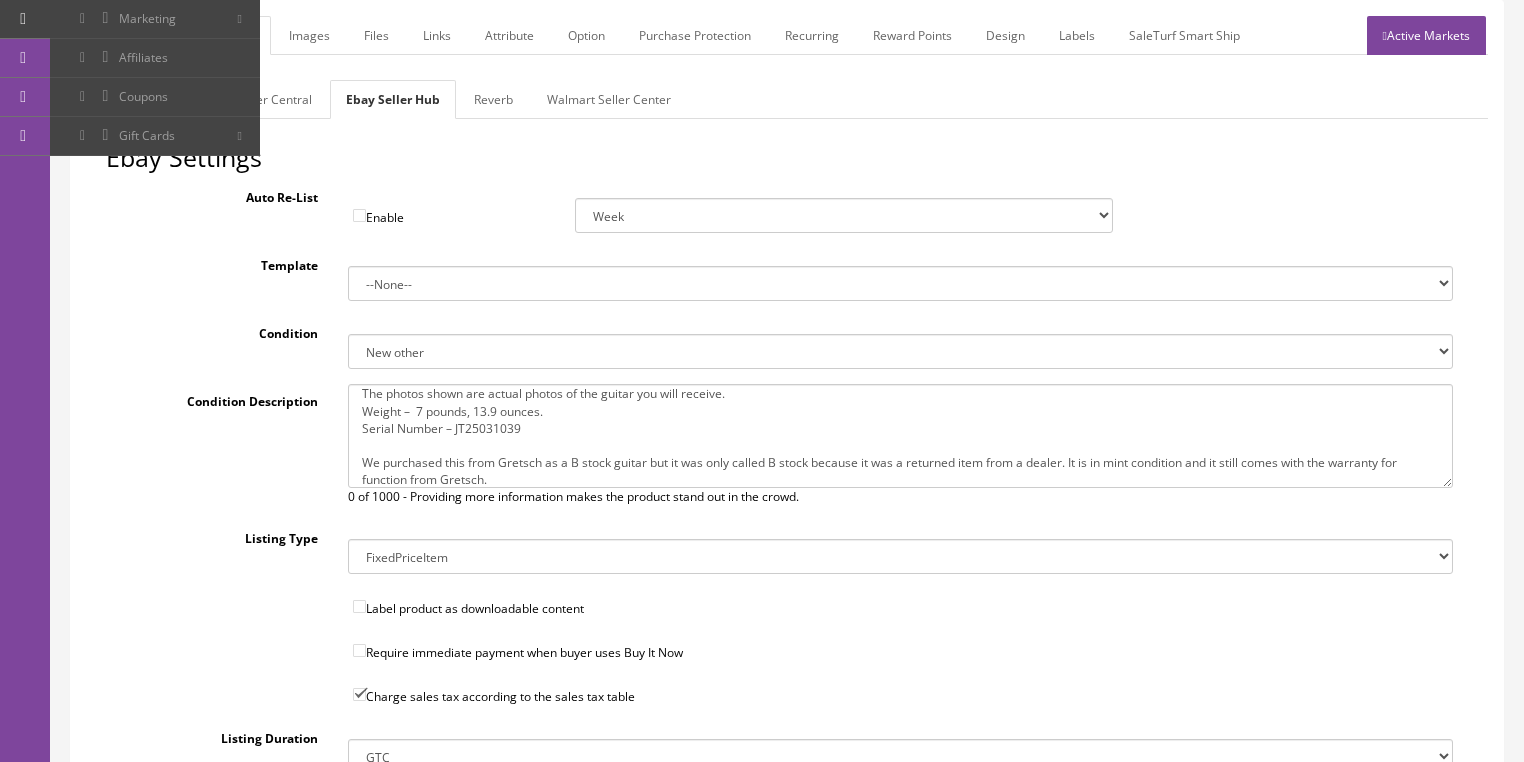 drag, startPoint x: 469, startPoint y: 91, endPoint x: 471, endPoint y: 103, distance: 12.165525 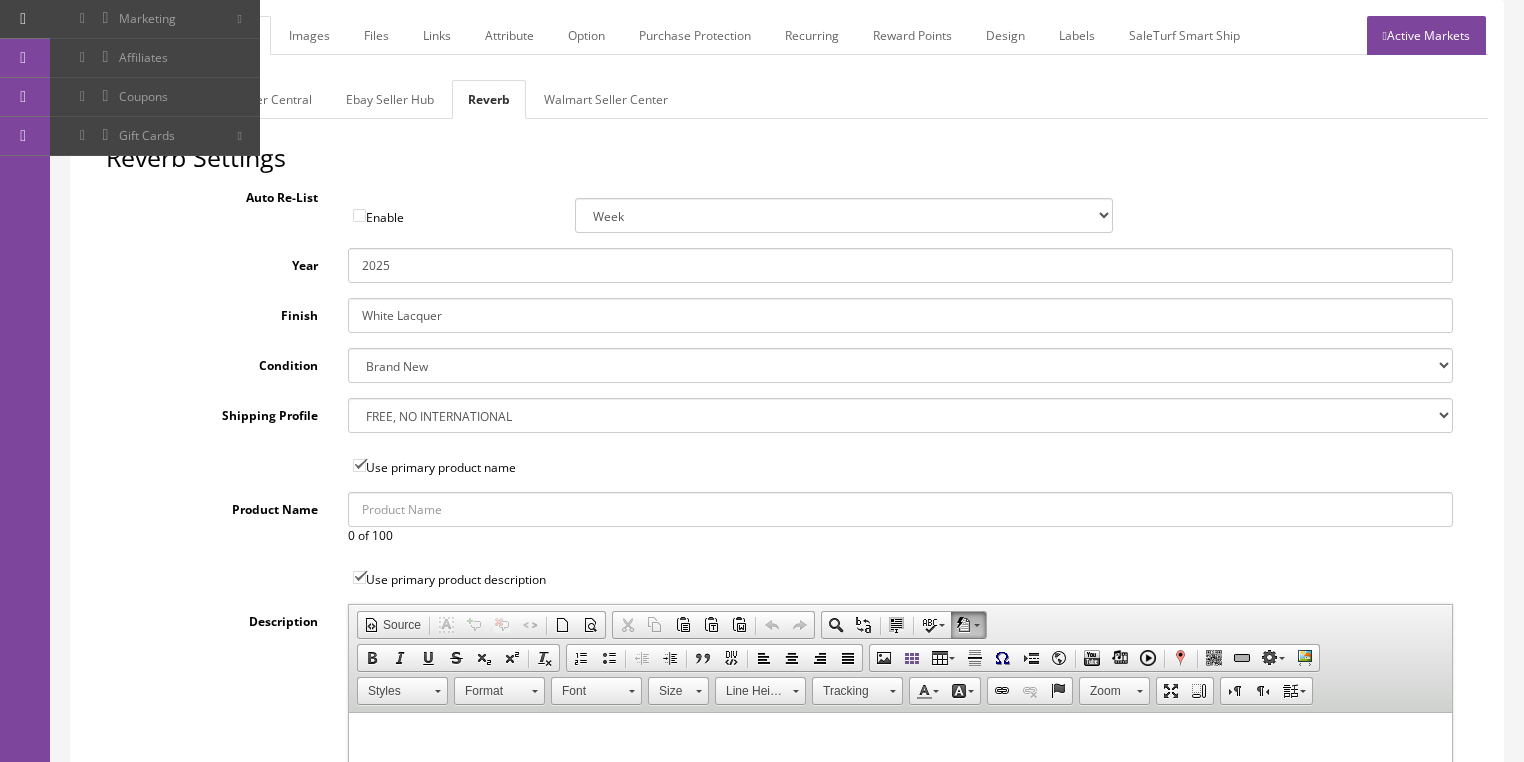 click on "Brand New
Mint
Excellent
Very Good
Good
Fair
Poor
B-Stock
Non Functioning" at bounding box center [900, 365] 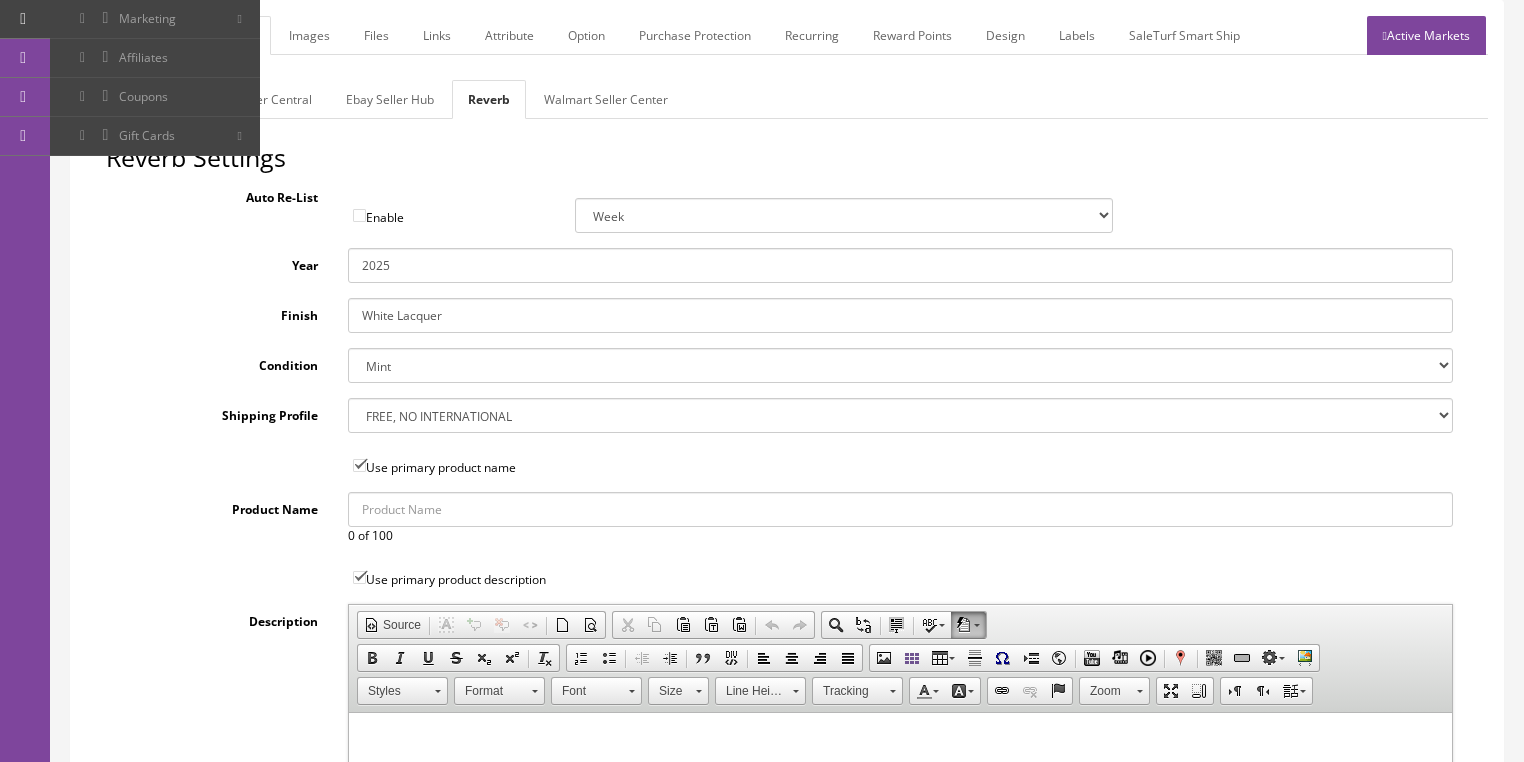click on "Brand New
Mint
Excellent
Very Good
Good
Fair
Poor
B-Stock
Non Functioning" at bounding box center (900, 365) 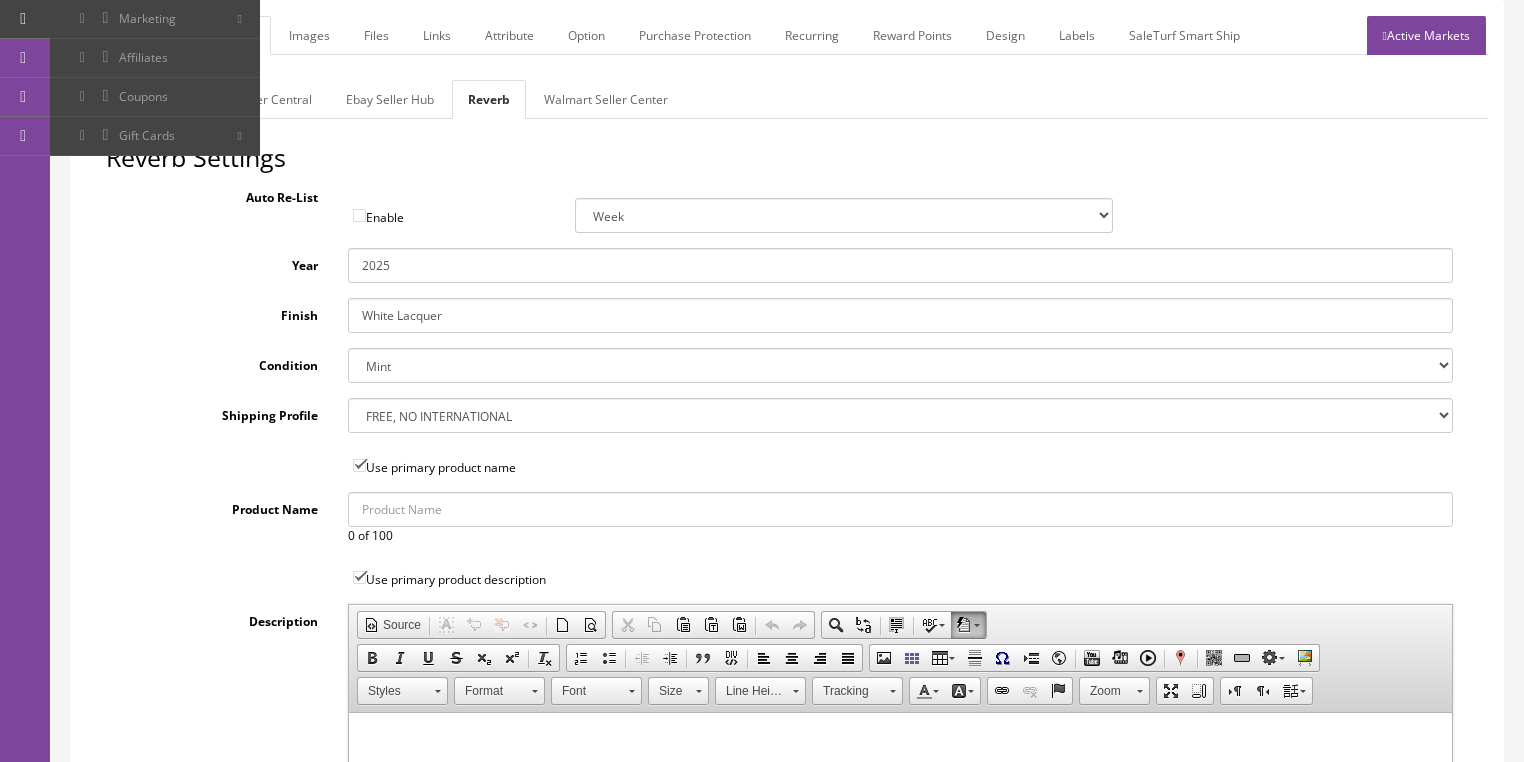 click on "--- None ---
$3.49 USPS Shipping
MH INSURED $20000 GUITAR
MH INSURED $11000 GUITAR
MH INSURED $9000 GUITAR
MH INSURED $7000 GUITAR
MH INSURED $5000 GUITAR
MH INSURED $3000 GUITAR
MH INSURED $1000 GUITAR
Free Domestic, International $12.00
$80 Insured Domestic Shipping
Pickup Only
$500 Freight Truck, 48 States
$9.00 USPS Priority Mail
FREE, NO INTERNATIONAL
$350.00 Freight" at bounding box center (900, 415) 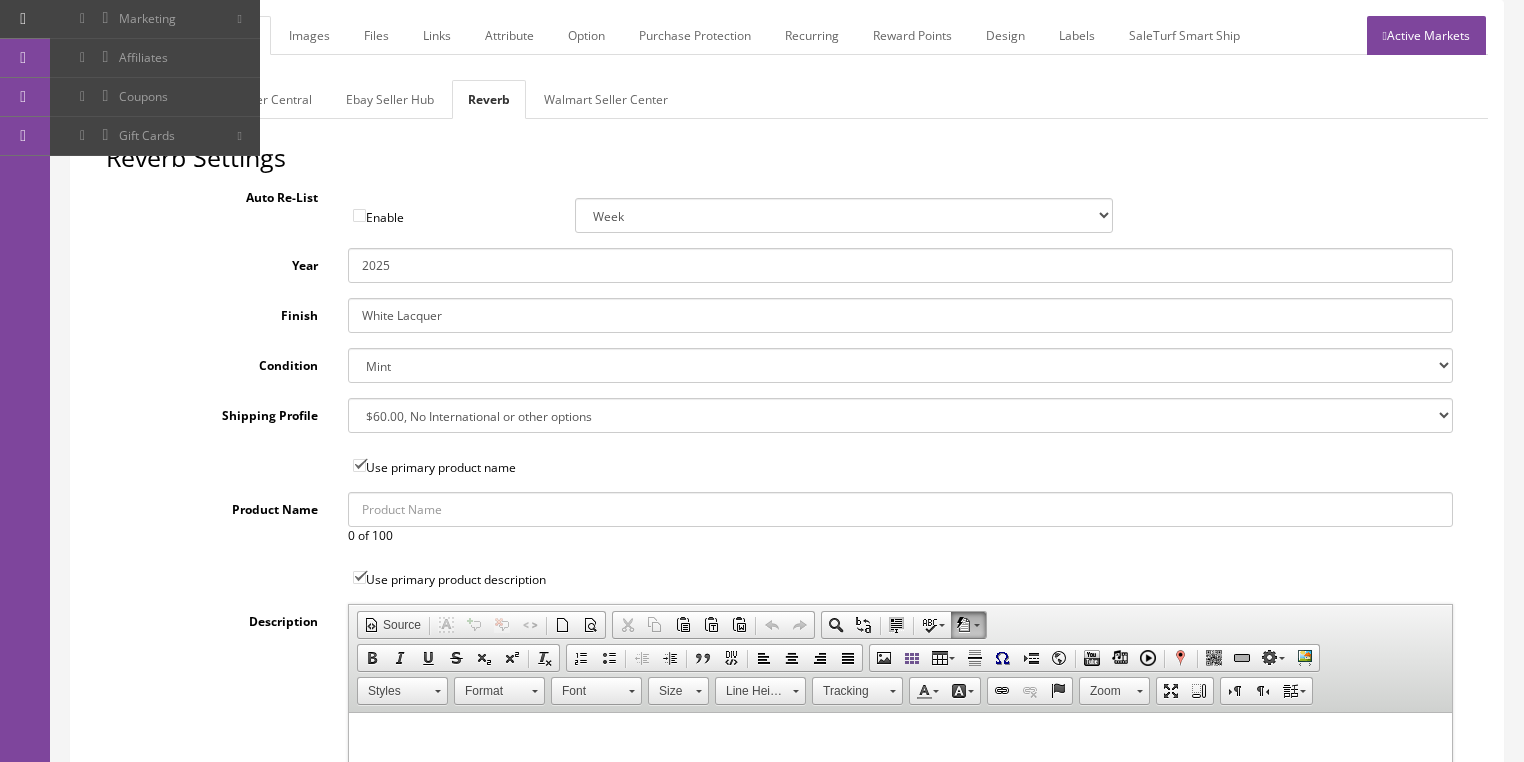 click on "--- None ---
$3.49 USPS Shipping
MH INSURED $20000 GUITAR
MH INSURED $11000 GUITAR
MH INSURED $9000 GUITAR
MH INSURED $7000 GUITAR
MH INSURED $5000 GUITAR
MH INSURED $3000 GUITAR
MH INSURED $1000 GUITAR
Free Domestic, International $12.00
$80 Insured Domestic Shipping
Pickup Only
$500 Freight Truck, 48 States
$9.00 USPS Priority Mail
FREE, NO INTERNATIONAL
$350.00 Freight" at bounding box center [900, 415] 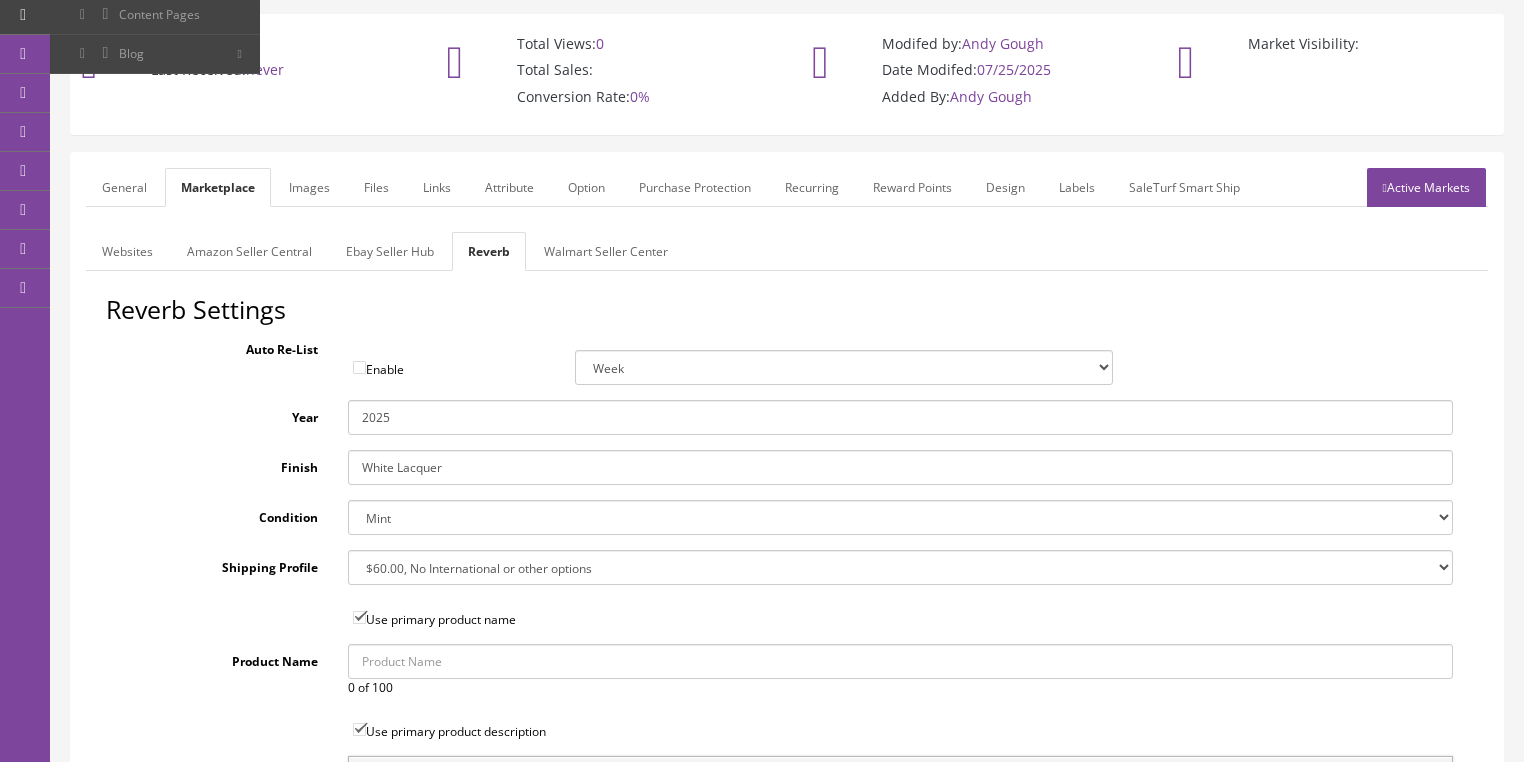 scroll, scrollTop: 124, scrollLeft: 0, axis: vertical 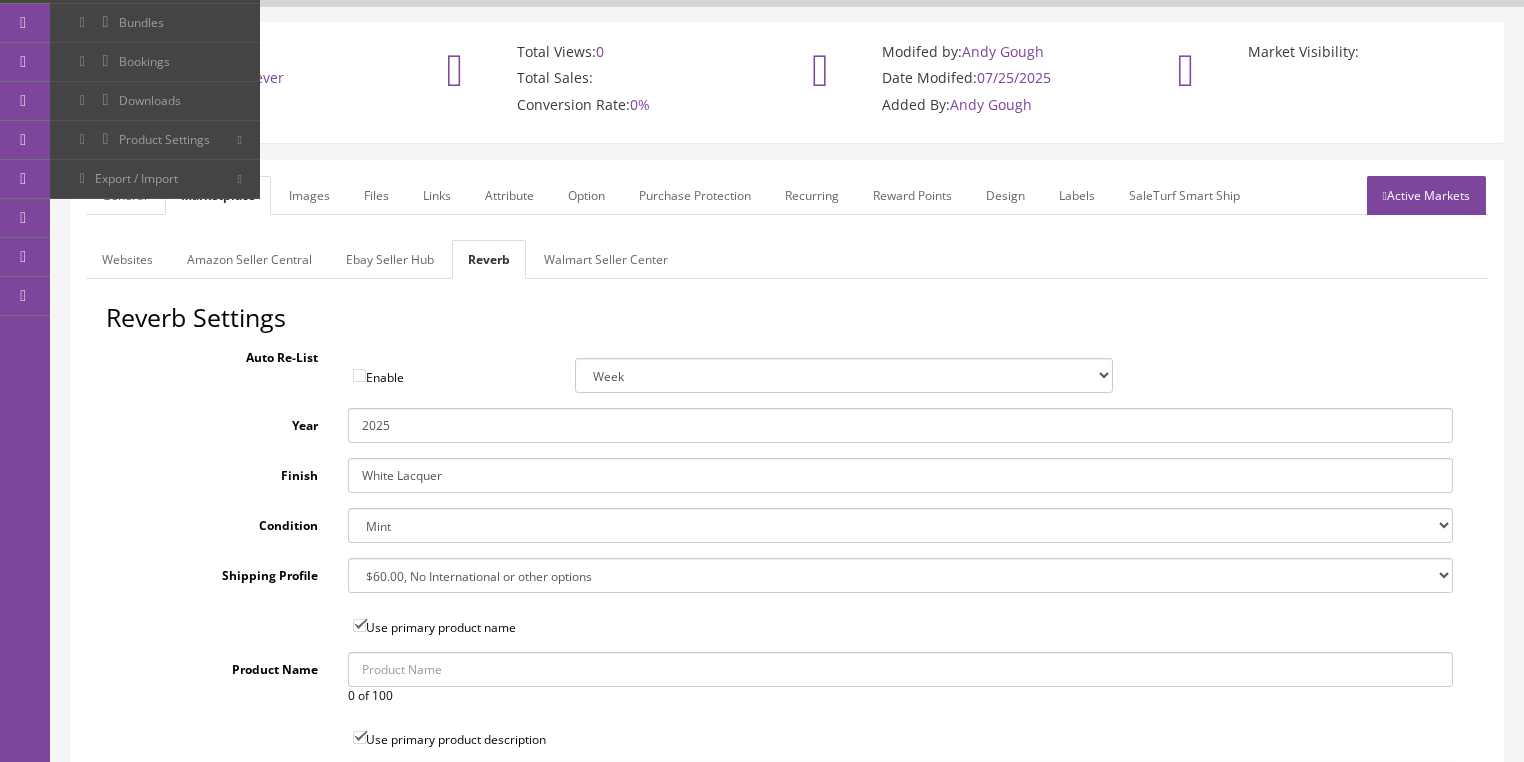 click on "Images" at bounding box center (309, 195) 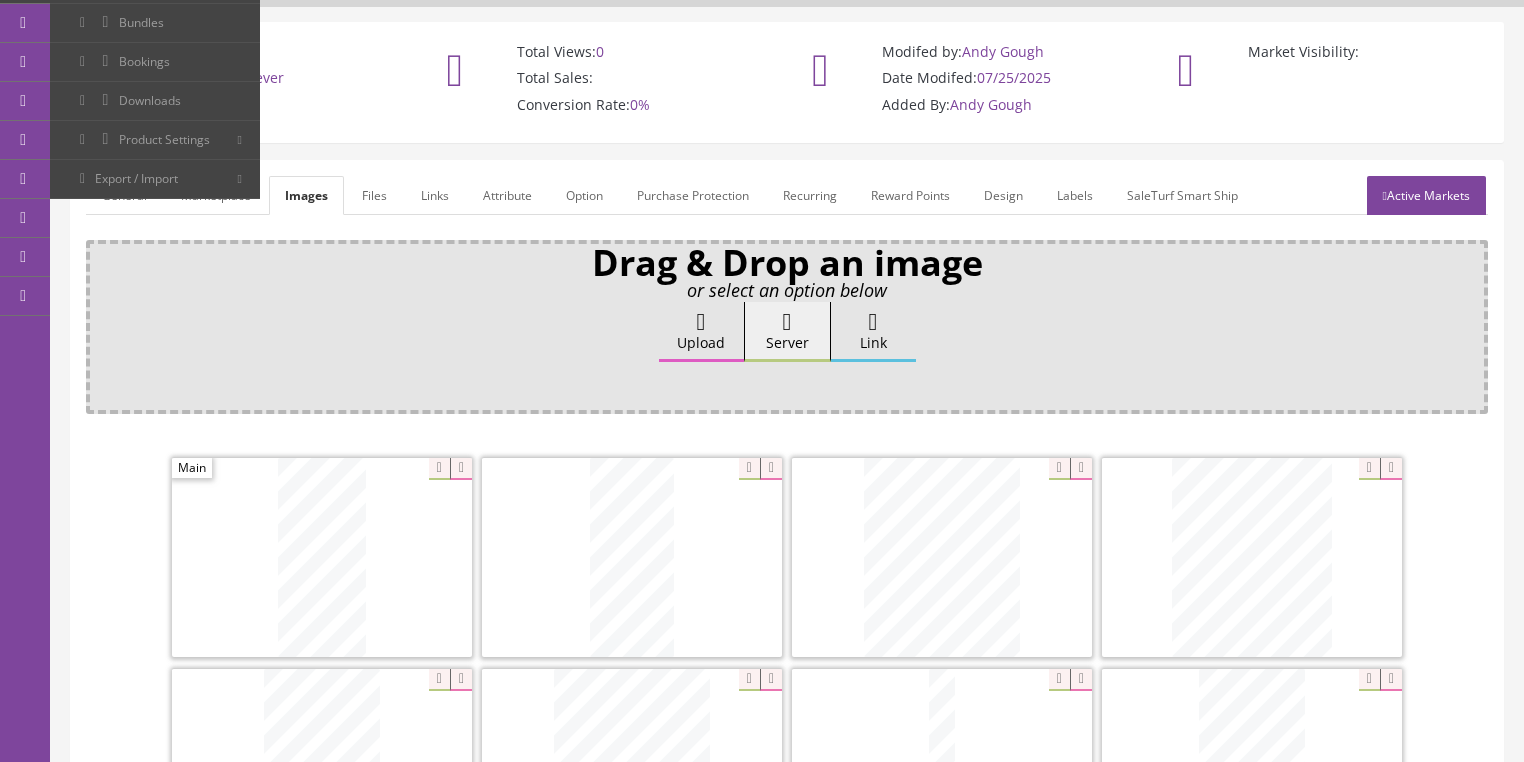 click on "Active Markets" at bounding box center (1426, 195) 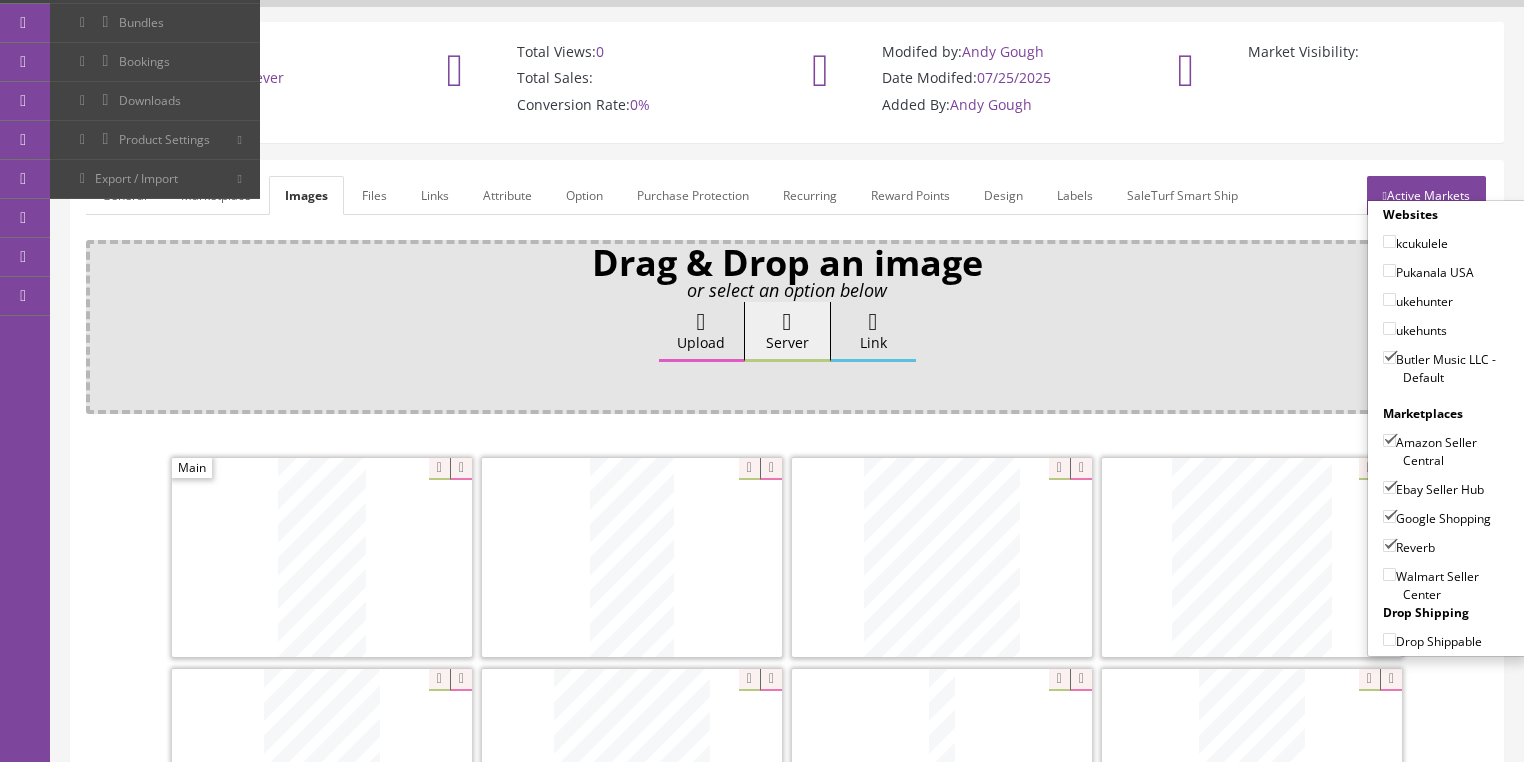 click on "Active Markets" at bounding box center (1426, 195) 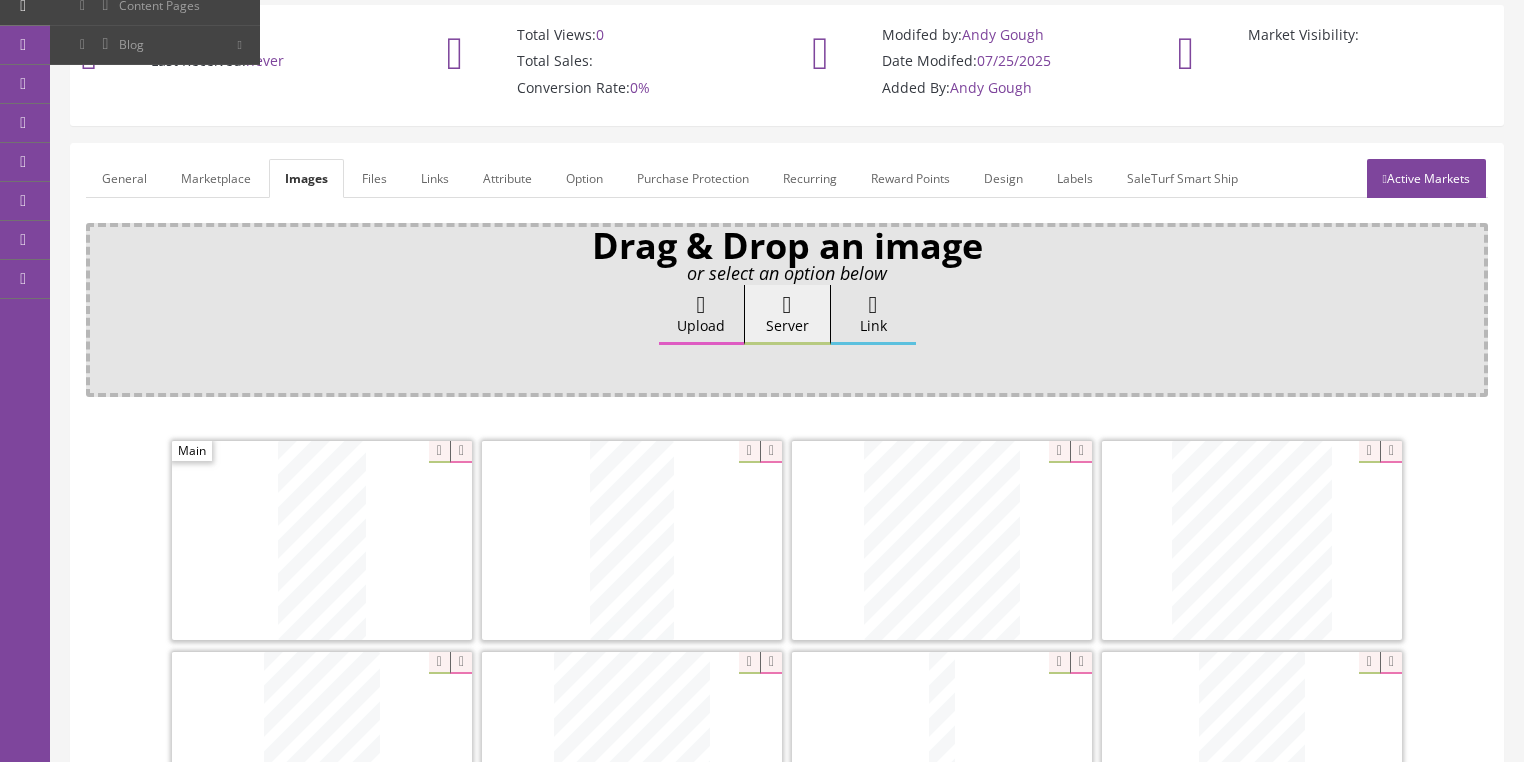 scroll, scrollTop: 44, scrollLeft: 0, axis: vertical 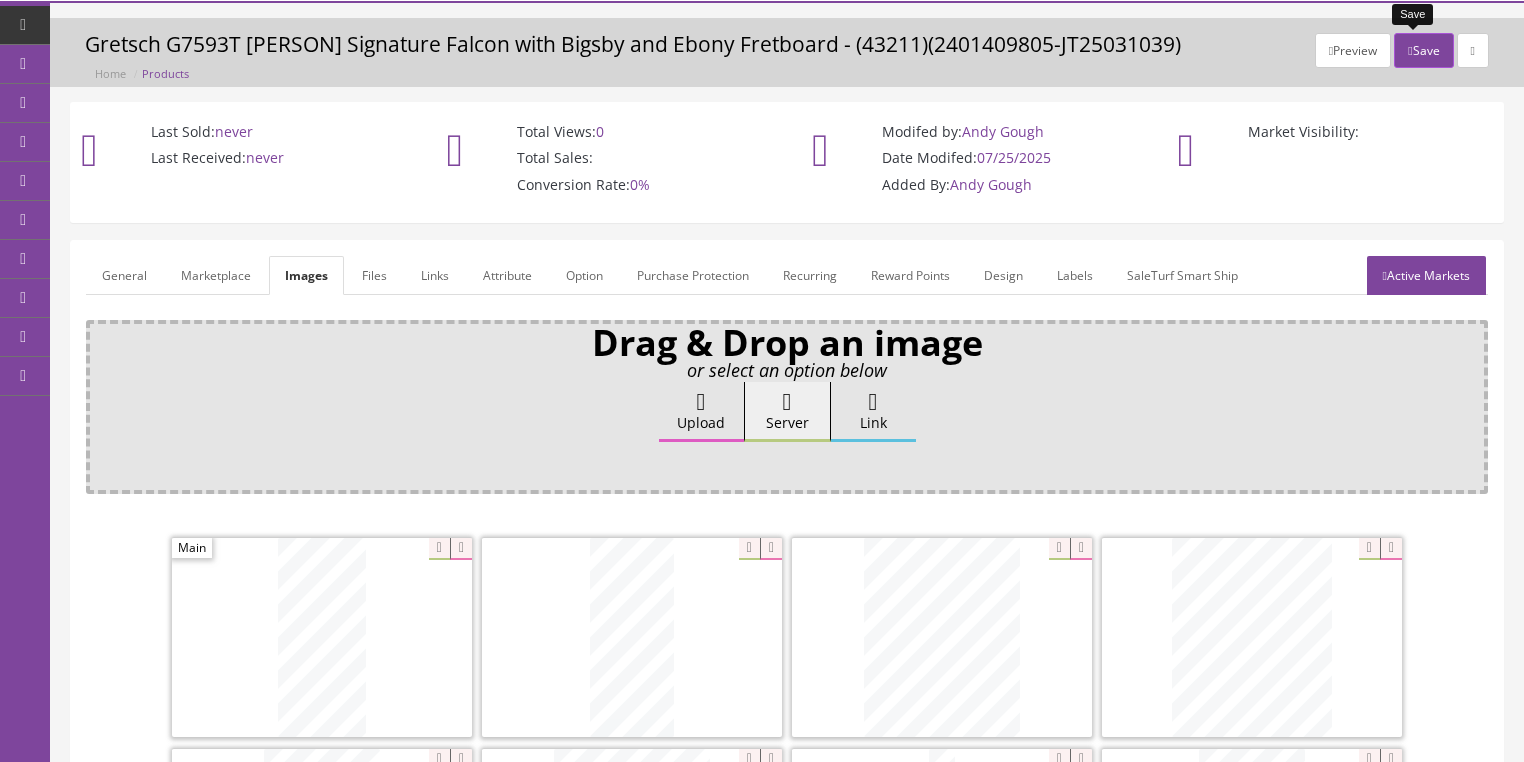 click on "Save" at bounding box center (1423, 50) 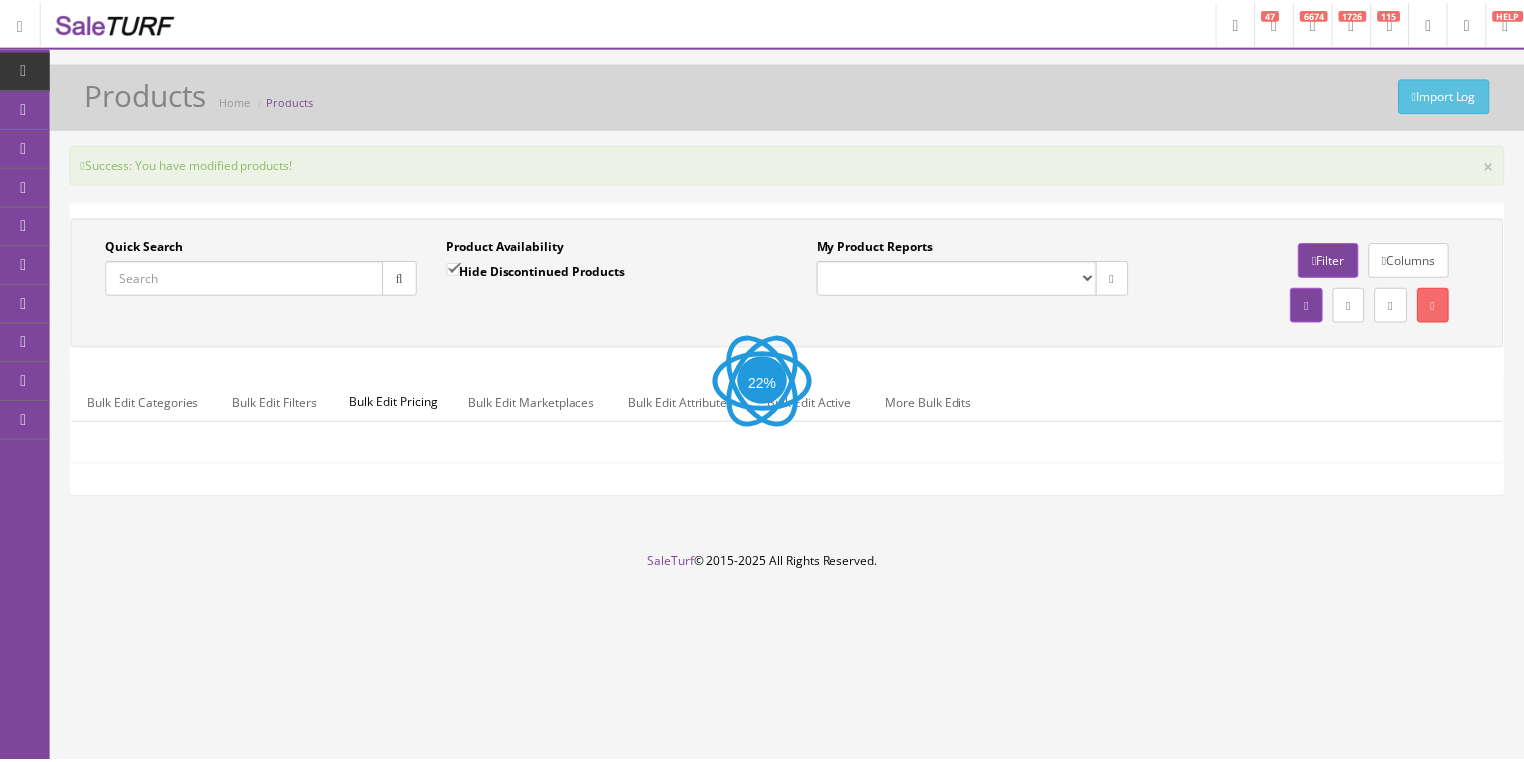 scroll, scrollTop: 0, scrollLeft: 0, axis: both 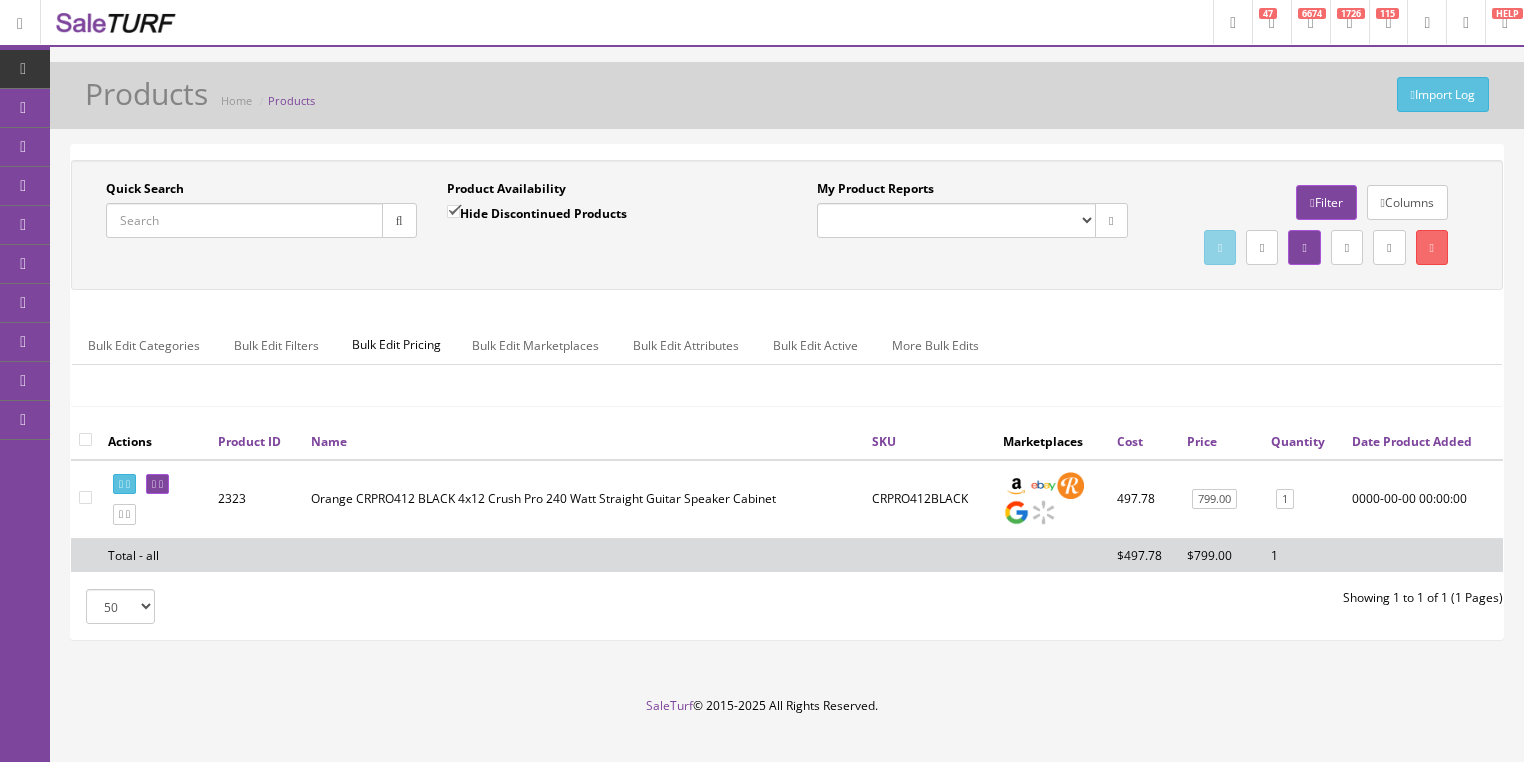 click on "Quick Search" at bounding box center (244, 220) 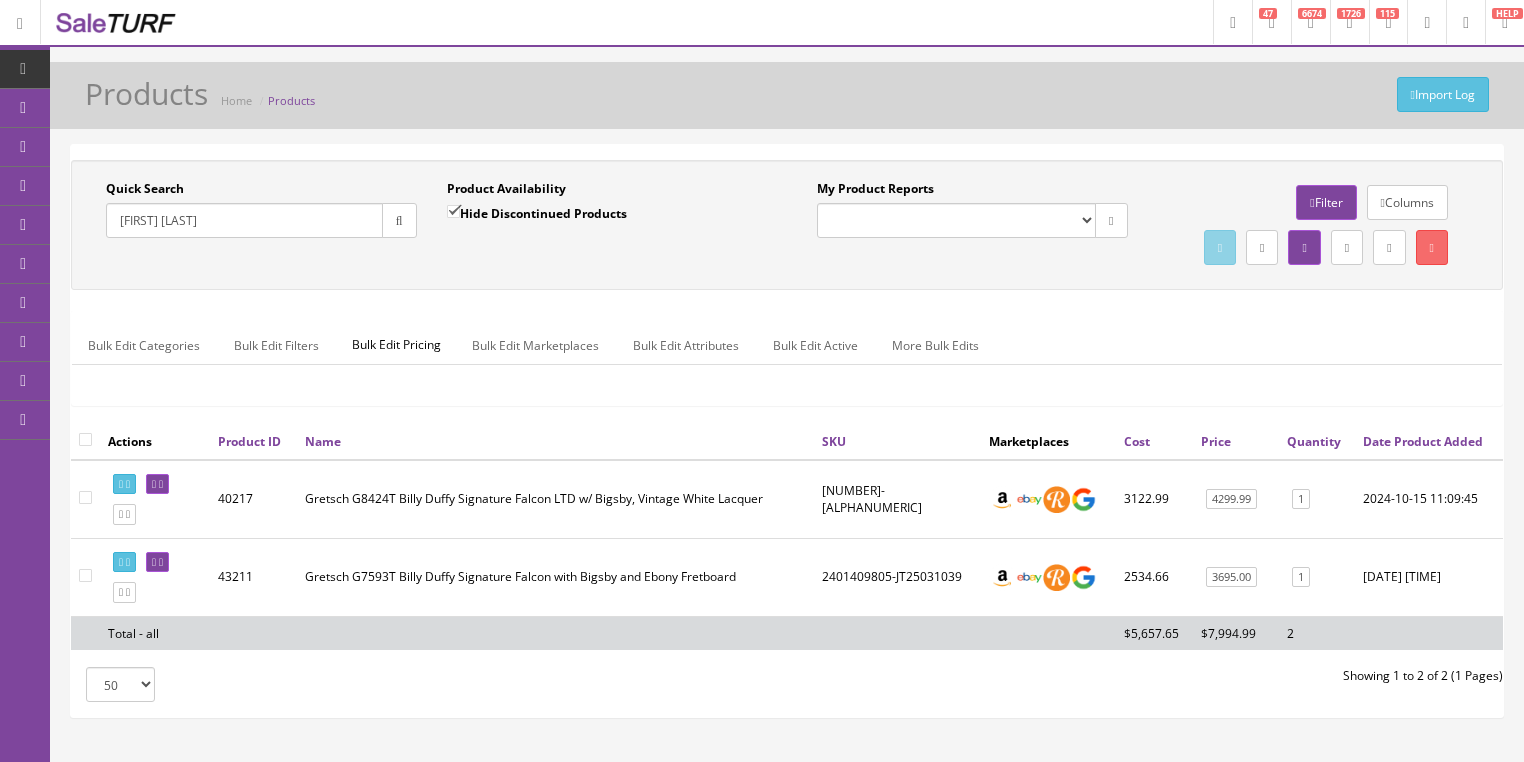 drag, startPoint x: 193, startPoint y: 228, endPoint x: 110, endPoint y: 275, distance: 95.38344 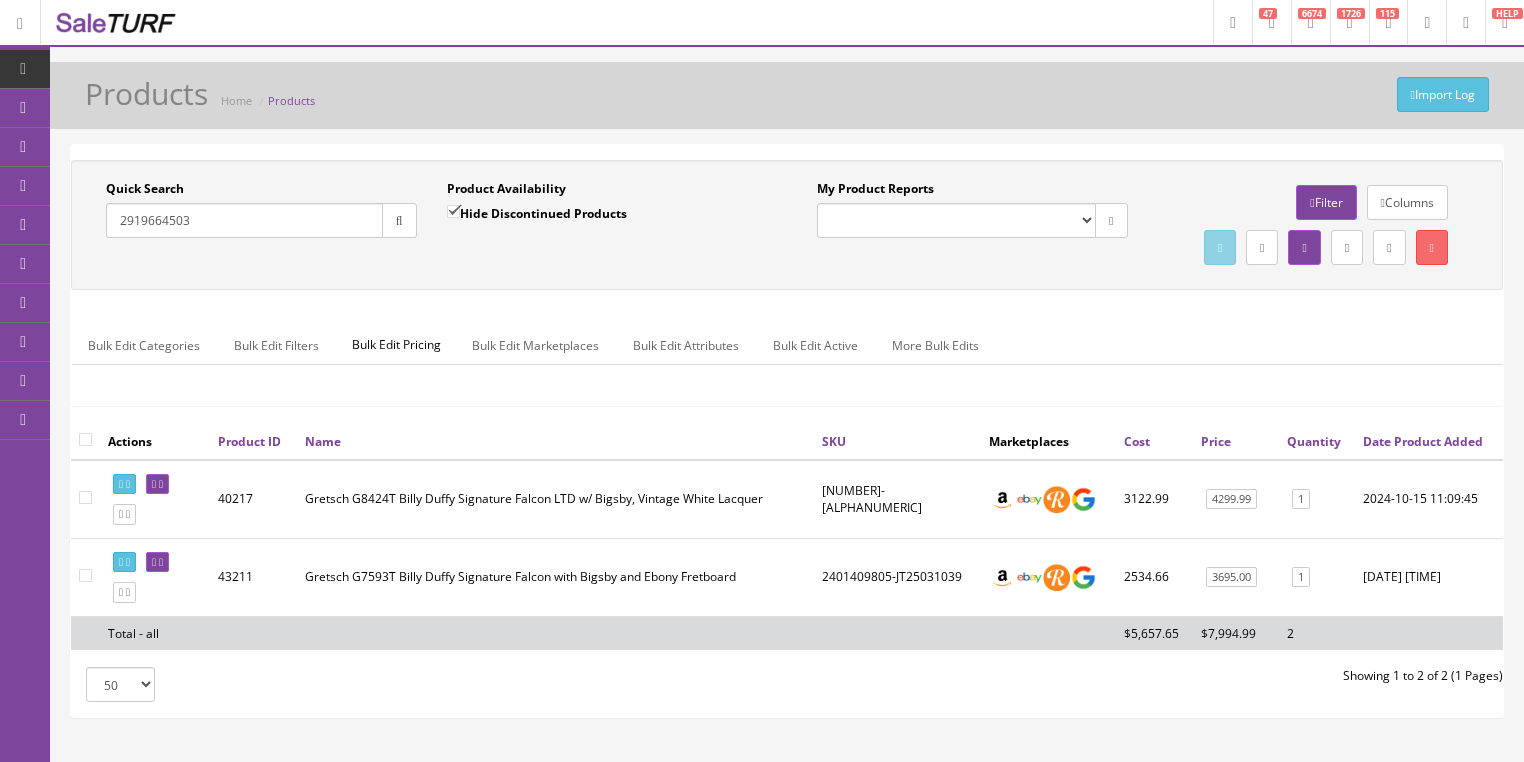 type on "2919664503" 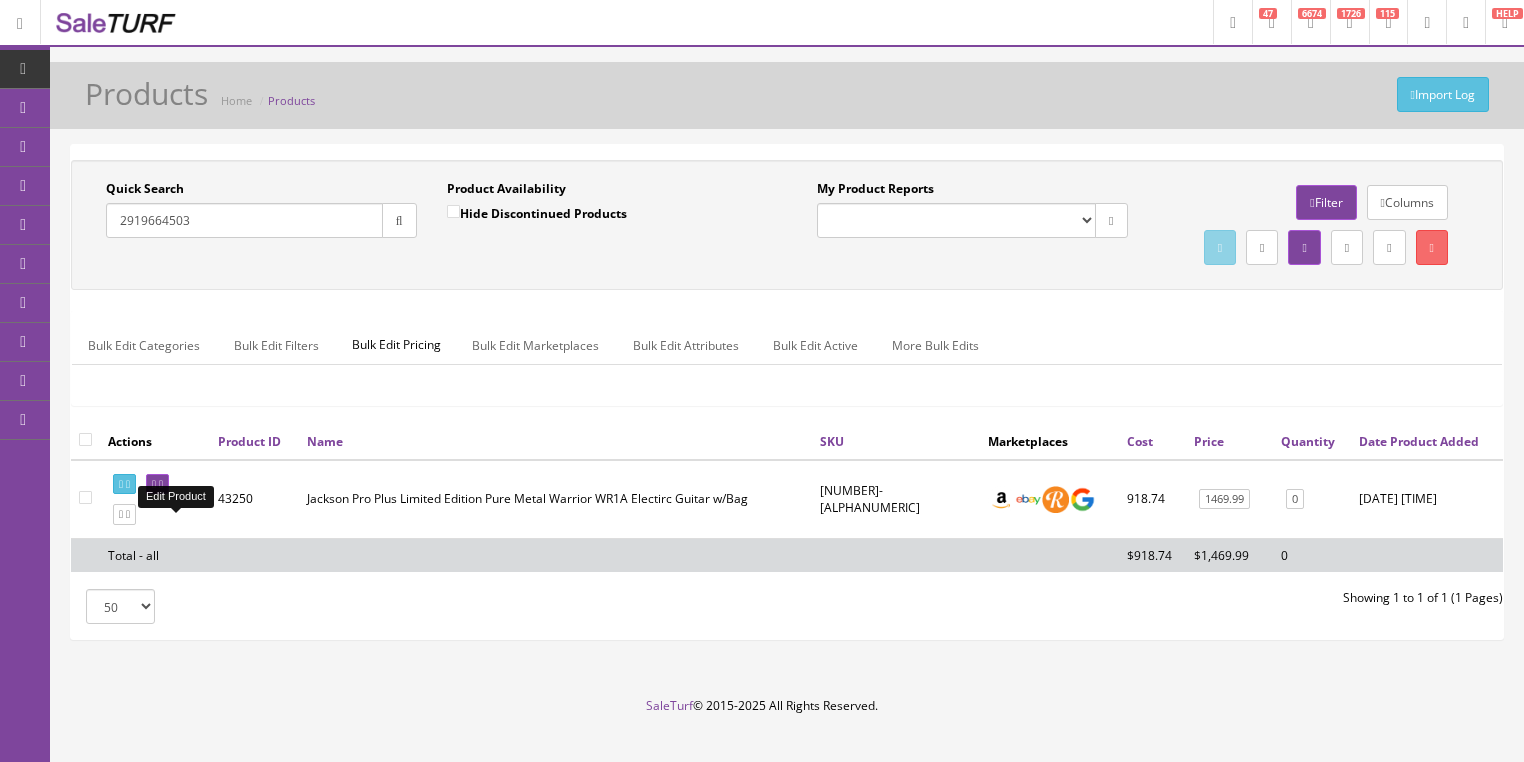 click at bounding box center (161, 484) 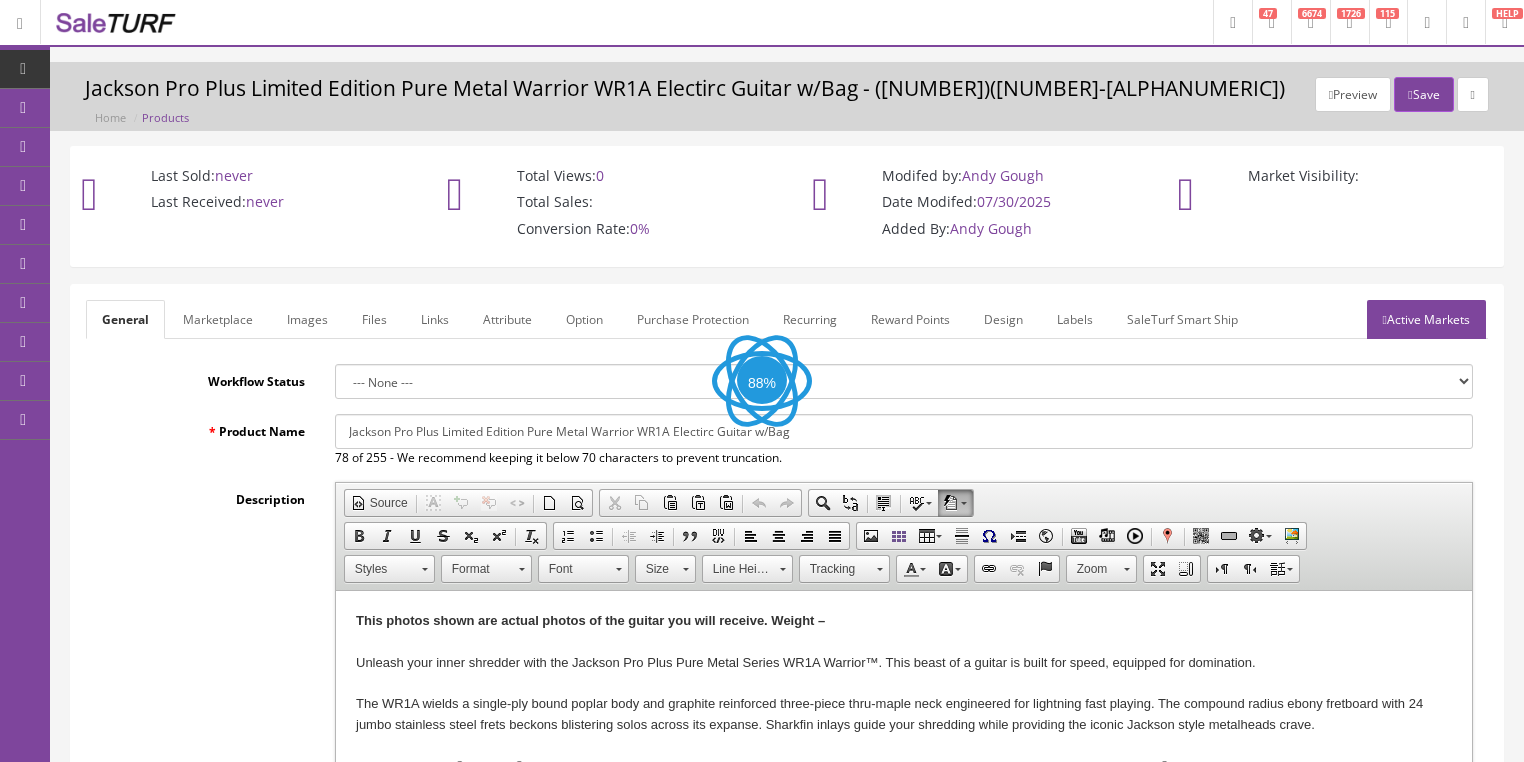 scroll, scrollTop: 0, scrollLeft: 0, axis: both 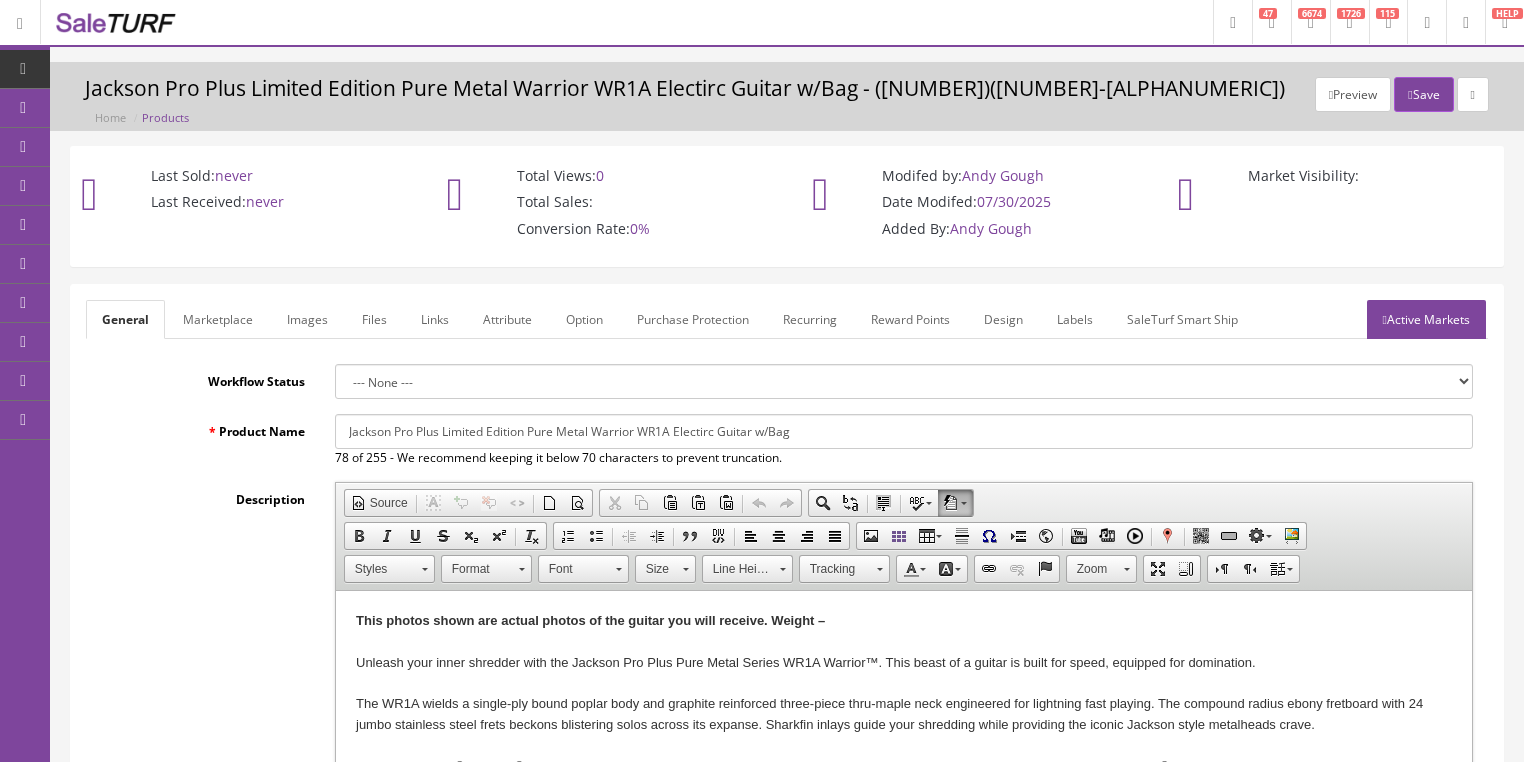 click on "Images" at bounding box center [307, 319] 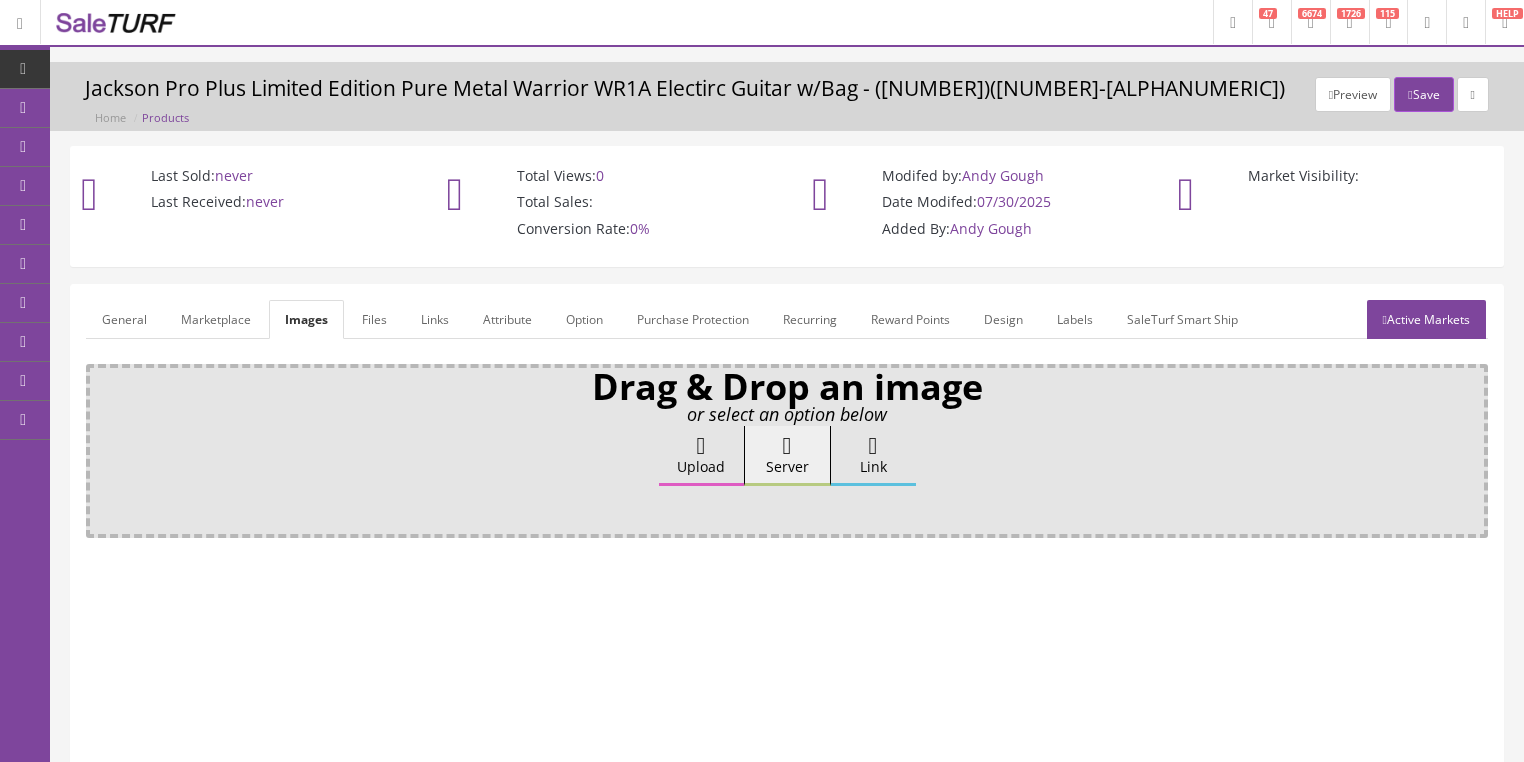 click on "Upload" at bounding box center (701, 456) 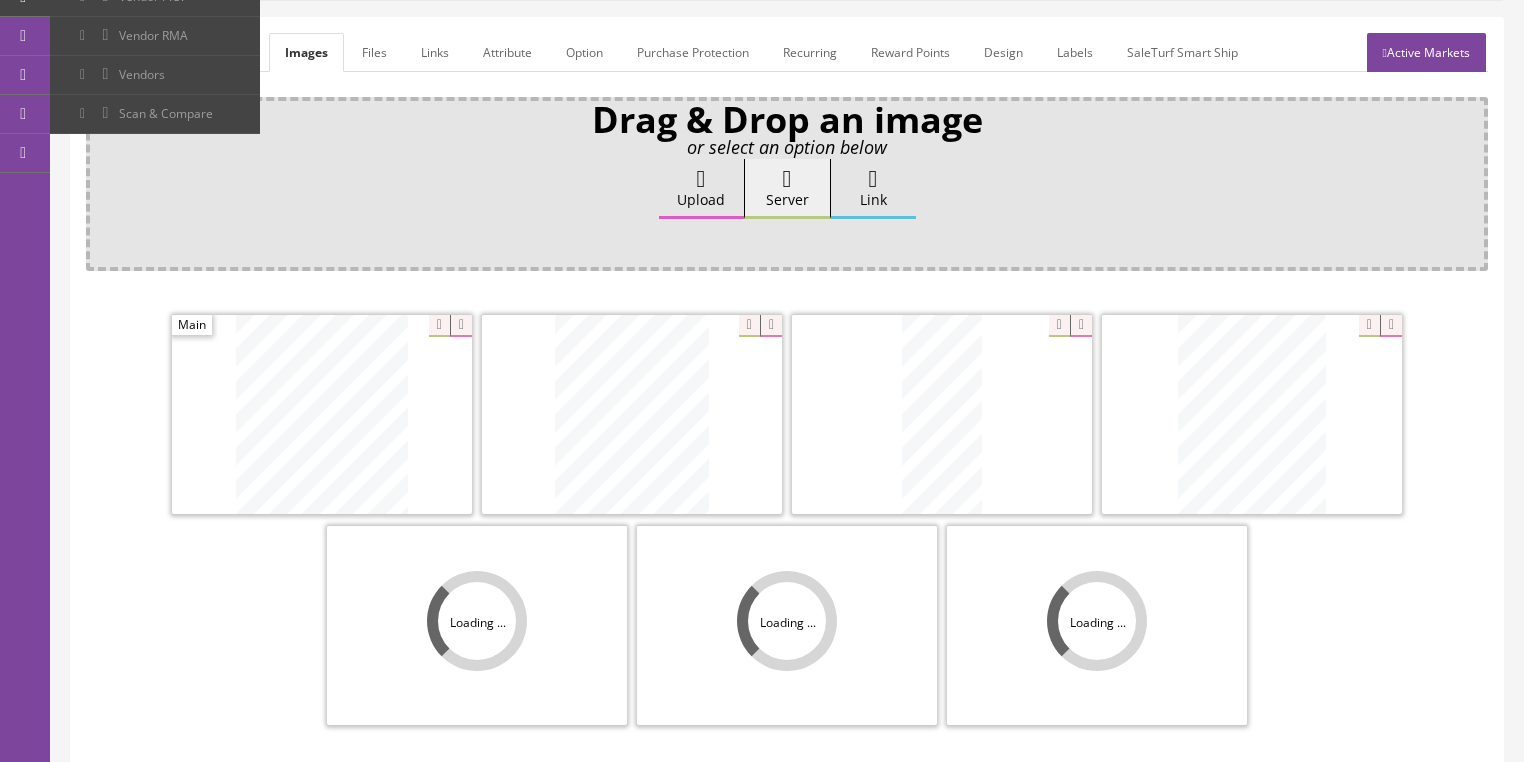 scroll, scrollTop: 478, scrollLeft: 0, axis: vertical 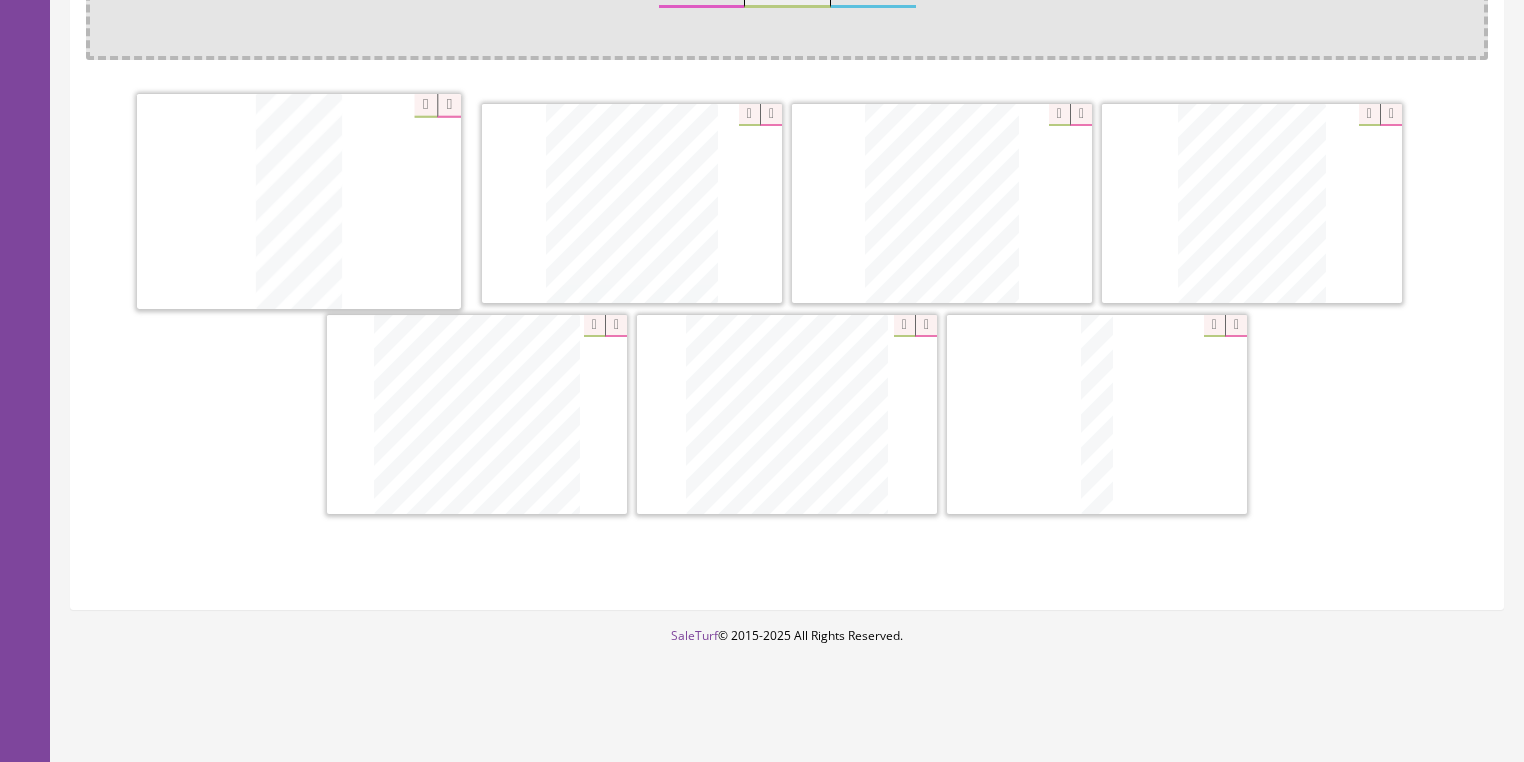 drag, startPoint x: 928, startPoint y: 208, endPoint x: 285, endPoint y: 208, distance: 643 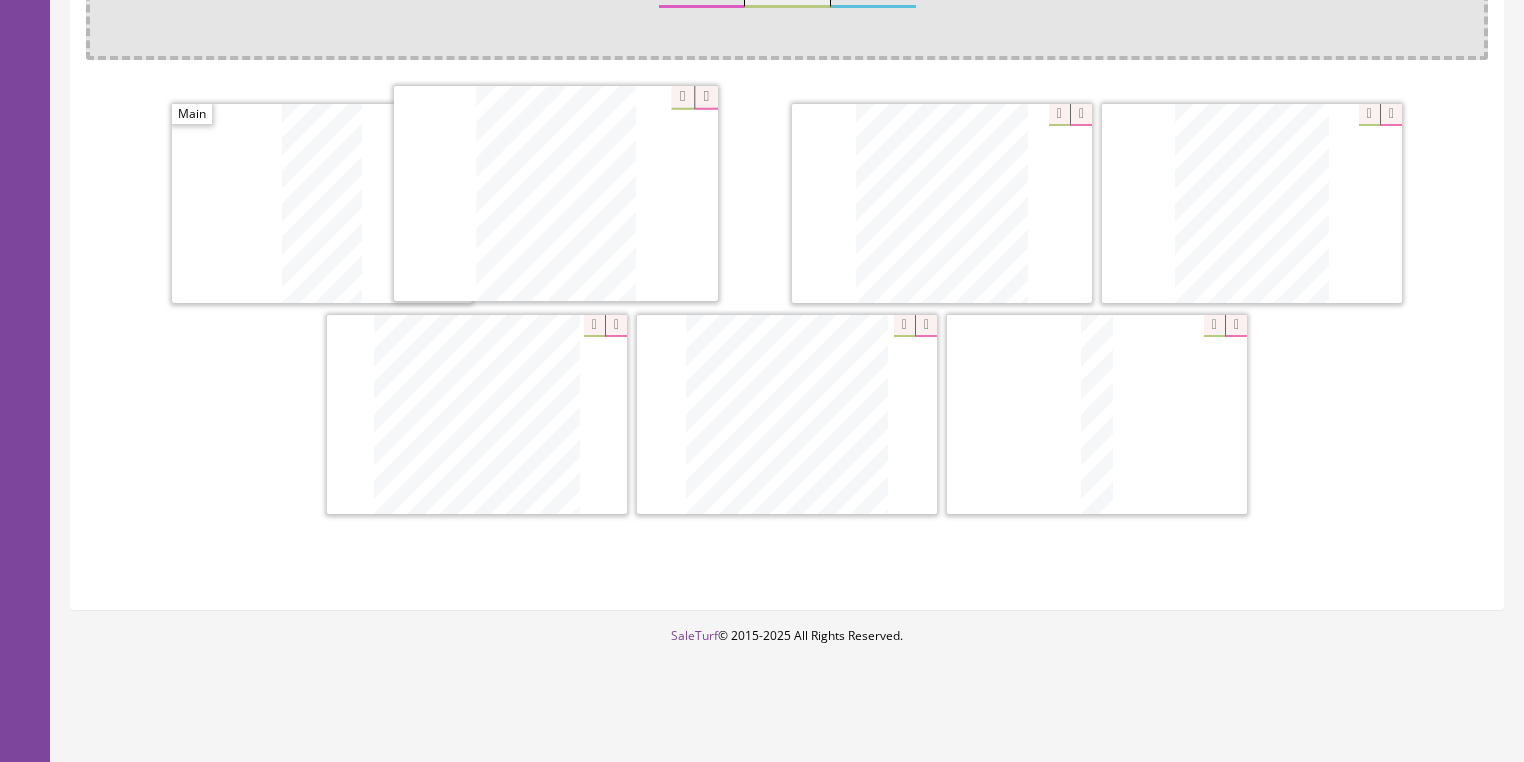 drag, startPoint x: 1244, startPoint y: 176, endPoint x: 581, endPoint y: 166, distance: 663.07544 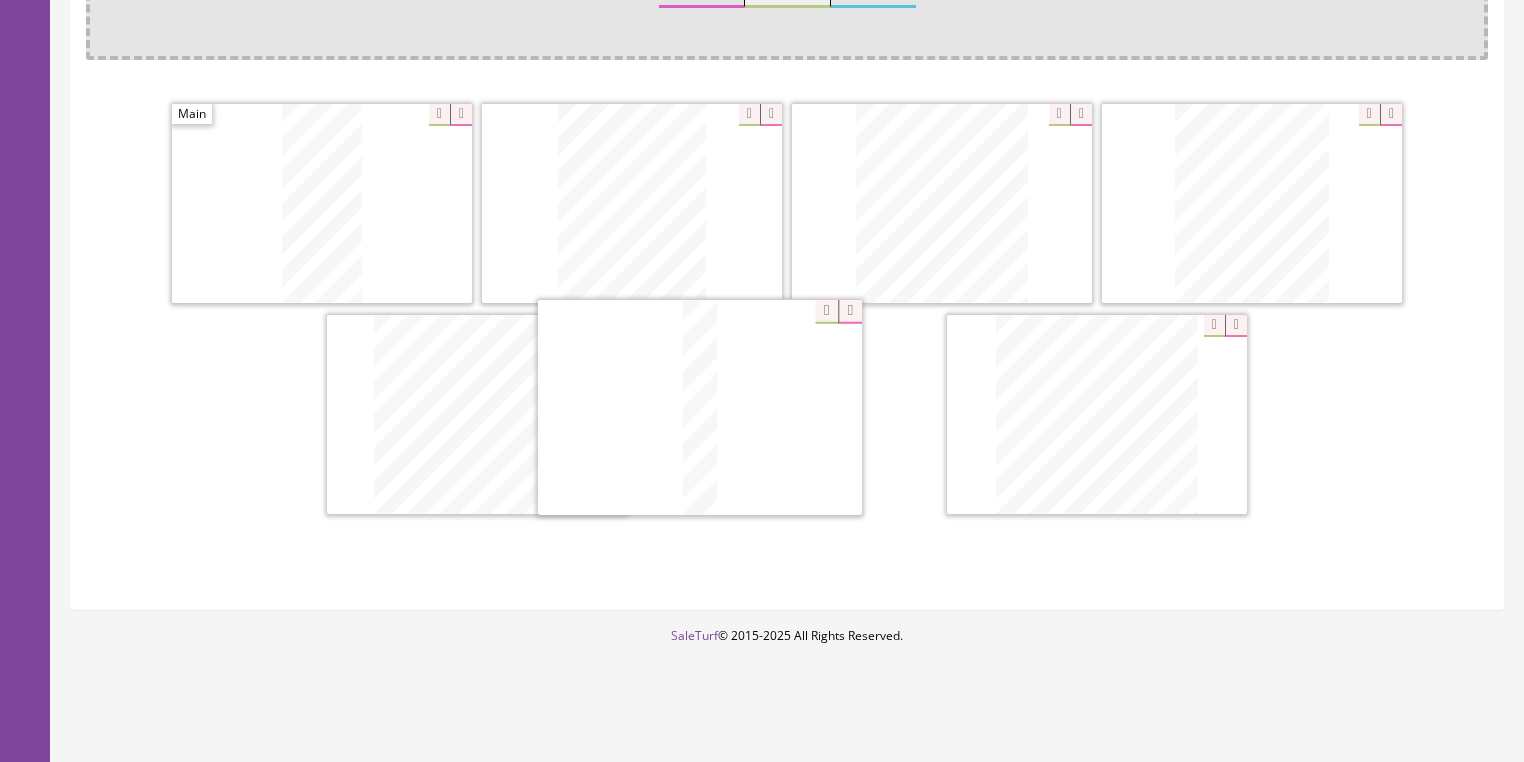 drag, startPoint x: 1116, startPoint y: 373, endPoint x: 730, endPoint y: 370, distance: 386.01166 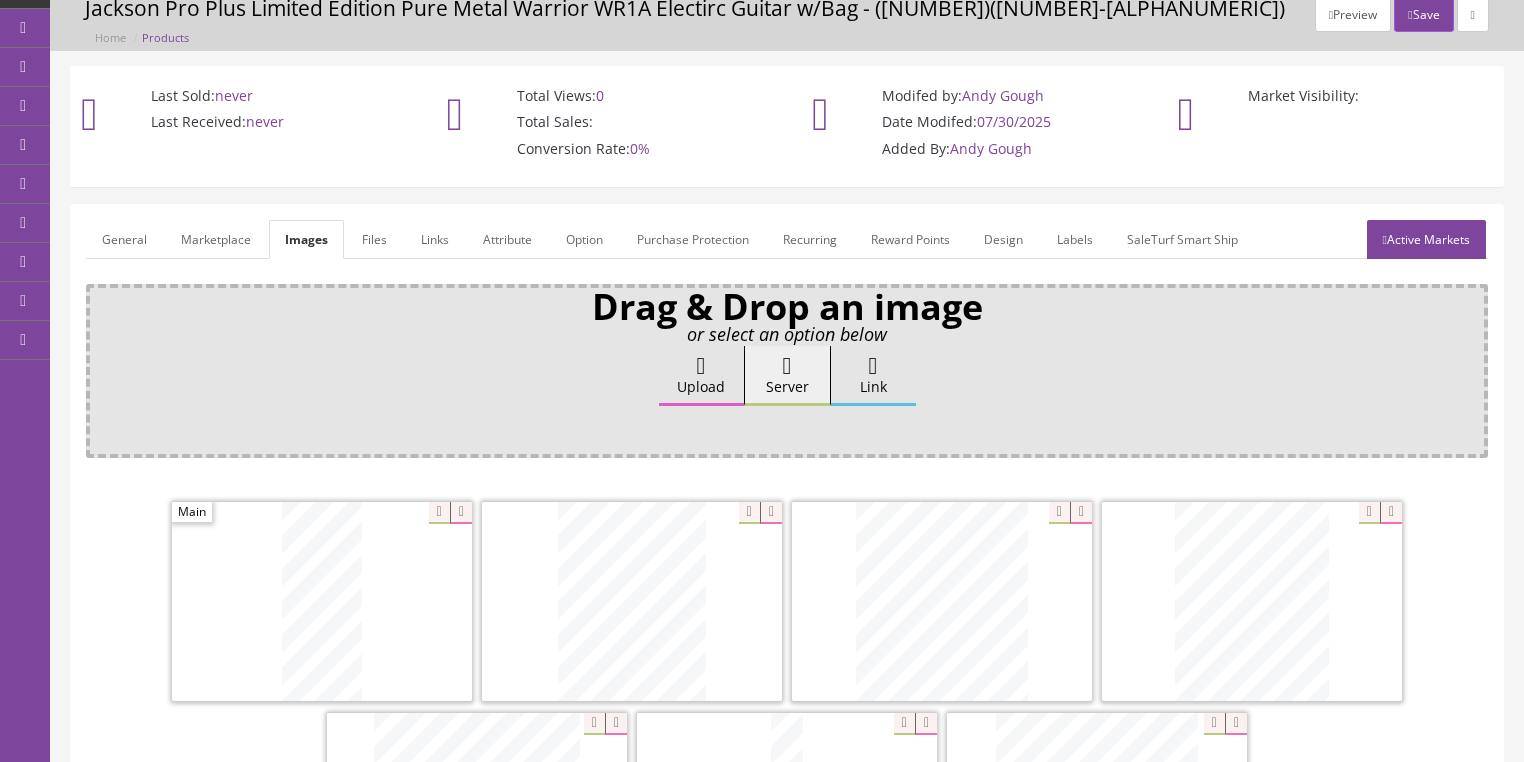 scroll, scrollTop: 78, scrollLeft: 0, axis: vertical 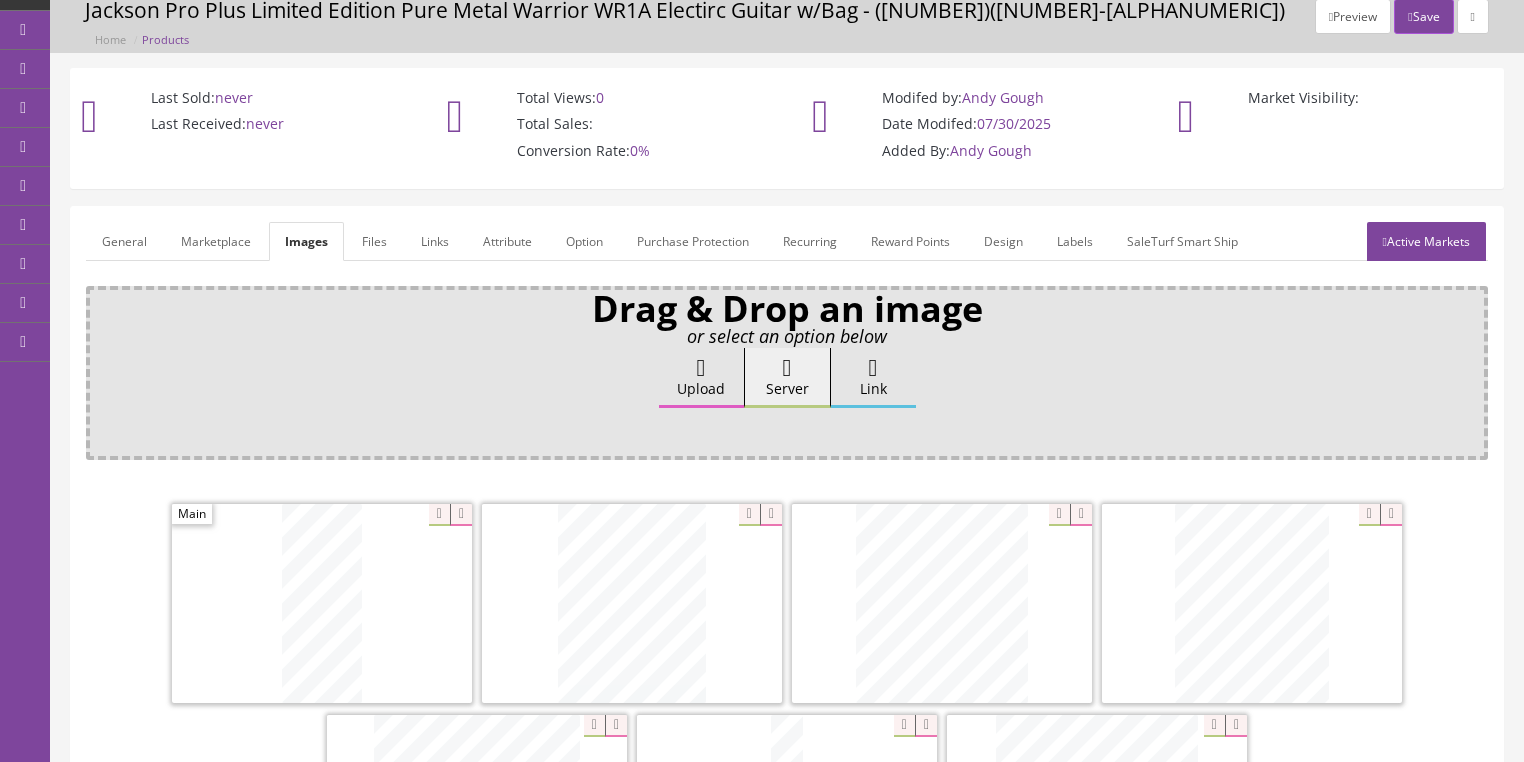 click on "General" at bounding box center (124, 241) 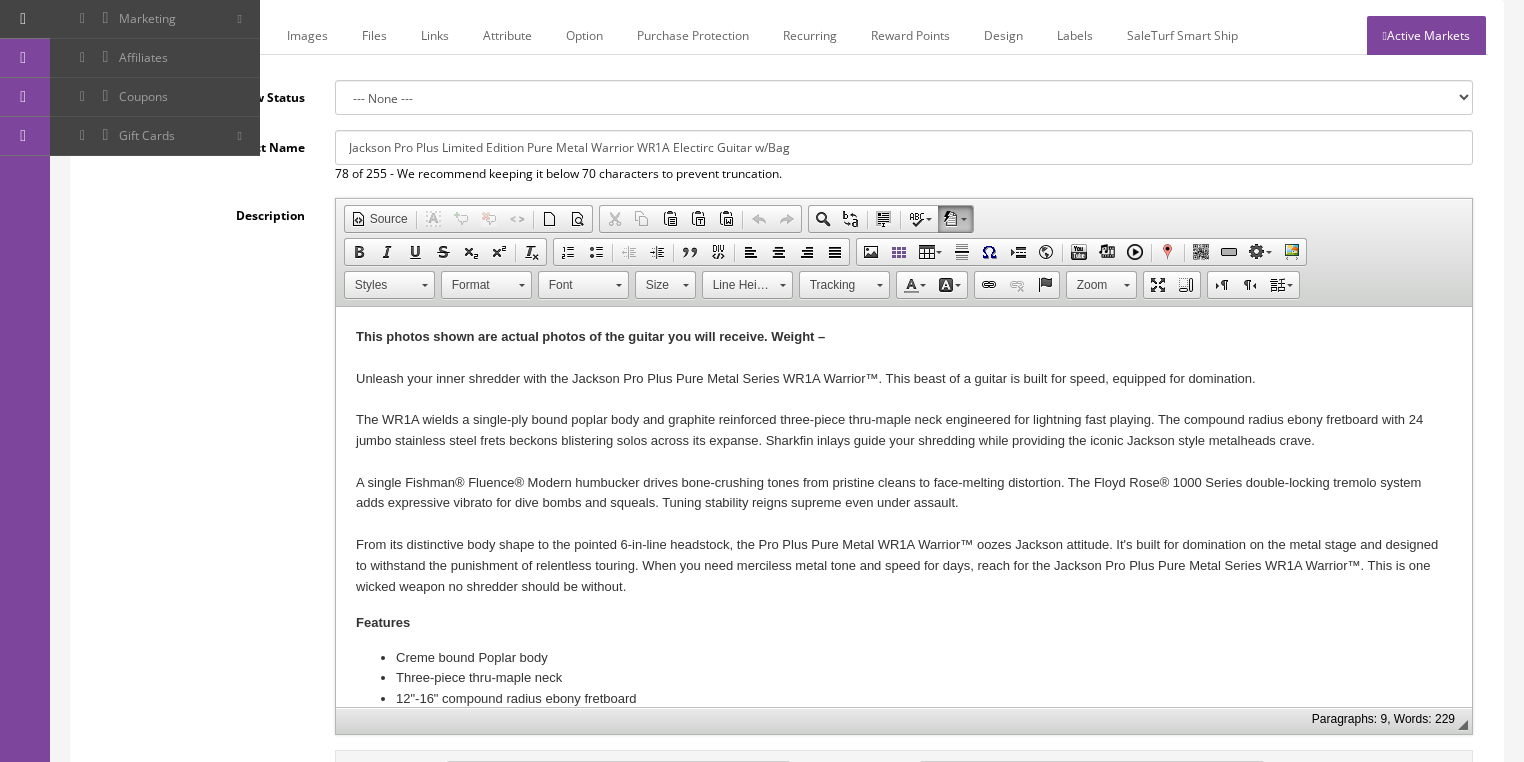 scroll, scrollTop: 318, scrollLeft: 0, axis: vertical 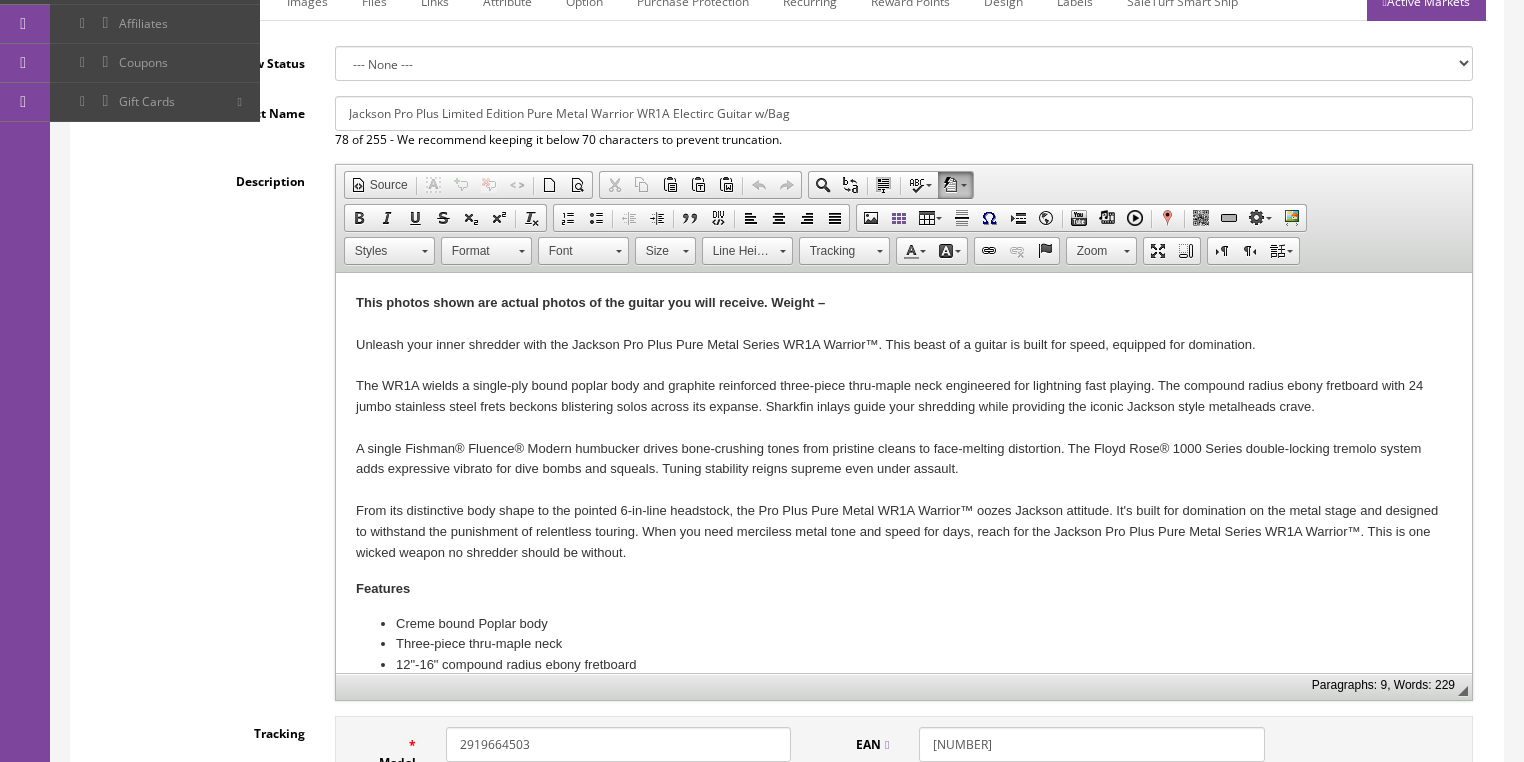 click on "This photos shown are actual photos of the guitar you will receive. Weight –" at bounding box center (903, 303) 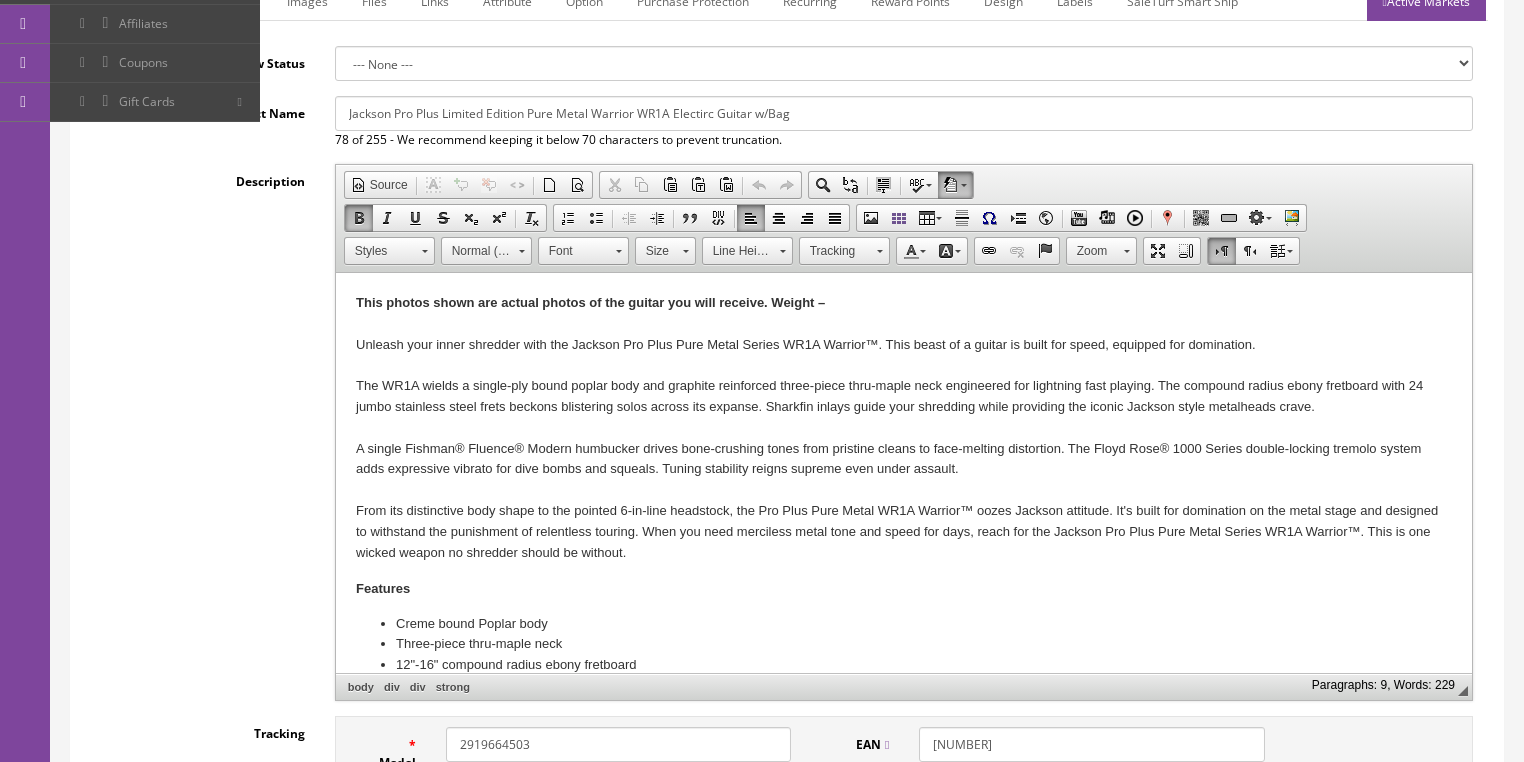 type 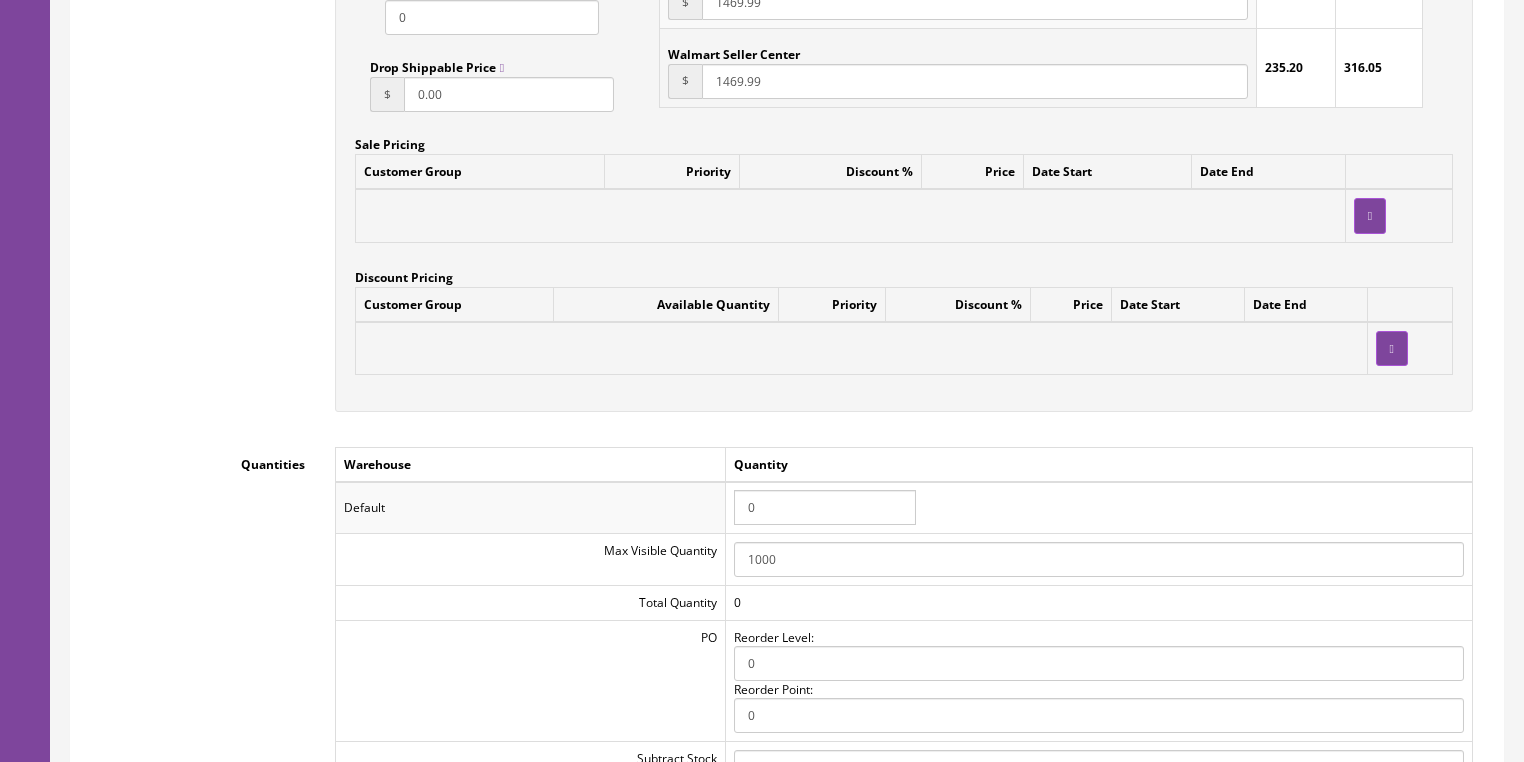 scroll, scrollTop: 1838, scrollLeft: 0, axis: vertical 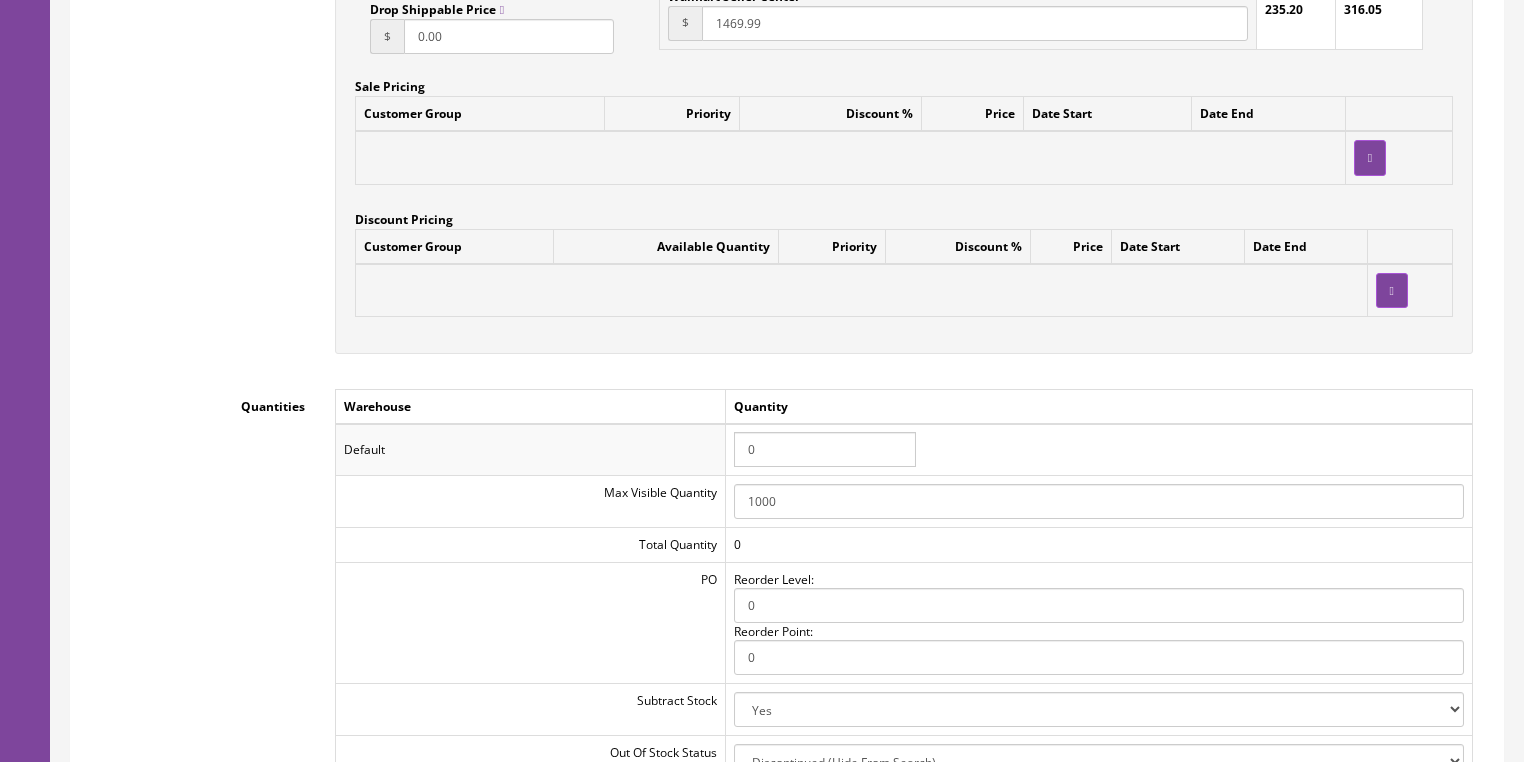 drag, startPoint x: 784, startPoint y: 460, endPoint x: 681, endPoint y: 448, distance: 103.69667 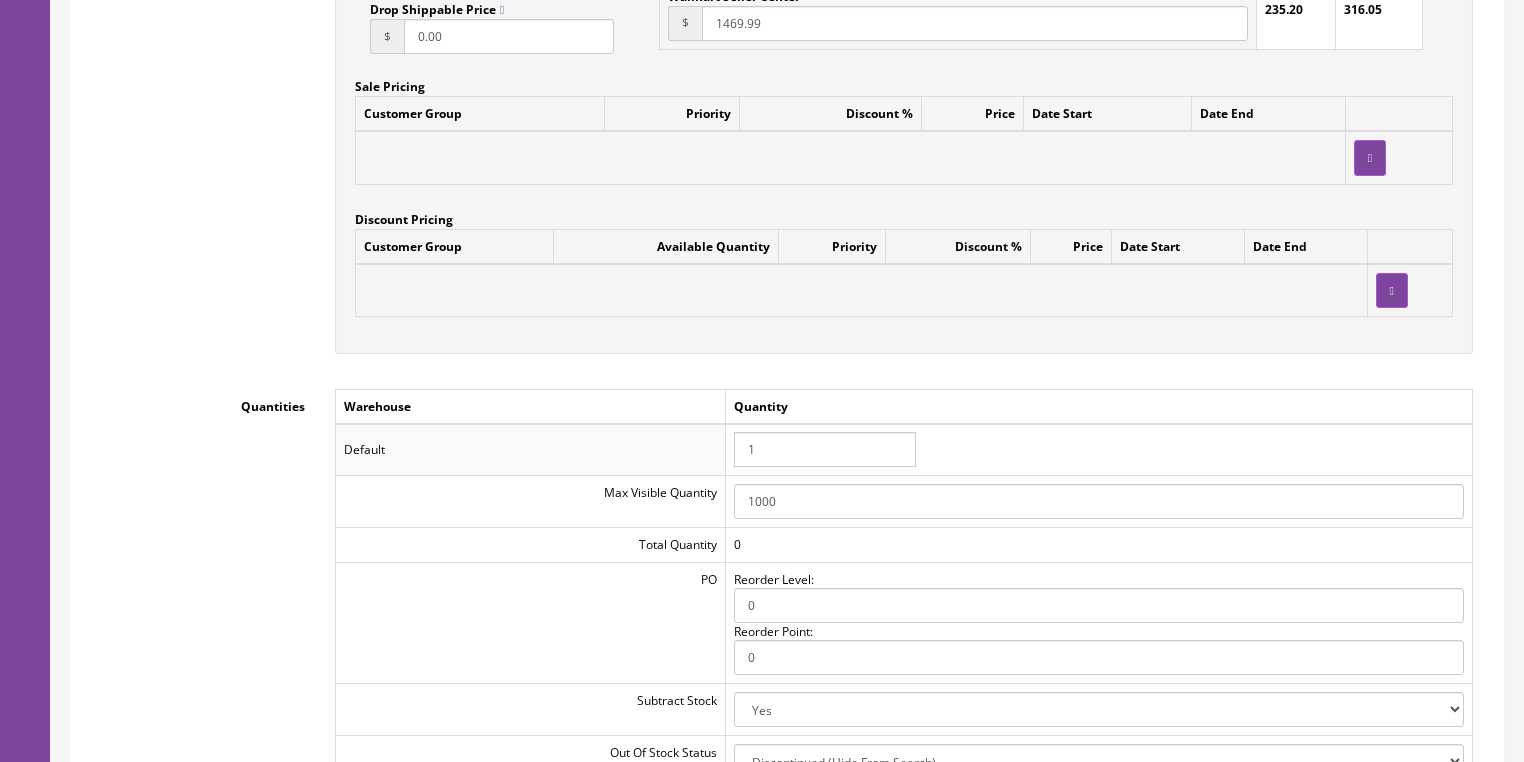 type on "1" 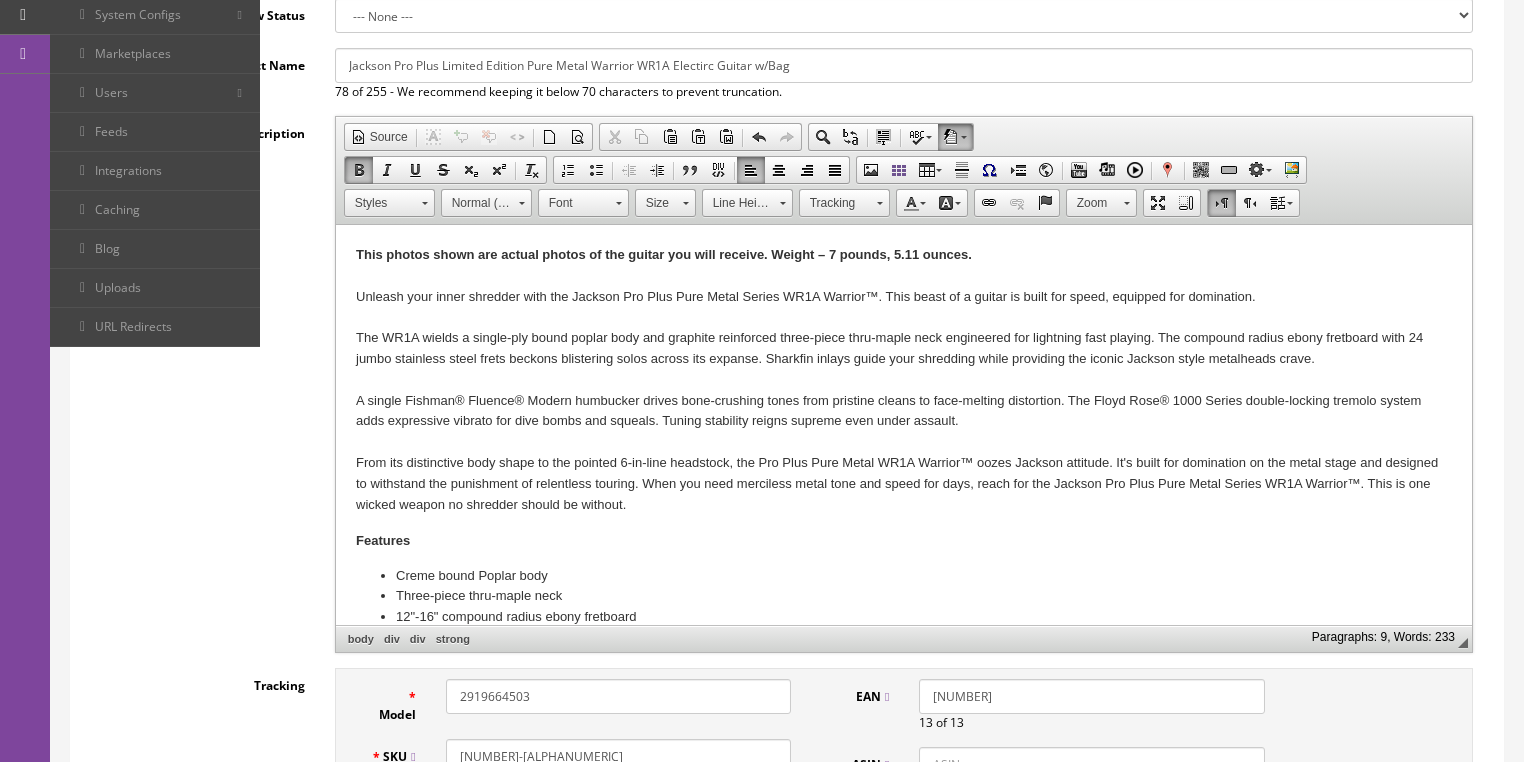 scroll, scrollTop: 158, scrollLeft: 0, axis: vertical 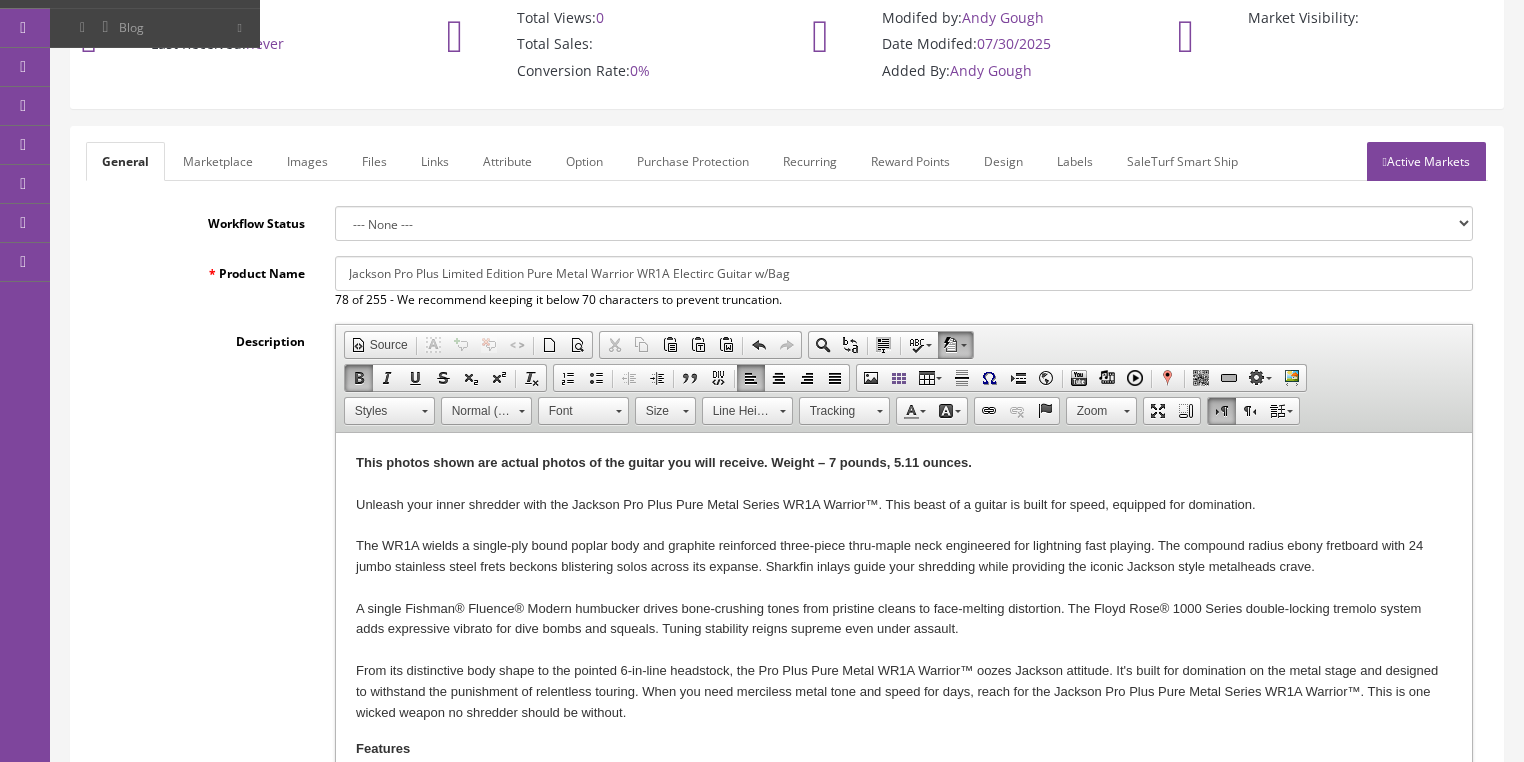 drag, startPoint x: 1427, startPoint y: 152, endPoint x: 1441, endPoint y: 128, distance: 27.784887 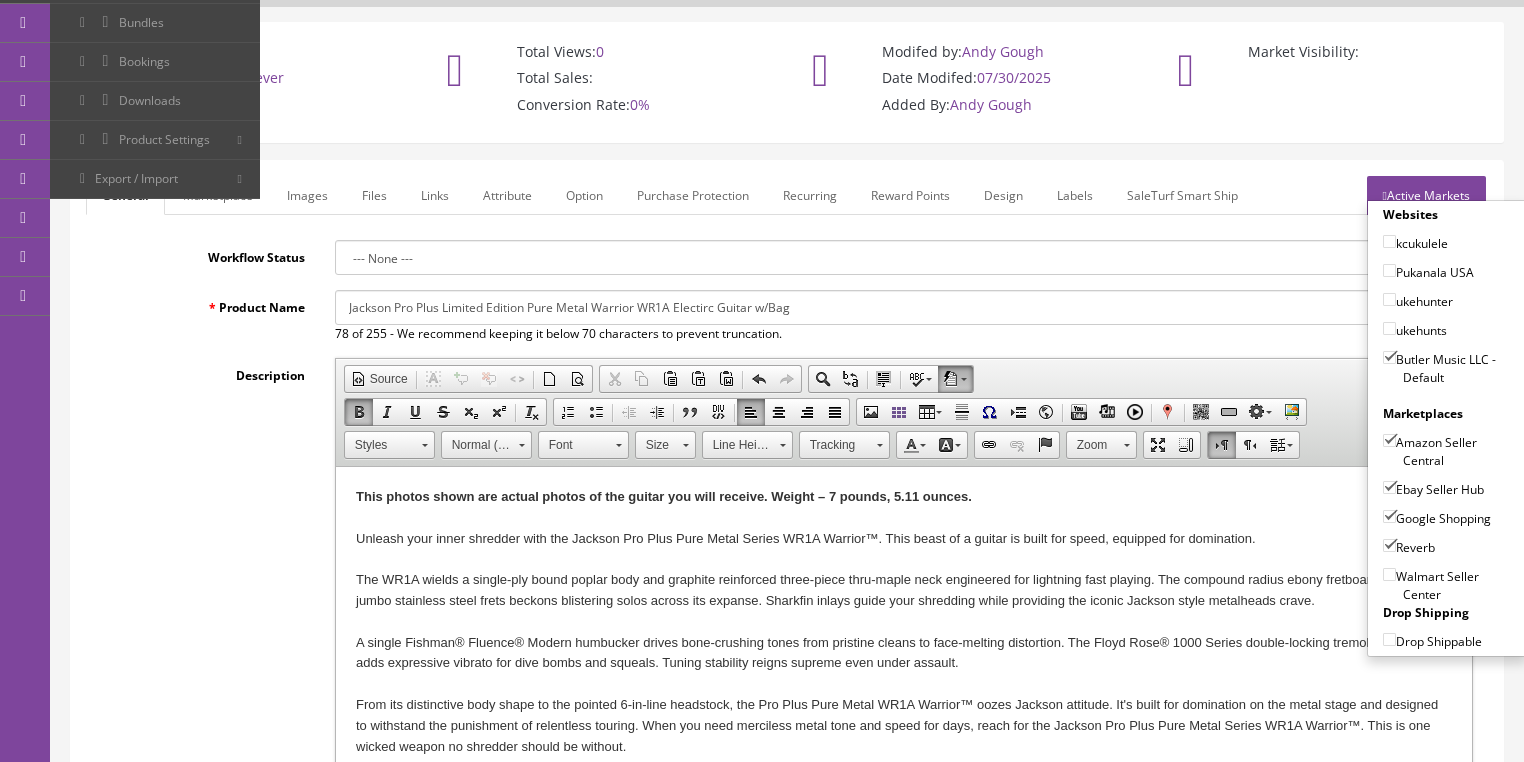 scroll, scrollTop: 0, scrollLeft: 0, axis: both 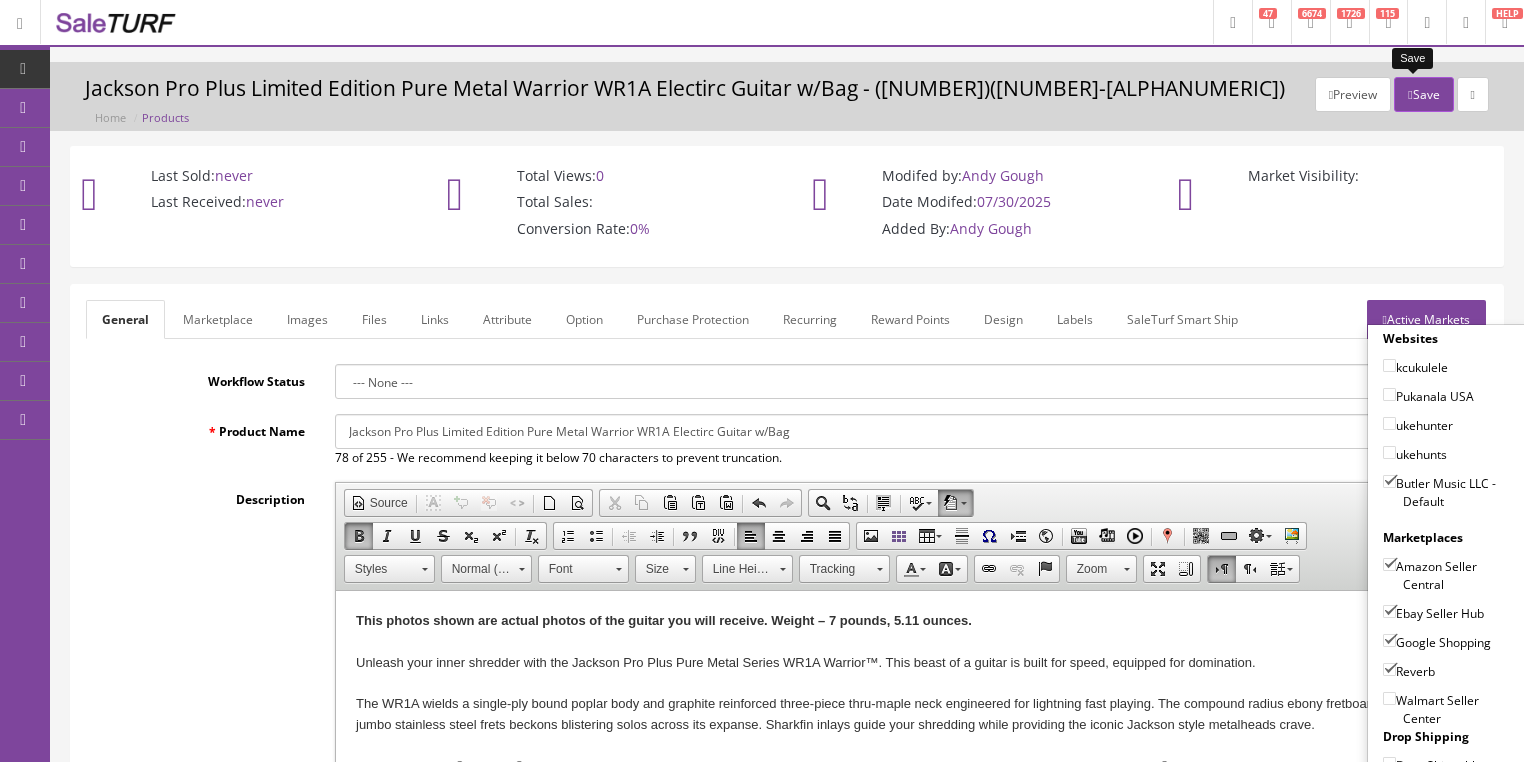 click on "Save" at bounding box center (1423, 94) 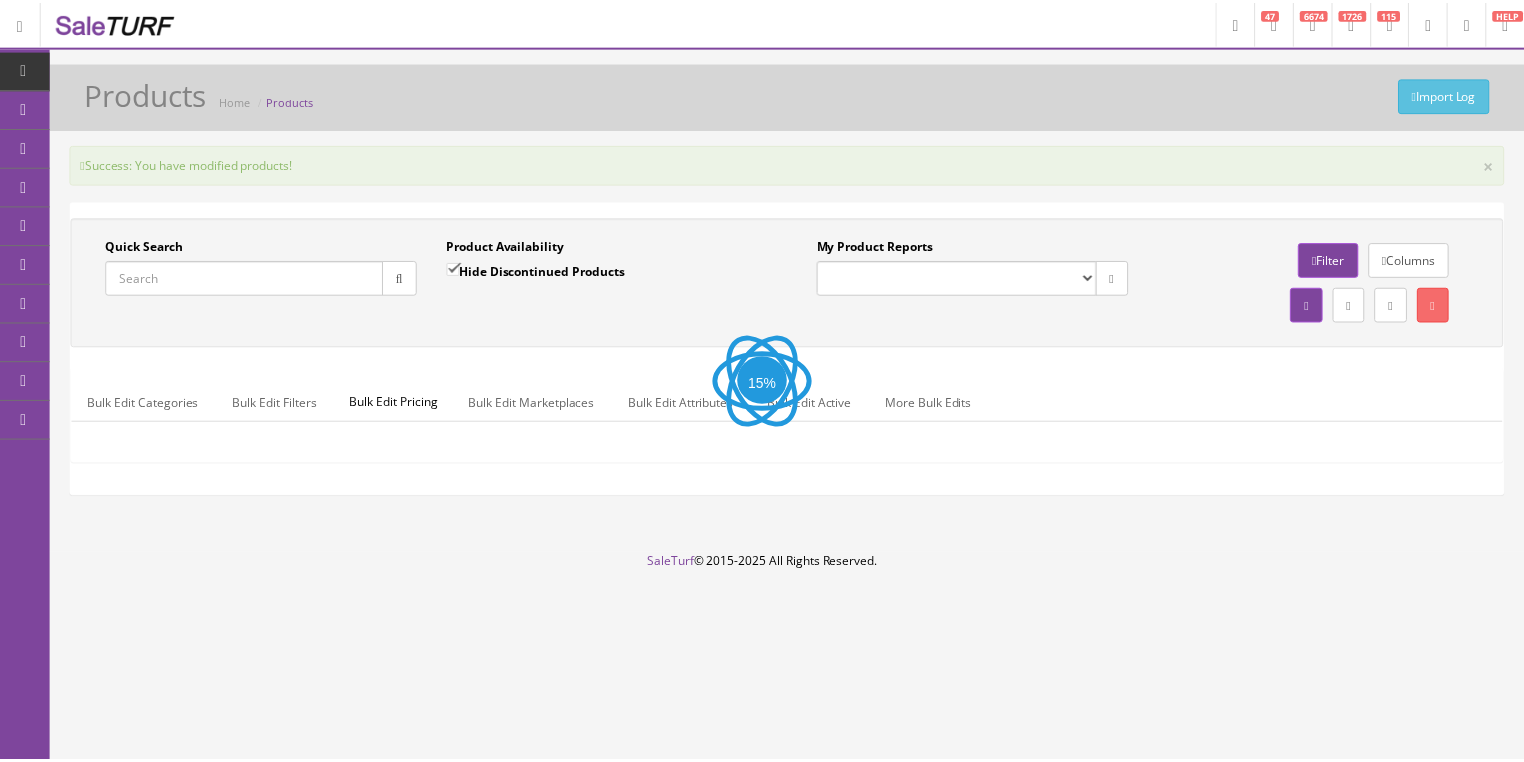 scroll, scrollTop: 0, scrollLeft: 0, axis: both 